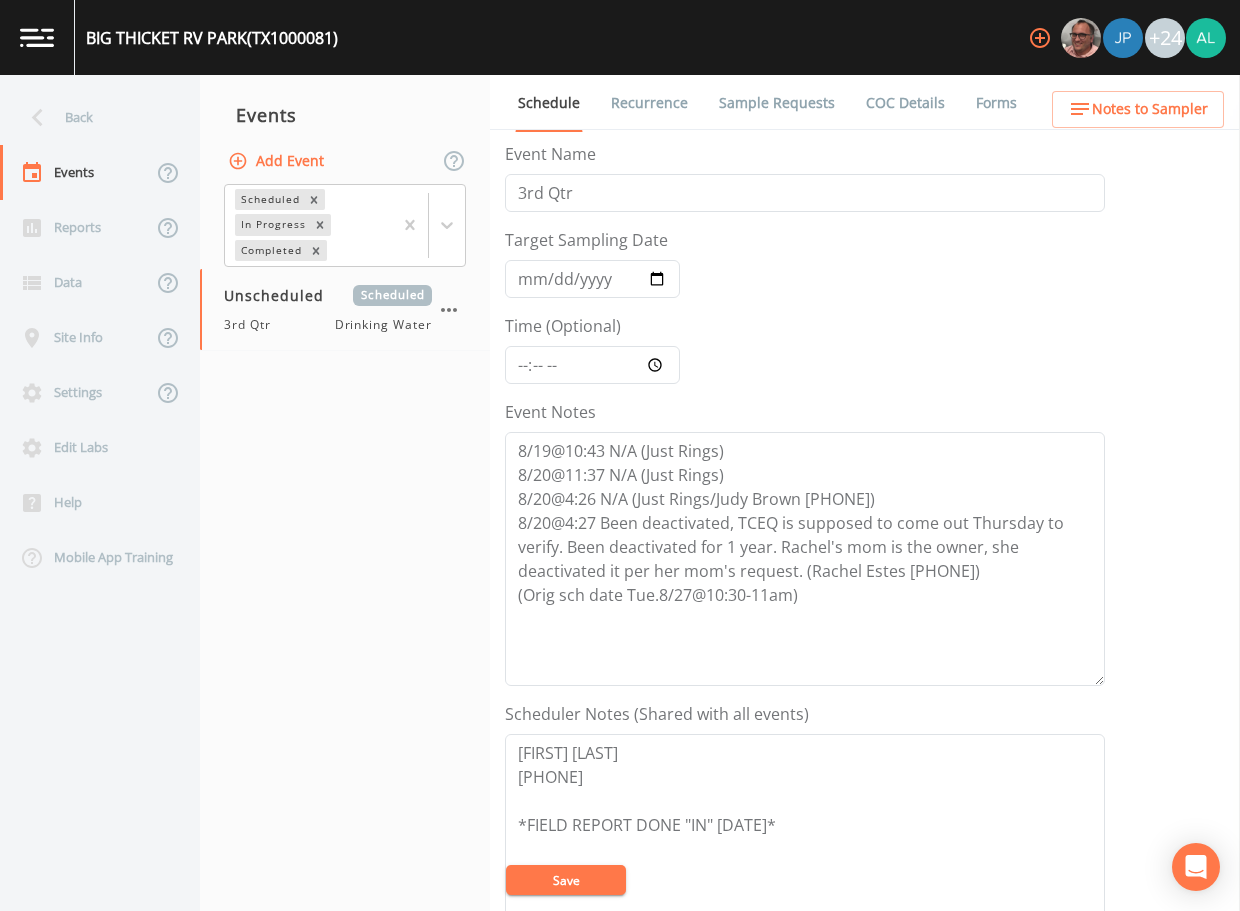 scroll, scrollTop: 0, scrollLeft: 0, axis: both 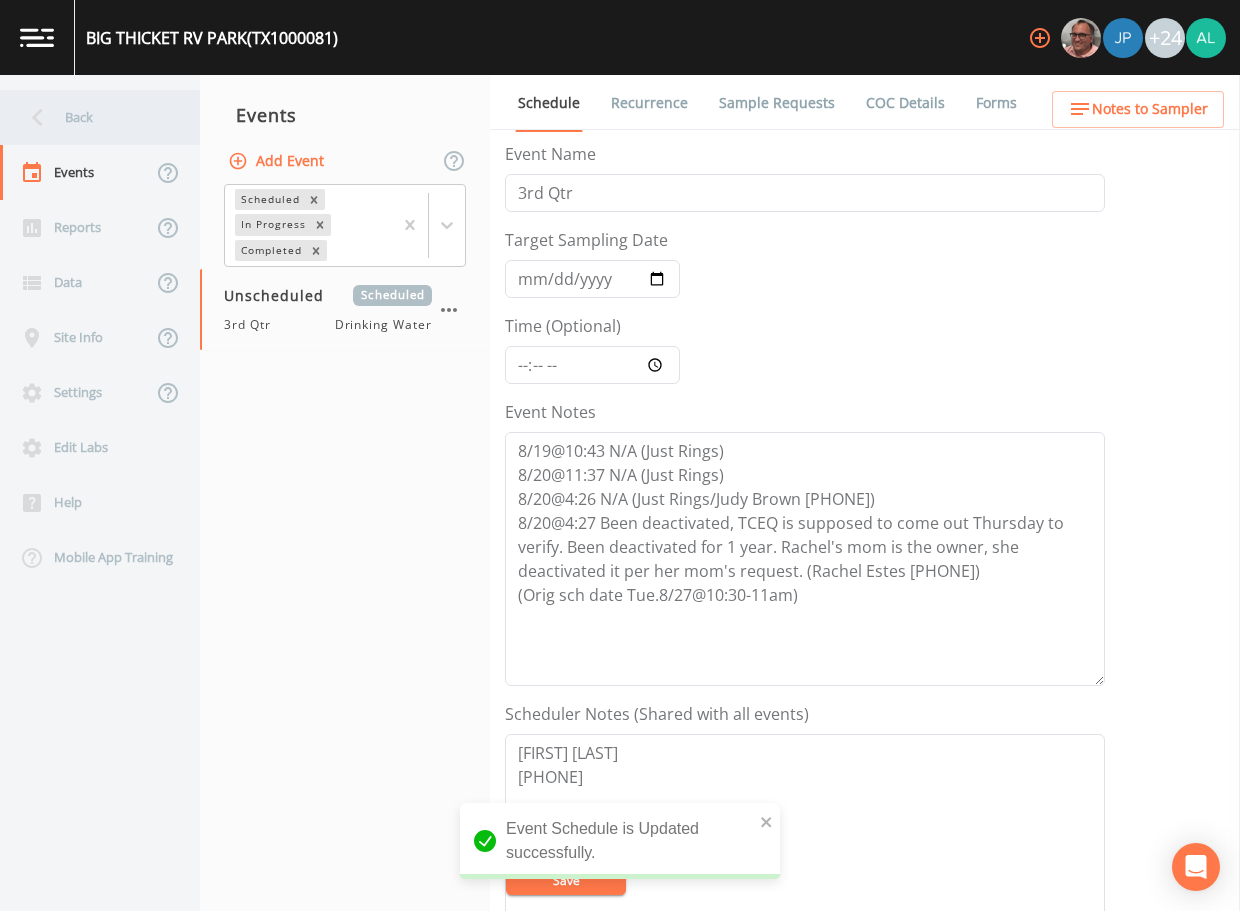 click on "Back" at bounding box center [90, 117] 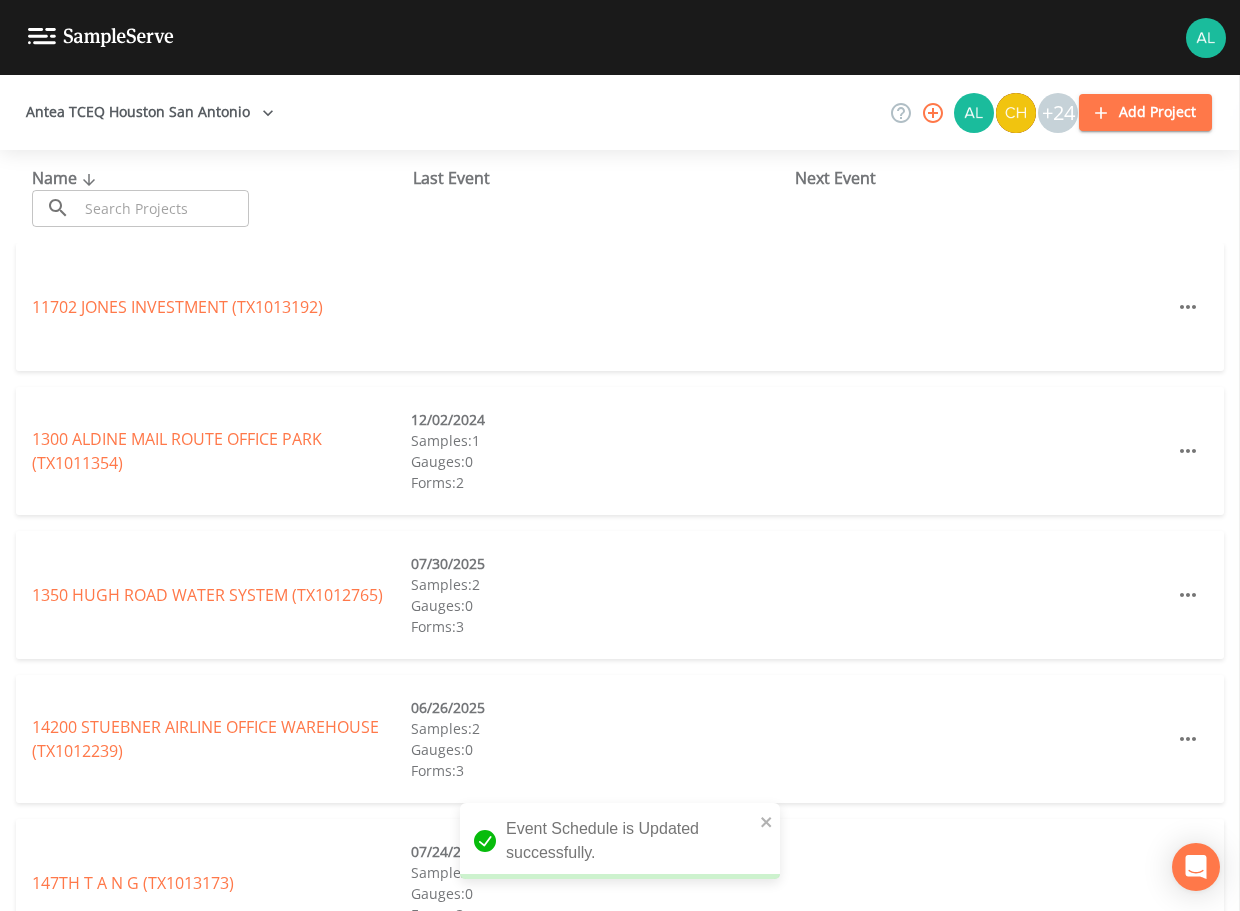 click at bounding box center (163, 208) 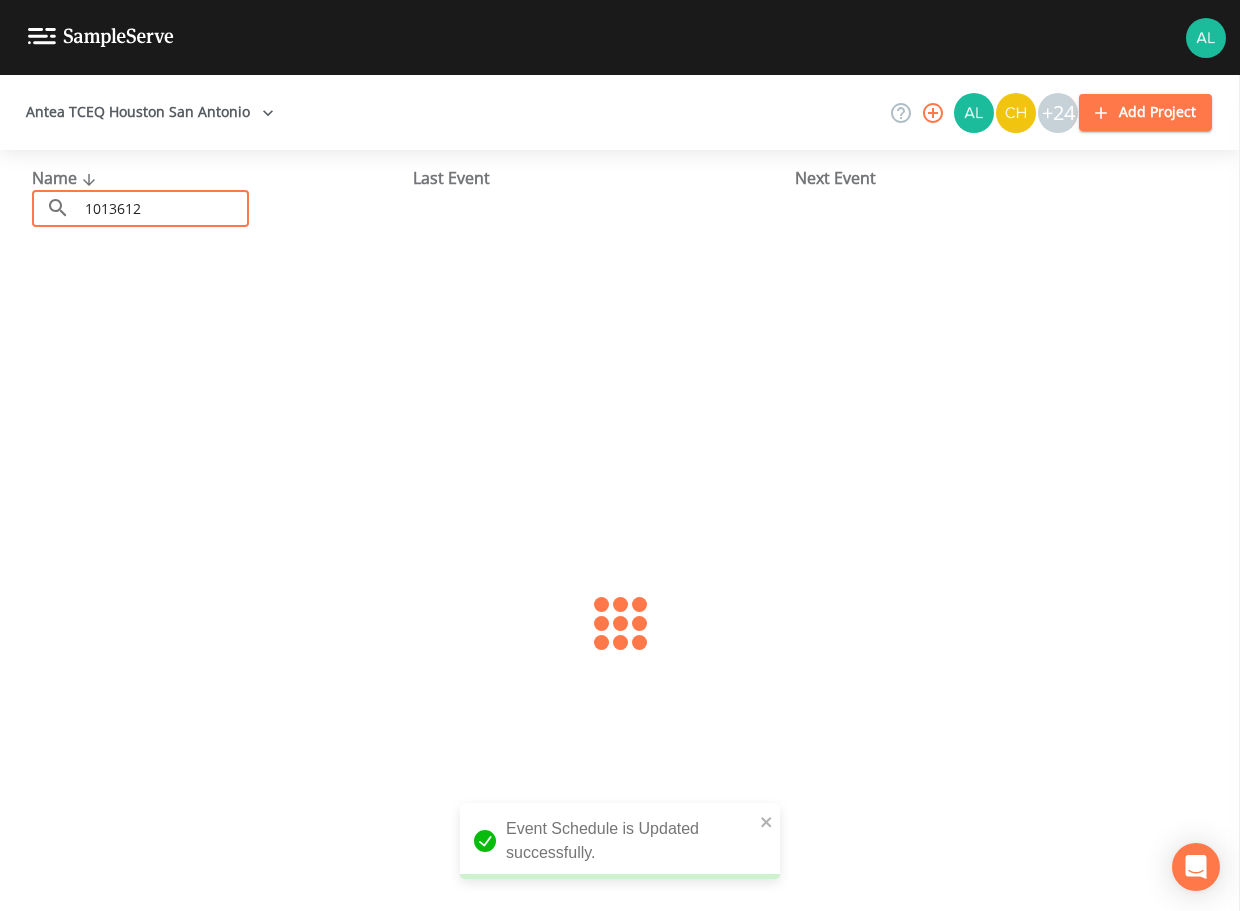 type on "1013612" 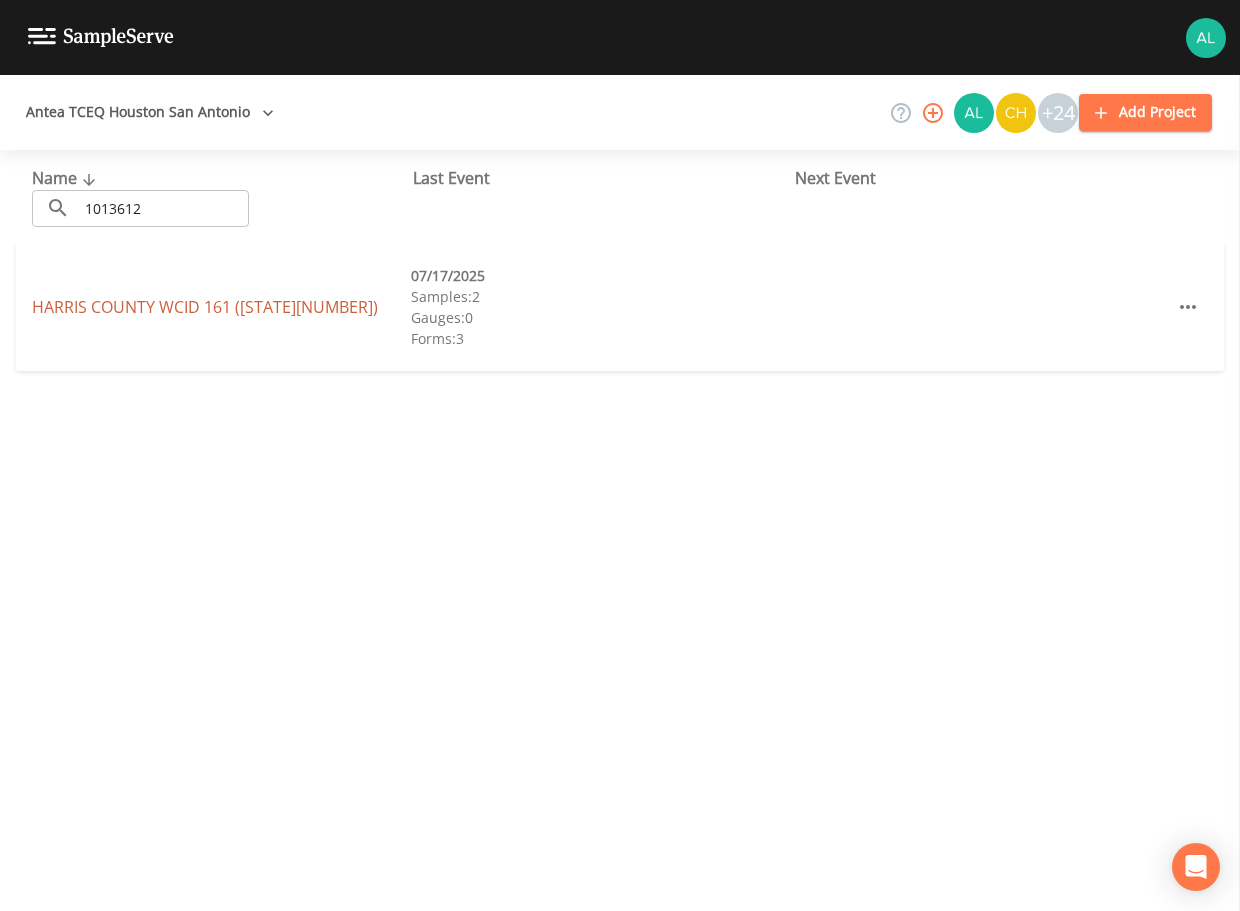 click on "HARRIS COUNTY WCID 161   (TX1013612)" at bounding box center [205, 307] 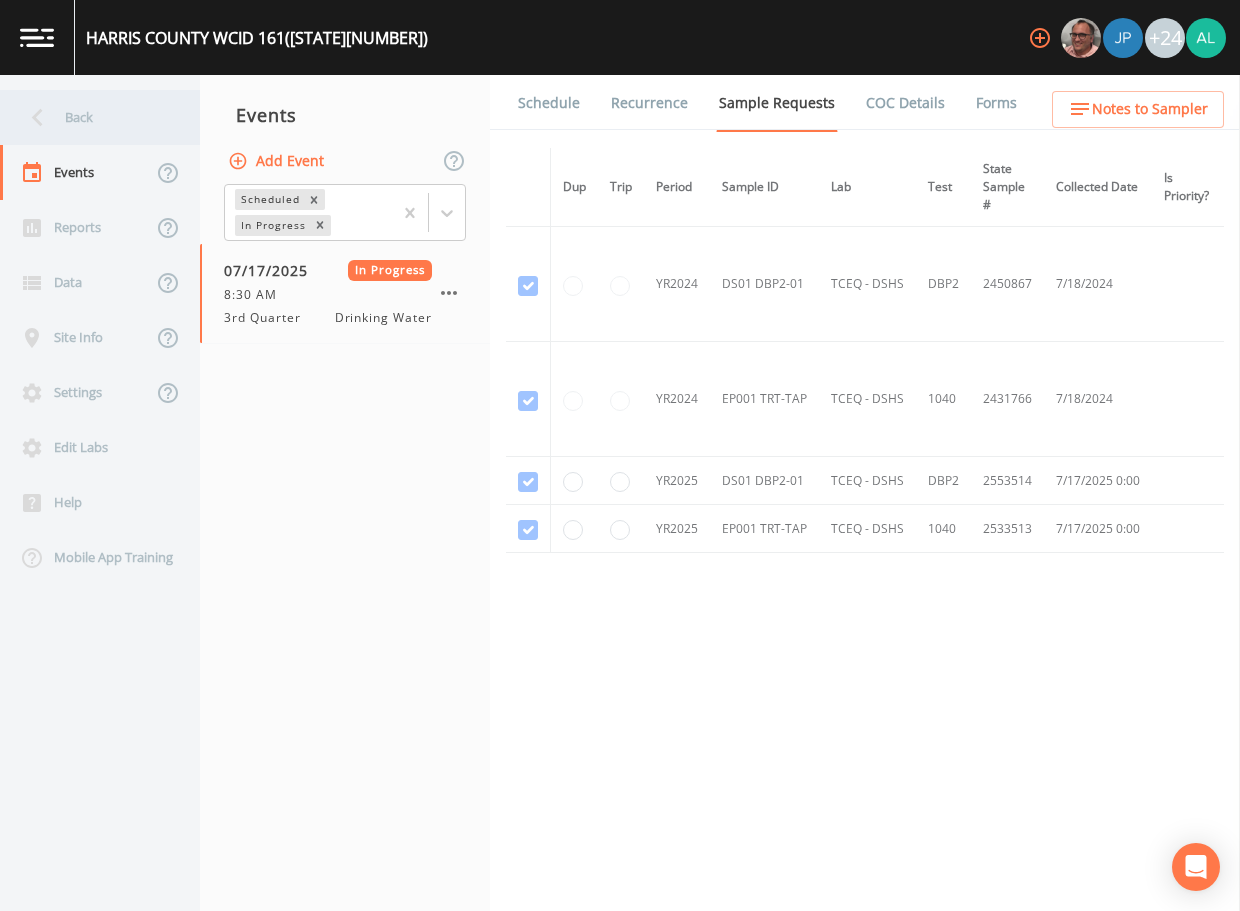 click on "Back" at bounding box center [90, 117] 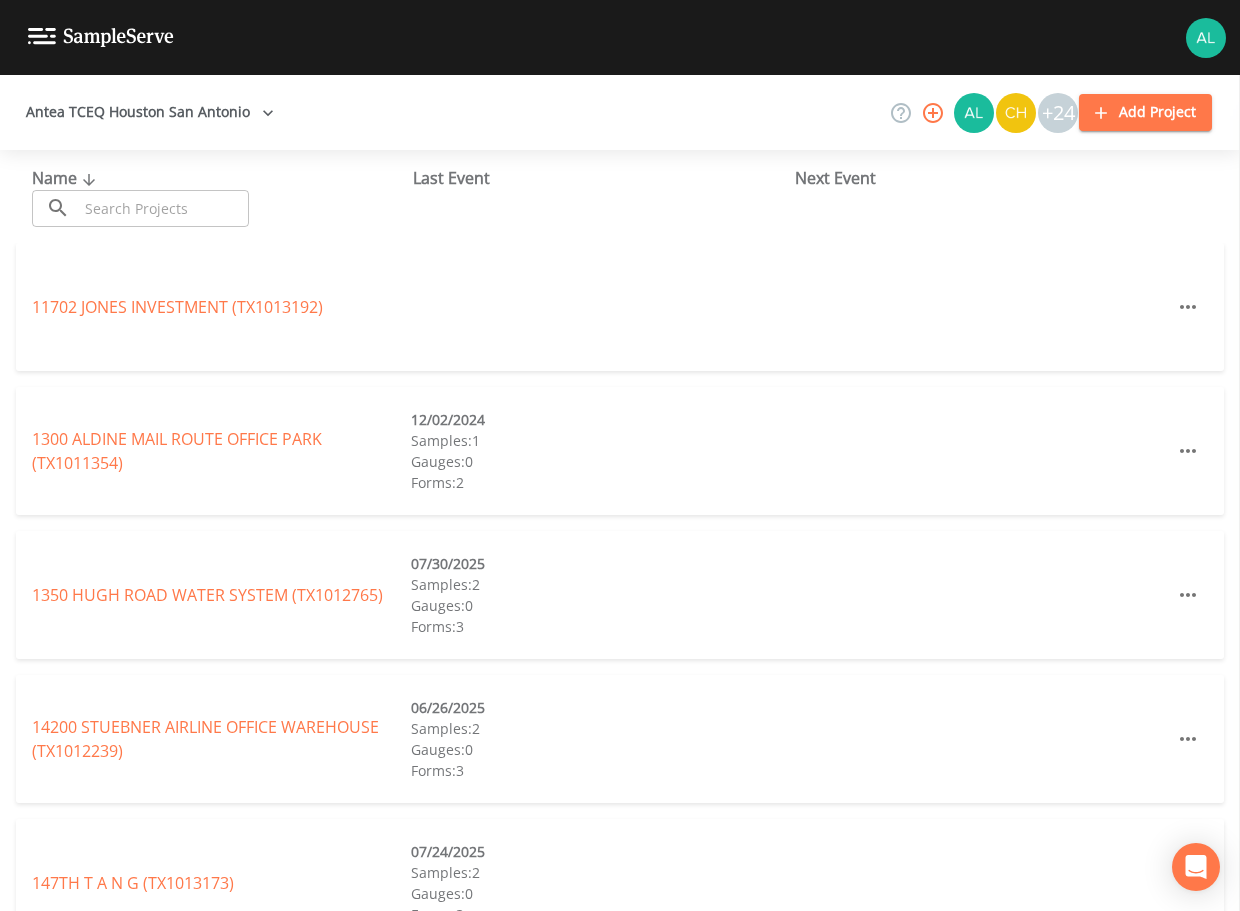 click at bounding box center (163, 208) 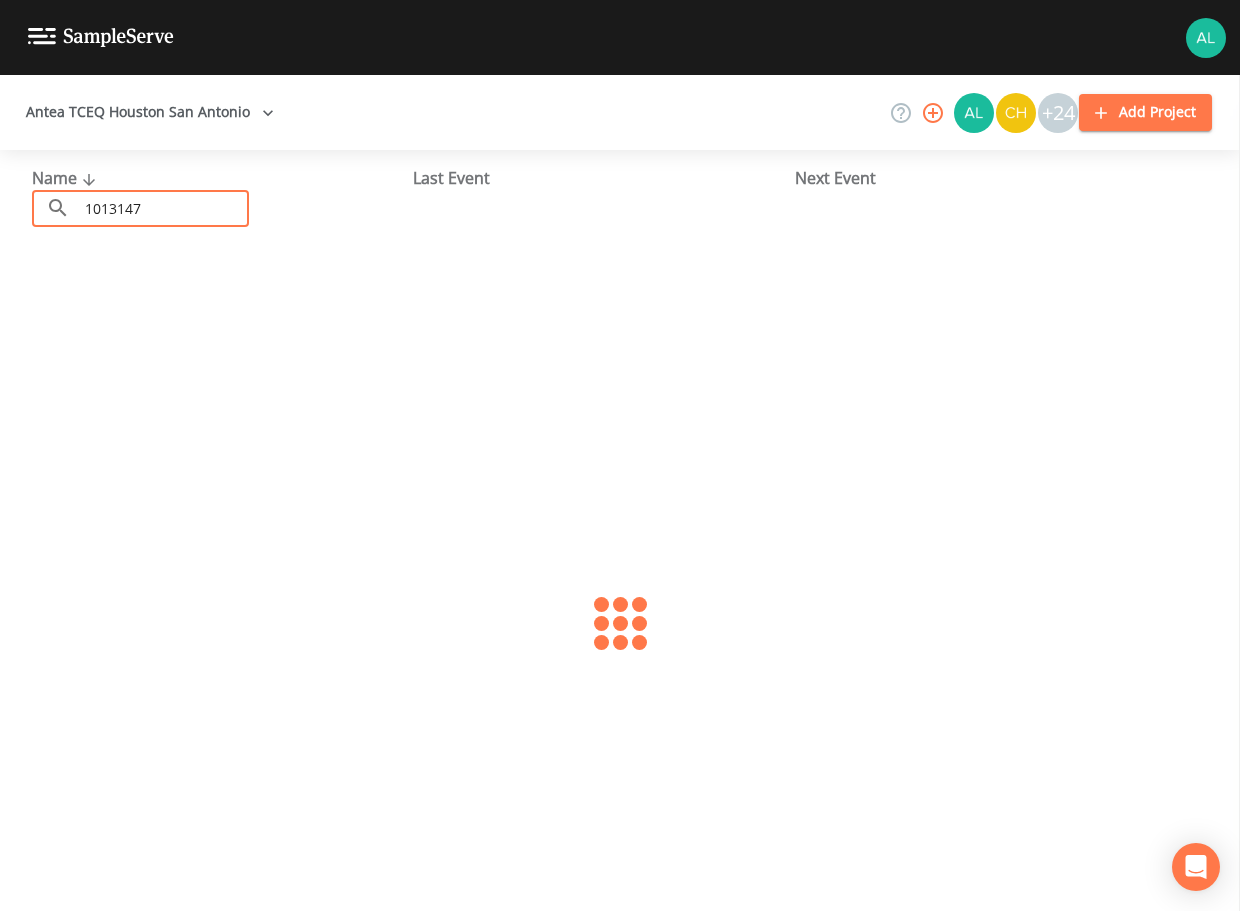 type on "1013147" 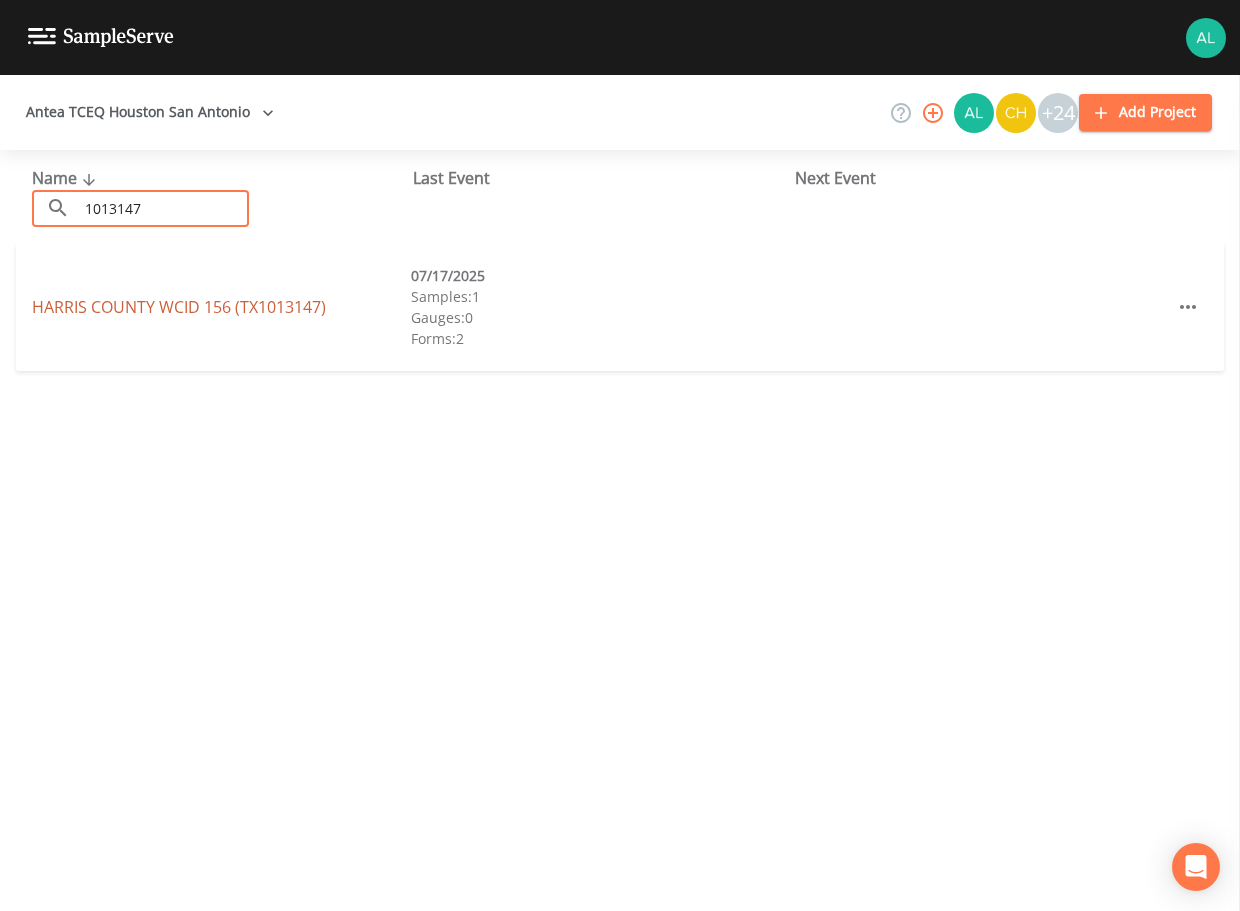 click on "HARRIS COUNTY WCID 156   (TX1013147)" at bounding box center (179, 307) 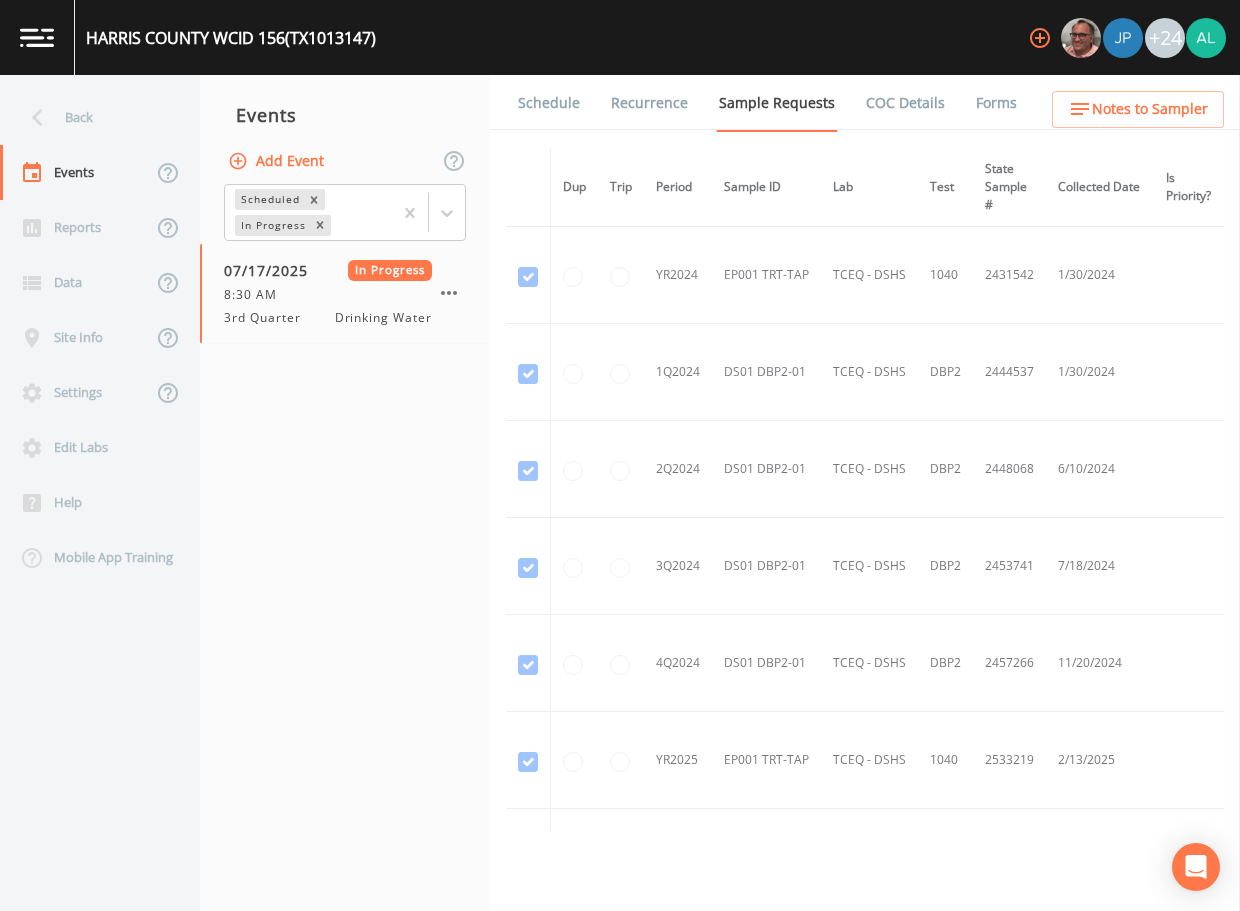 click on "Schedule" at bounding box center (549, 103) 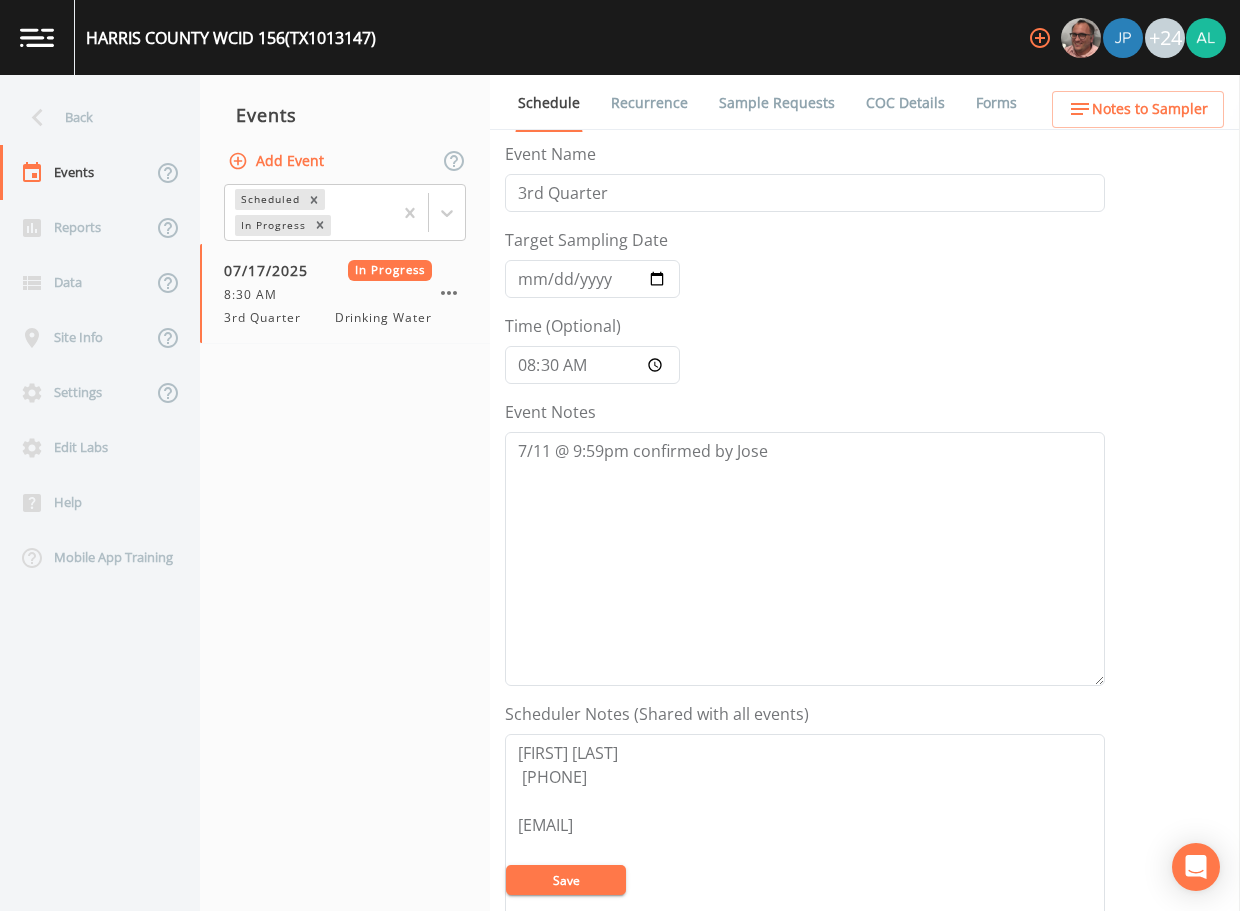 scroll, scrollTop: 300, scrollLeft: 0, axis: vertical 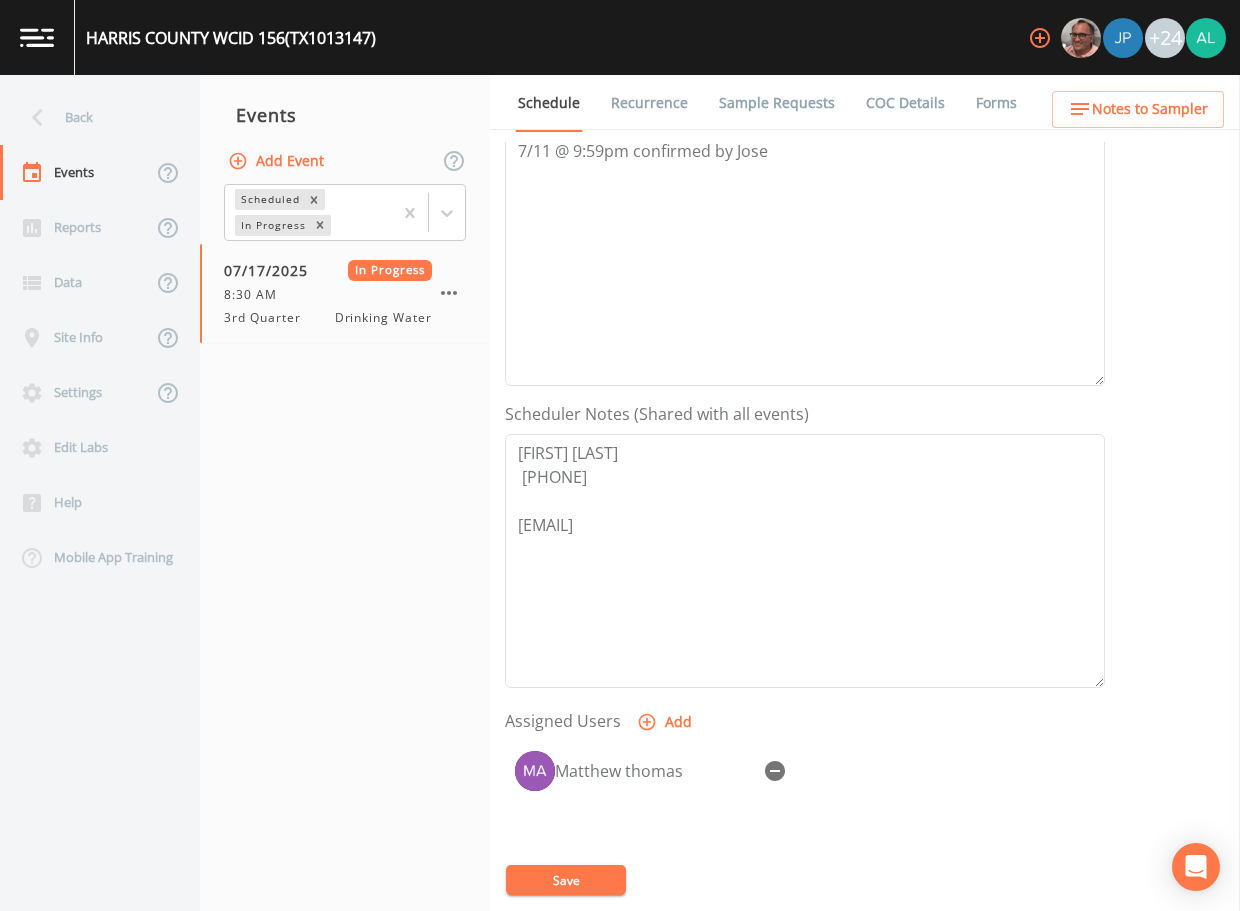 click on "Sample Requests" at bounding box center [777, 103] 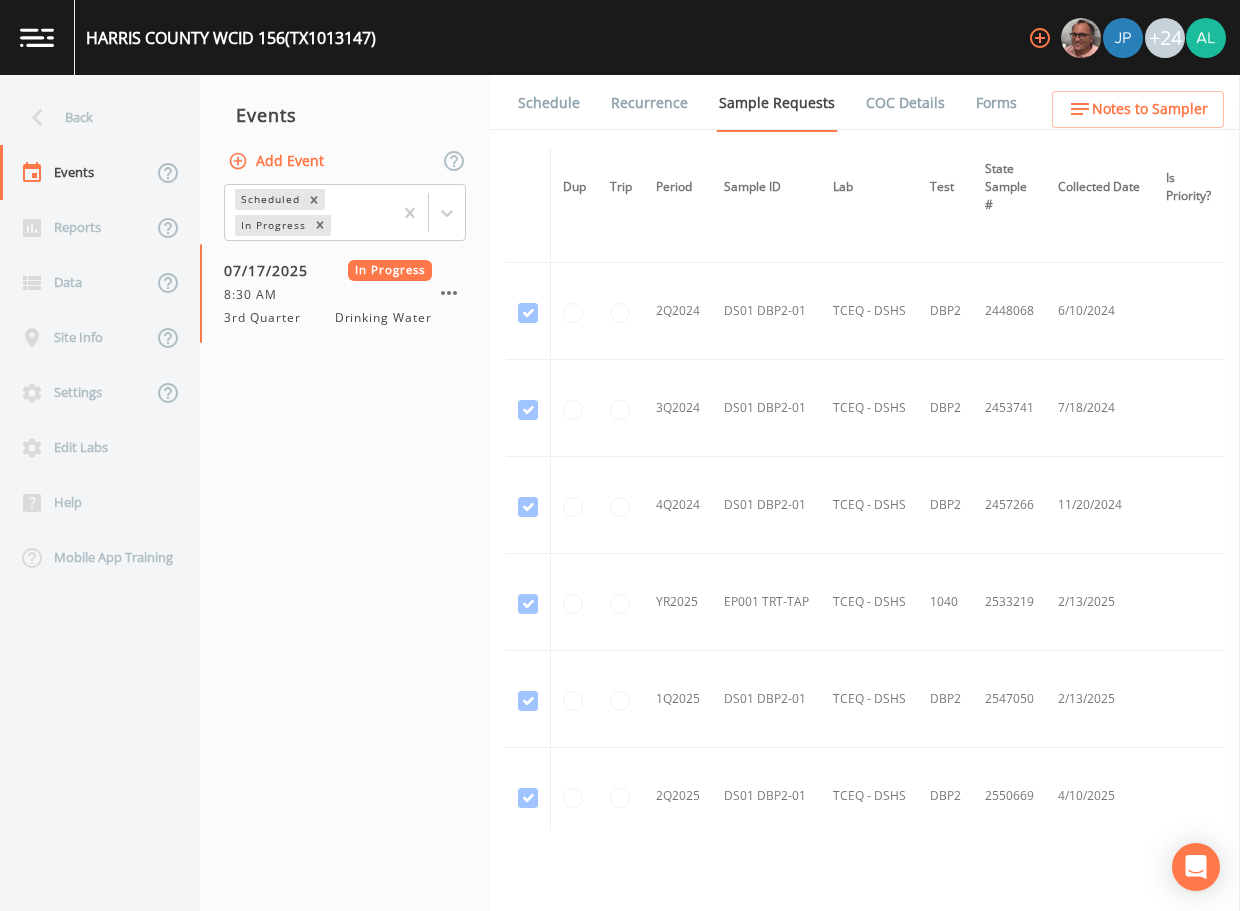 scroll, scrollTop: 536, scrollLeft: 0, axis: vertical 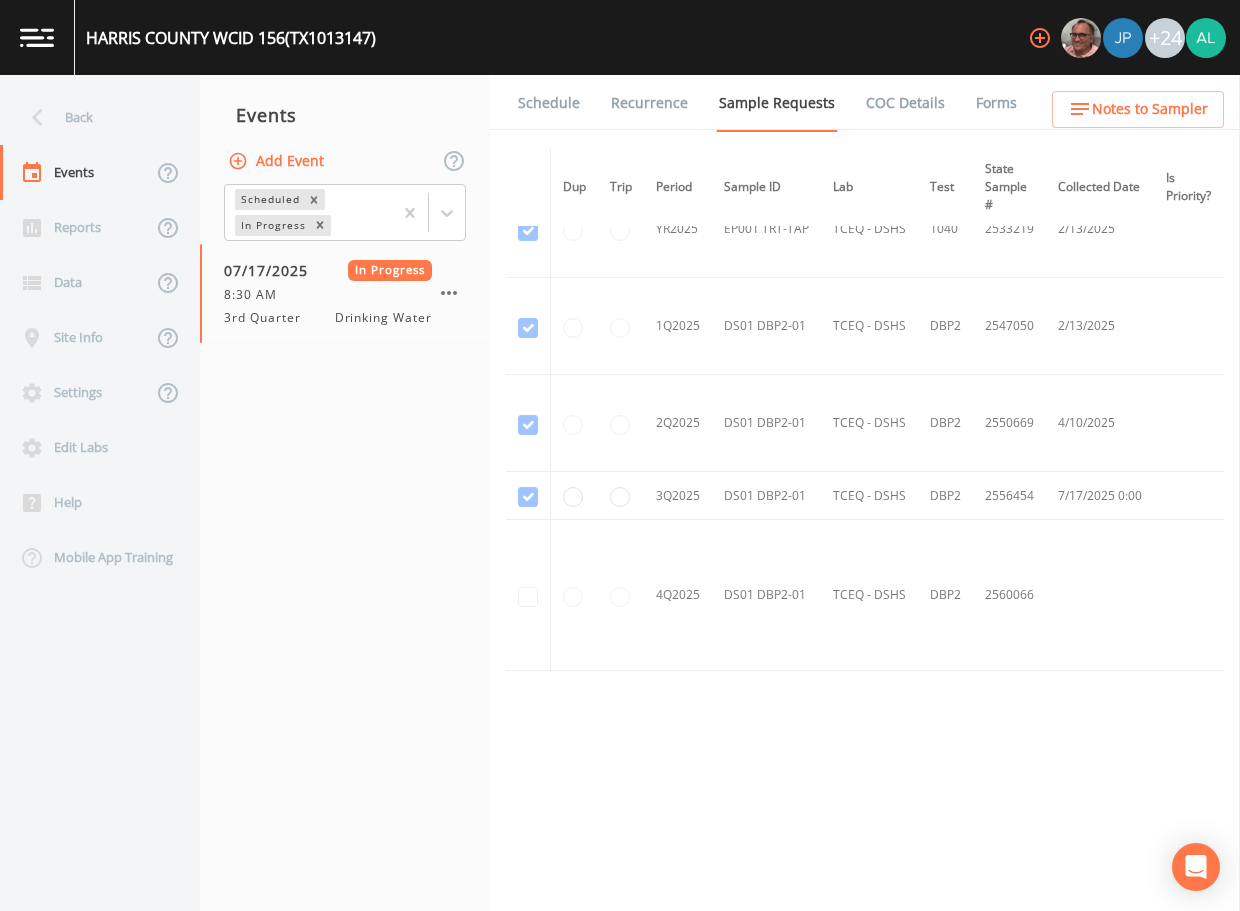 click on "Events Add Event Scheduled In Progress 07/17/2025 In Progress 8:30 AM 3rd Quarter  Drinking Water" at bounding box center (345, 493) 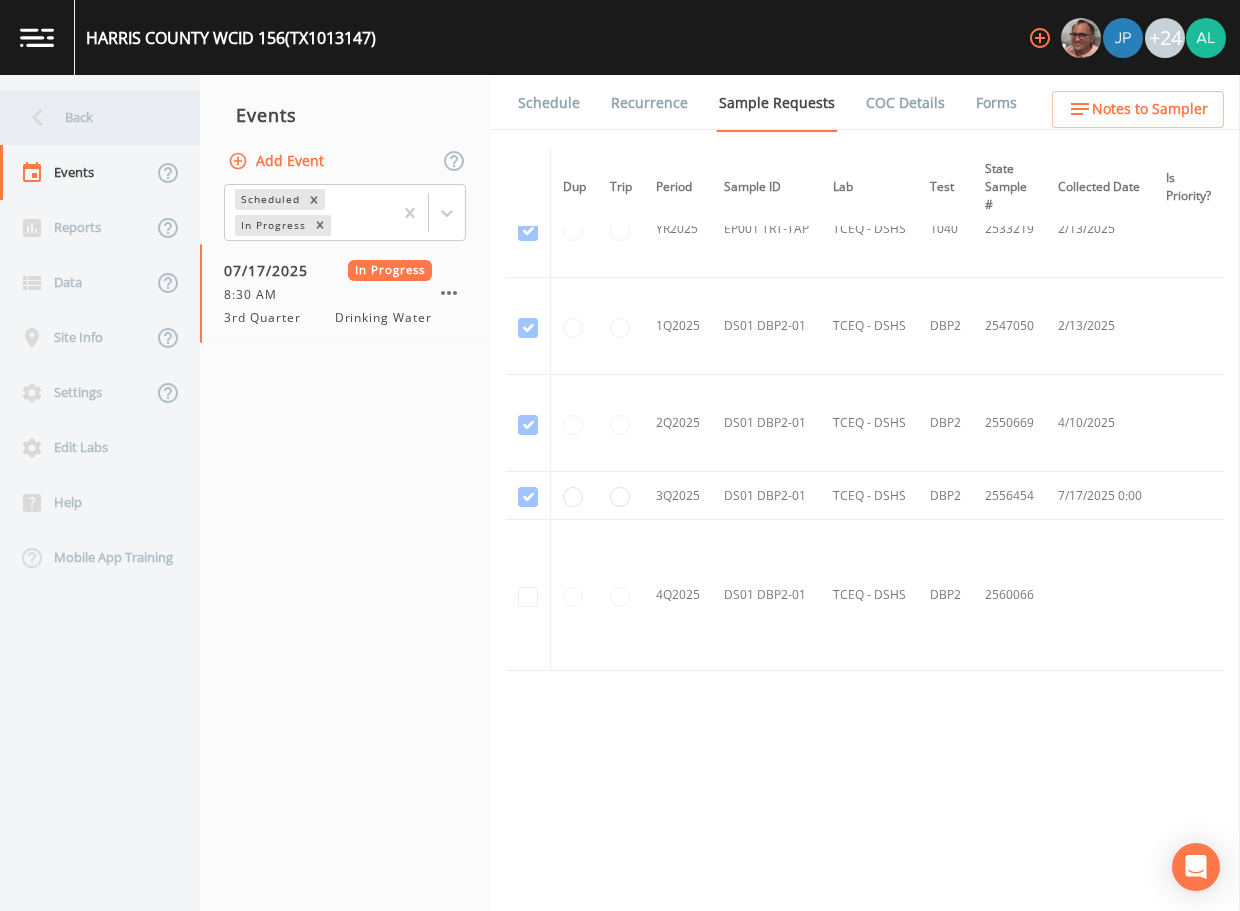 click on "Back" at bounding box center (90, 117) 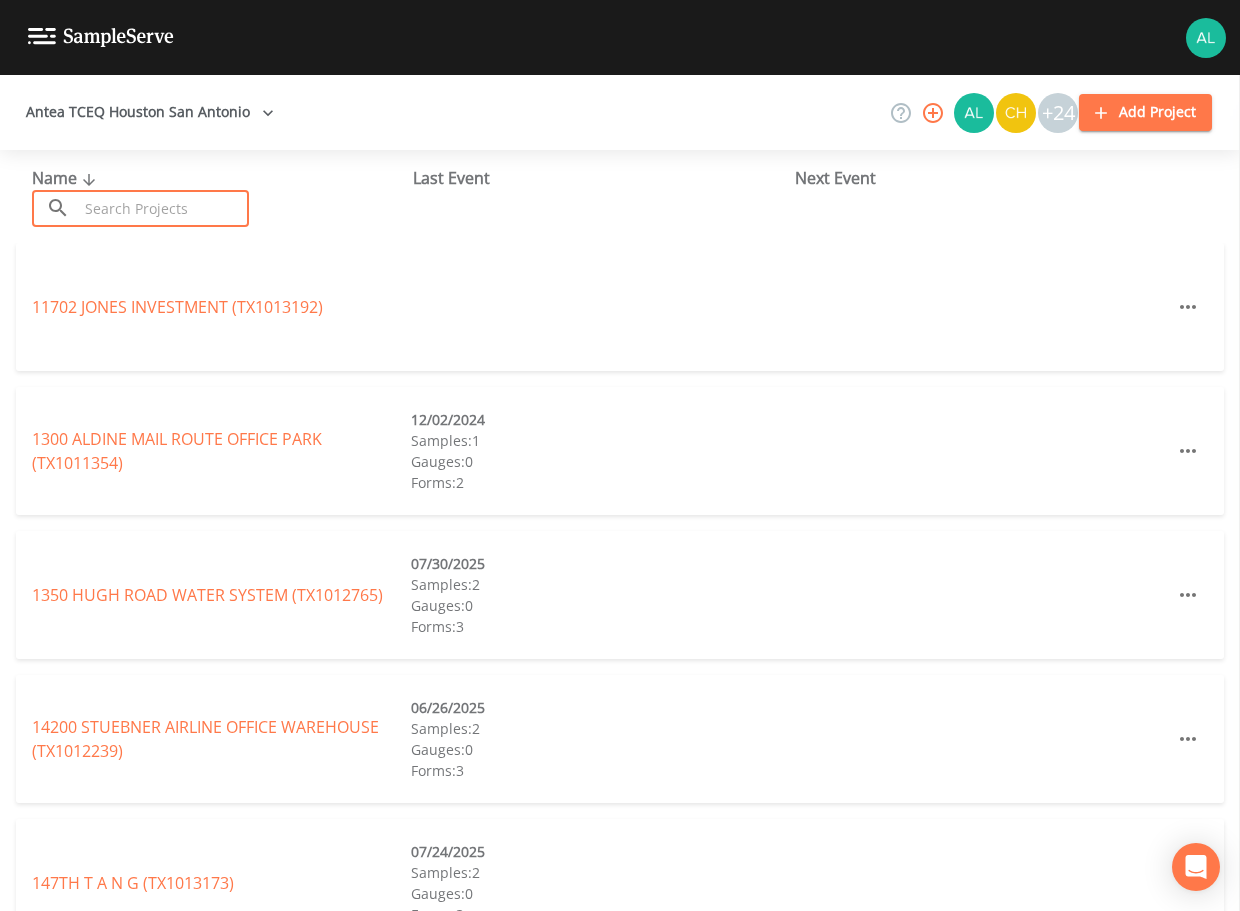 click at bounding box center (163, 208) 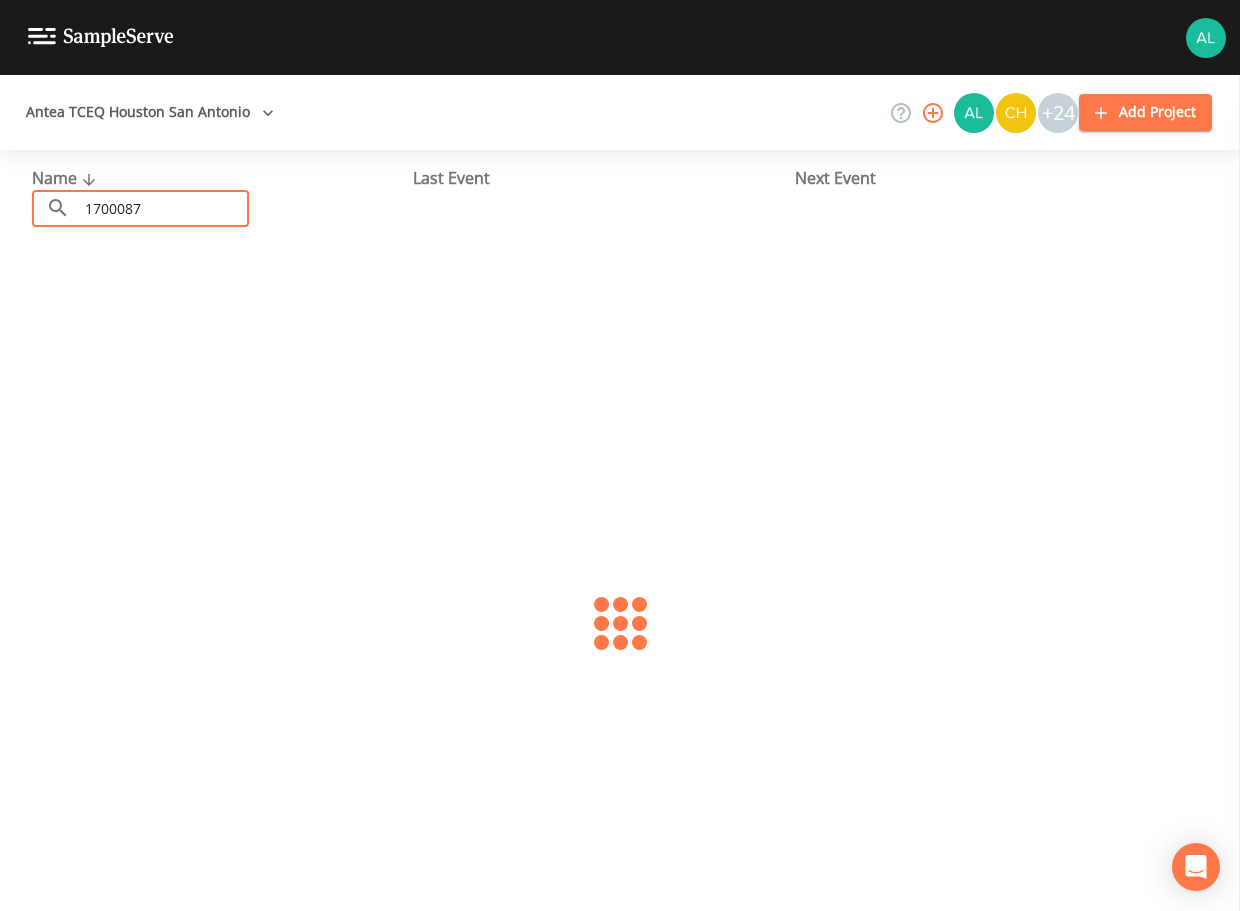 type on "1700087" 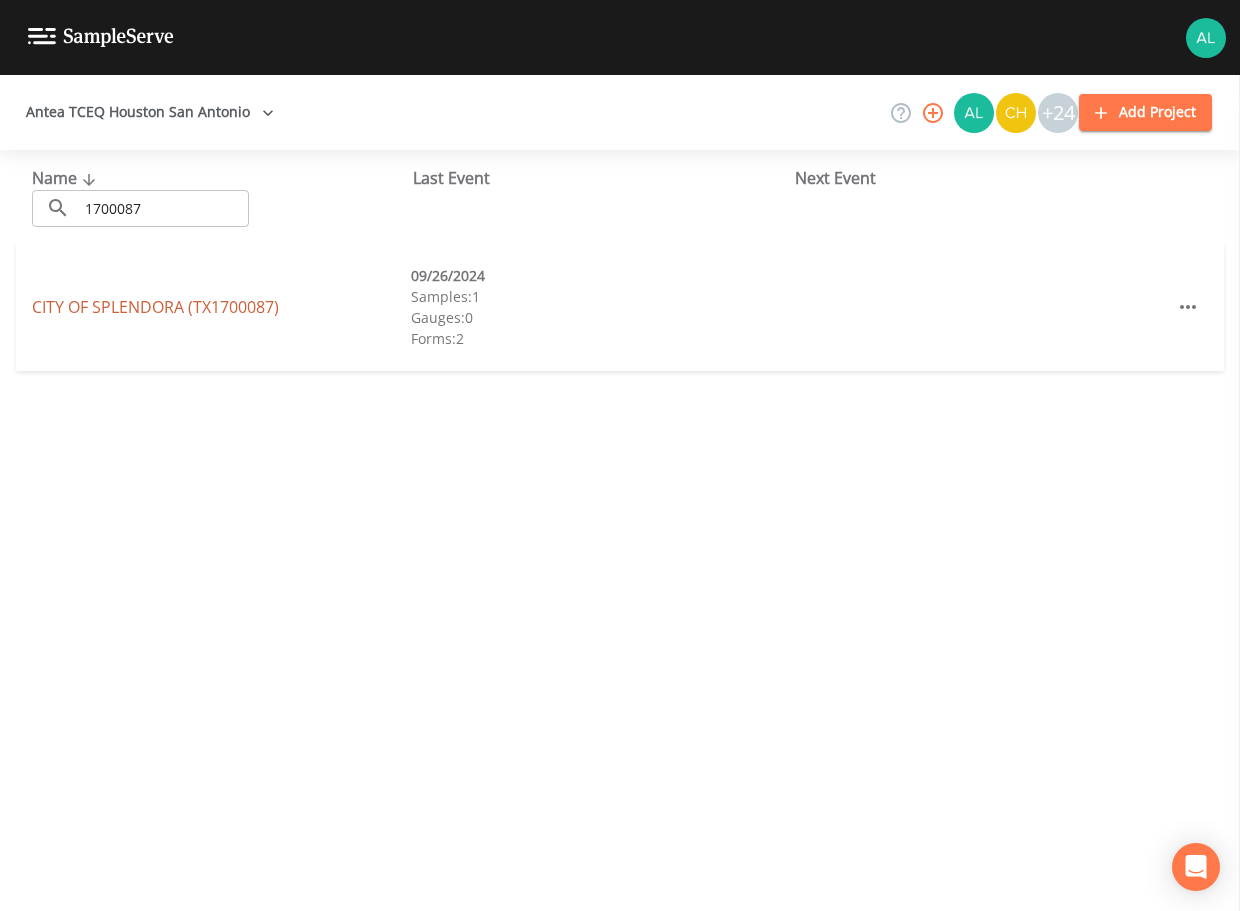 click on "CITY OF SPLENDORA   (TX1700087)" at bounding box center [155, 307] 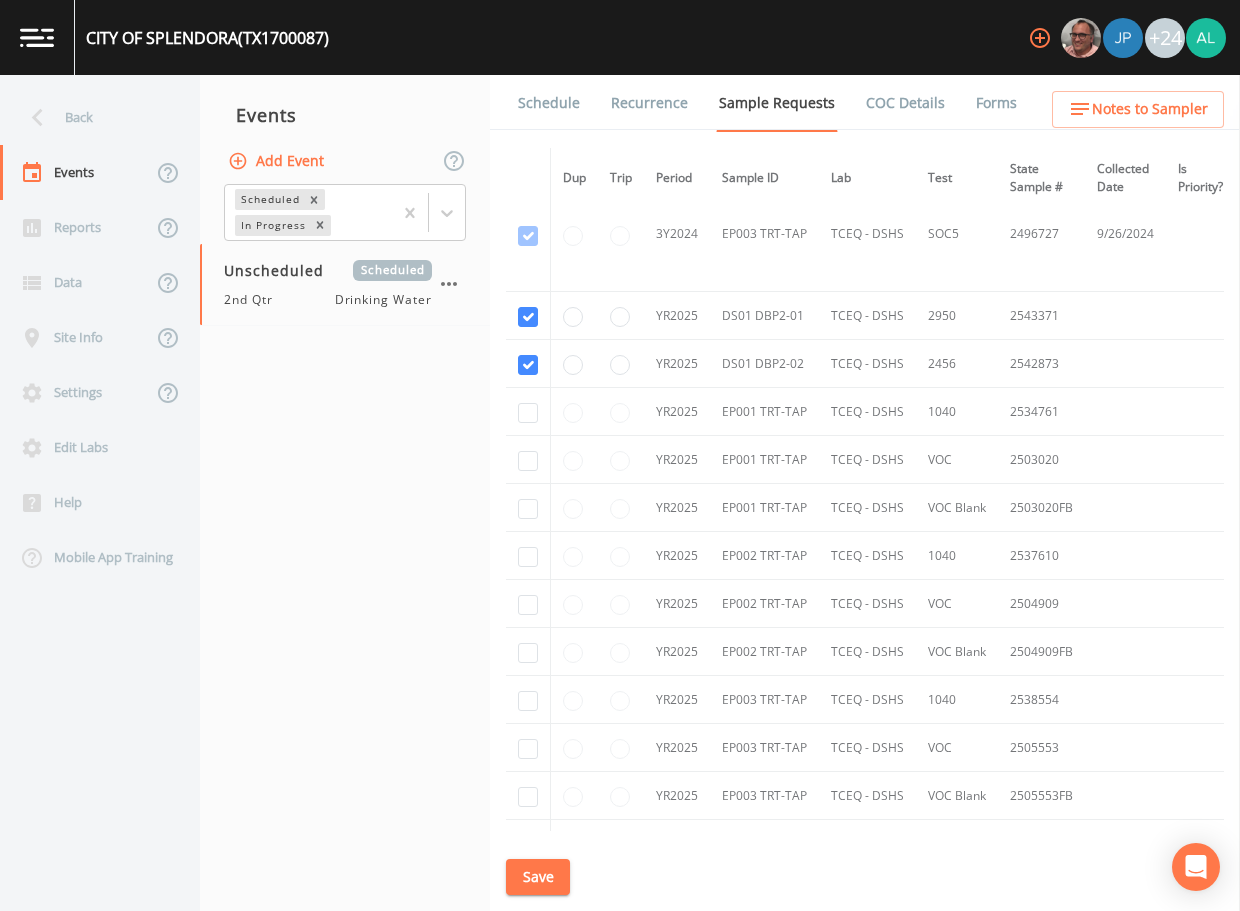 scroll, scrollTop: 1500, scrollLeft: 0, axis: vertical 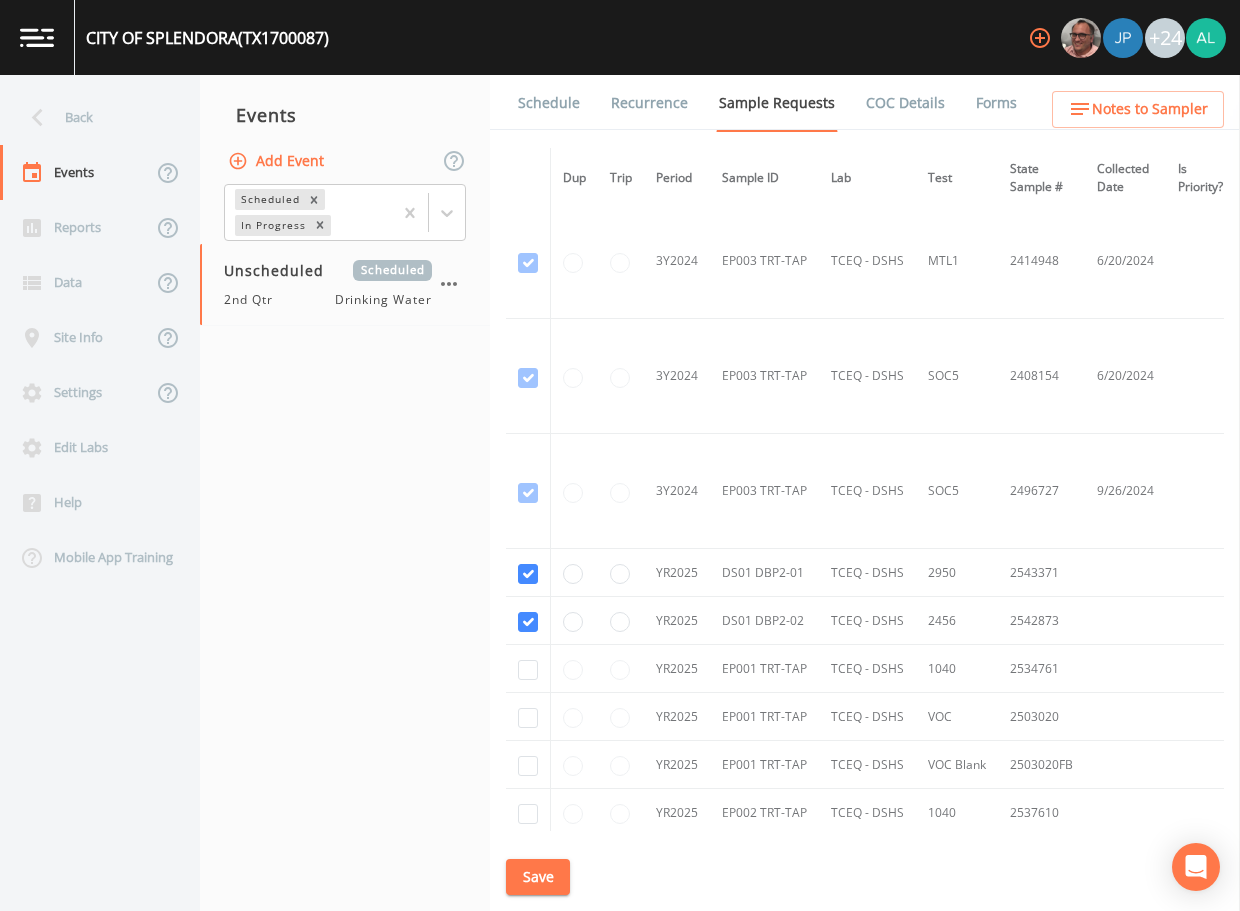 click on "Schedule" at bounding box center [549, 103] 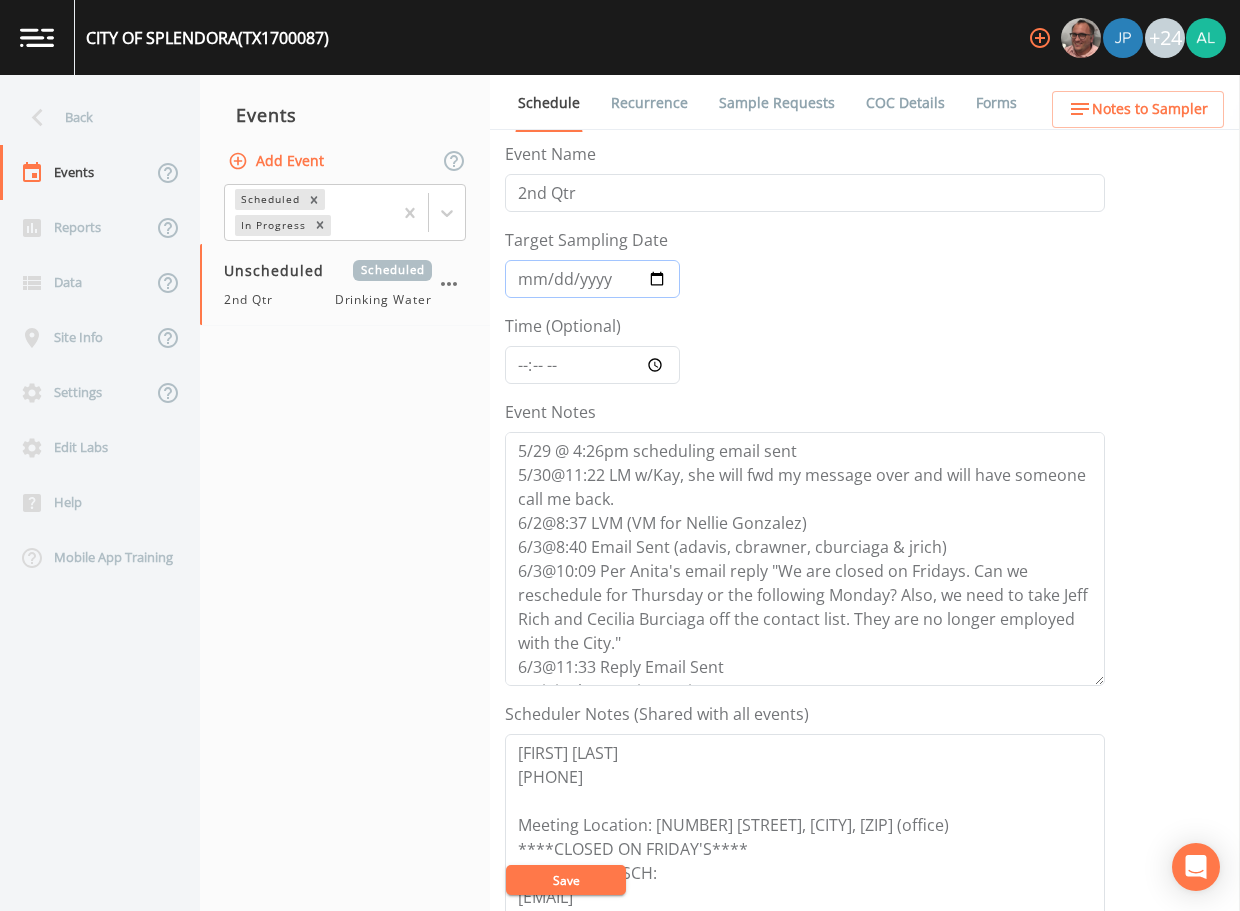 click on "Target Sampling Date" at bounding box center [592, 279] 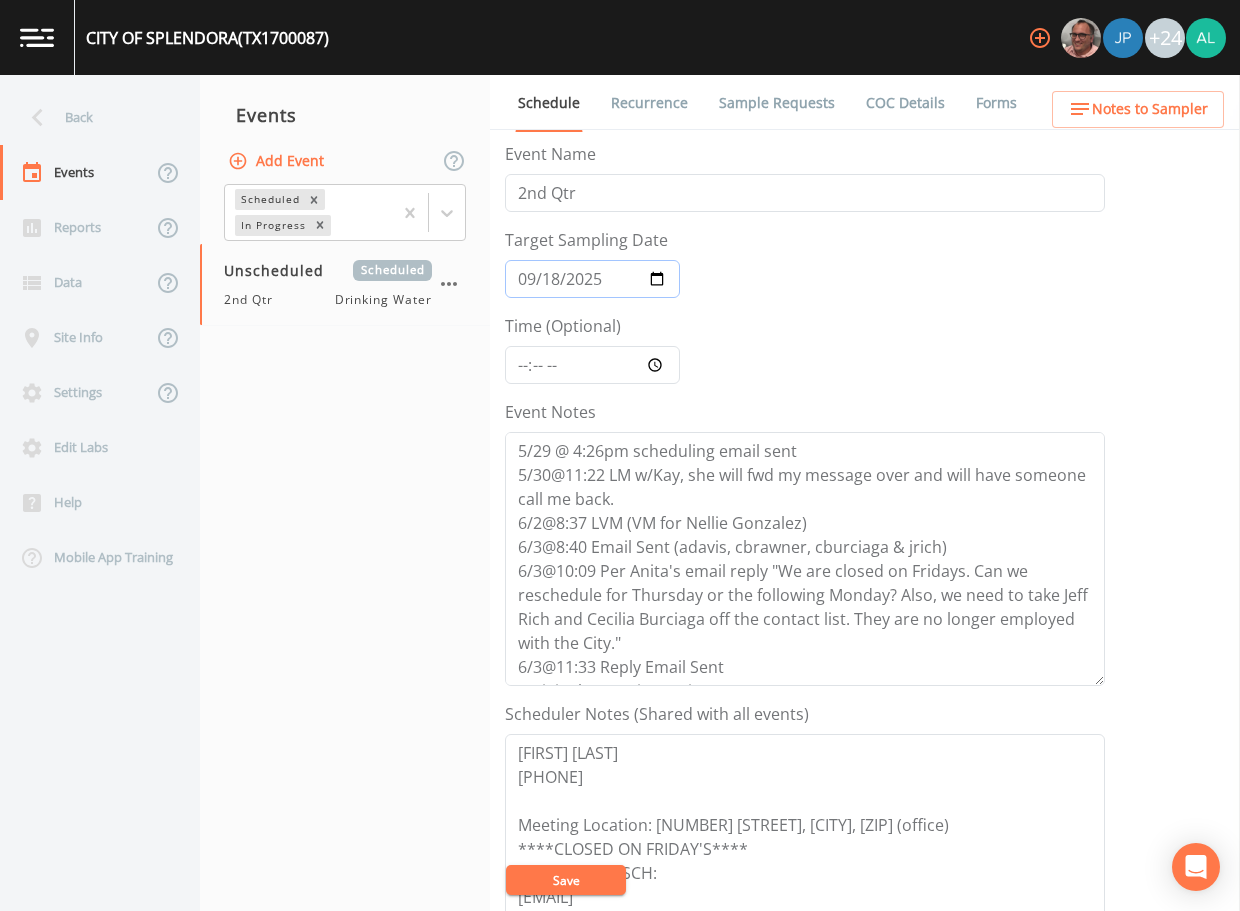 click on "2025-09-18" at bounding box center (592, 279) 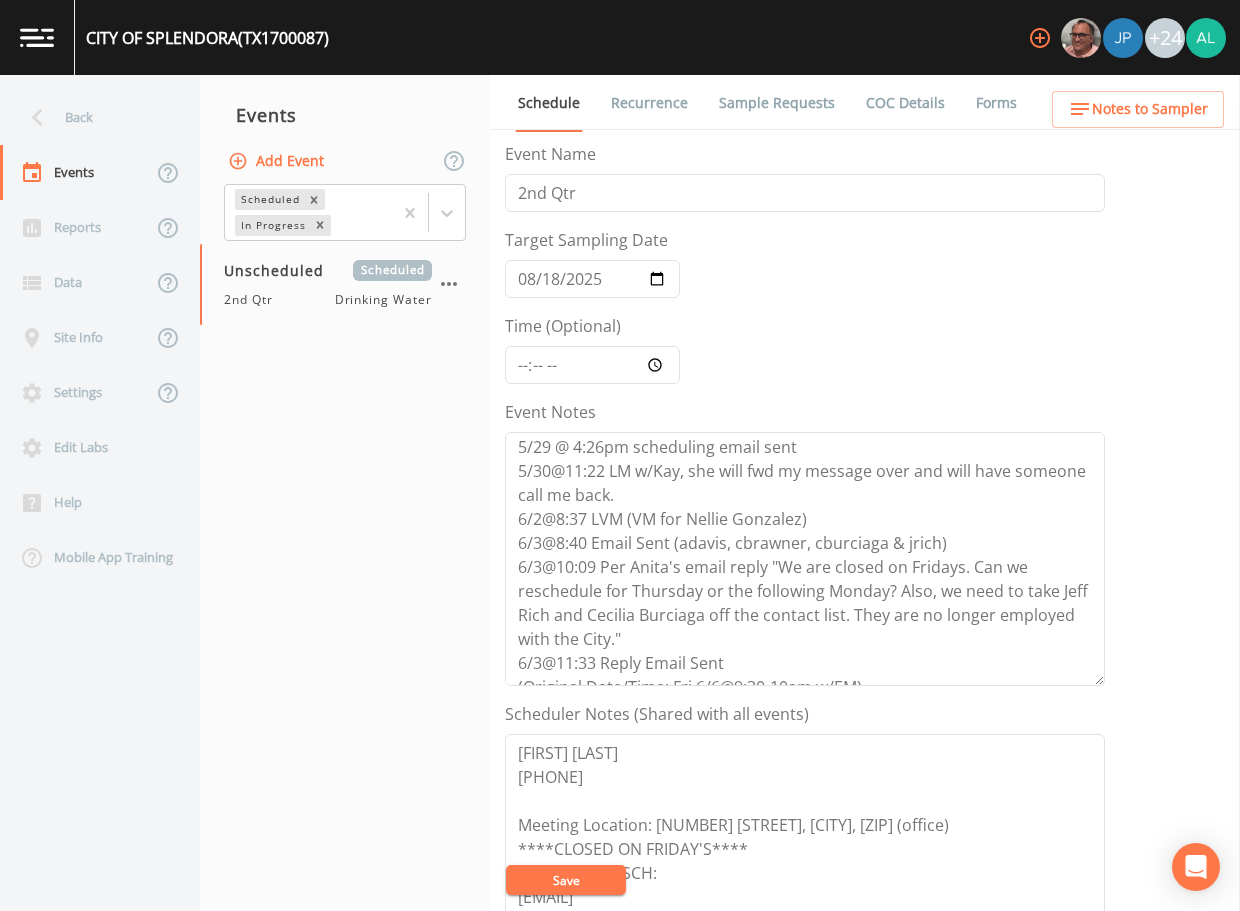 scroll, scrollTop: 0, scrollLeft: 0, axis: both 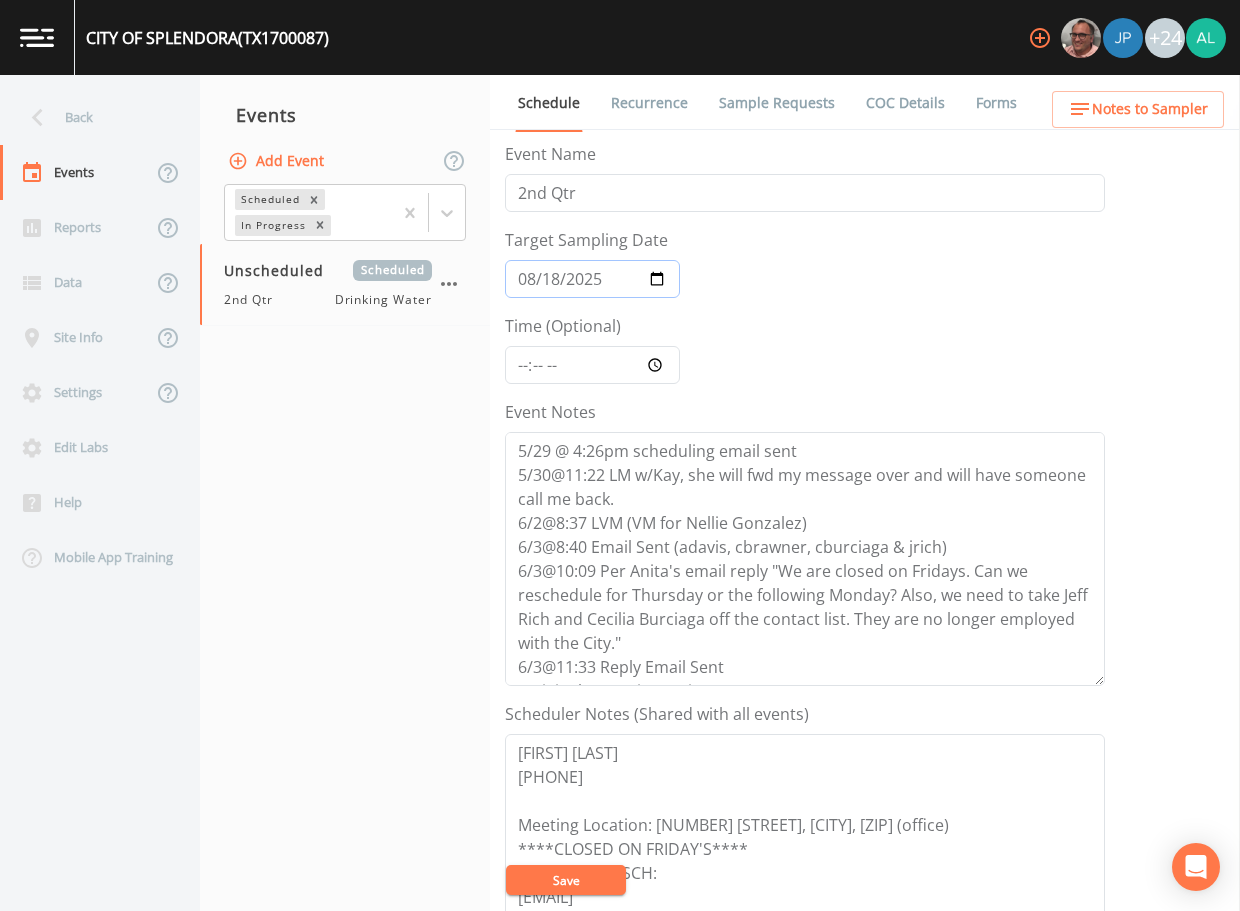 click on "2025-08-18" at bounding box center (592, 279) 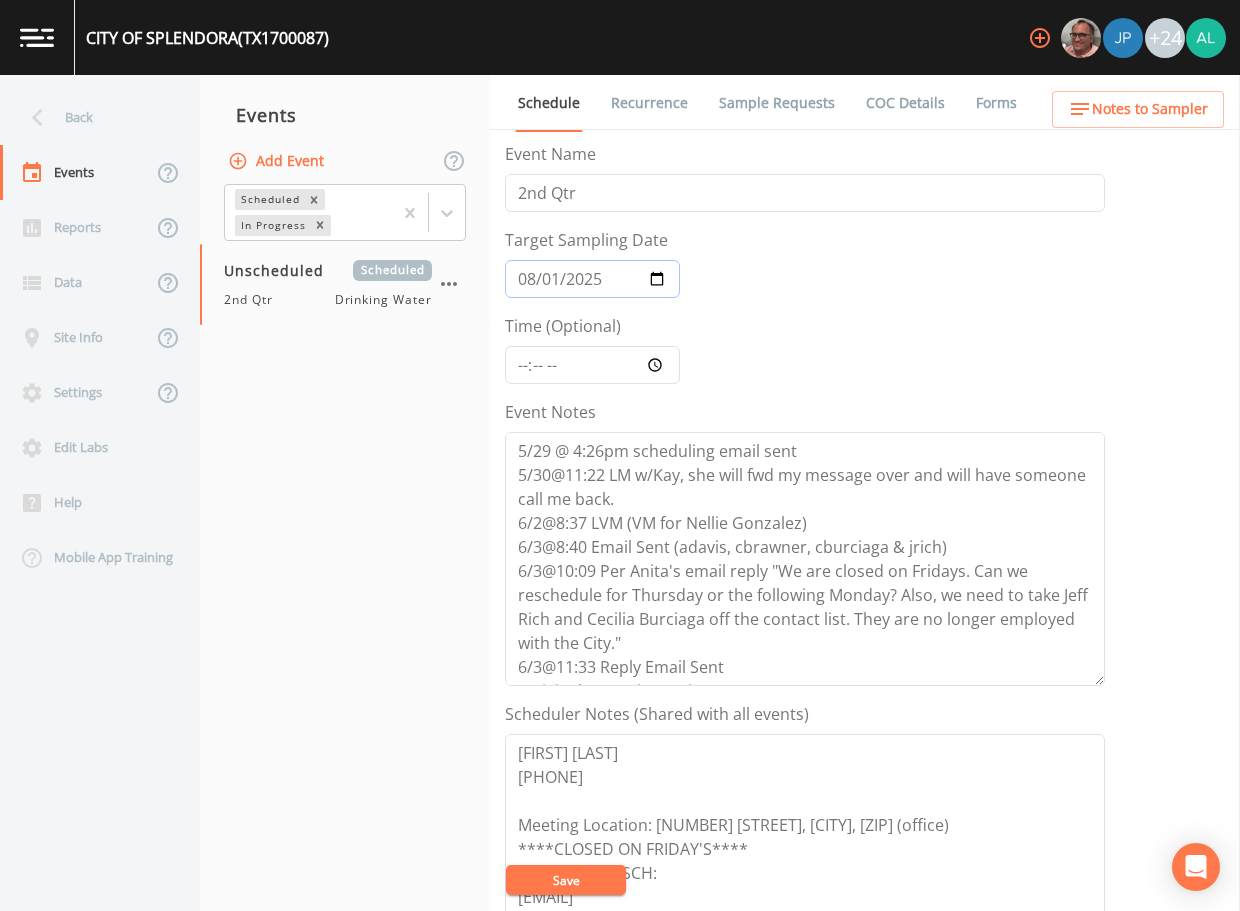 type on "2025-08-11" 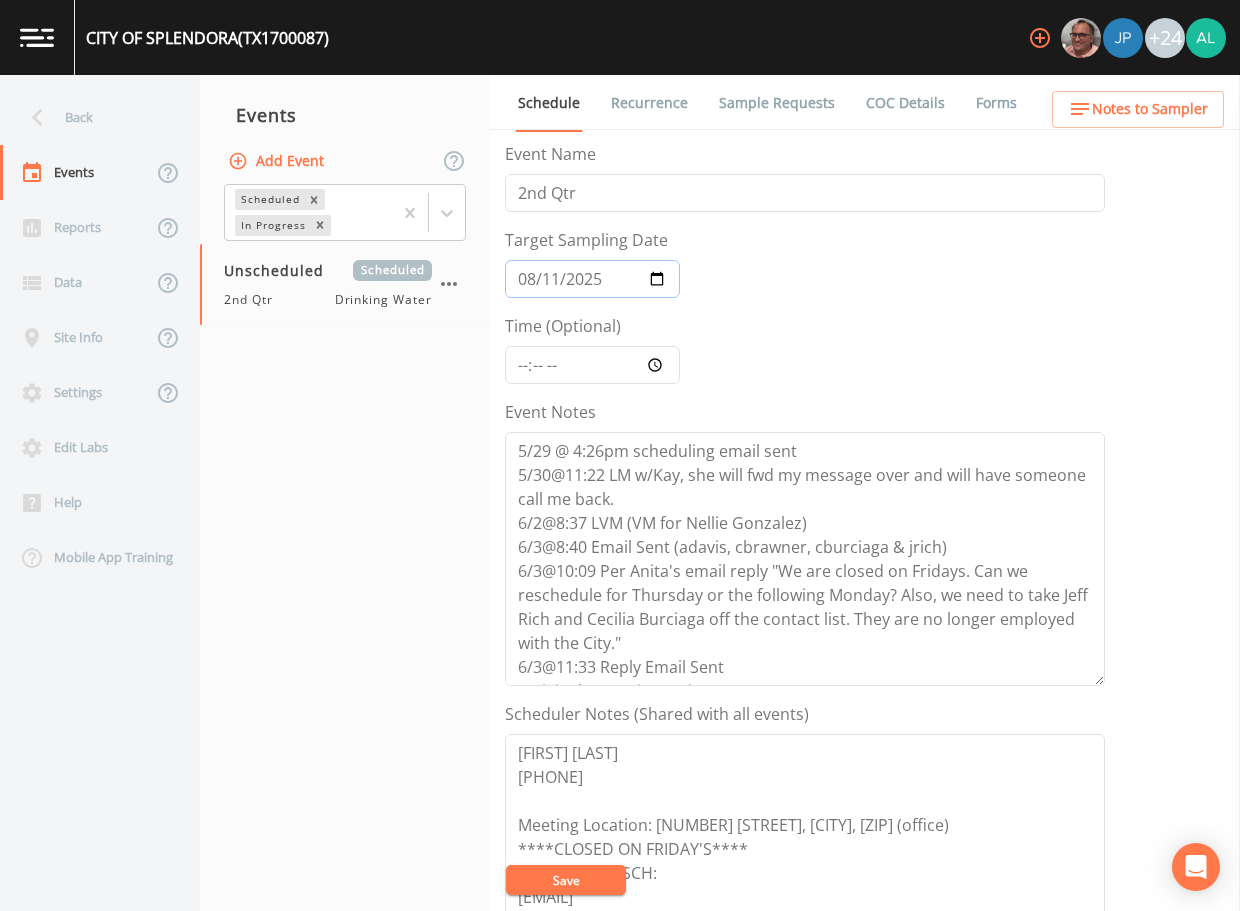click on "Save" at bounding box center (566, 880) 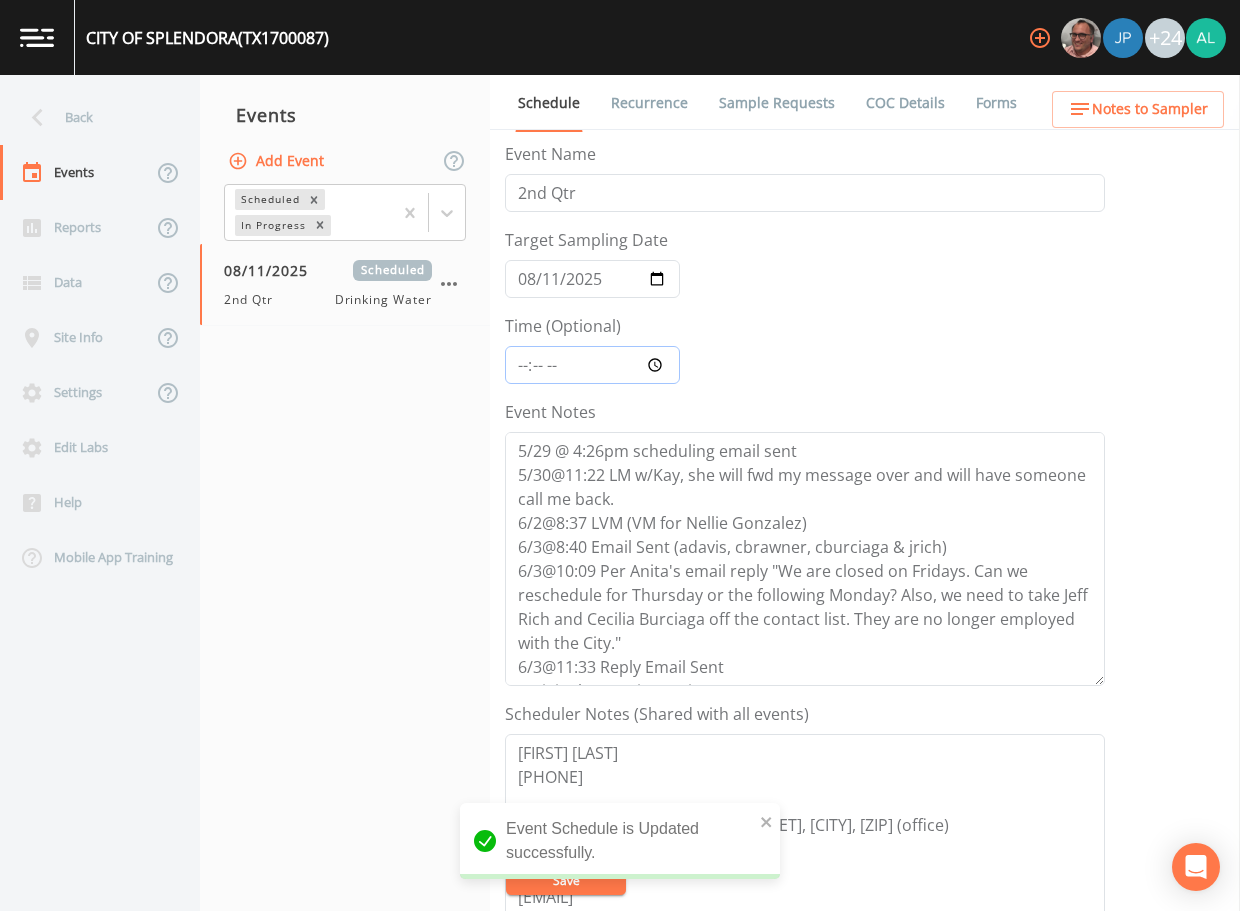 click on "Time (Optional)" at bounding box center [592, 365] 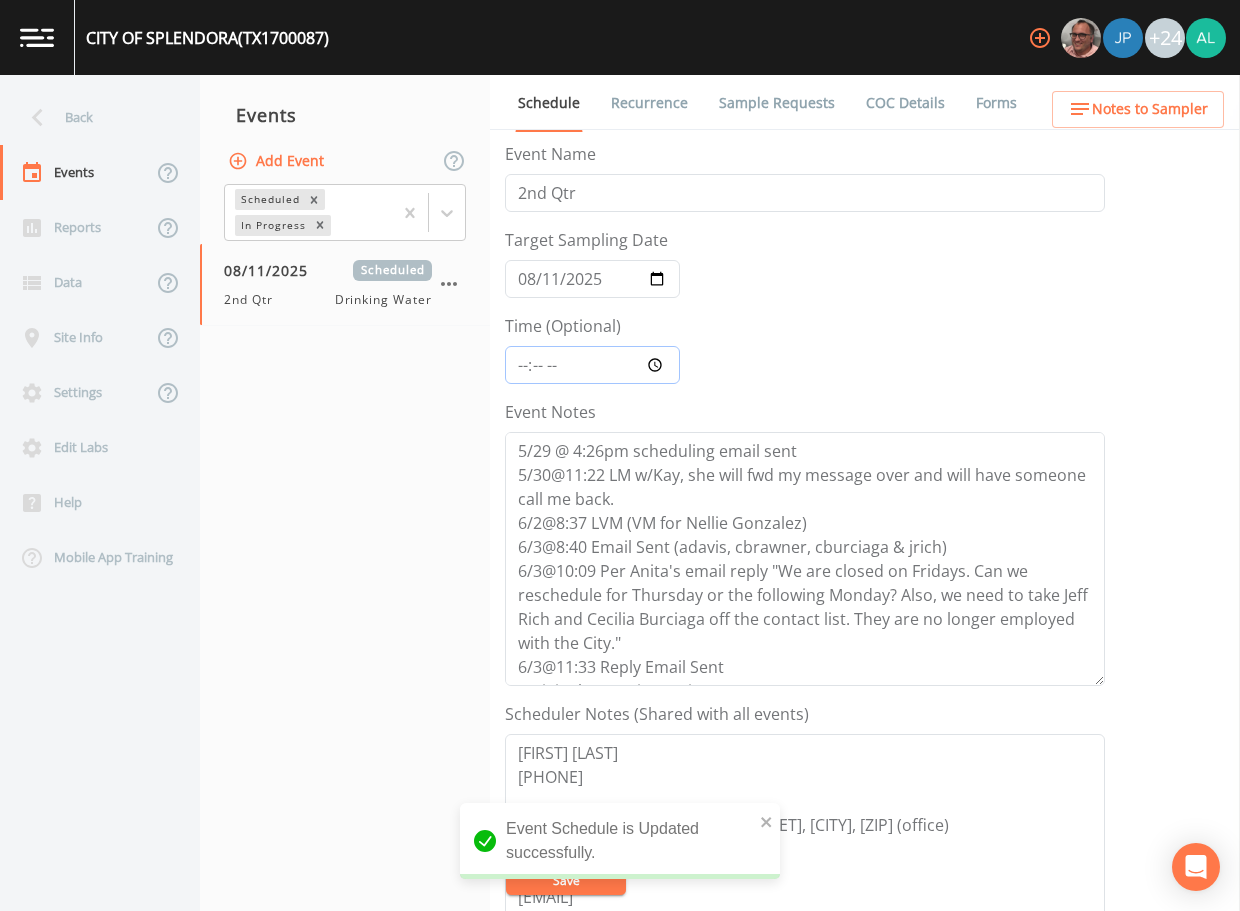 type on "08:30" 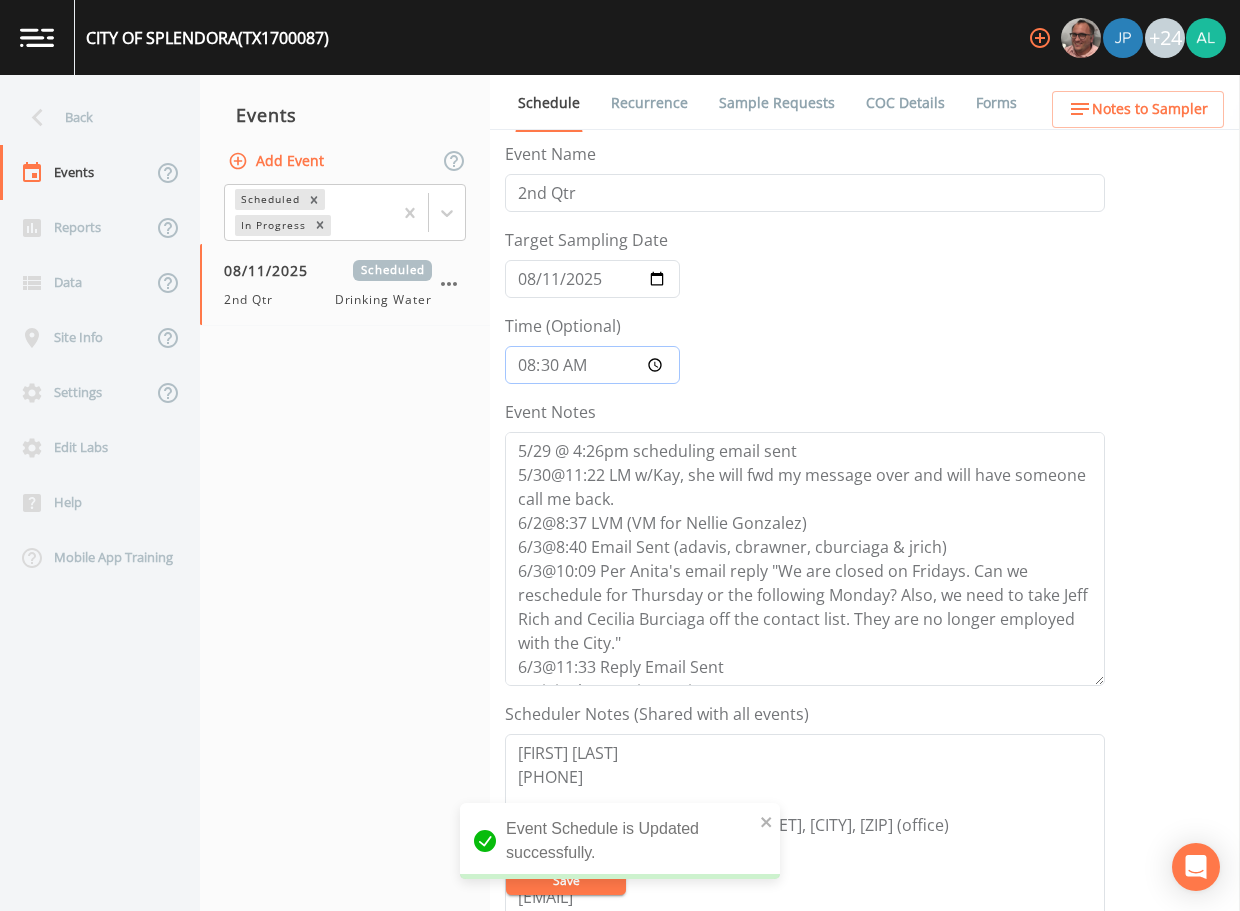 click on "Save" at bounding box center [566, 880] 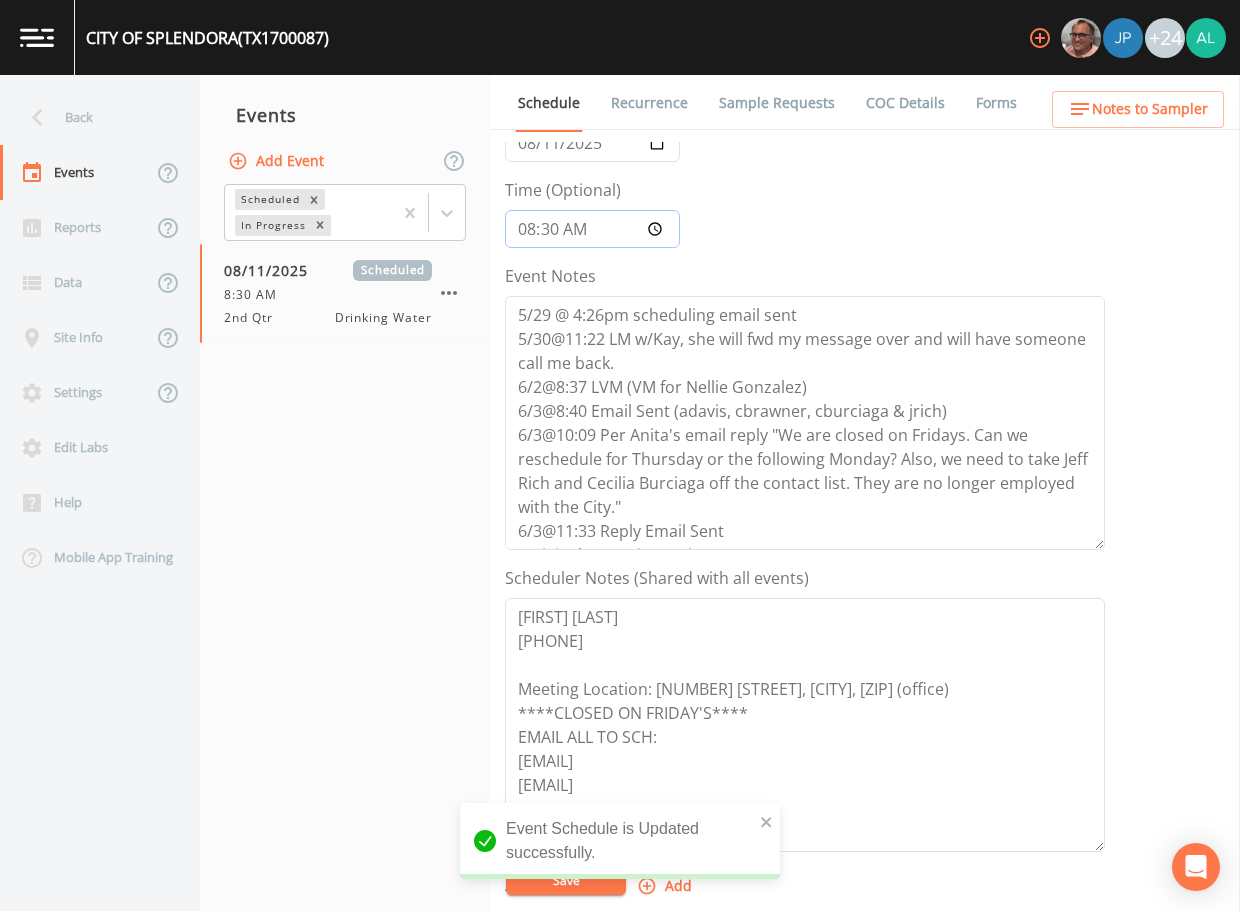 scroll, scrollTop: 300, scrollLeft: 0, axis: vertical 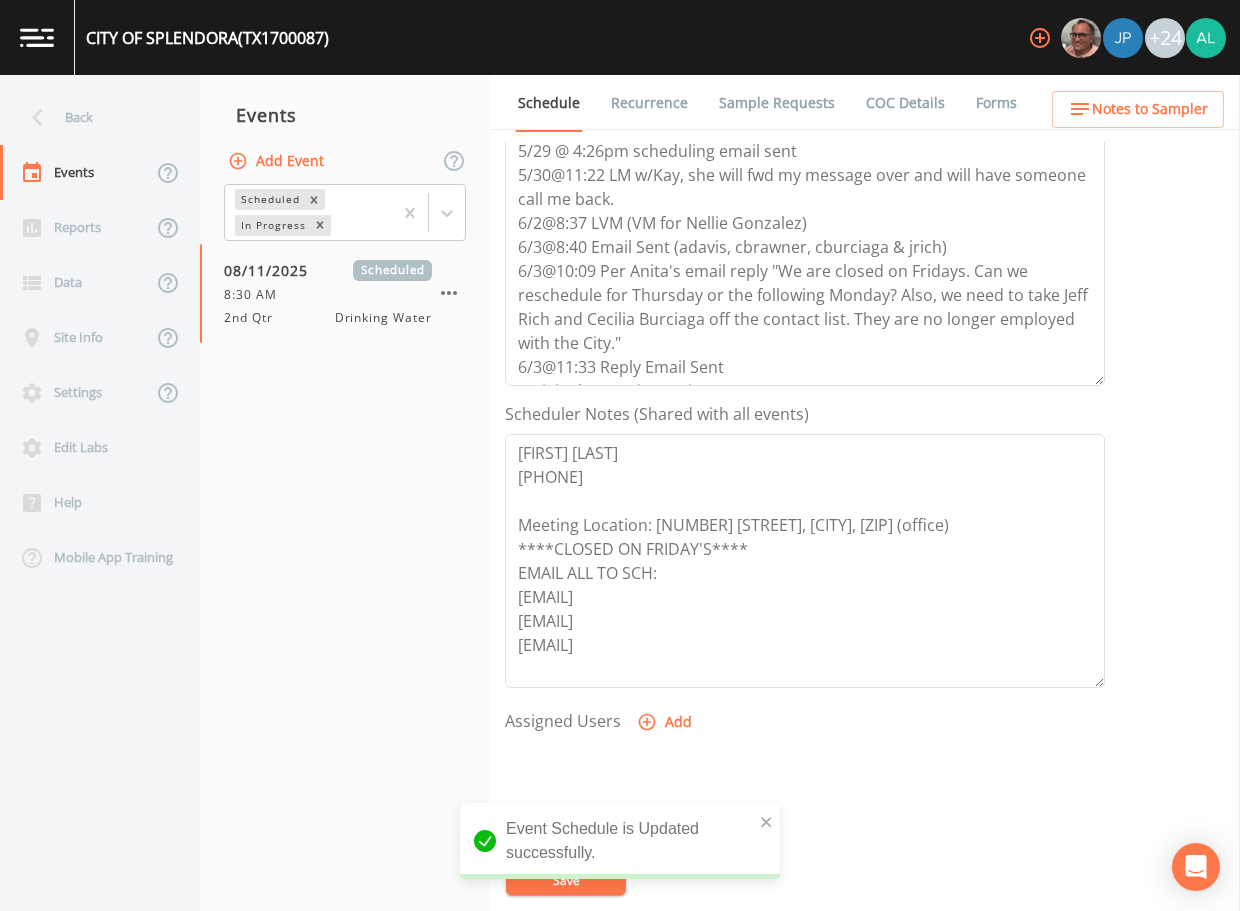 click 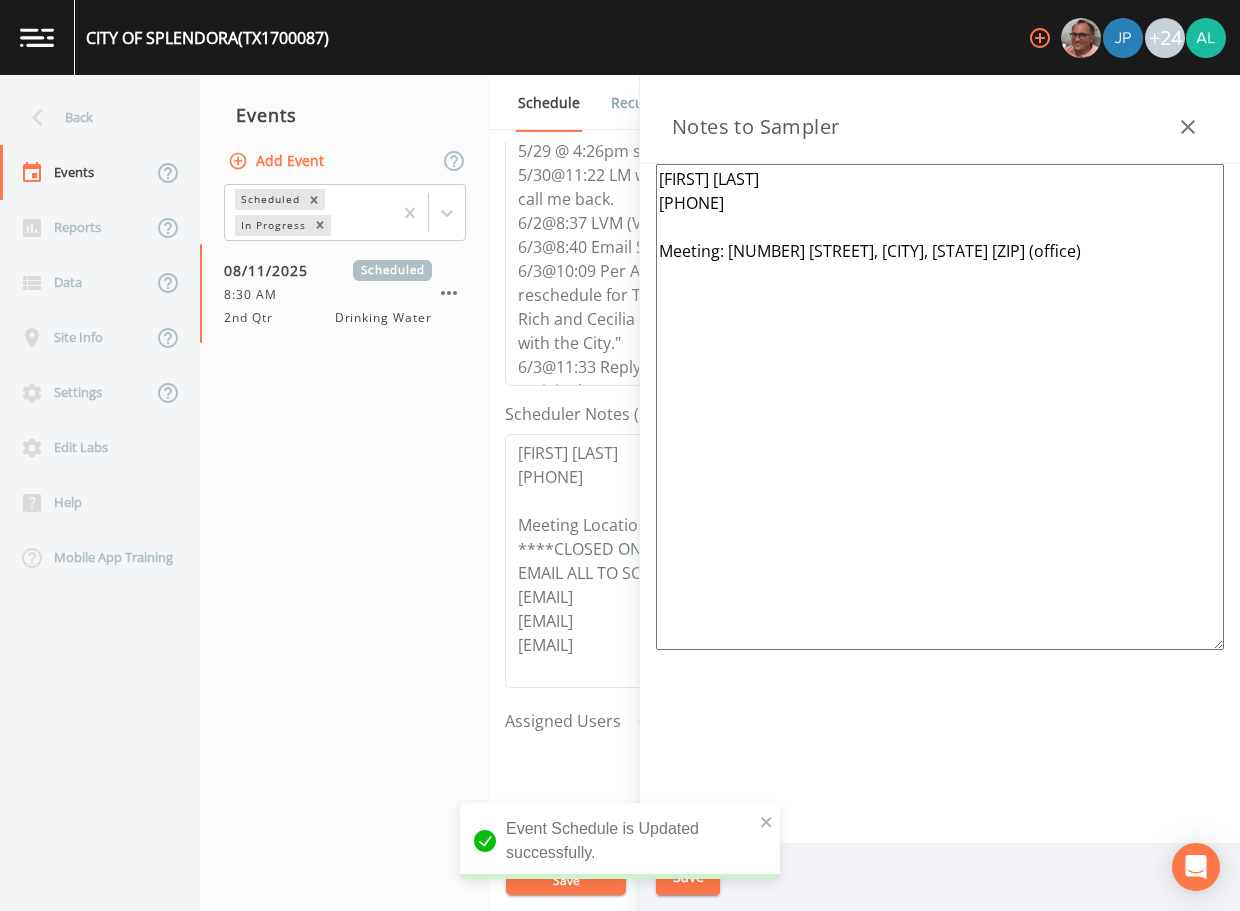 drag, startPoint x: 1023, startPoint y: 249, endPoint x: 730, endPoint y: 252, distance: 293.01535 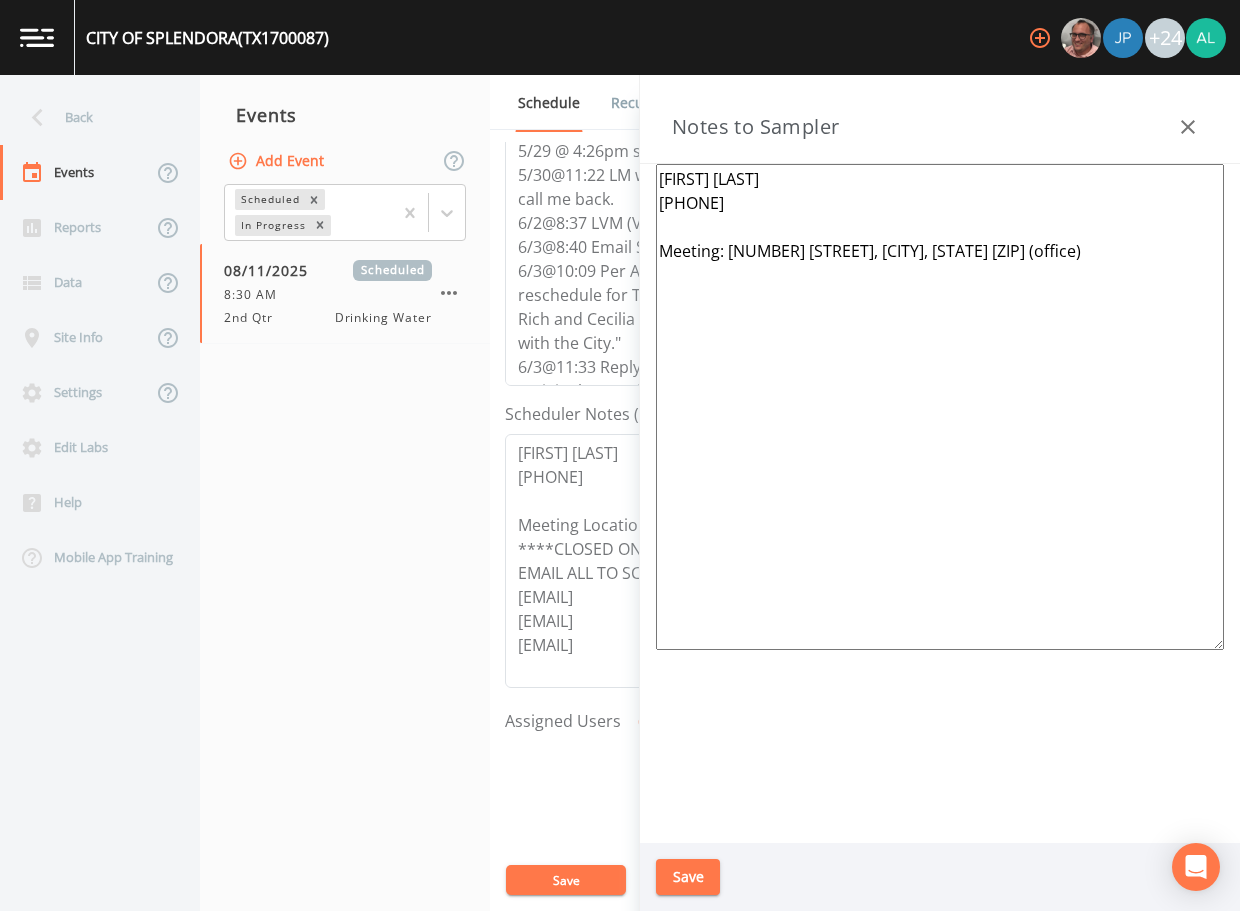 click on "Events Add Event Scheduled In Progress 08/11/2025 Scheduled 8:30 AM 2nd Qtr Drinking Water" at bounding box center [345, 493] 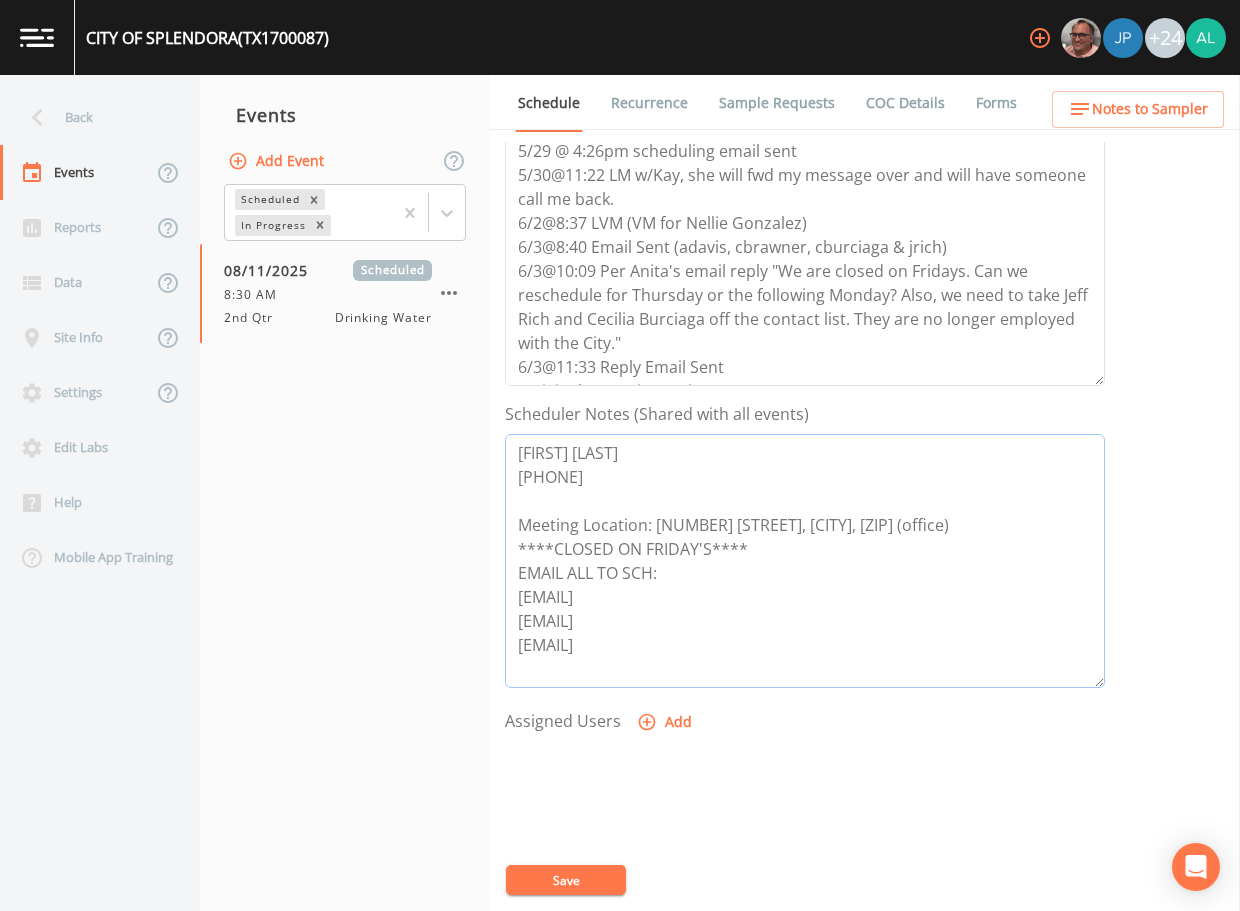 drag, startPoint x: 701, startPoint y: 593, endPoint x: 484, endPoint y: 607, distance: 217.45114 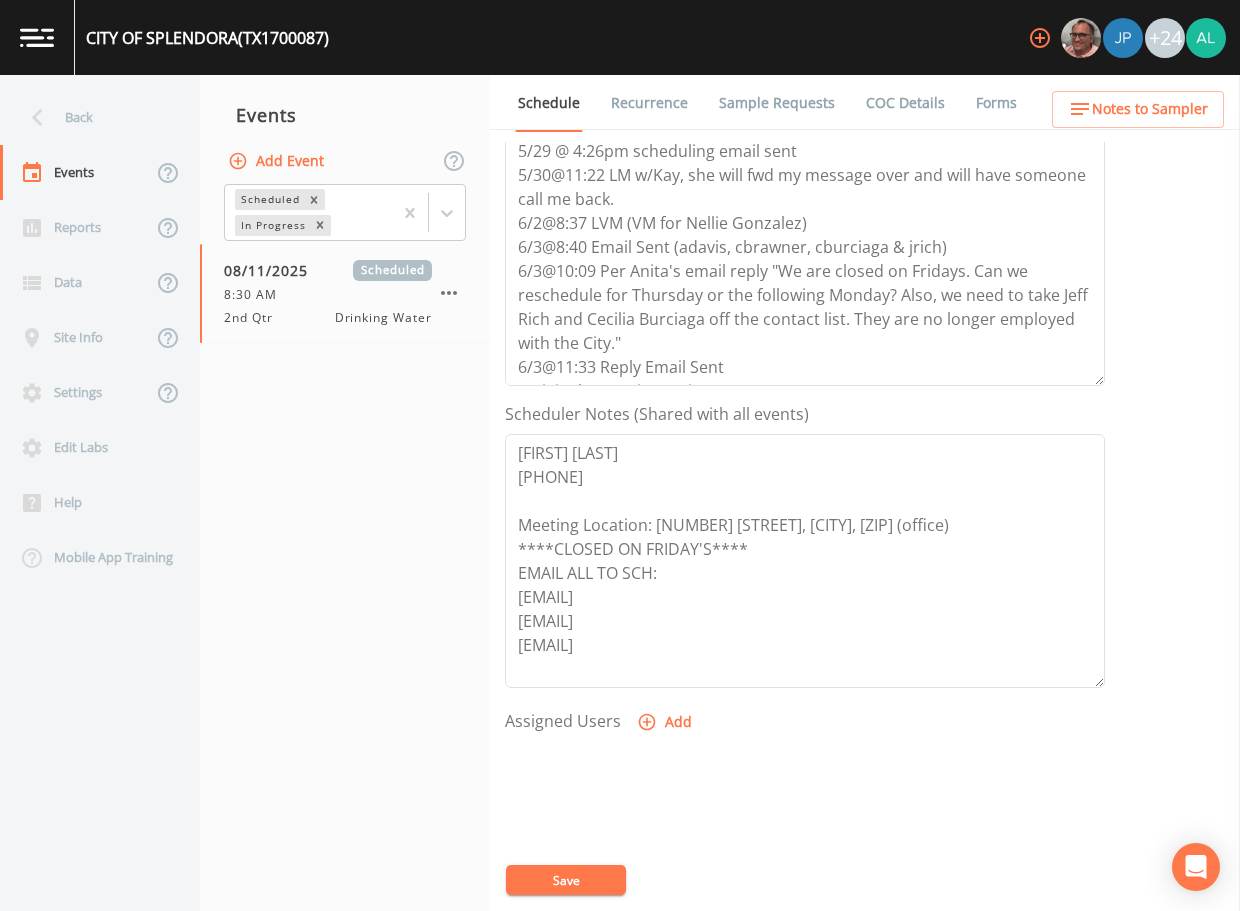 click on "Sample Requests" at bounding box center (777, 103) 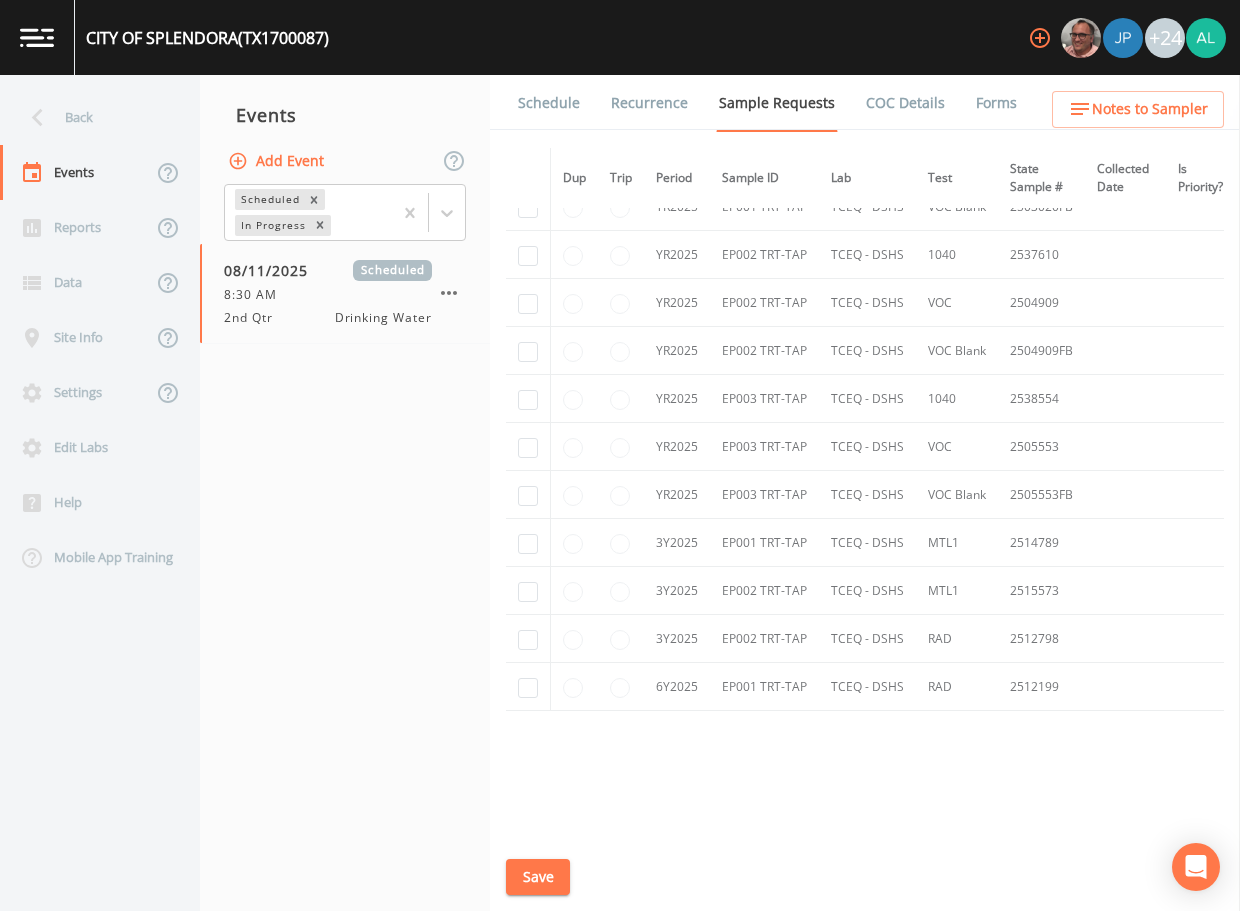 scroll, scrollTop: 2103, scrollLeft: 0, axis: vertical 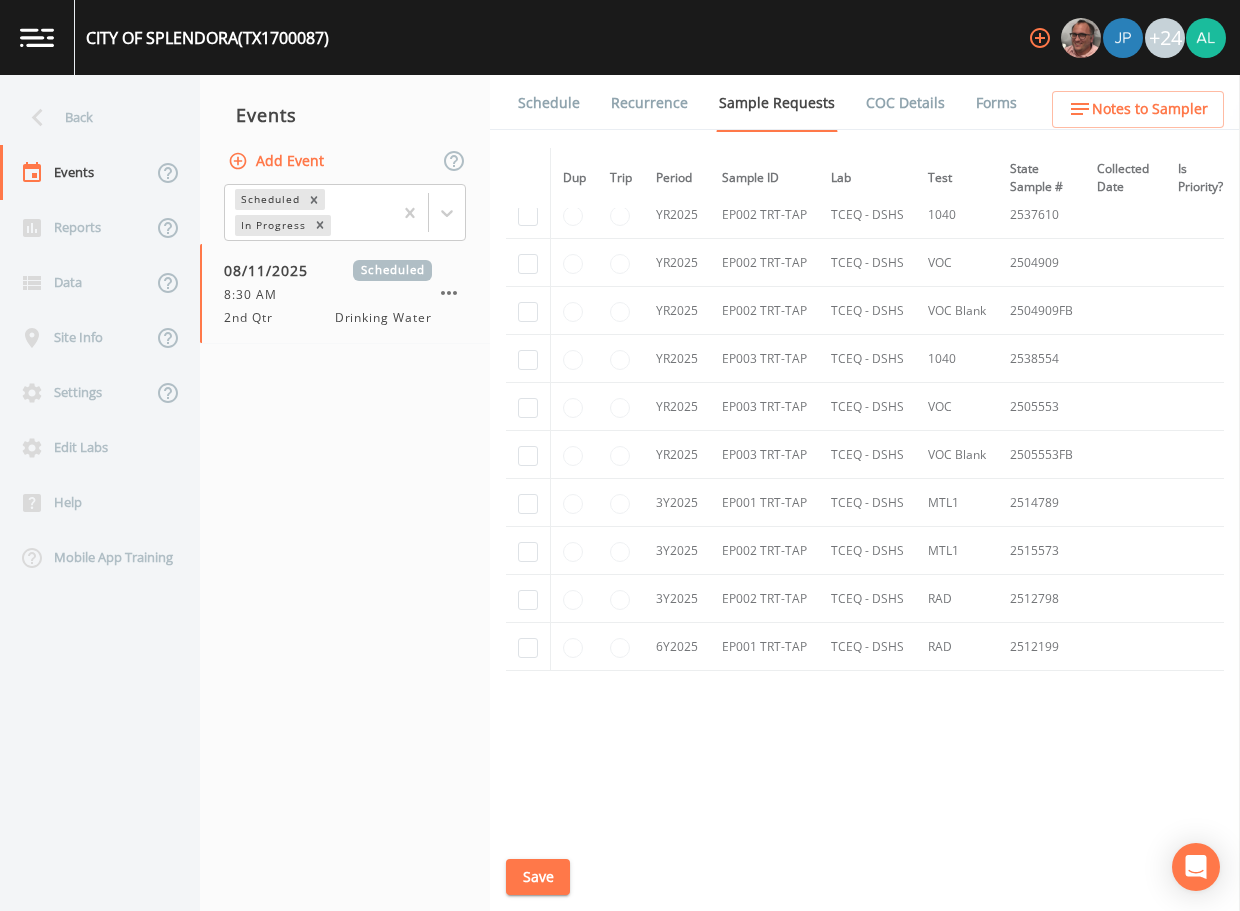 click on "Schedule" at bounding box center [549, 103] 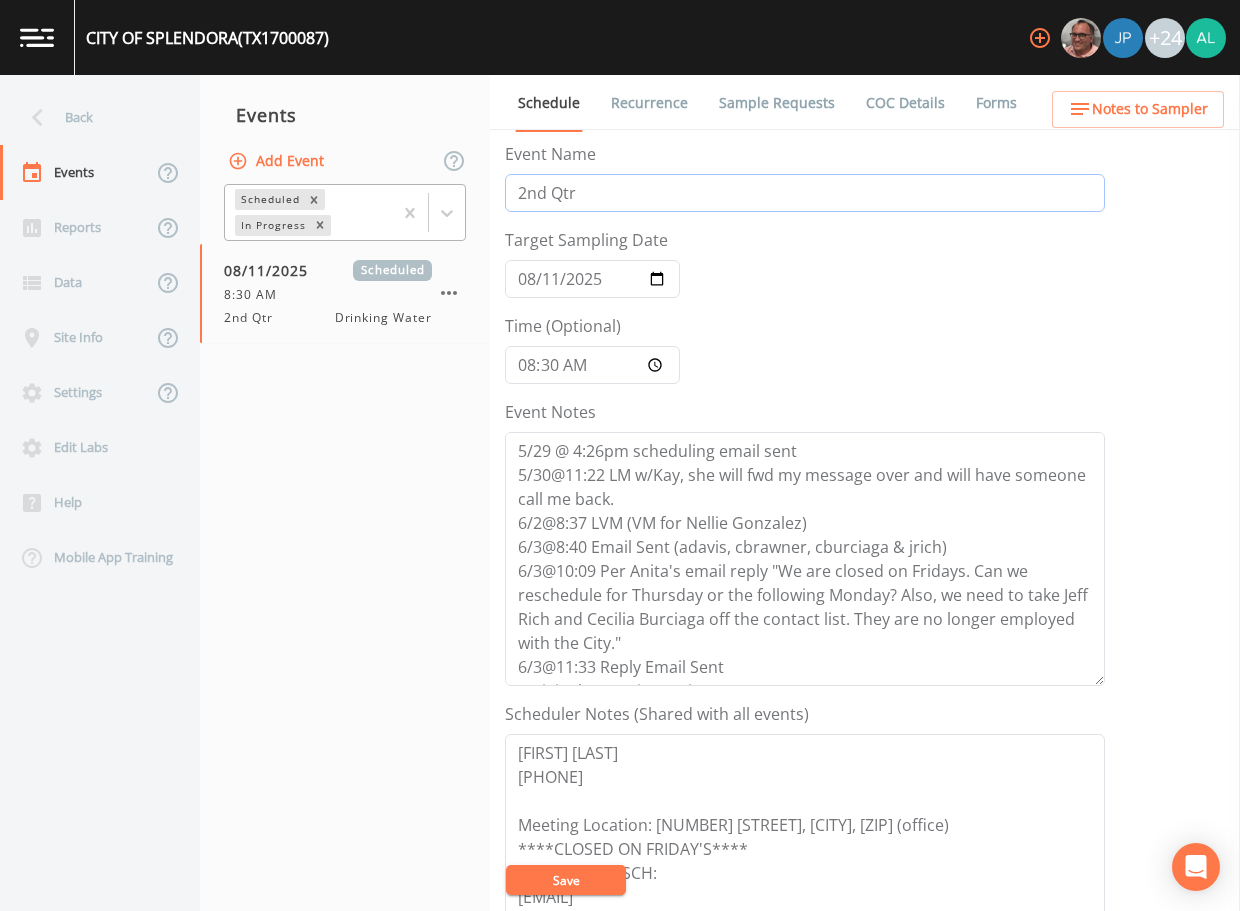drag, startPoint x: 571, startPoint y: 194, endPoint x: 455, endPoint y: 192, distance: 116.01724 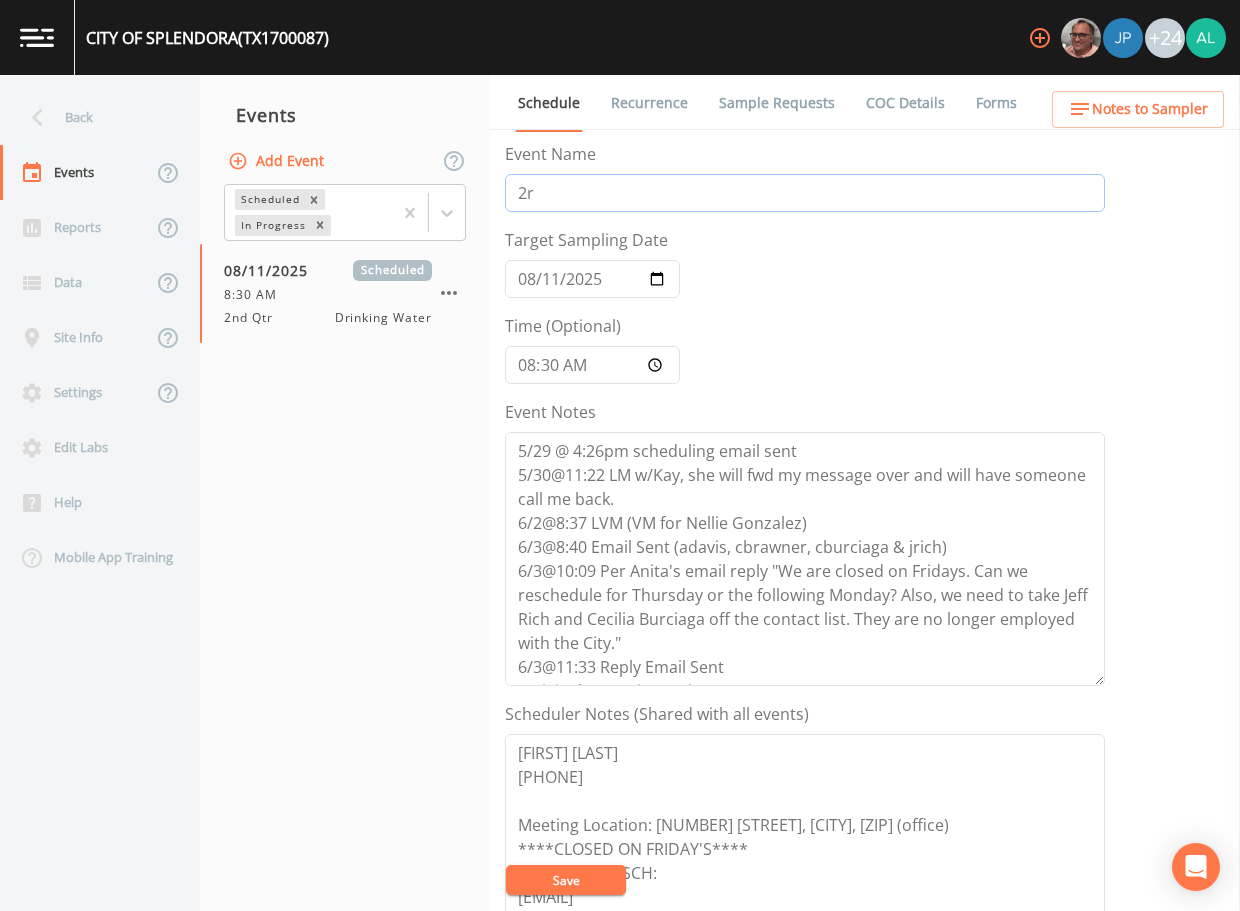 type on "r" 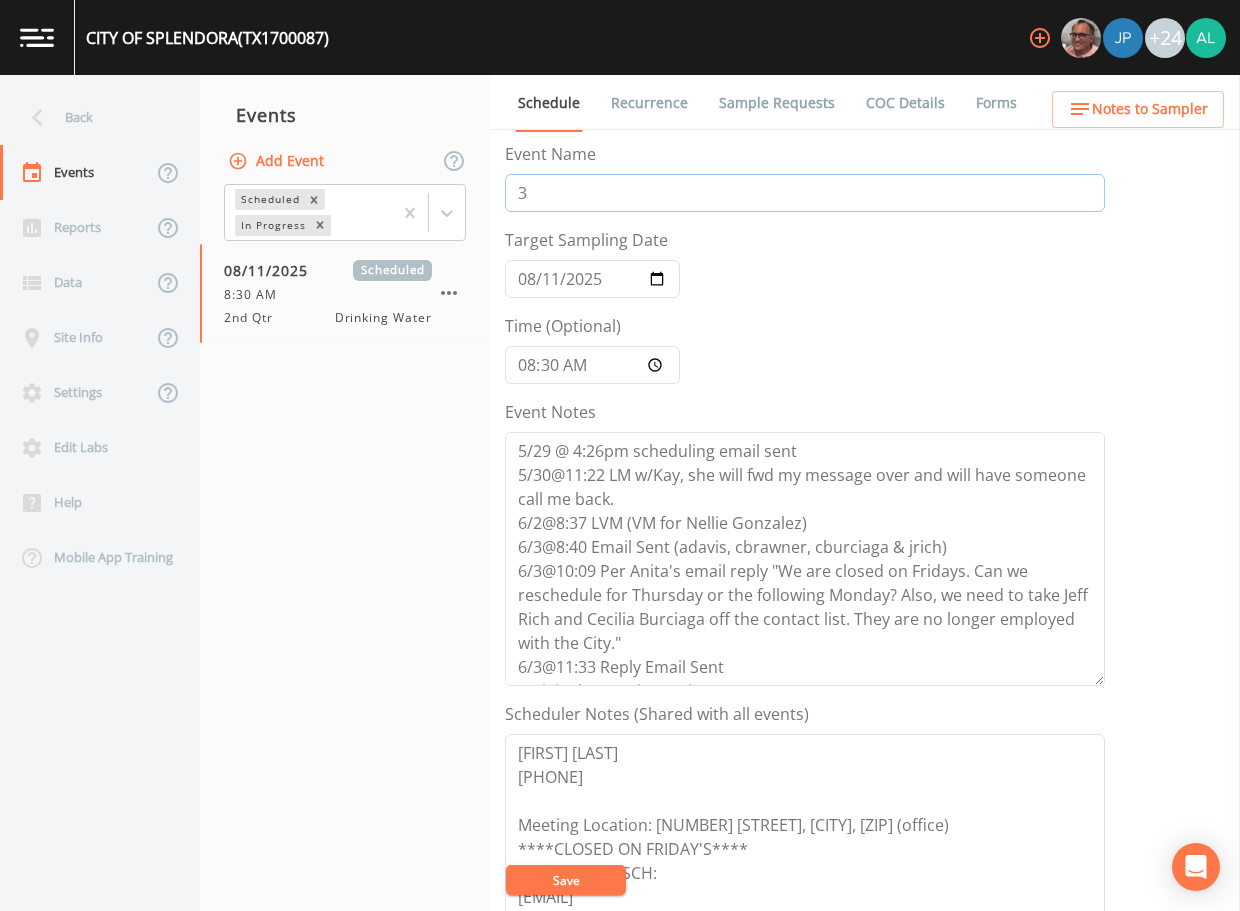 type on "3rd Quarter" 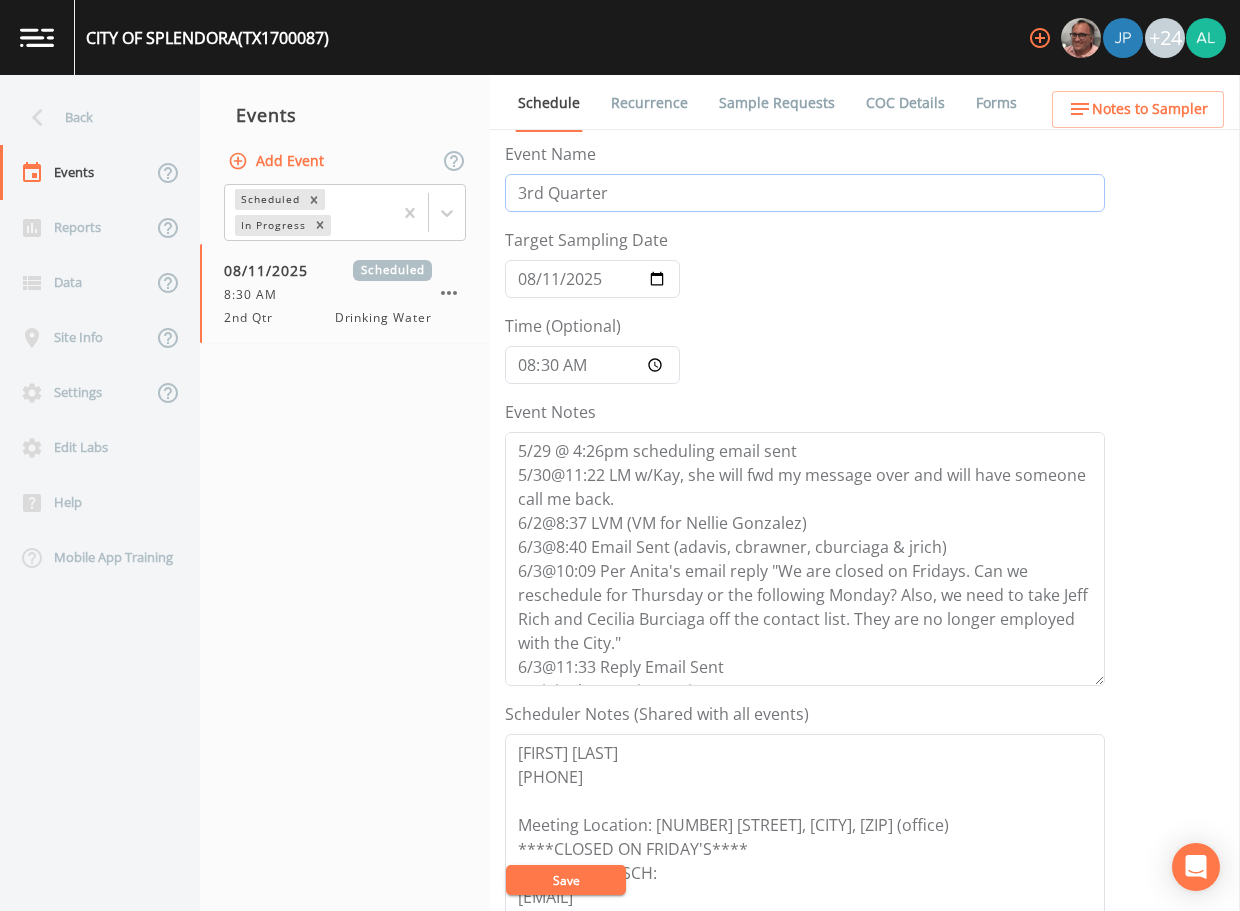 scroll, scrollTop: 120, scrollLeft: 0, axis: vertical 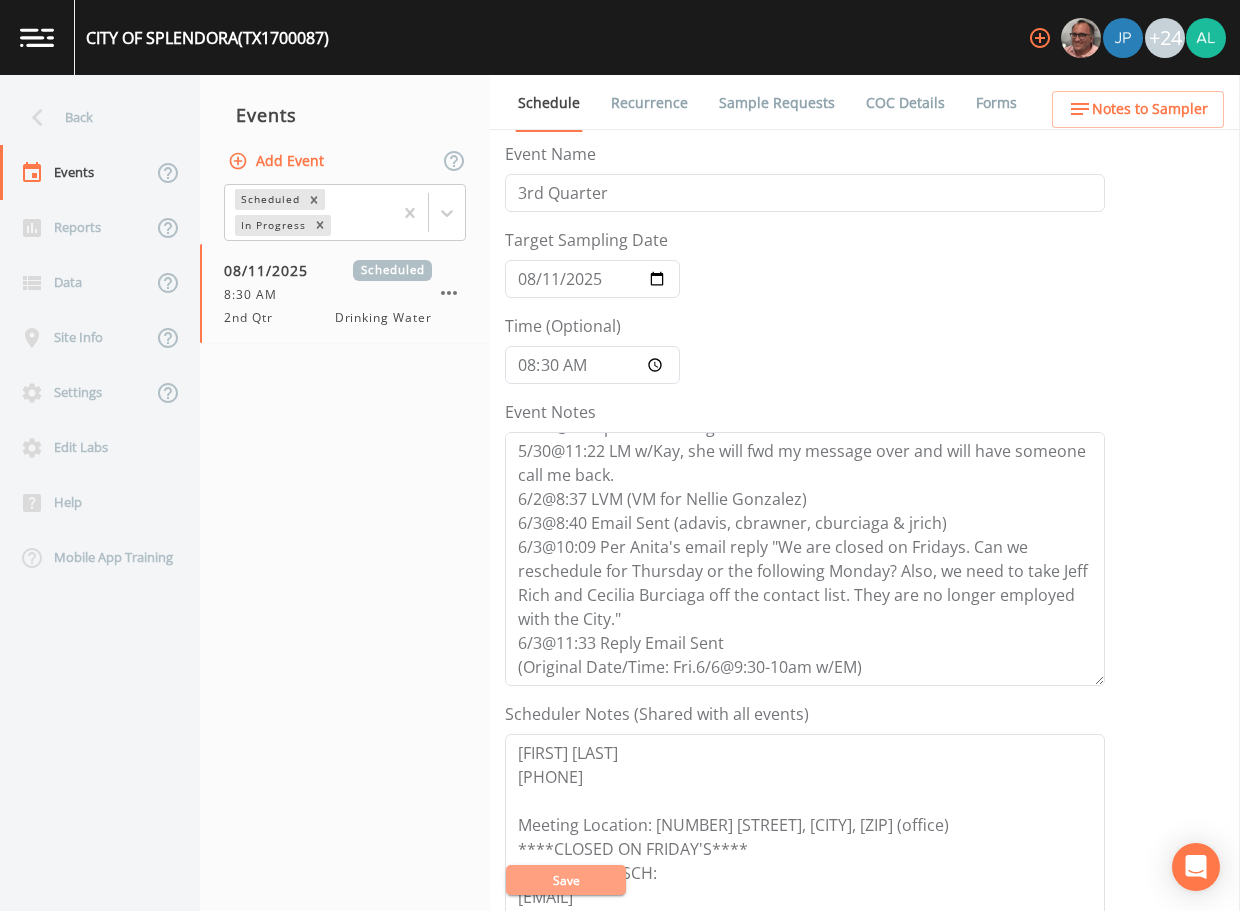 click on "Save" at bounding box center (566, 880) 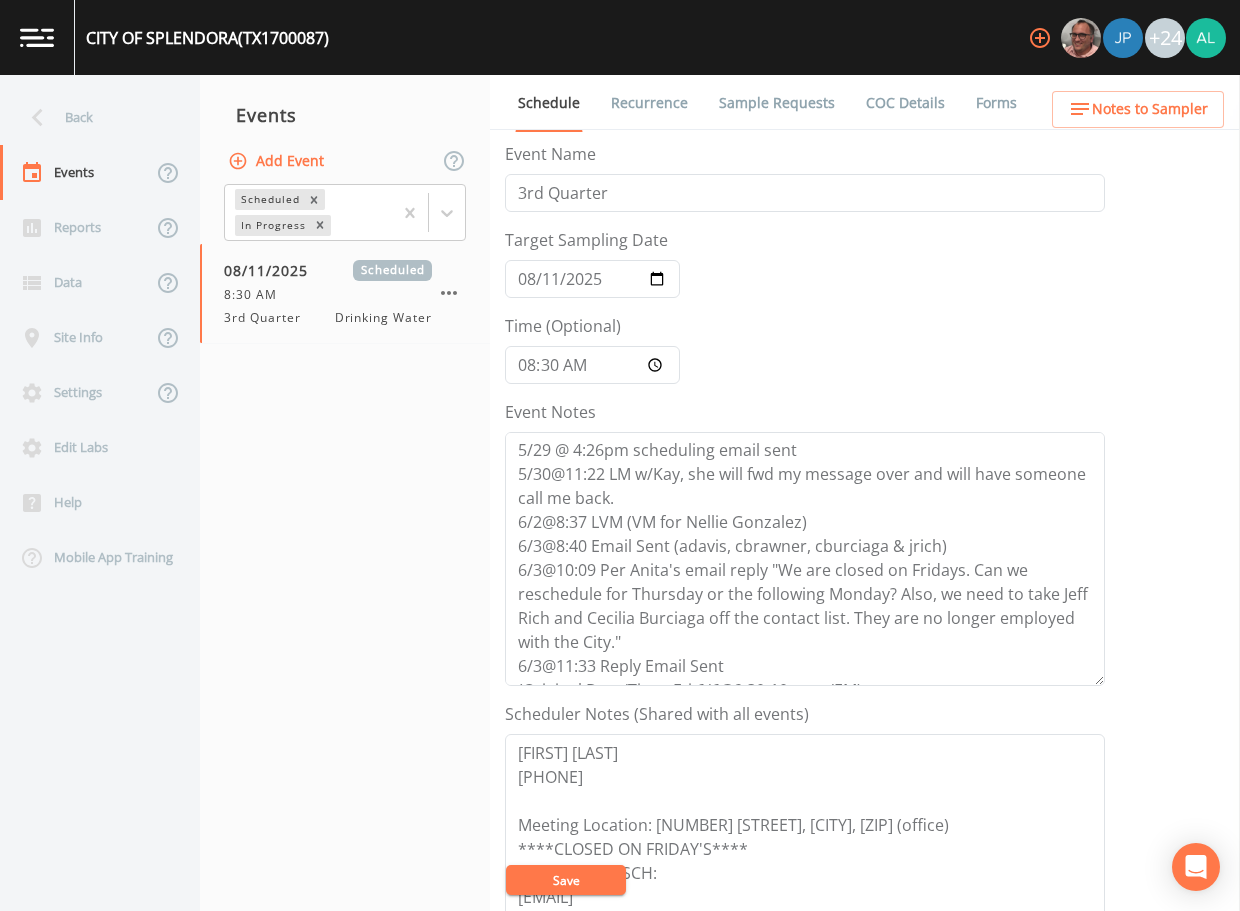 scroll, scrollTop: 0, scrollLeft: 0, axis: both 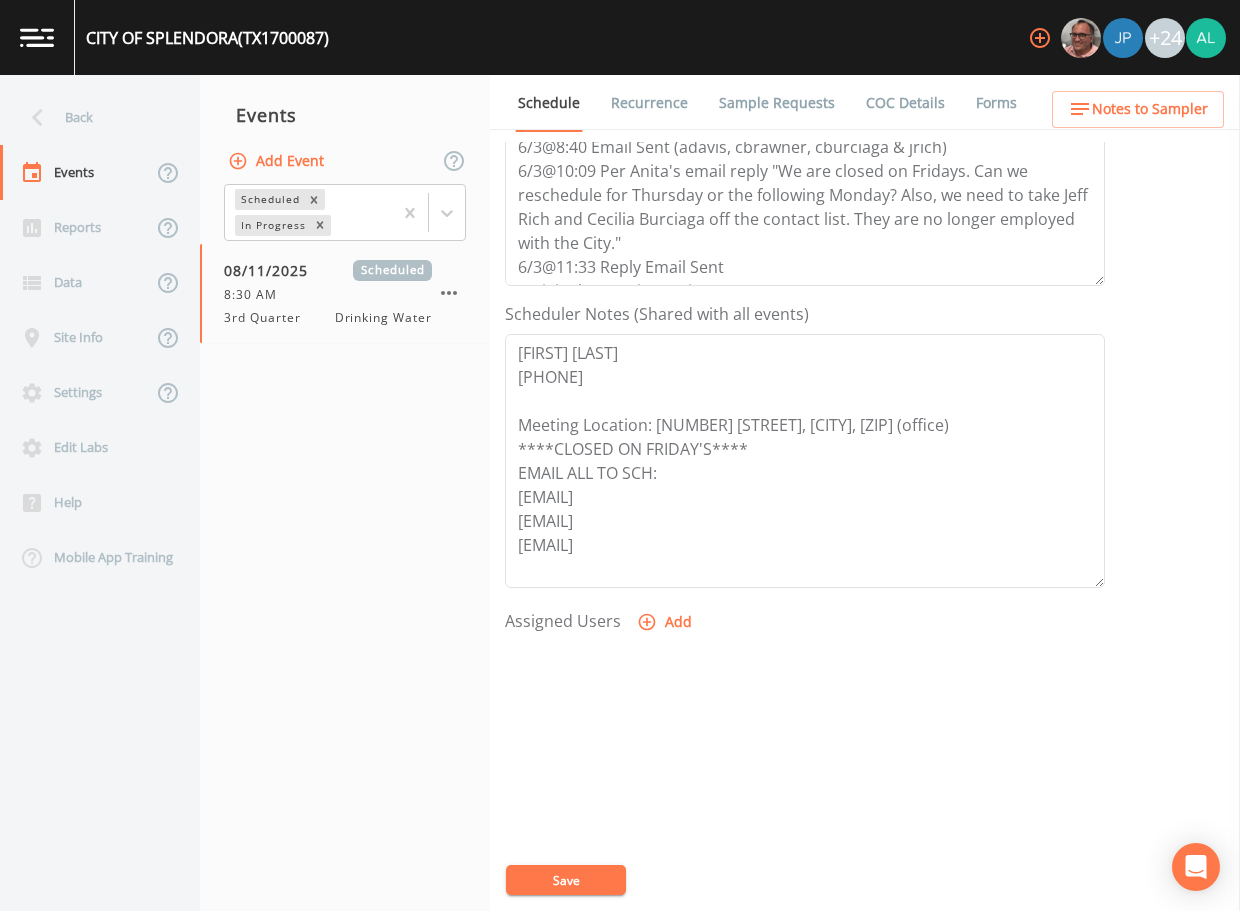 drag, startPoint x: 587, startPoint y: 872, endPoint x: 574, endPoint y: 800, distance: 73.1642 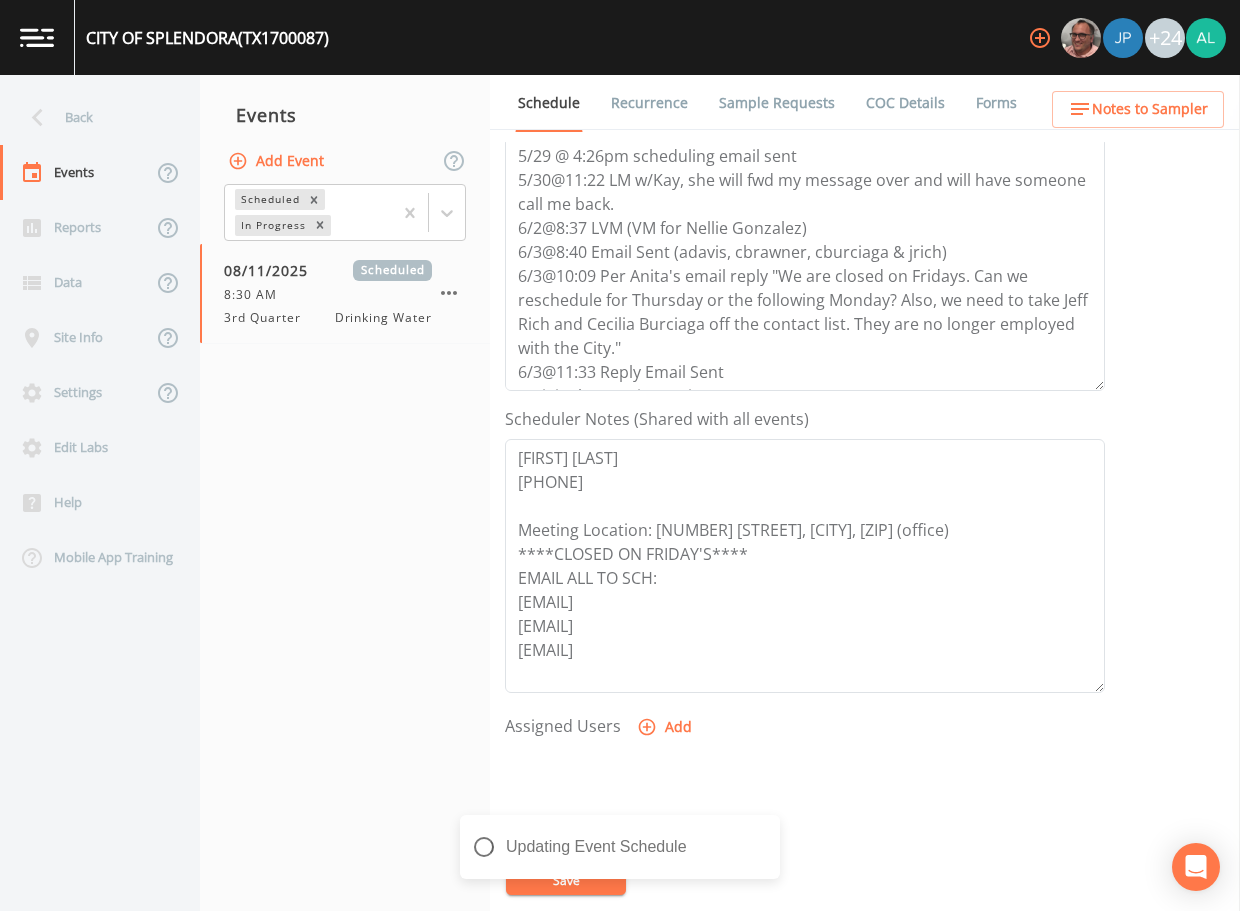 scroll, scrollTop: 100, scrollLeft: 0, axis: vertical 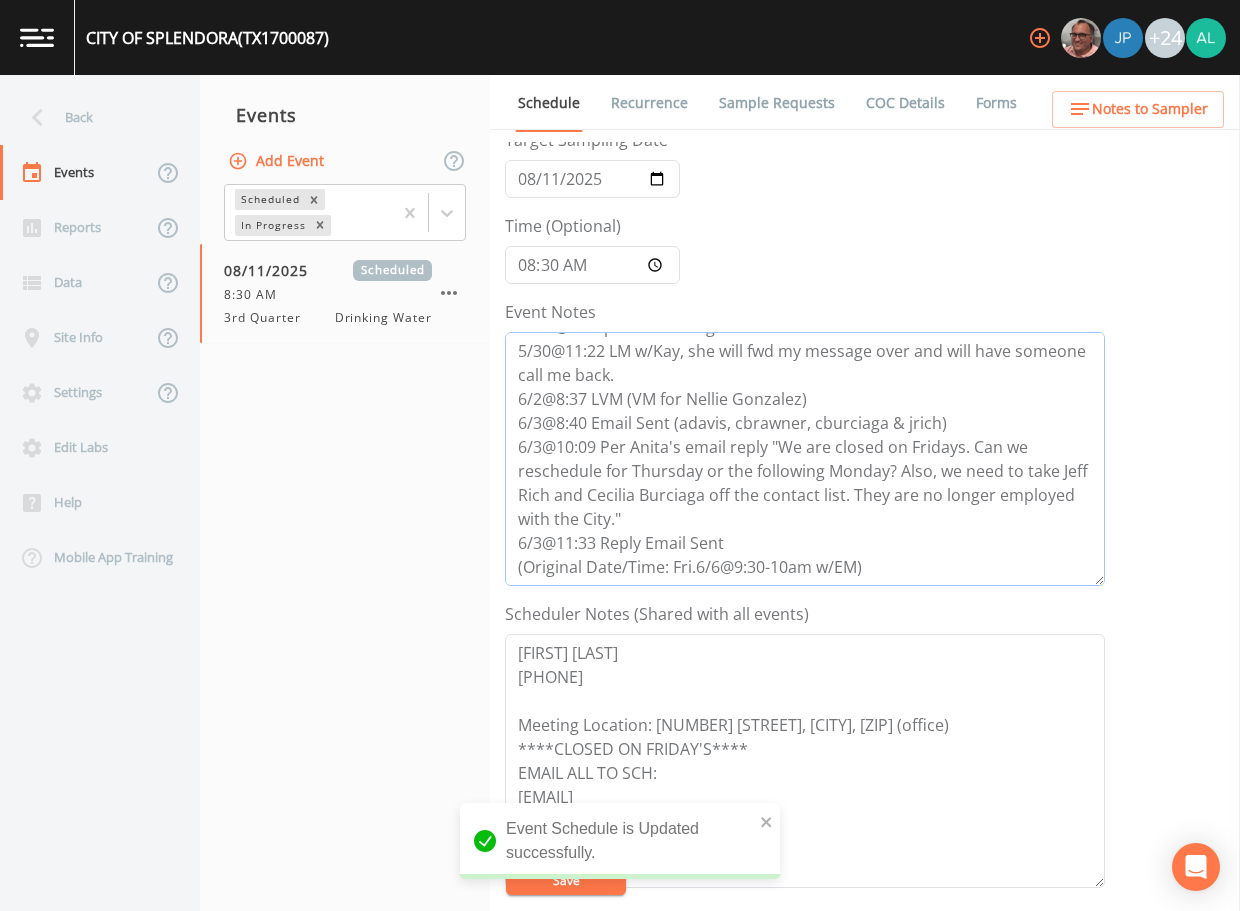 click on "5/29 @ 4:26pm scheduling email sent
5/30@11:22 LM w/Kay, she will fwd my message over and will have someone call me back.
6/2@8:37 LVM (VM for Nellie Gonzalez)
6/3@8:40 Email Sent (adavis, cbrawner, cburciaga & jrich)
6/3@10:09 Per Anita's email reply "We are closed on Fridays. Can we reschedule for Thursday or the following Monday? Also, we need to take Jeff Rich and Cecilia Burciaga off the contact list. They are no longer employed with the City."
6/3@11:33 Reply Email Sent
(Original Date/Time: Fri.6/6@9:30-10am w/EM)" at bounding box center (805, 459) 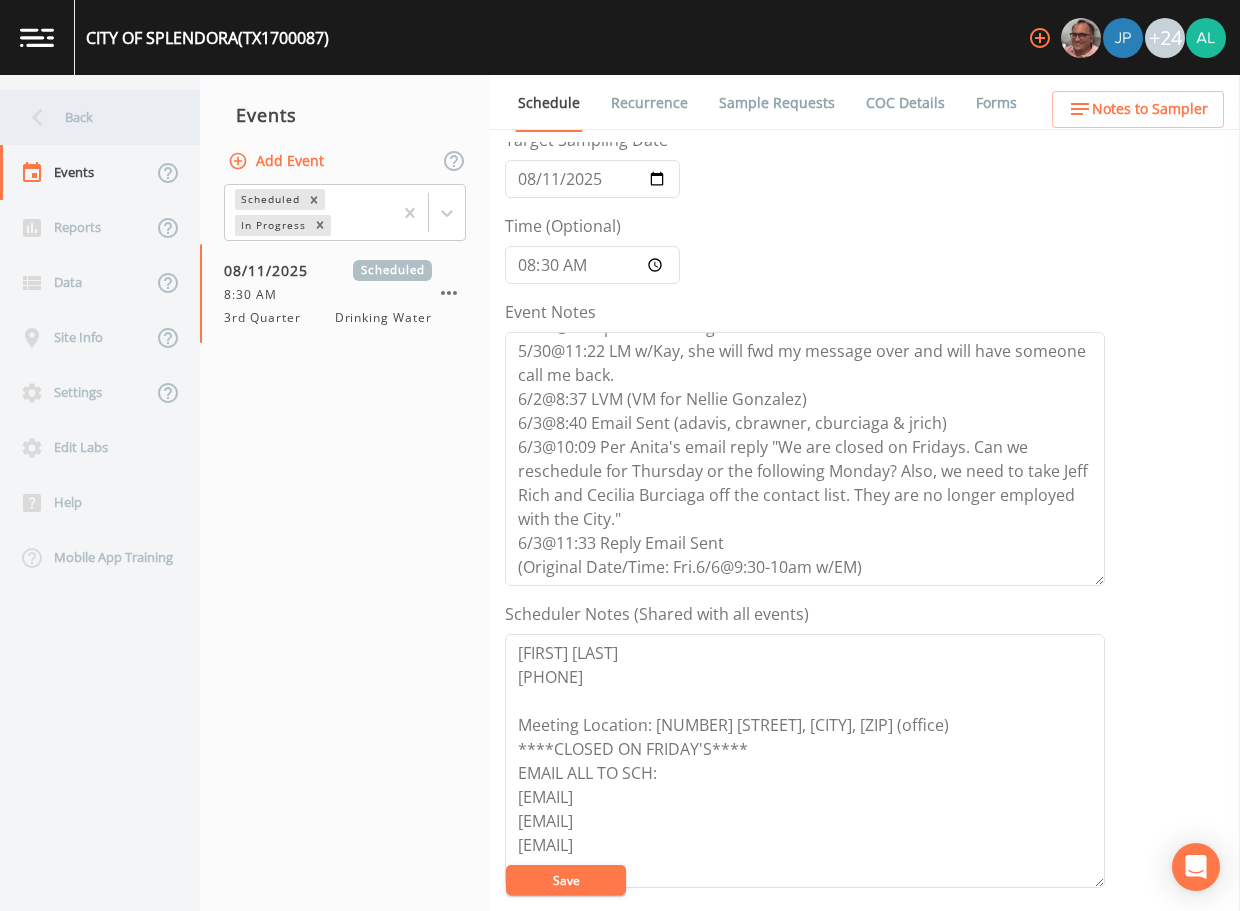click on "Back" at bounding box center [90, 117] 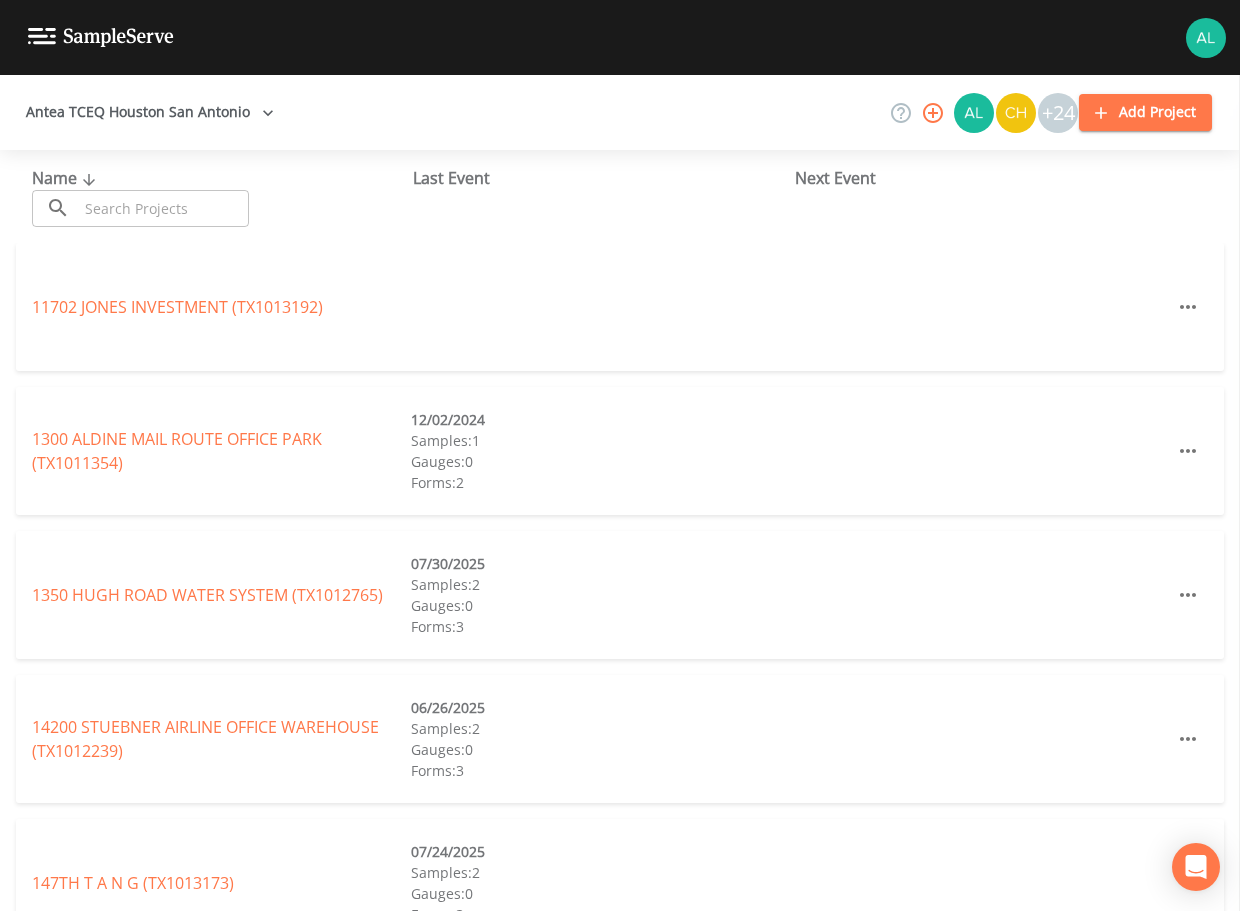 click at bounding box center (163, 208) 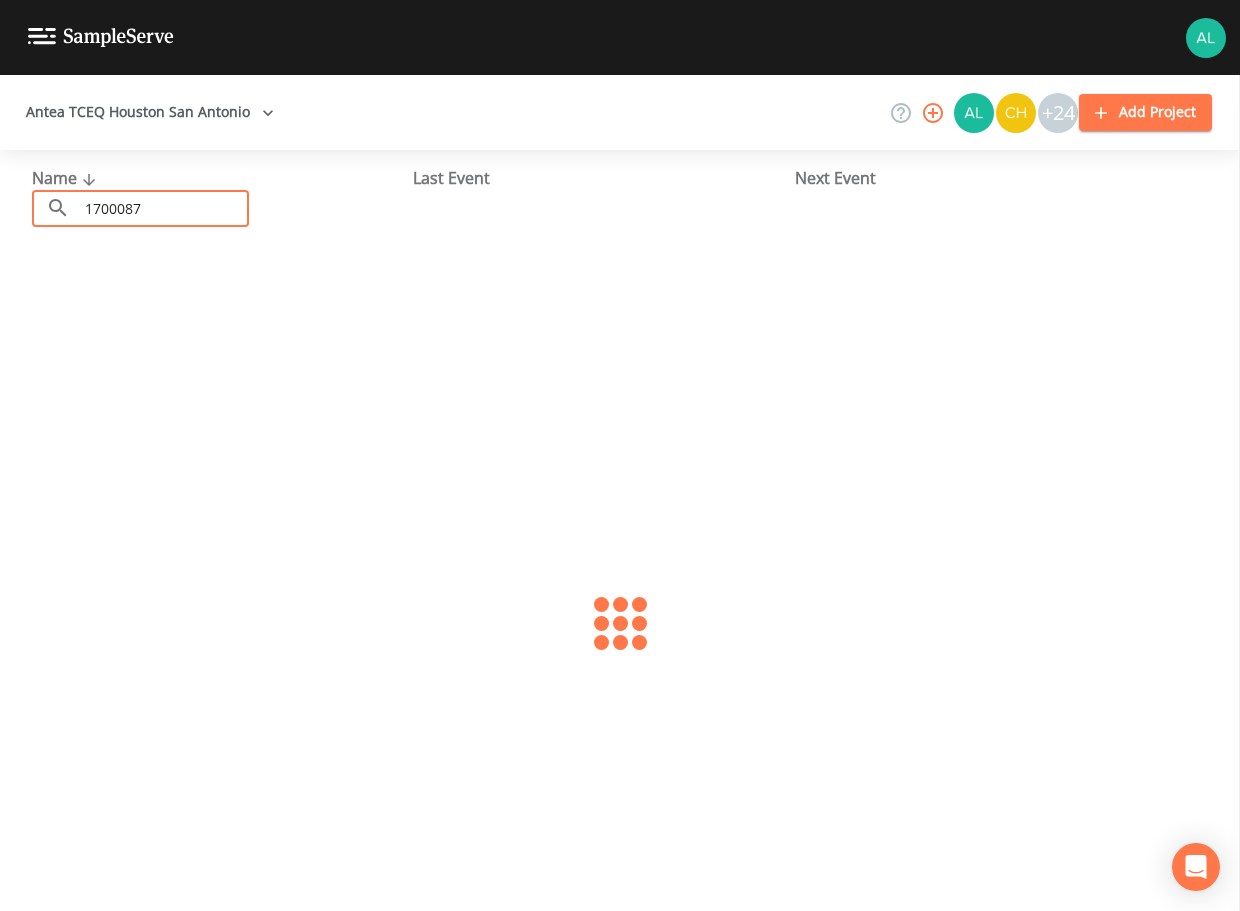type on "1700087" 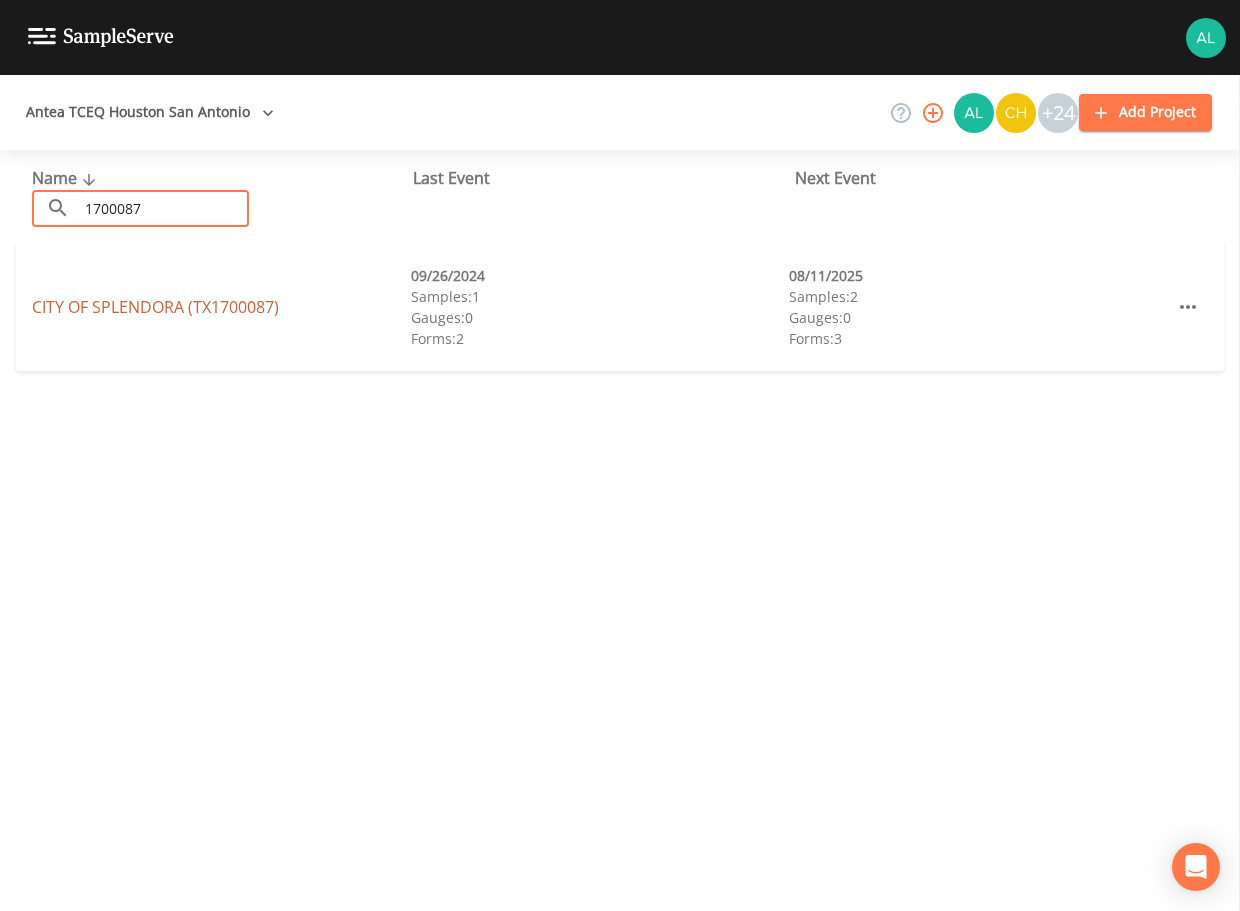 click on "CITY OF SPLENDORA   (TX1700087)" at bounding box center (155, 307) 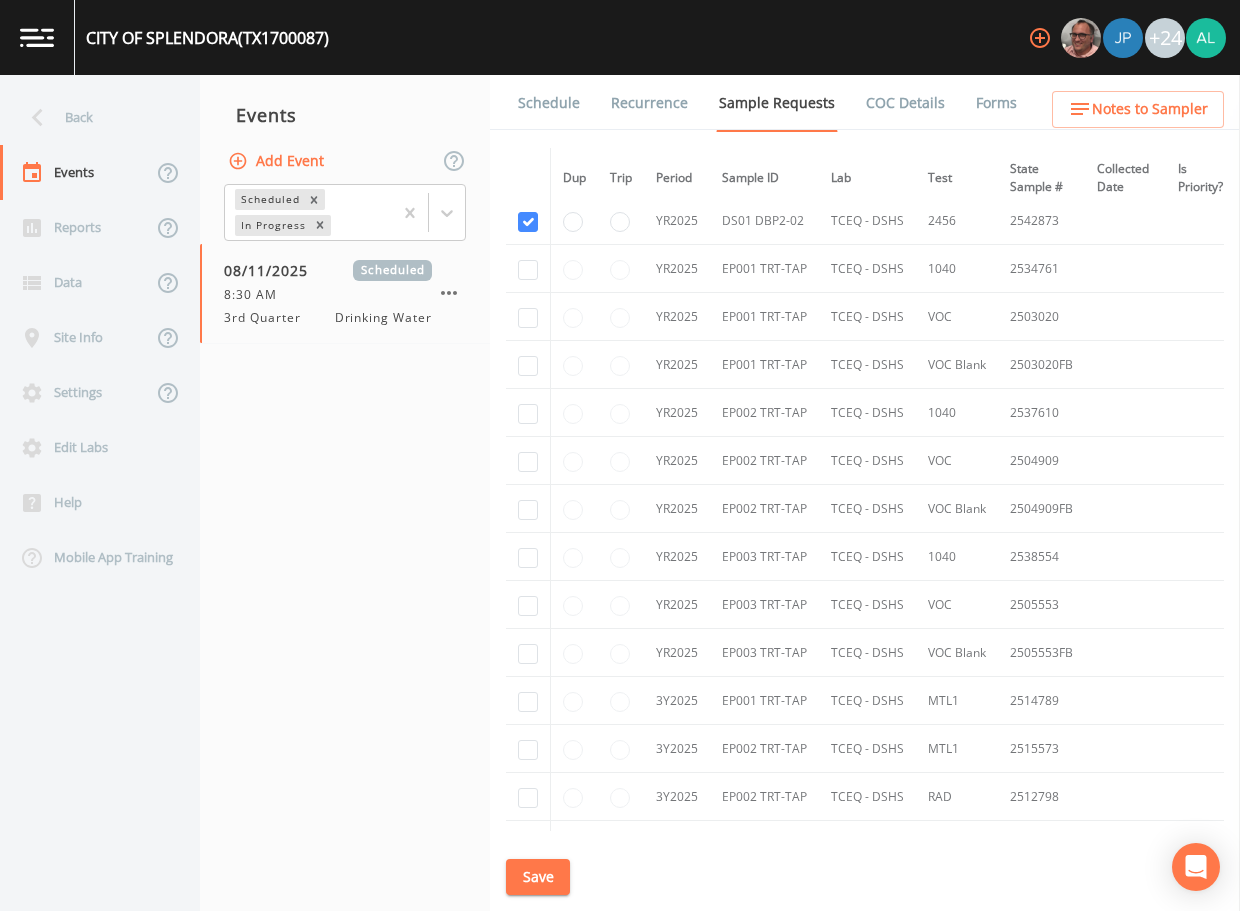 scroll, scrollTop: 1800, scrollLeft: 0, axis: vertical 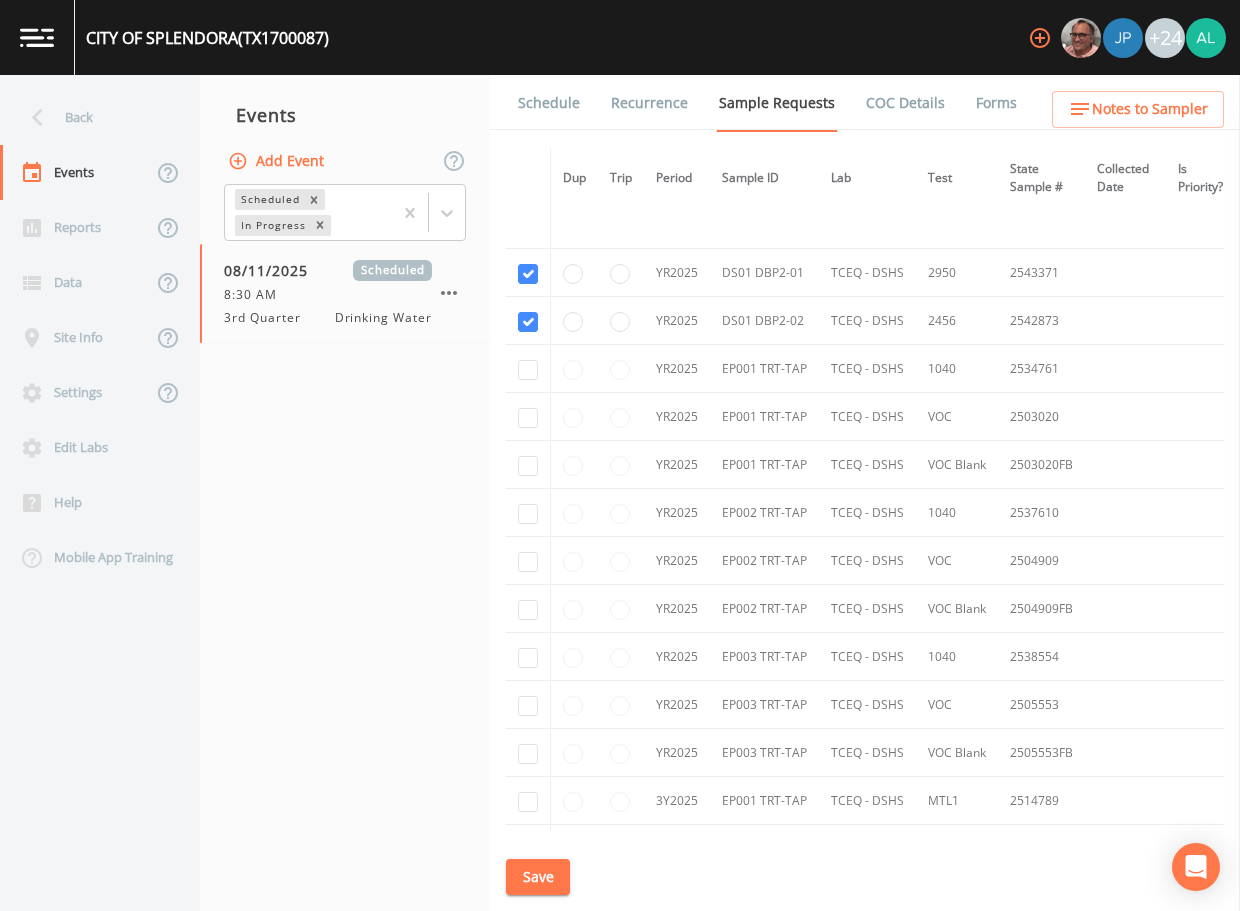 click on "Save" at bounding box center (538, 877) 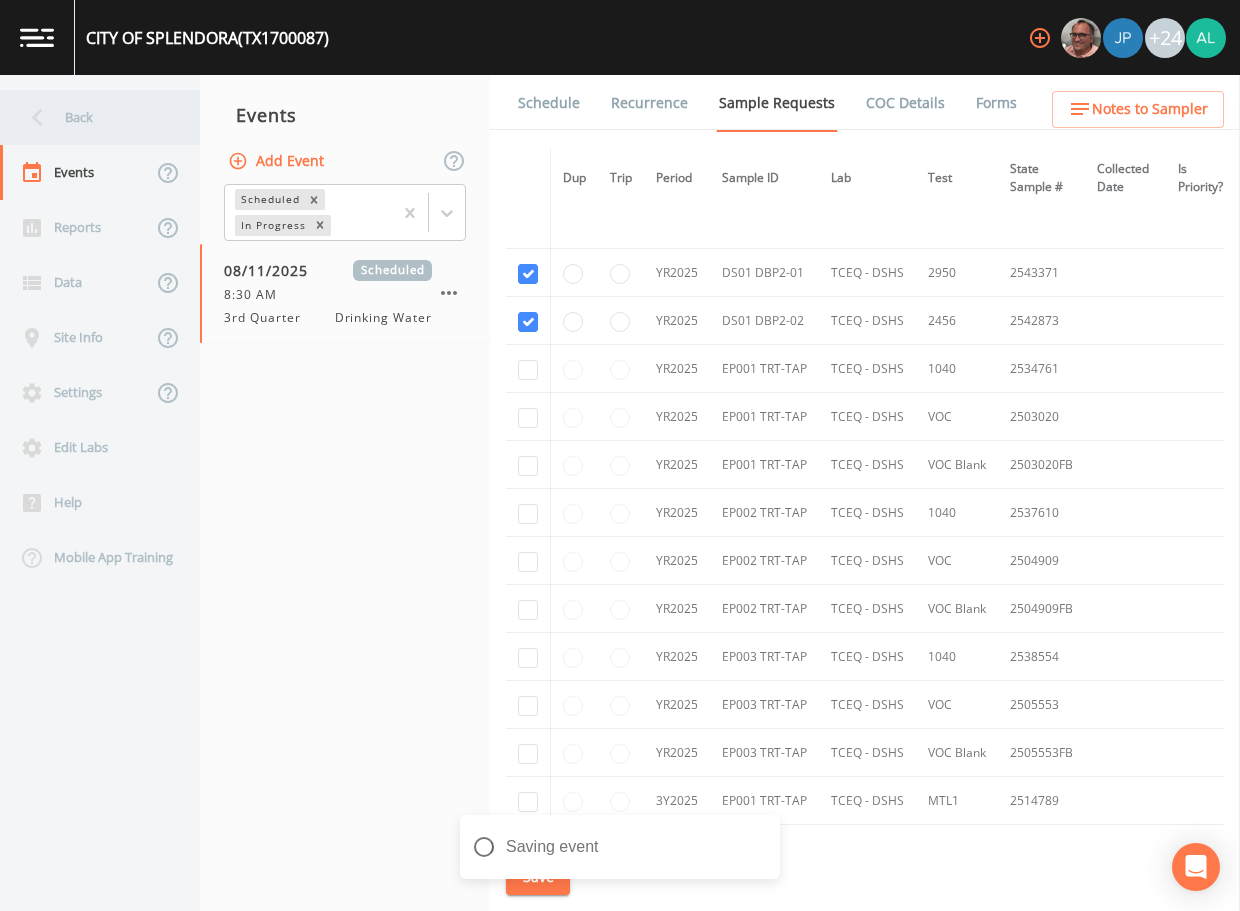 click on "Back" at bounding box center [90, 117] 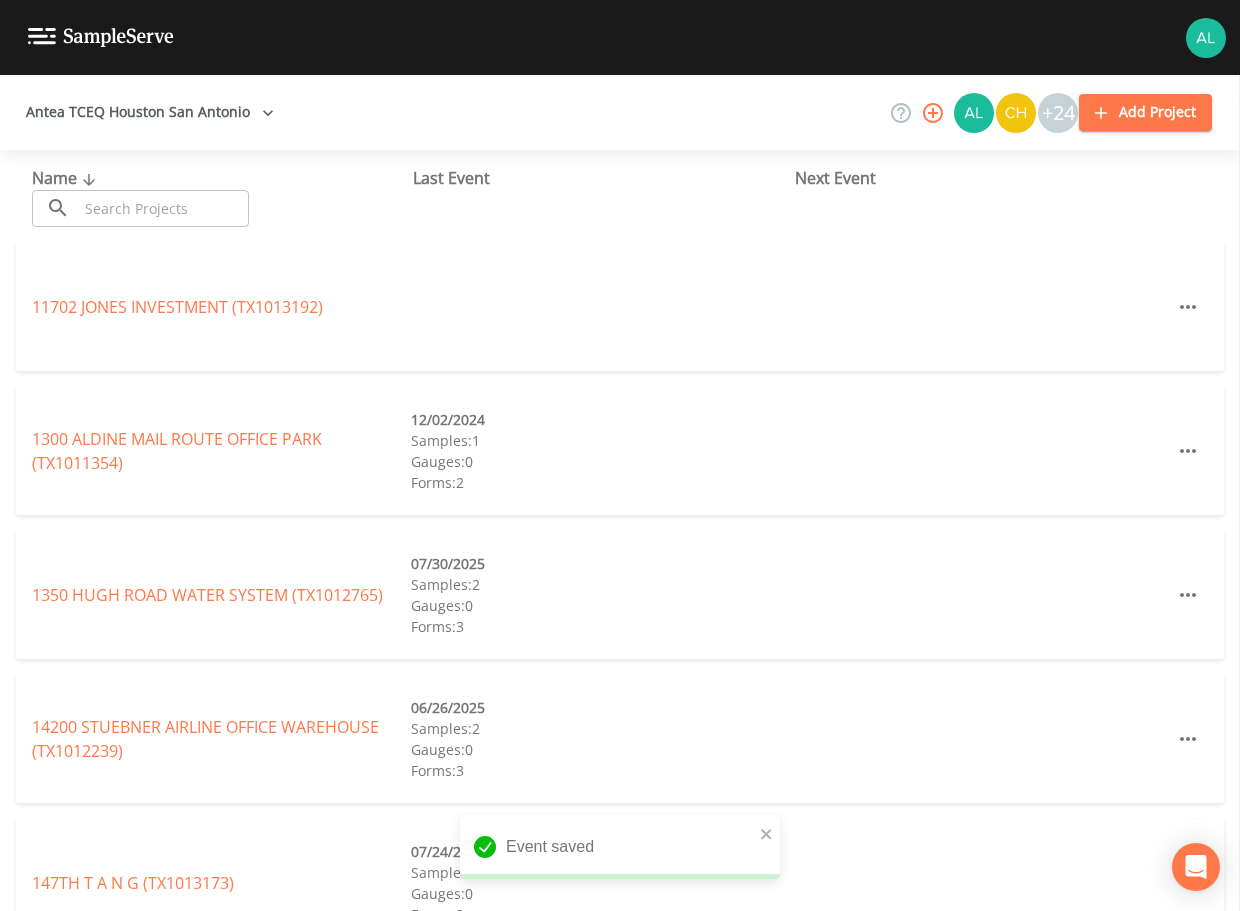 click at bounding box center [163, 208] 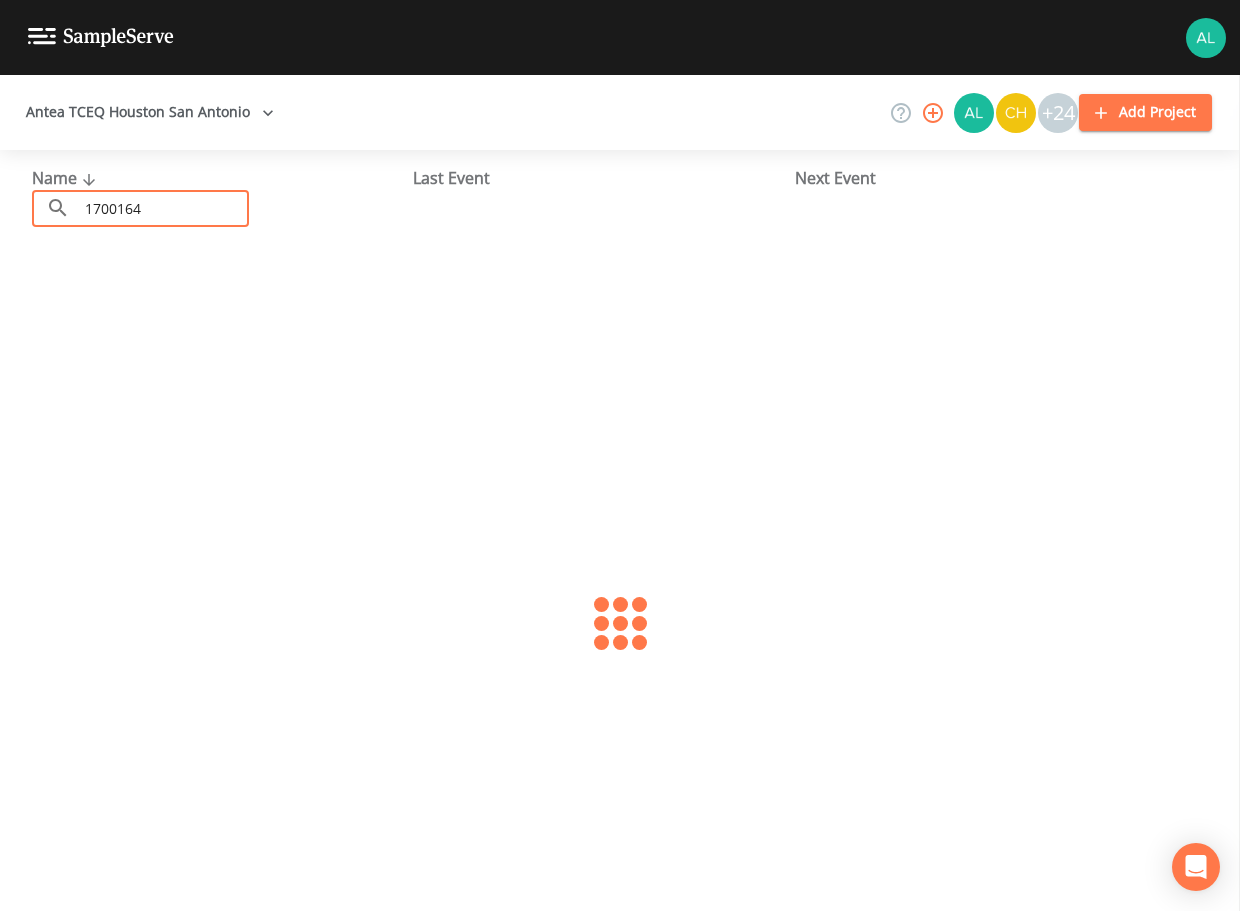 type on "1700164" 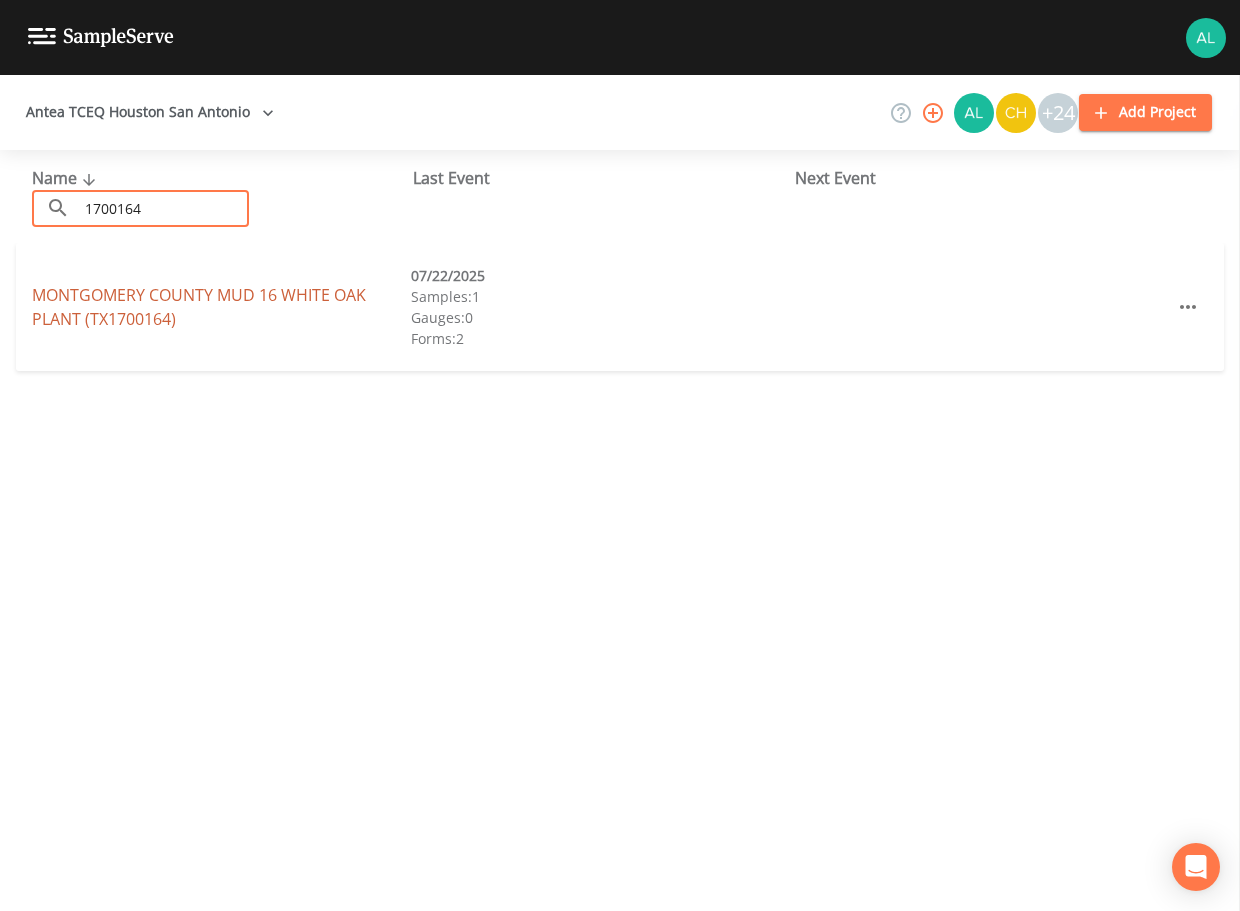 click on "MONTGOMERY COUNTY MUD 16 WHITE OAK PLANT   (TX1700164)" at bounding box center (199, 307) 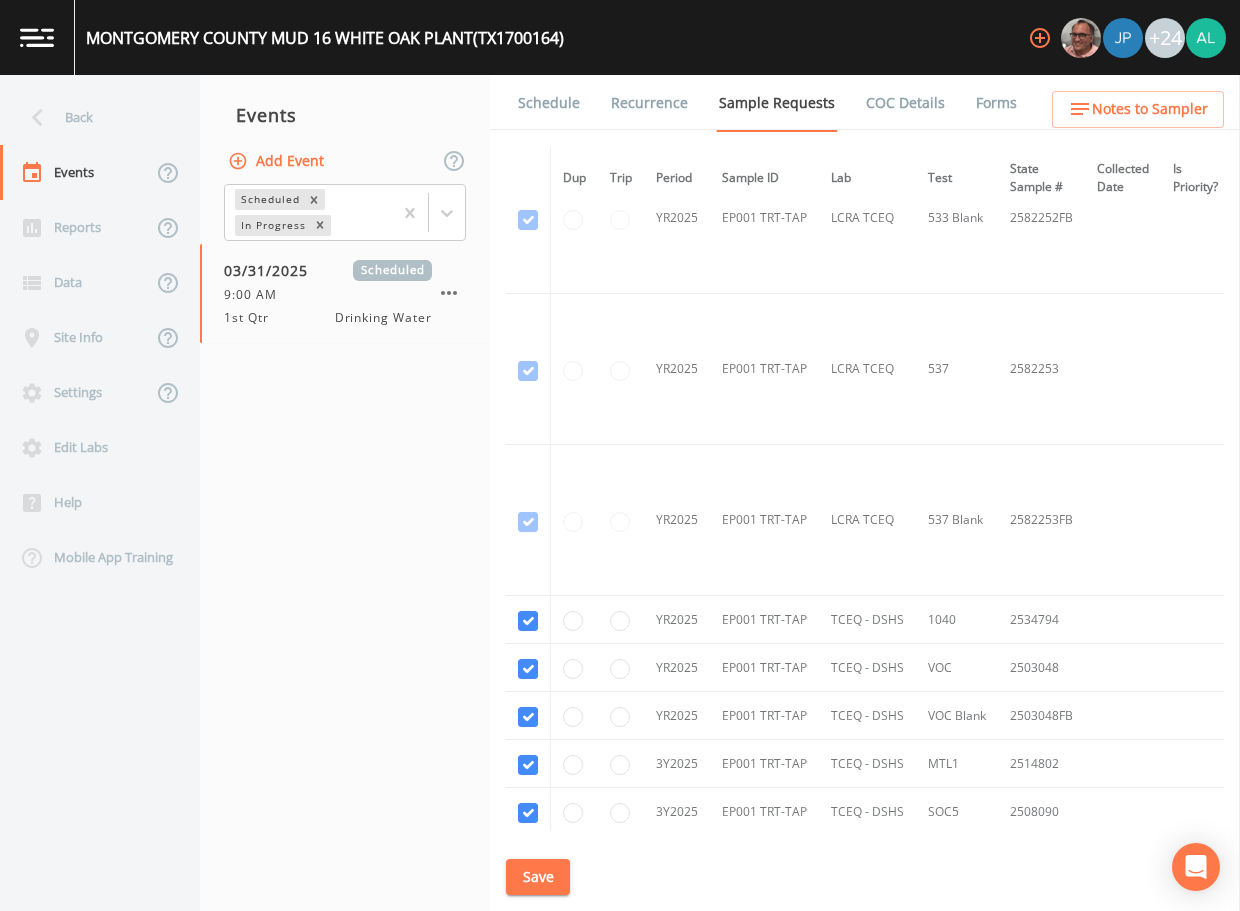 scroll, scrollTop: 900, scrollLeft: 0, axis: vertical 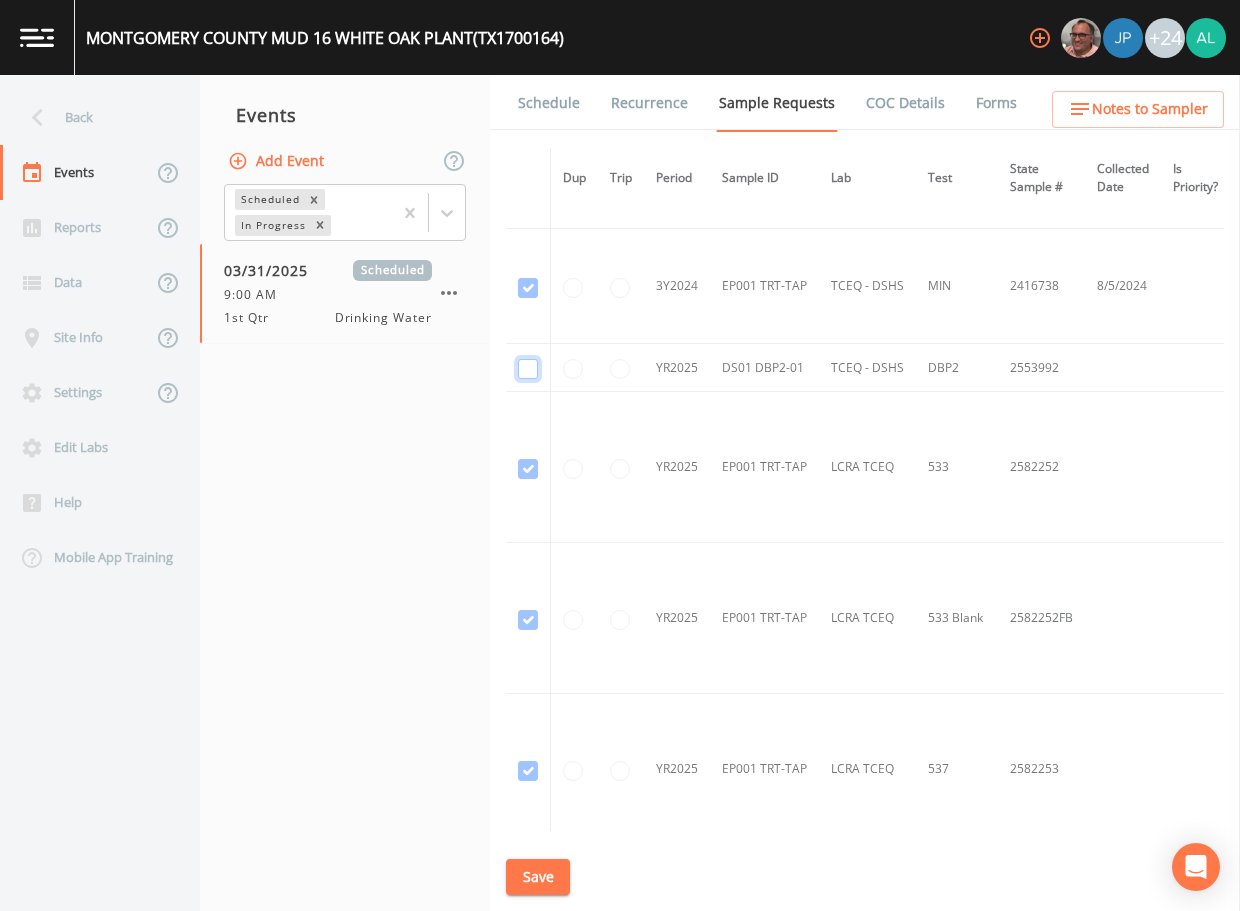 click at bounding box center (528, -632) 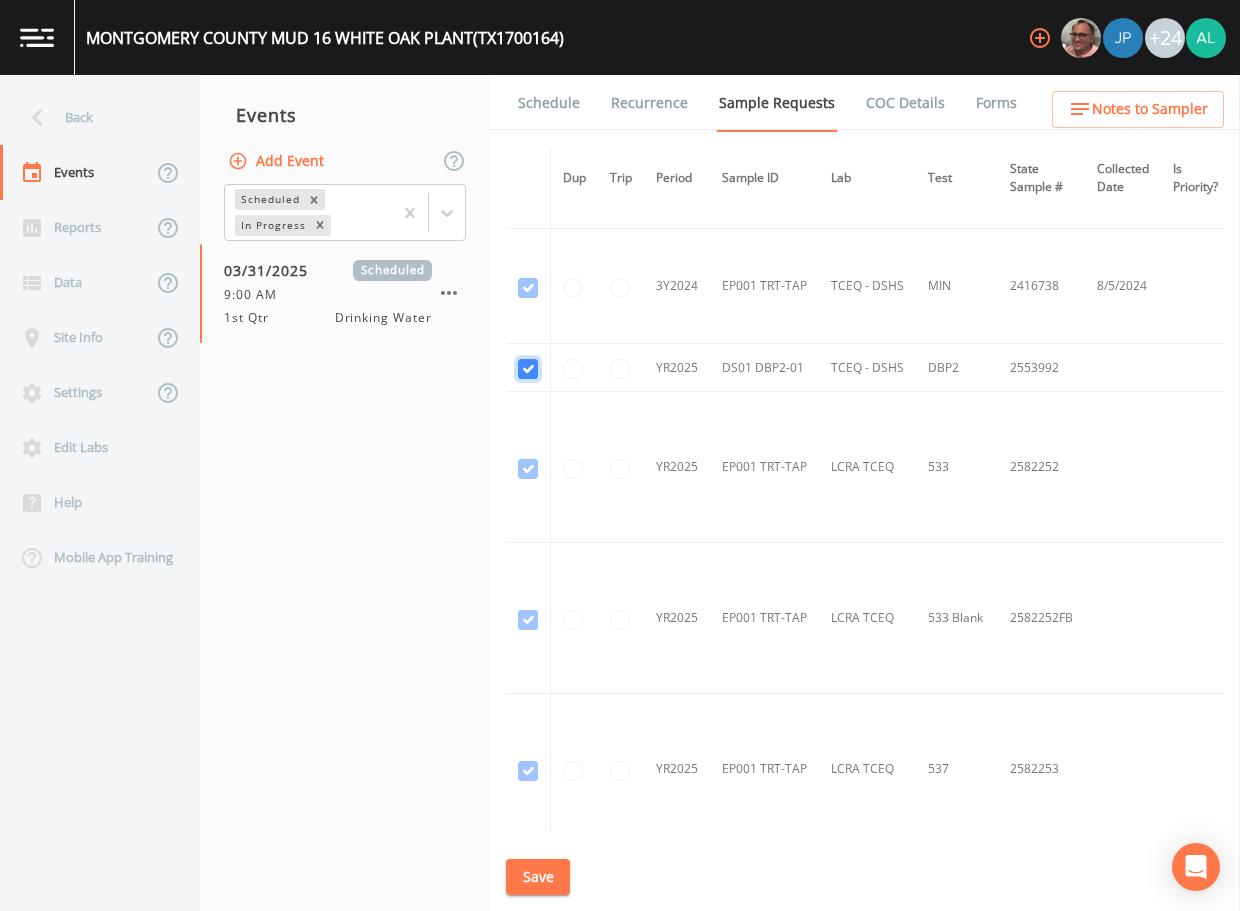 checkbox on "true" 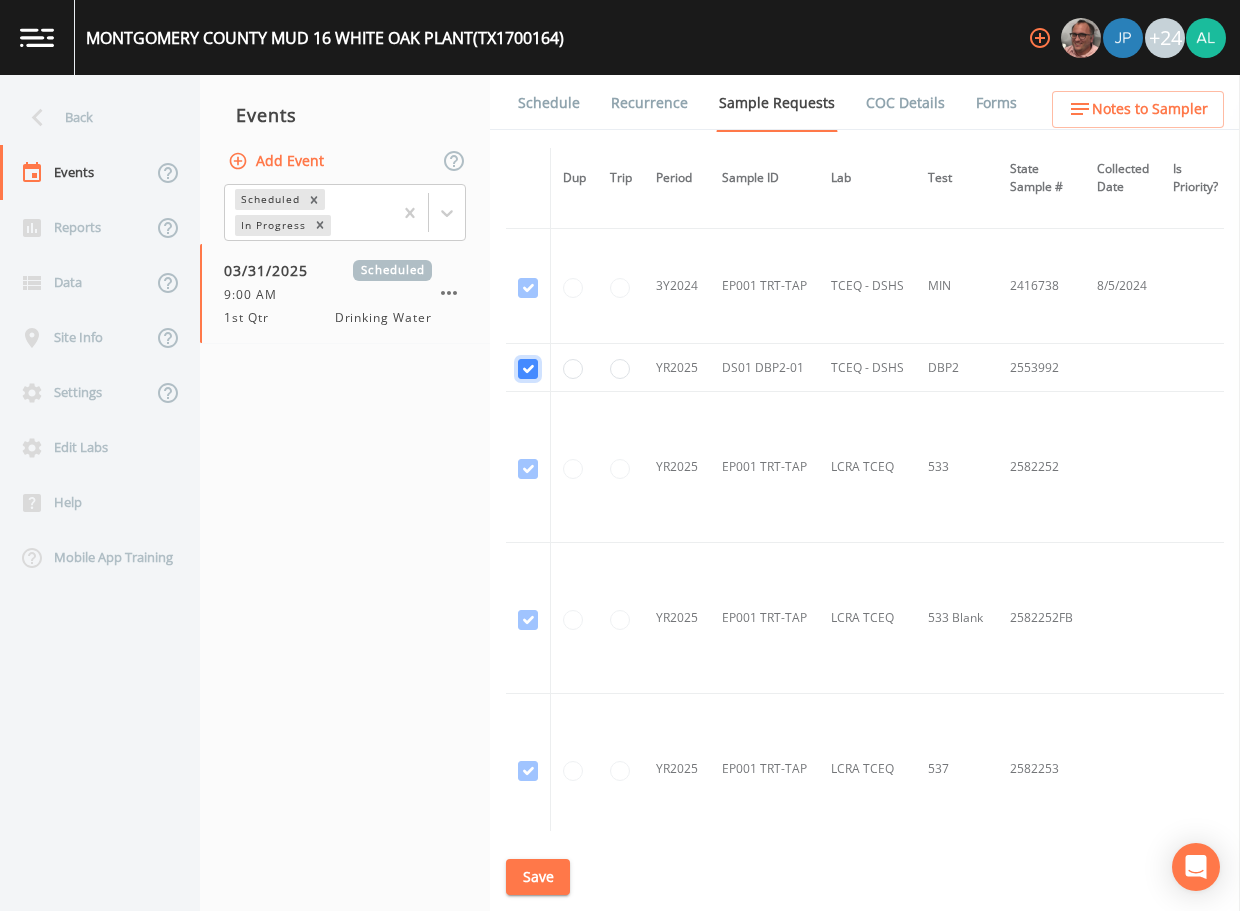 scroll, scrollTop: 1470, scrollLeft: 0, axis: vertical 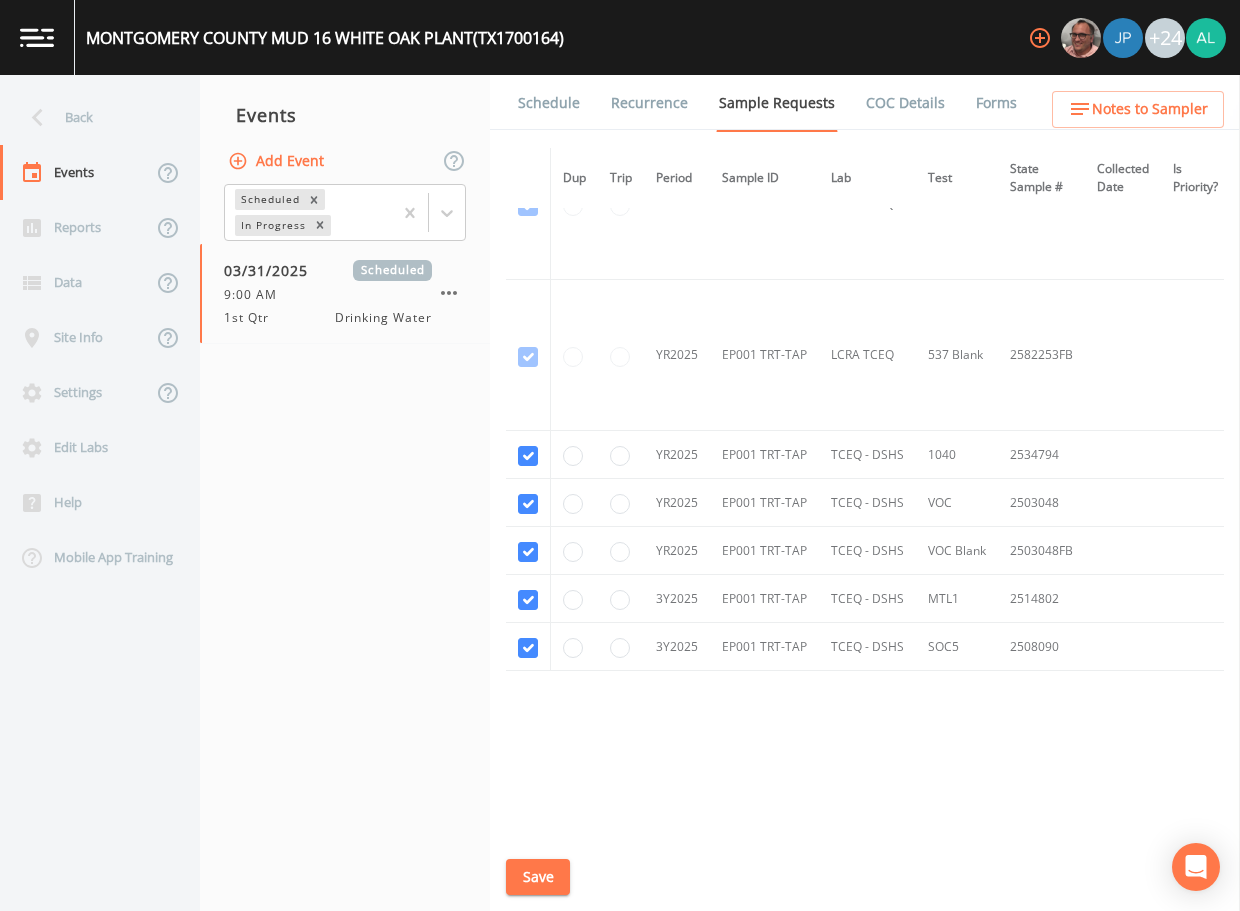 click on "Save" at bounding box center (538, 877) 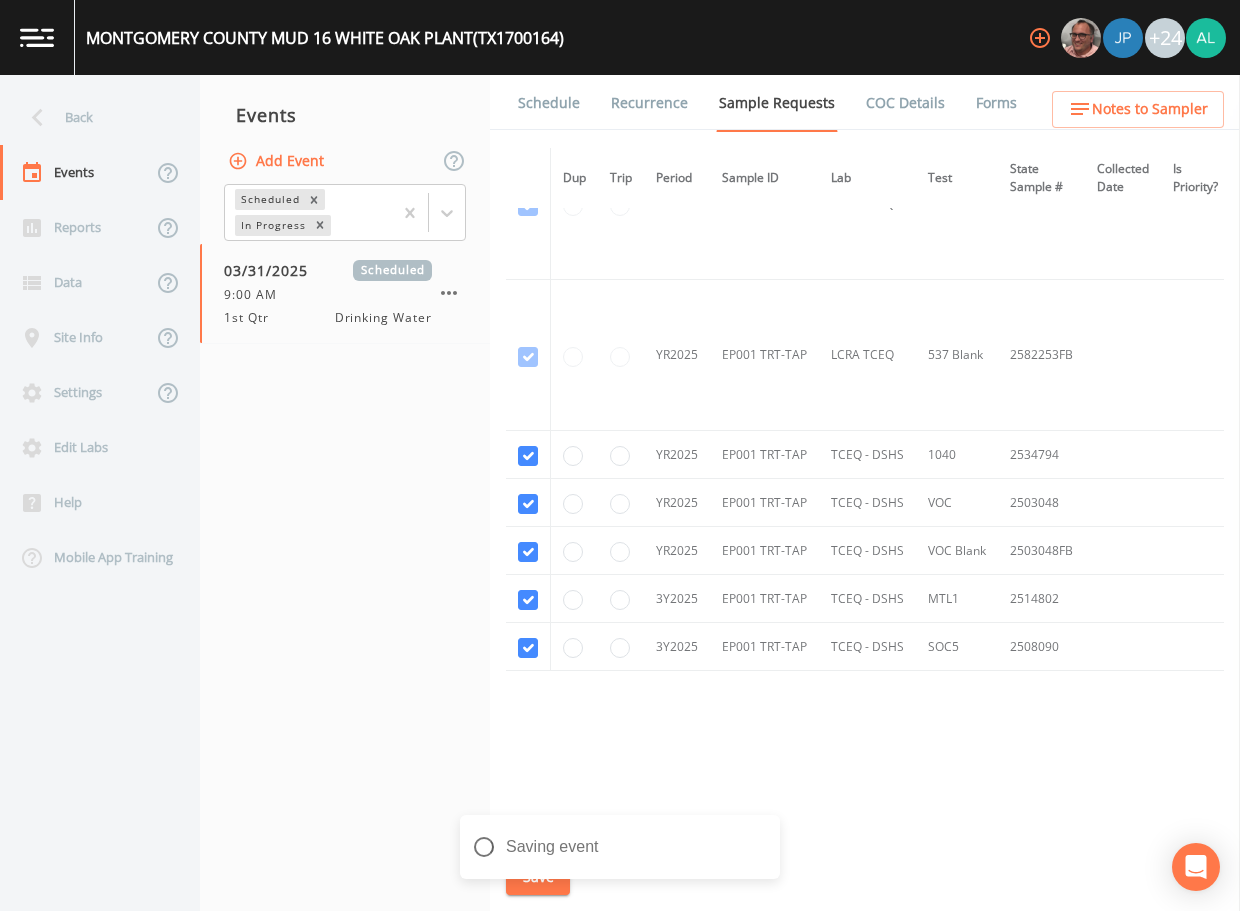 click on "Schedule" at bounding box center [549, 103] 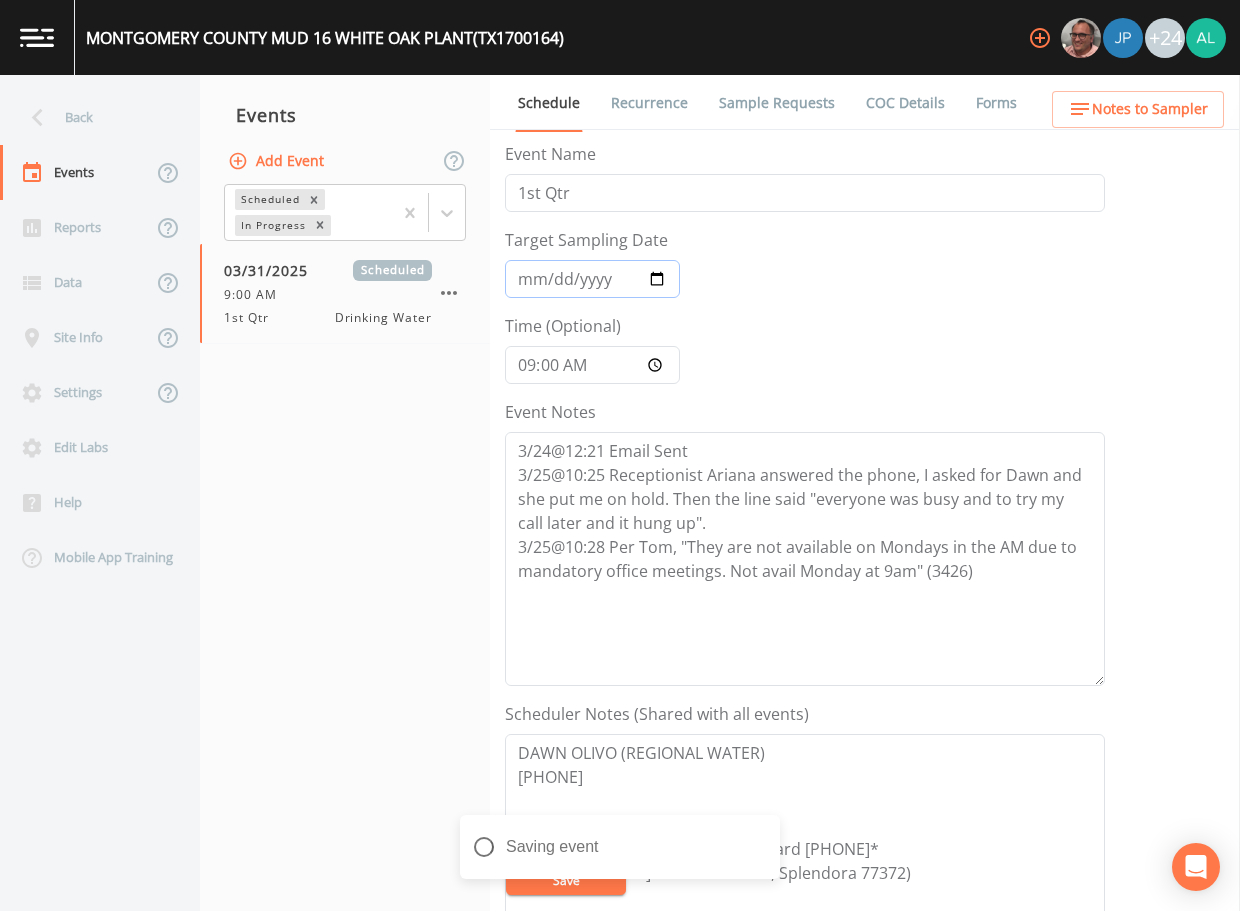 click on "[YYYY]-[MM]-[DD]" at bounding box center (592, 279) 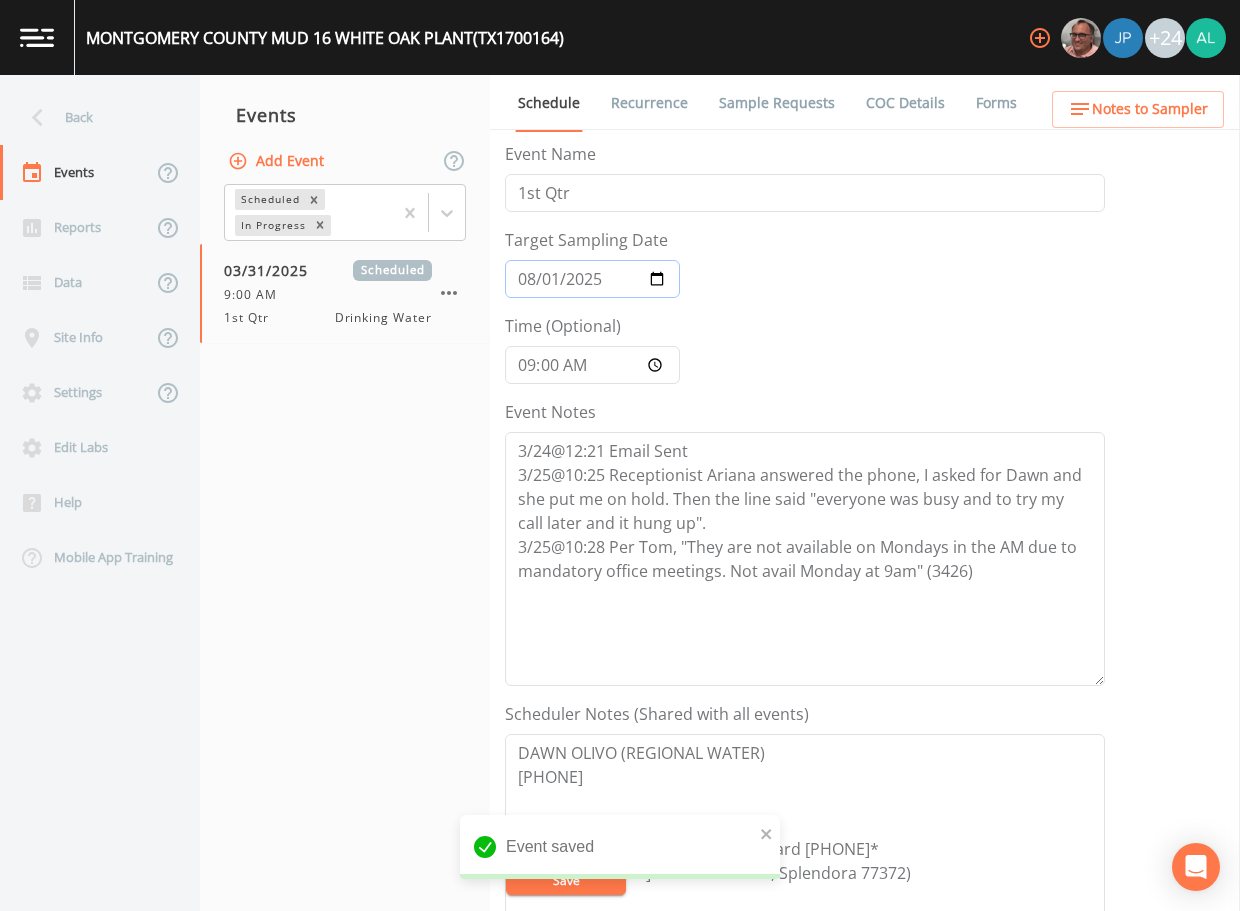 type on "2025-08-11" 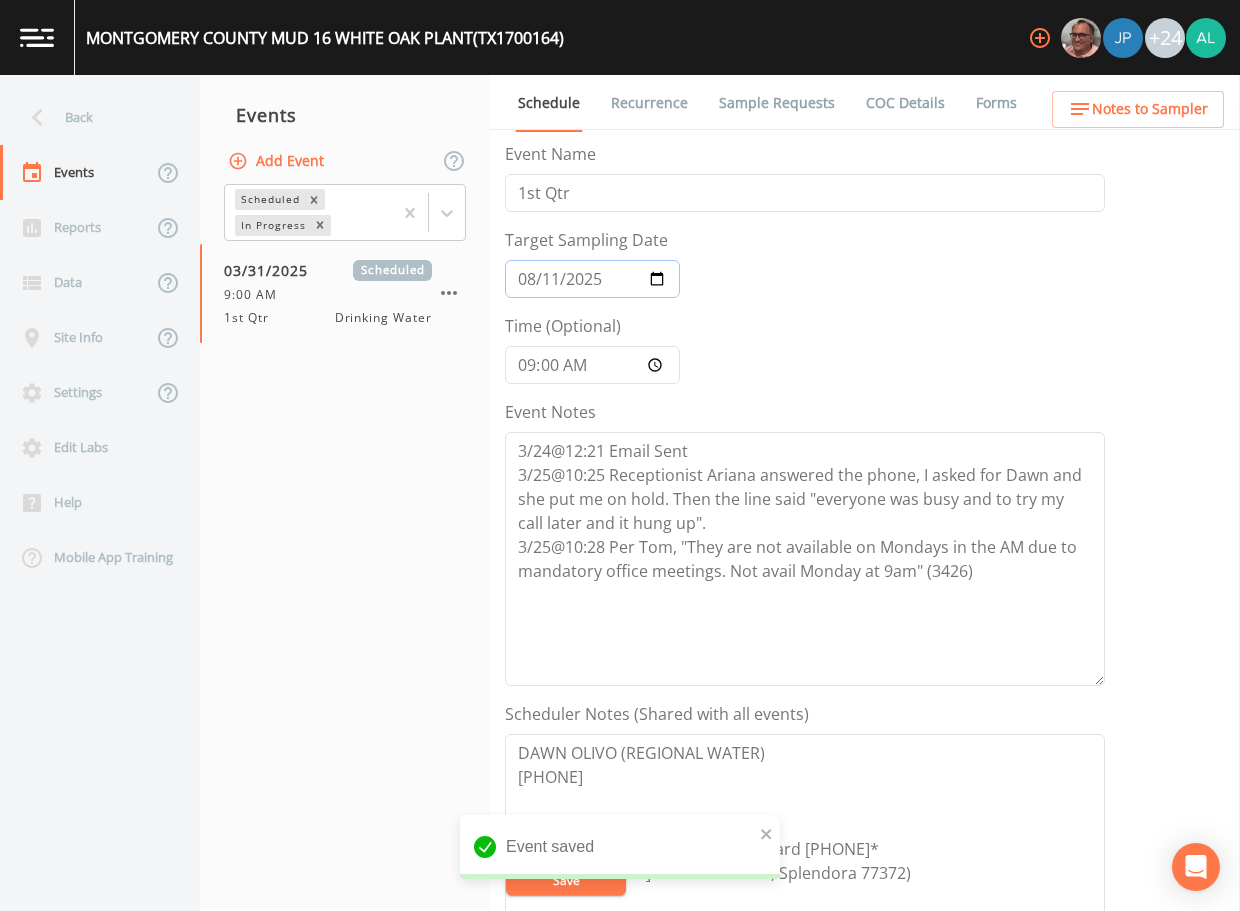 click on "Save" at bounding box center [566, 880] 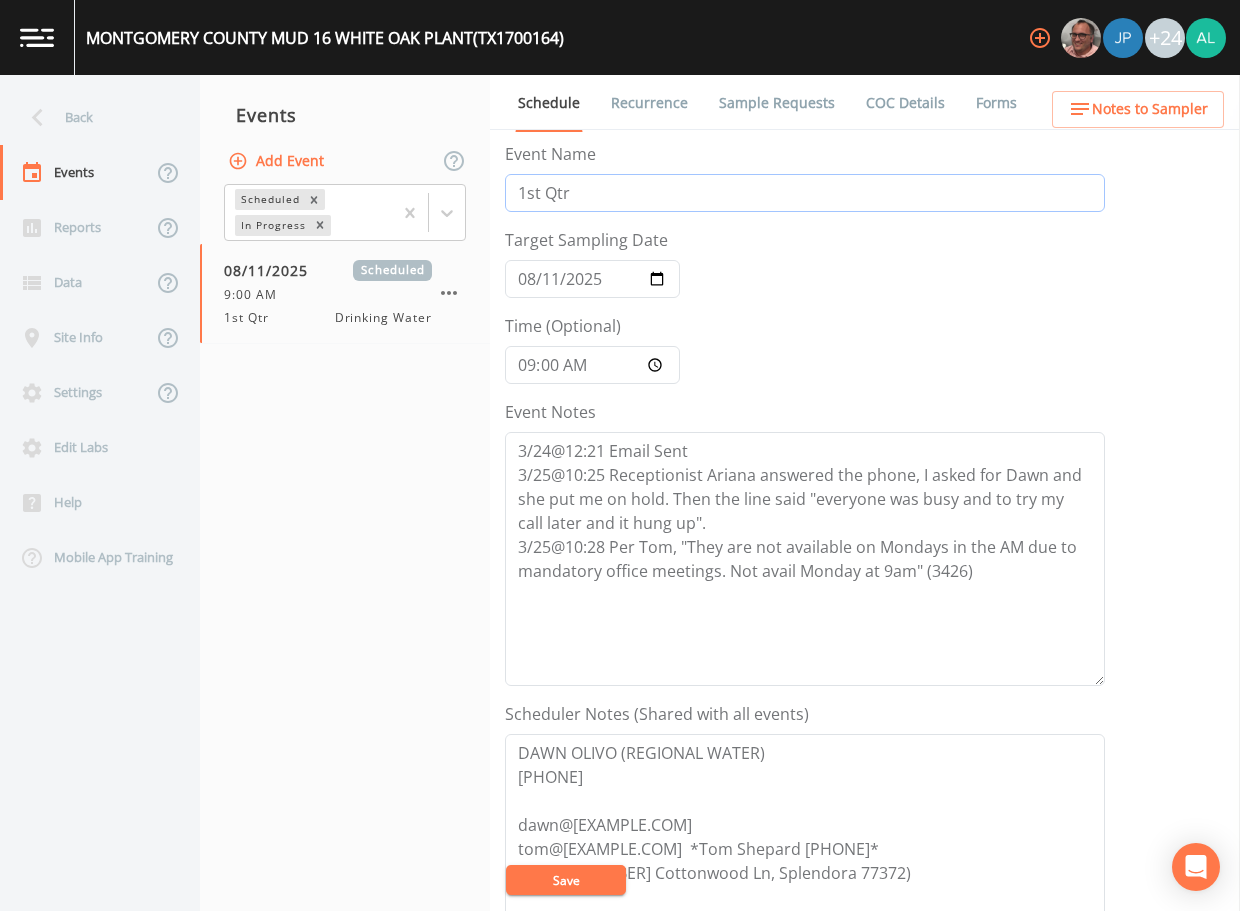 click on "1st Qtr" at bounding box center (805, 193) 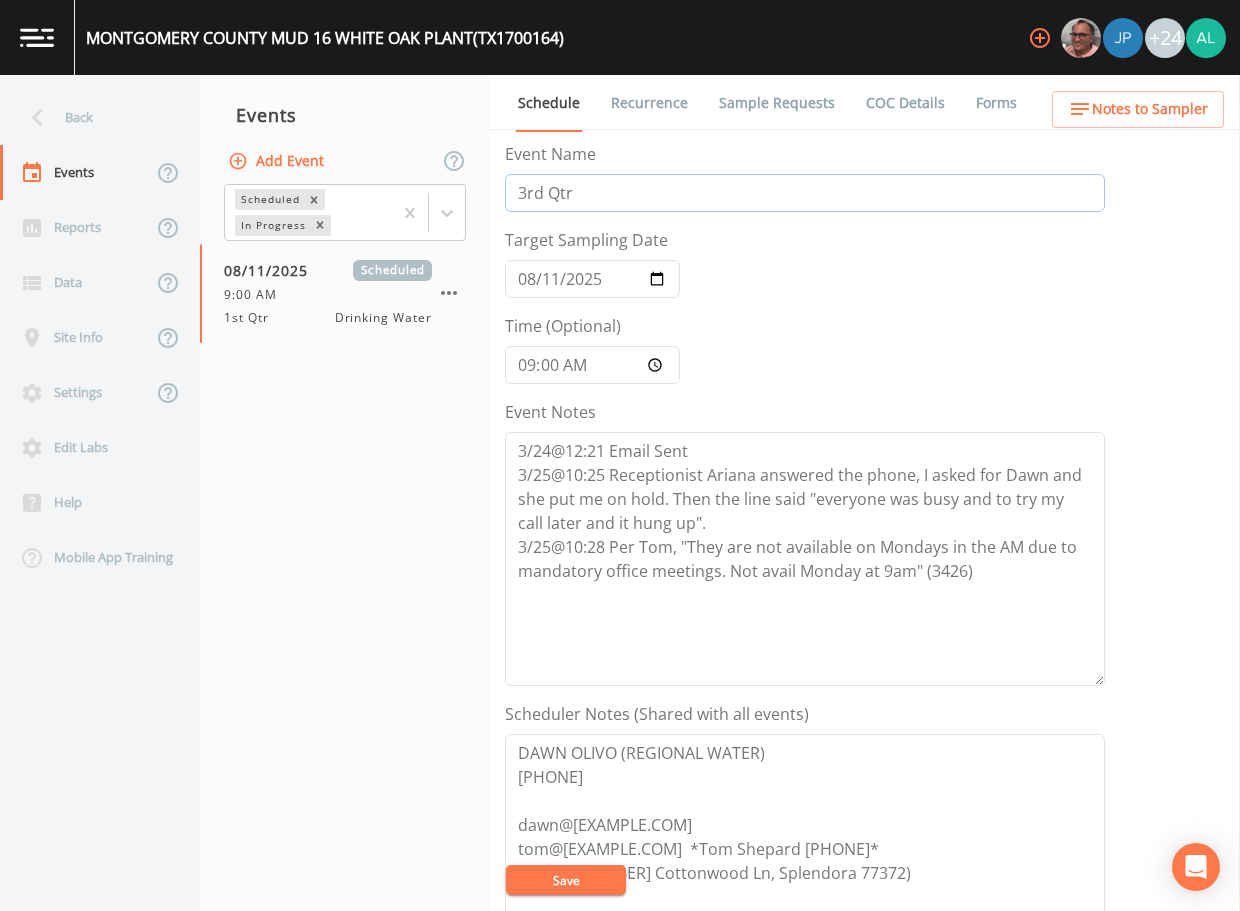 type on "3rd Qtr" 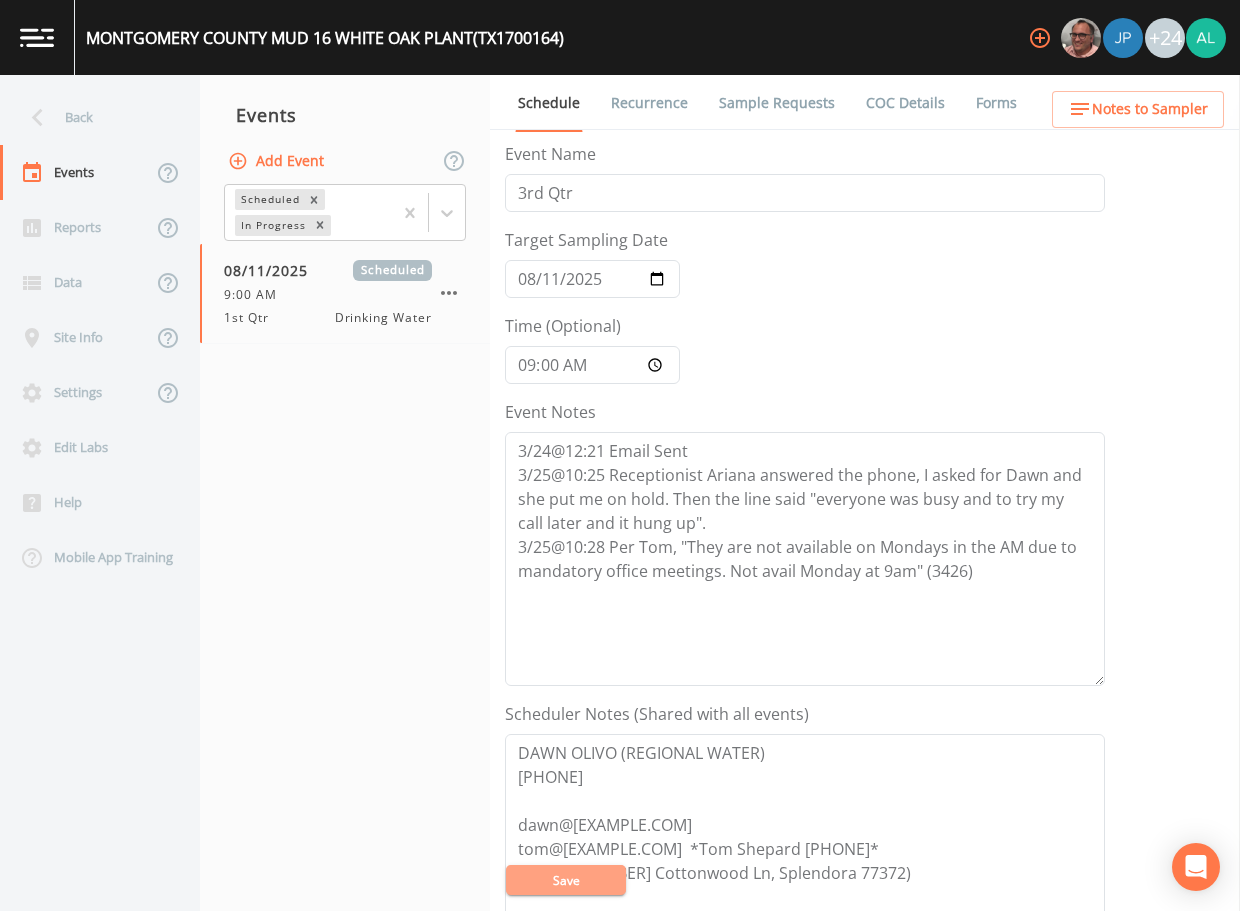 click on "Save" at bounding box center (566, 880) 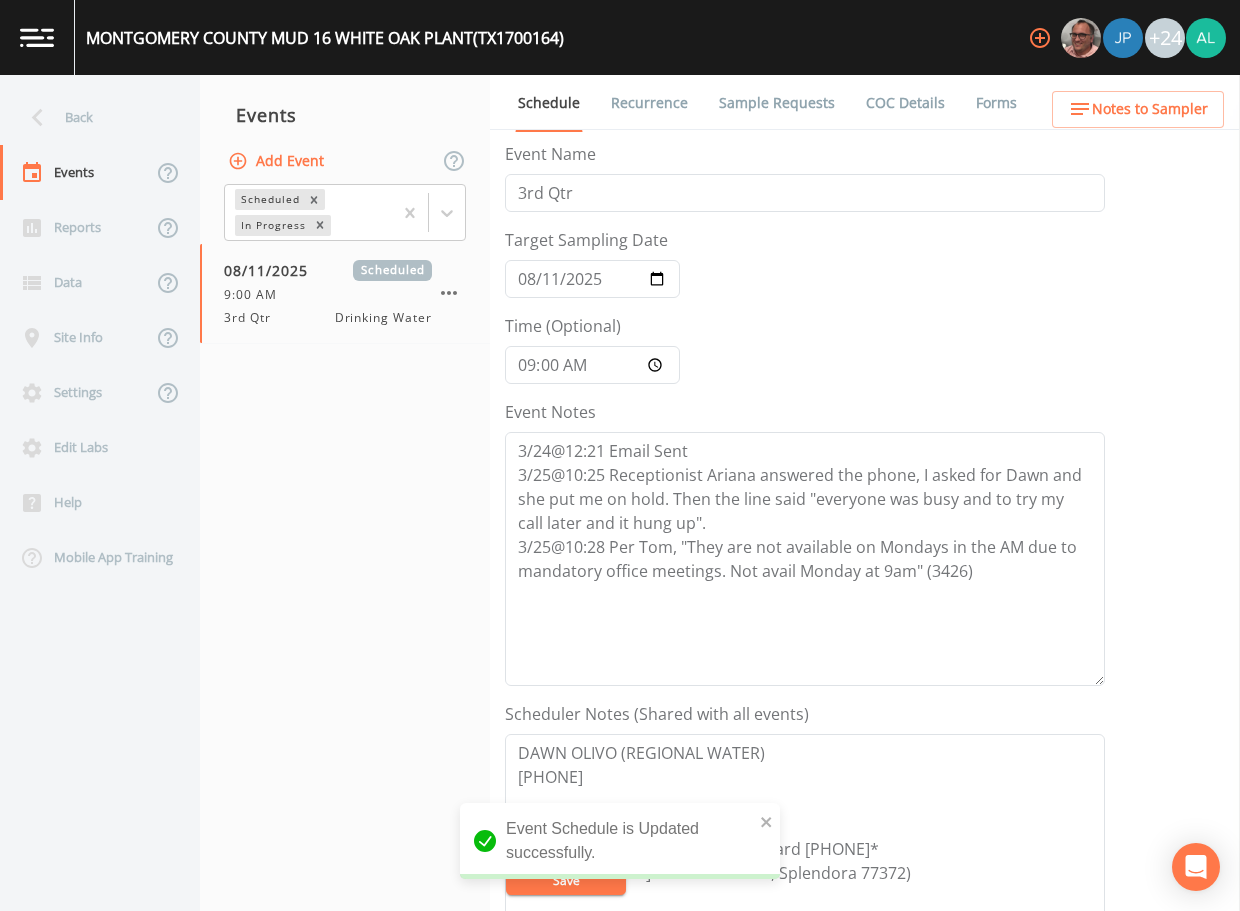 click on "Sample Requests" at bounding box center (777, 103) 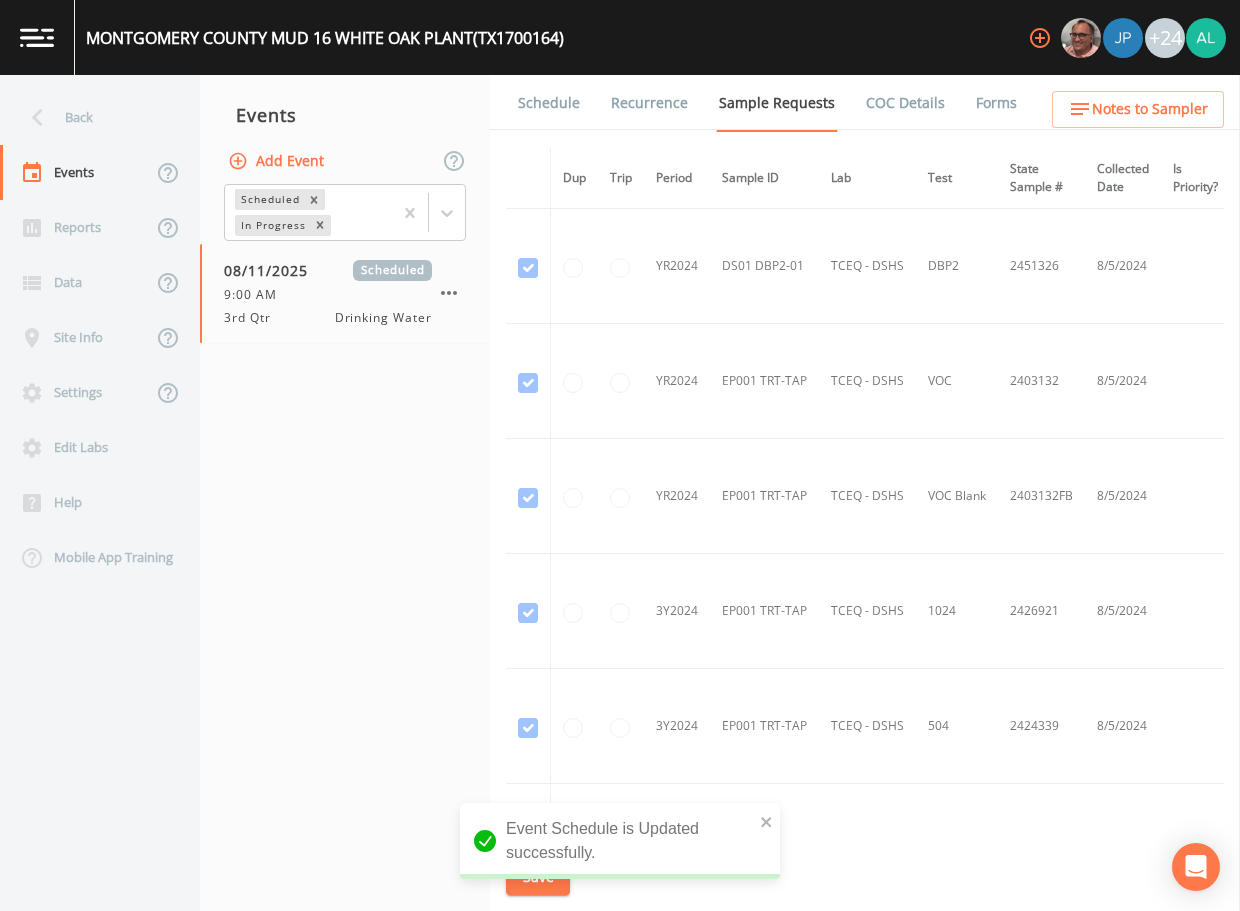 click on "Recurrence" at bounding box center (649, 103) 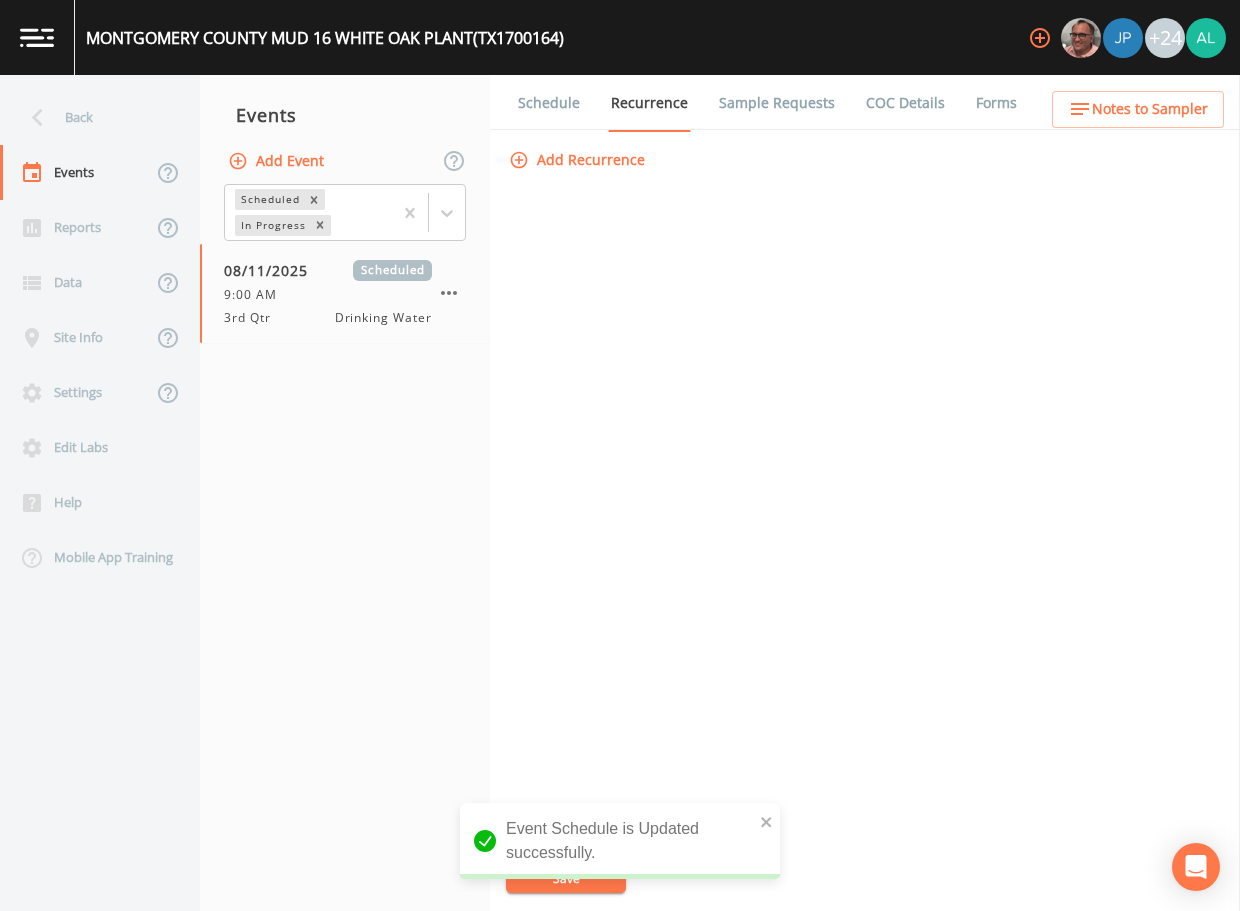 click on "Sample Requests" at bounding box center [777, 103] 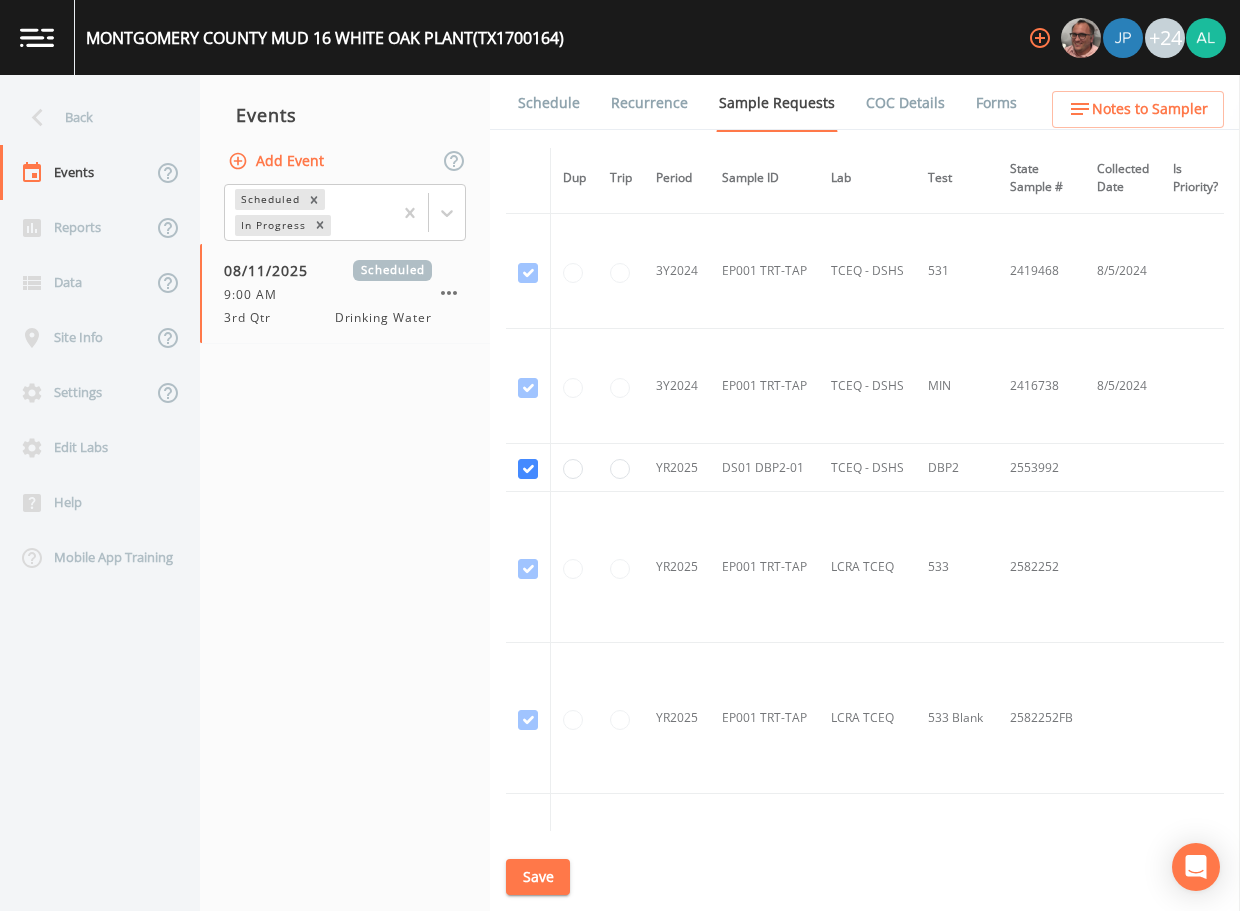 scroll, scrollTop: 1470, scrollLeft: 0, axis: vertical 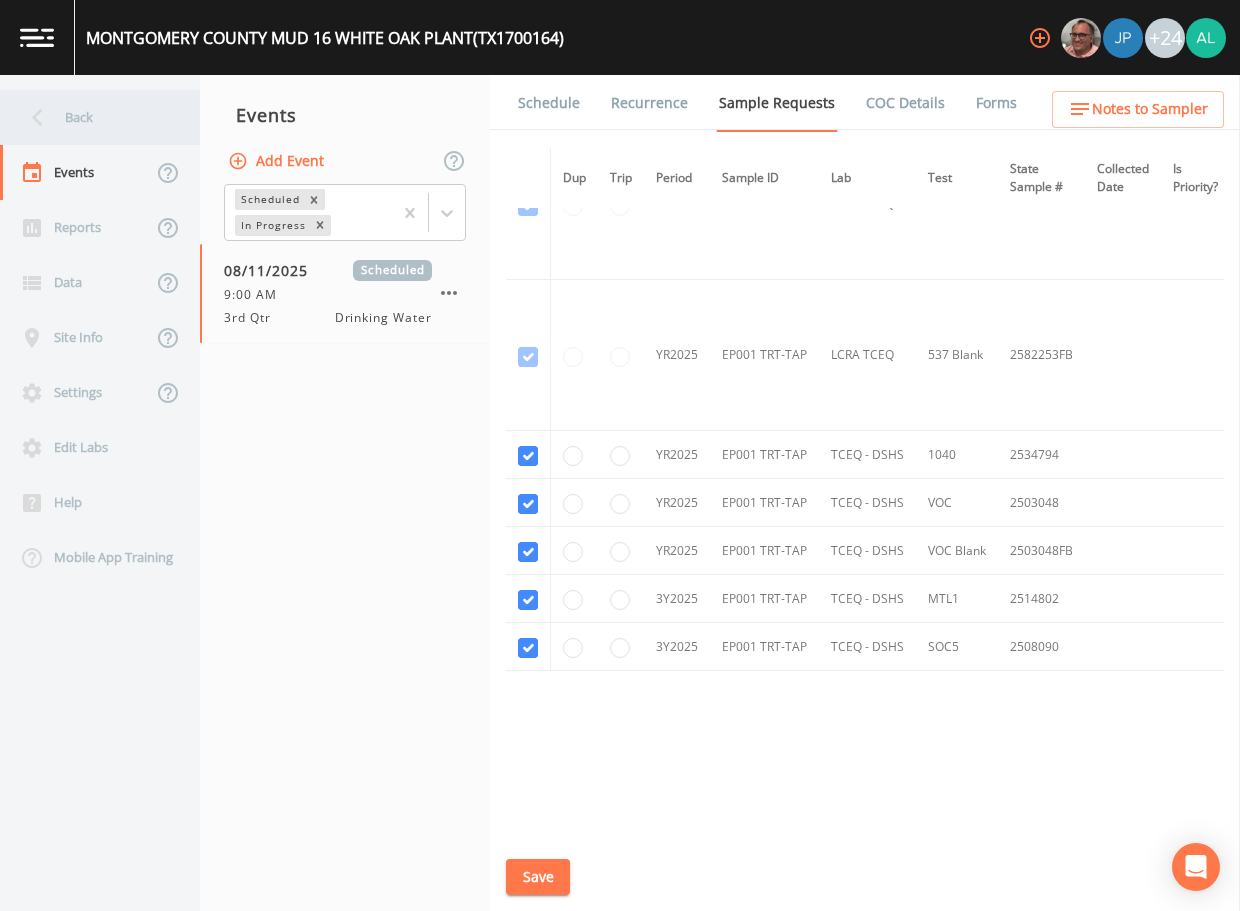 click on "Back" at bounding box center [90, 117] 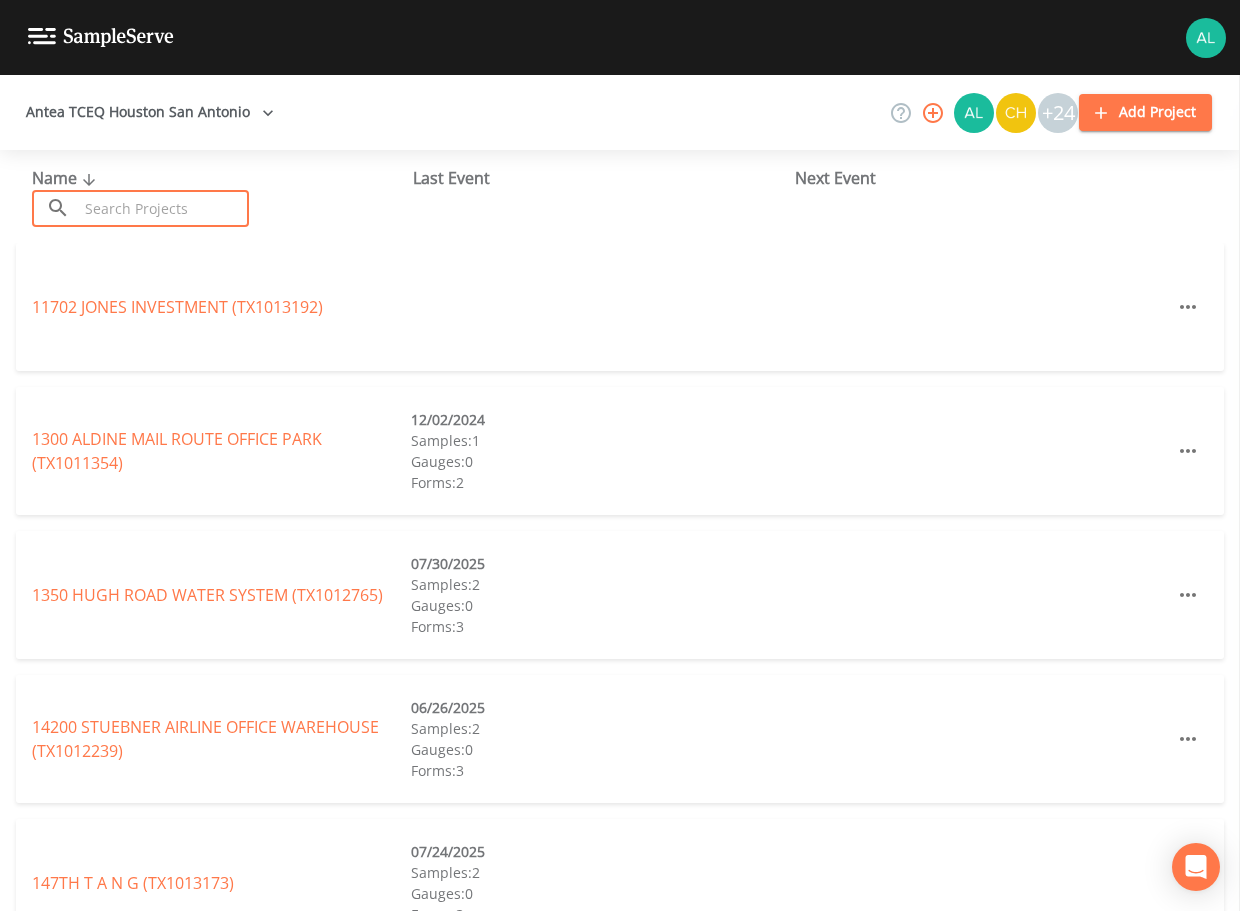 drag, startPoint x: 149, startPoint y: 213, endPoint x: 148, endPoint y: 201, distance: 12.0415945 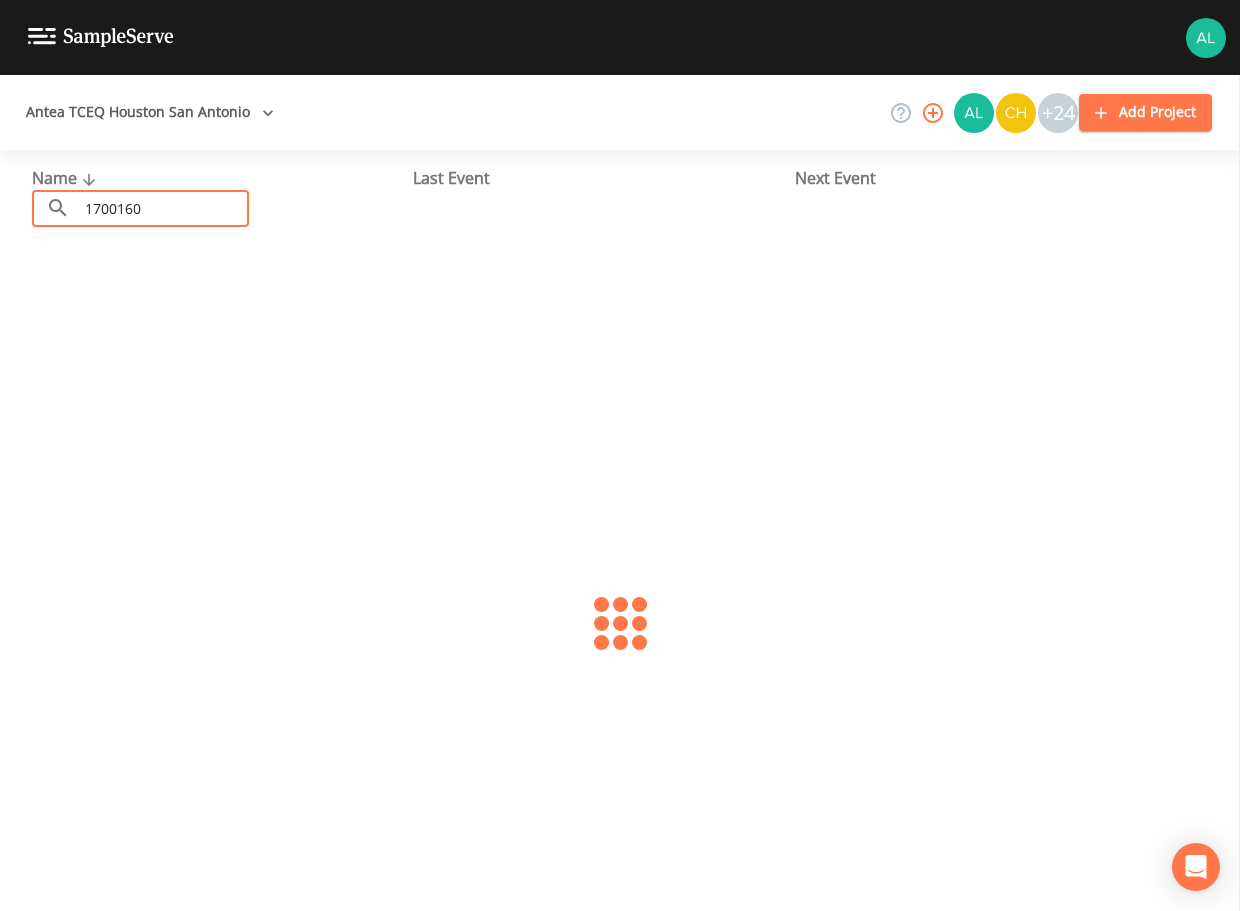 type on "1700160" 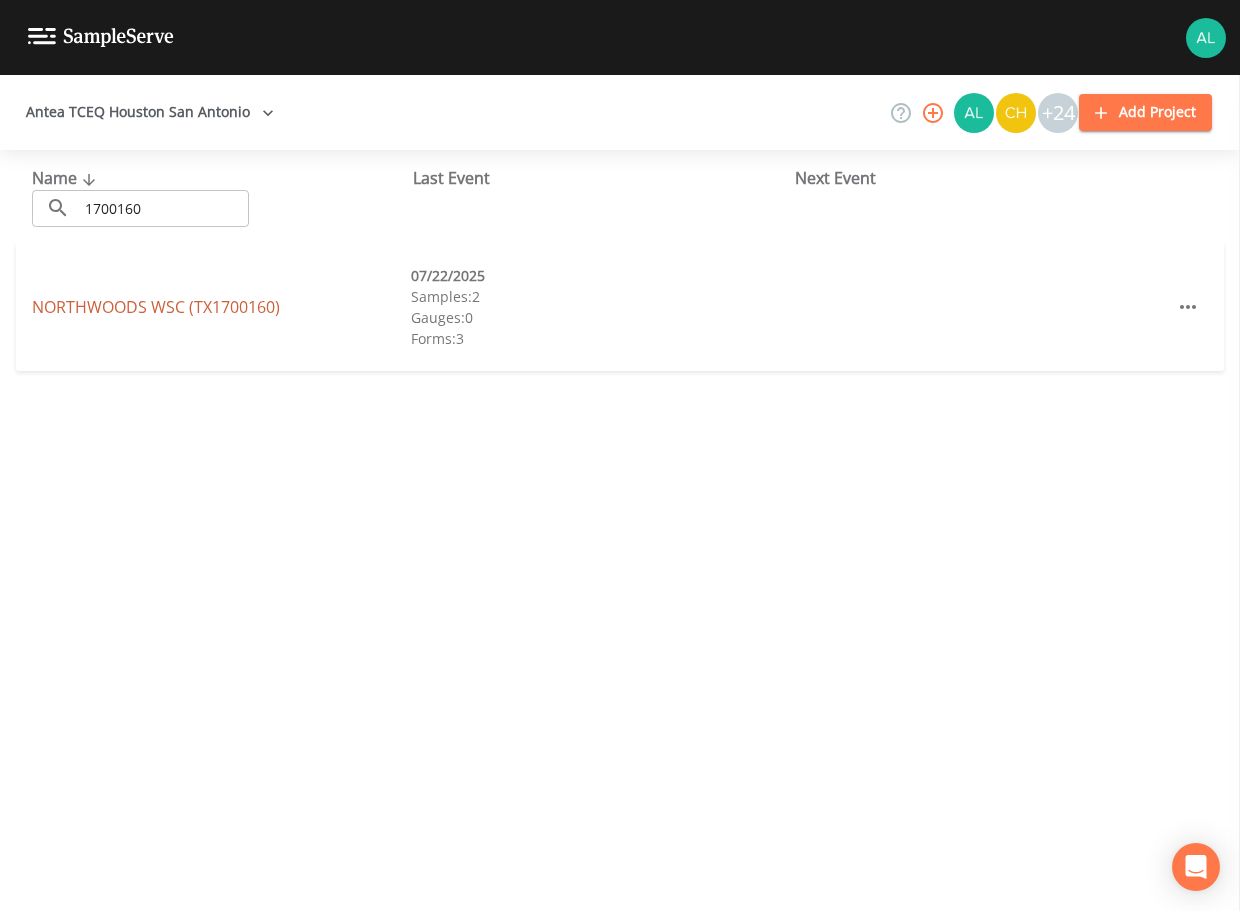 click on "NORTHWOODS WSC (TX1700160)" at bounding box center [156, 307] 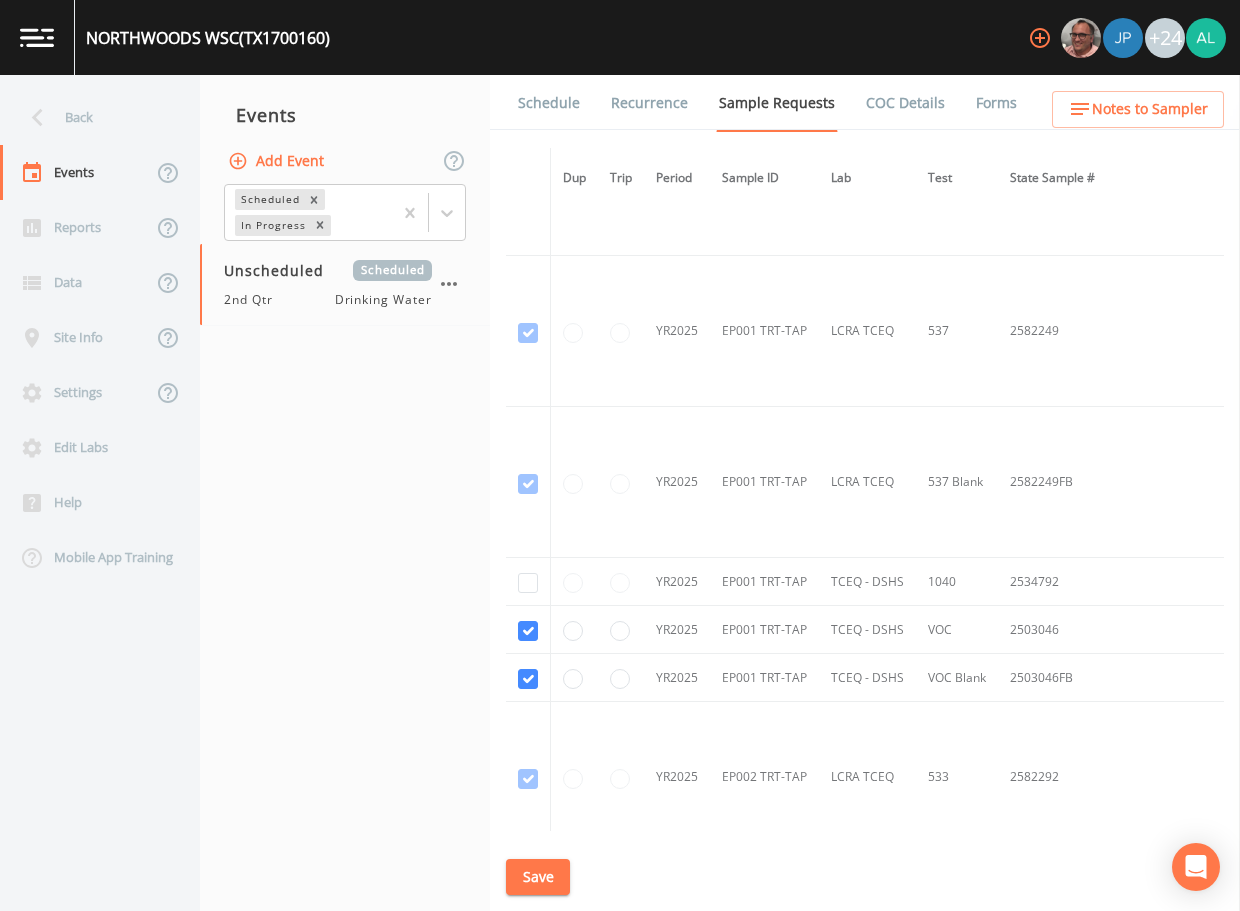 scroll, scrollTop: 2382, scrollLeft: 0, axis: vertical 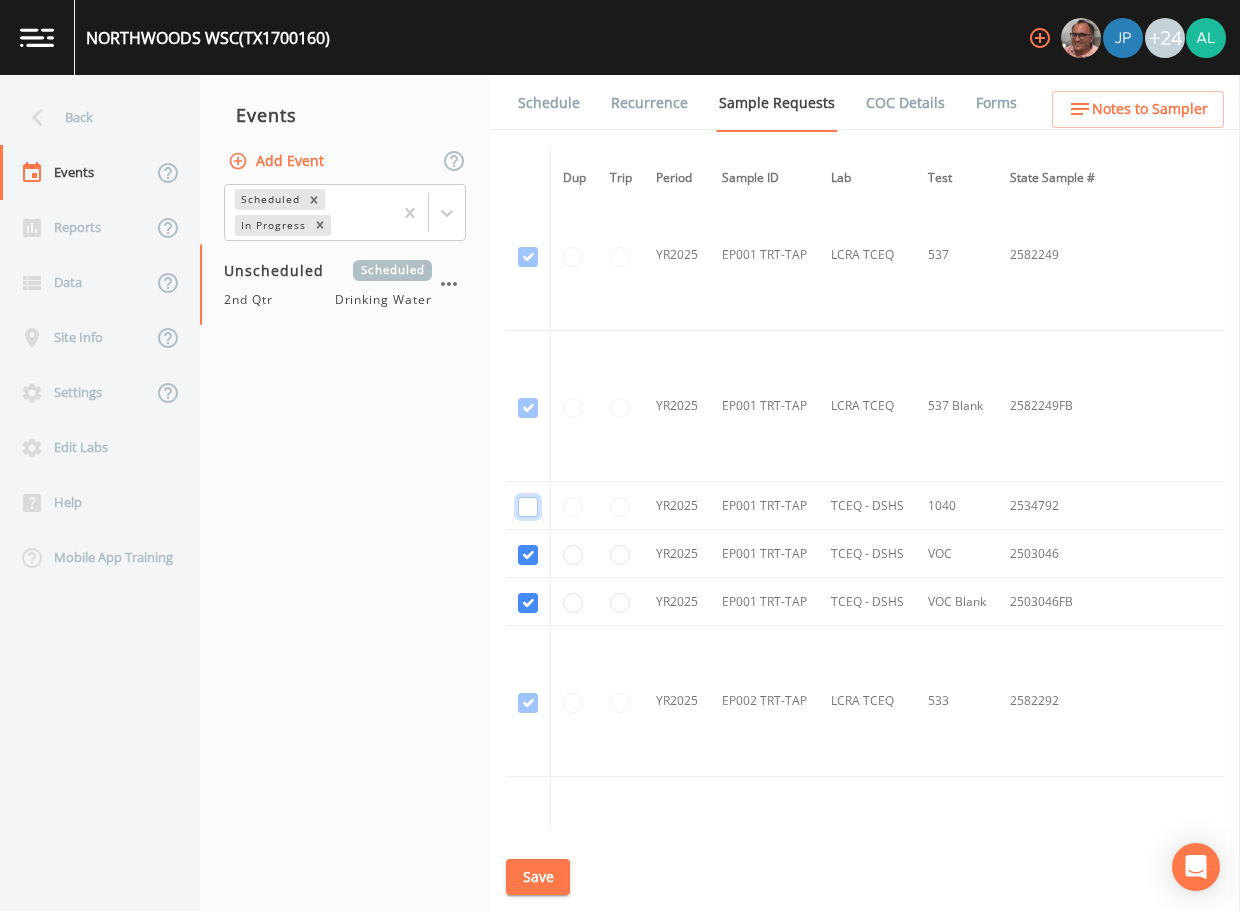 click at bounding box center (528, 507) 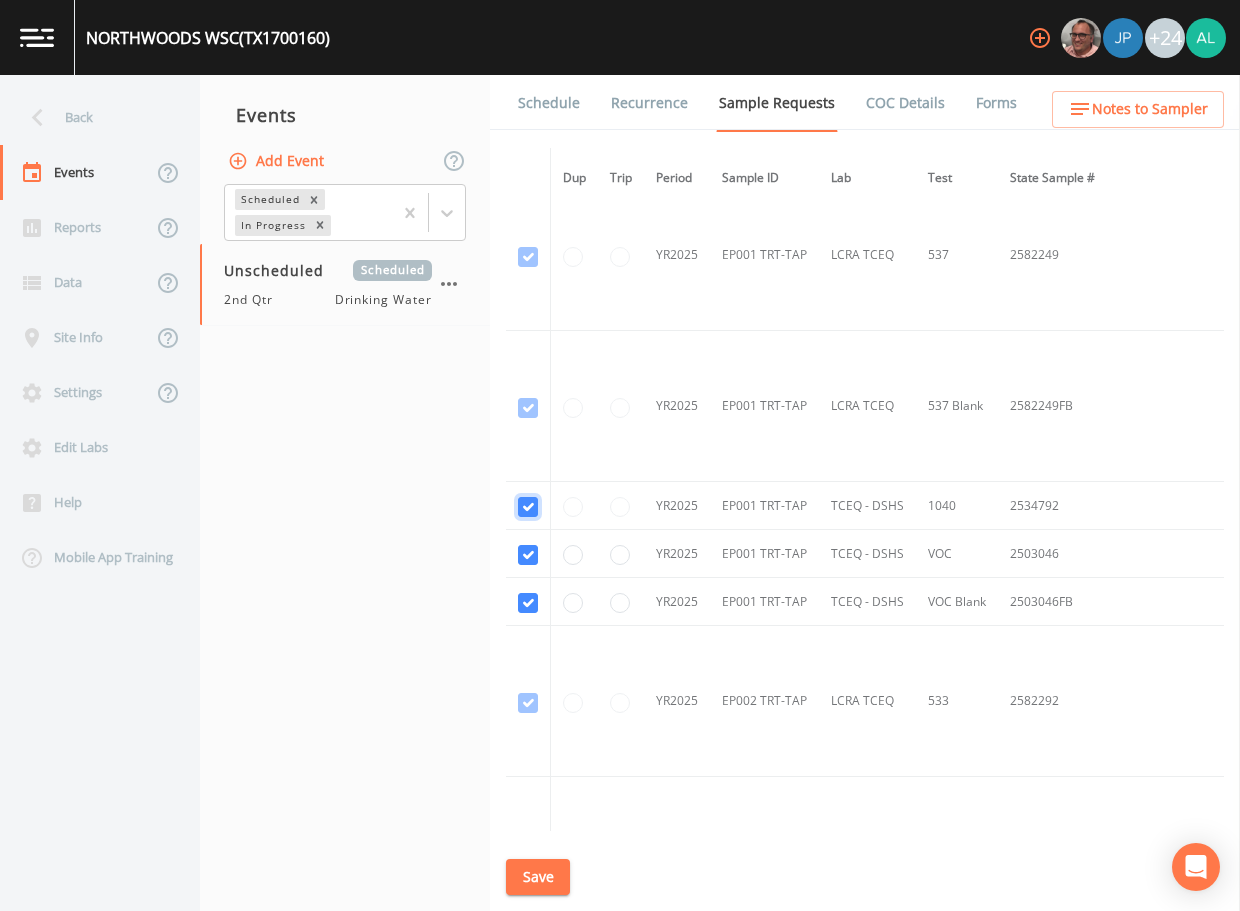 checkbox on "true" 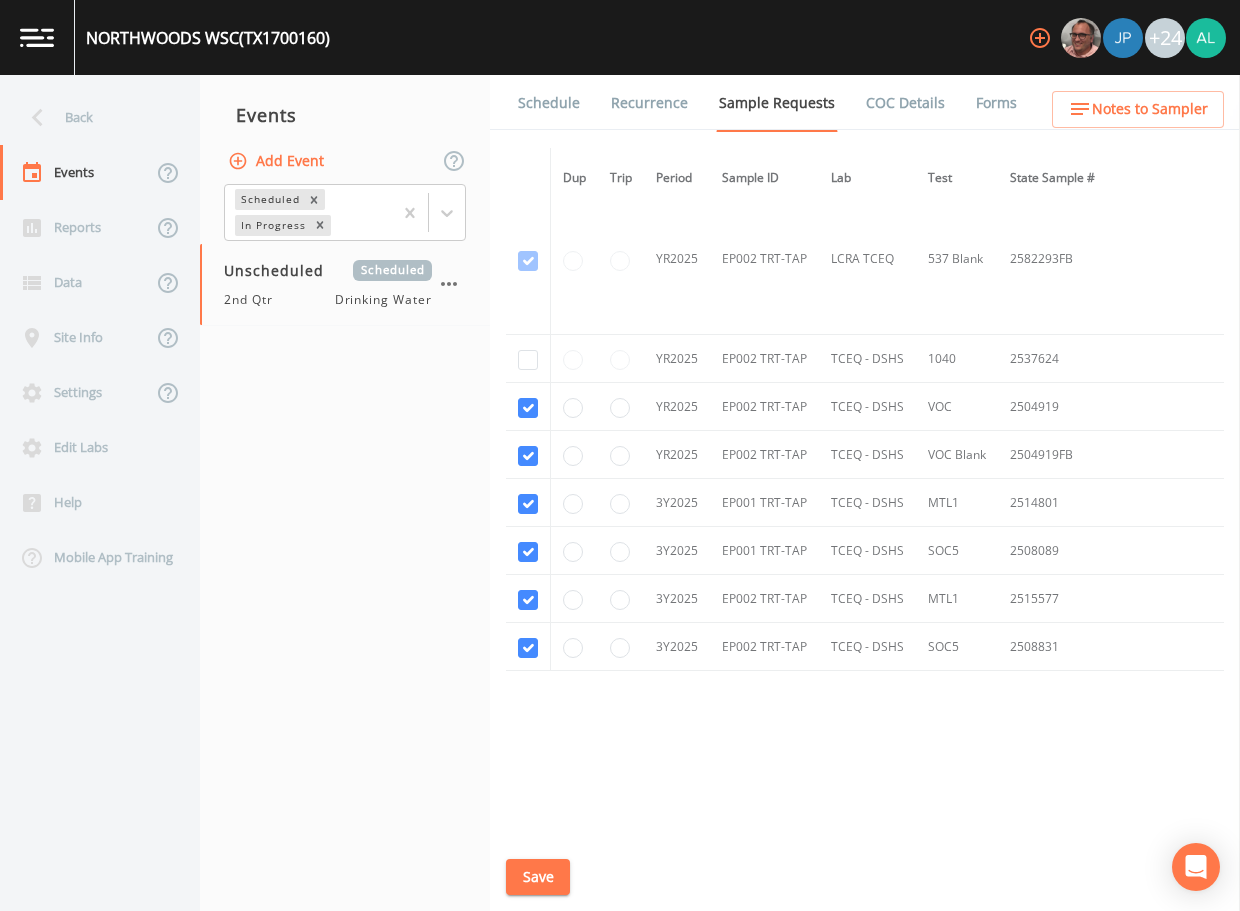 scroll, scrollTop: 3282, scrollLeft: 0, axis: vertical 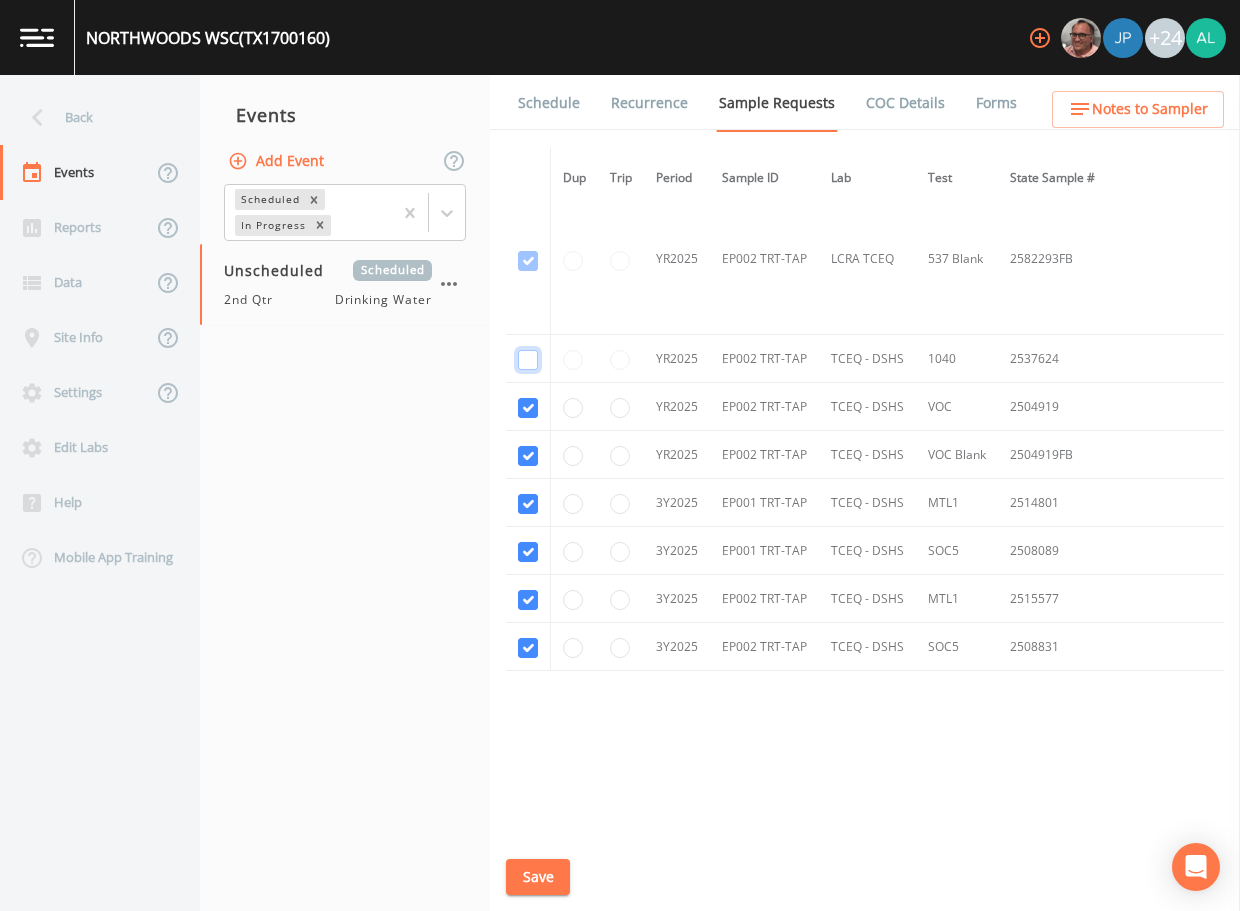click at bounding box center [528, 360] 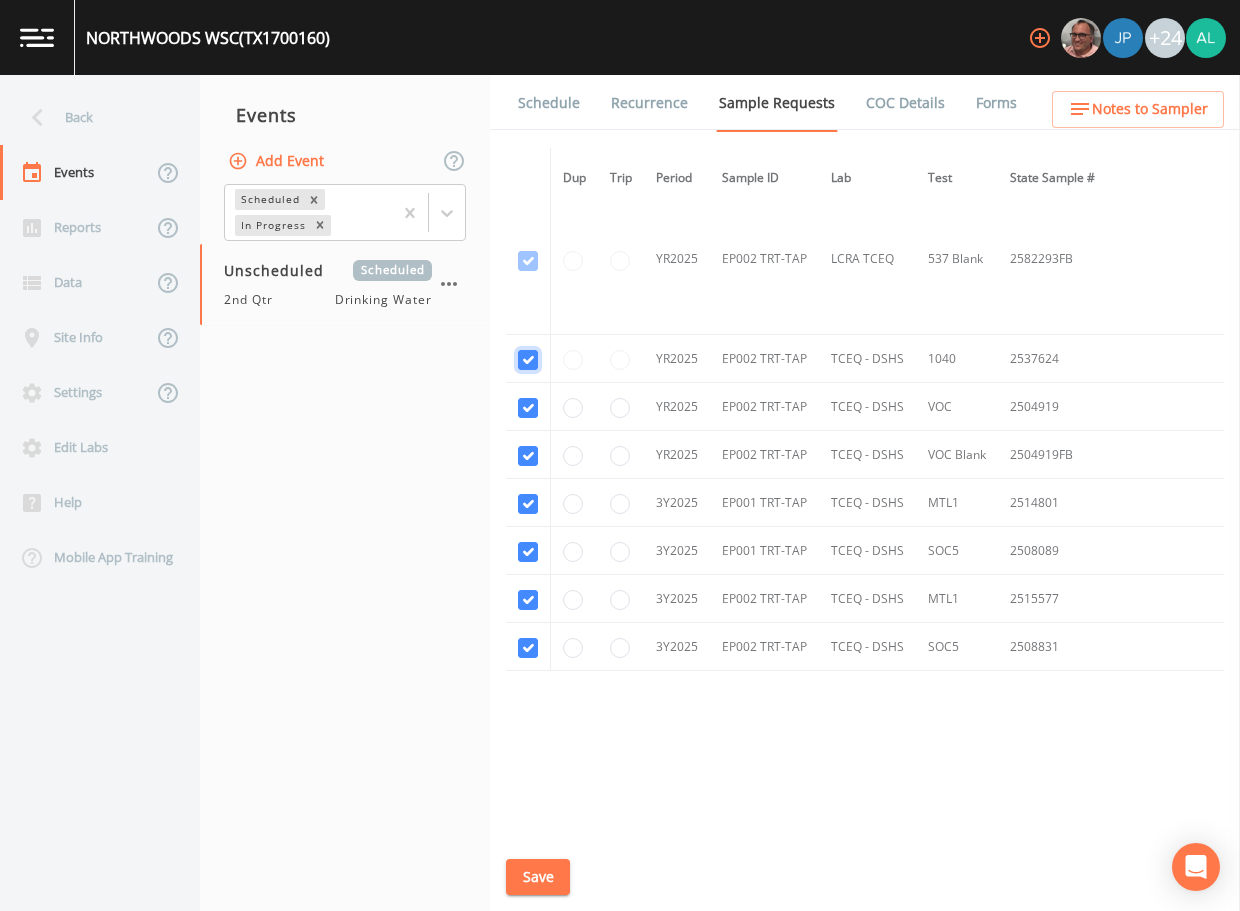 checkbox on "true" 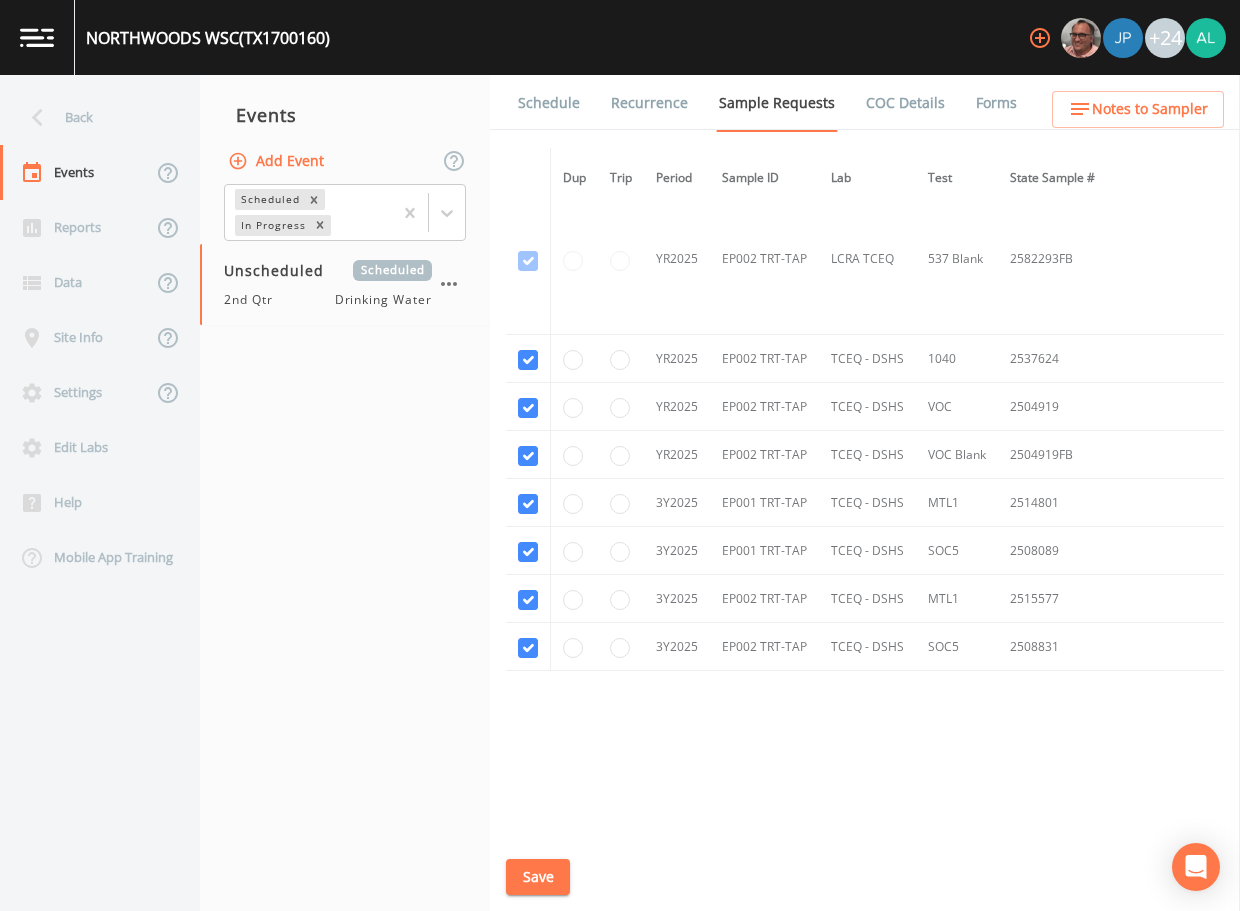 click on "Schedule" at bounding box center (549, 103) 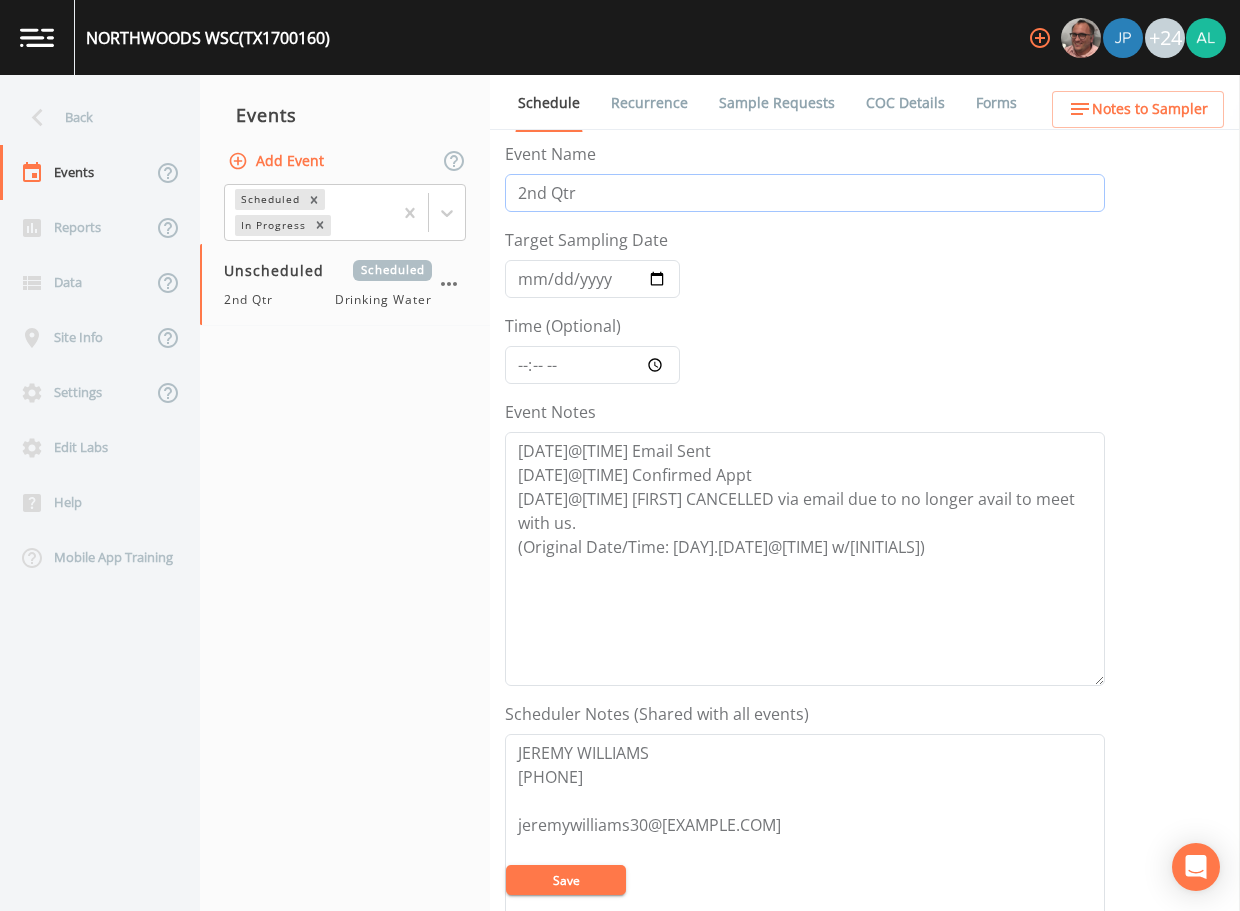 drag, startPoint x: 592, startPoint y: 183, endPoint x: 411, endPoint y: 183, distance: 181 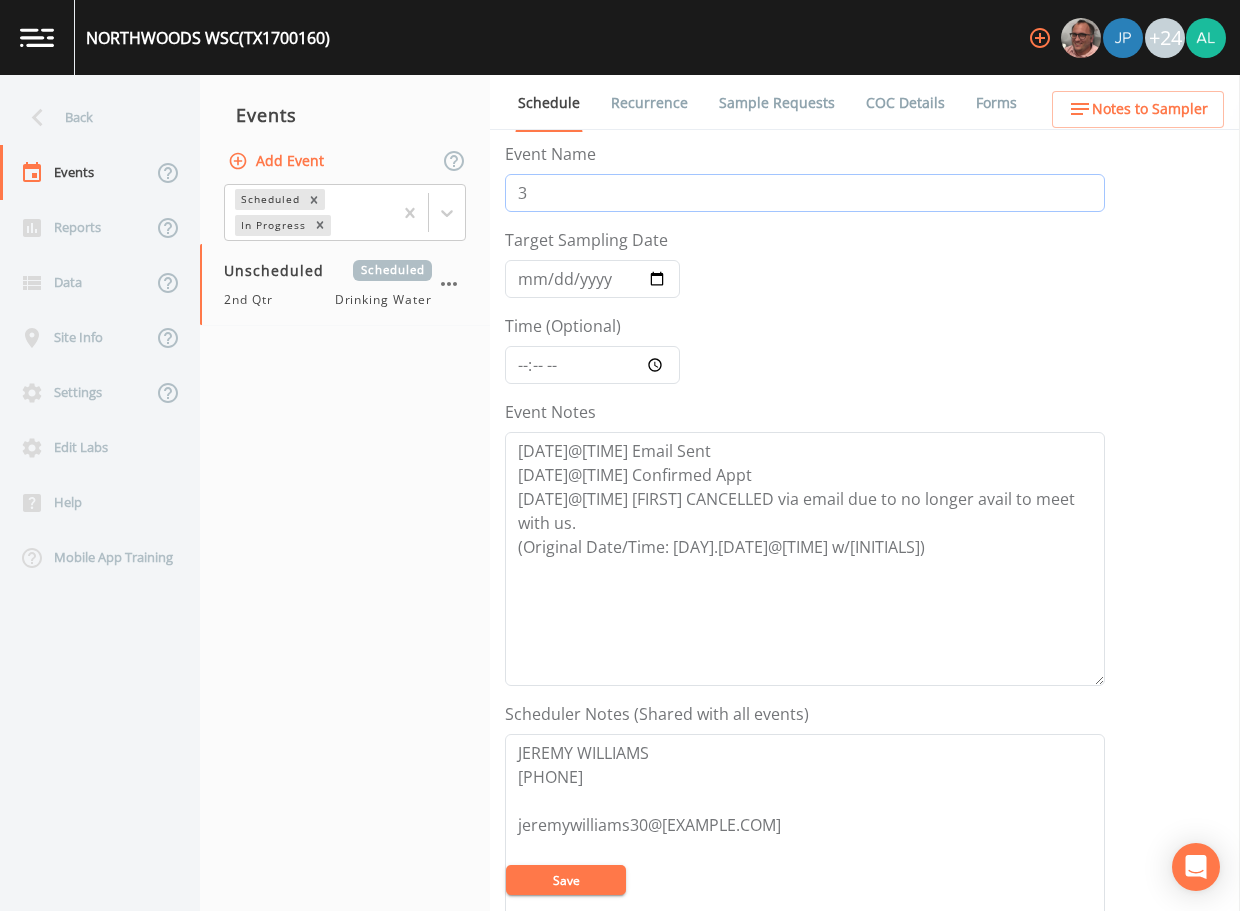 type on "3rd Quarter" 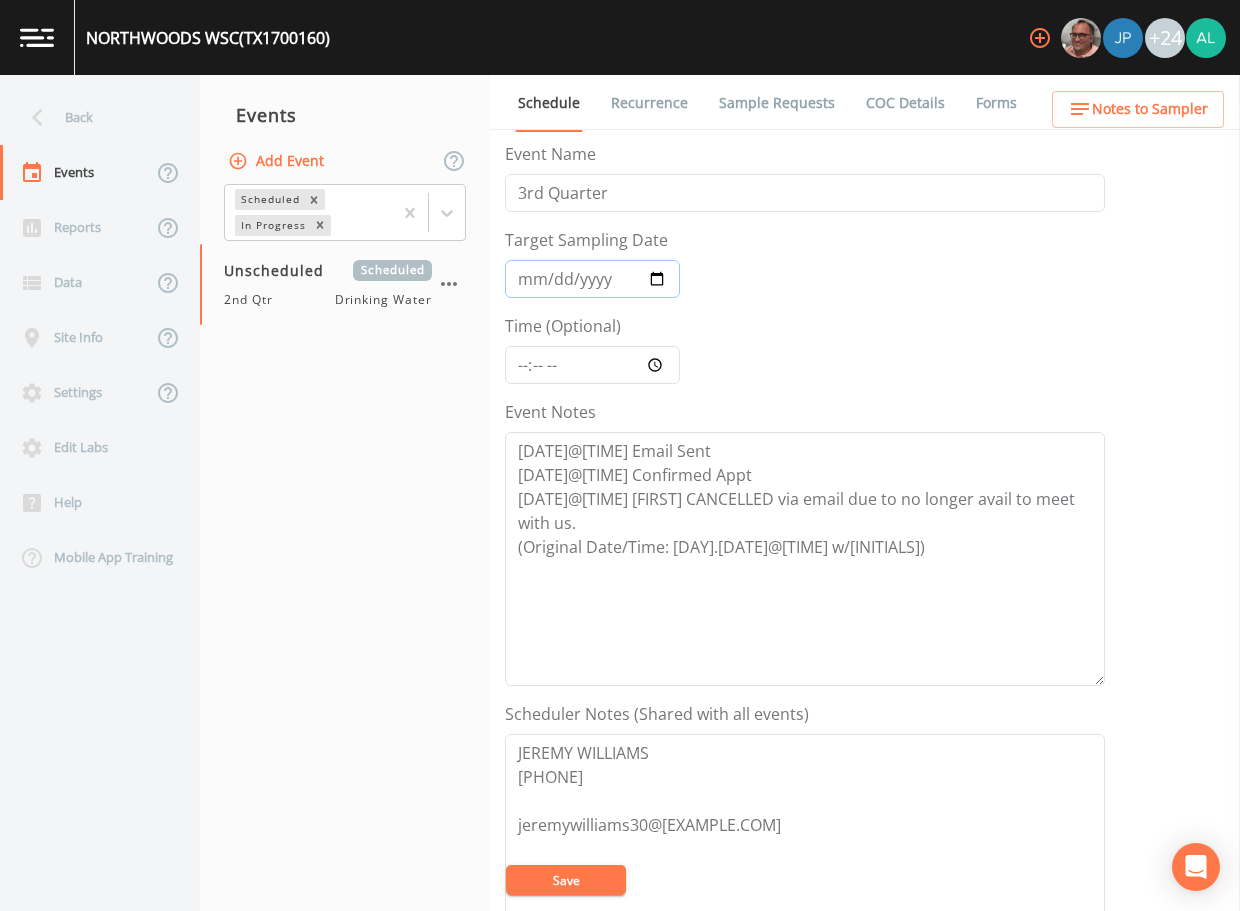 click on "Target Sampling Date" at bounding box center (592, 279) 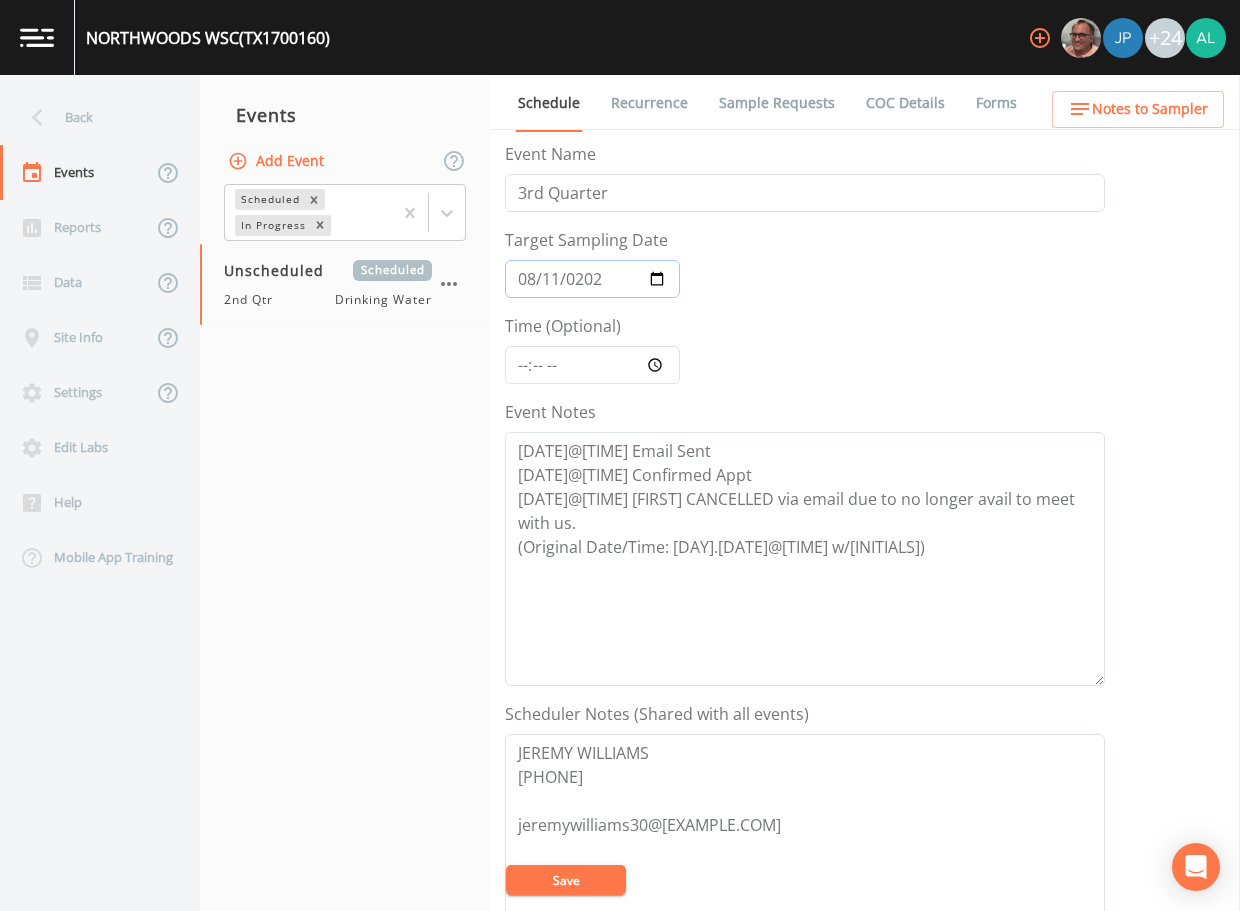type on "2025-08-11" 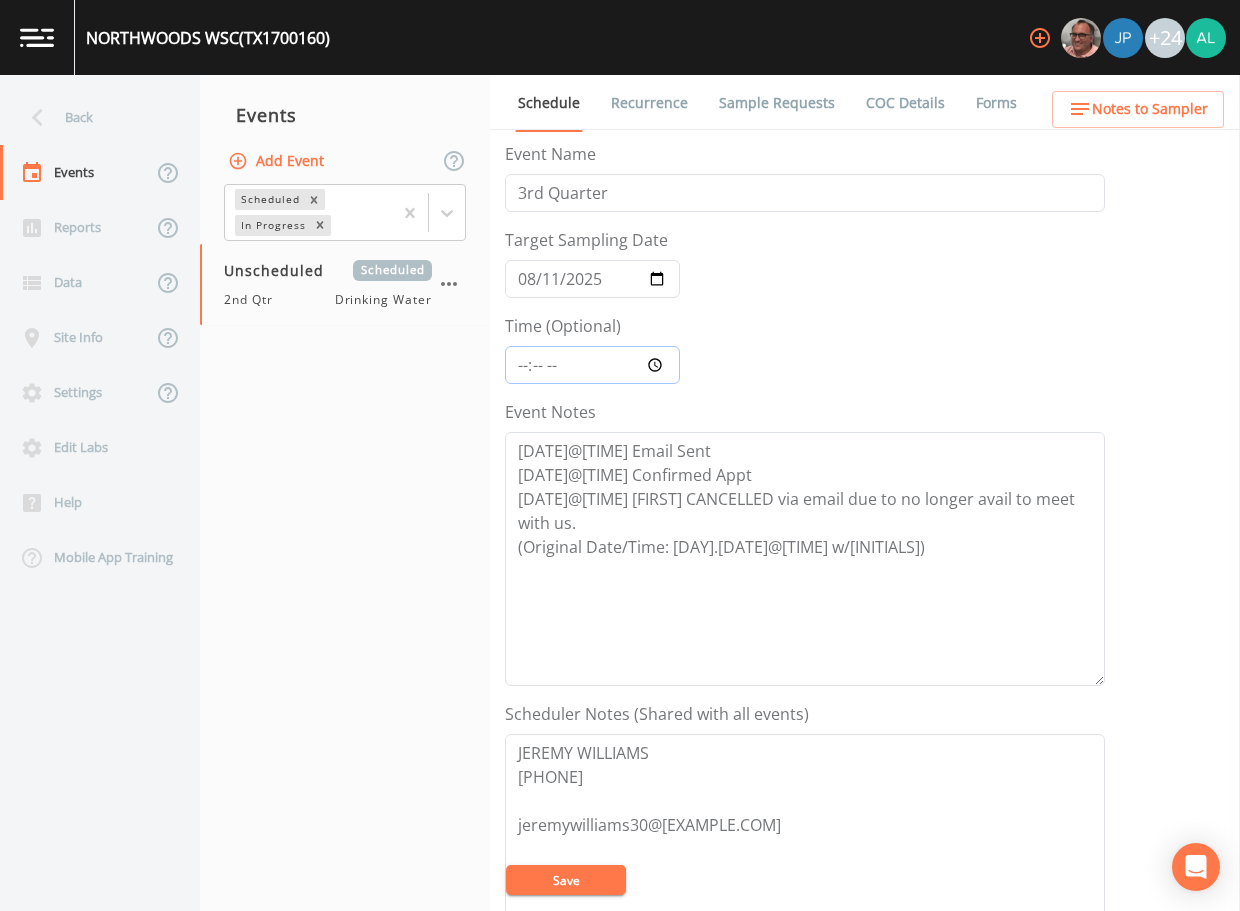 click on "Time (Optional)" at bounding box center (592, 365) 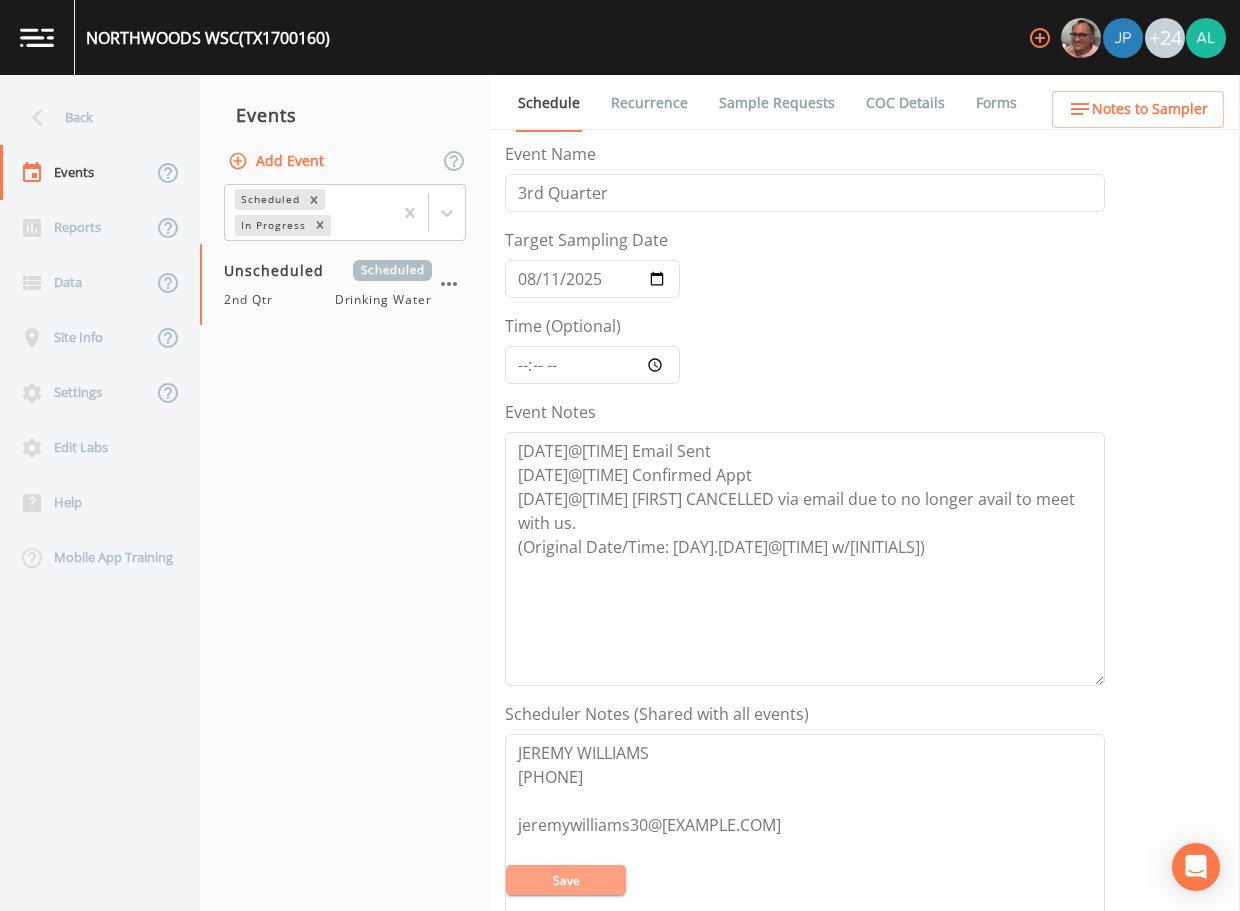 click on "Save" at bounding box center (566, 880) 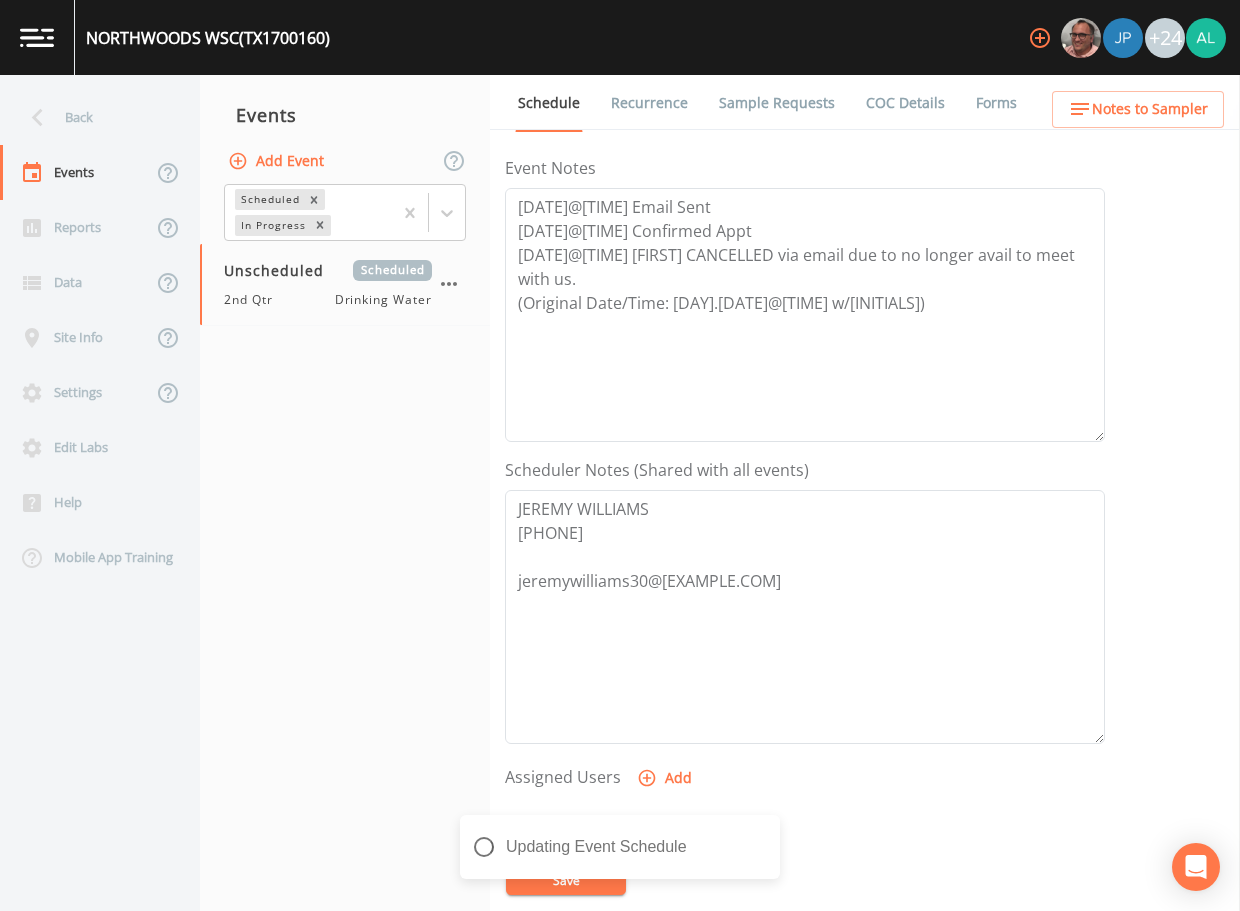 scroll, scrollTop: 500, scrollLeft: 0, axis: vertical 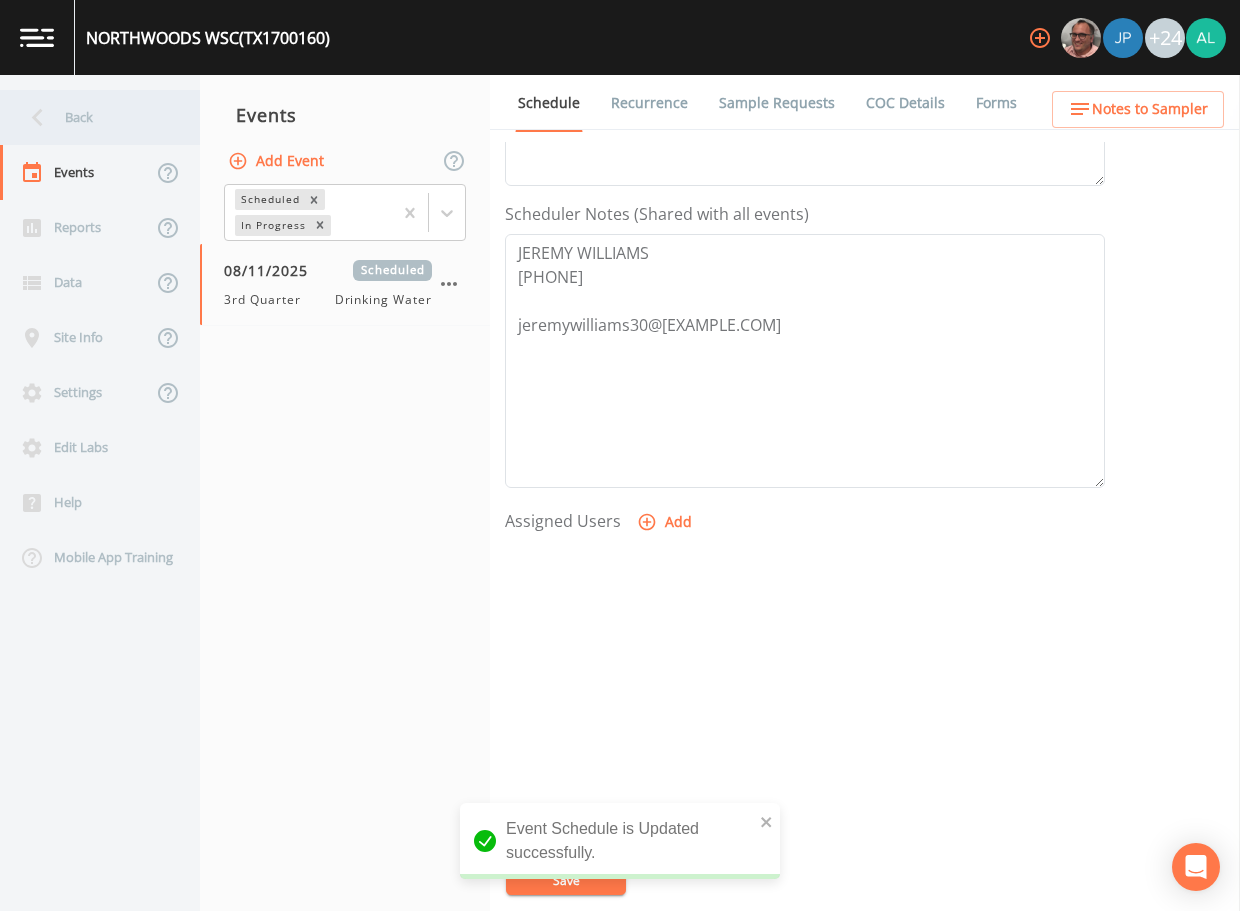click on "Back" at bounding box center (90, 117) 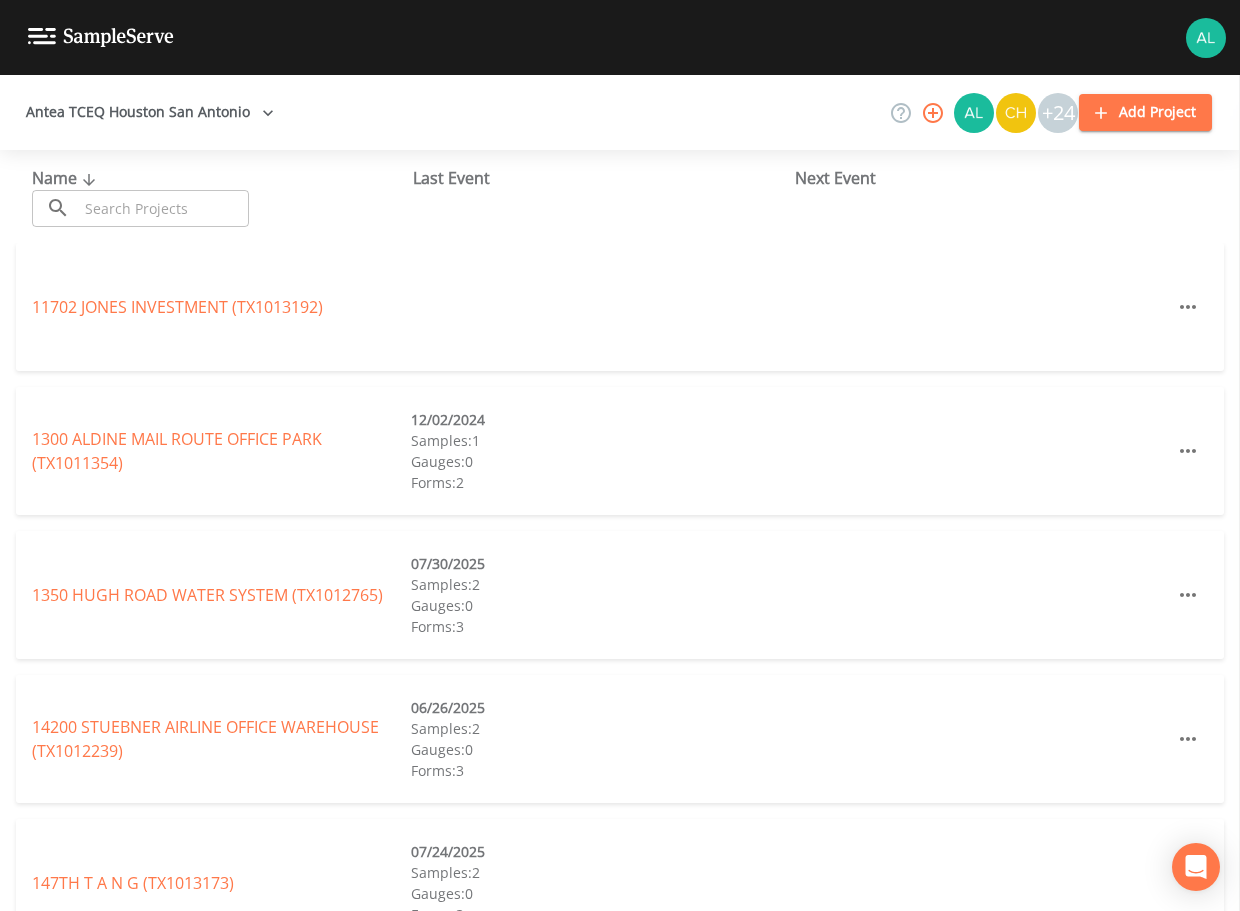drag, startPoint x: 97, startPoint y: 193, endPoint x: 116, endPoint y: 195, distance: 19.104973 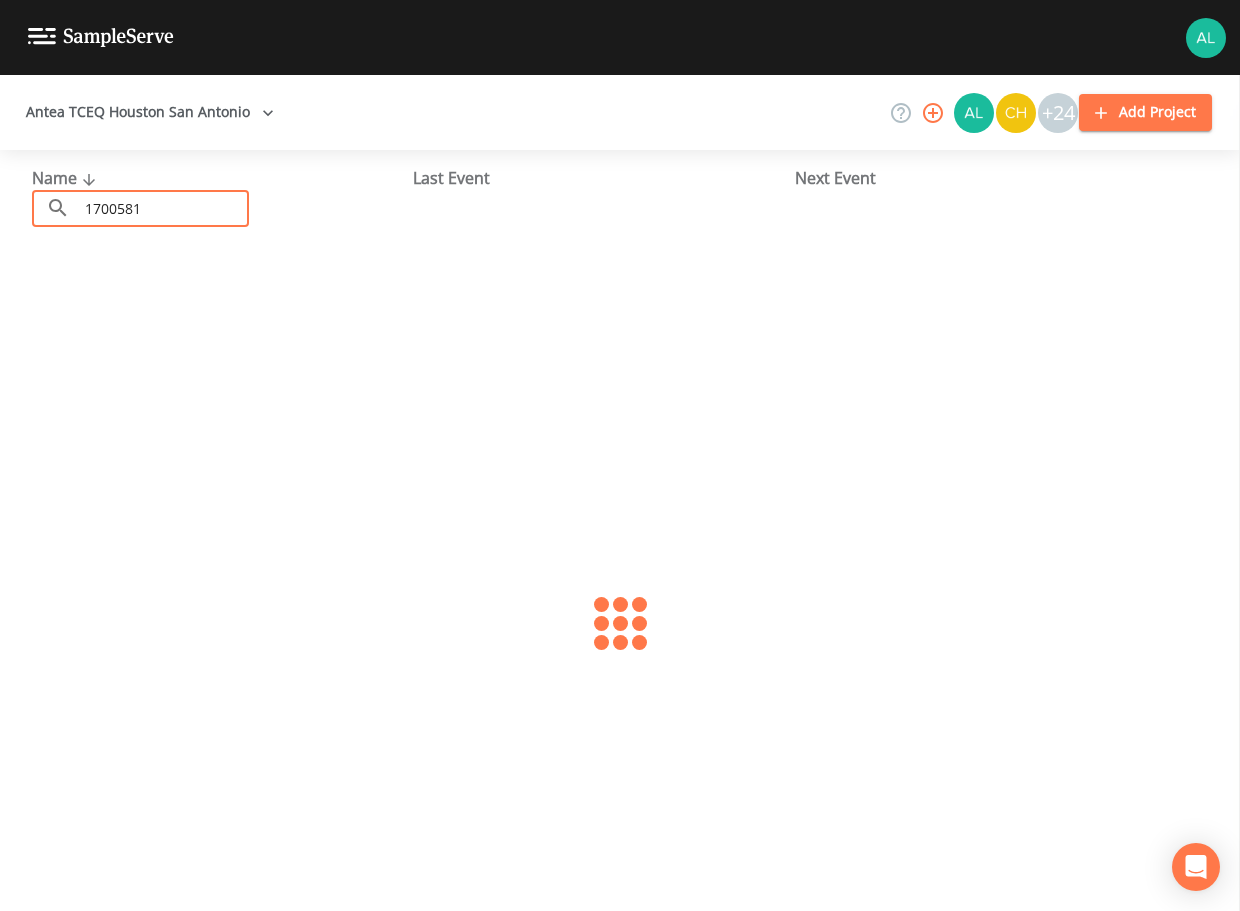 type on "1700581" 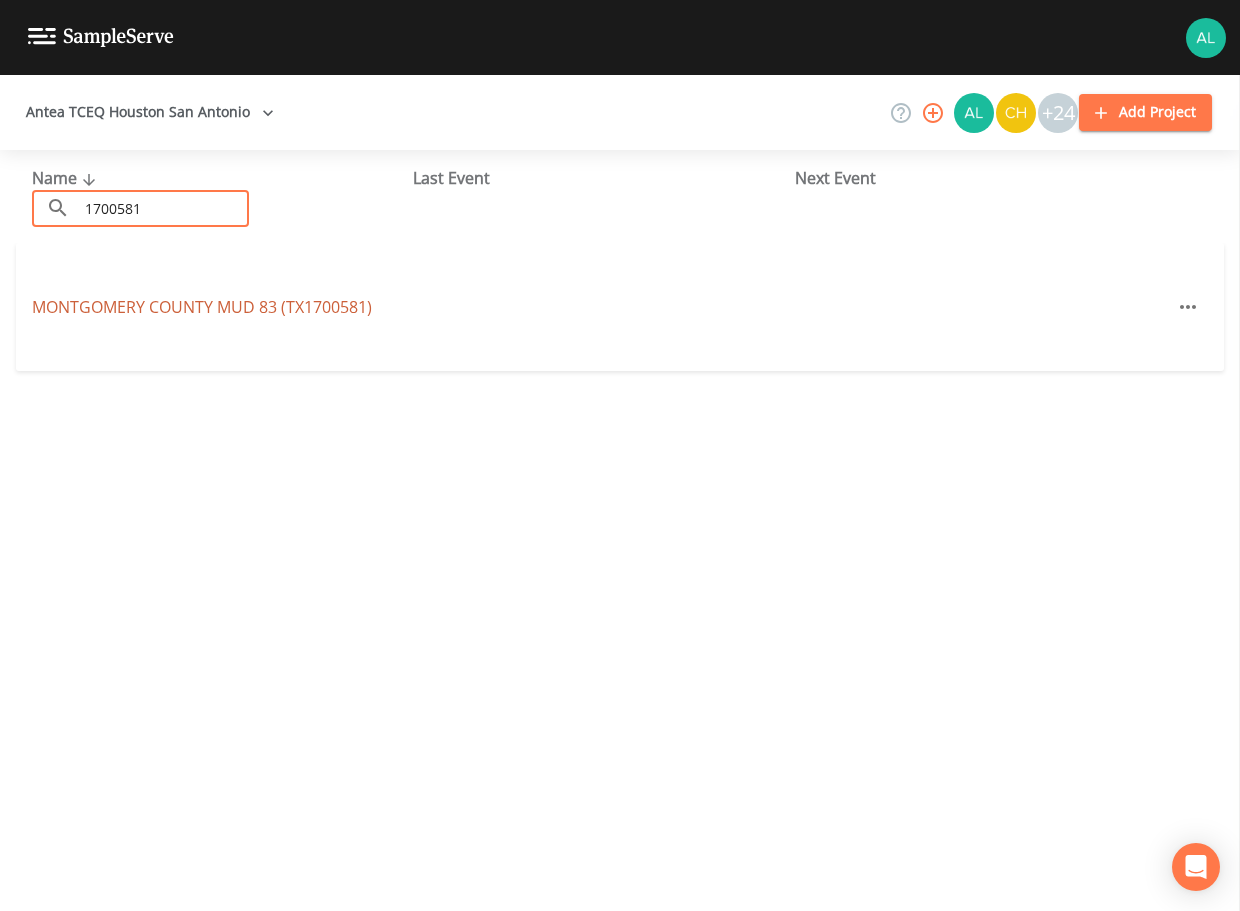 click on "MONTGOMERY COUNTY MUD 84 (TX1700743)" at bounding box center [202, 307] 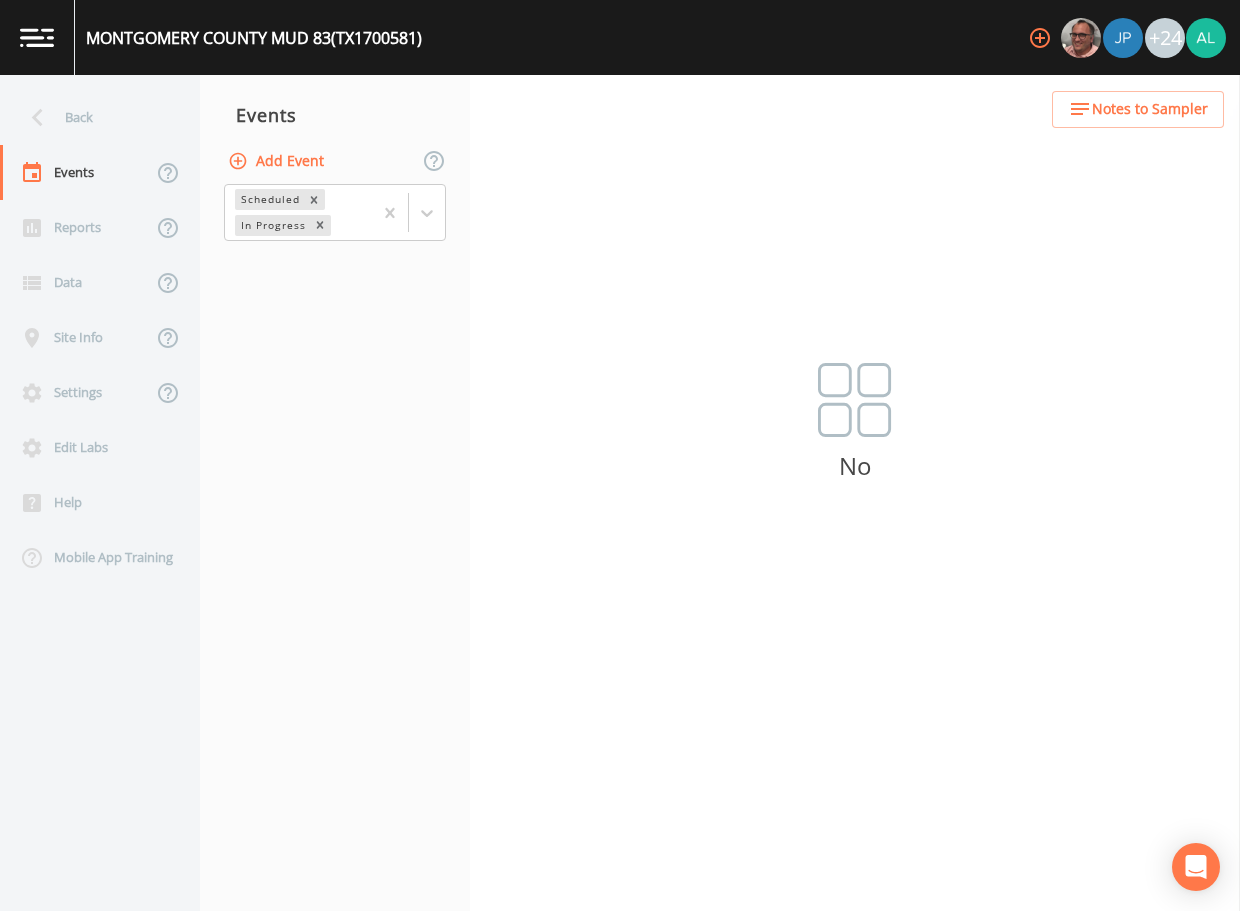 click on "Add Event" at bounding box center [278, 161] 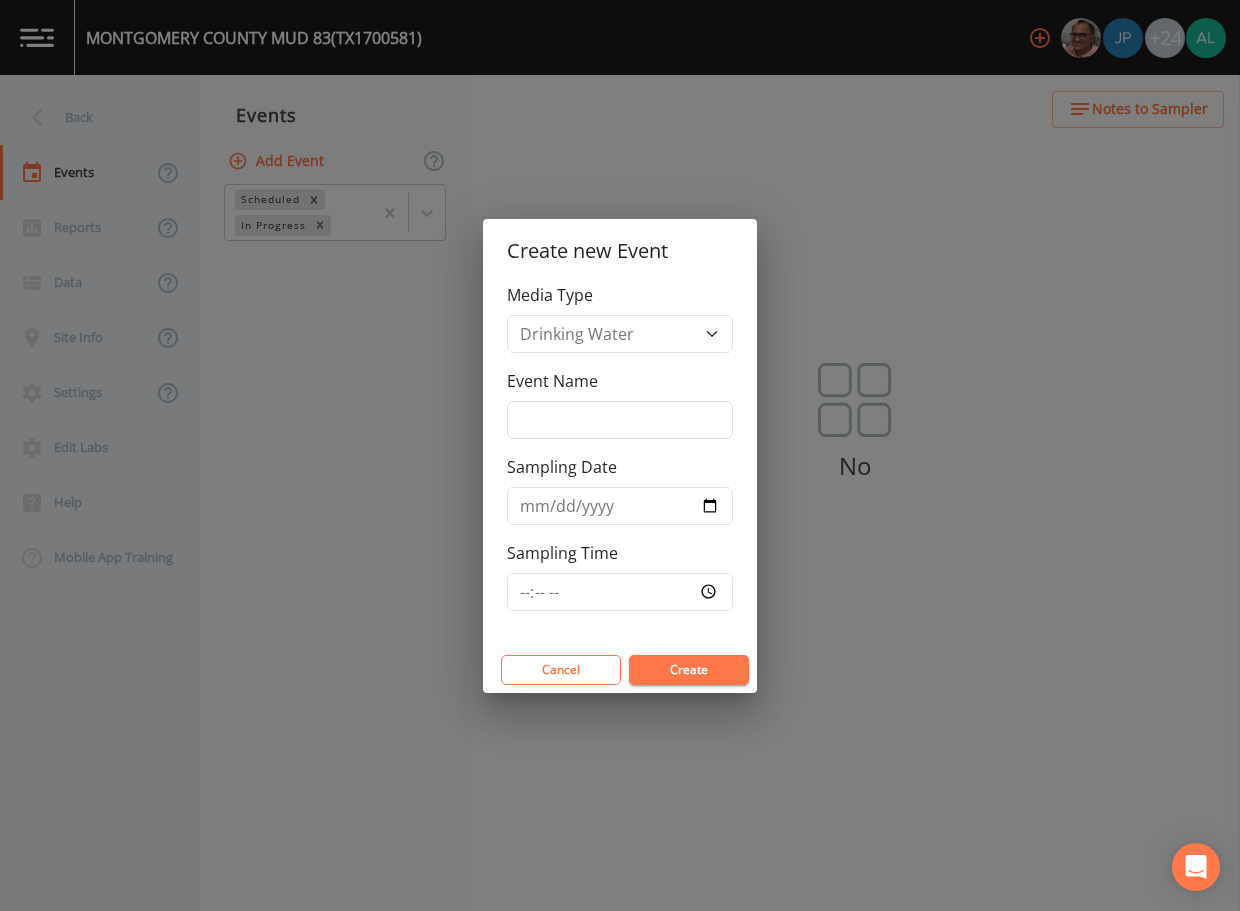 click on "Event Name" at bounding box center [552, 381] 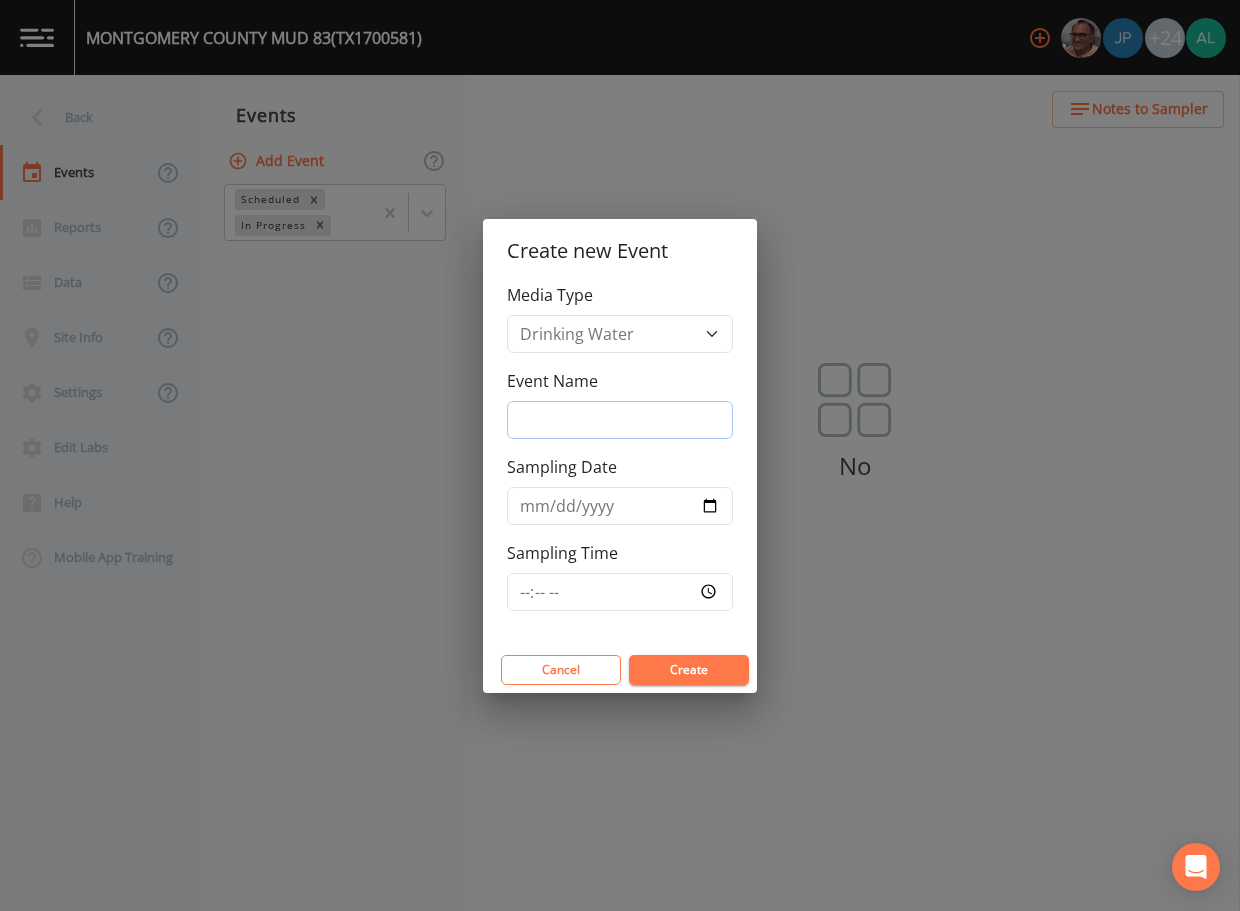 click on "Event Name" at bounding box center (620, 420) 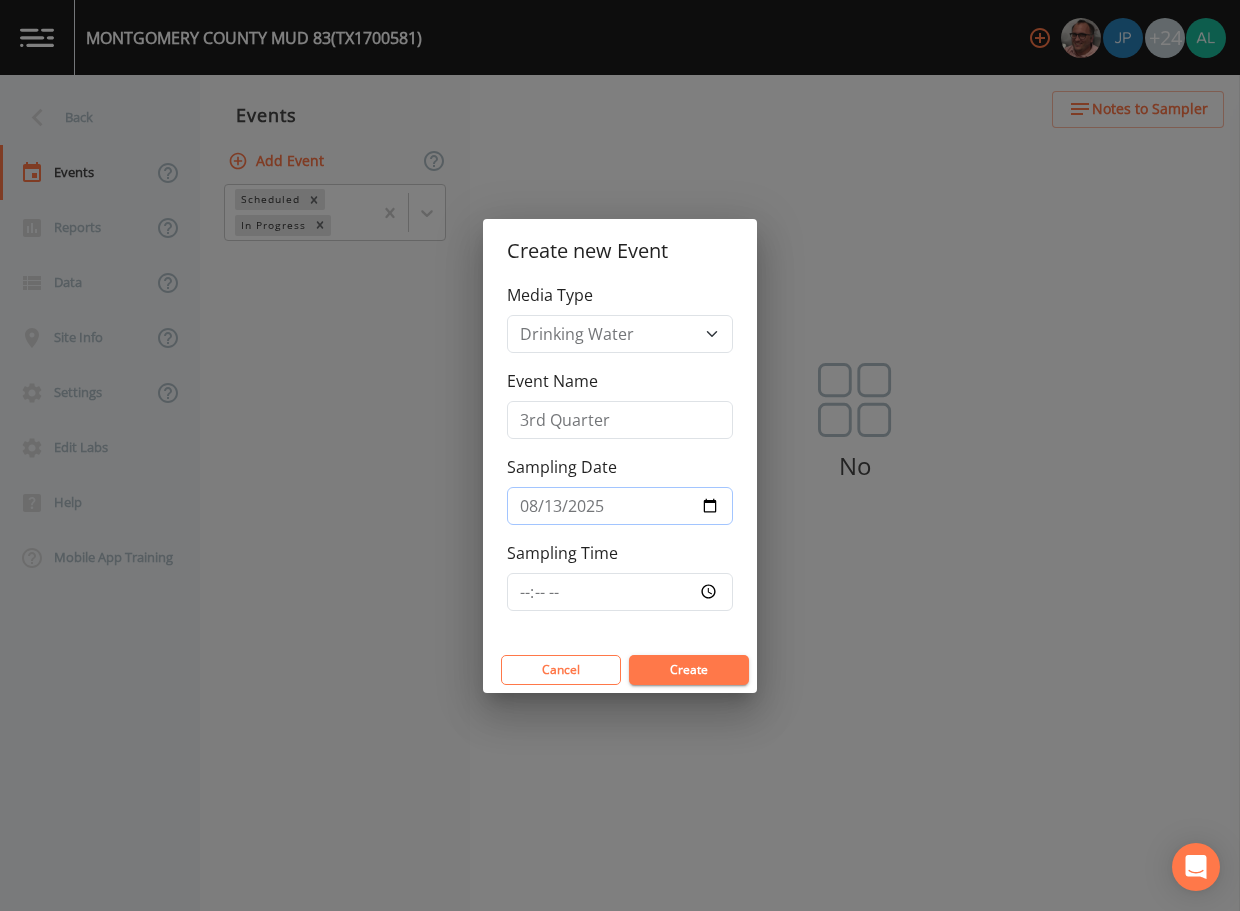 click on "2025-08-13" at bounding box center [620, 506] 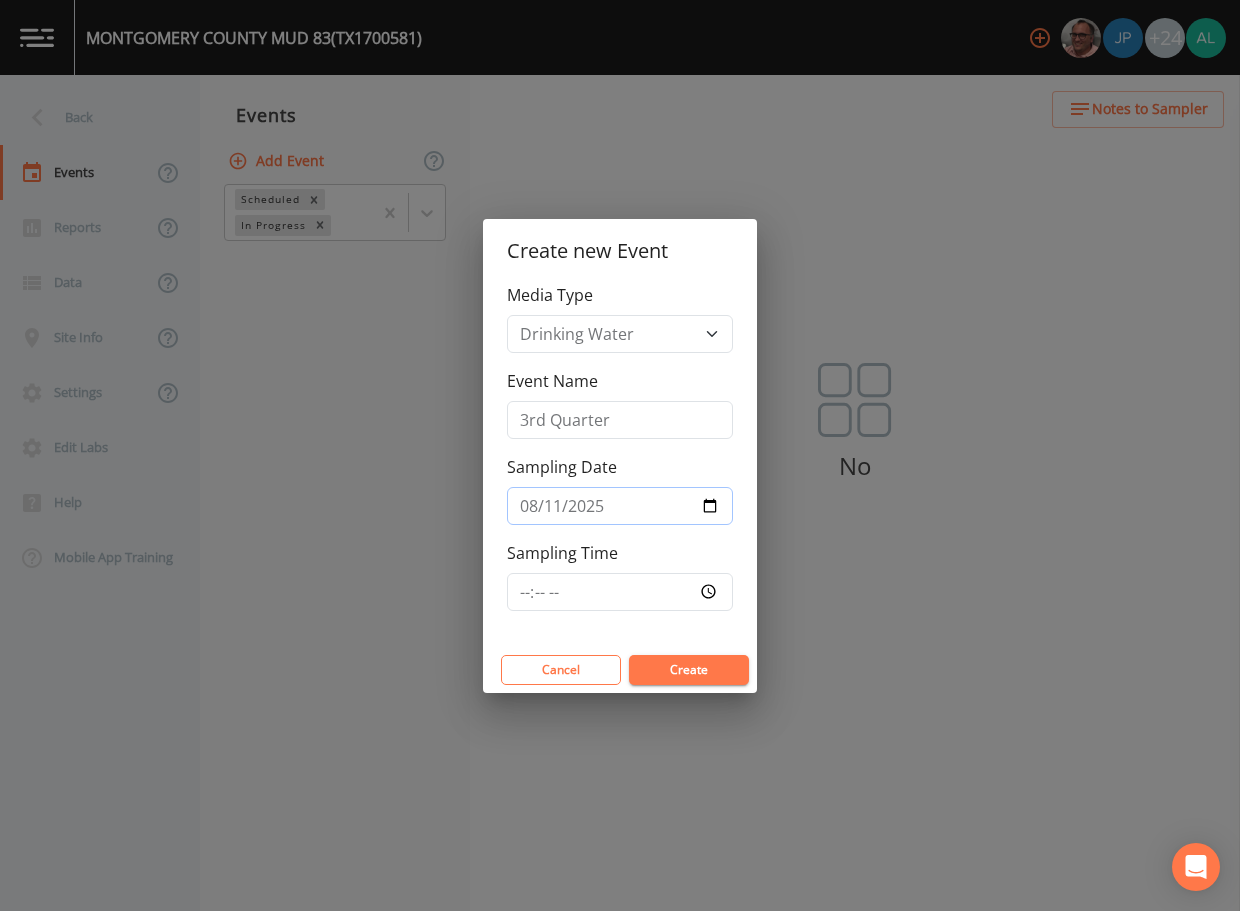 type on "2025-08-11" 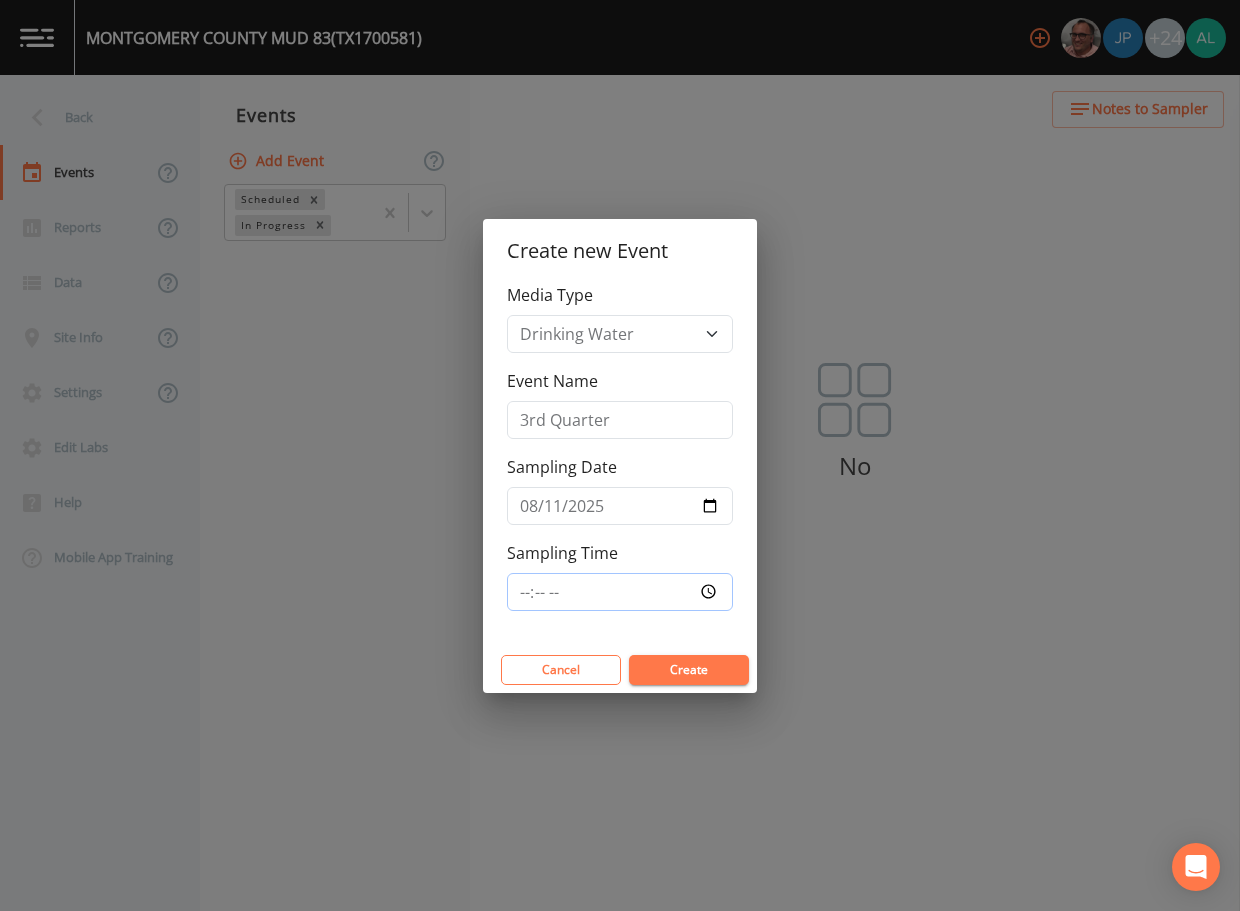 click on "Sampling Time" at bounding box center (620, 592) 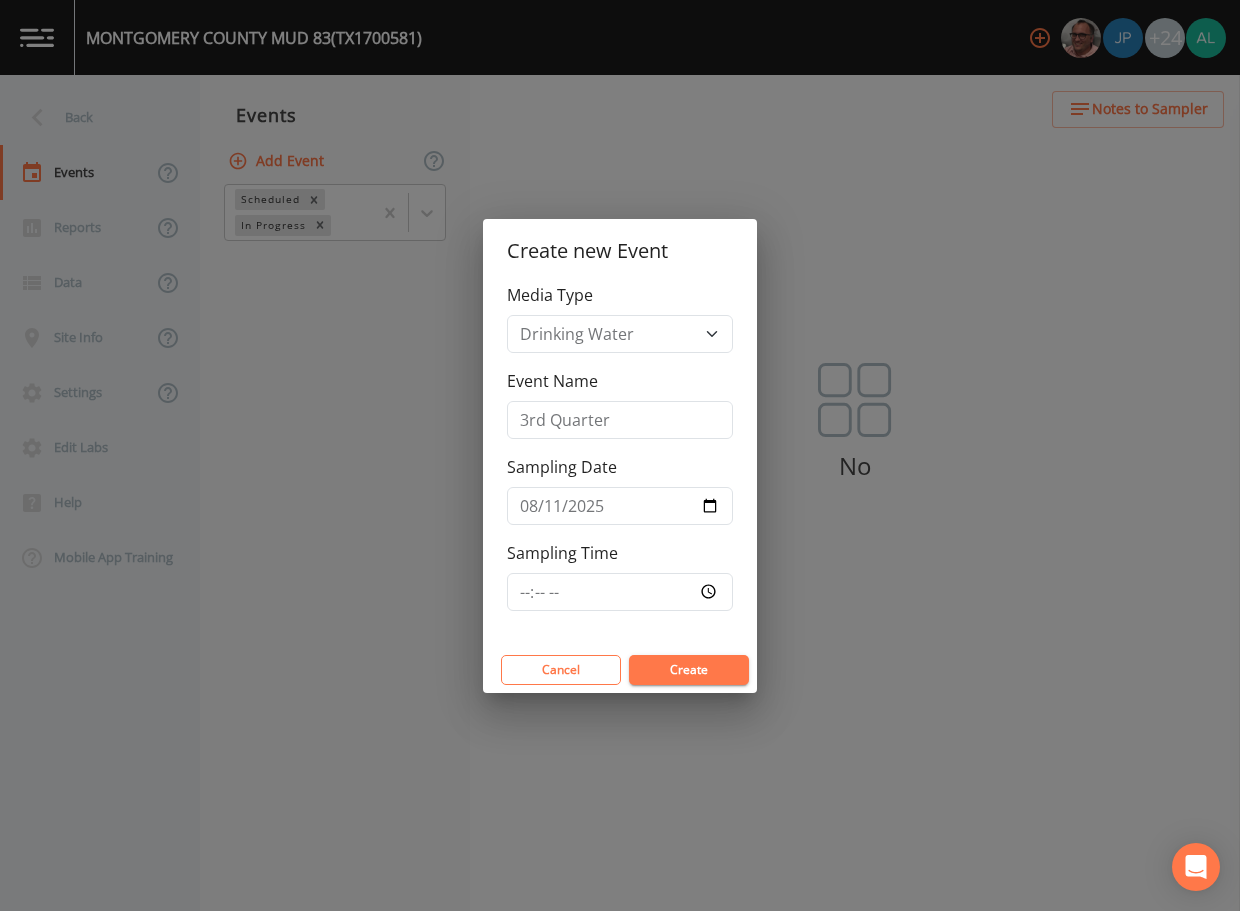 click on "Create" at bounding box center [689, 670] 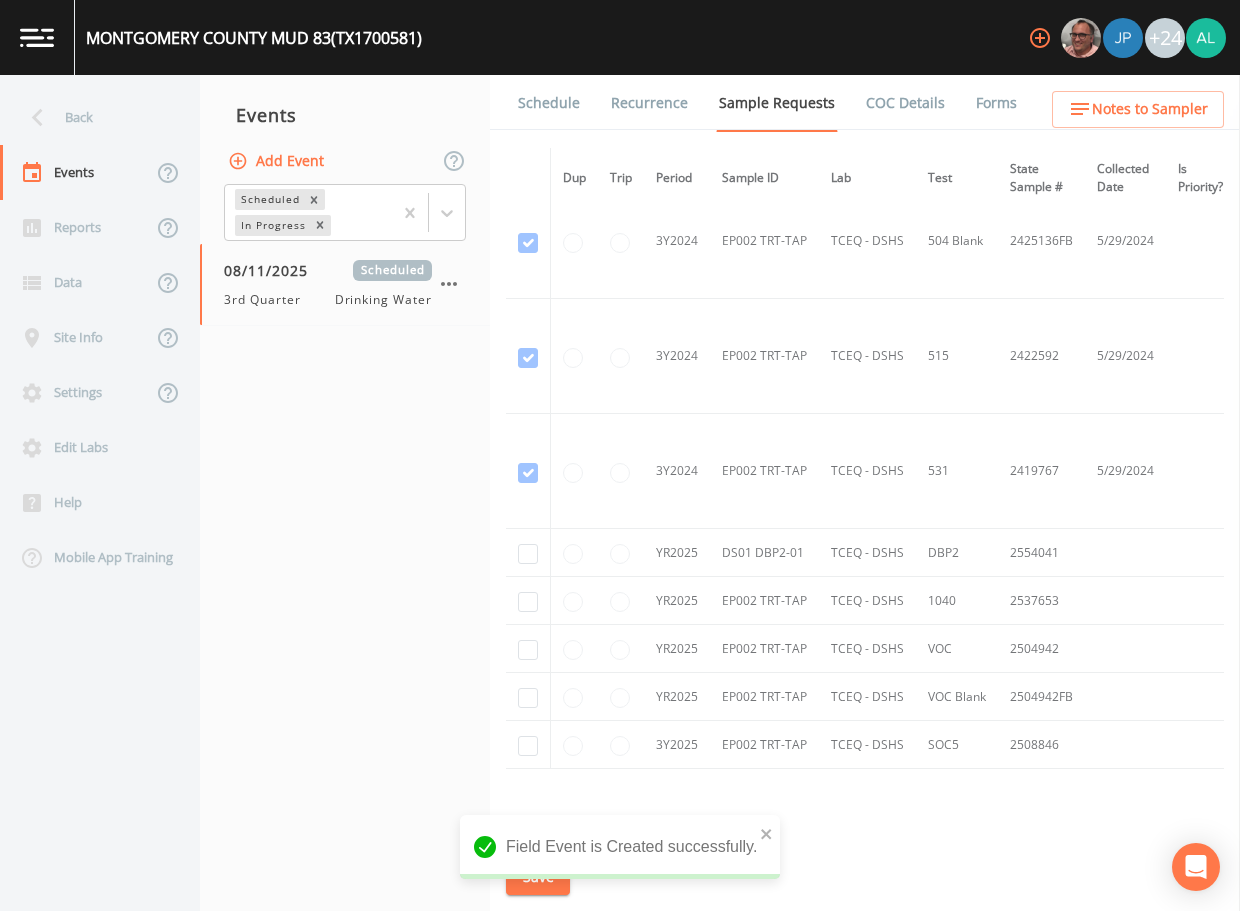 scroll, scrollTop: 703, scrollLeft: 0, axis: vertical 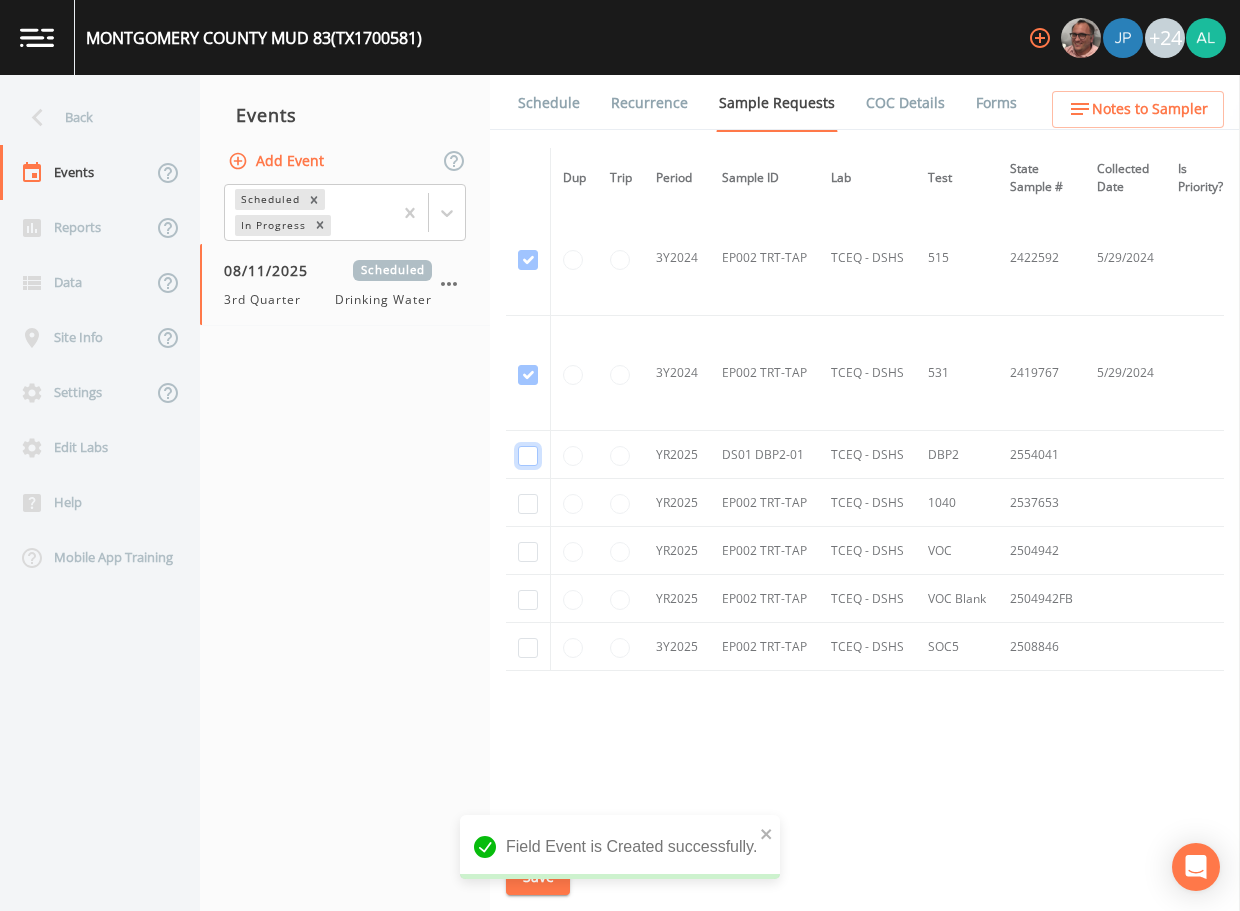 click at bounding box center (528, -430) 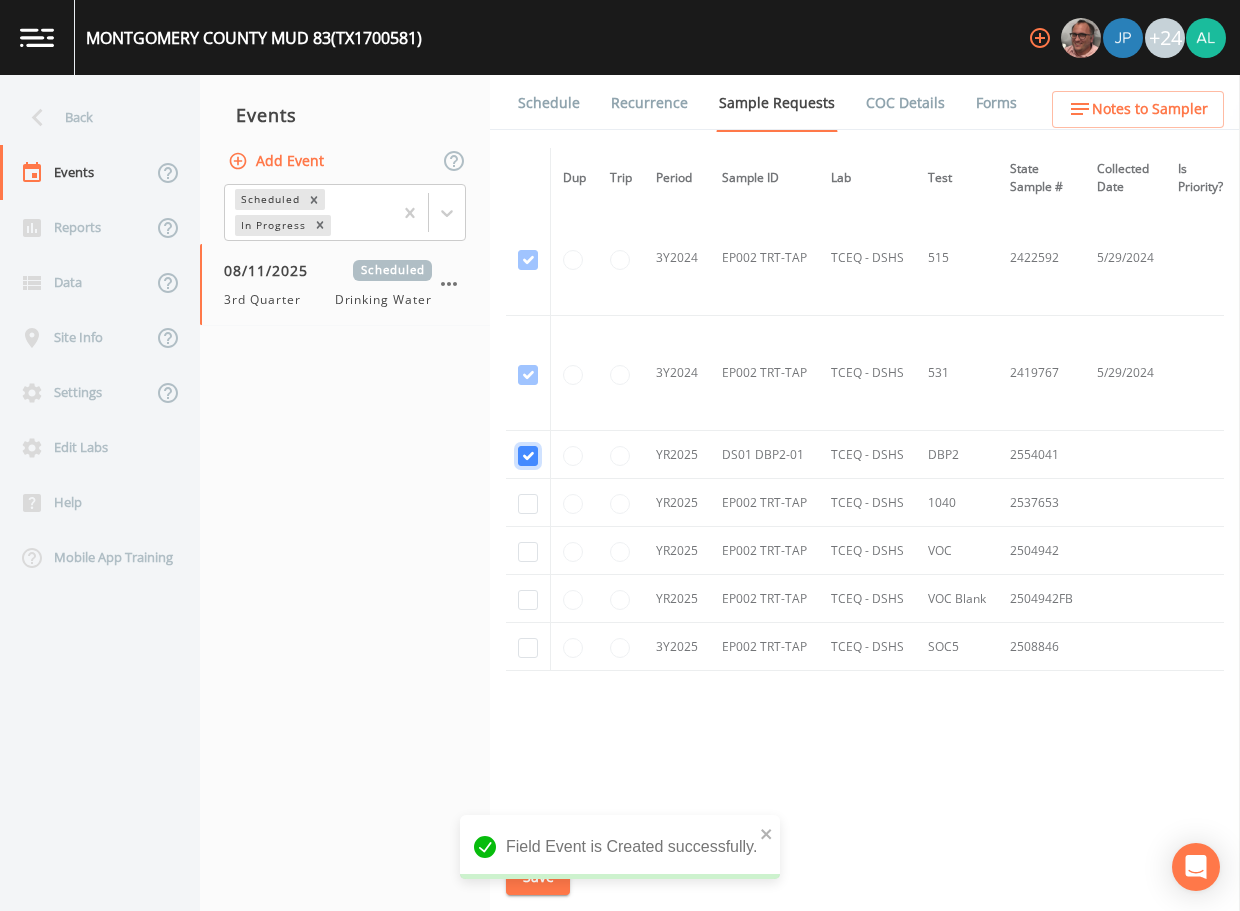 checkbox on "true" 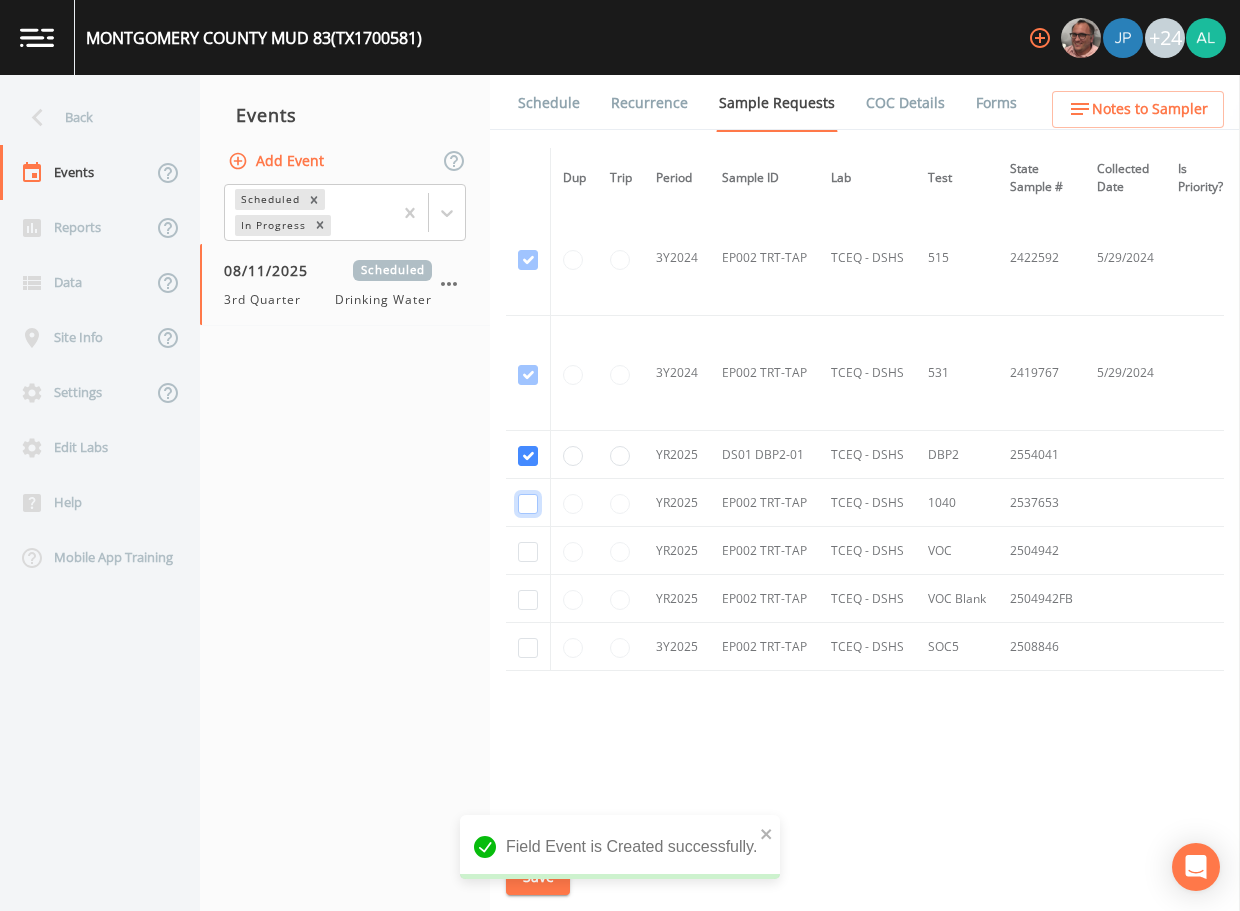 click at bounding box center (528, -315) 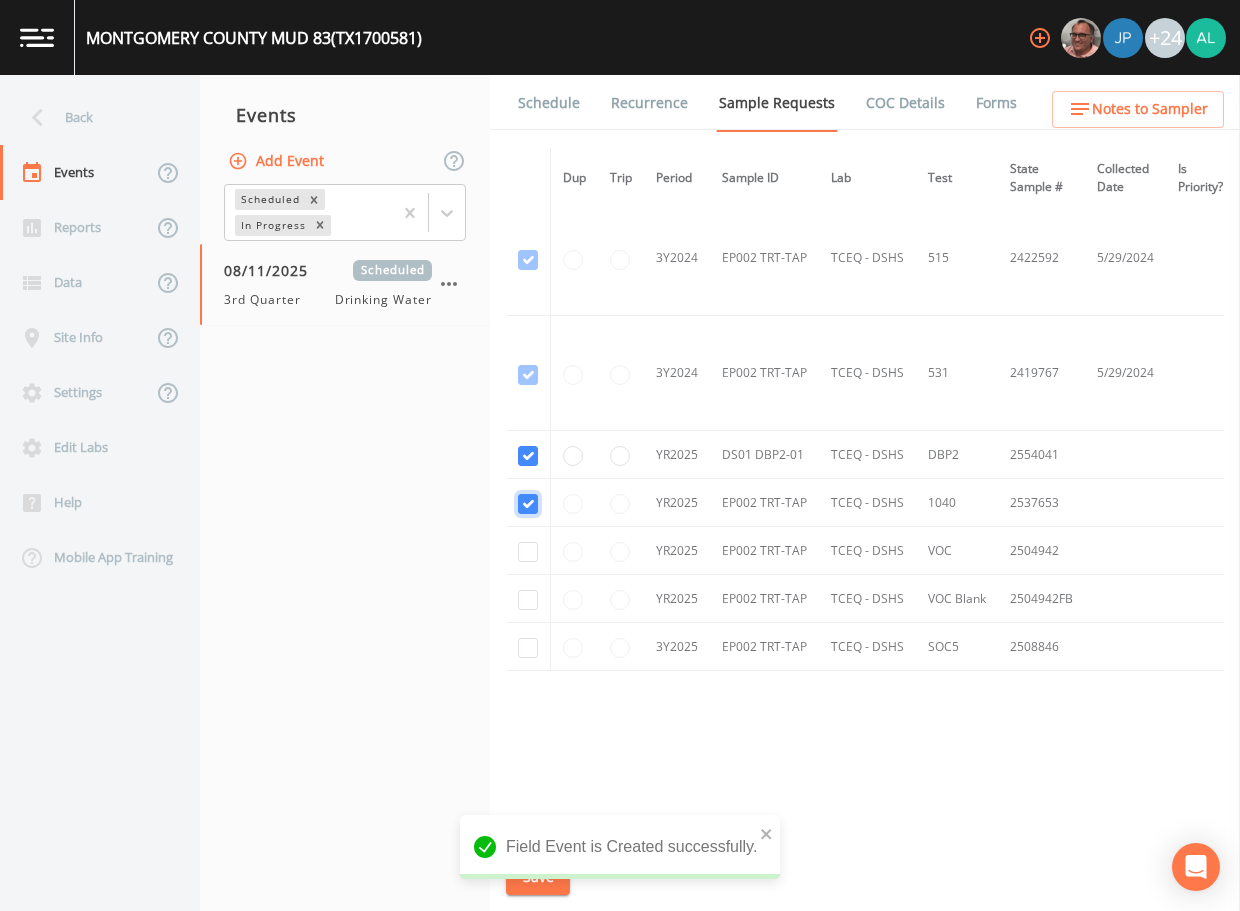 checkbox on "true" 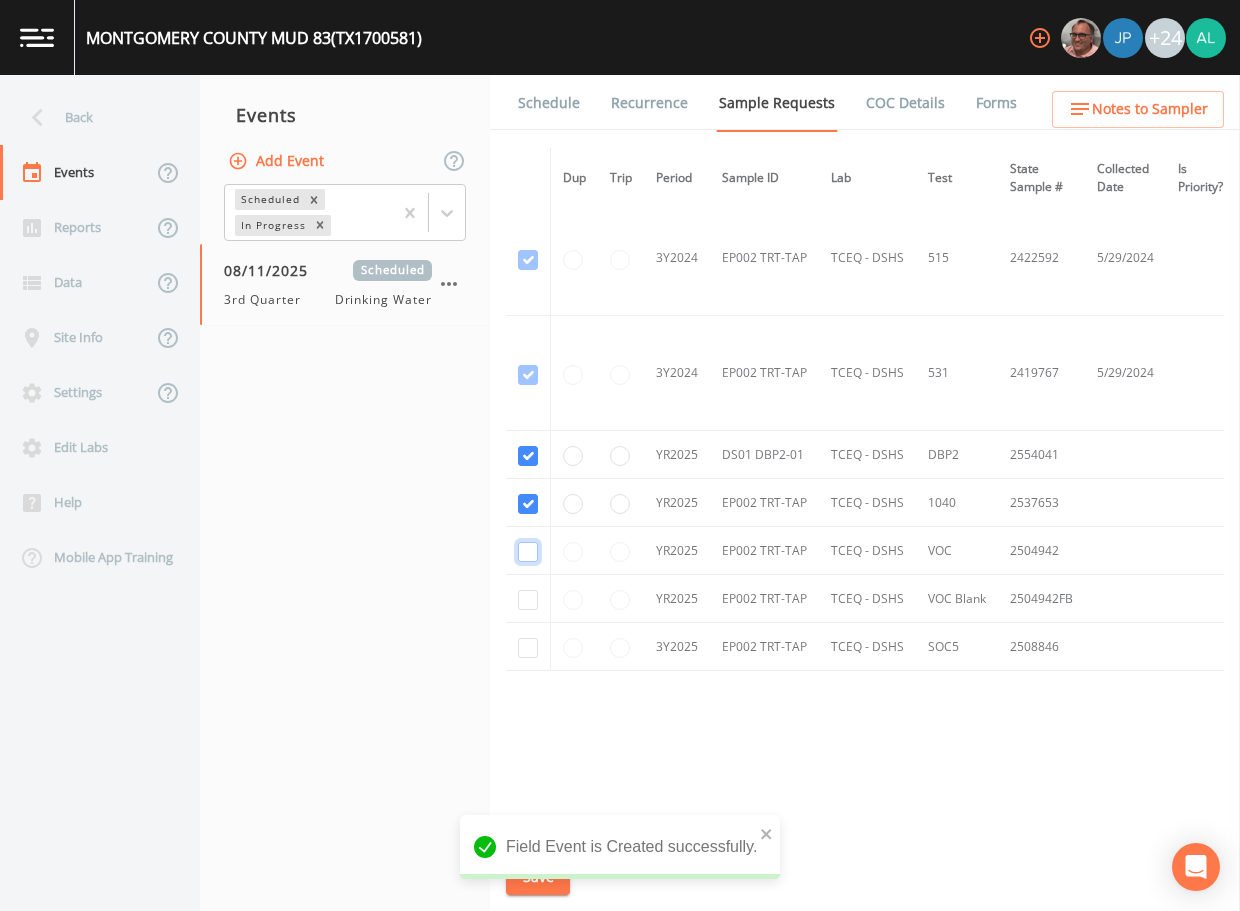 click at bounding box center [528, -200] 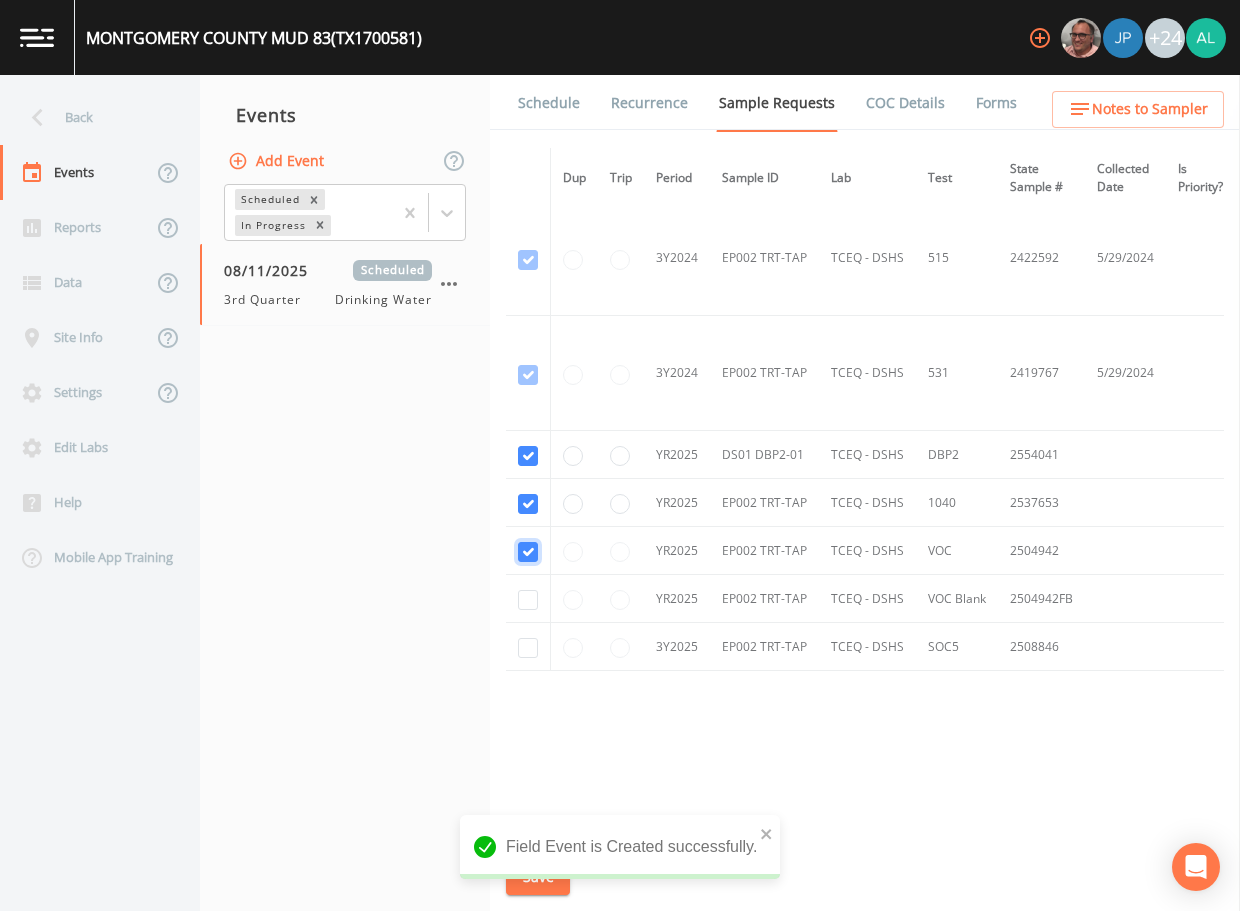 checkbox on "true" 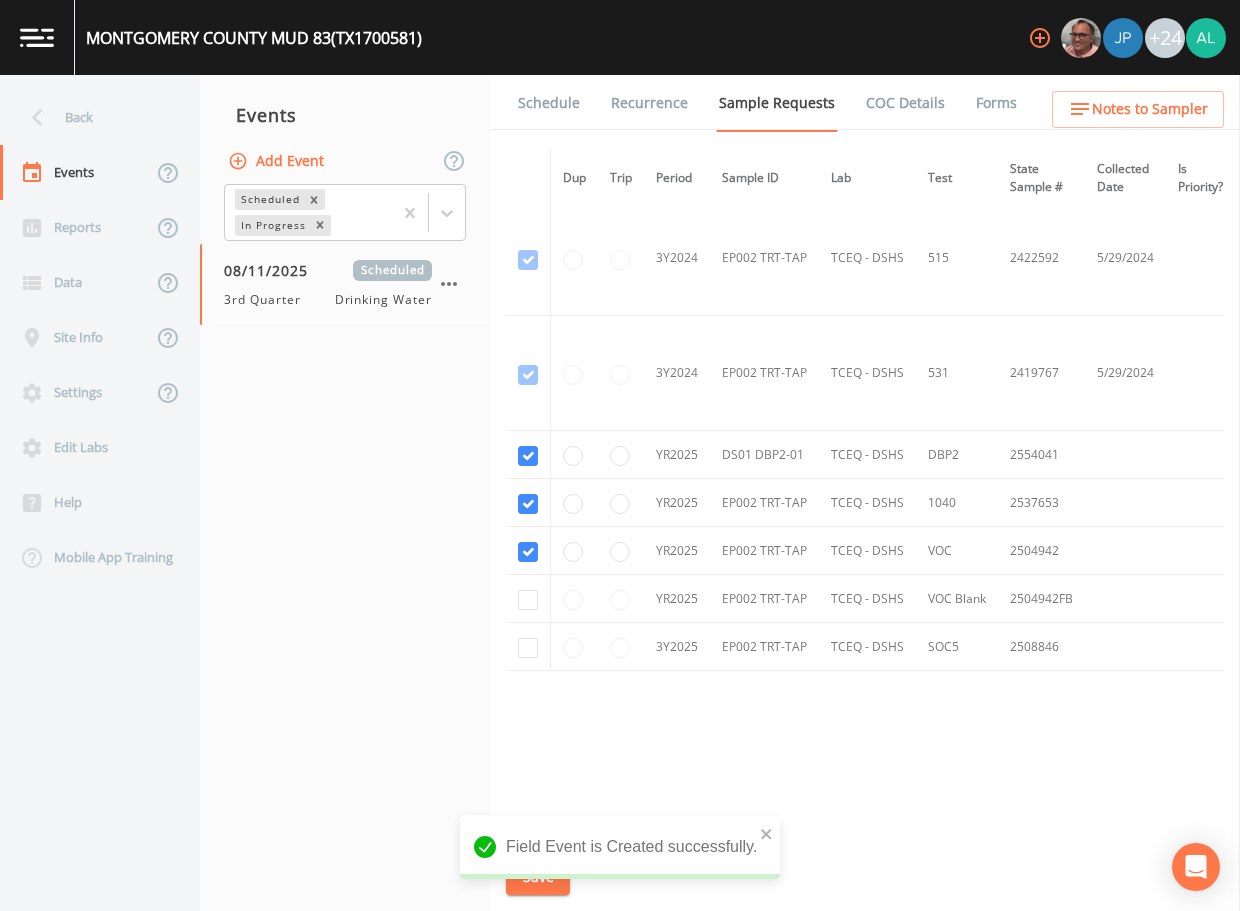 click at bounding box center [528, 599] 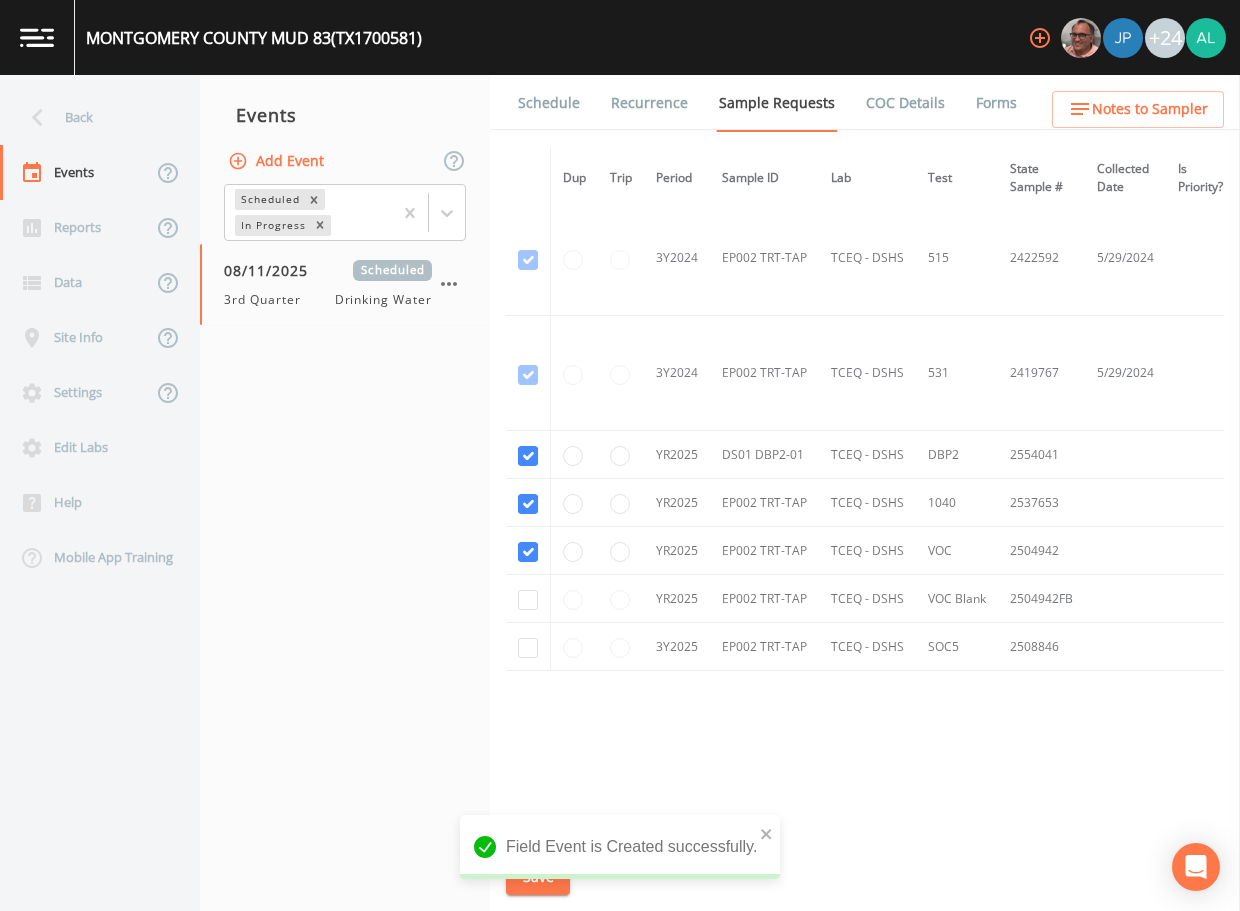 click at bounding box center (528, 599) 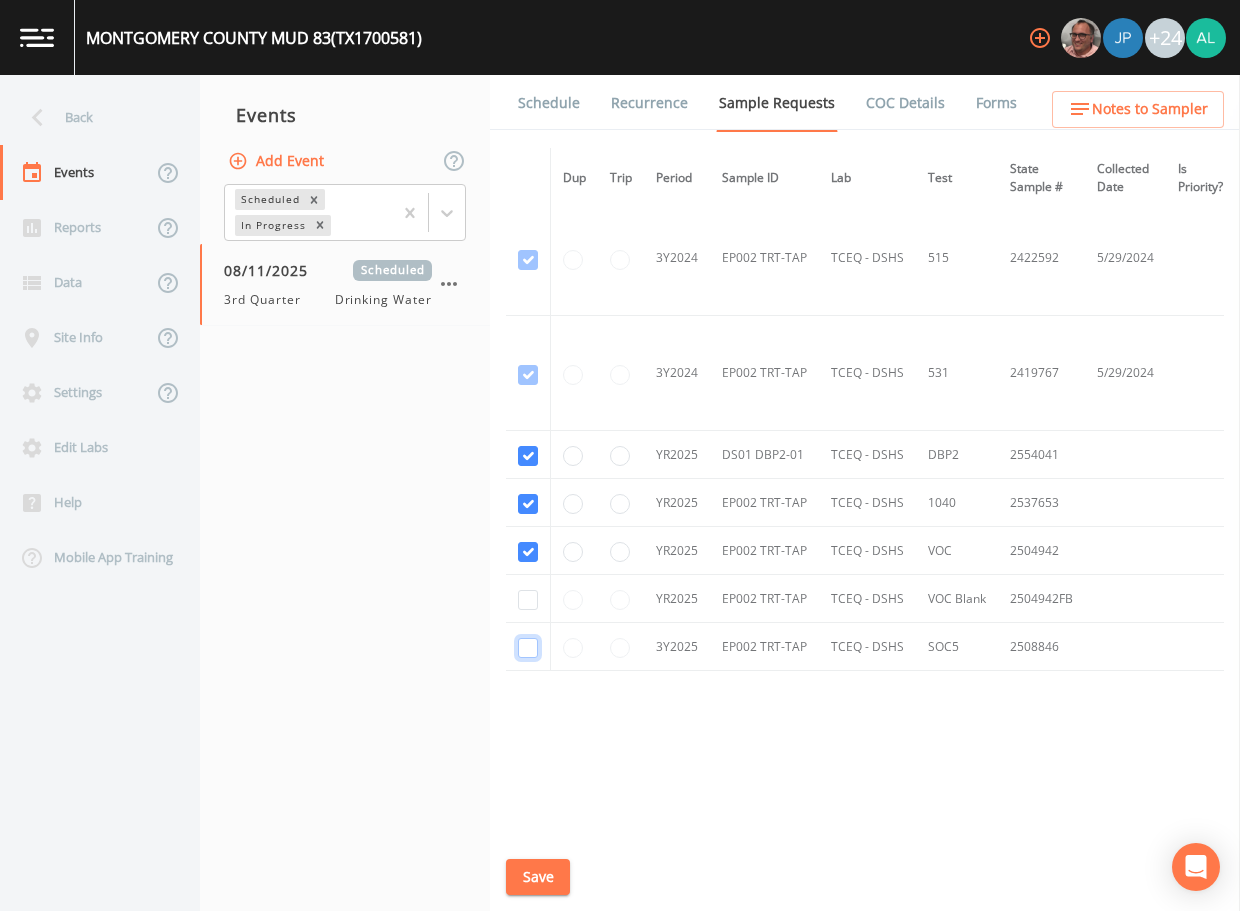click at bounding box center [528, 648] 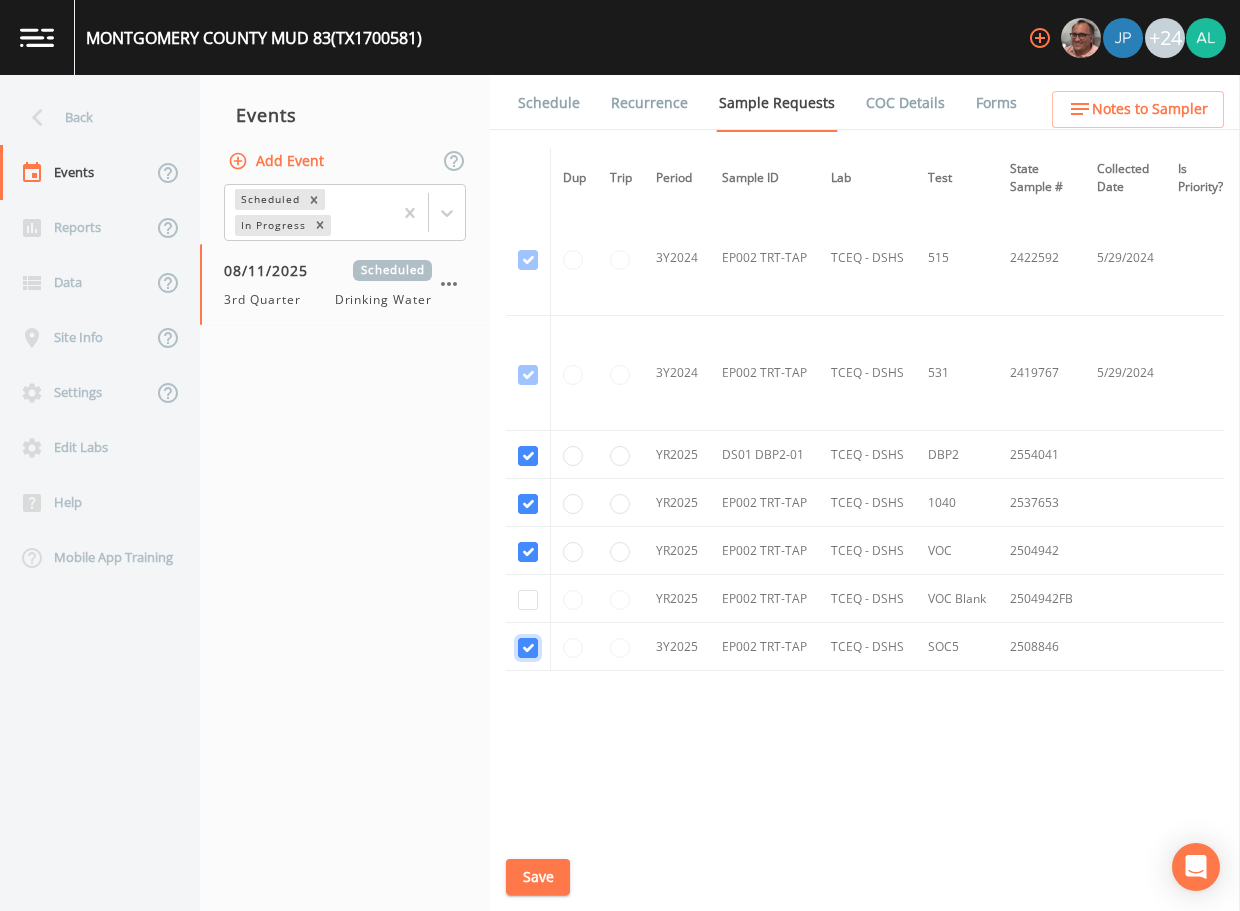checkbox on "true" 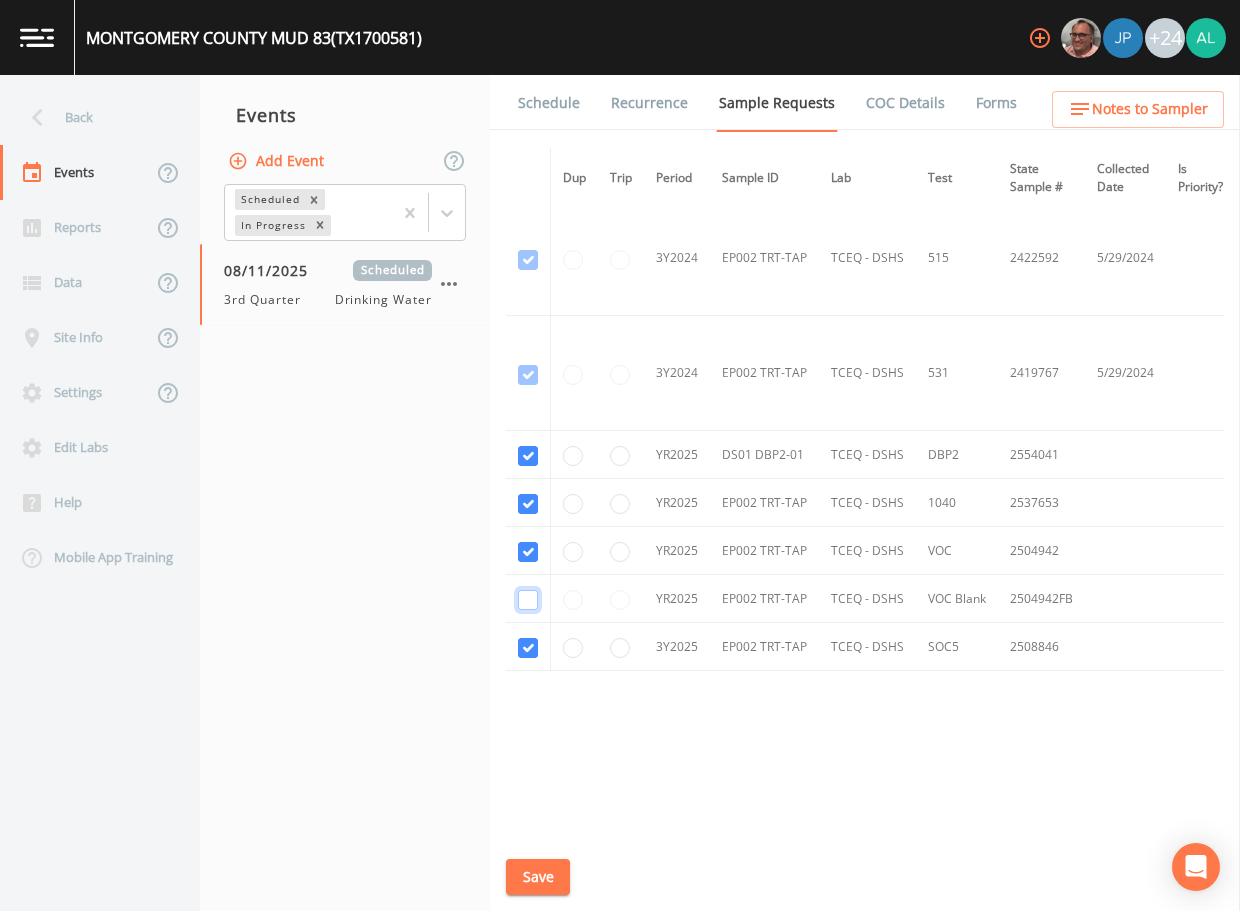 click at bounding box center [528, -85] 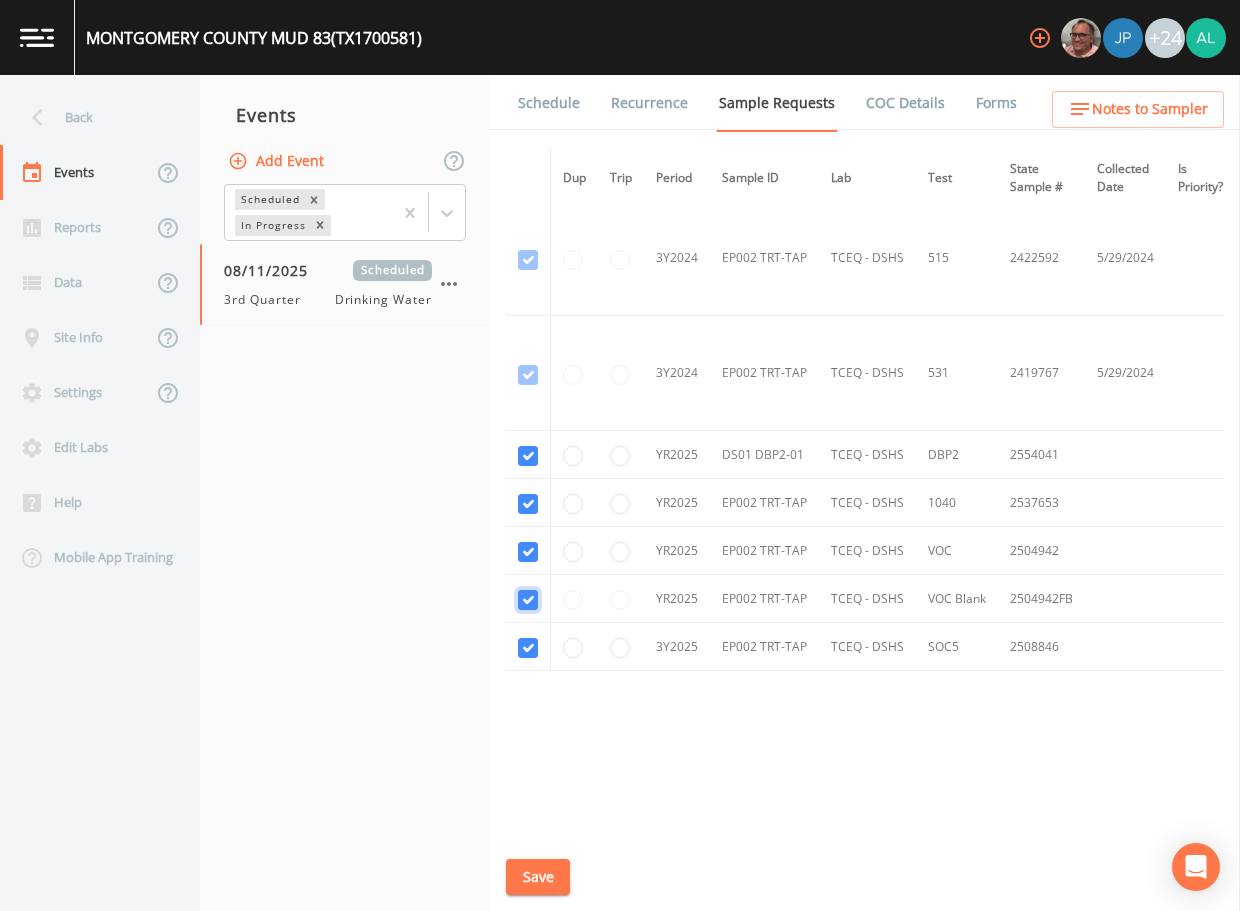 checkbox on "true" 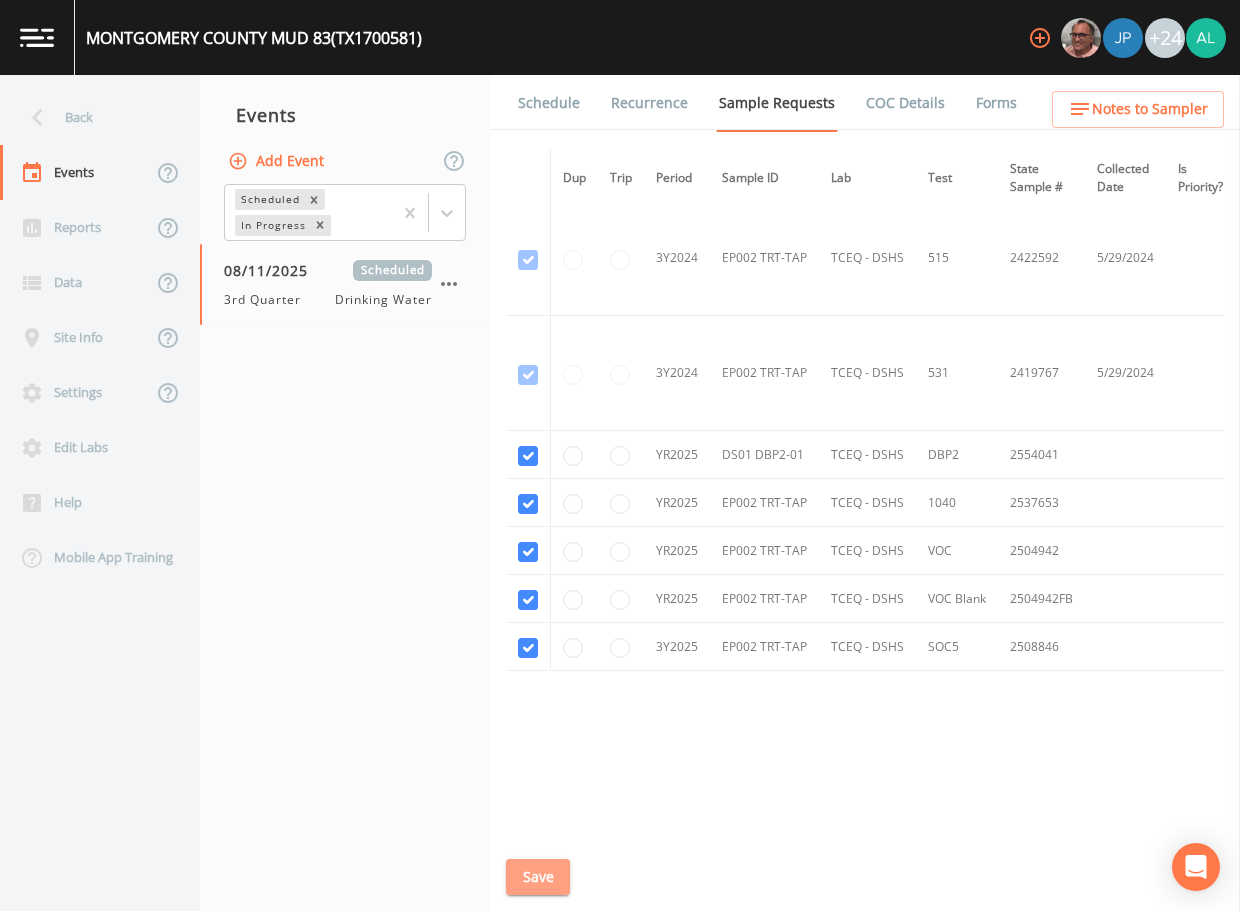 click on "Save" at bounding box center [538, 877] 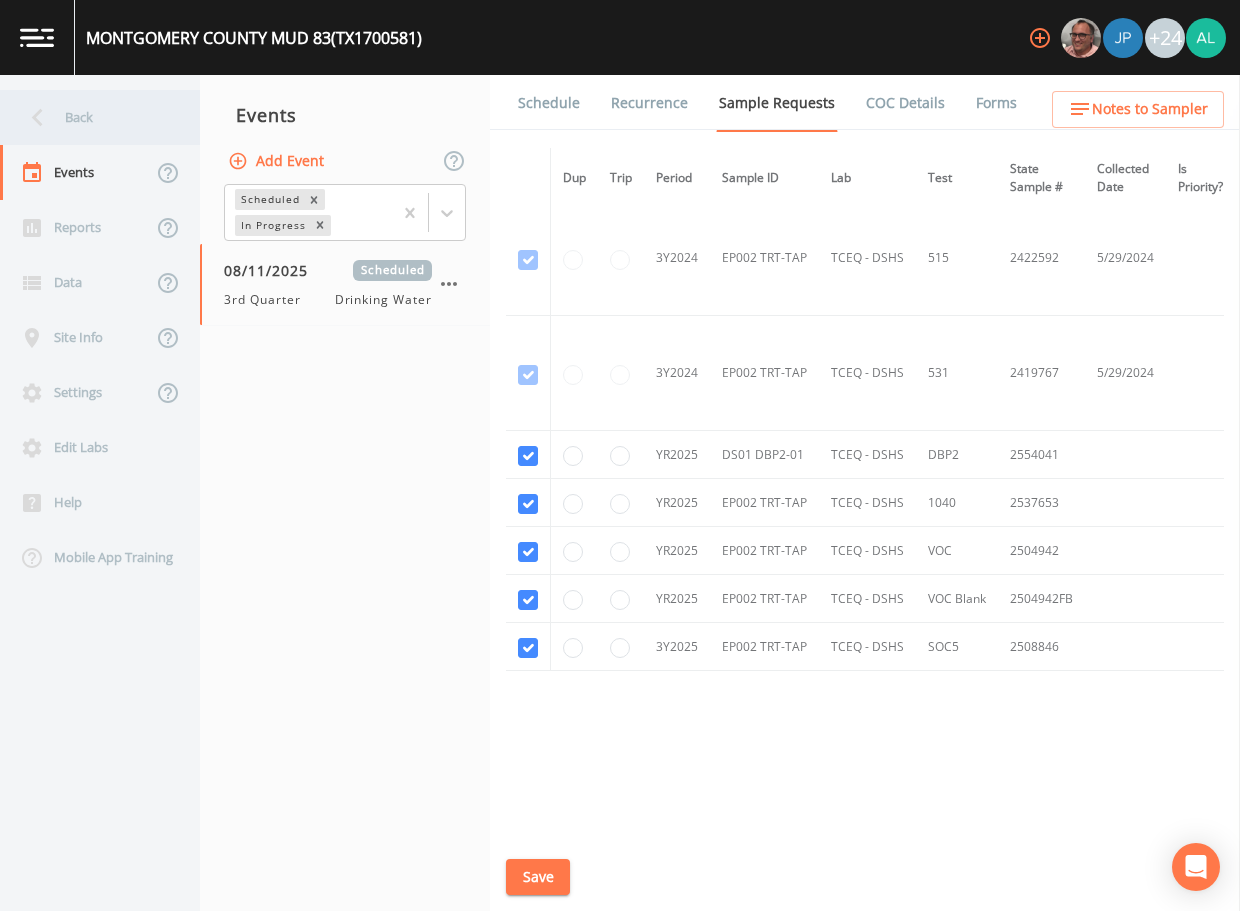 click on "Back" at bounding box center [90, 117] 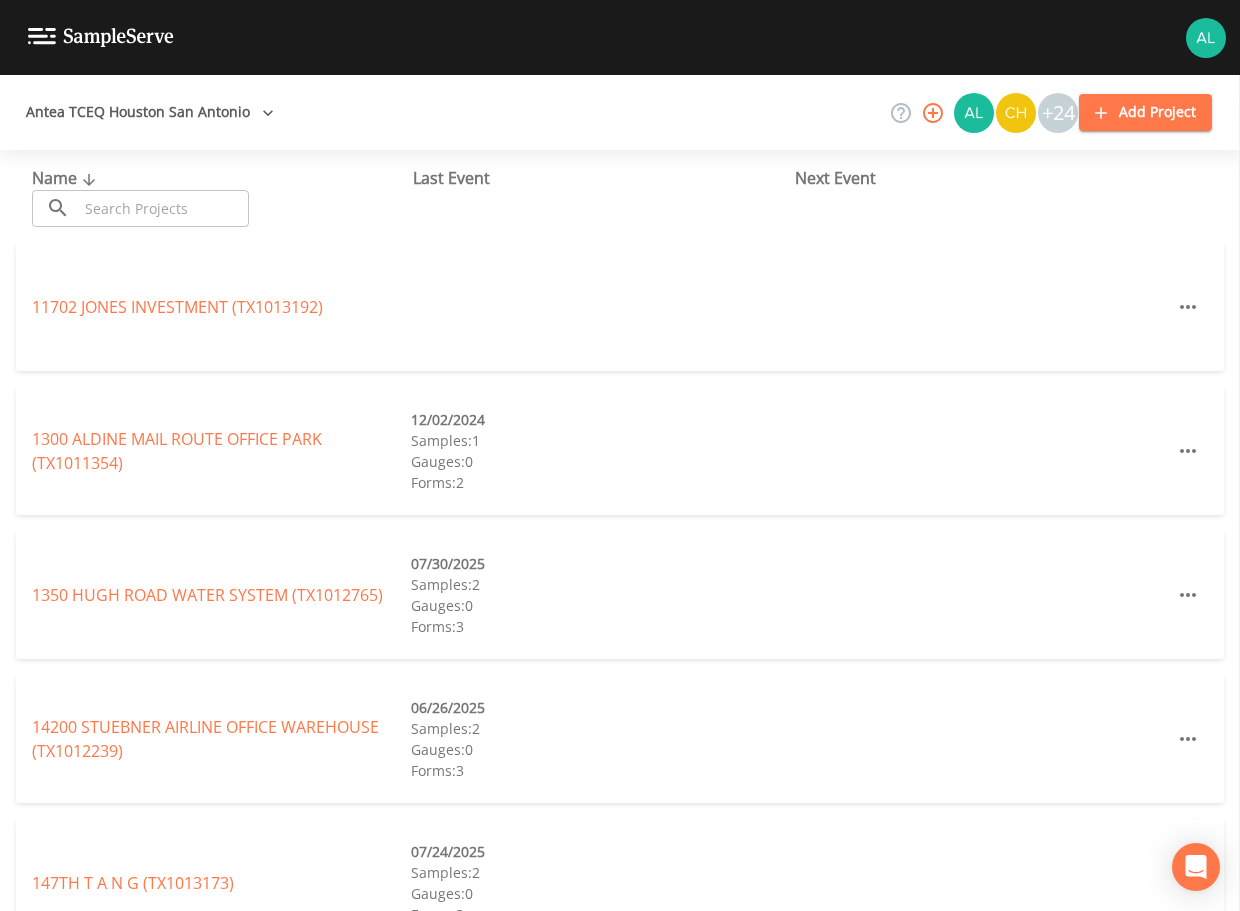 click at bounding box center (163, 208) 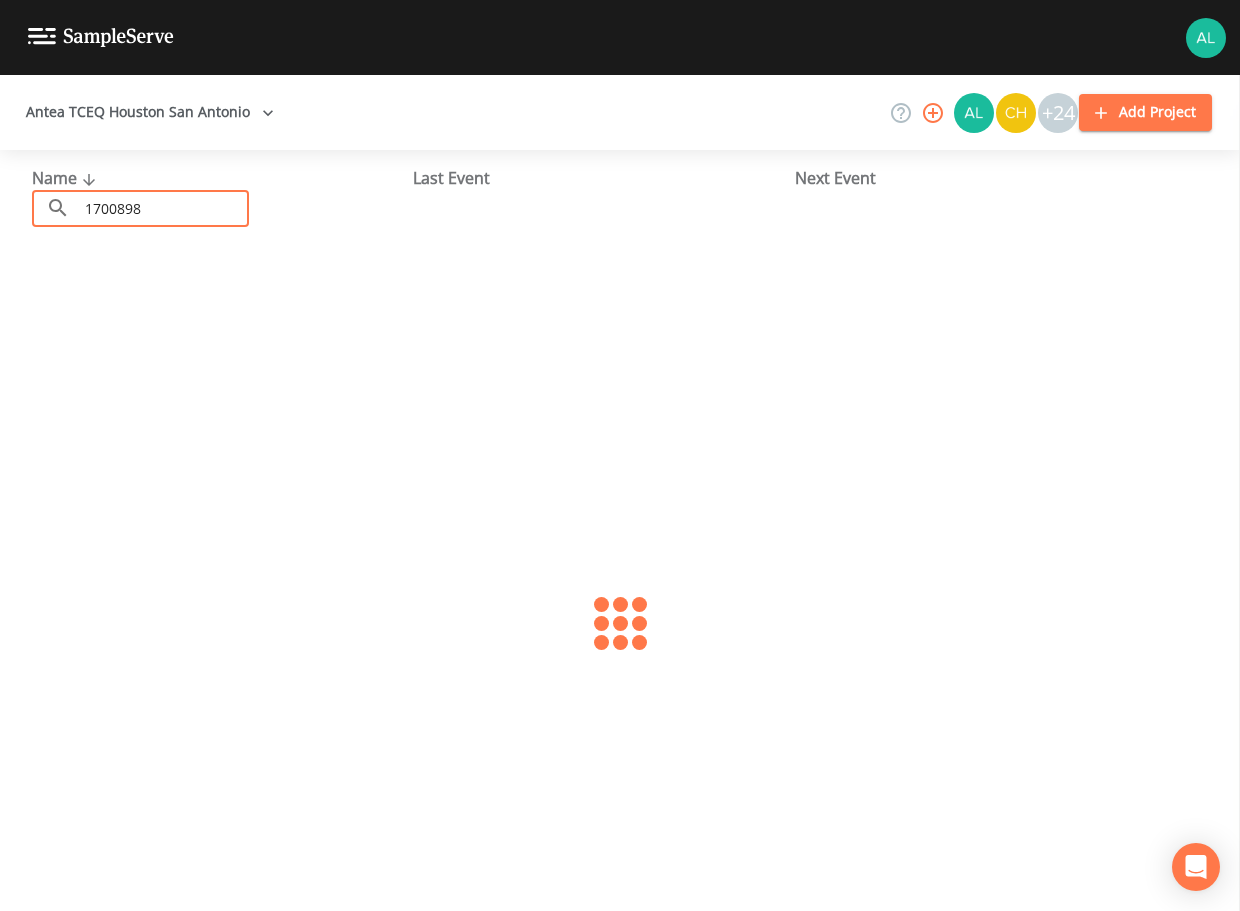type on "1700898" 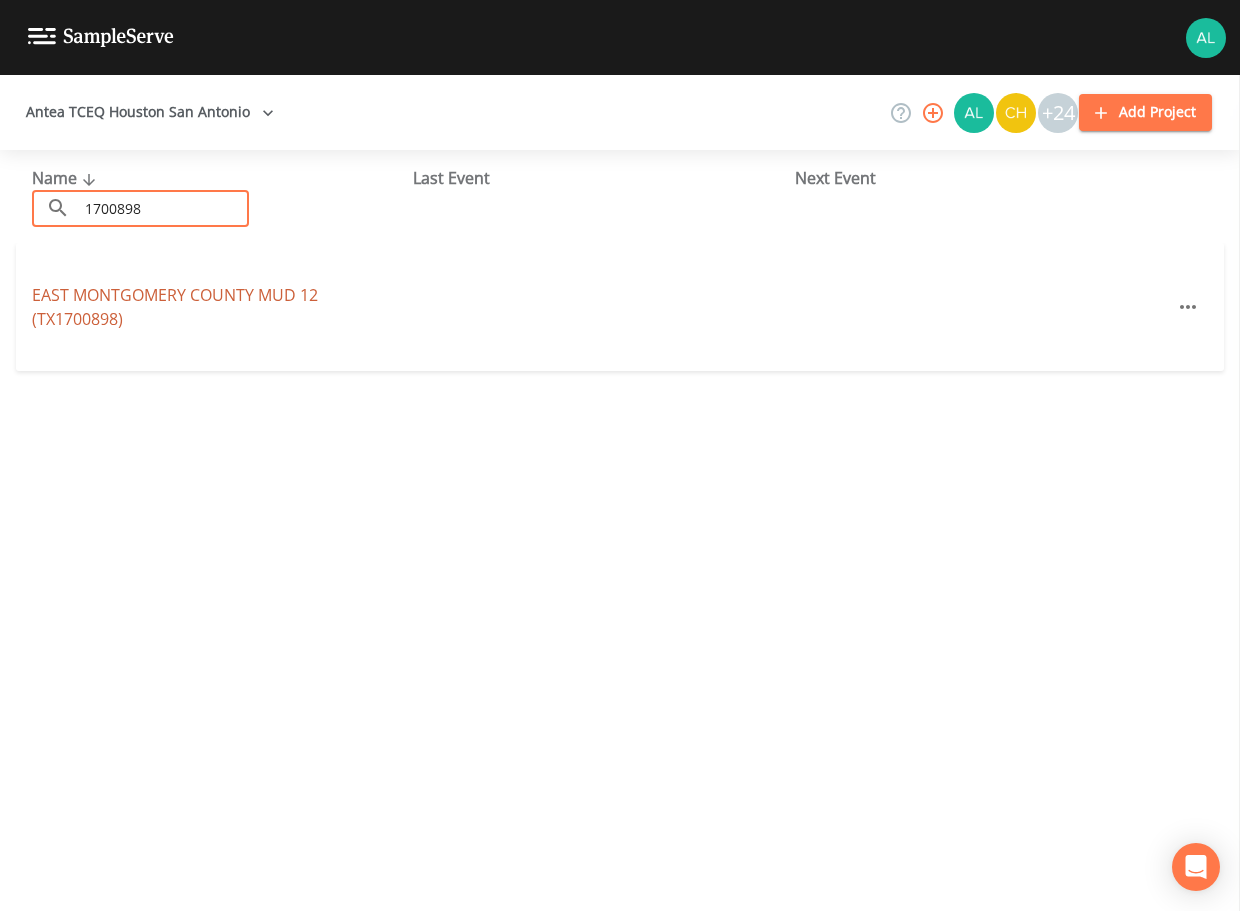 click on "EAST MONTGOMERY COUNTY MUD 12   (TX1700898)" at bounding box center (175, 307) 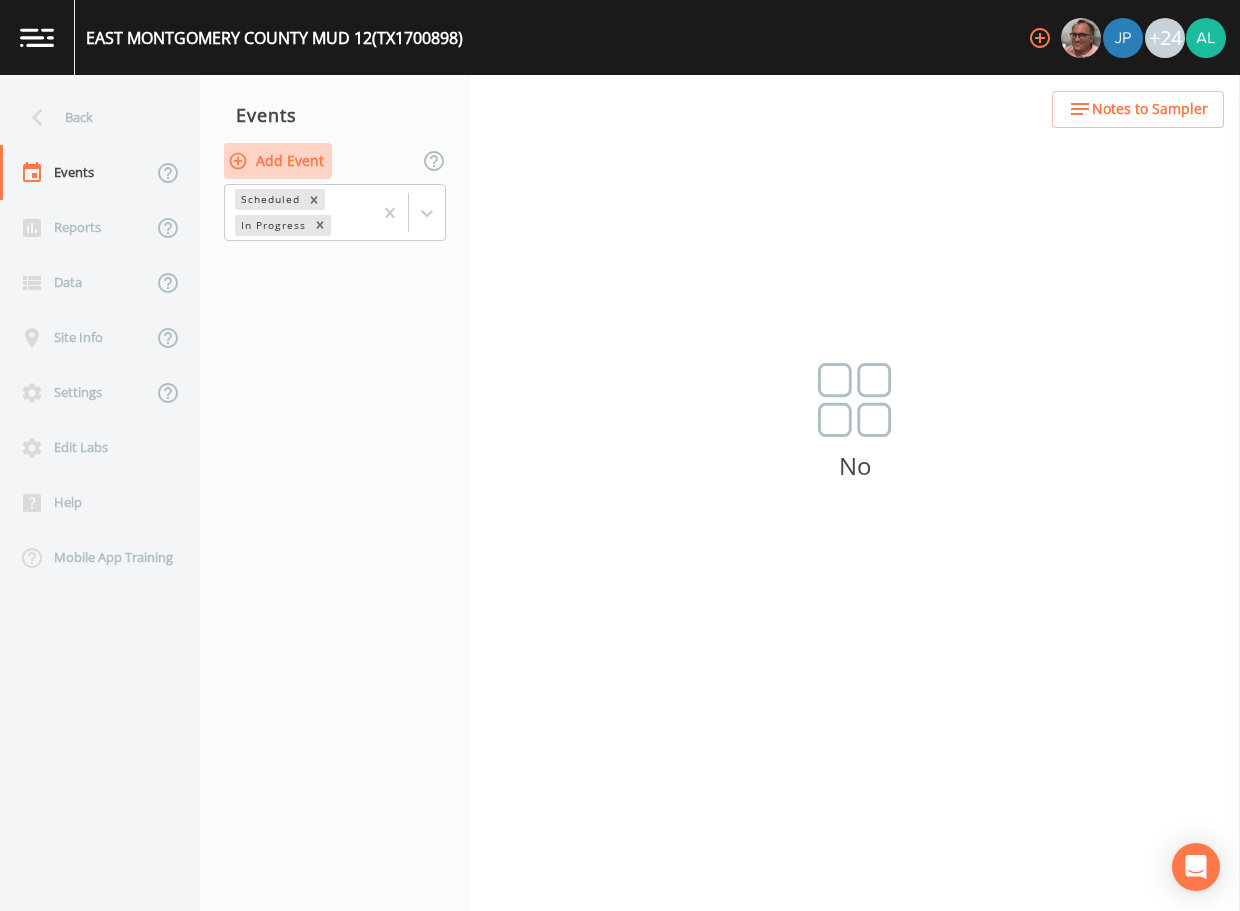 click on "Add Event" at bounding box center [278, 161] 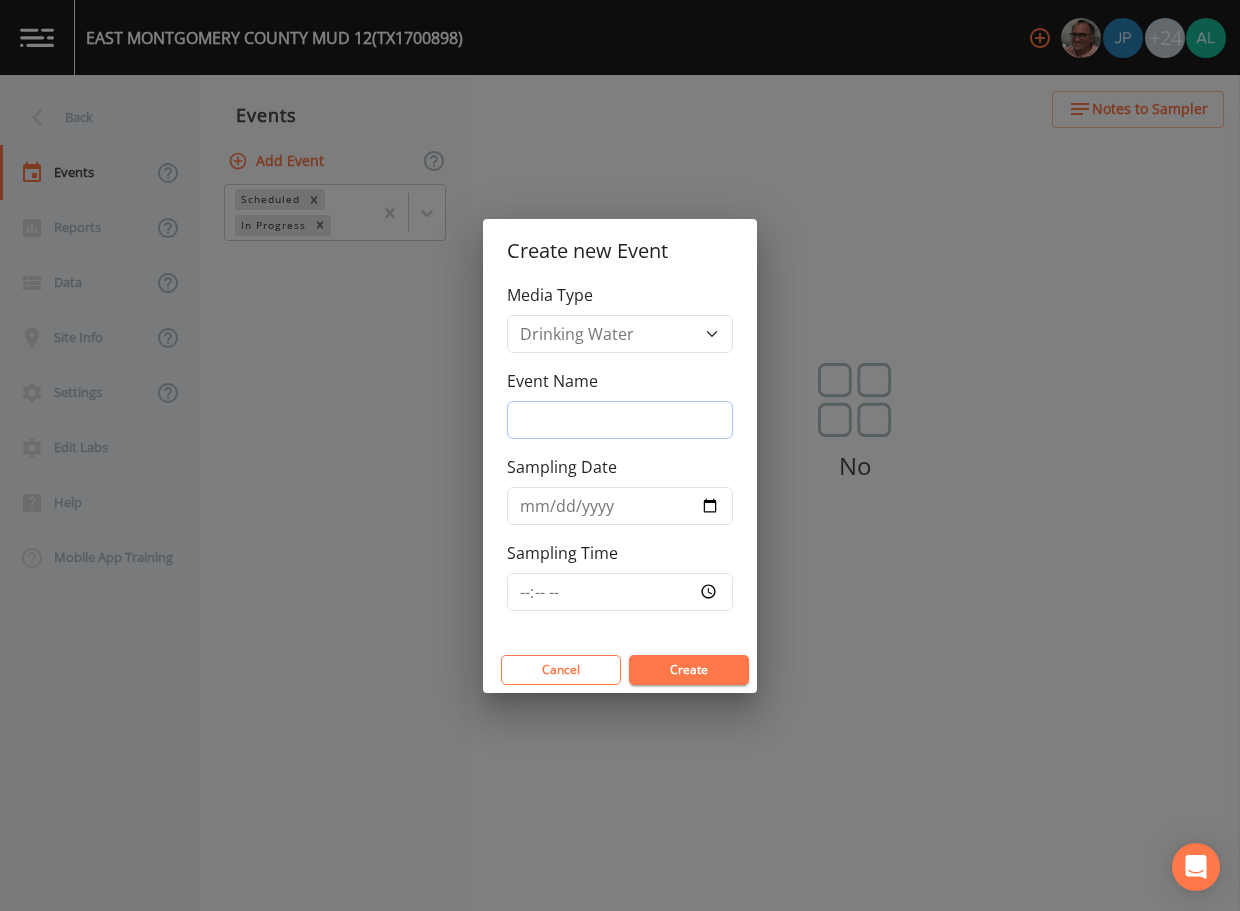 click on "Event Name" at bounding box center (620, 420) 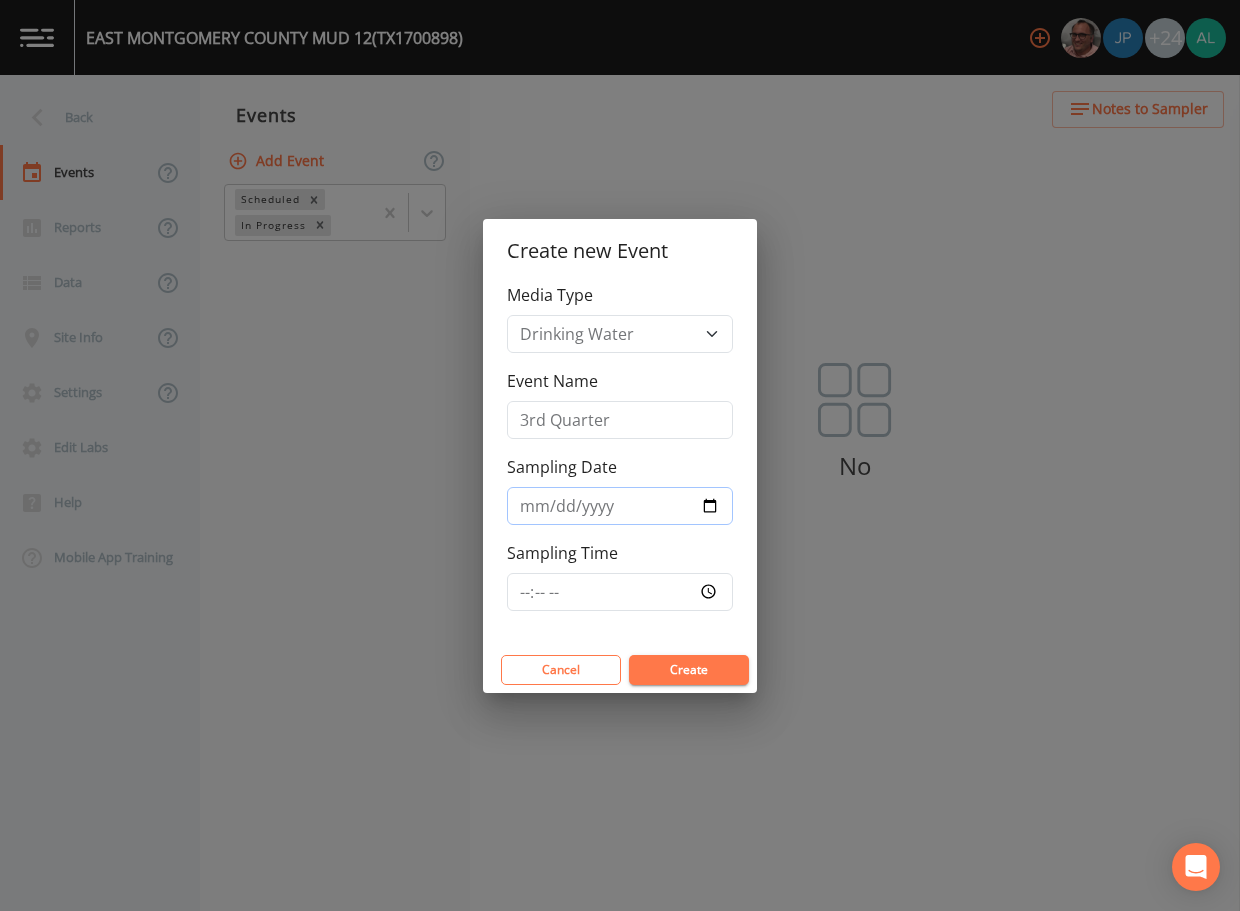 type on "2025-08-11" 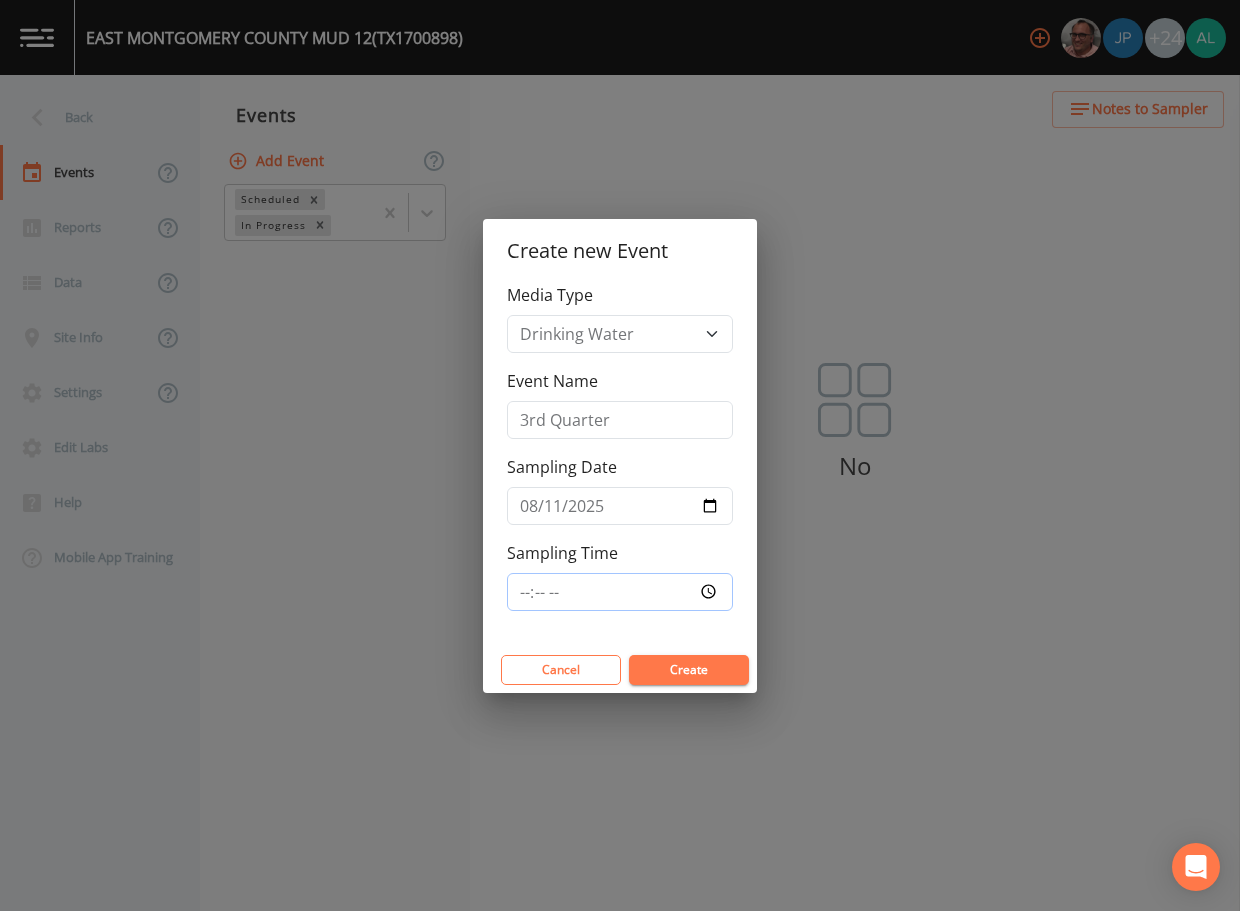 click on "Sampling Time" at bounding box center (620, 592) 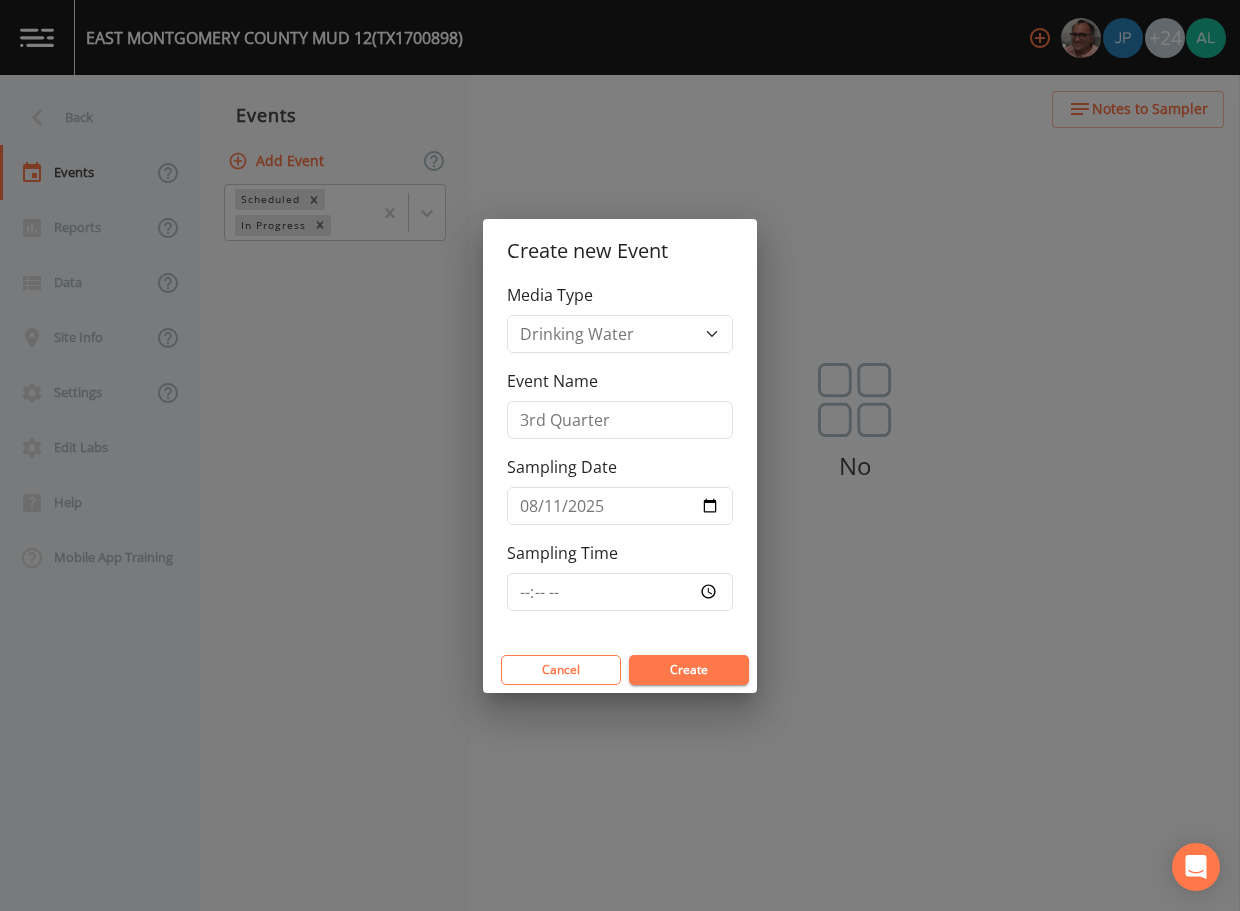 click on "Create" at bounding box center [689, 670] 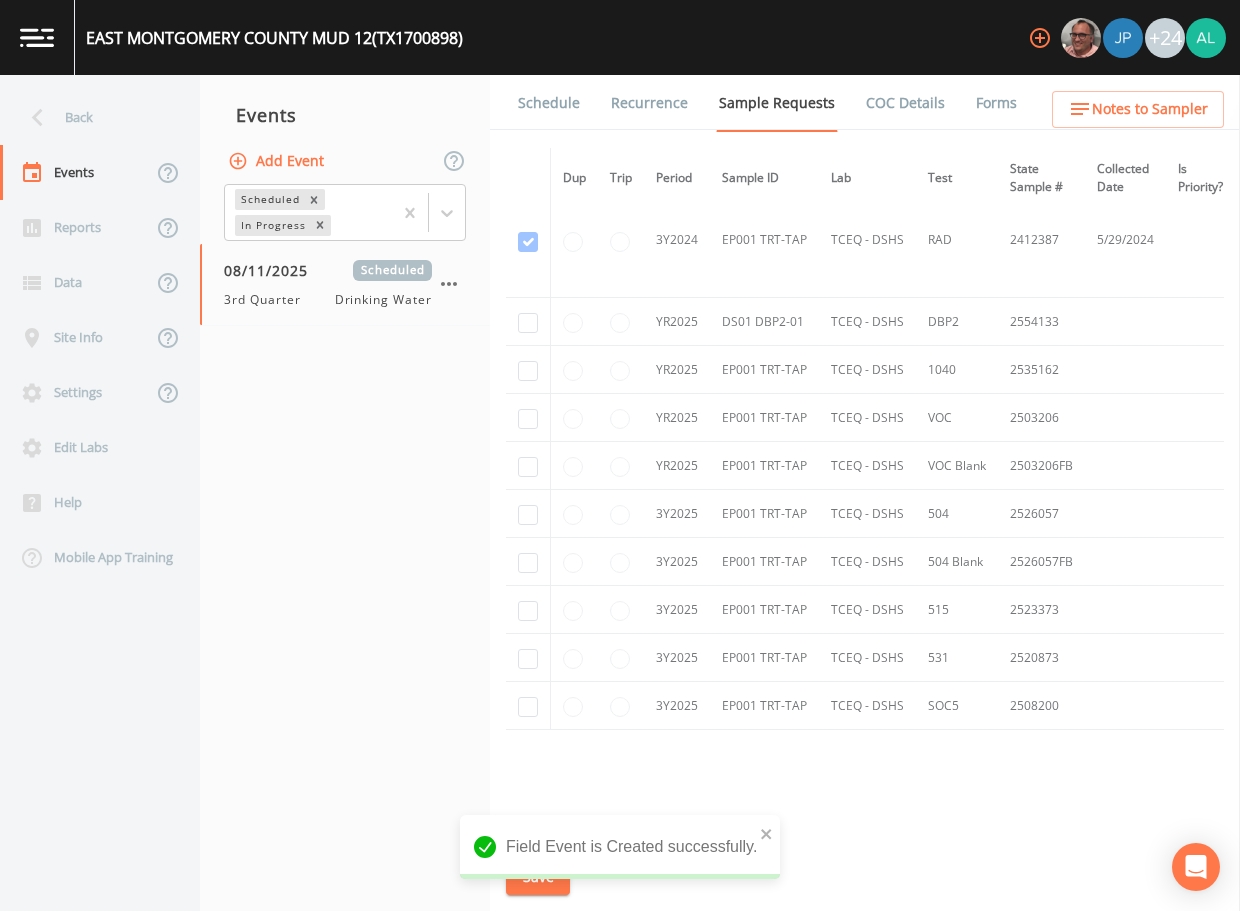 scroll, scrollTop: 680, scrollLeft: 0, axis: vertical 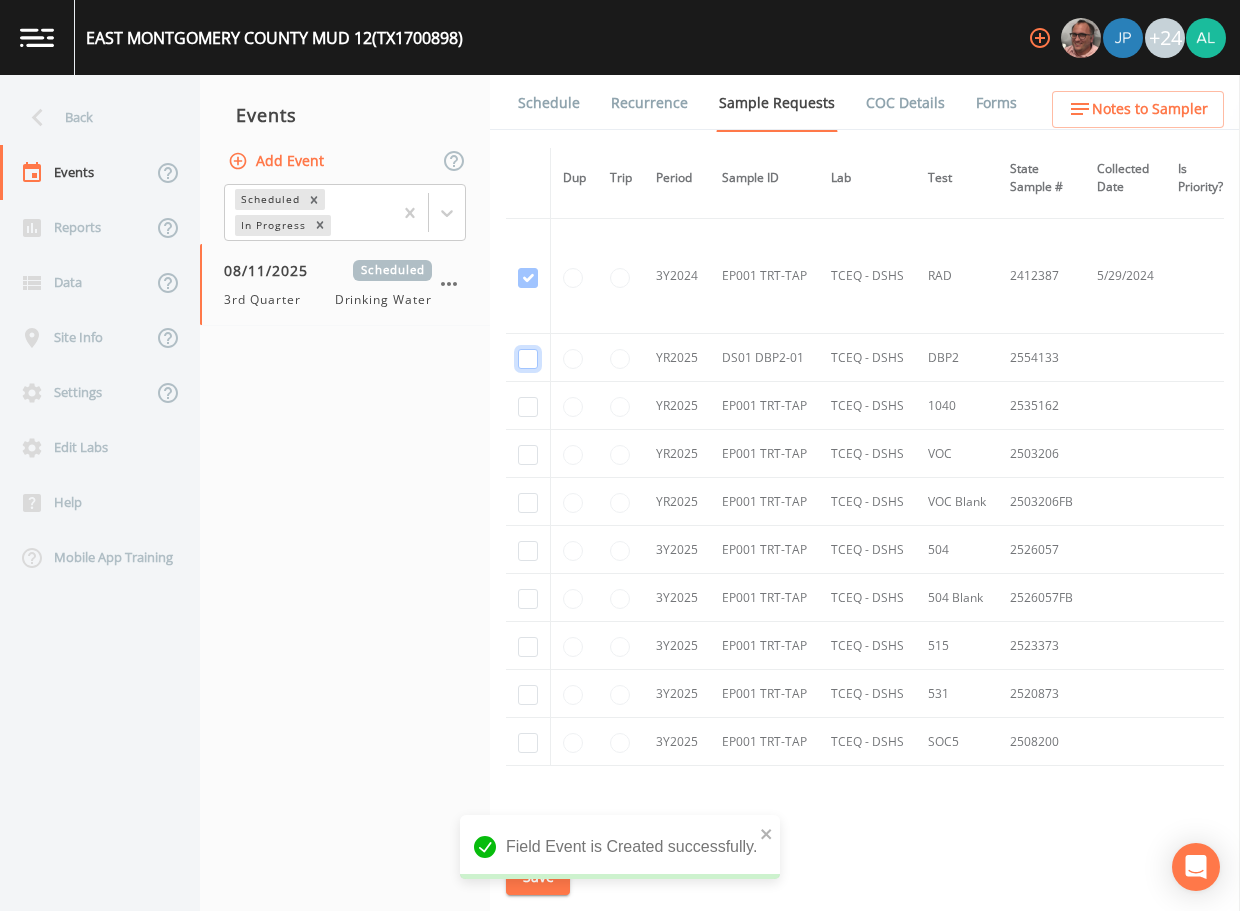 drag, startPoint x: 521, startPoint y: 363, endPoint x: 533, endPoint y: 385, distance: 25.059929 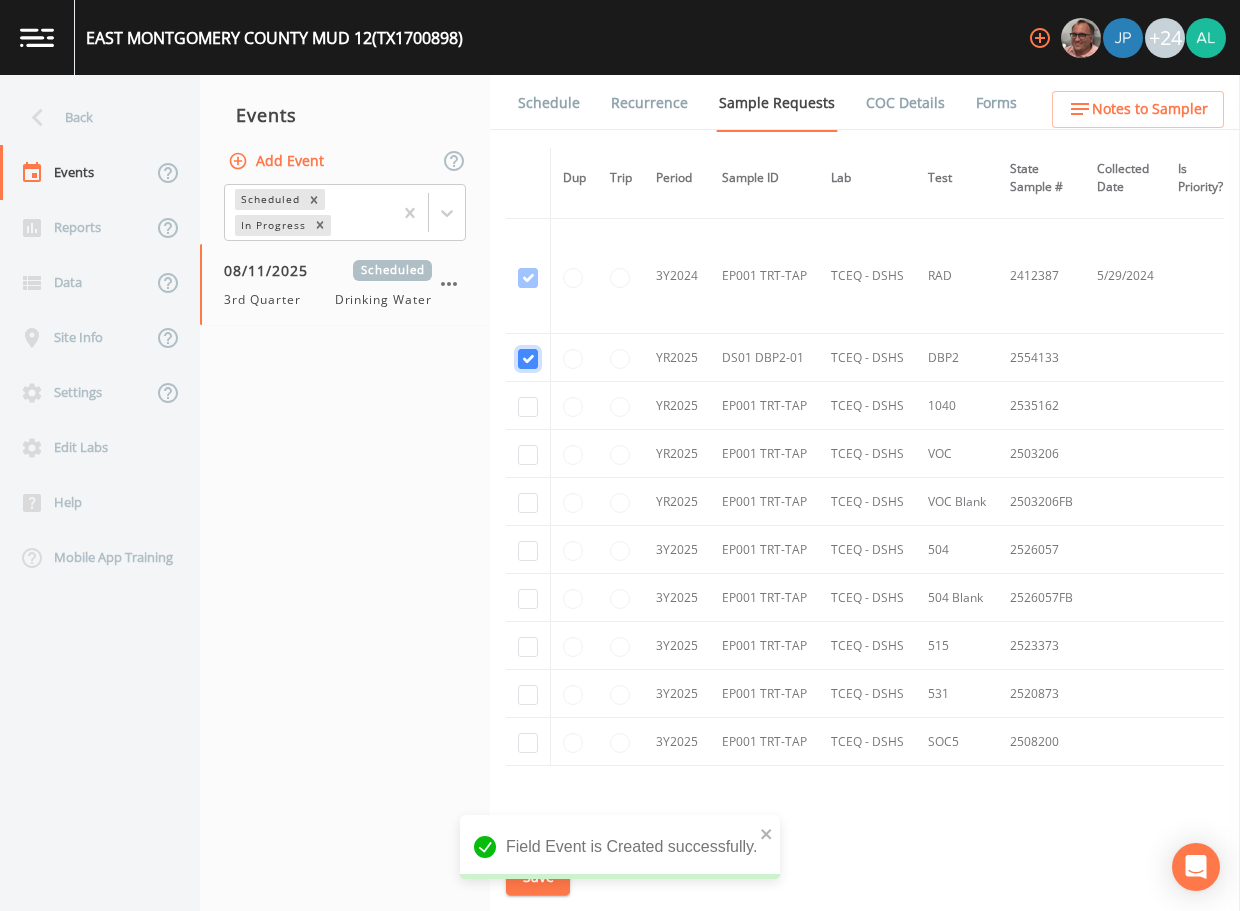checkbox on "true" 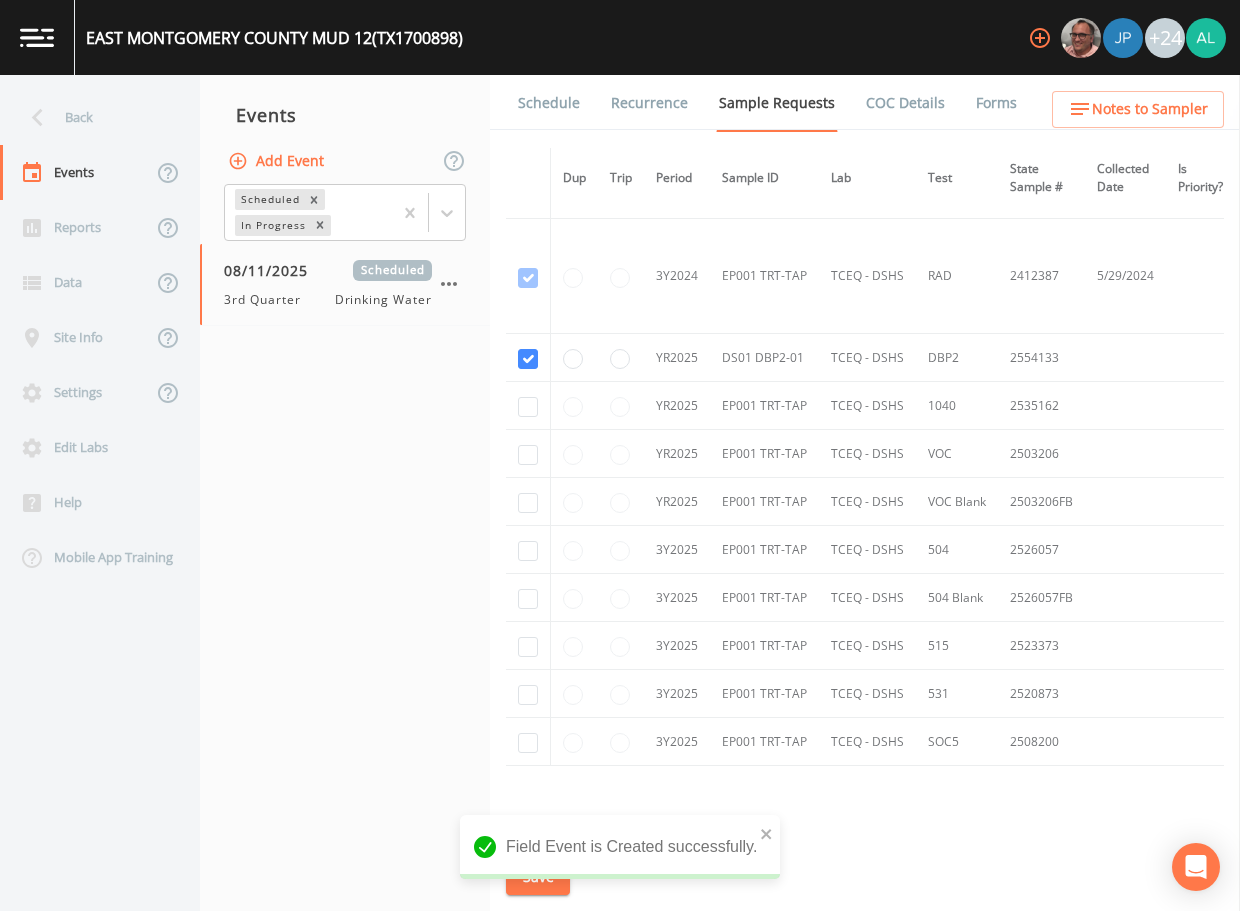 click at bounding box center [528, 406] 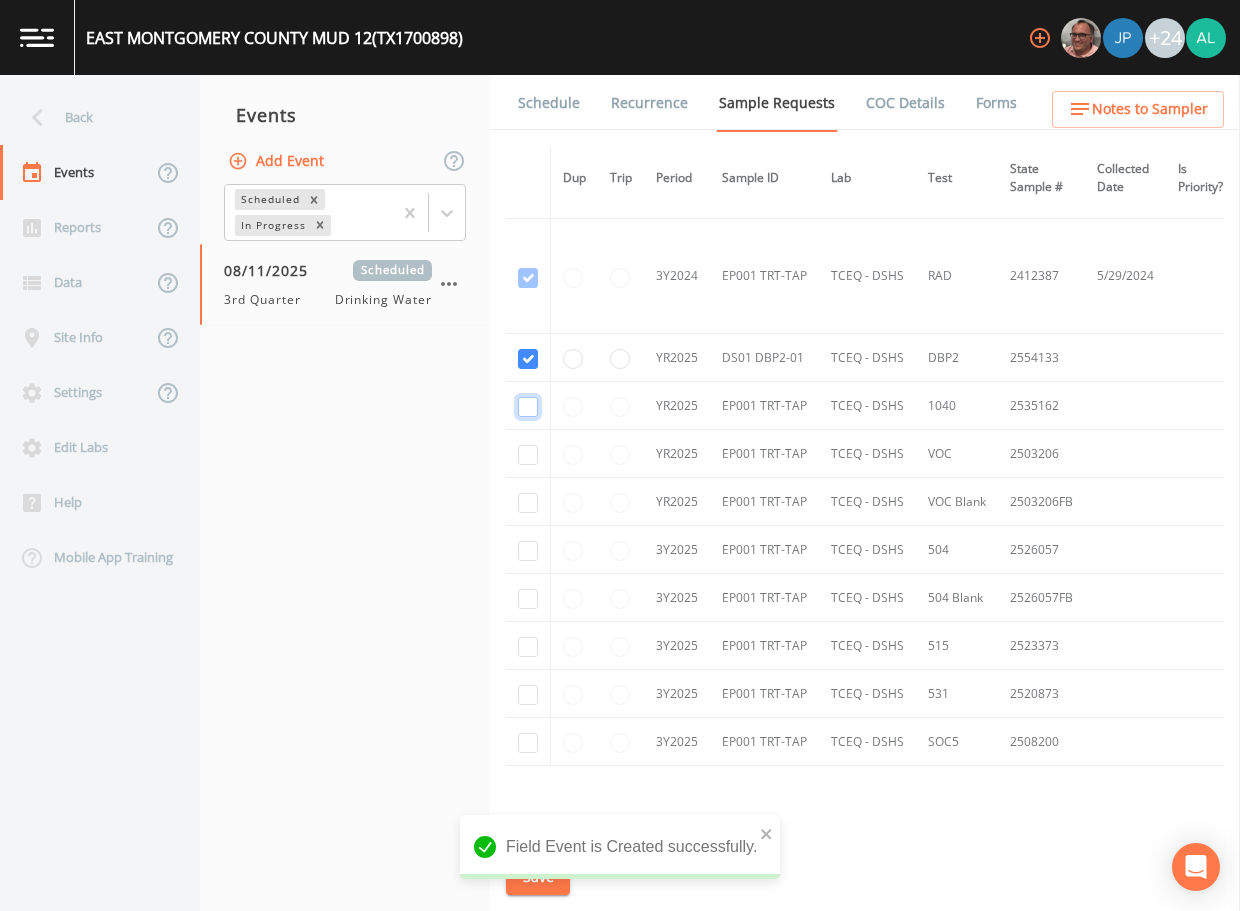 click at bounding box center [528, 407] 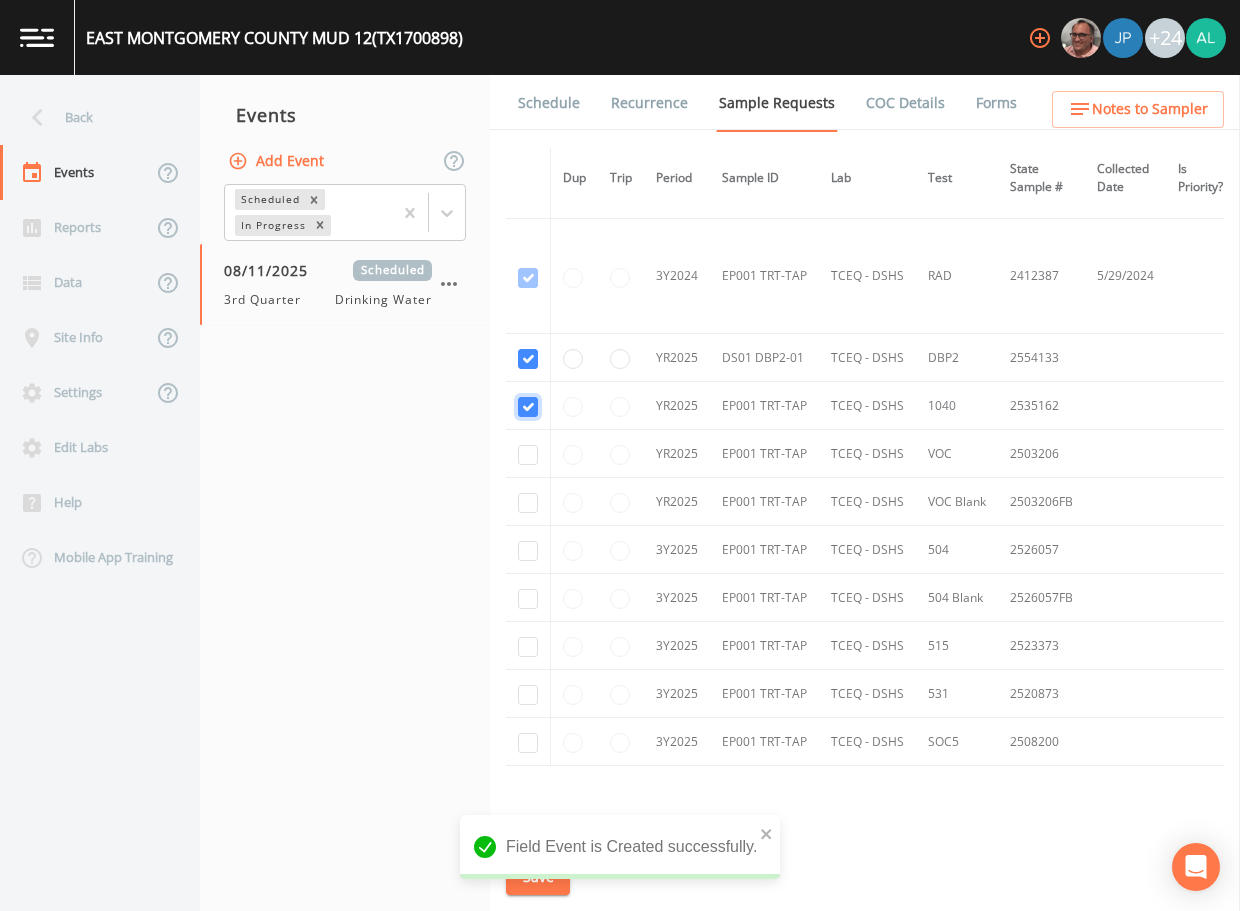 checkbox on "true" 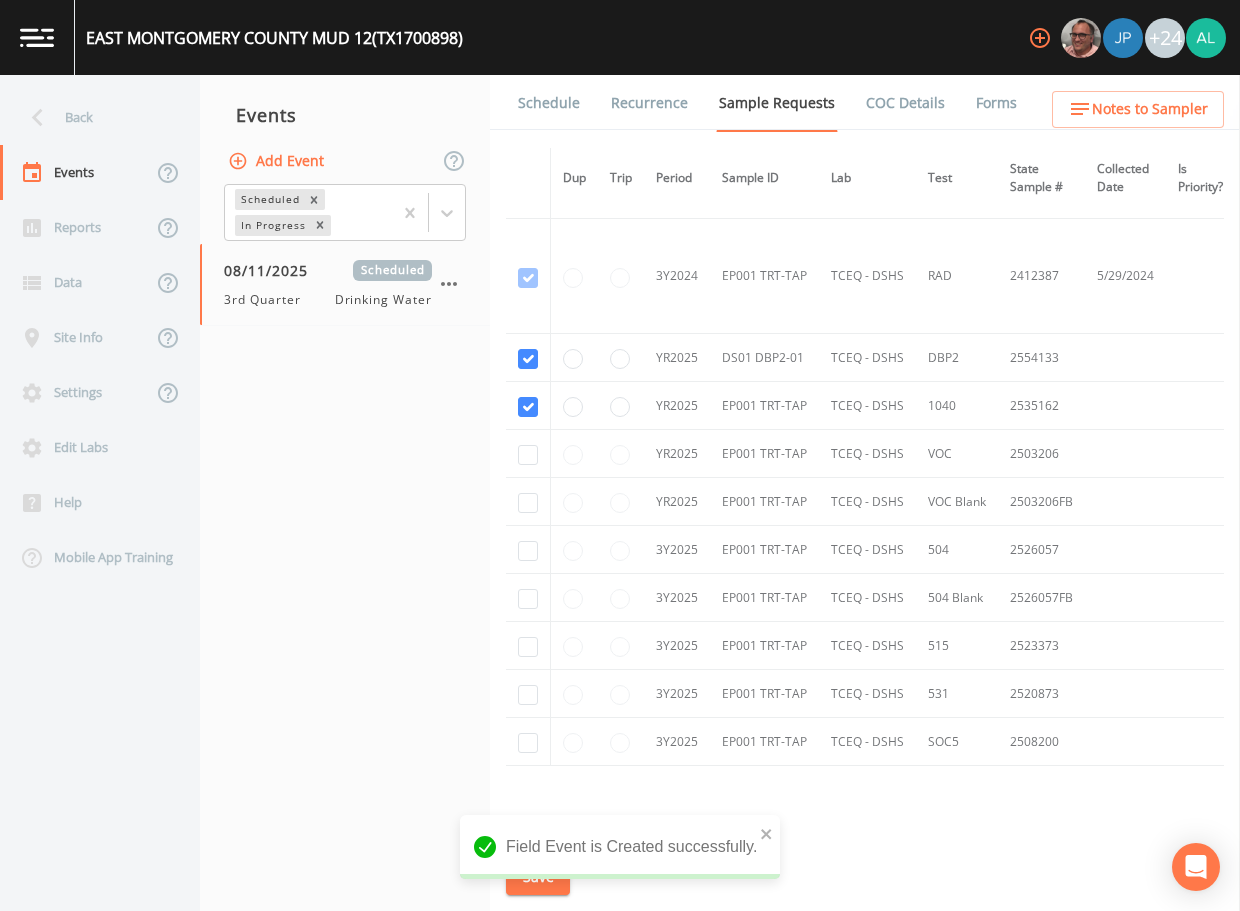 click at bounding box center (528, 454) 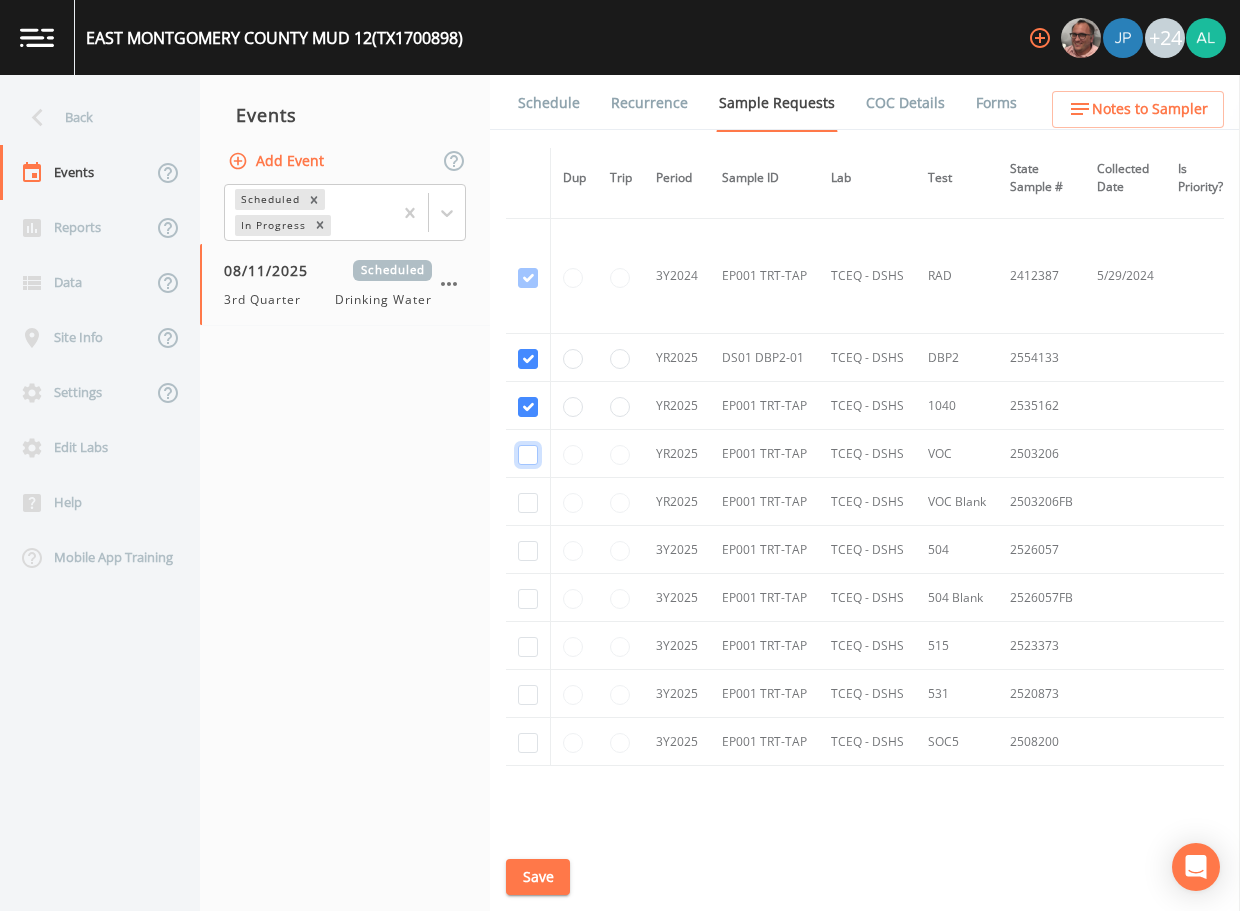 click at bounding box center (528, -297) 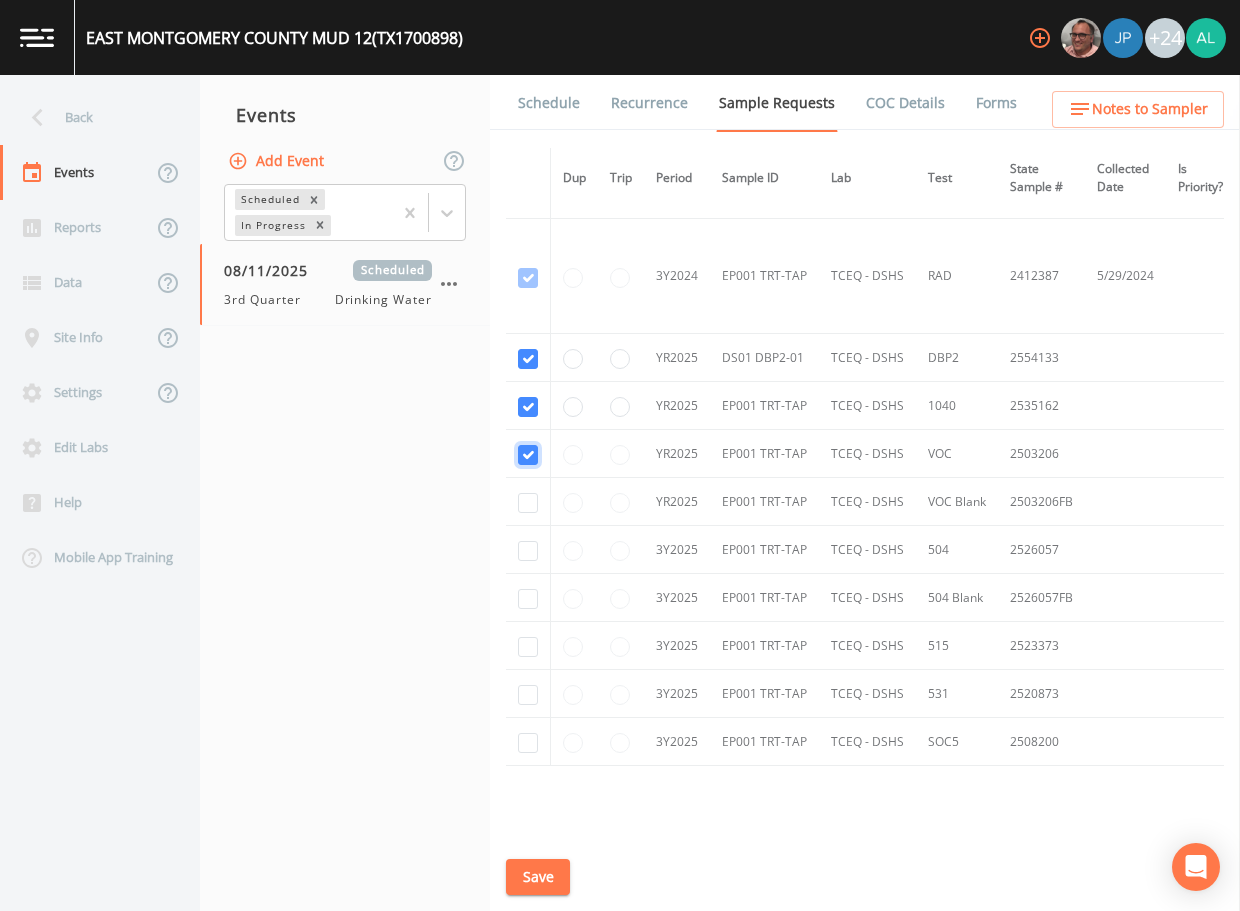 checkbox on "true" 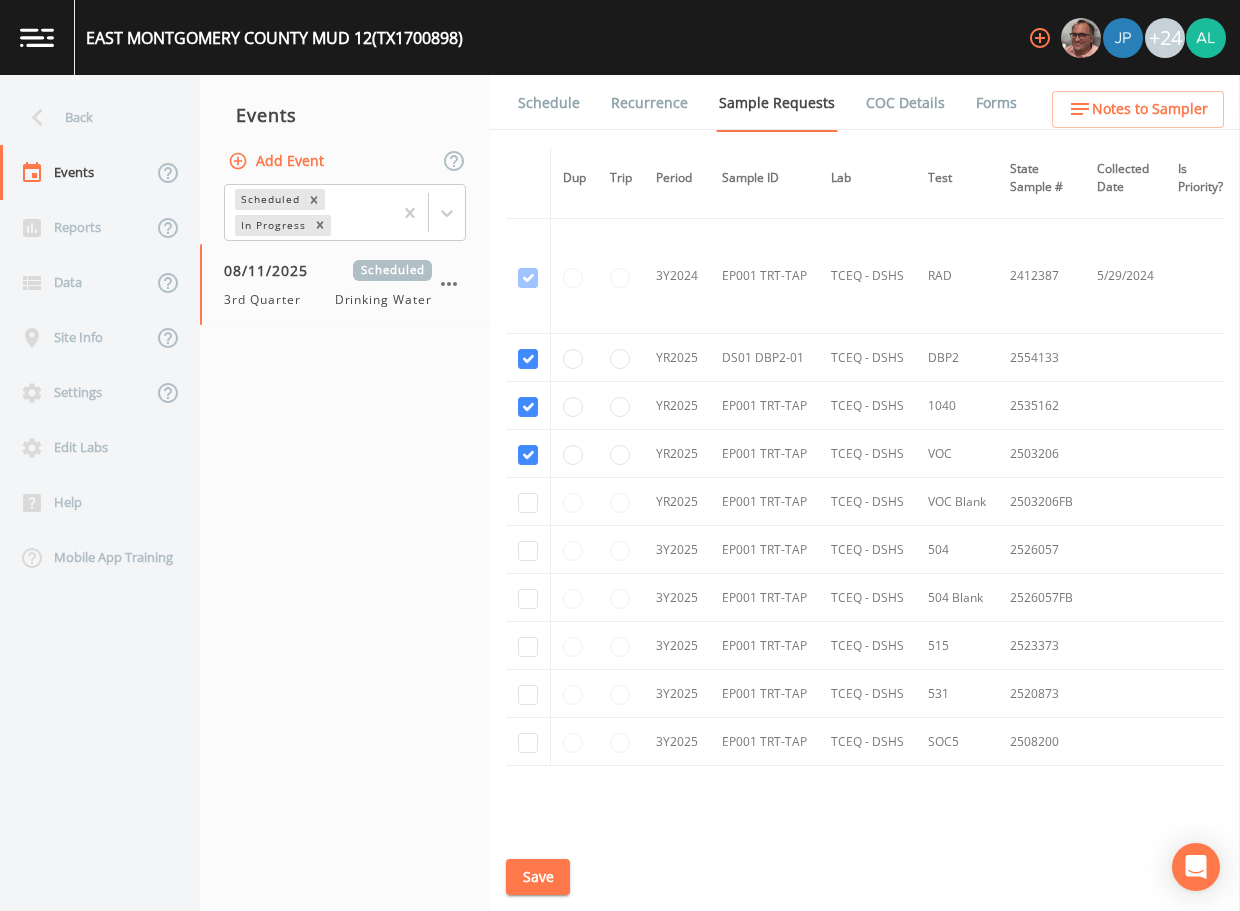 click at bounding box center (528, 502) 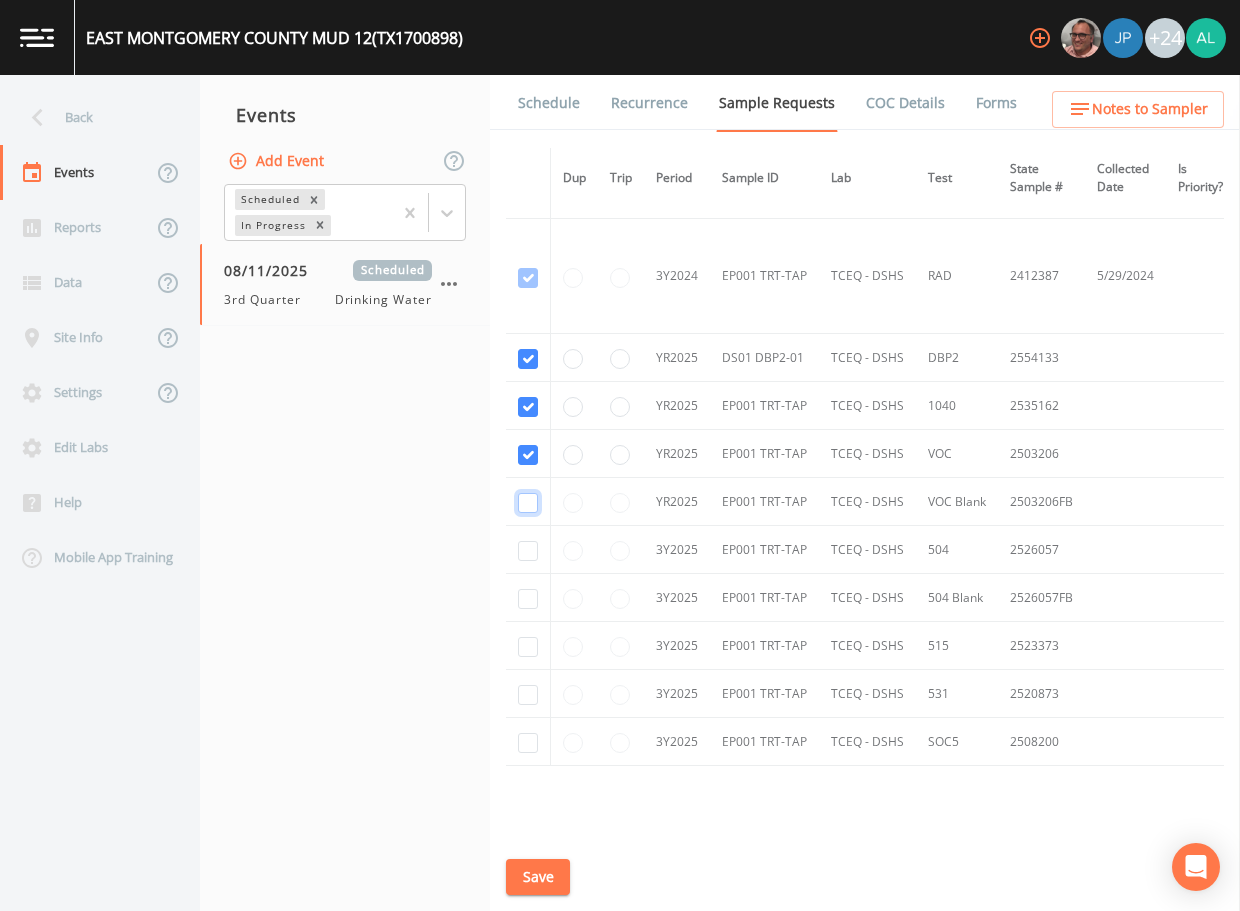 click at bounding box center [528, -182] 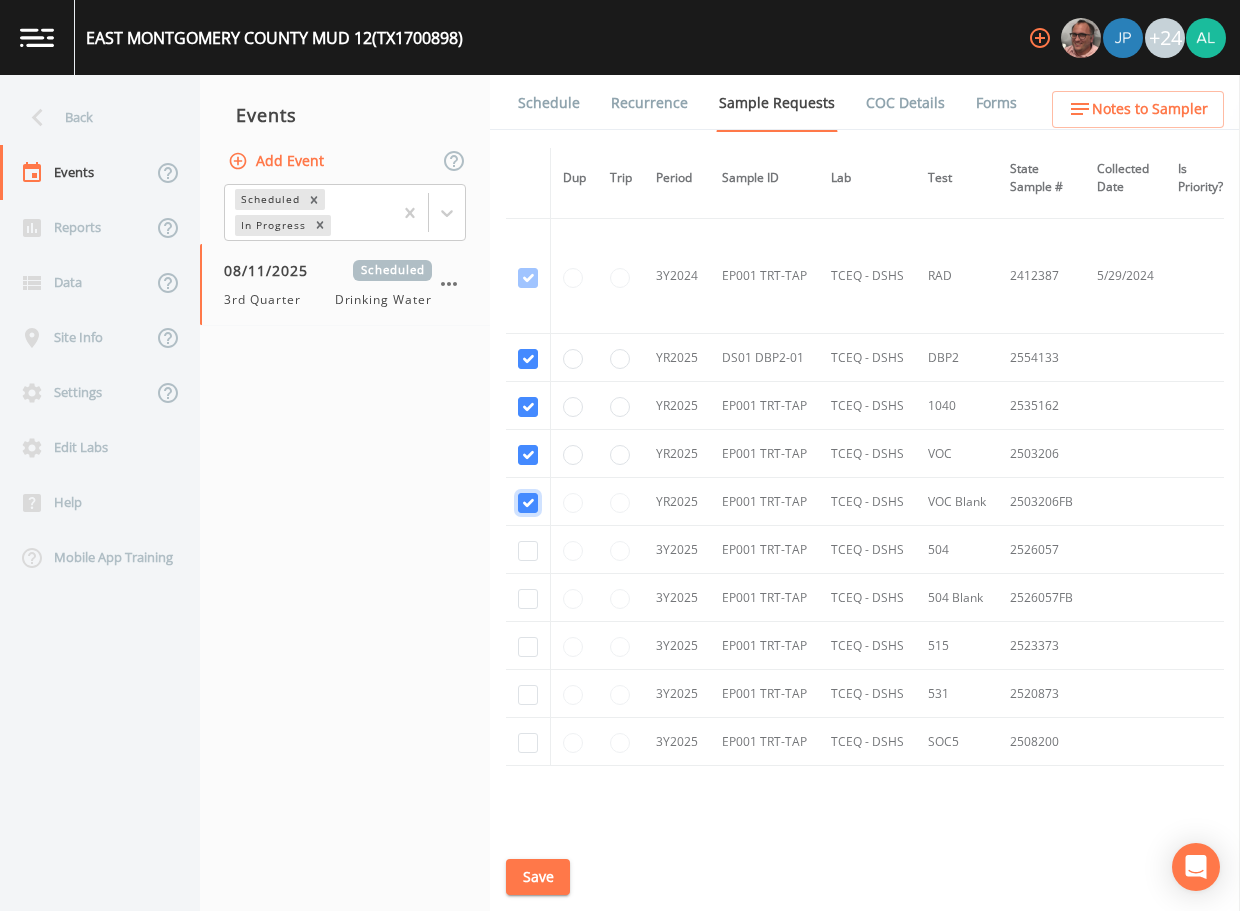 checkbox on "true" 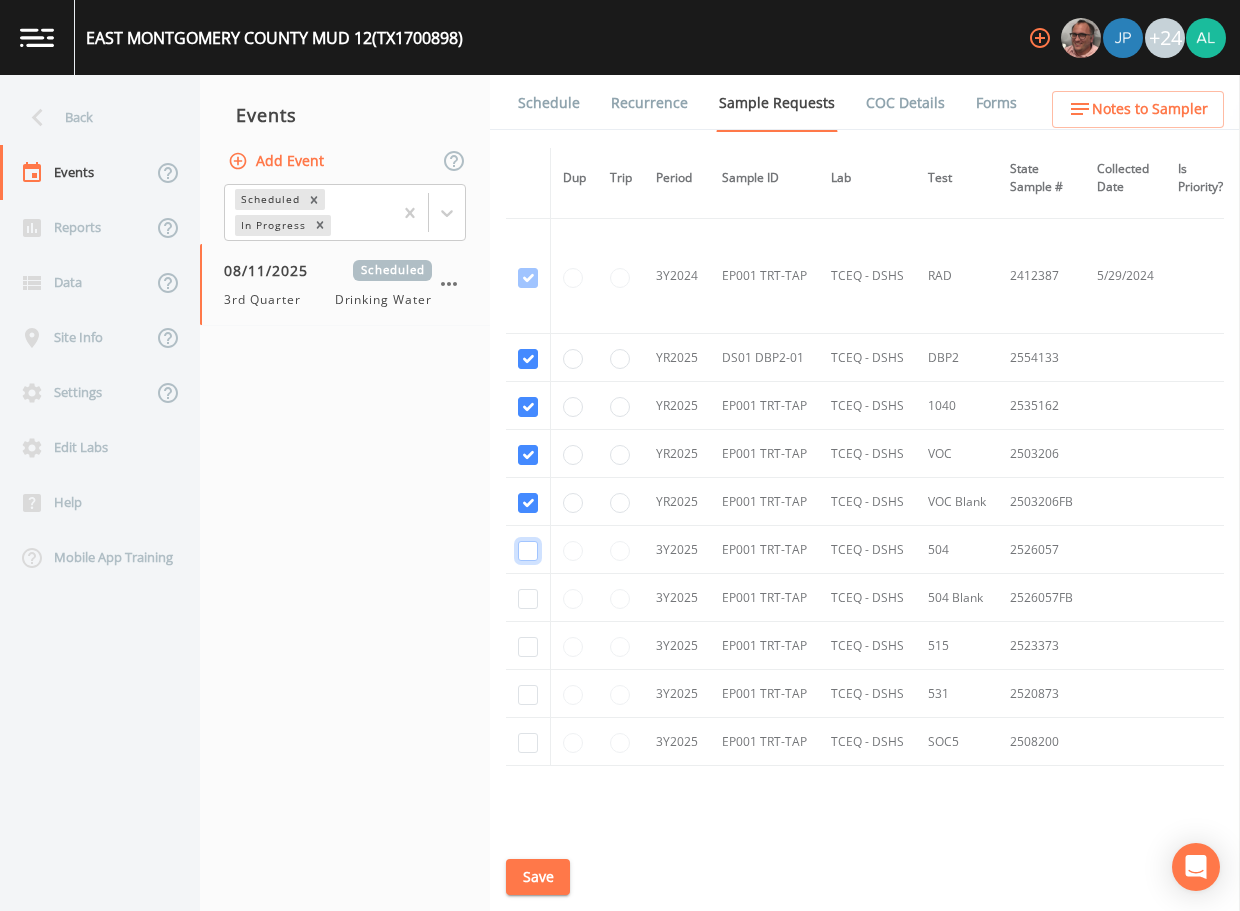 click at bounding box center [528, 551] 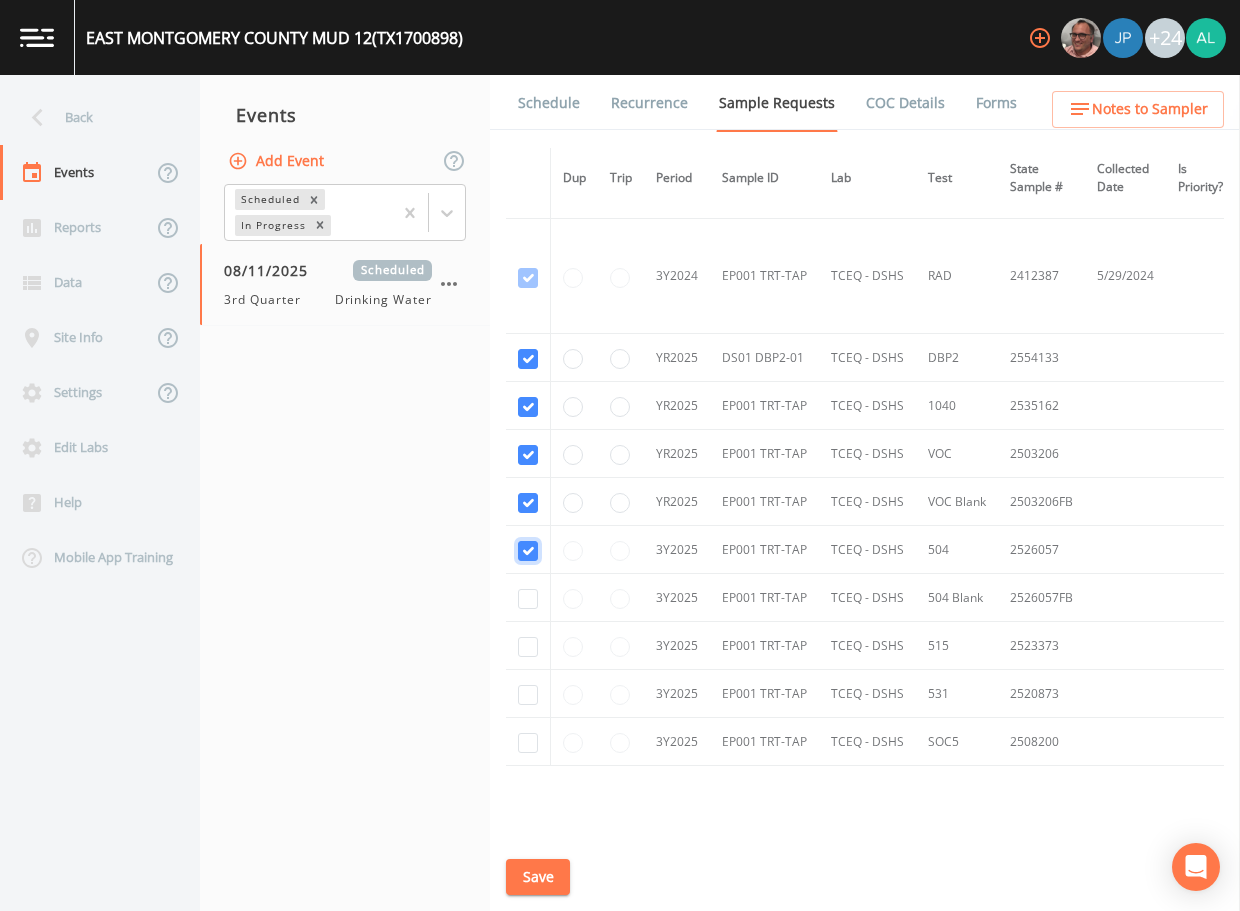 checkbox on "true" 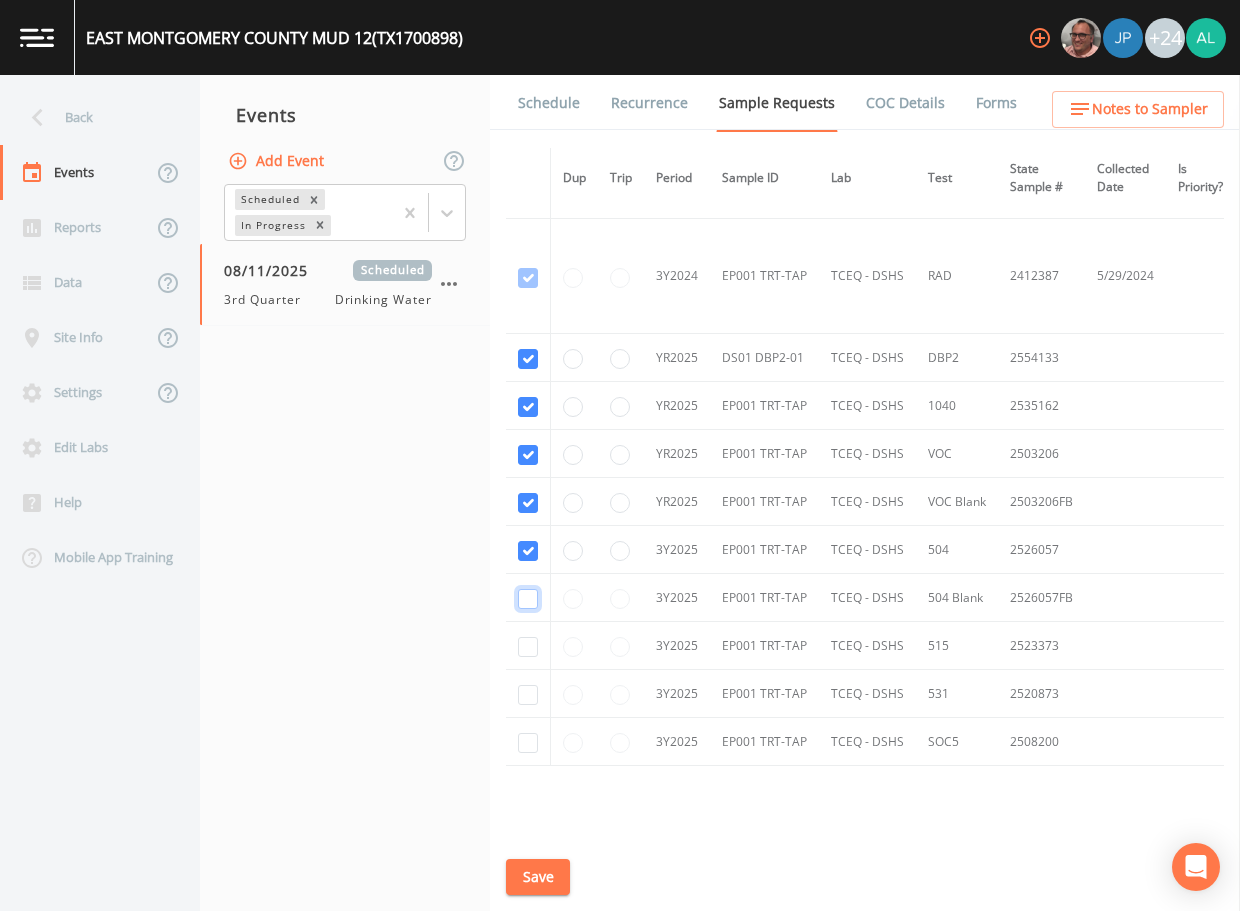 click at bounding box center (528, 599) 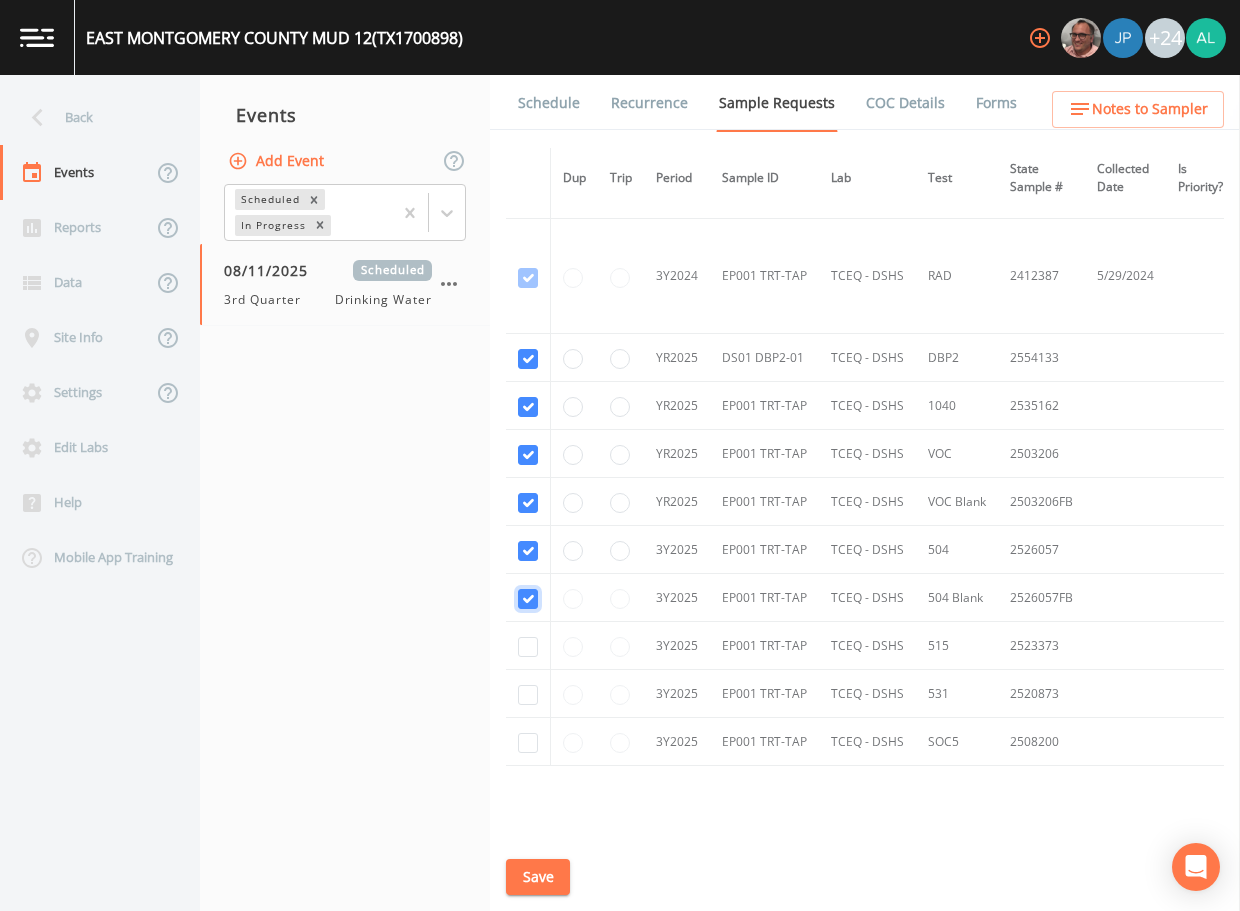 checkbox on "true" 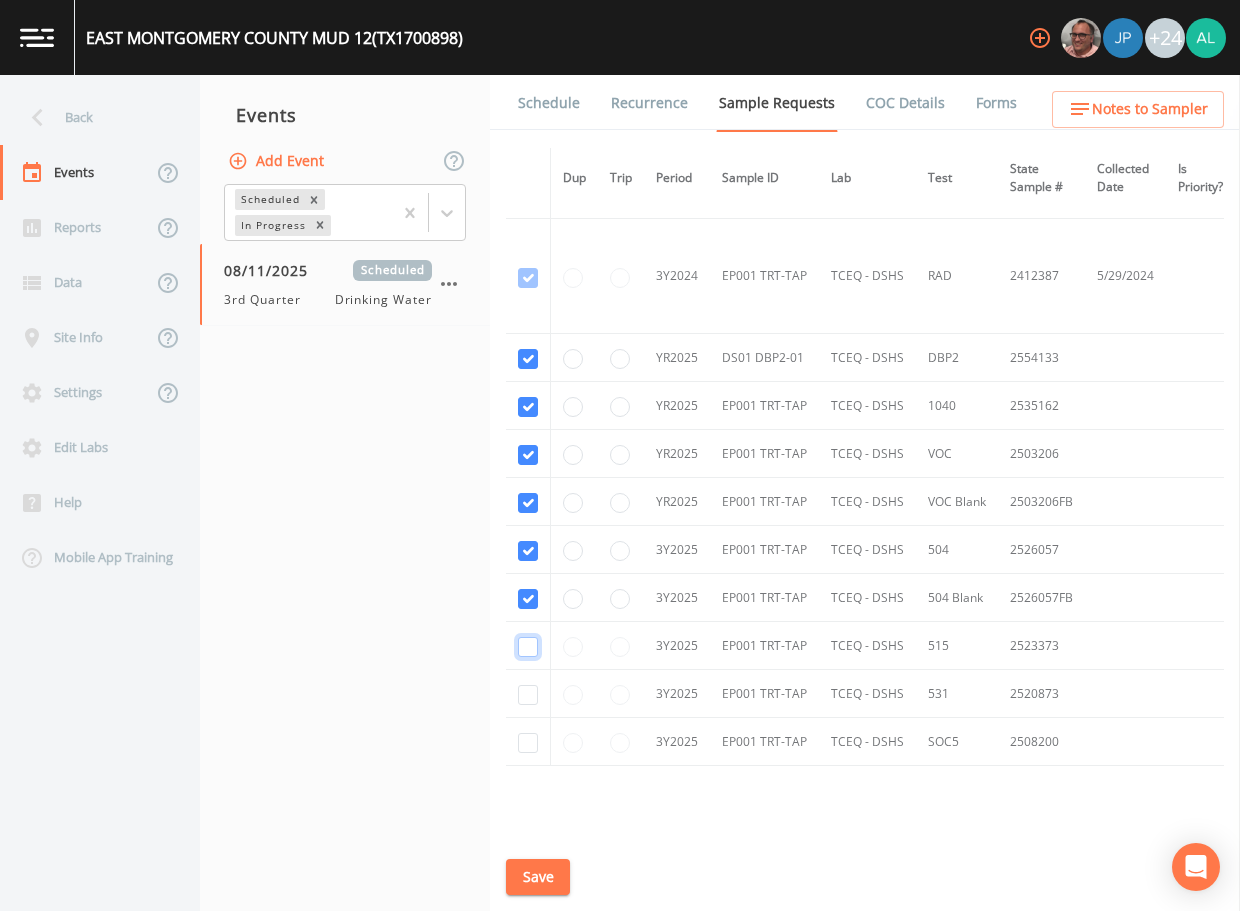 click at bounding box center (528, 646) 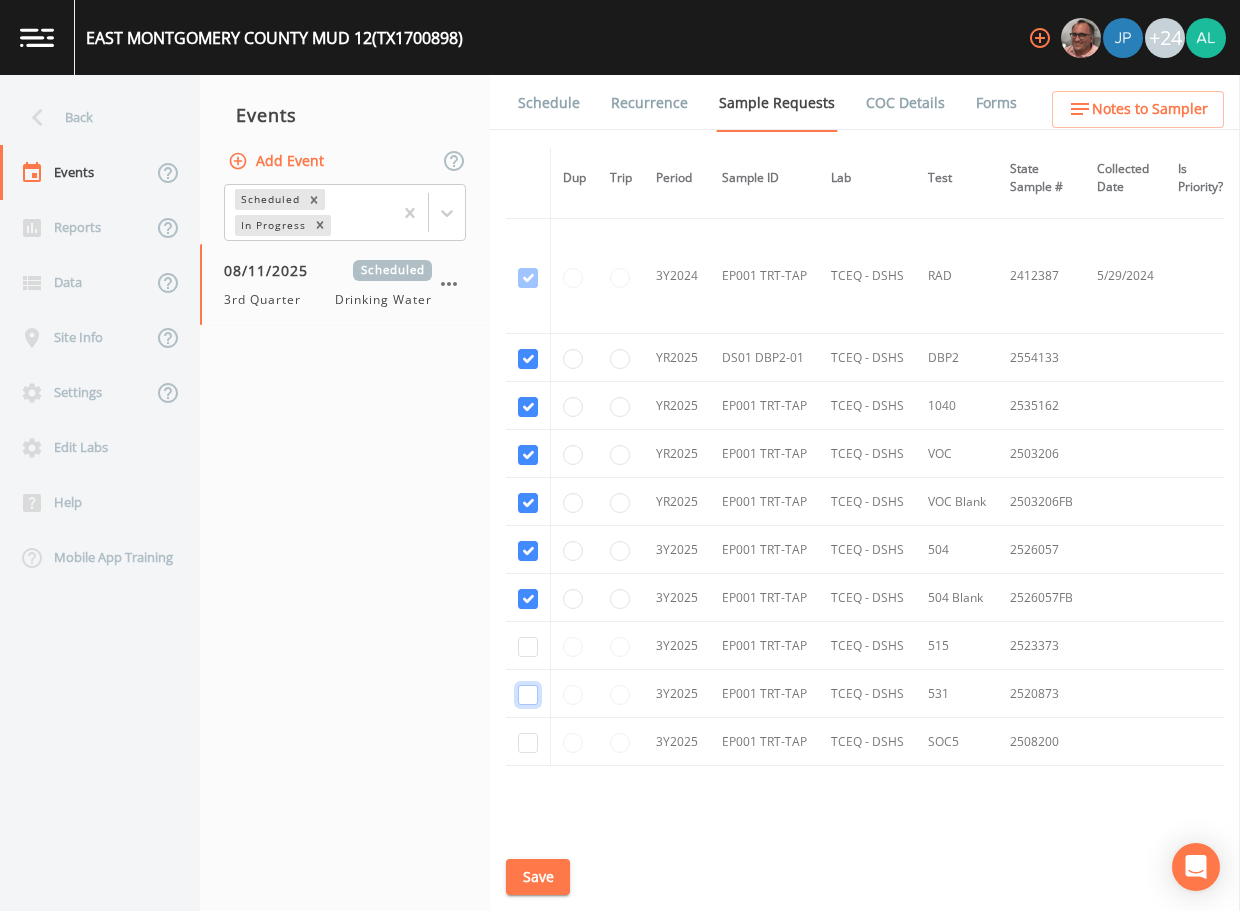 click at bounding box center (528, 695) 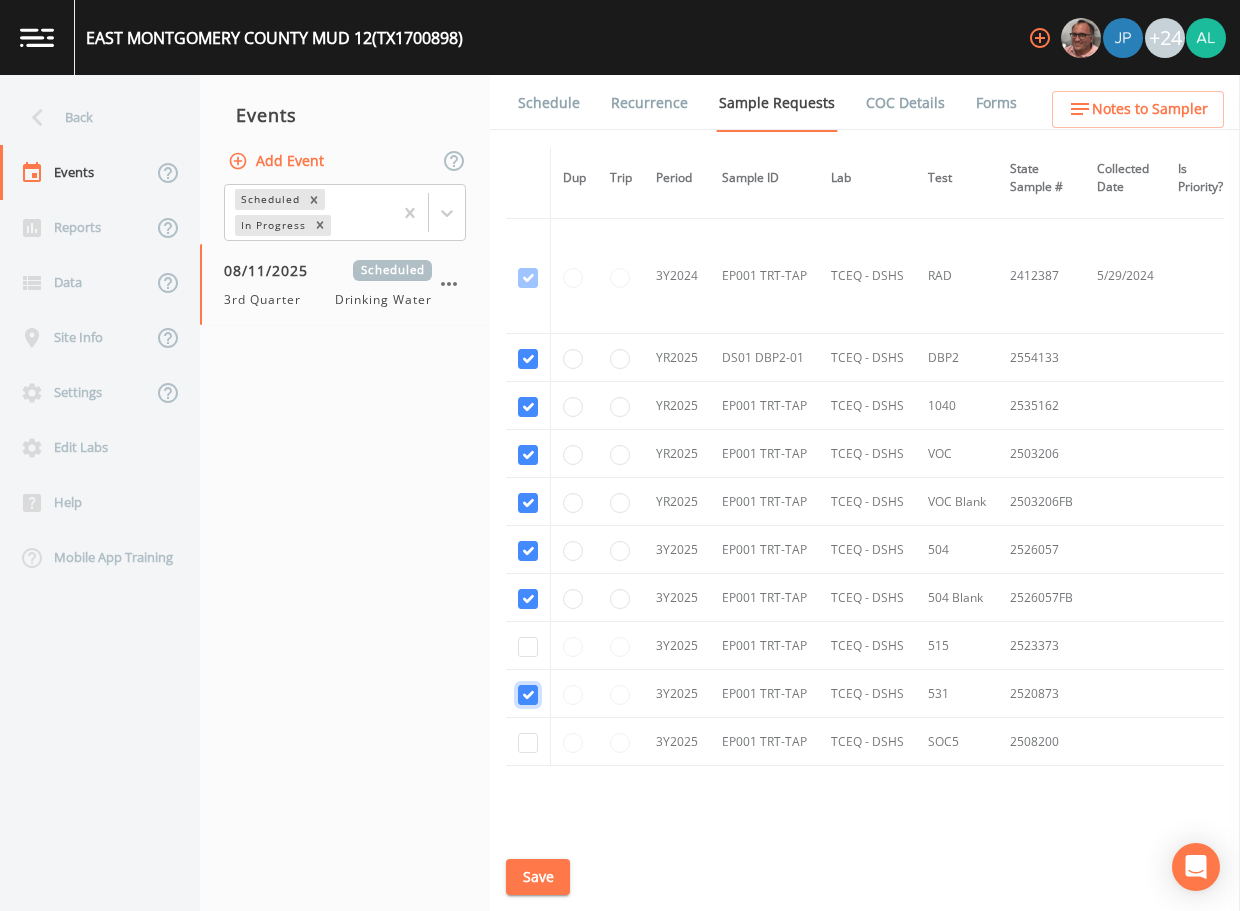 checkbox on "true" 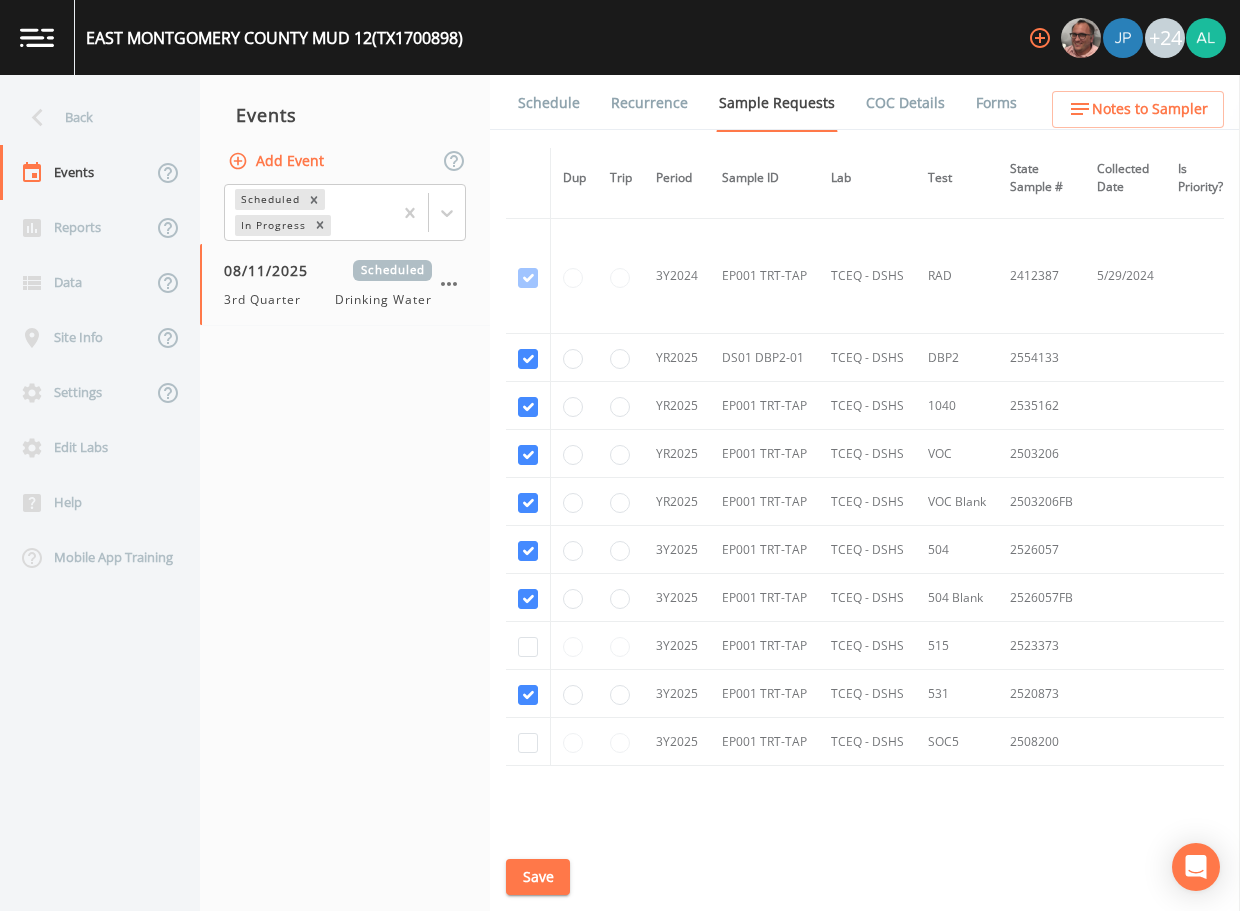 click at bounding box center (528, 694) 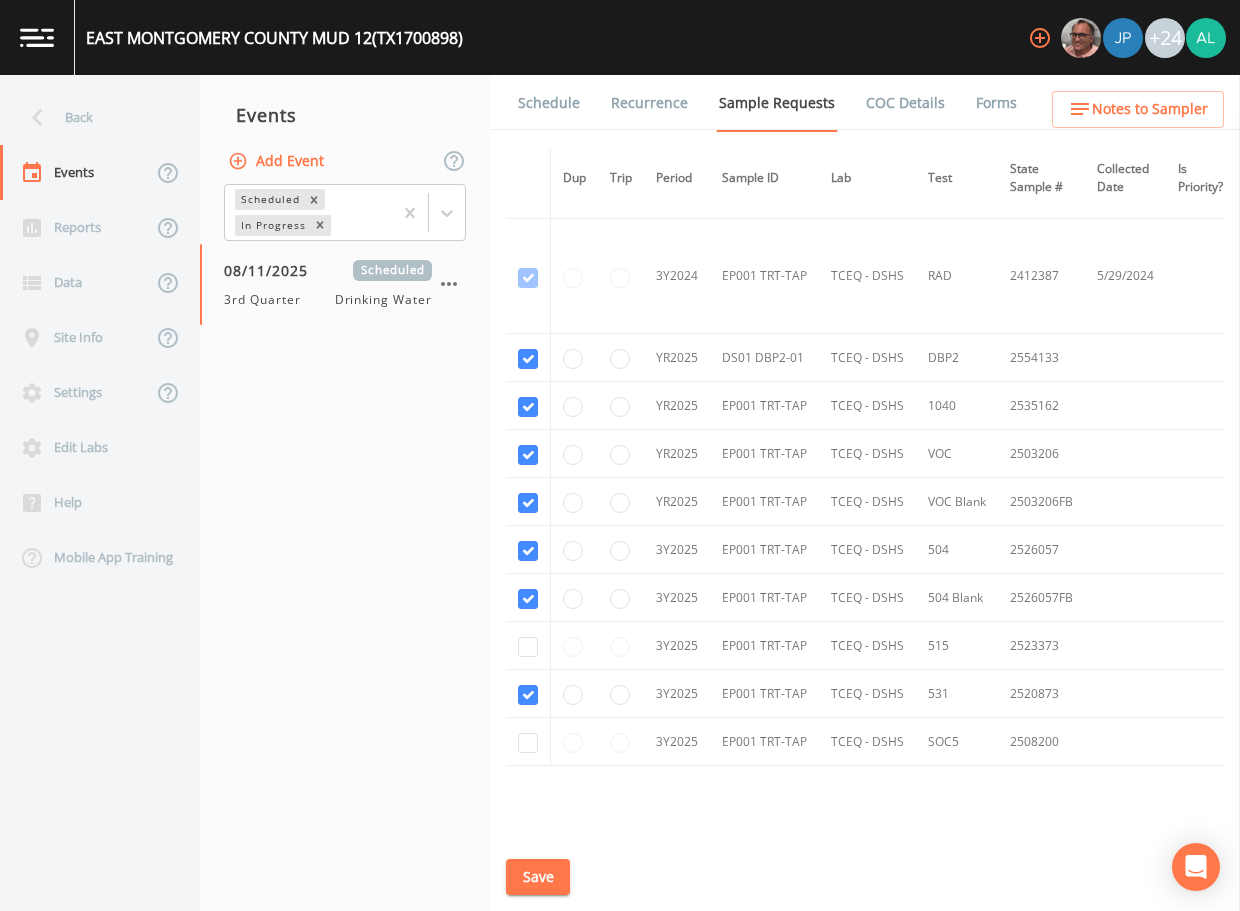 click at bounding box center [528, 742] 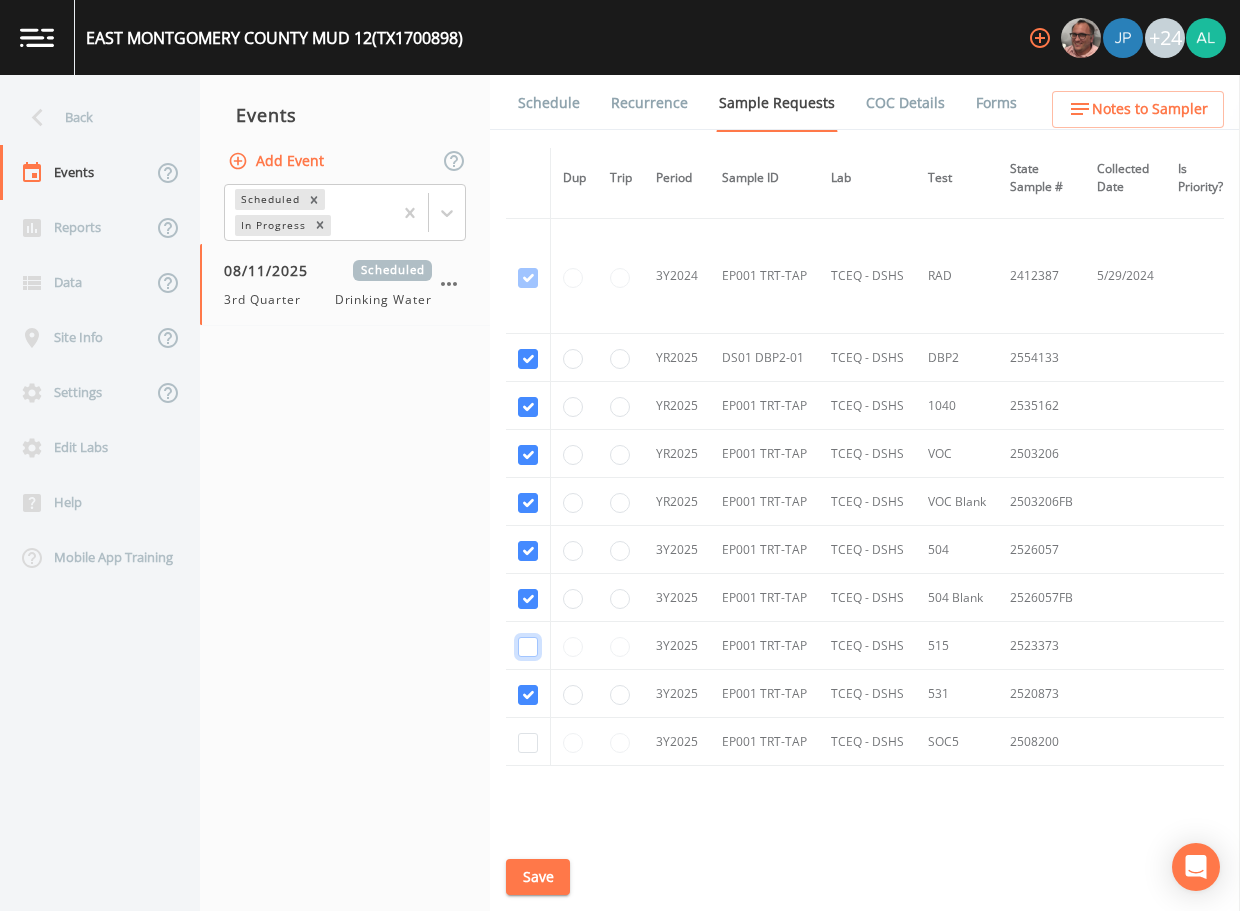 click at bounding box center (528, 647) 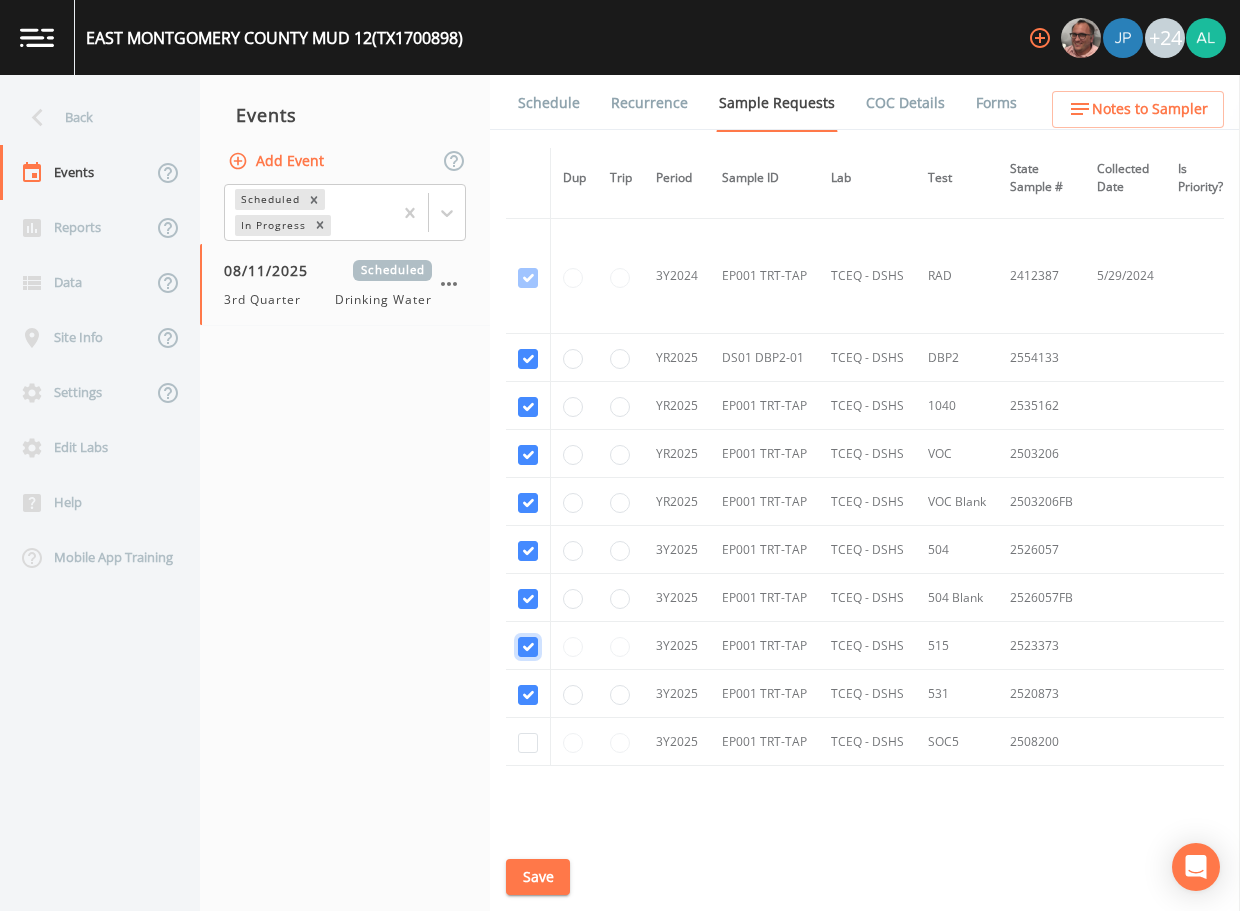 checkbox on "true" 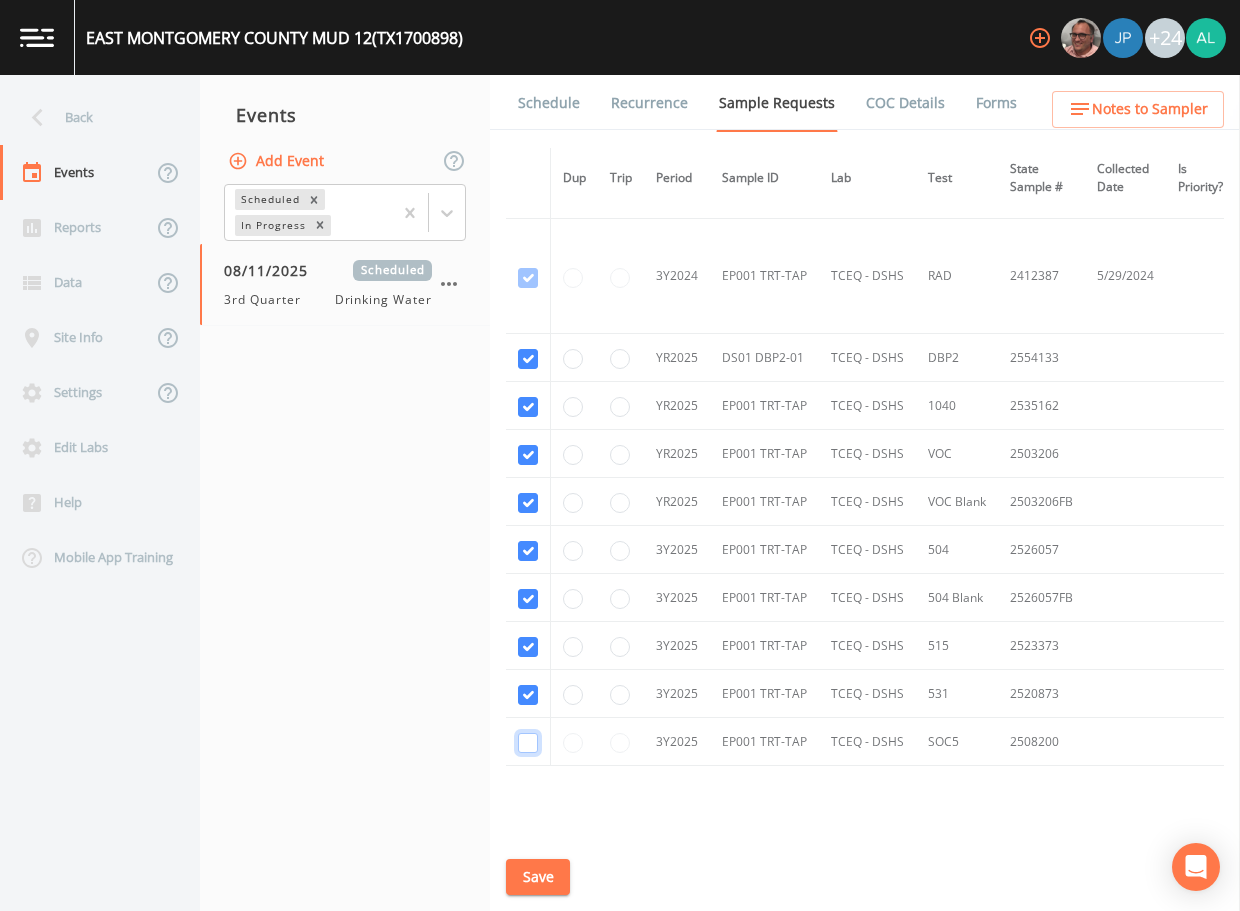 click at bounding box center [528, 743] 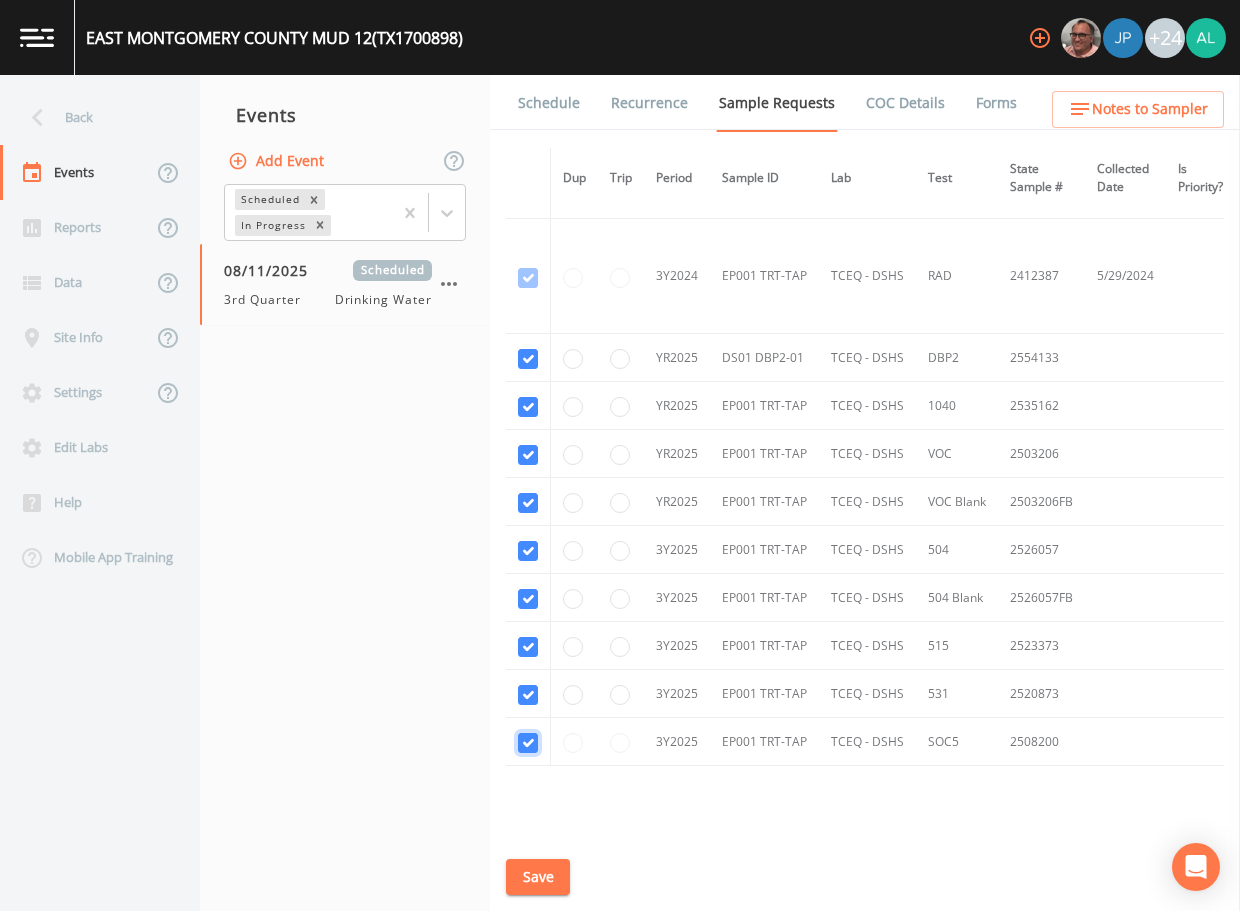 checkbox on "true" 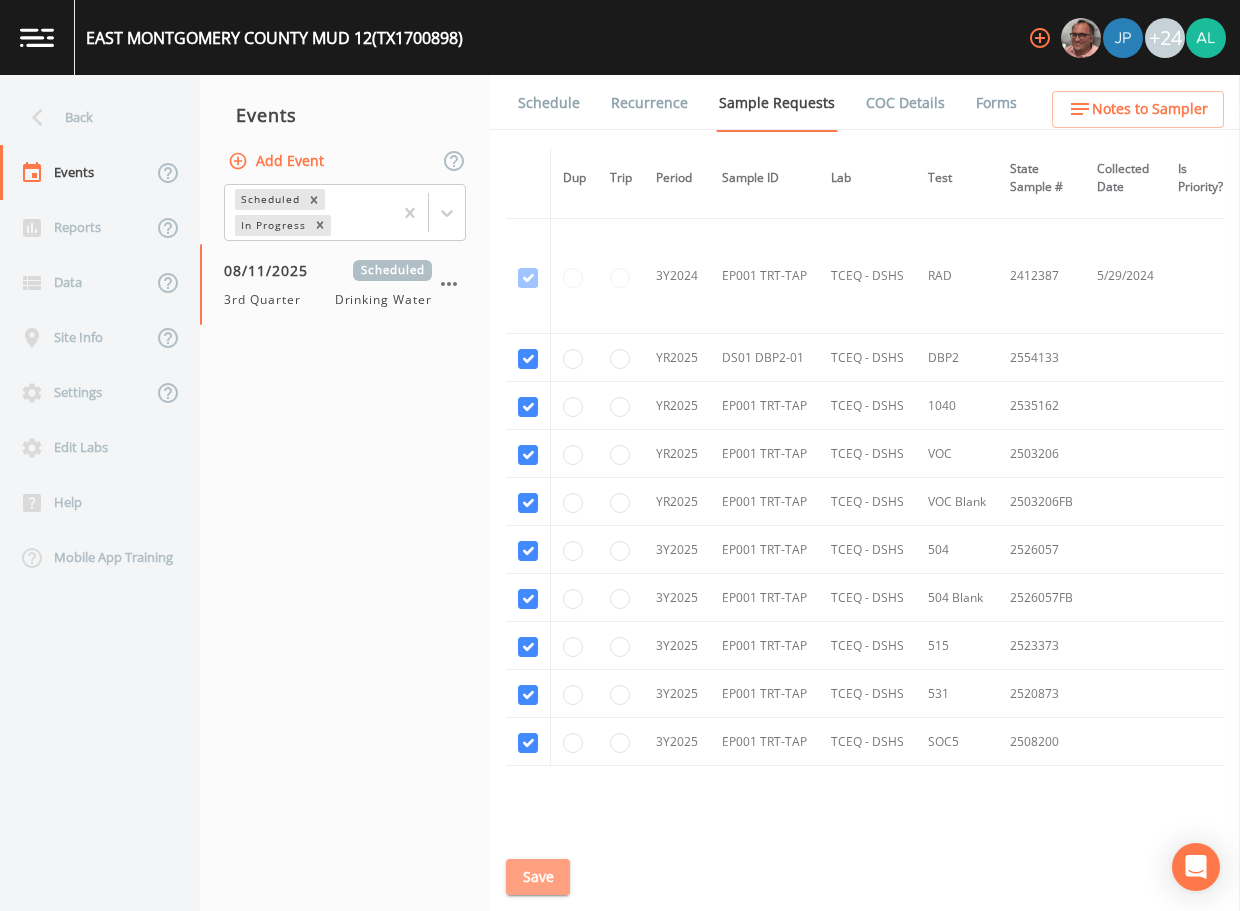 click on "Save" at bounding box center (538, 877) 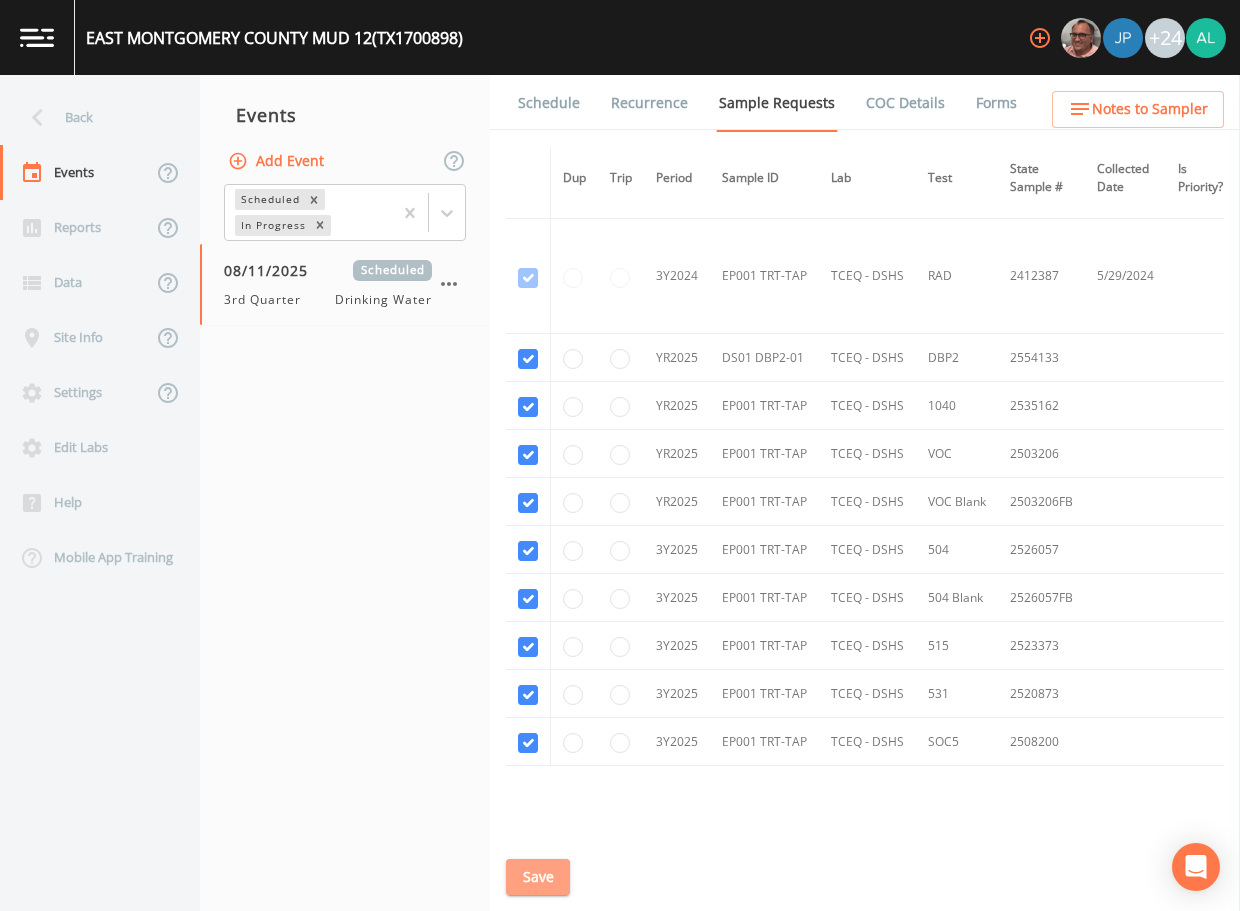 click on "Save" at bounding box center (538, 877) 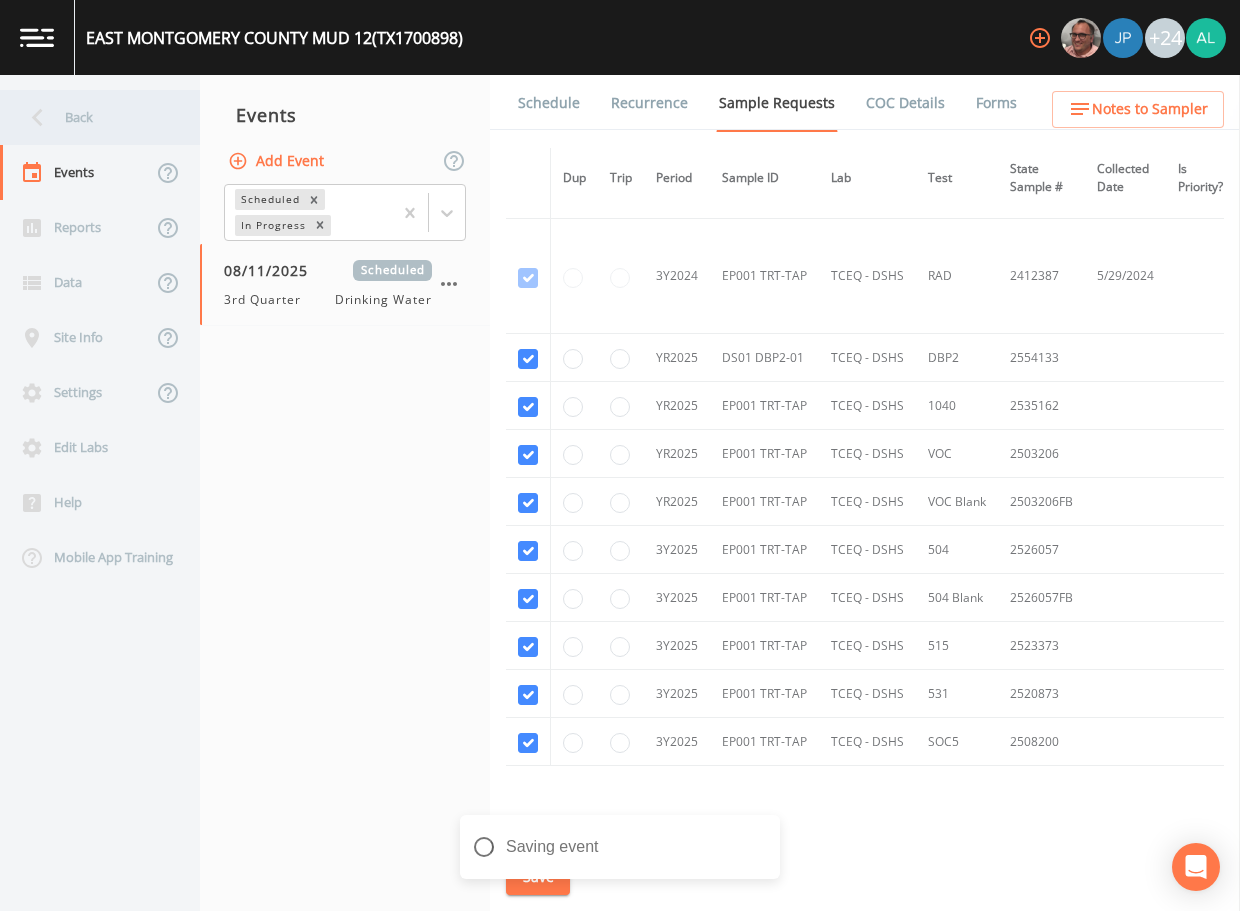 click on "Back" at bounding box center (90, 117) 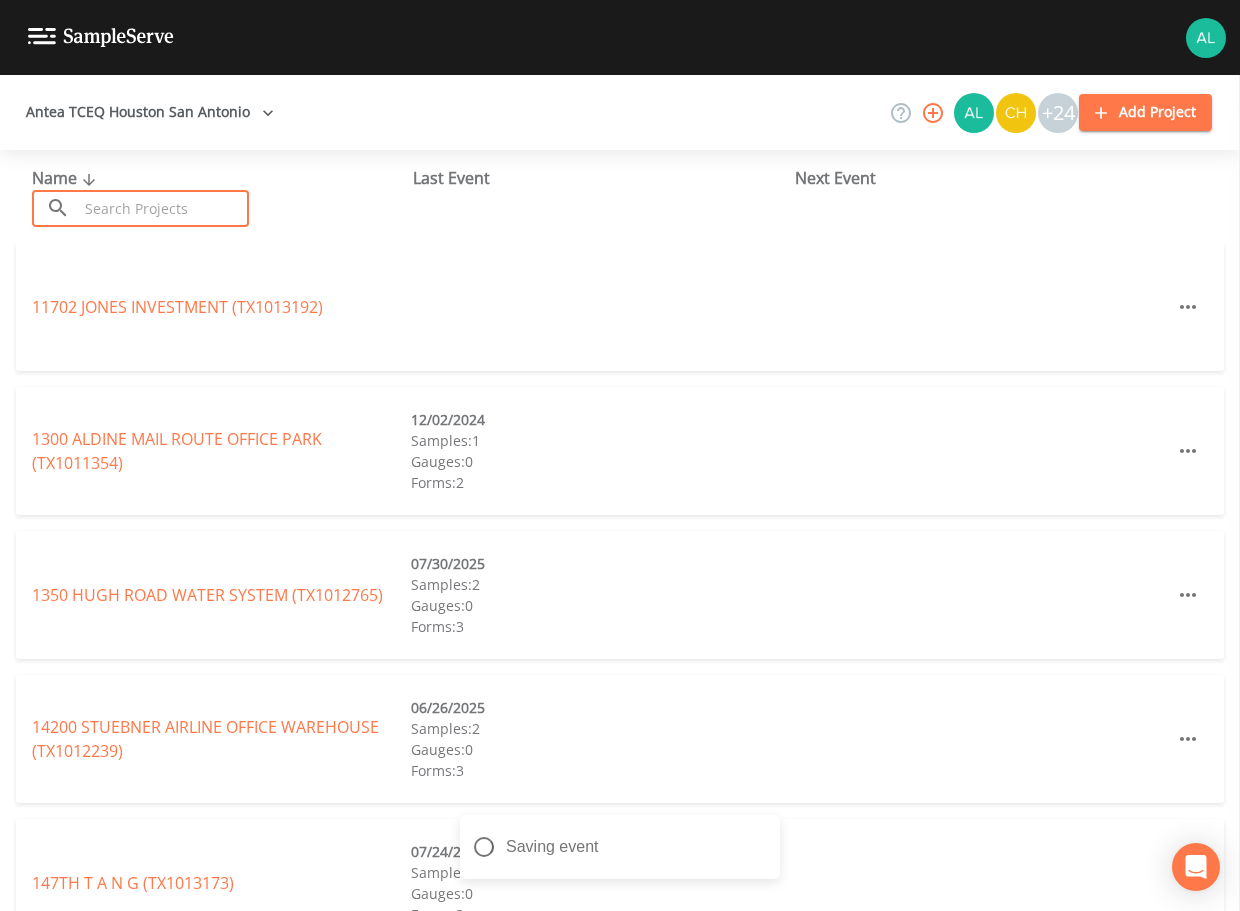 click at bounding box center [163, 208] 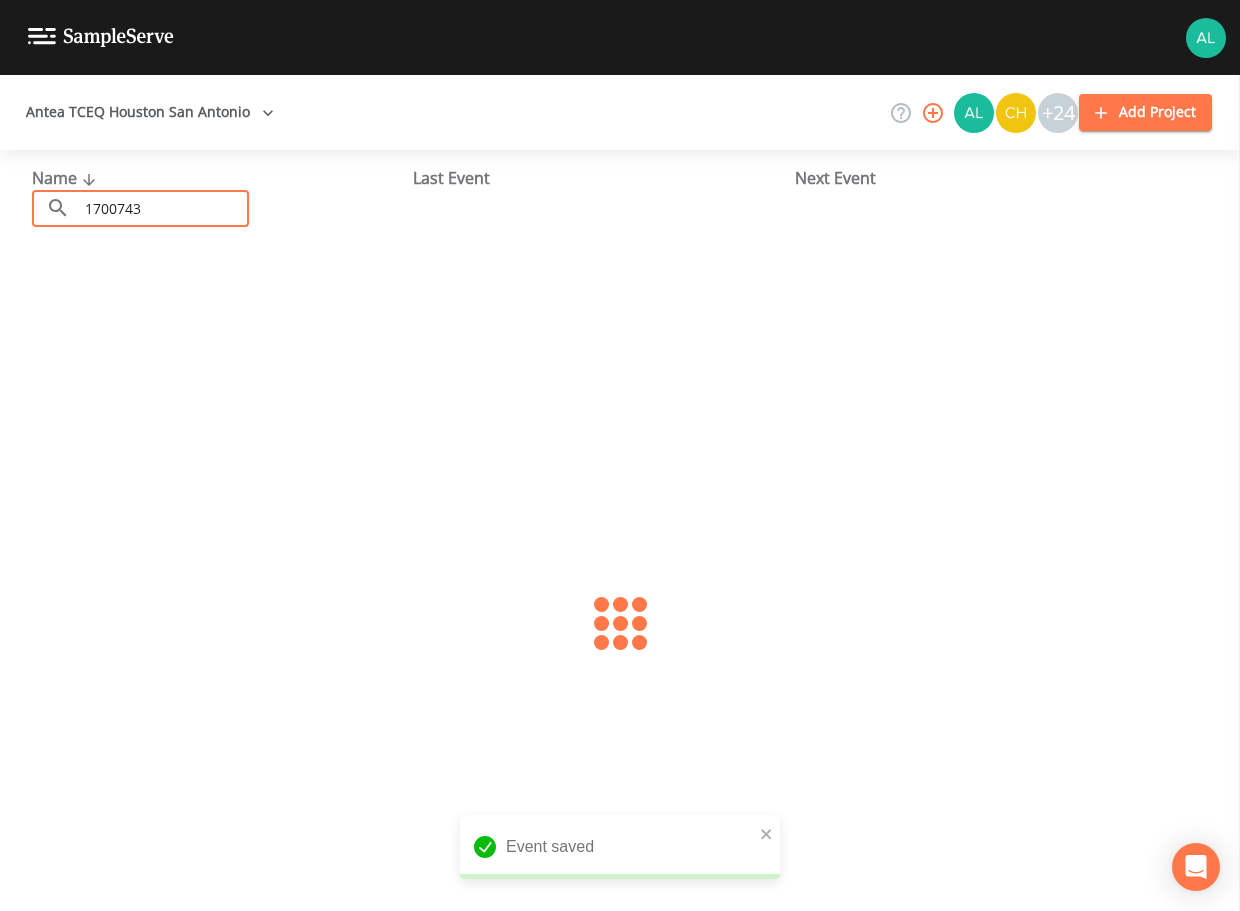 type on "1700743" 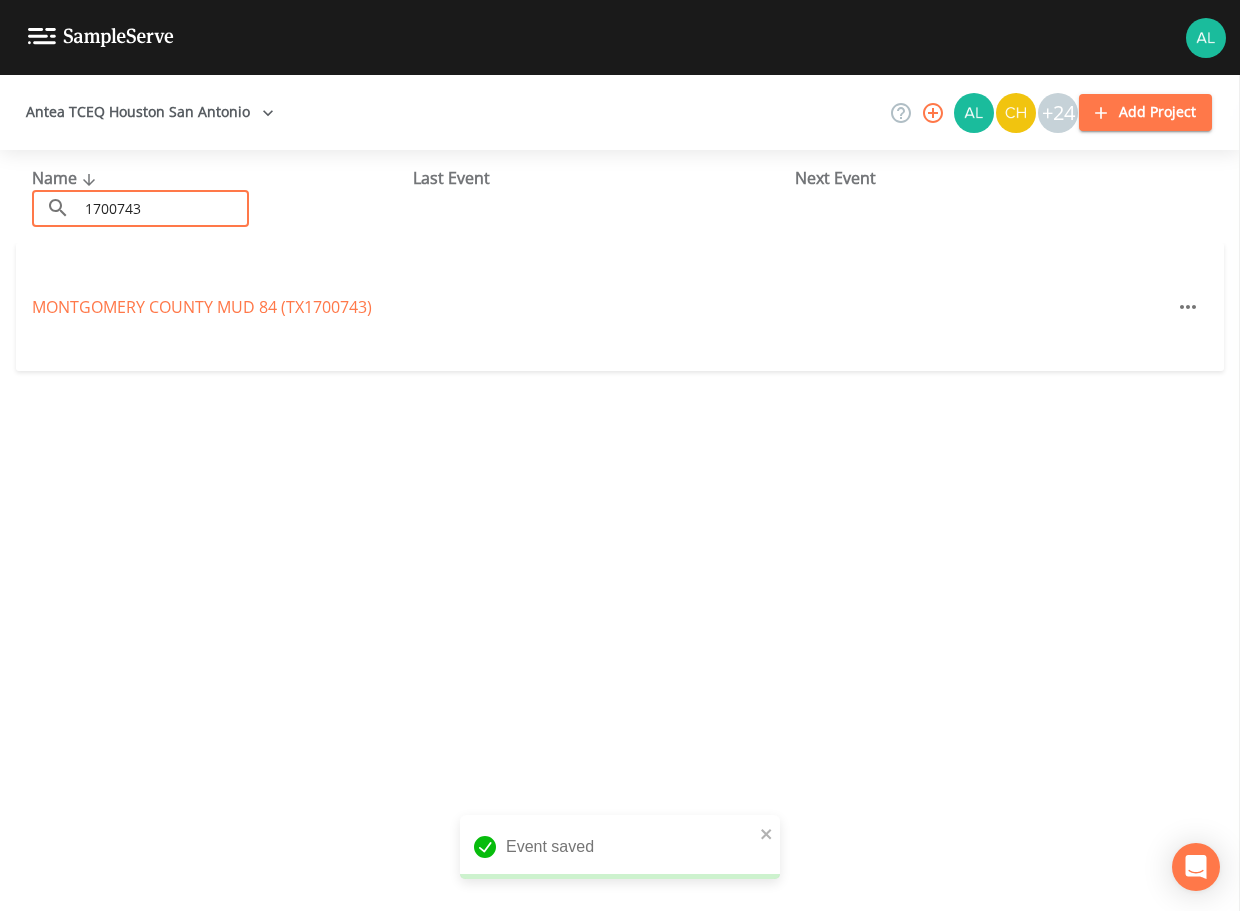 click on "MONTGOMERY COUNTY MUD 84 (TX1700743)" at bounding box center (620, 307) 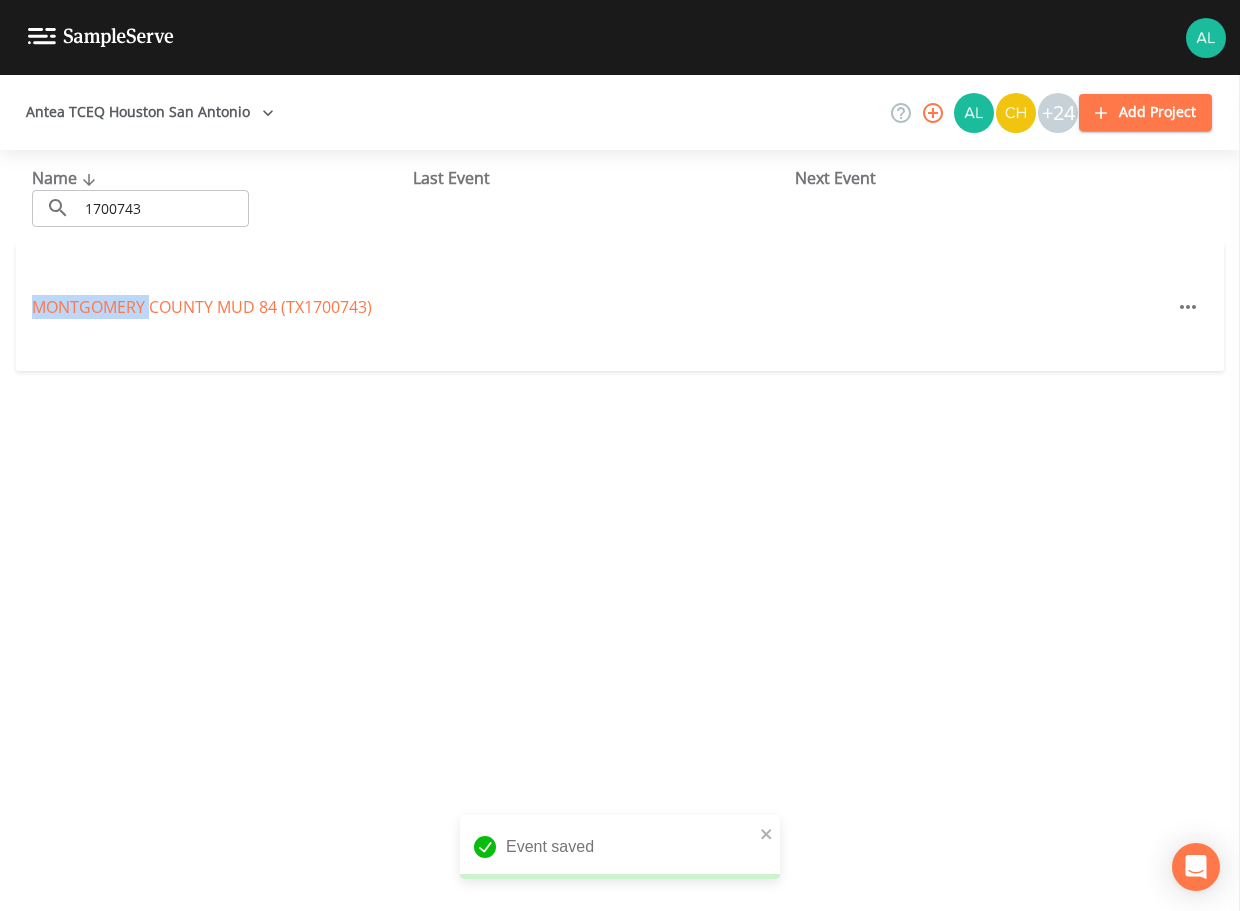 click on "MONTGOMERY COUNTY MUD 84 (TX1700743)" at bounding box center (620, 307) 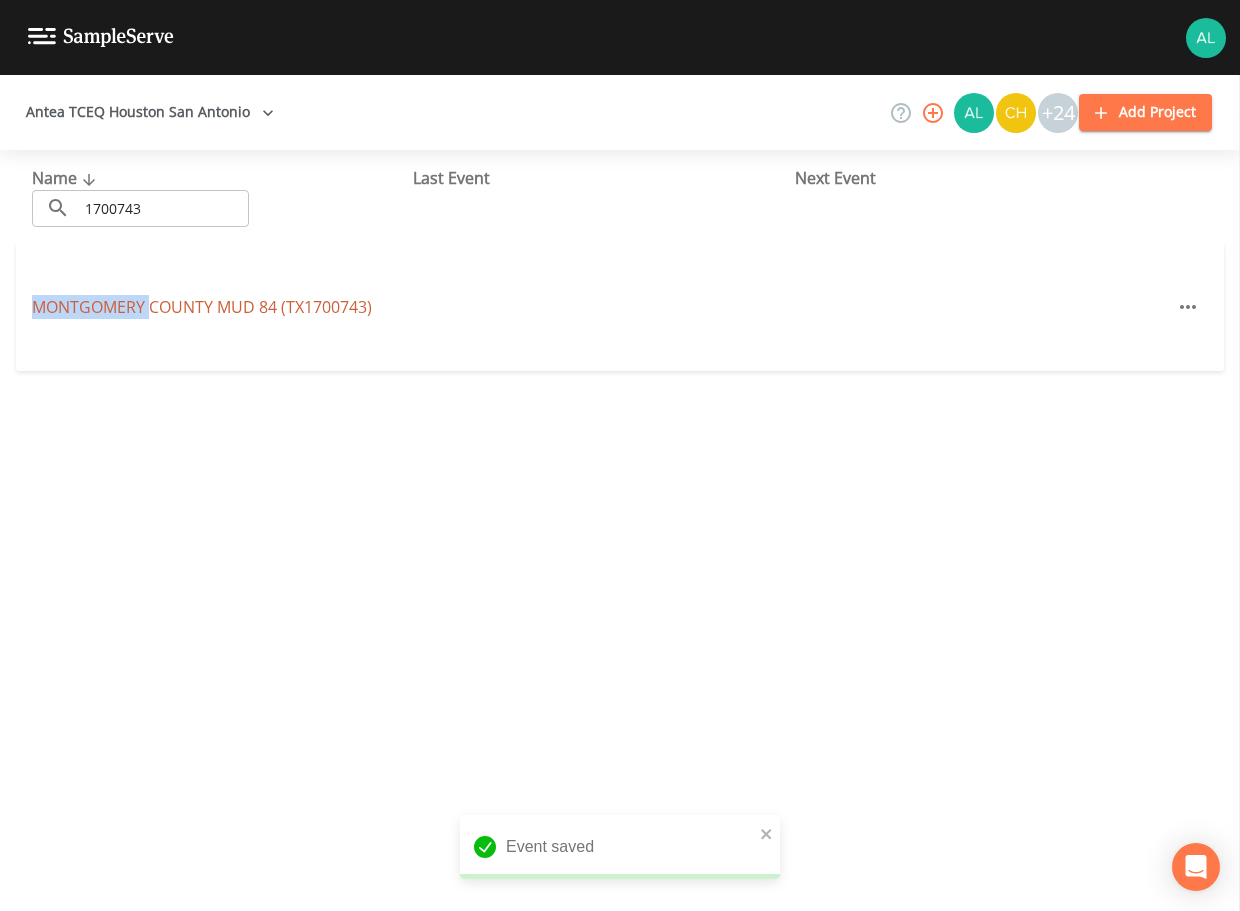 drag, startPoint x: 112, startPoint y: 285, endPoint x: 119, endPoint y: 315, distance: 30.805843 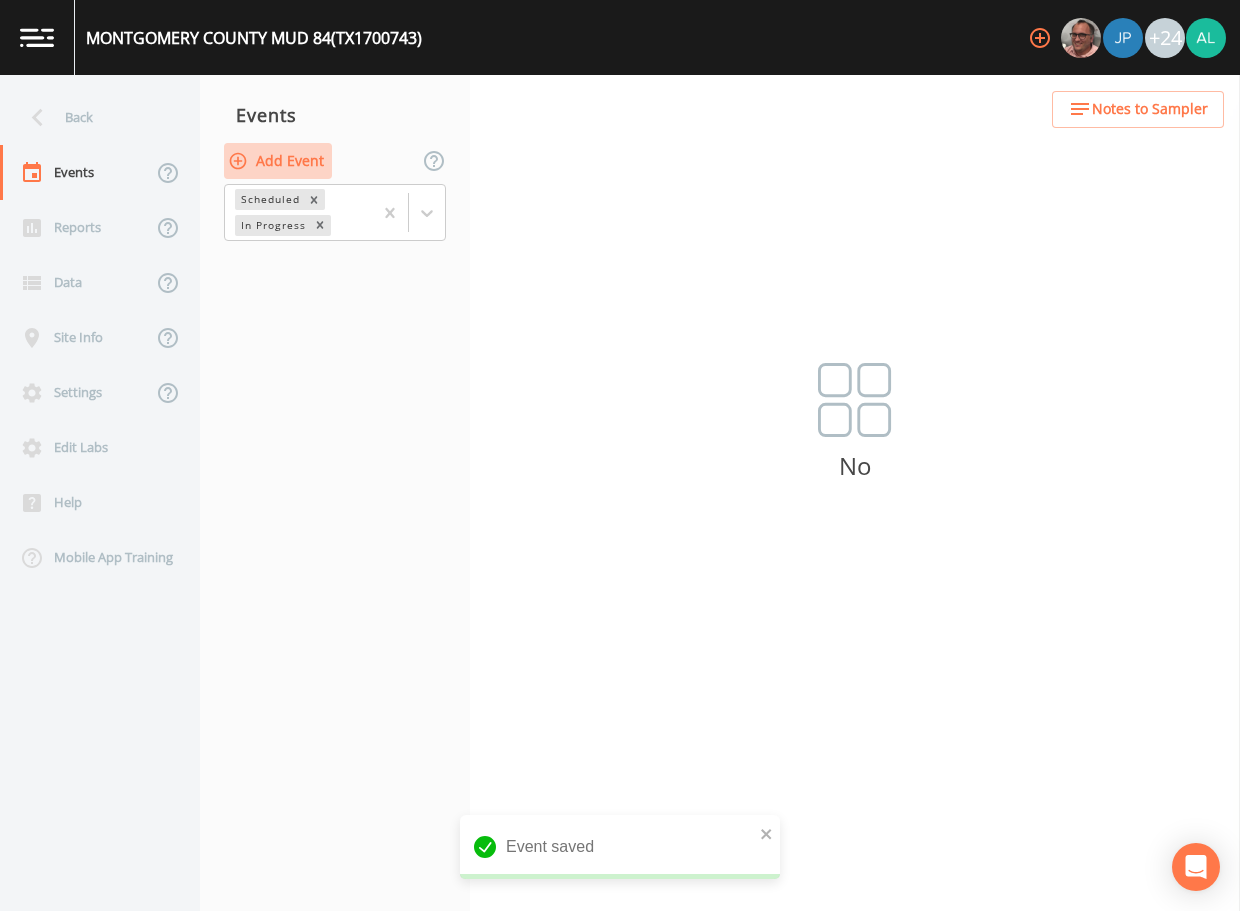 click on "Add Event" at bounding box center (278, 161) 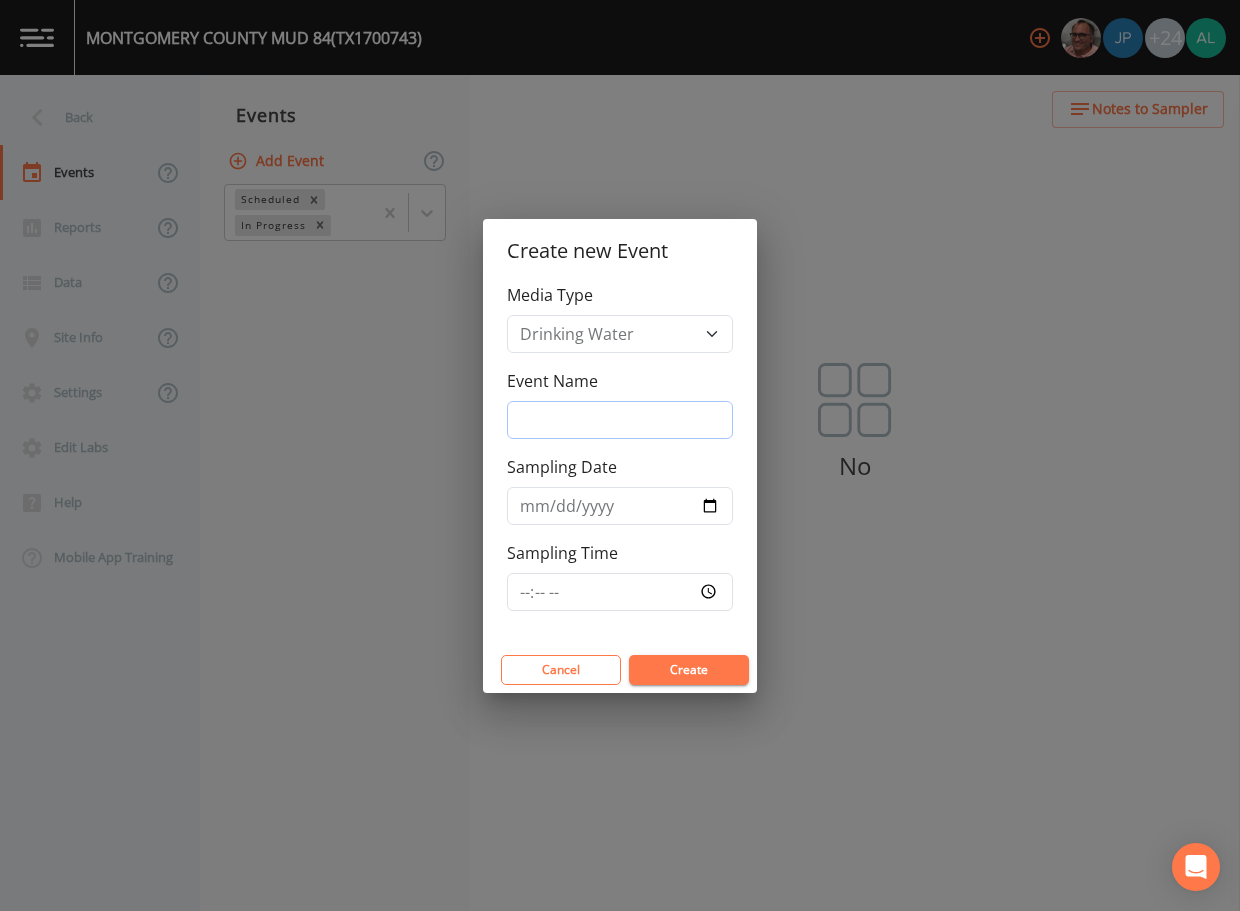 click on "Event Name" at bounding box center [620, 420] 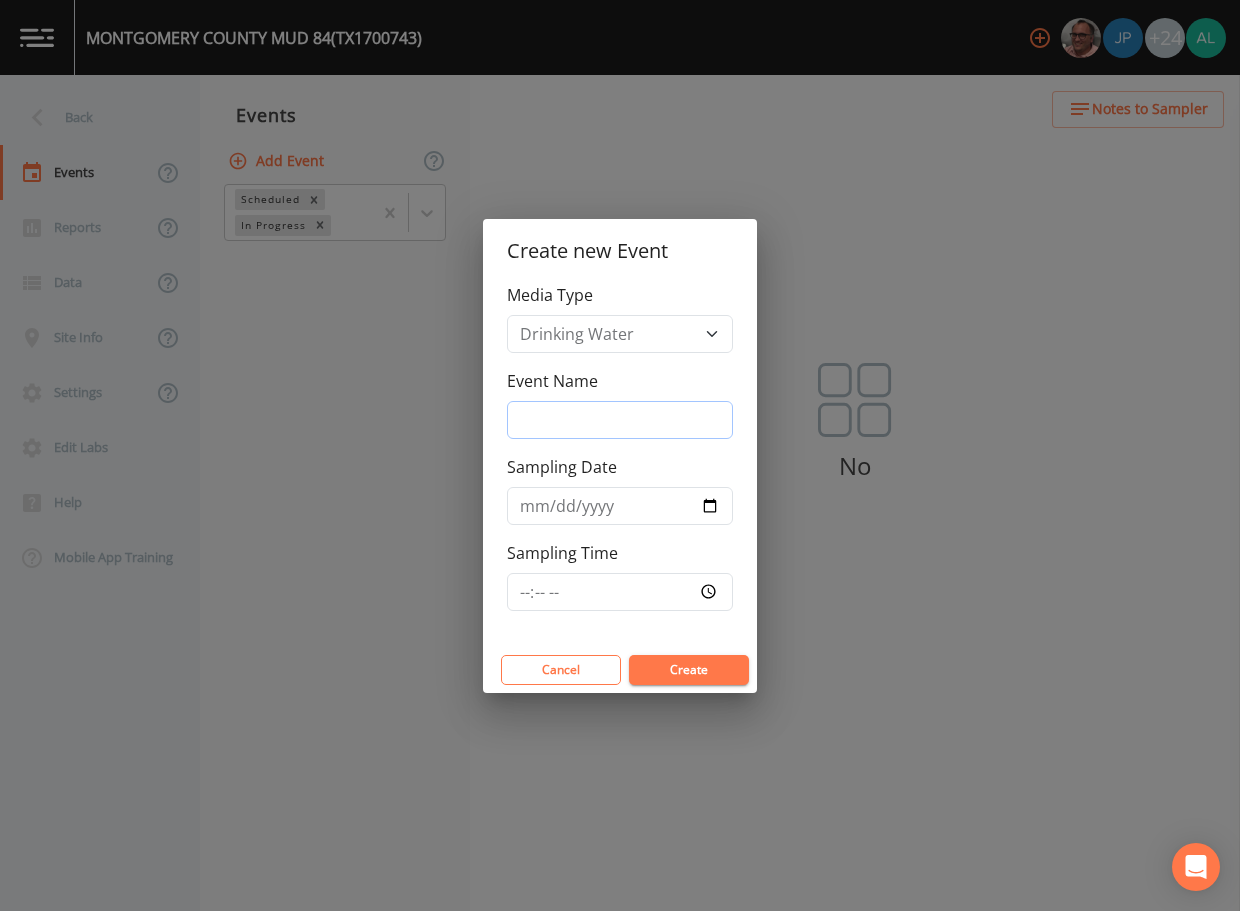type on "3rd Quarter" 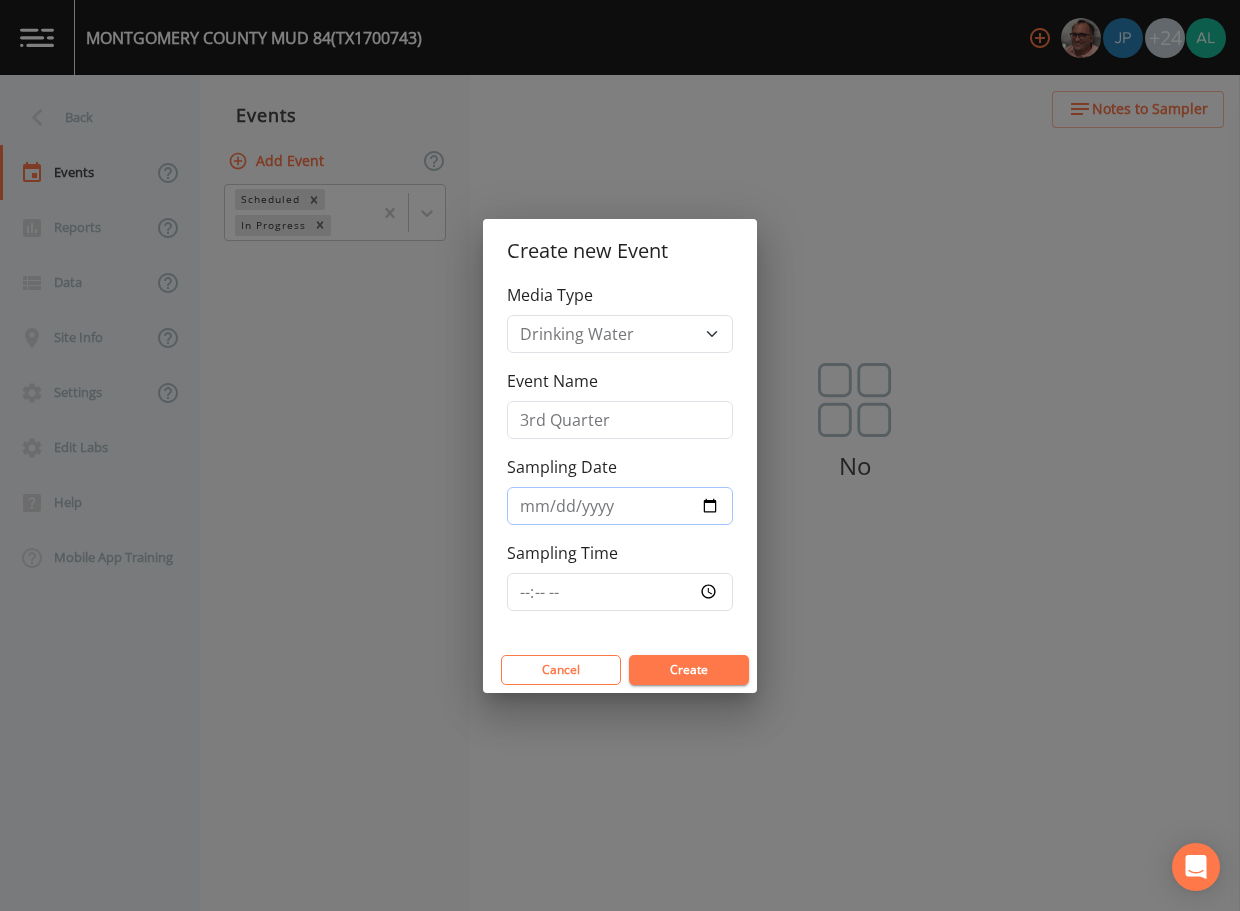type on "2025-08-11" 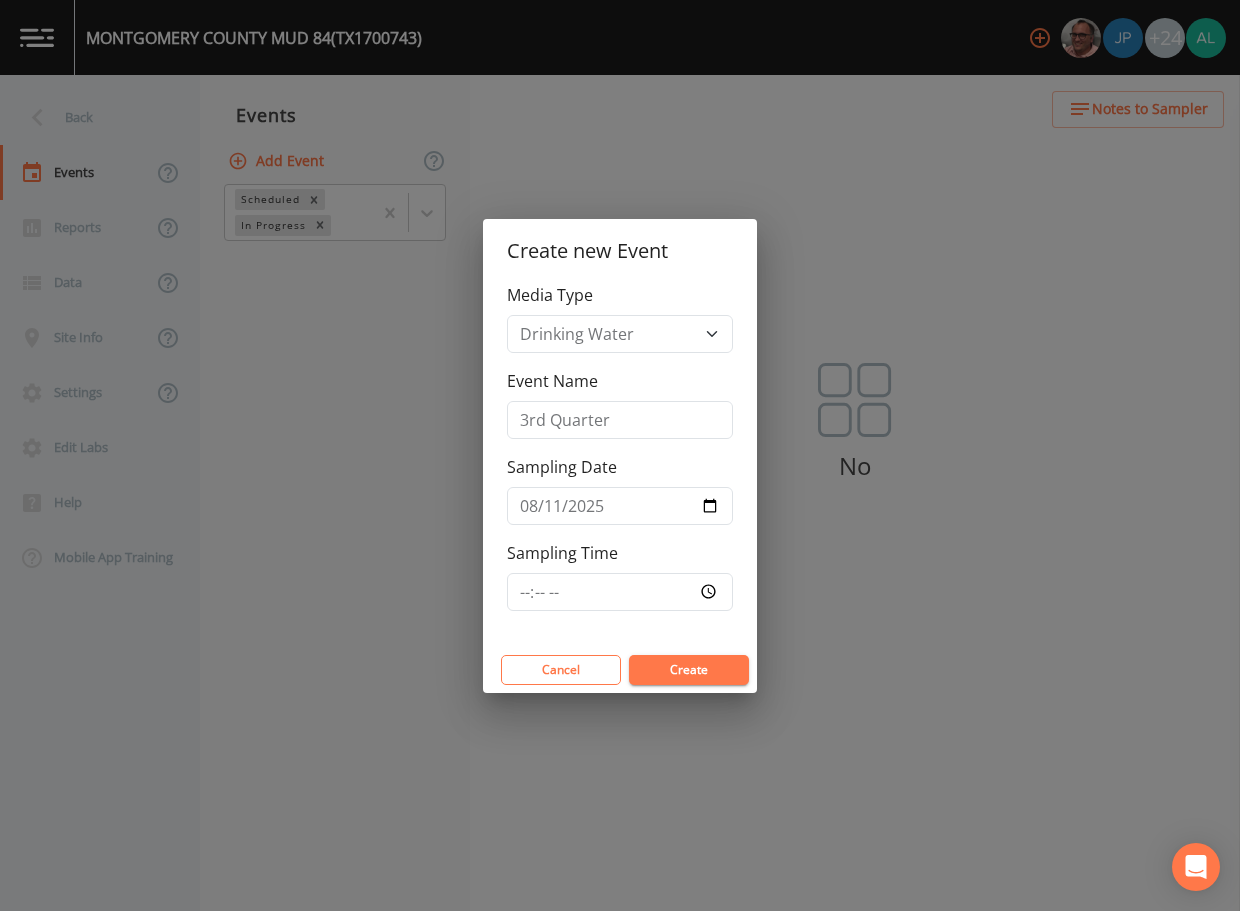 drag, startPoint x: 504, startPoint y: 604, endPoint x: 530, endPoint y: 606, distance: 26.076809 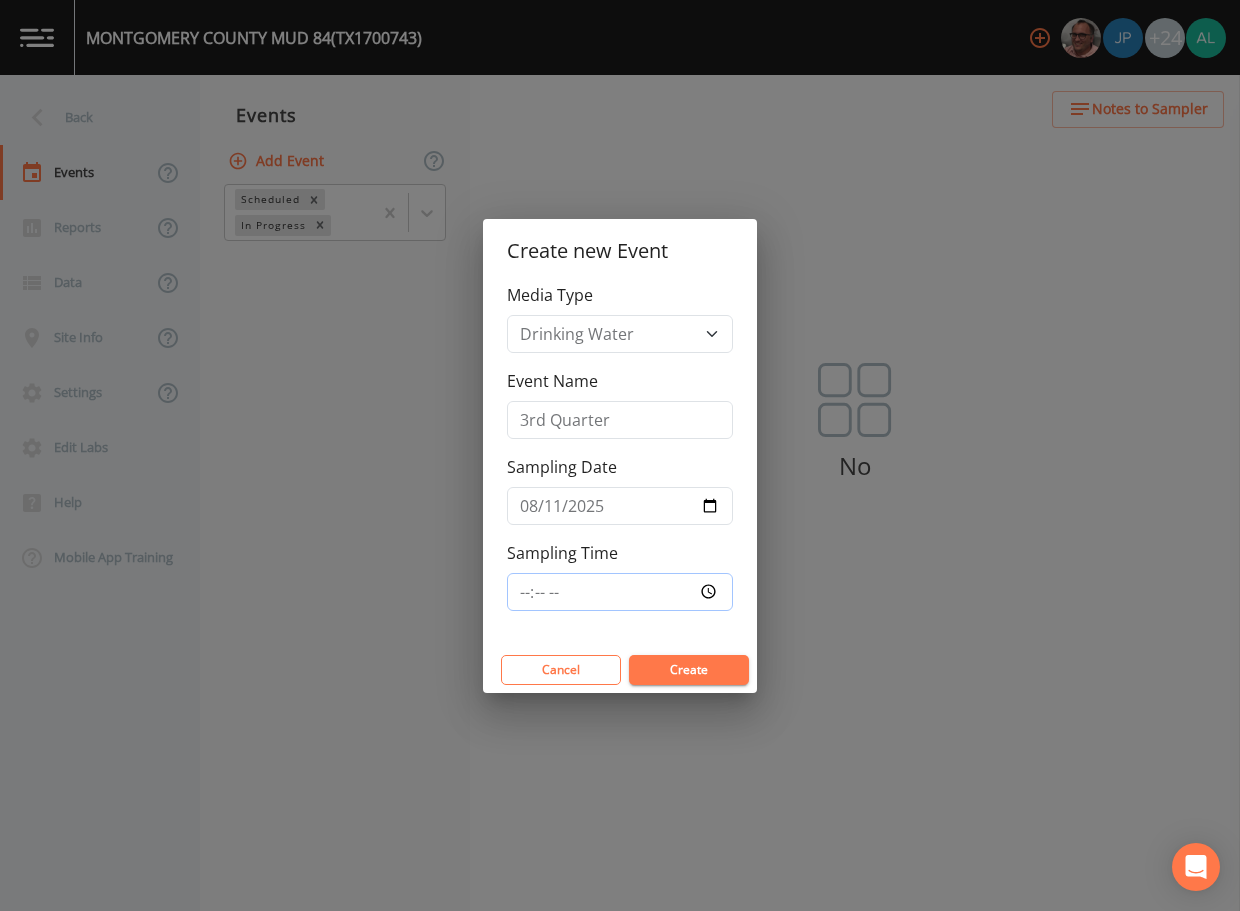 click on "Sampling Time" at bounding box center [620, 592] 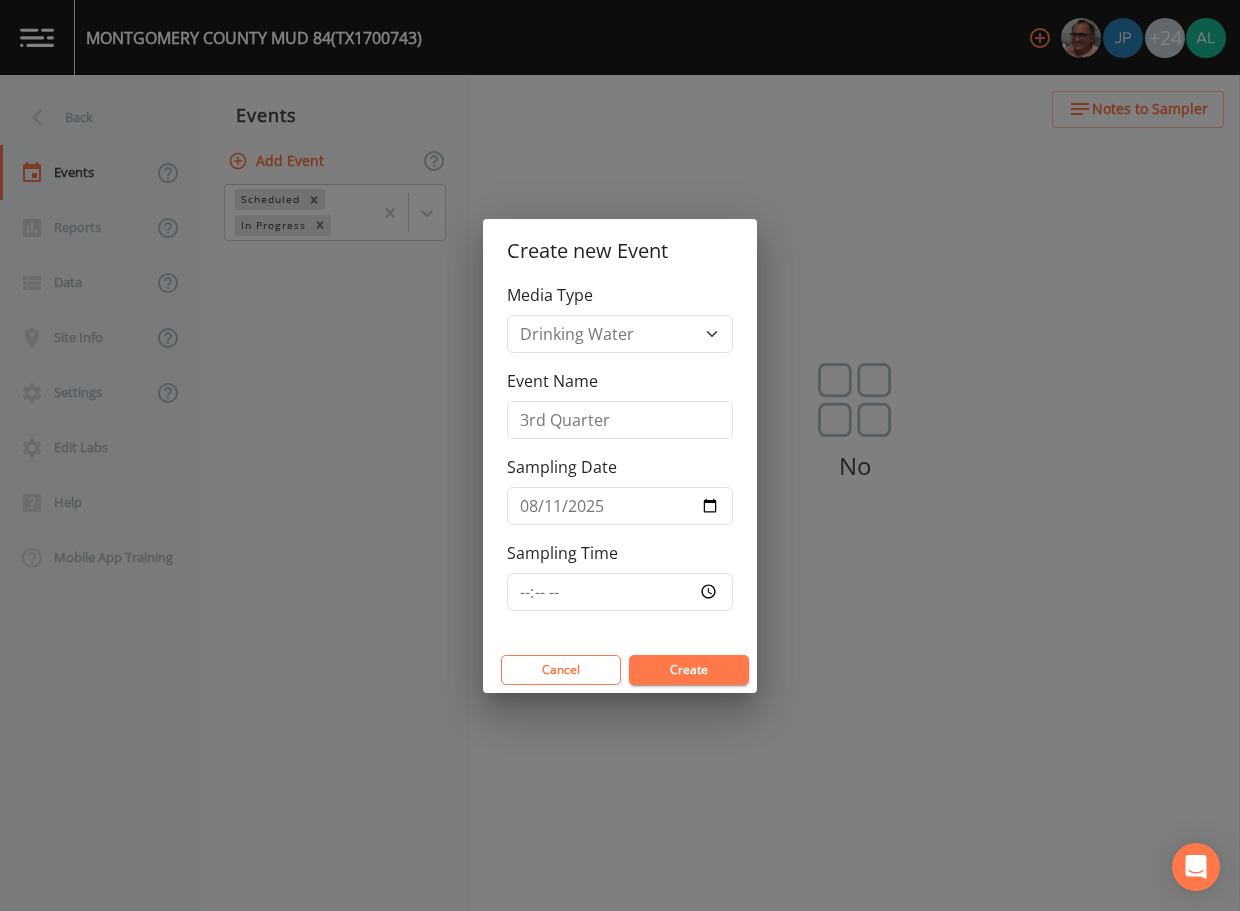 click on "Create" at bounding box center (689, 670) 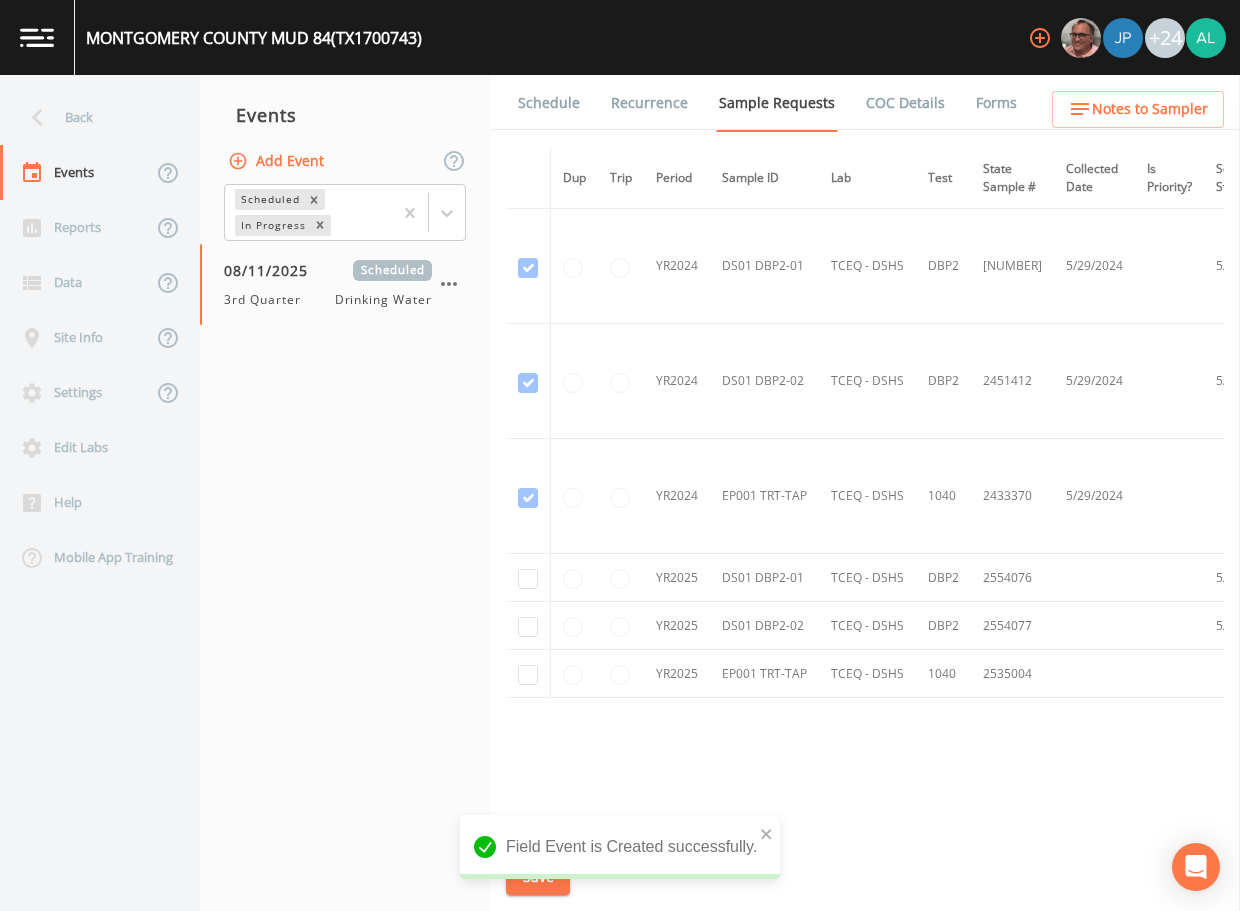 click on "Schedule" at bounding box center (549, 103) 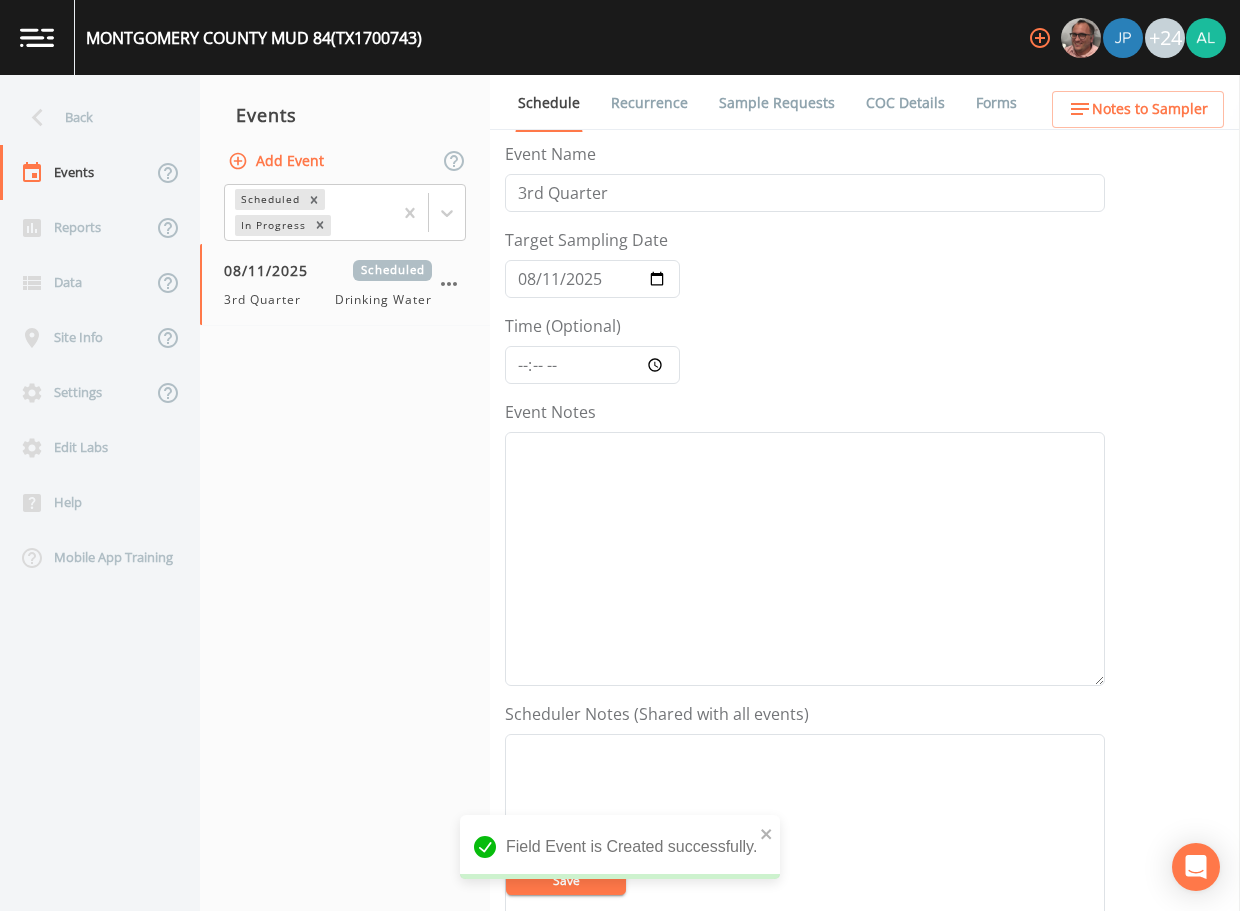 click on "Sample Requests" at bounding box center [777, 103] 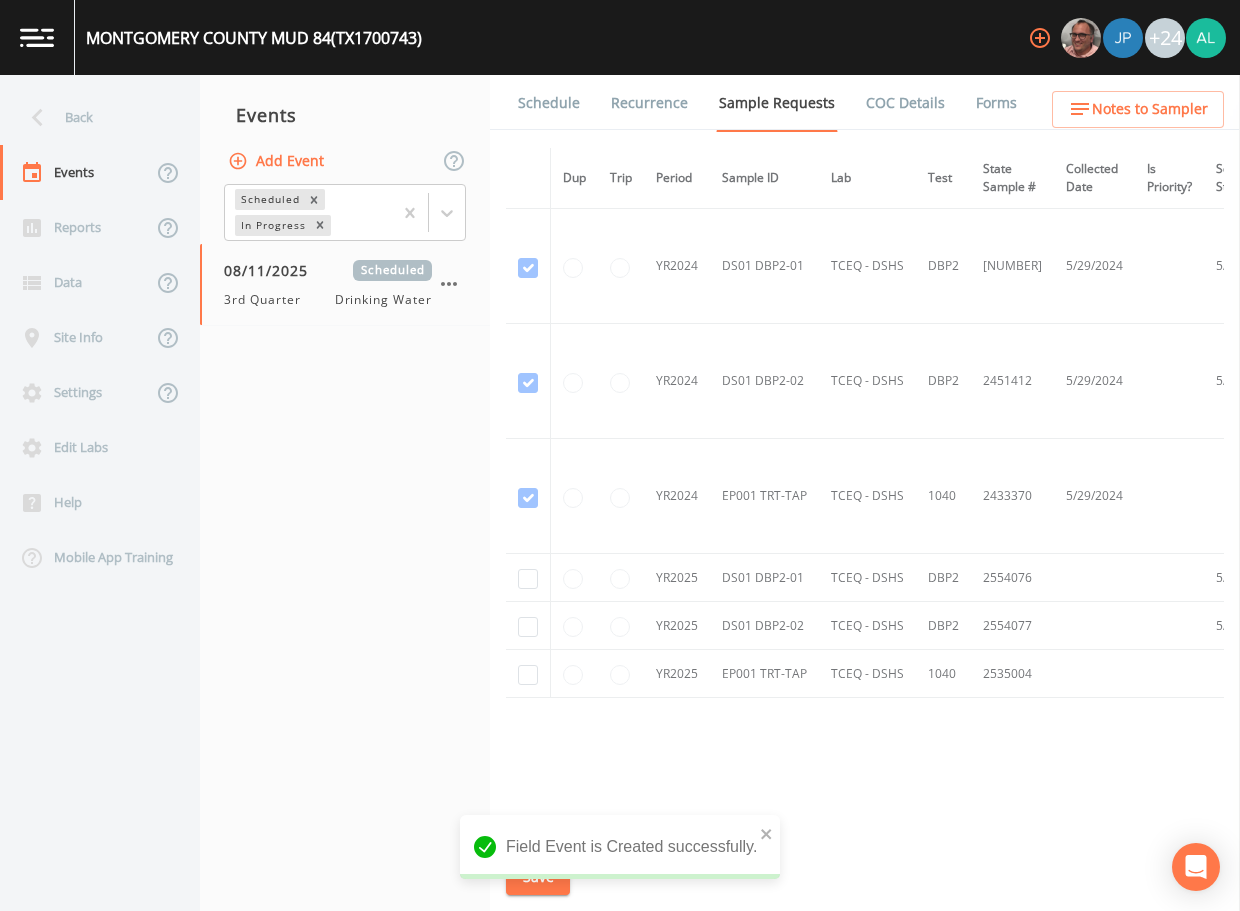 scroll, scrollTop: 50, scrollLeft: 0, axis: vertical 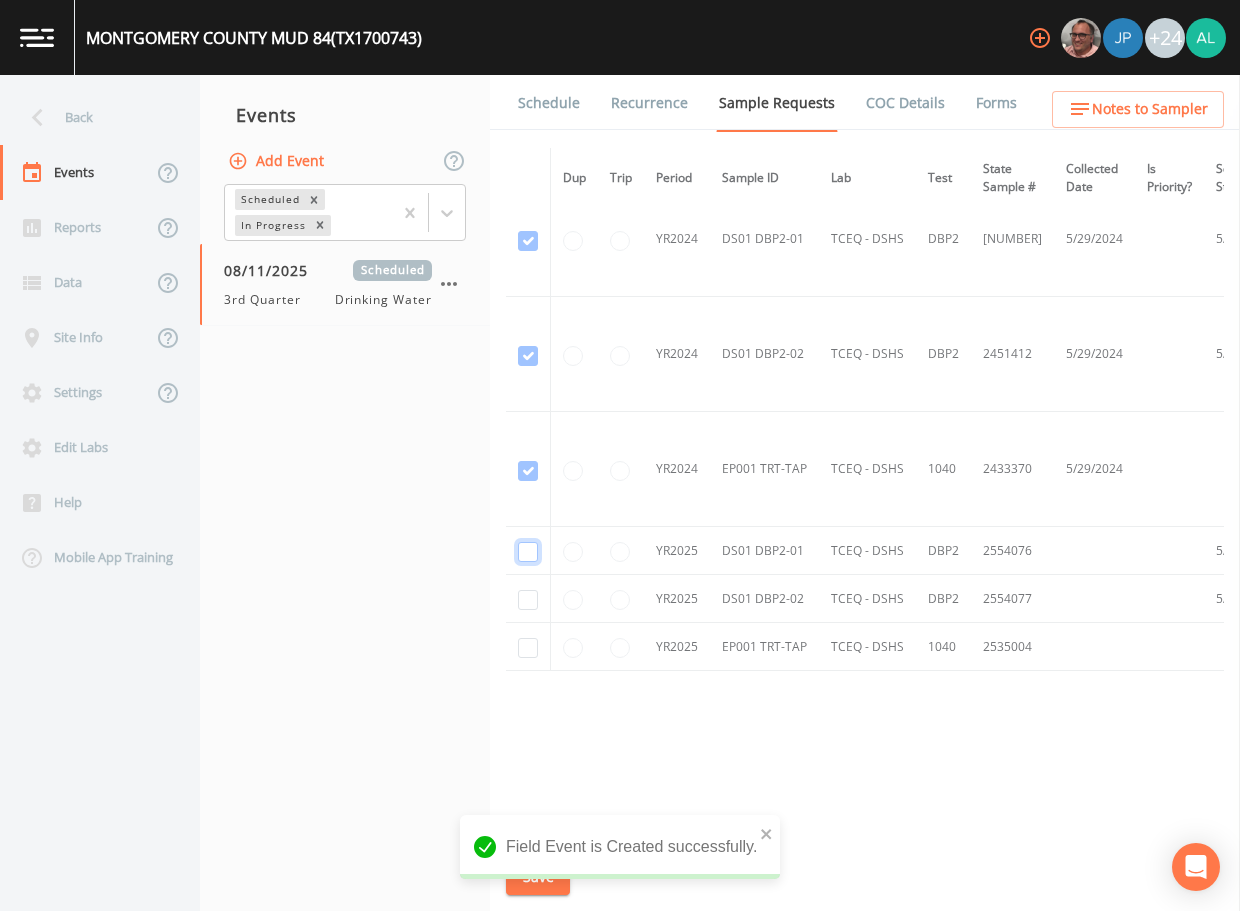 click at bounding box center [528, 241] 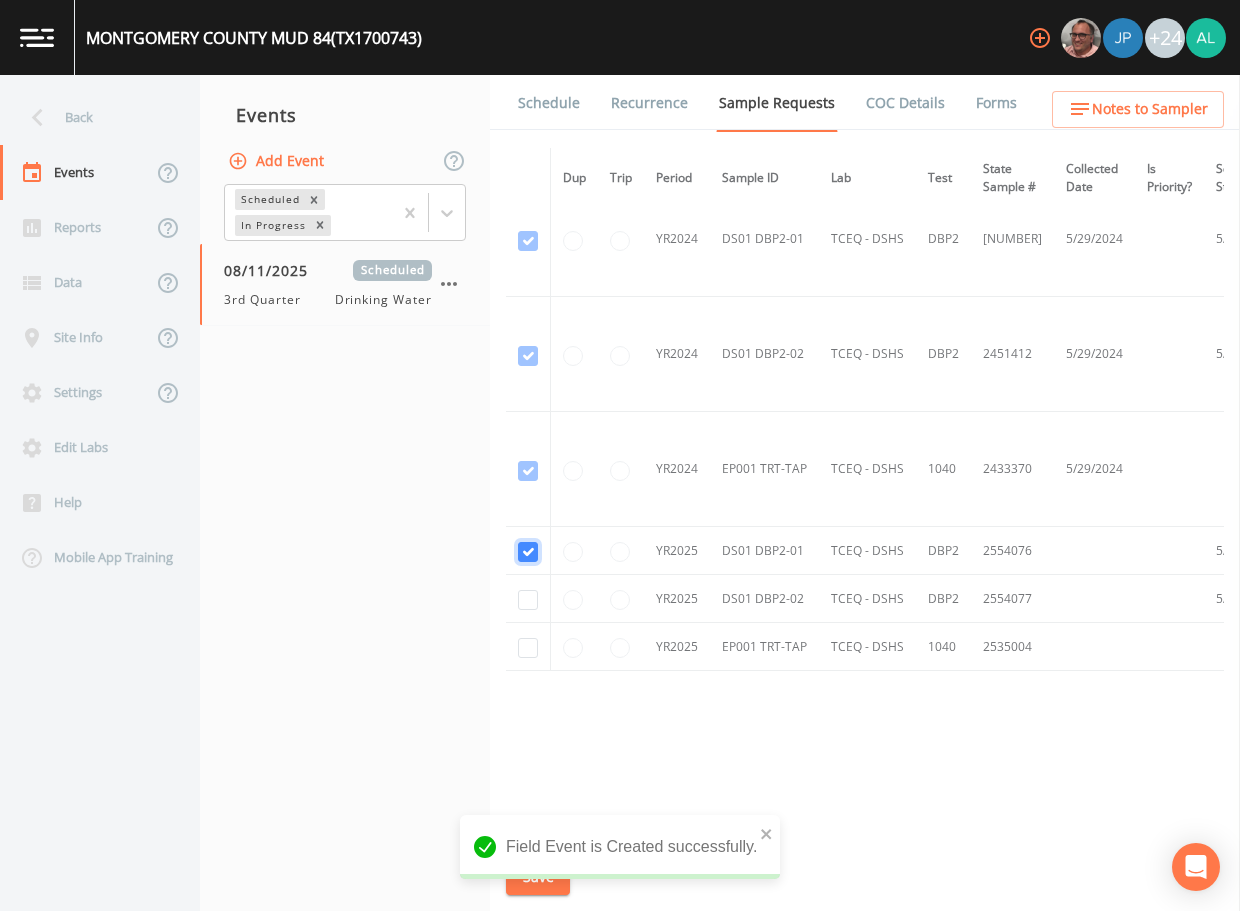 checkbox on "true" 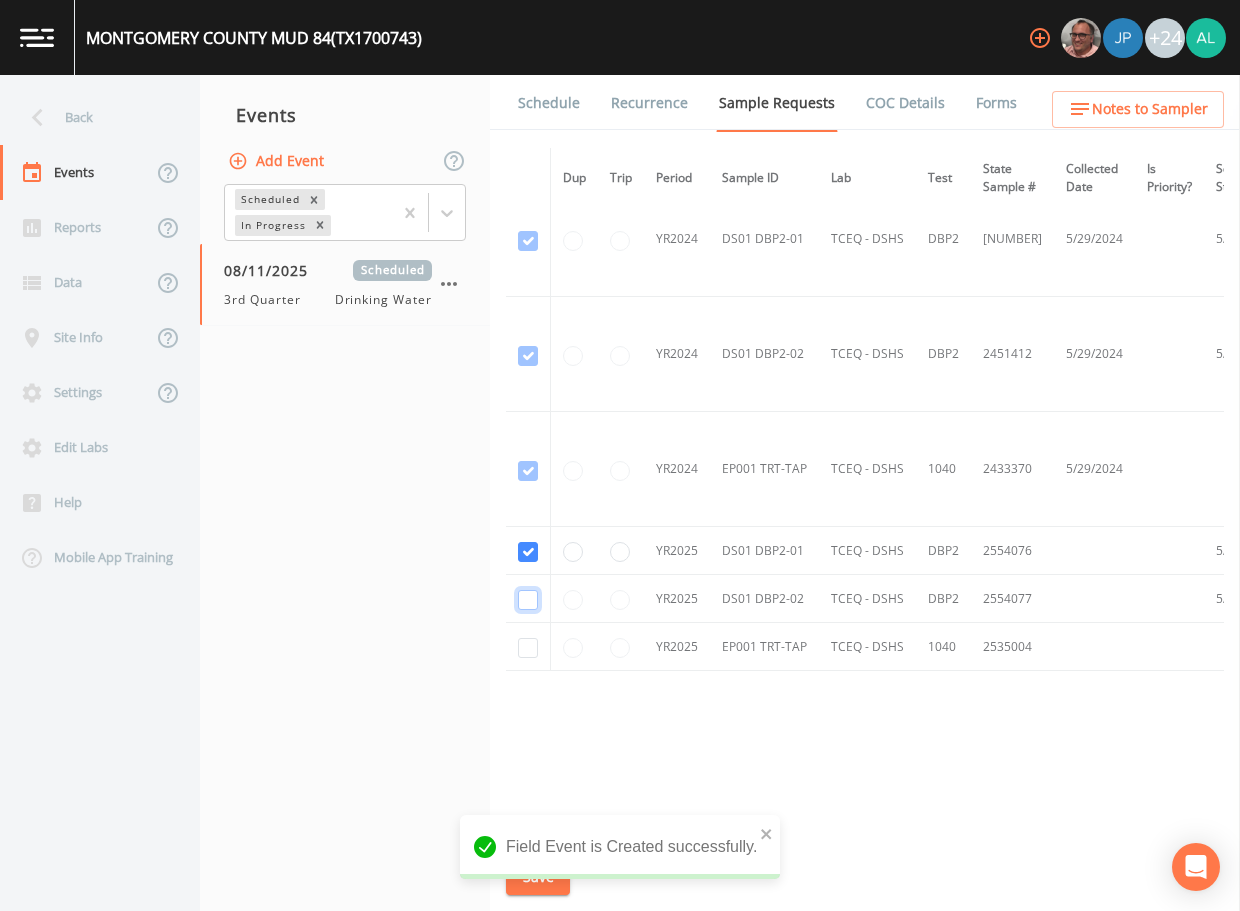 click at bounding box center (528, 356) 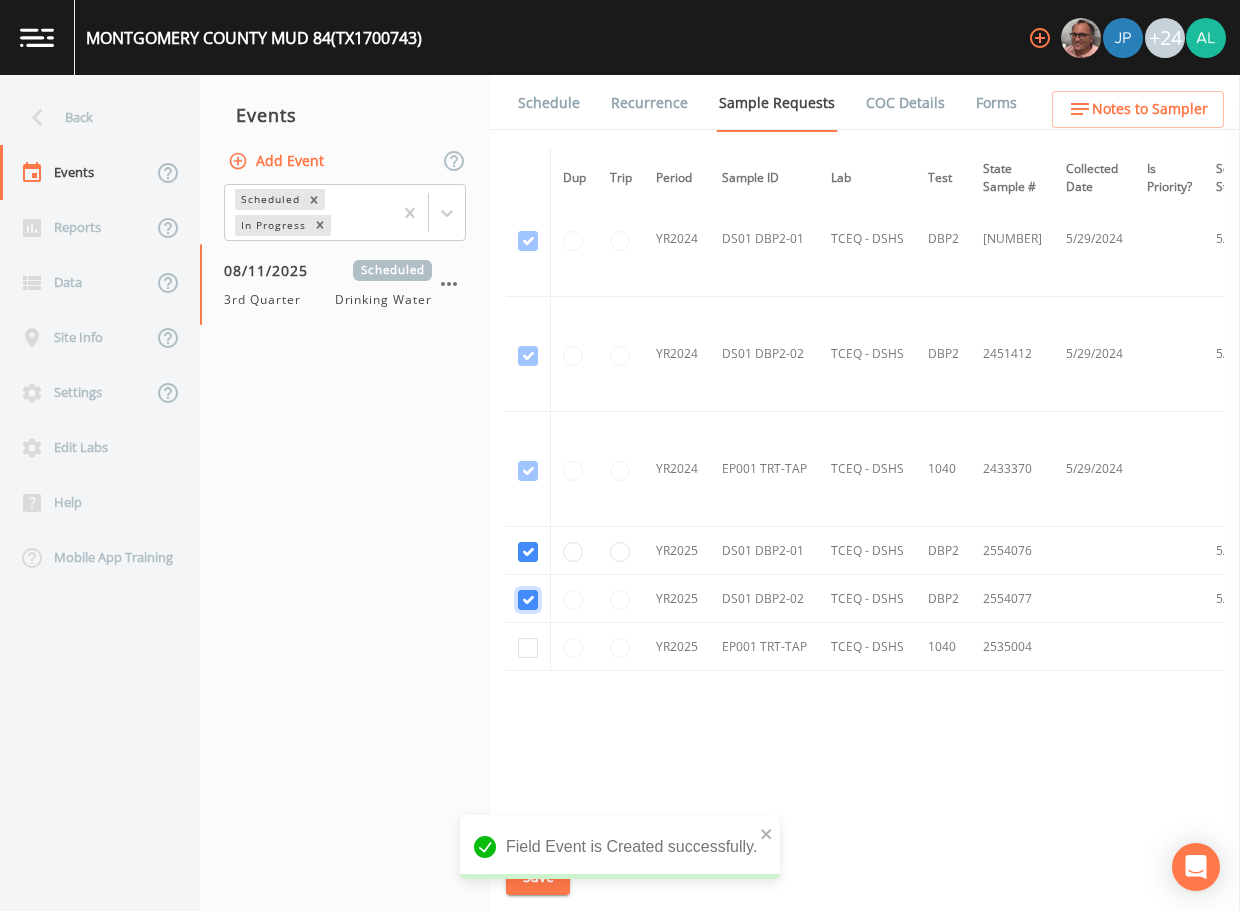 checkbox on "true" 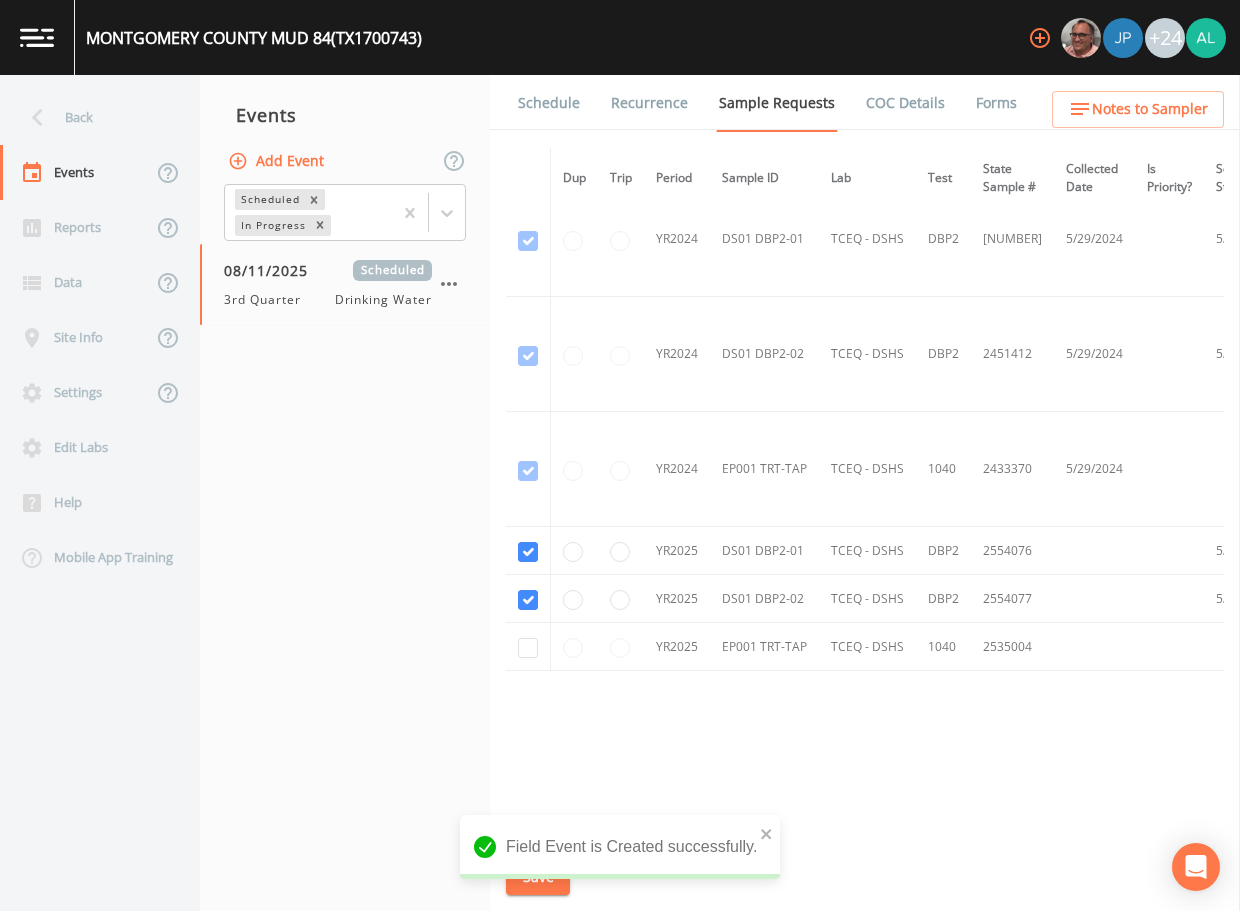 click at bounding box center (528, 647) 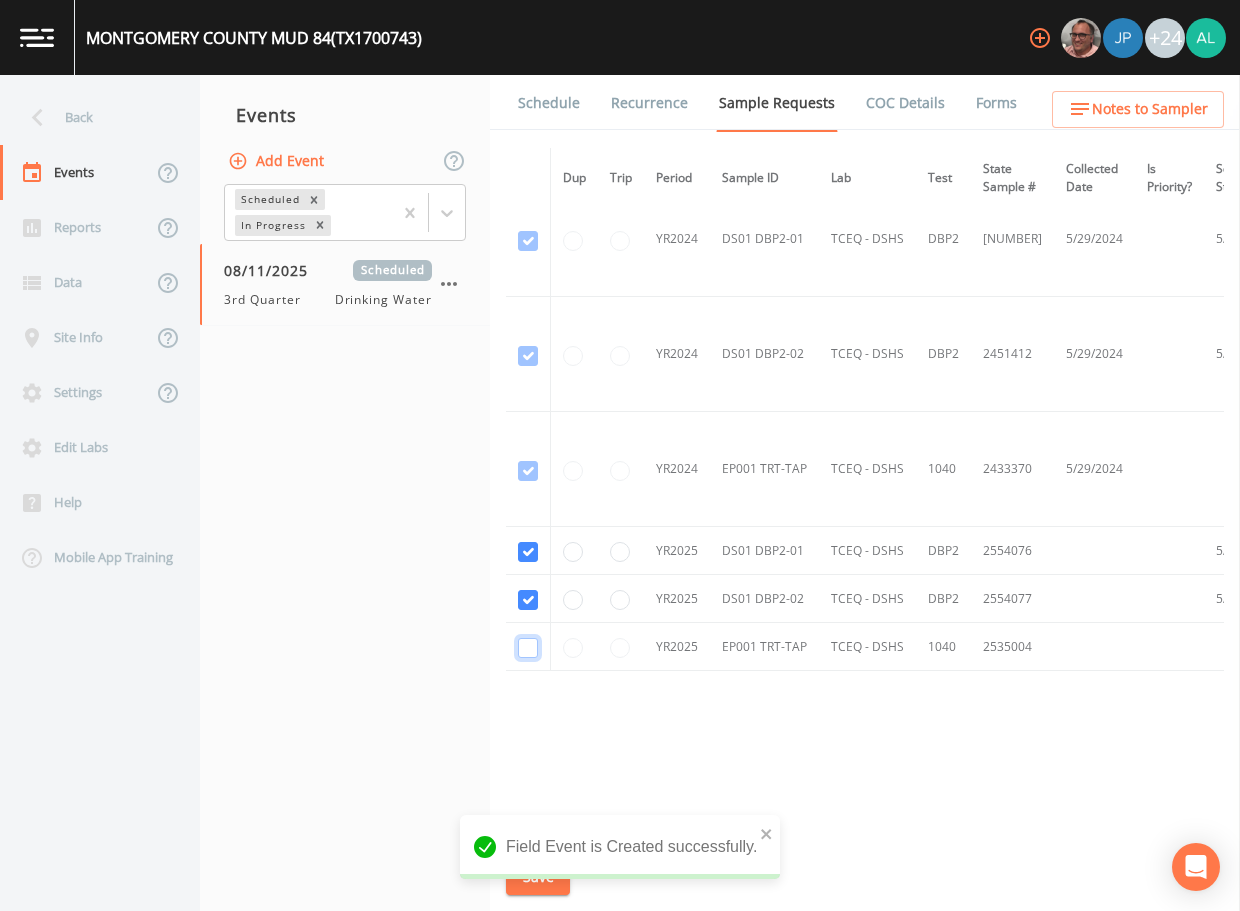 click at bounding box center [528, 471] 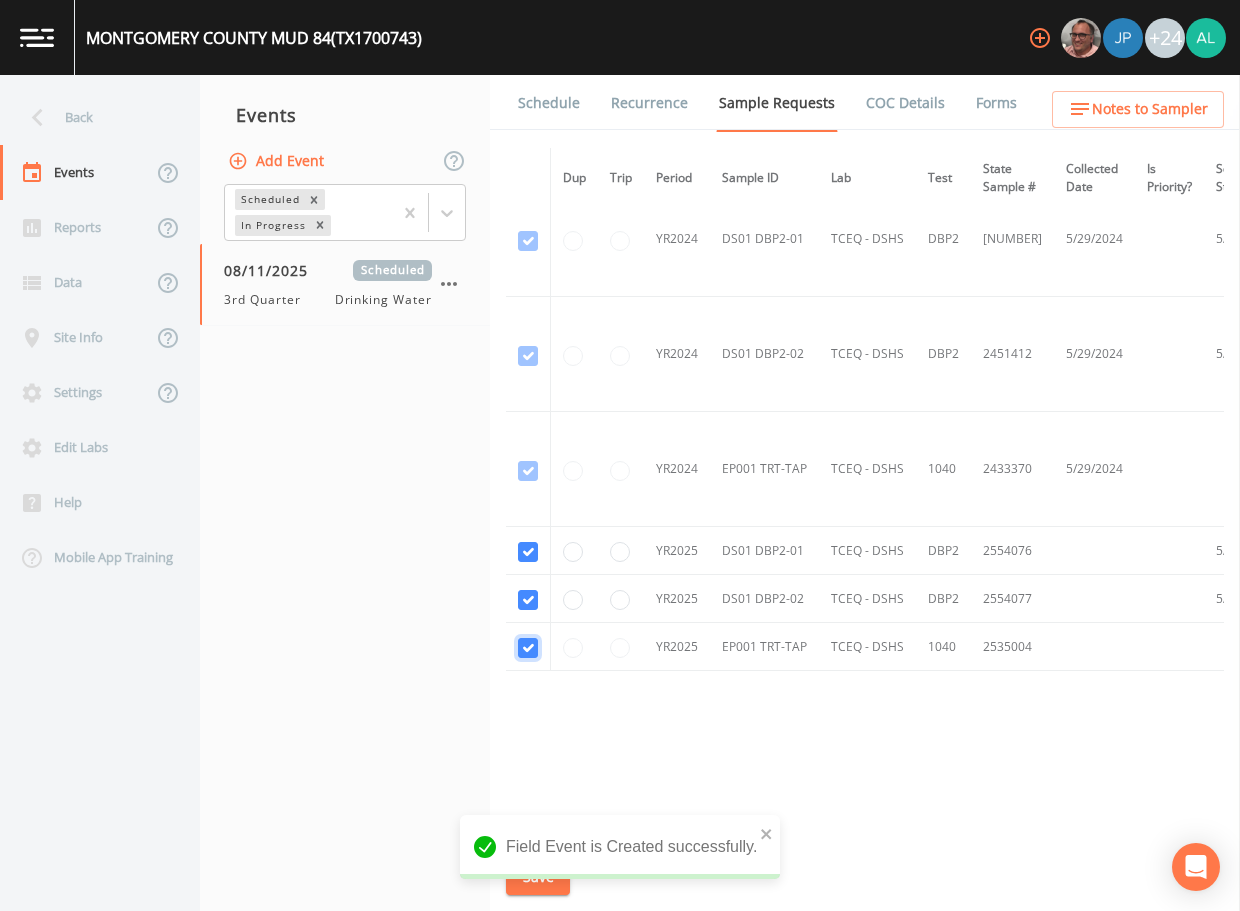 checkbox on "true" 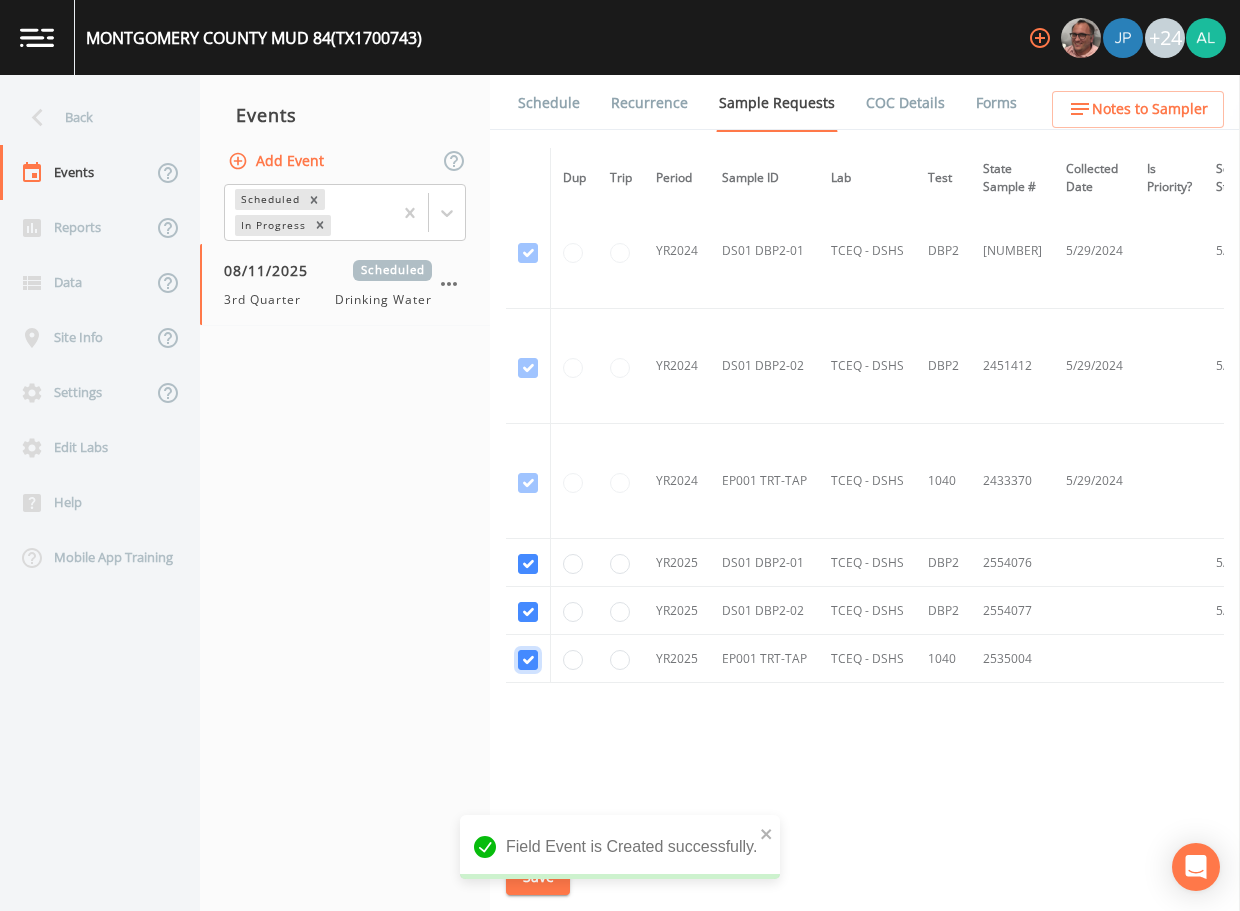 scroll, scrollTop: 0, scrollLeft: 0, axis: both 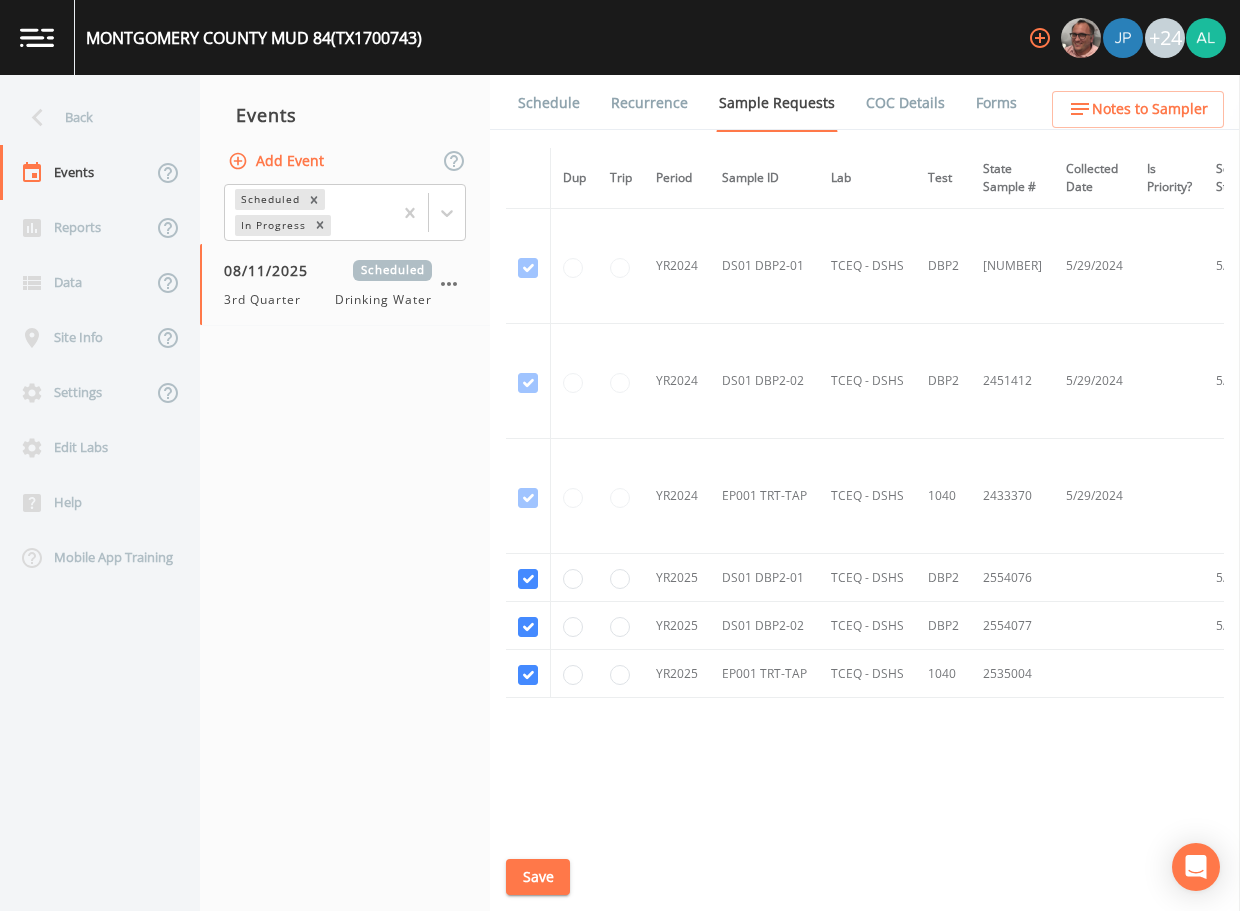 click on "Schedule Recurrence Sample Requests COC Details Forms Dup Trip Period Sample ID Lab Test State Sample # Collected Date Is Priority? Season Start Season End Deleted? YR2024 DS01 DBP2-01 TCEQ - DSHS DBP2 2451411 5/29/2024 5/1/2024 9/30/2024 This sample has been collected YR2024 DS01 DBP2-02 TCEQ - DSHS DBP2 2451412 5/29/2024 5/1/2024 9/30/2024 This sample has been collected YR2024 EP001 TRT-TAP TCEQ - DSHS 1040 2433370 5/29/2024 This sample has been collected YR2025 DS01 DBP2-01 TCEQ - DSHS DBP2 2554076 5/1/2025 9/30/2025 YR2025 DS01 DBP2-02 TCEQ - DSHS DBP2 2554077 5/1/2025 9/30/2025 YR2025 EP001 TRT-TAP TCEQ - DSHS 1040 2535004 Save" at bounding box center (865, 493) 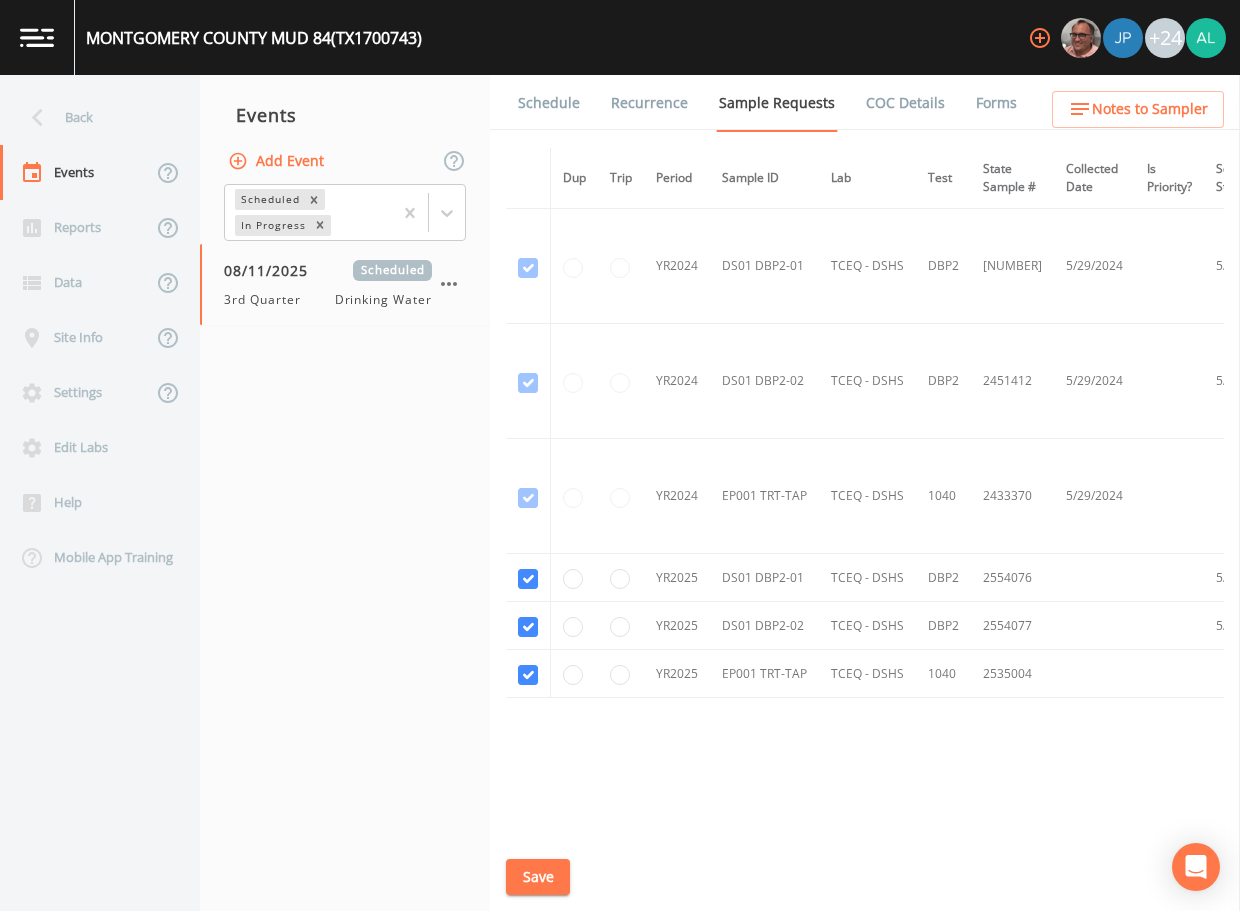 click on "Save" at bounding box center (538, 877) 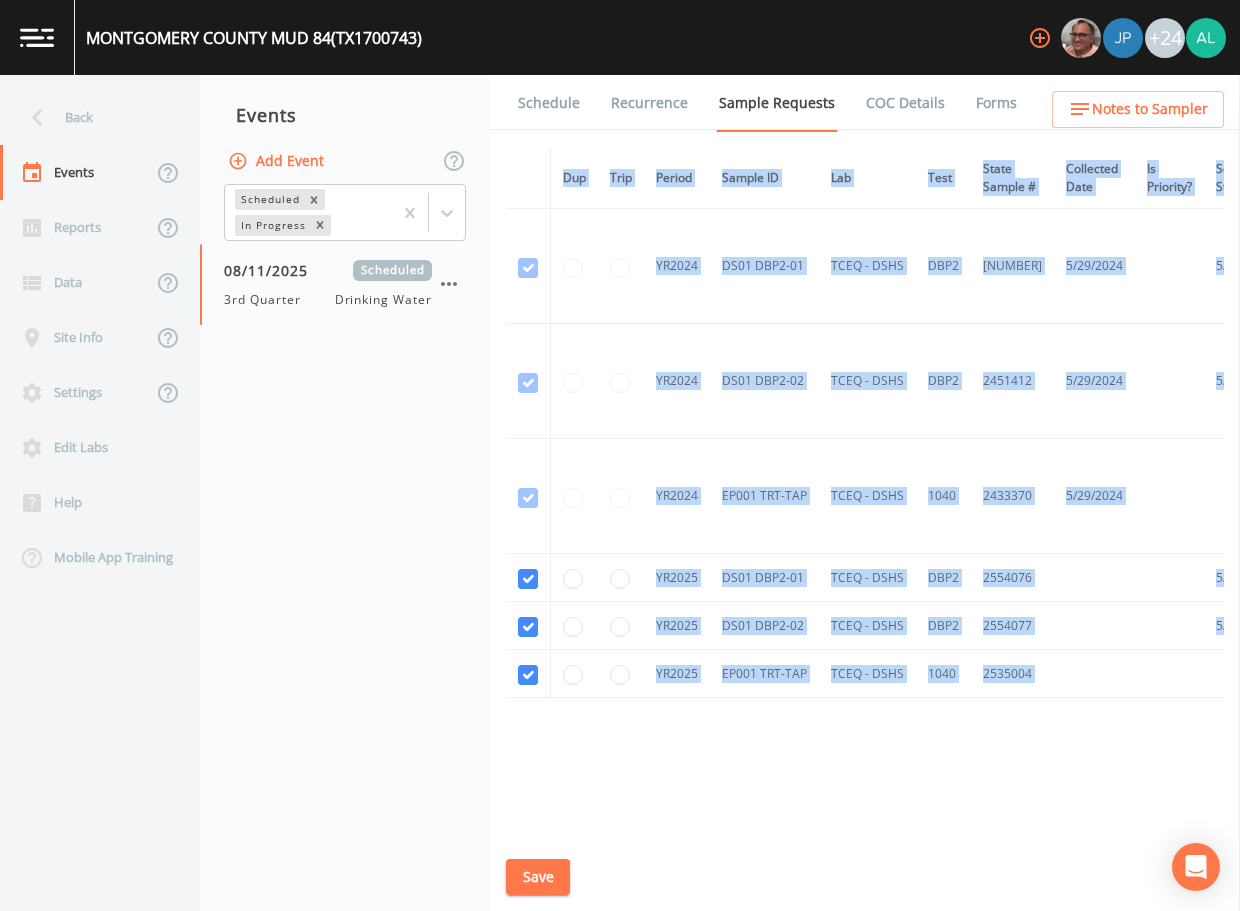 drag, startPoint x: 540, startPoint y: 897, endPoint x: 540, endPoint y: 885, distance: 12 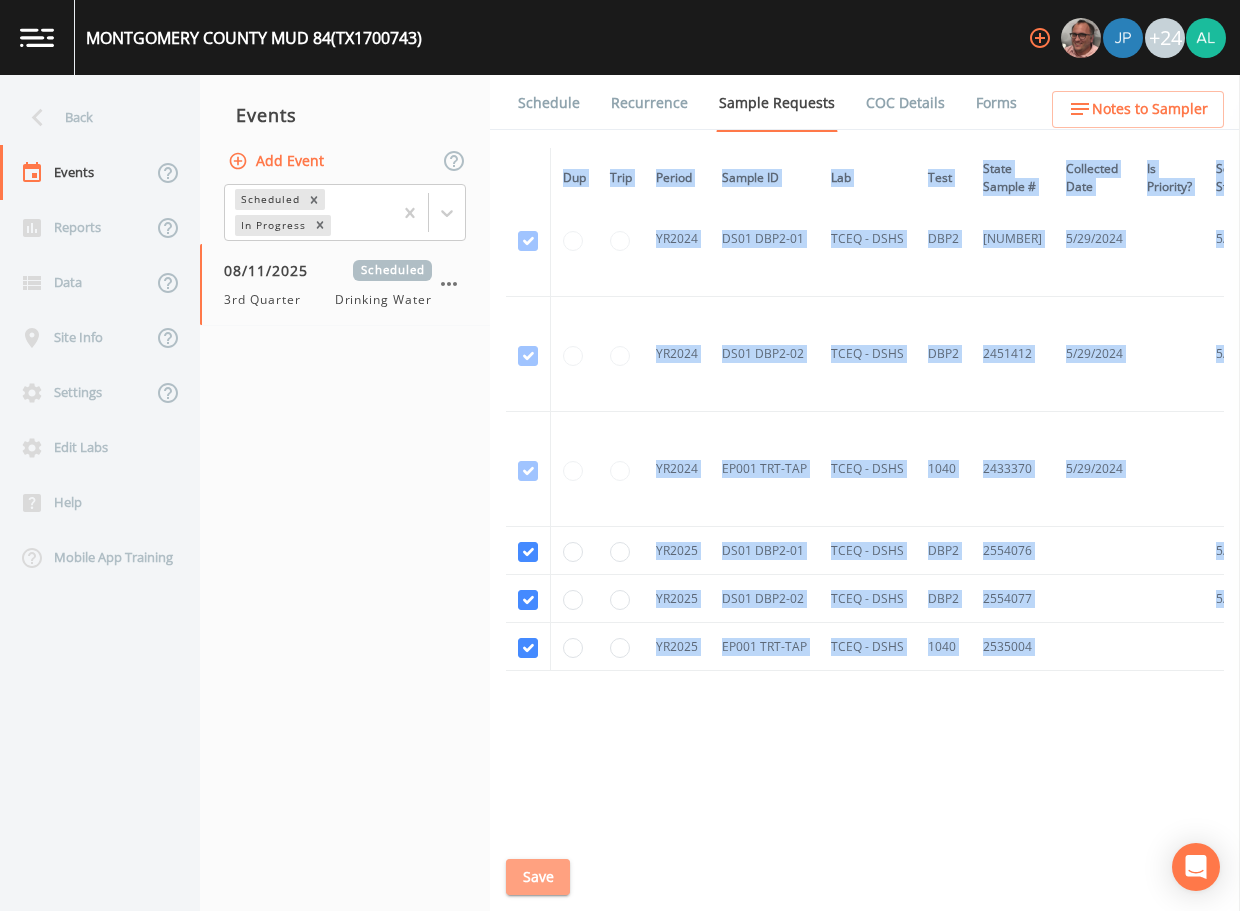 click on "Save" at bounding box center (538, 877) 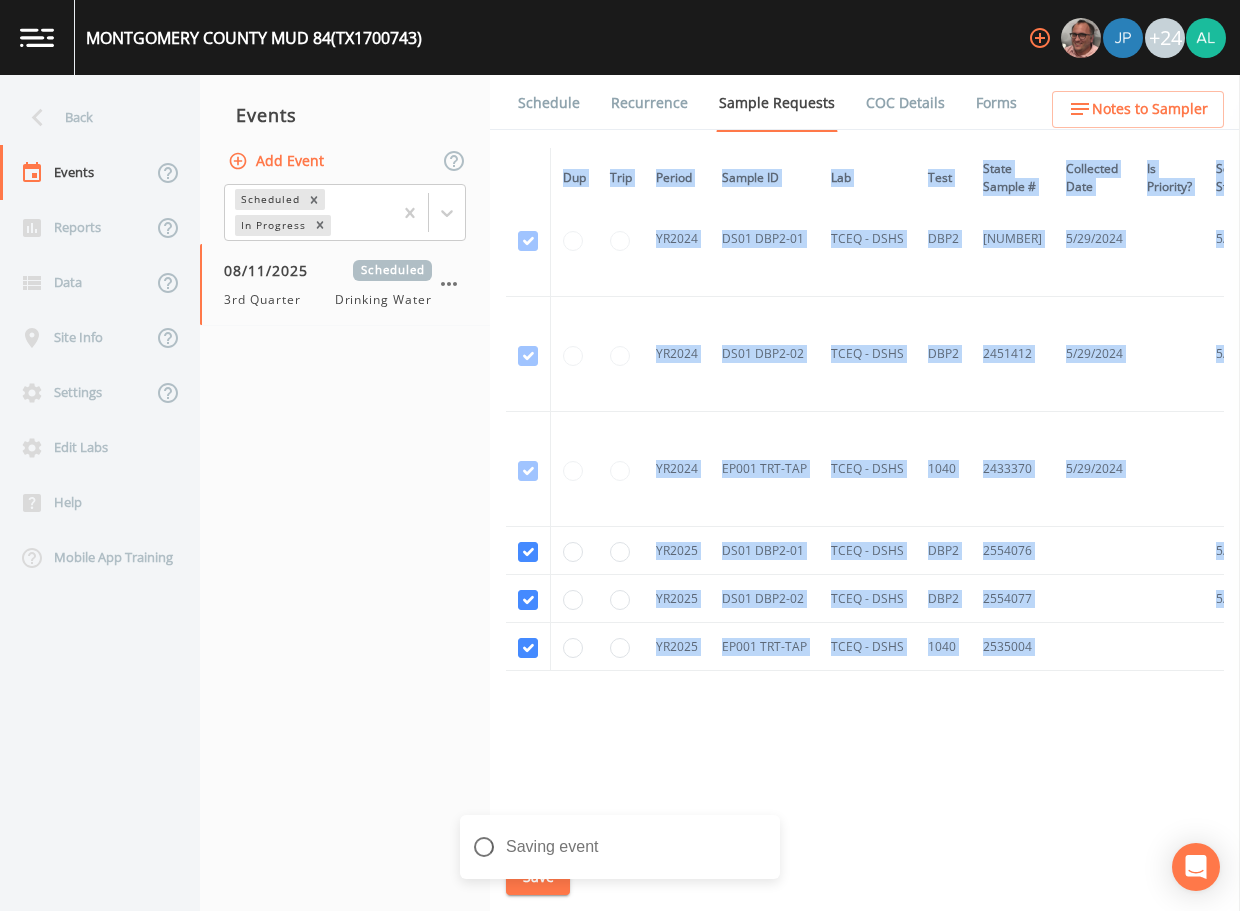 click on "Back" at bounding box center (90, 117) 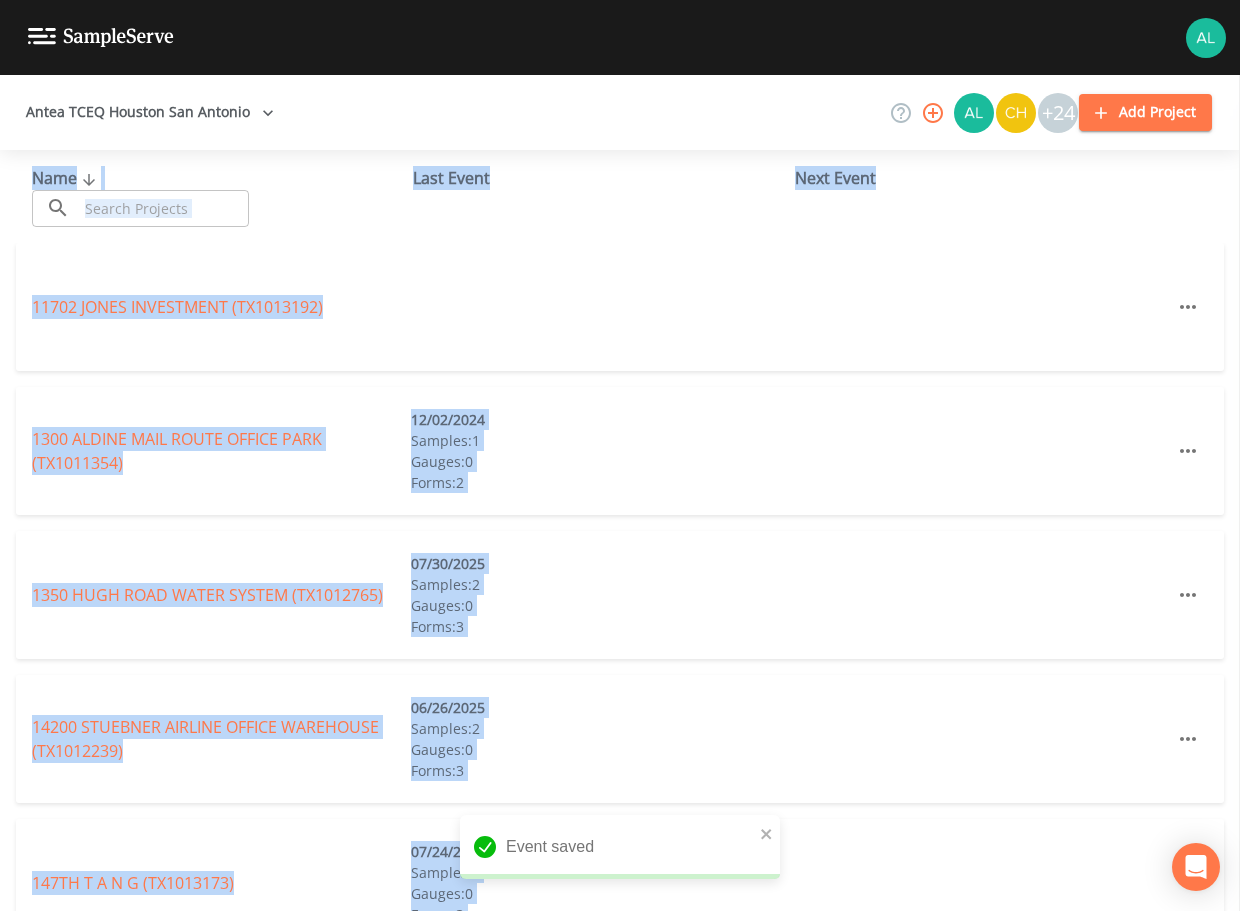 click on "Name ​ ​" at bounding box center (222, 196) 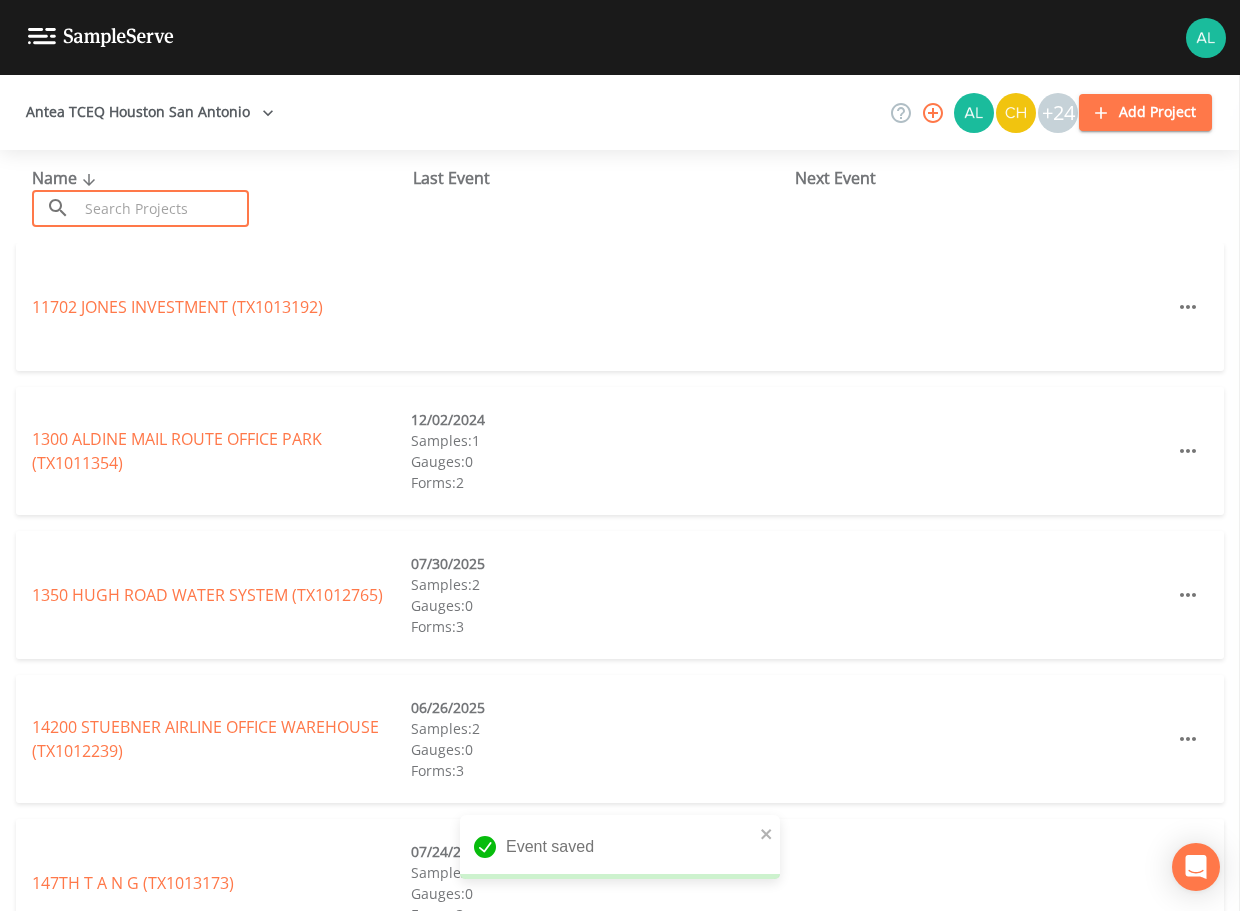 click at bounding box center (163, 208) 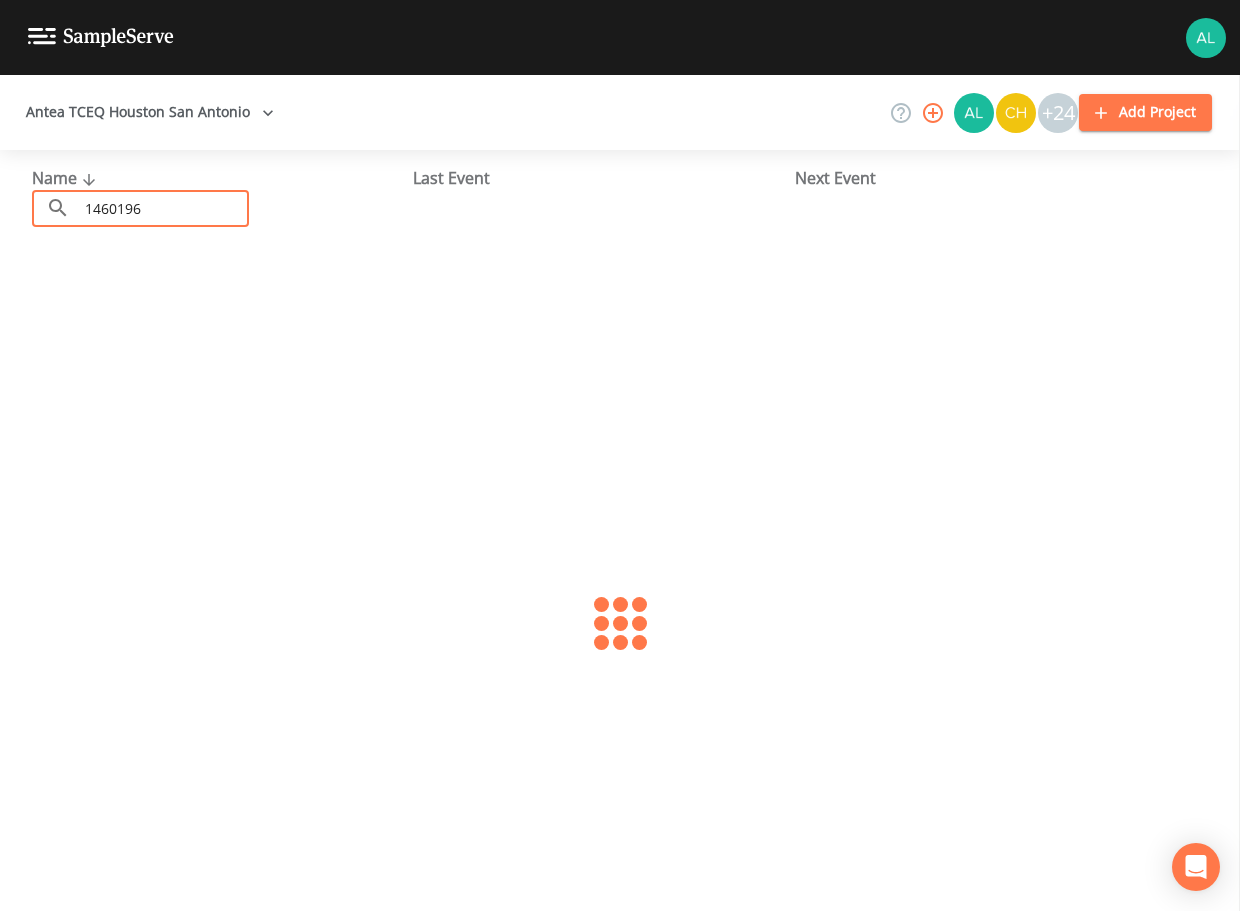 type on "1460196" 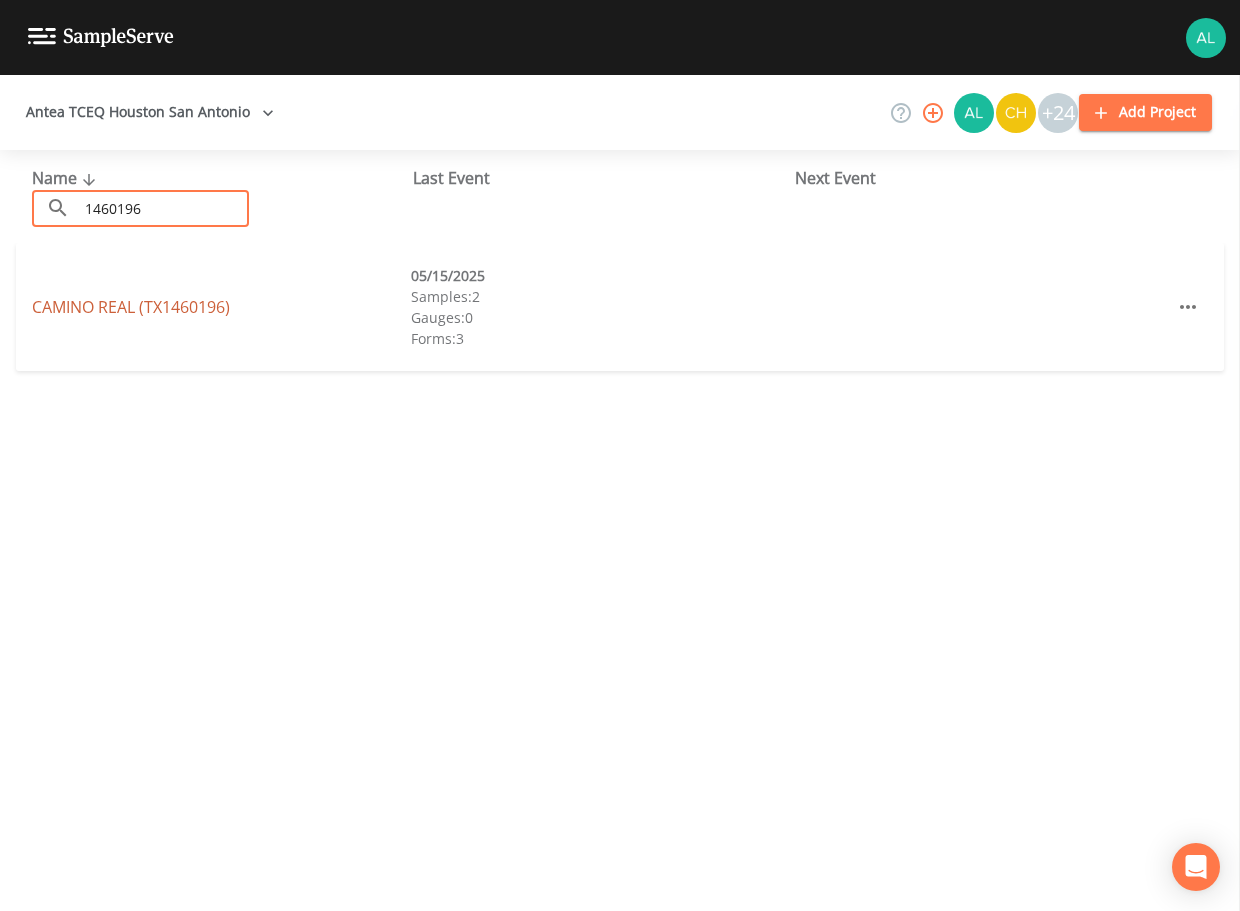 click on "[COMPANY NAME]   (TX[NUMBER])" at bounding box center [131, 307] 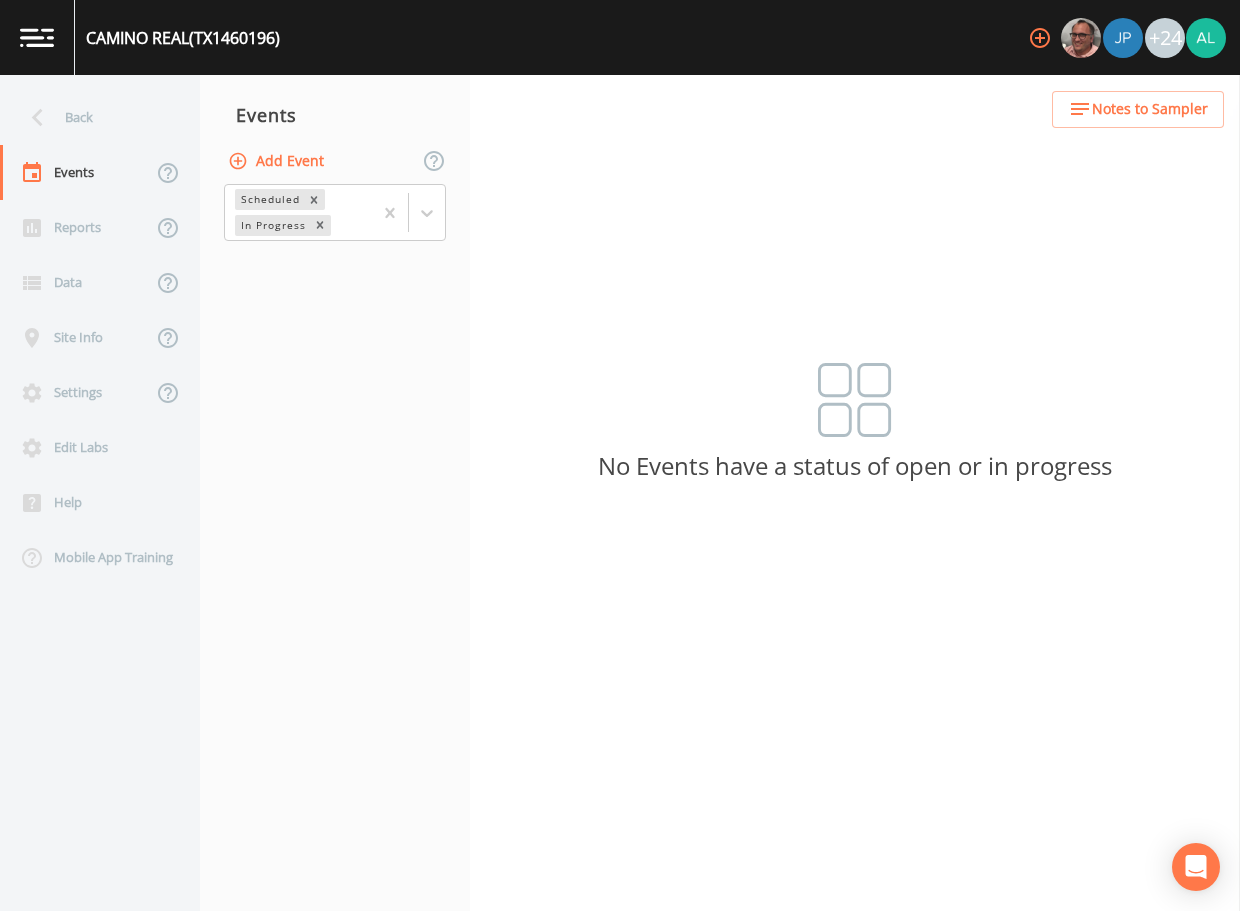 click on "Add Event" at bounding box center (278, 161) 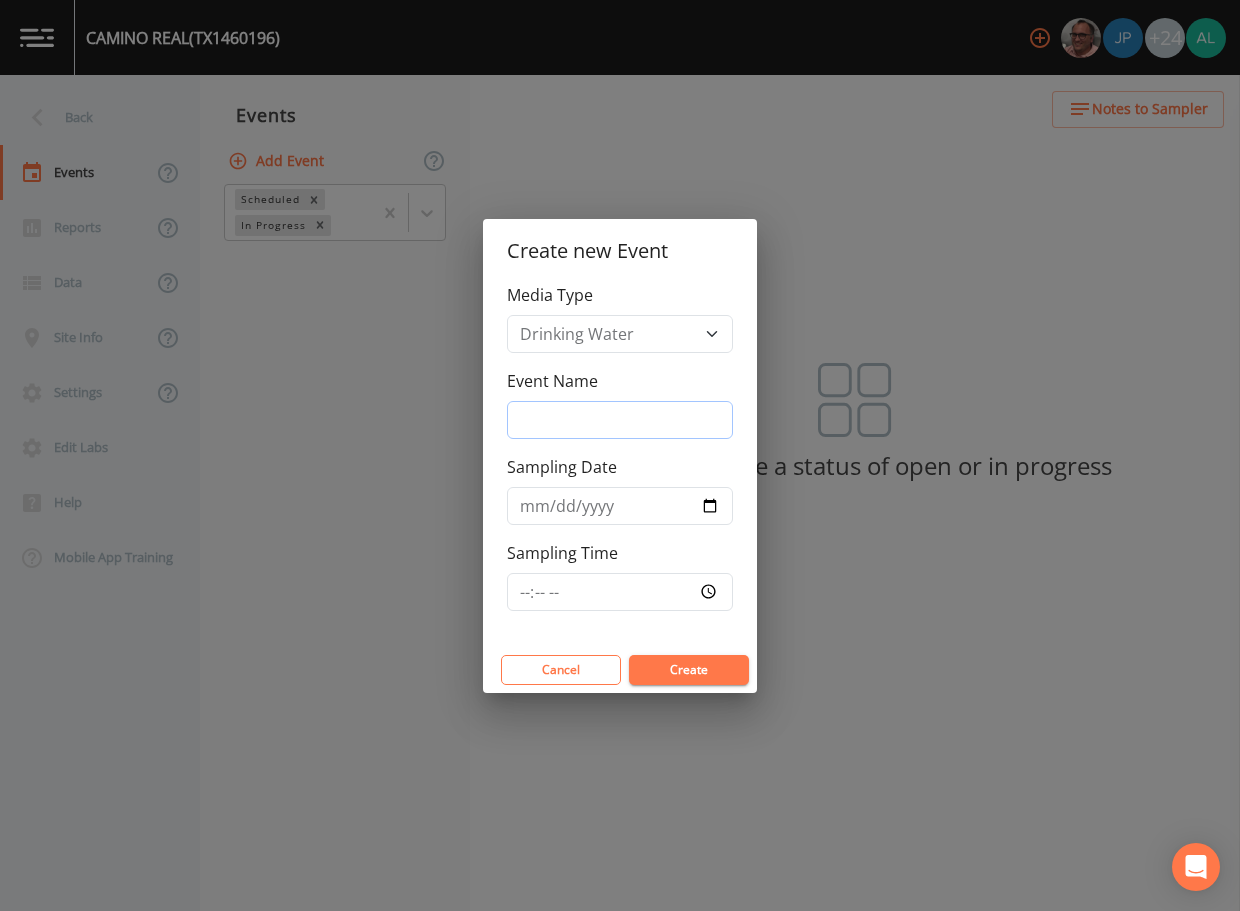 click on "Event Name" at bounding box center (620, 420) 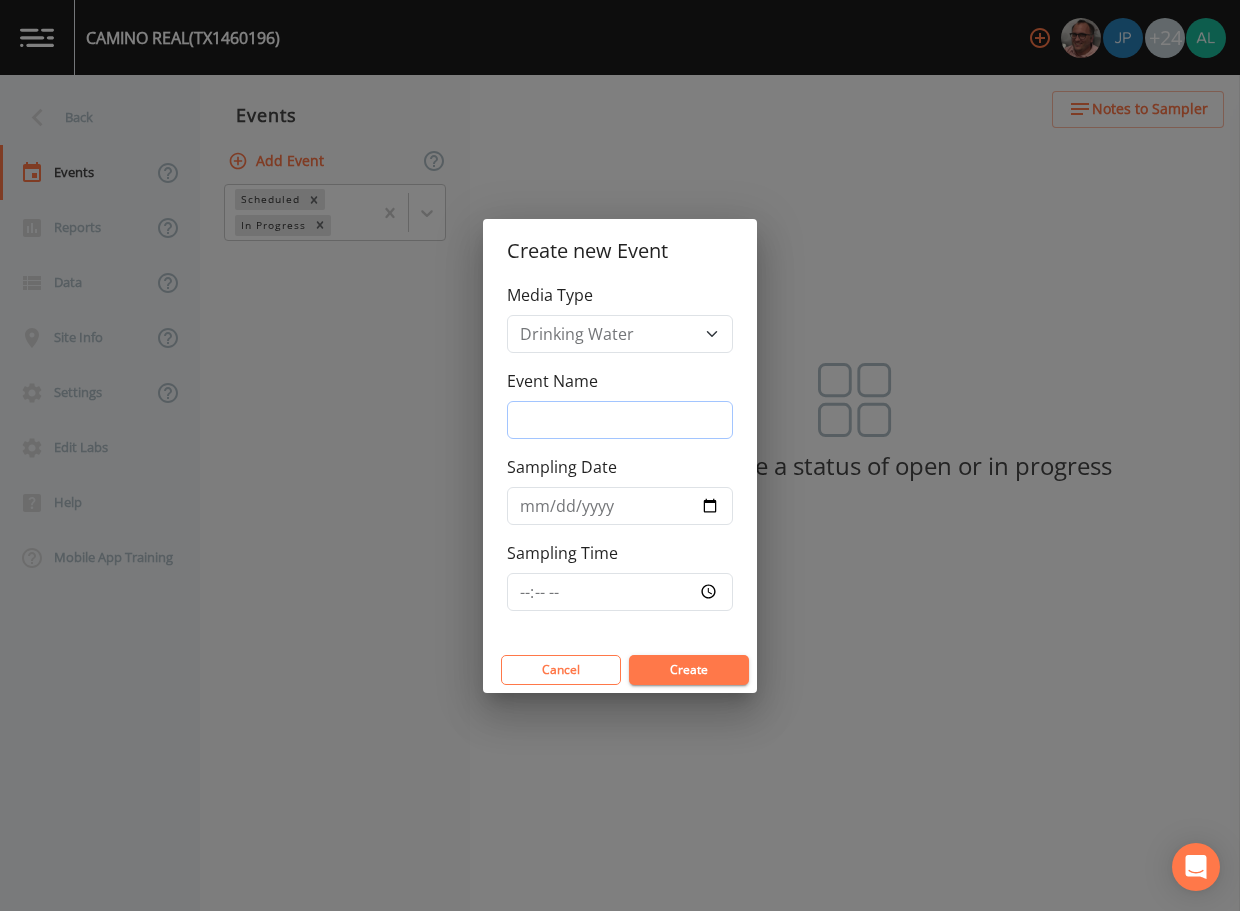 type on "3rd Quarter" 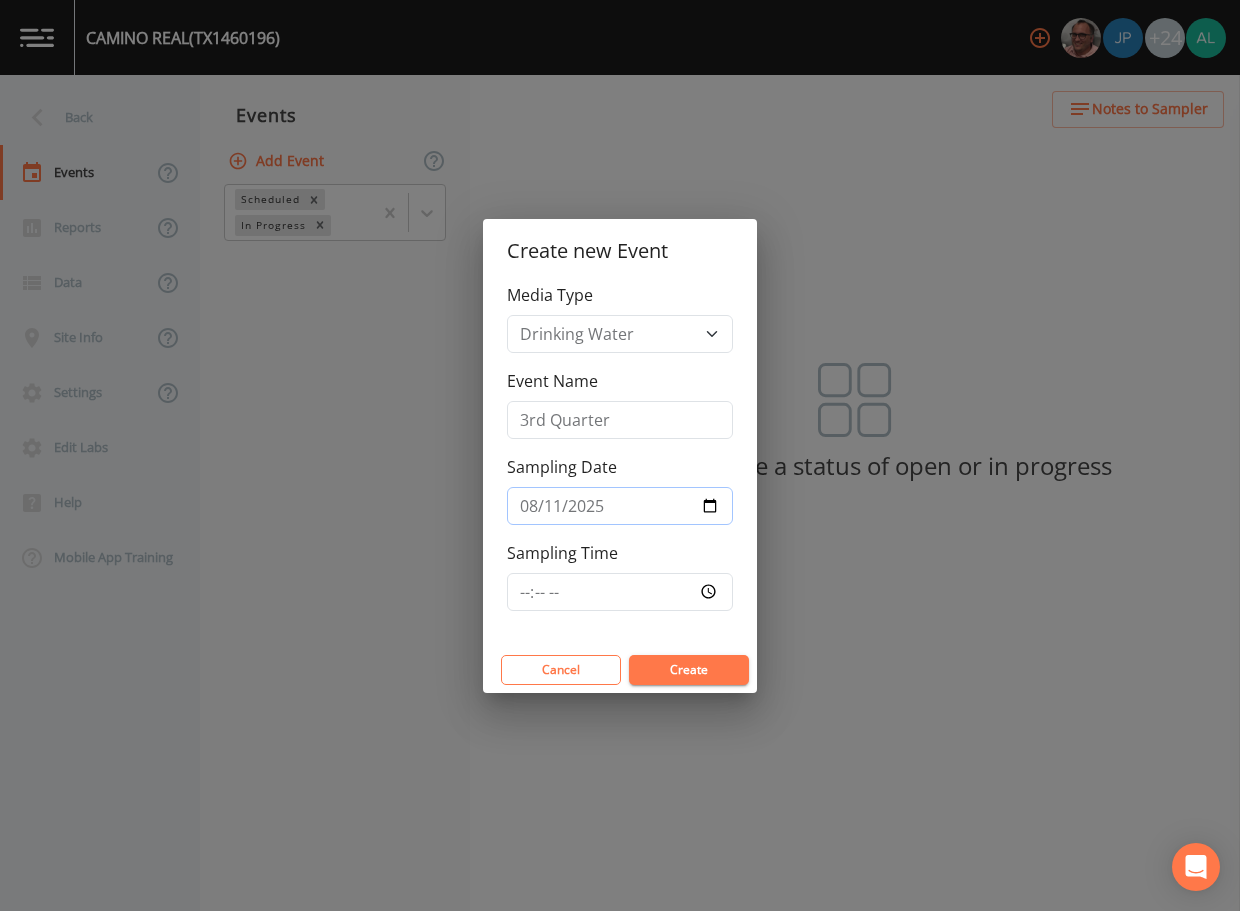 click on "2025-08-11" at bounding box center (620, 506) 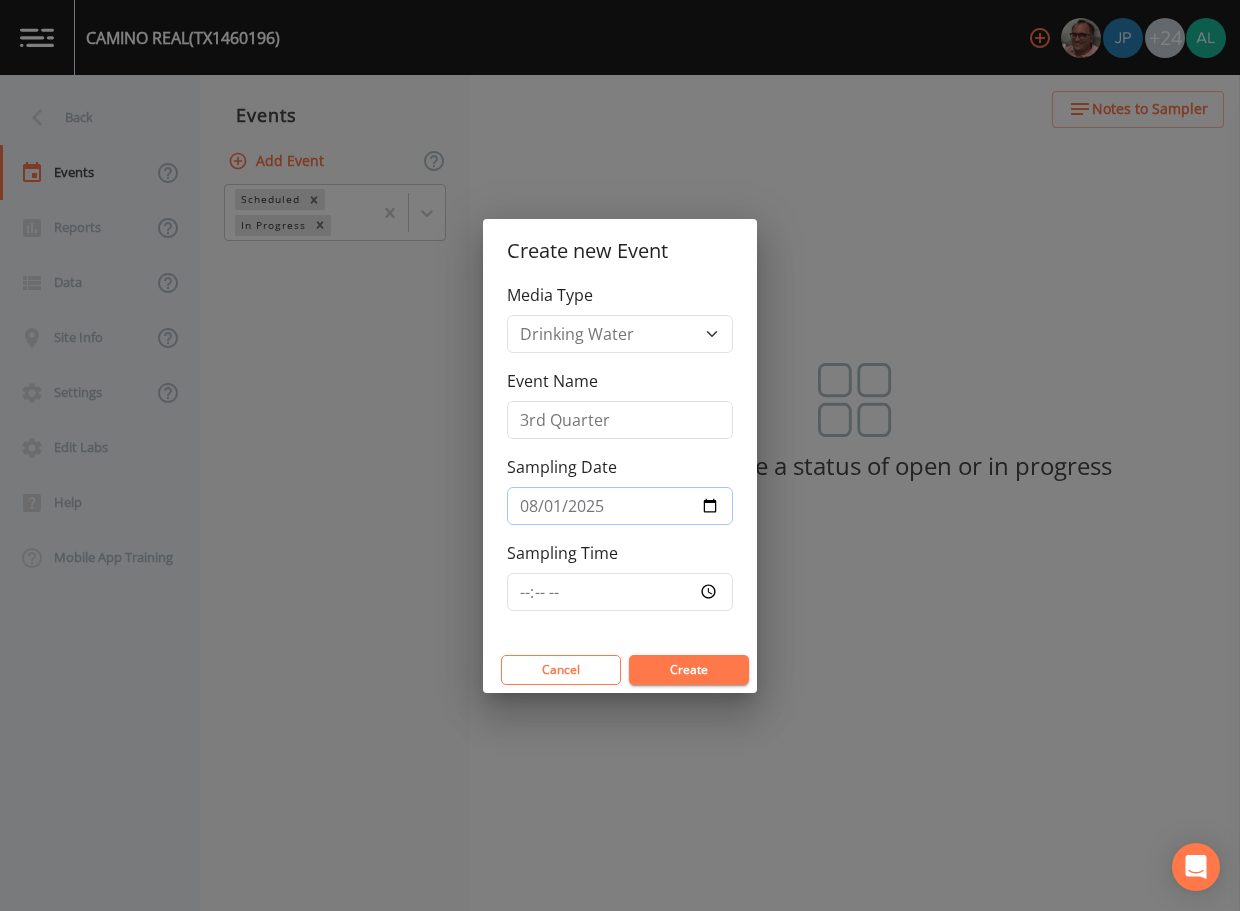type on "2025-08-12" 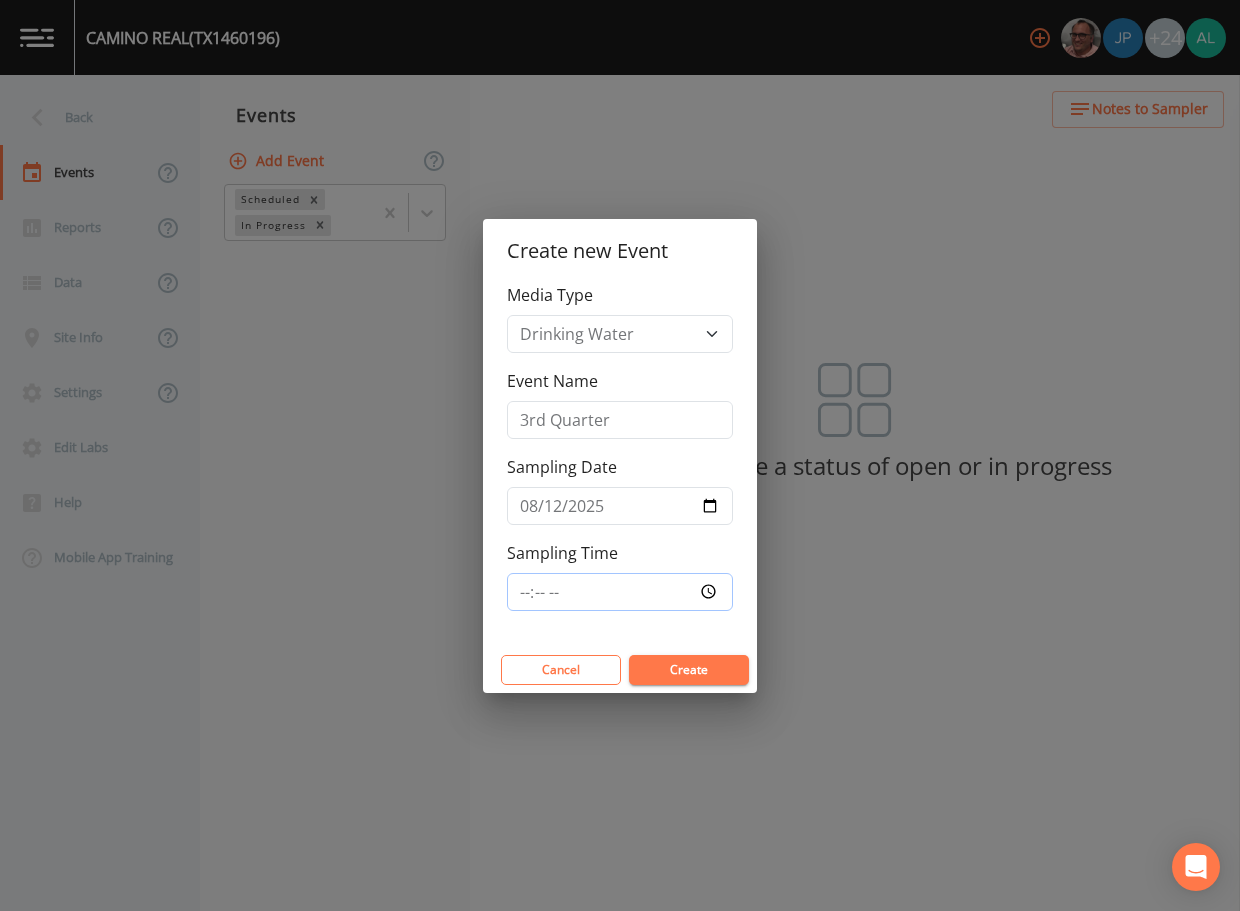 click on "Sampling Time" at bounding box center [620, 592] 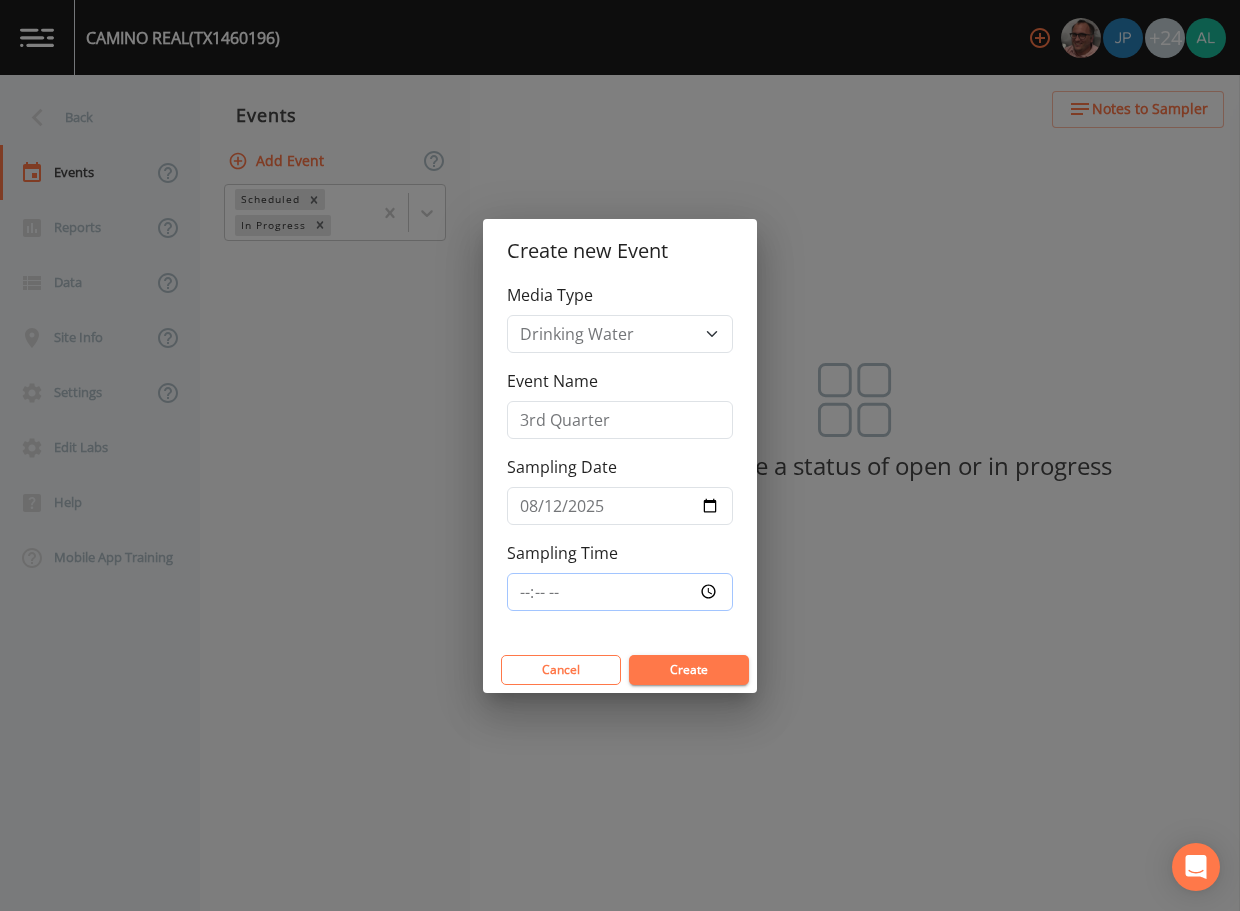 type on "08:30" 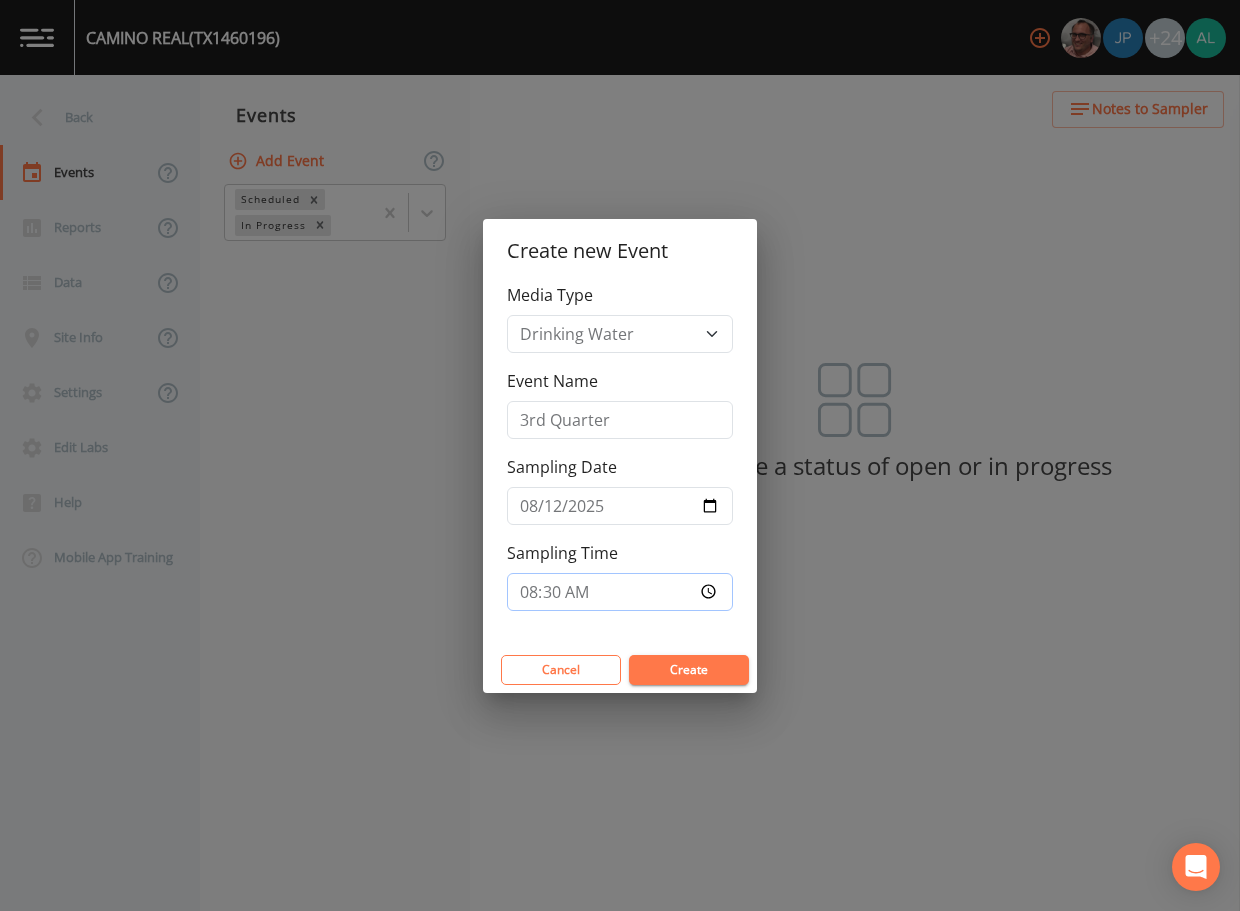 click on "Create" at bounding box center (689, 670) 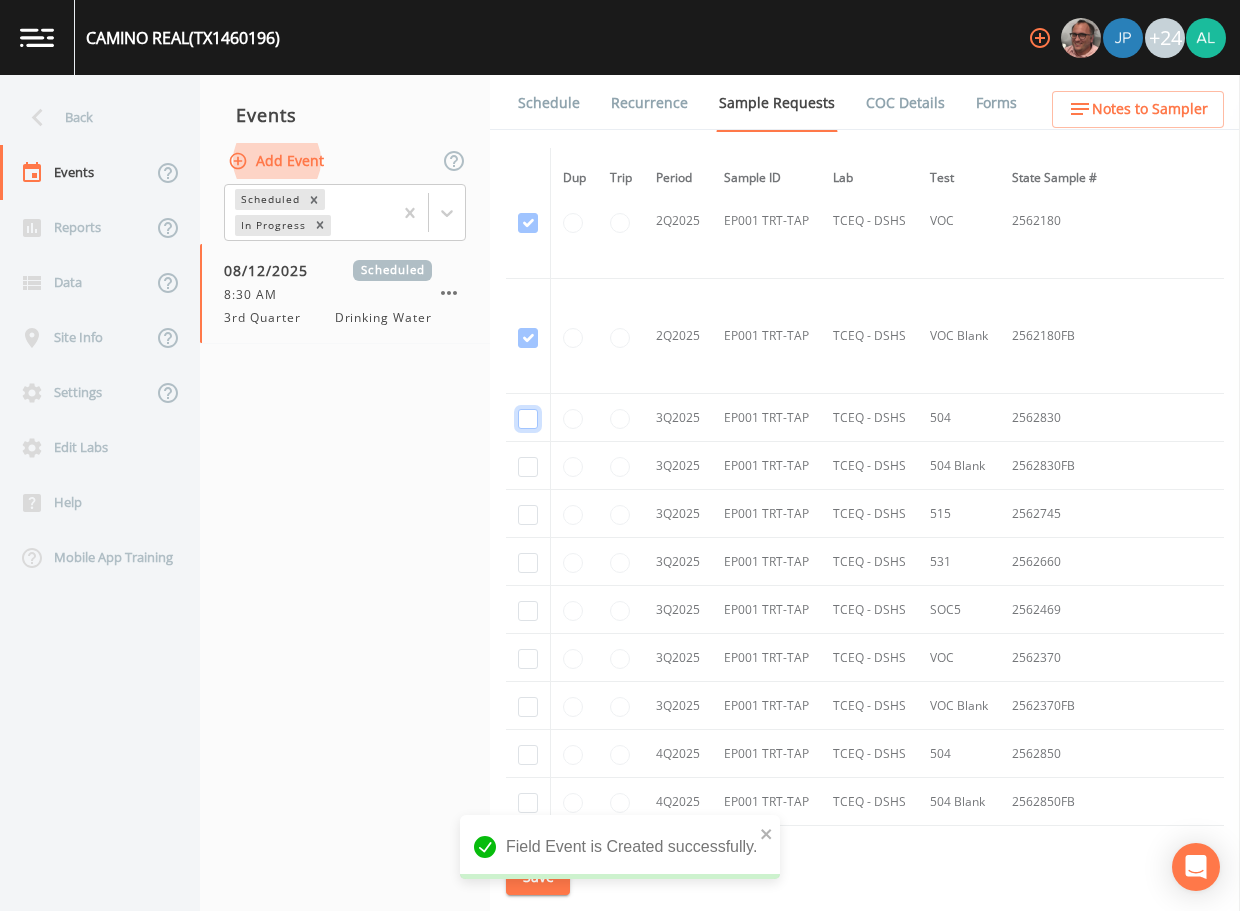 click at bounding box center [528, -1157] 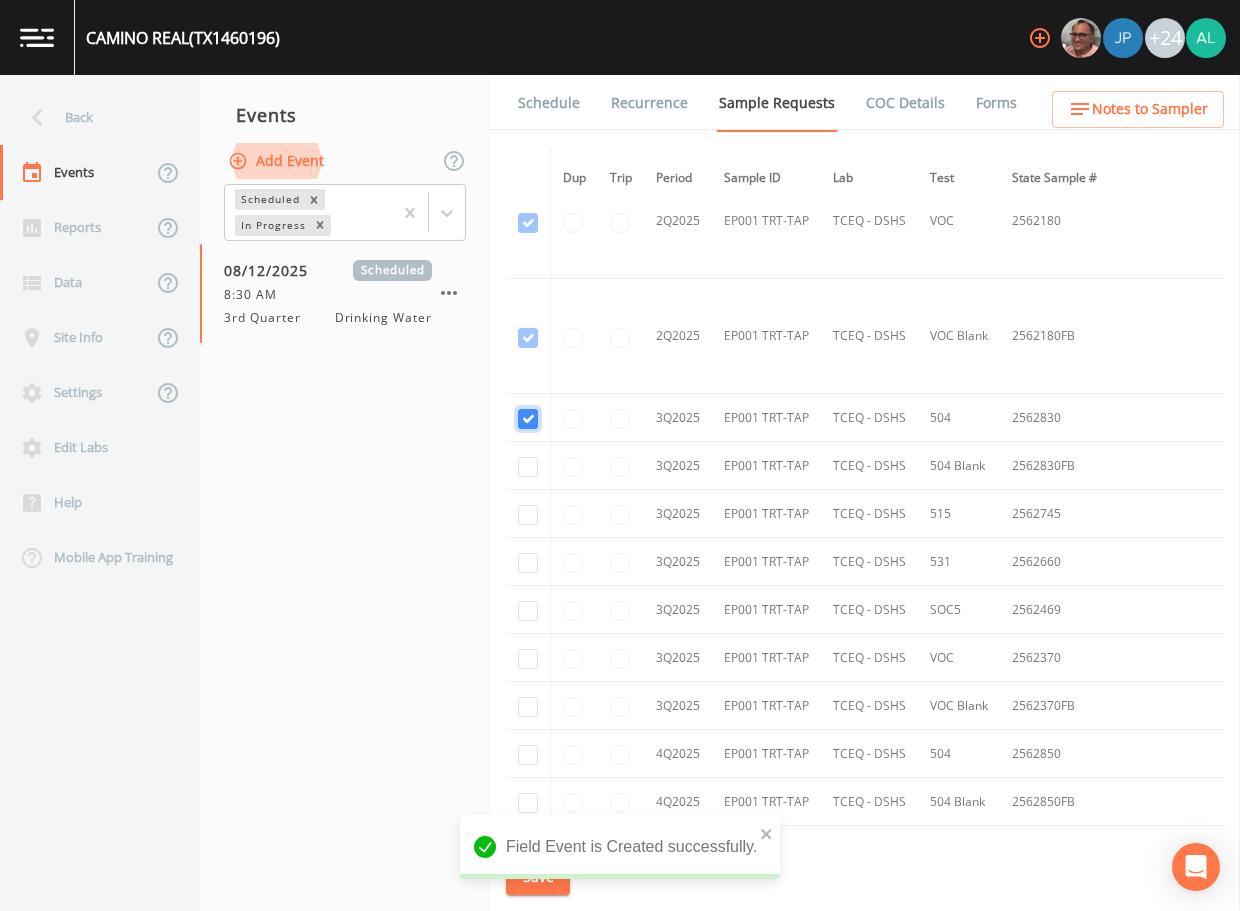 checkbox on "true" 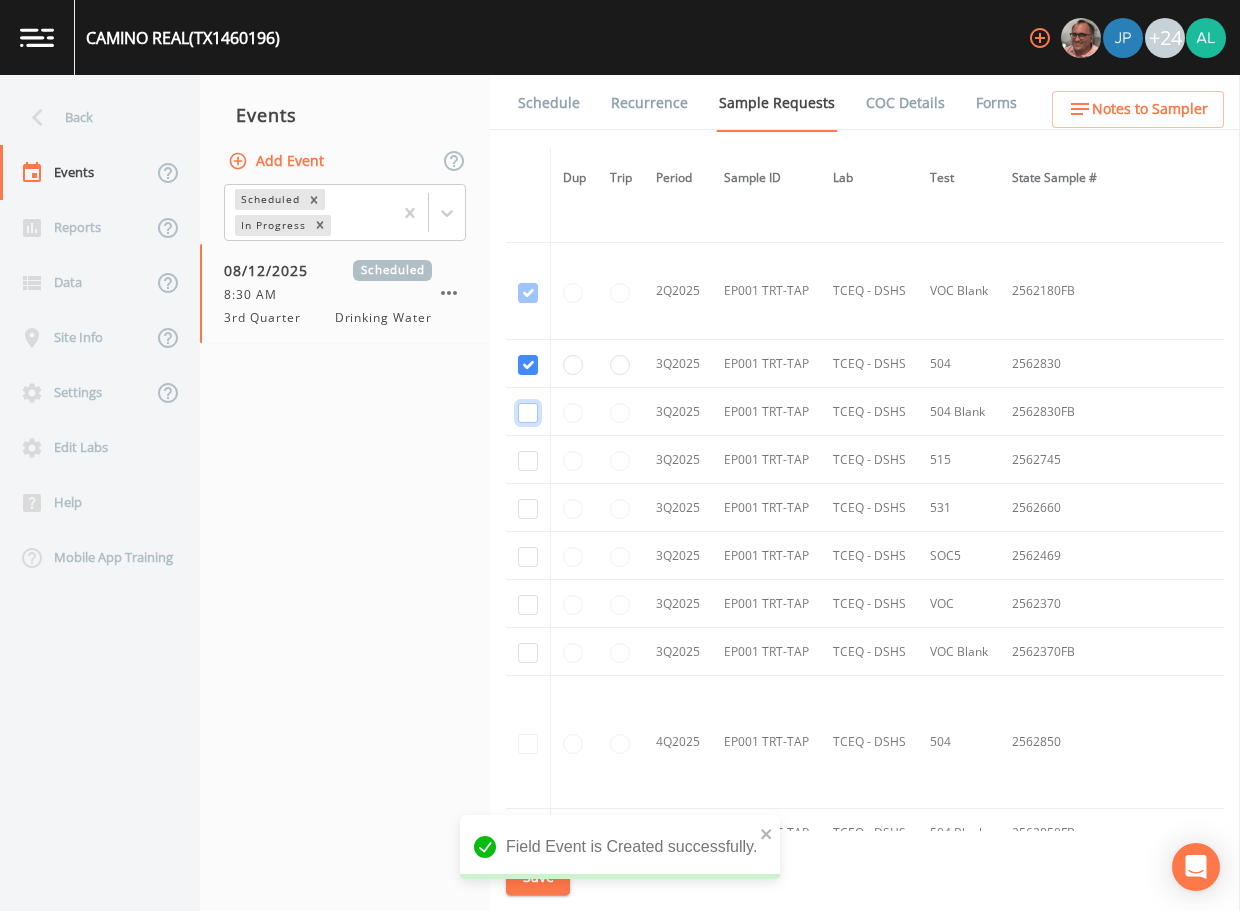 click at bounding box center [528, -871] 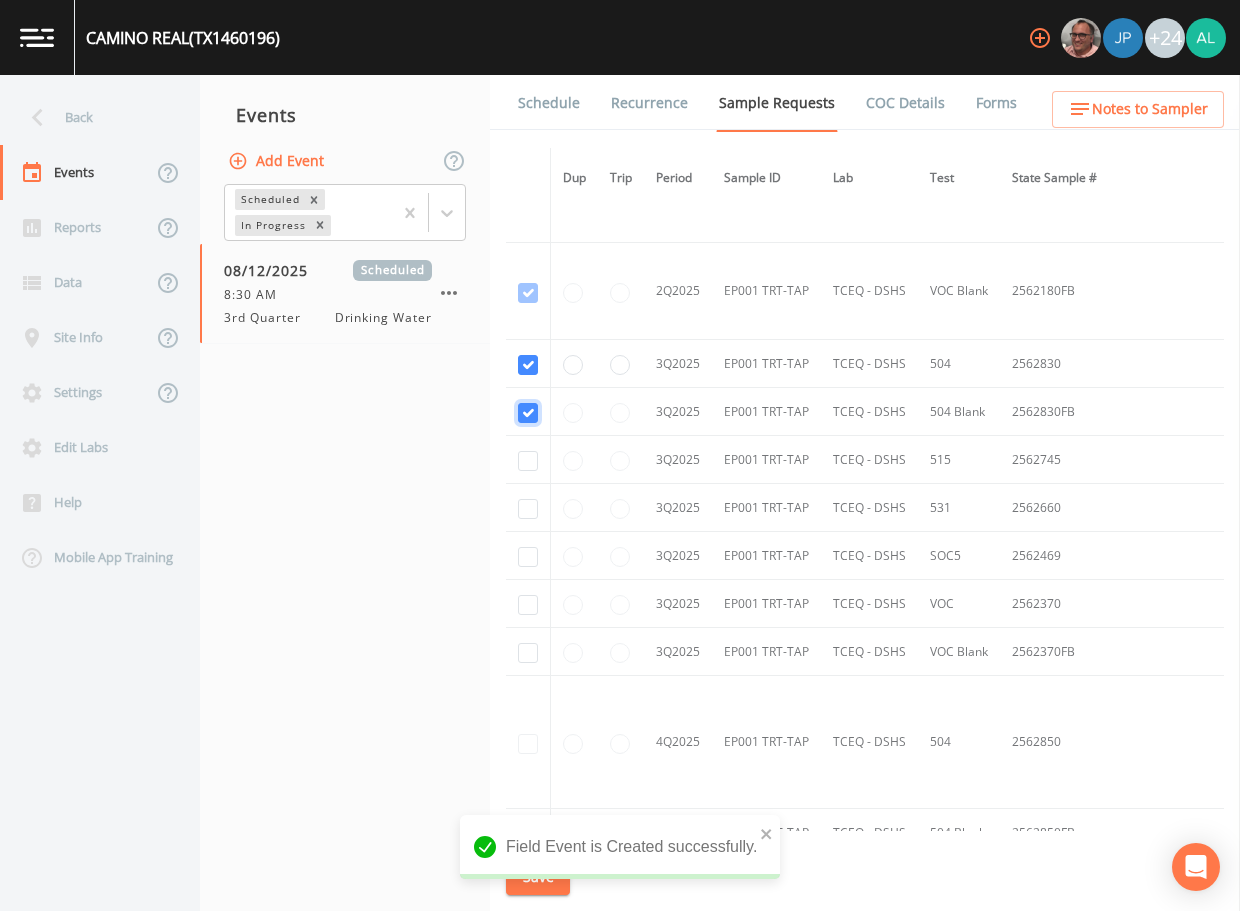 checkbox on "true" 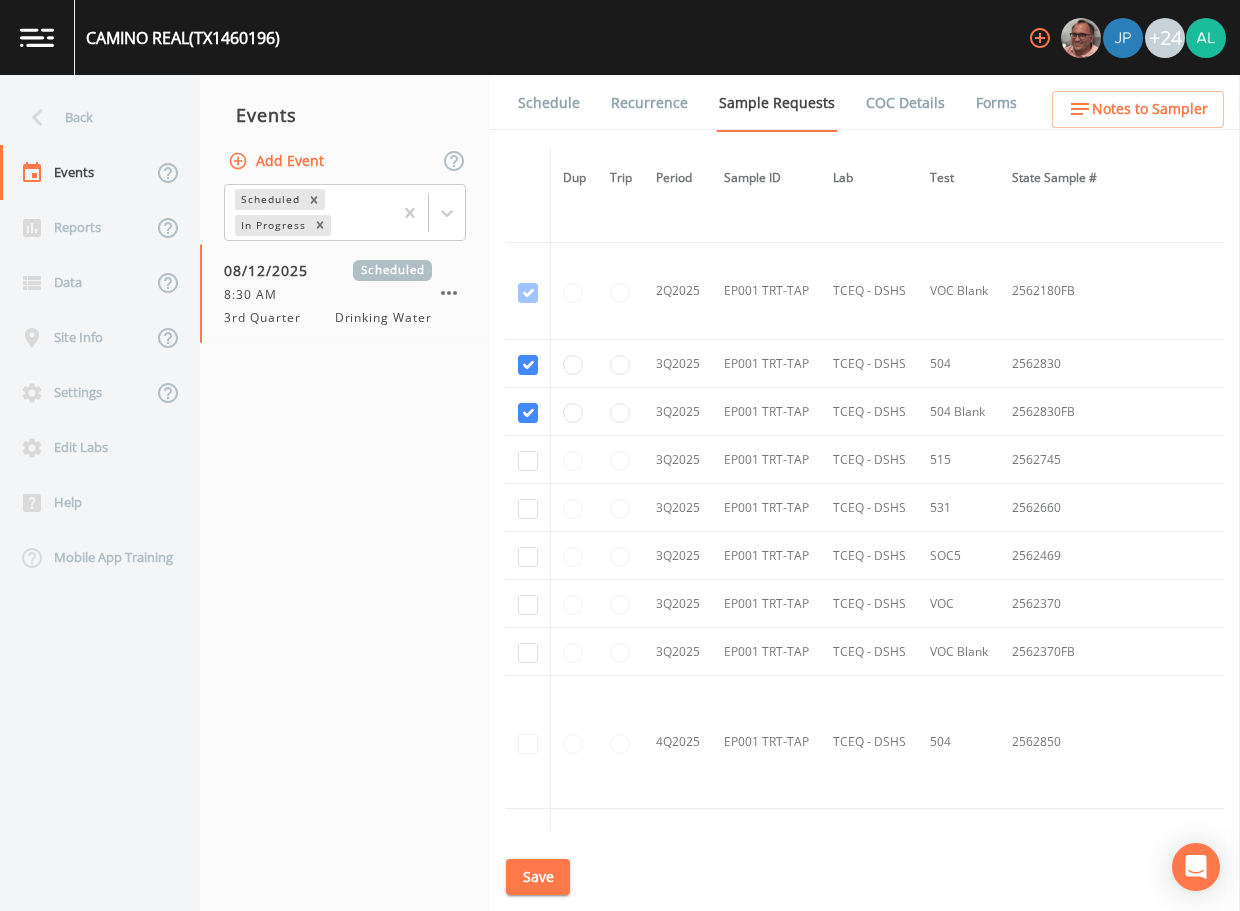 click at bounding box center (528, 460) 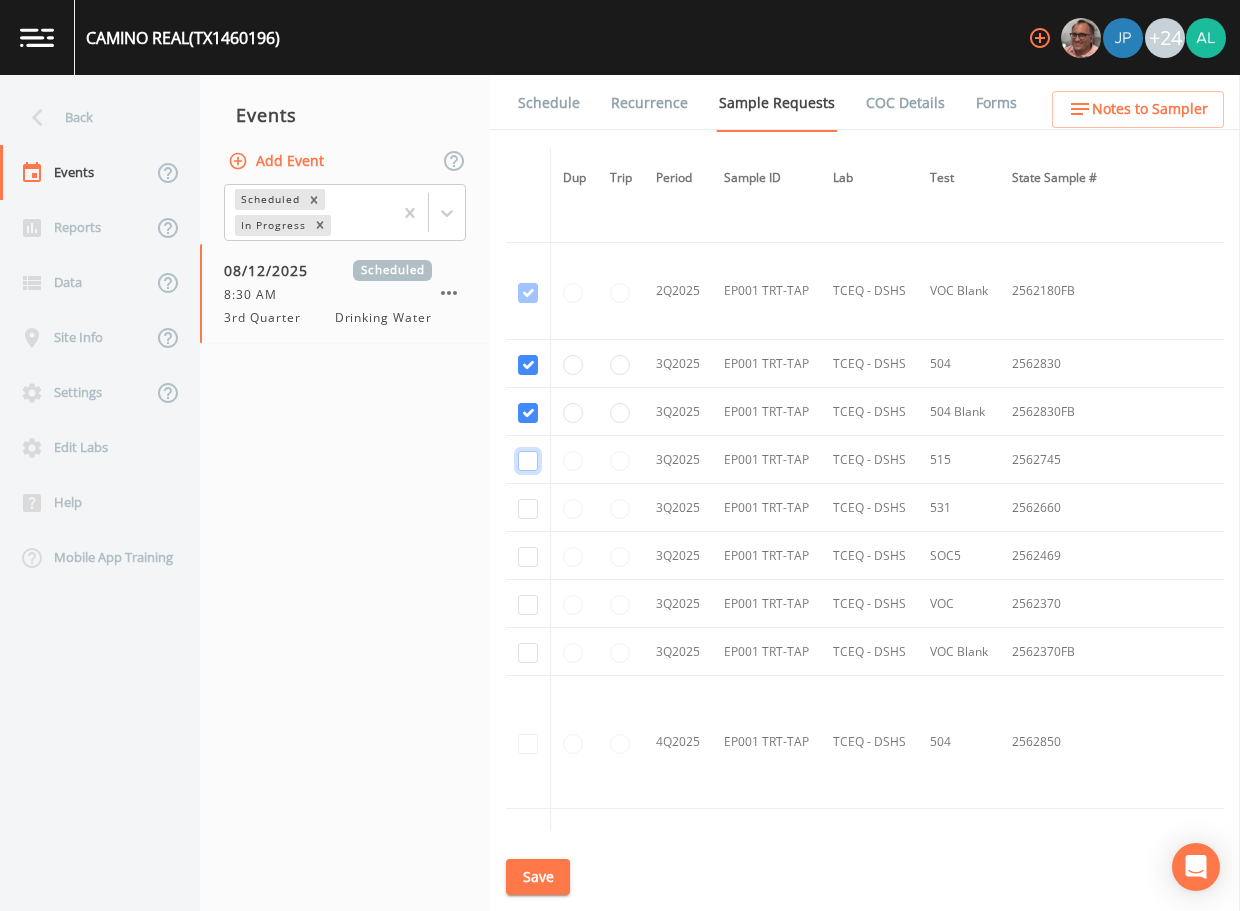 click at bounding box center (528, -774) 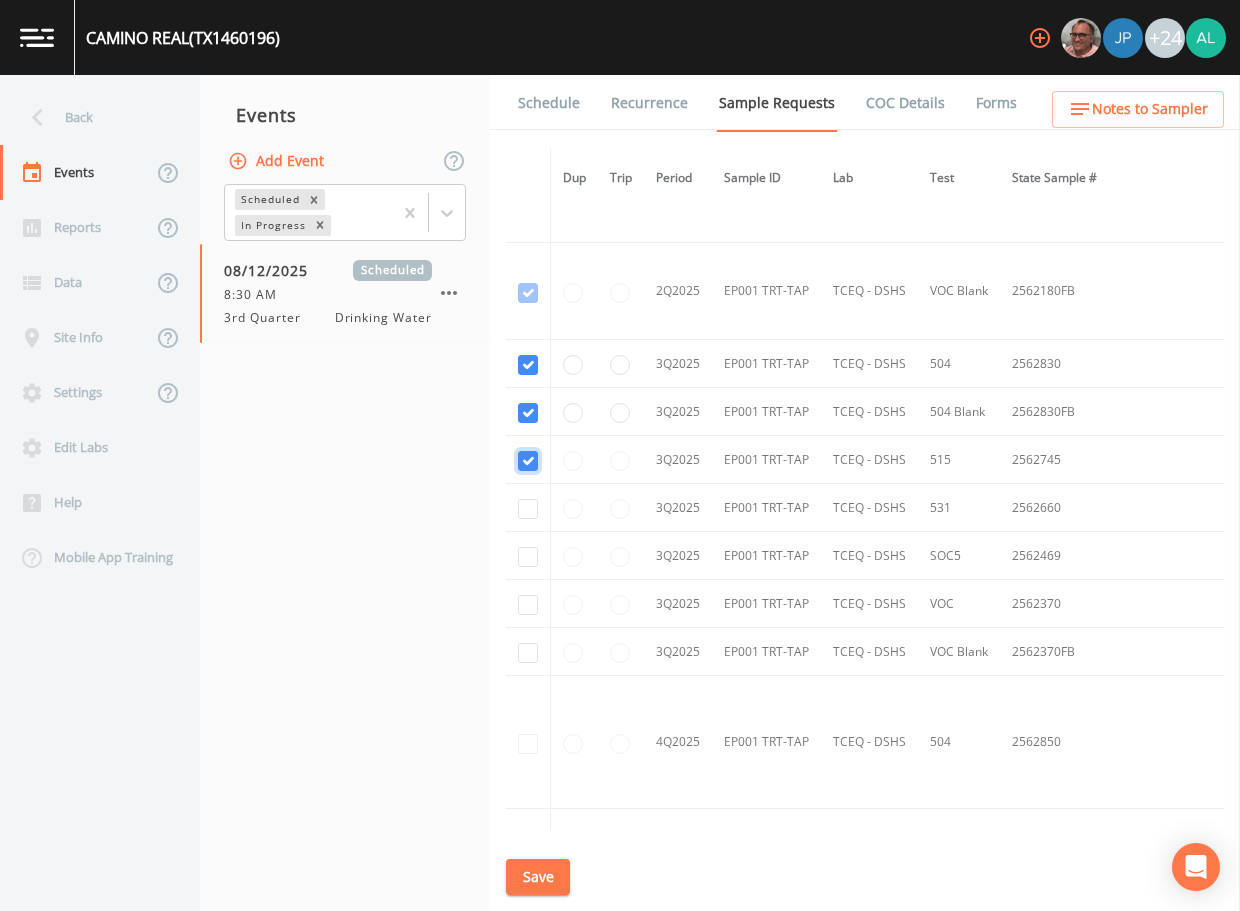 checkbox on "true" 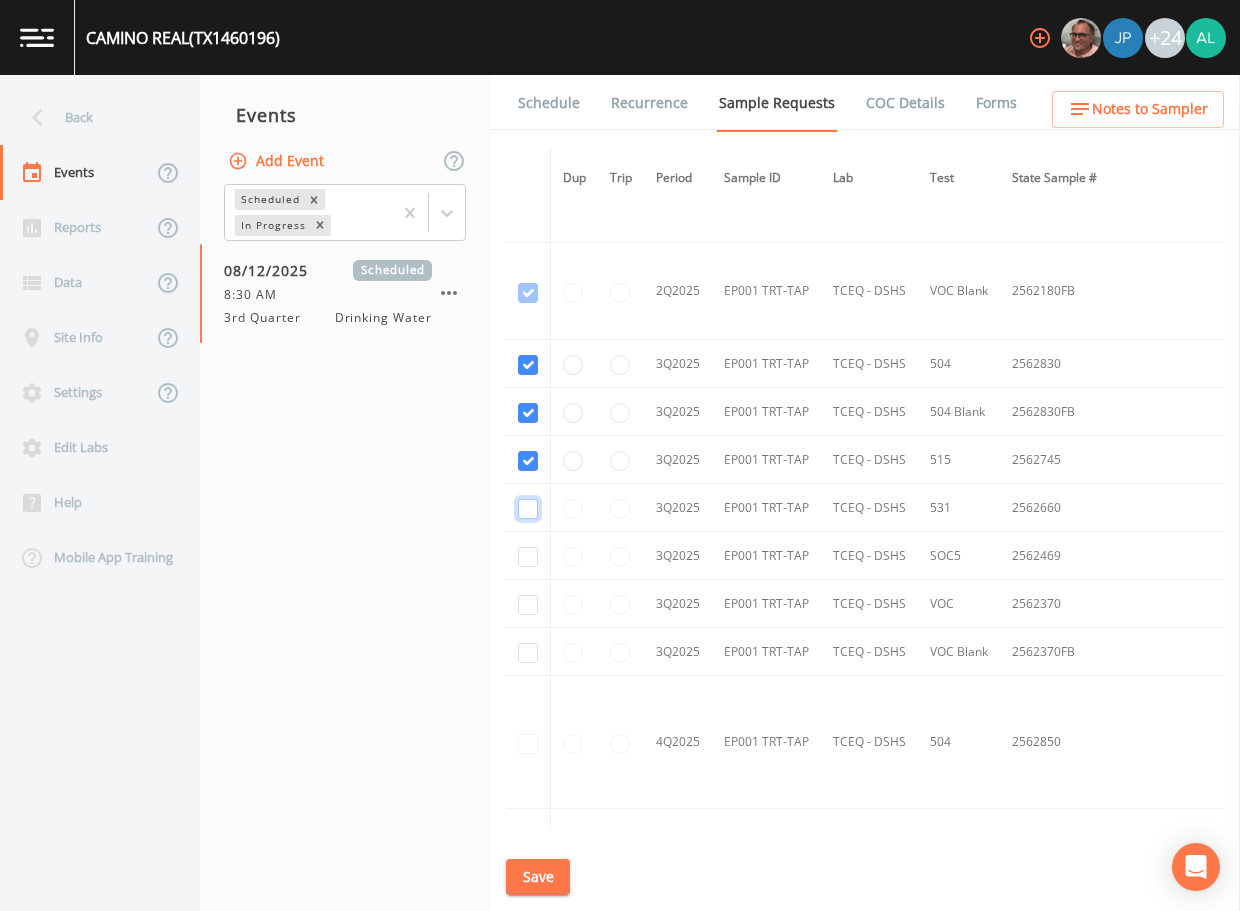 click at bounding box center [528, -677] 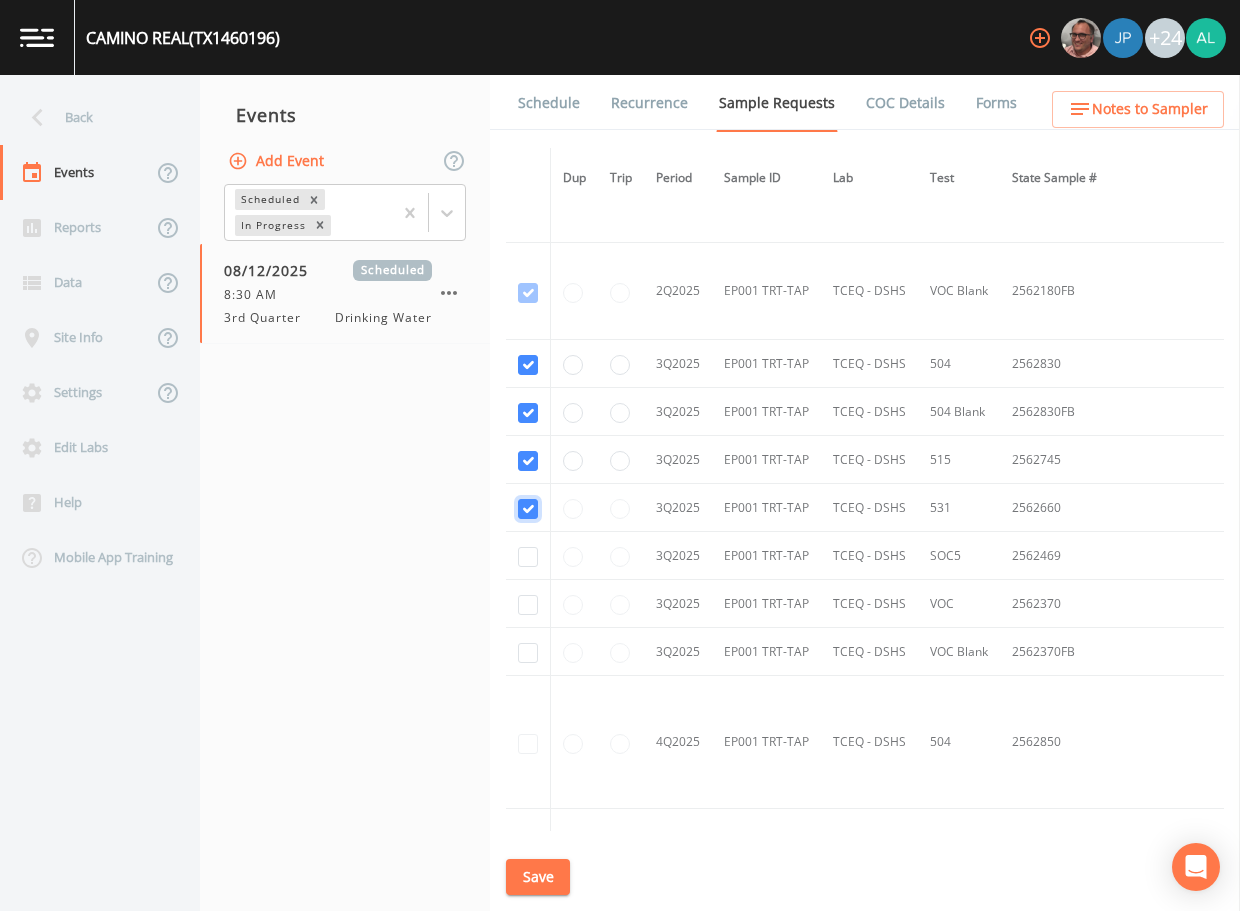 checkbox on "true" 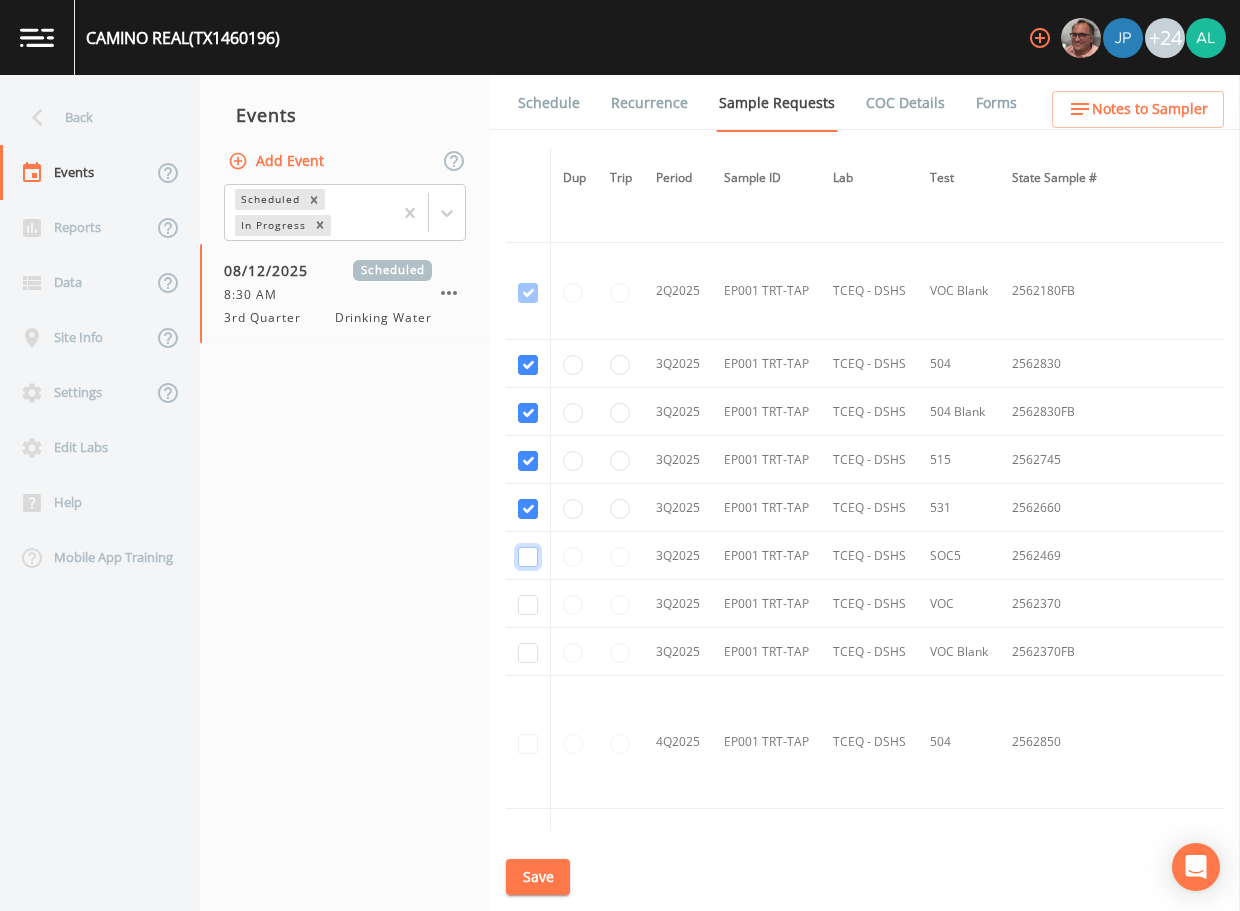 click at bounding box center (528, -580) 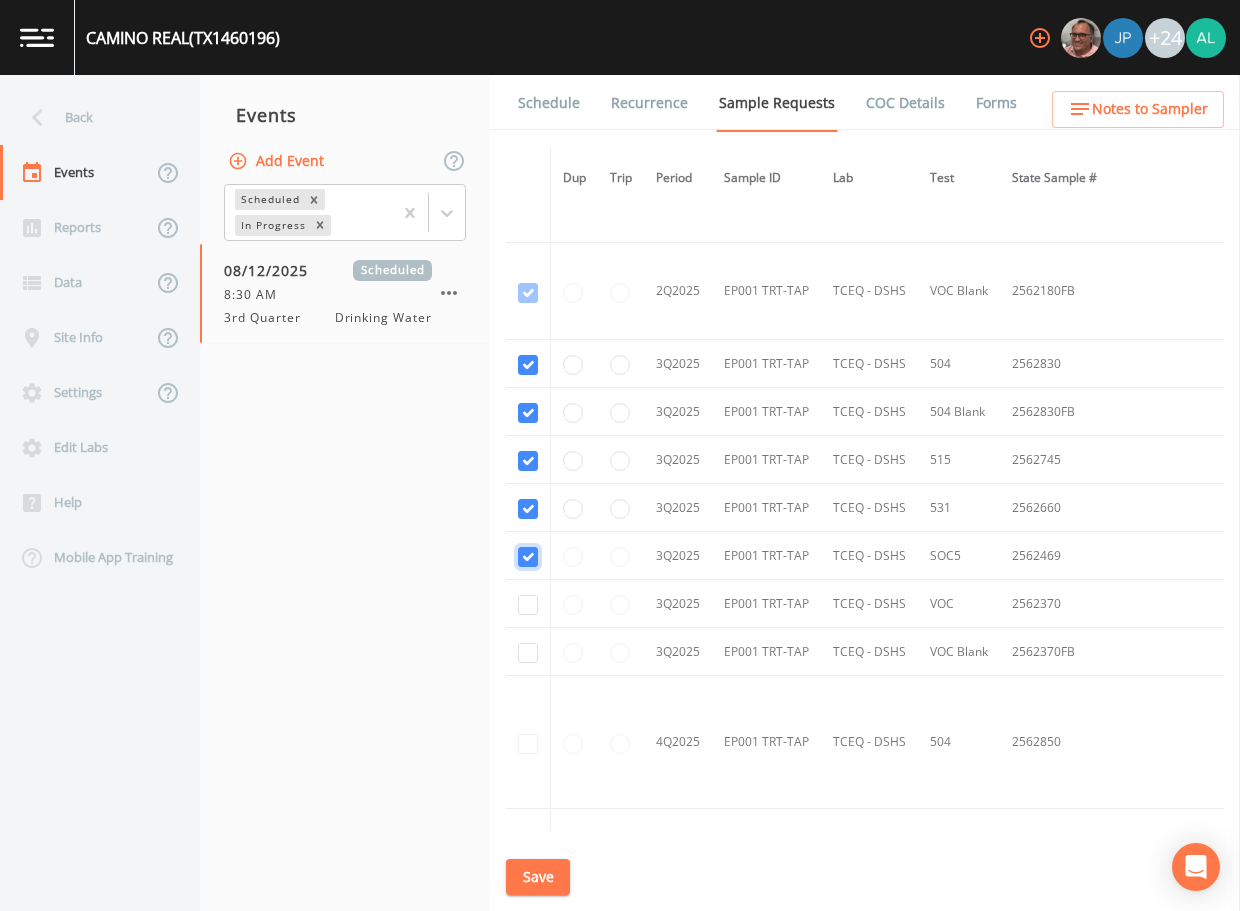 checkbox on "true" 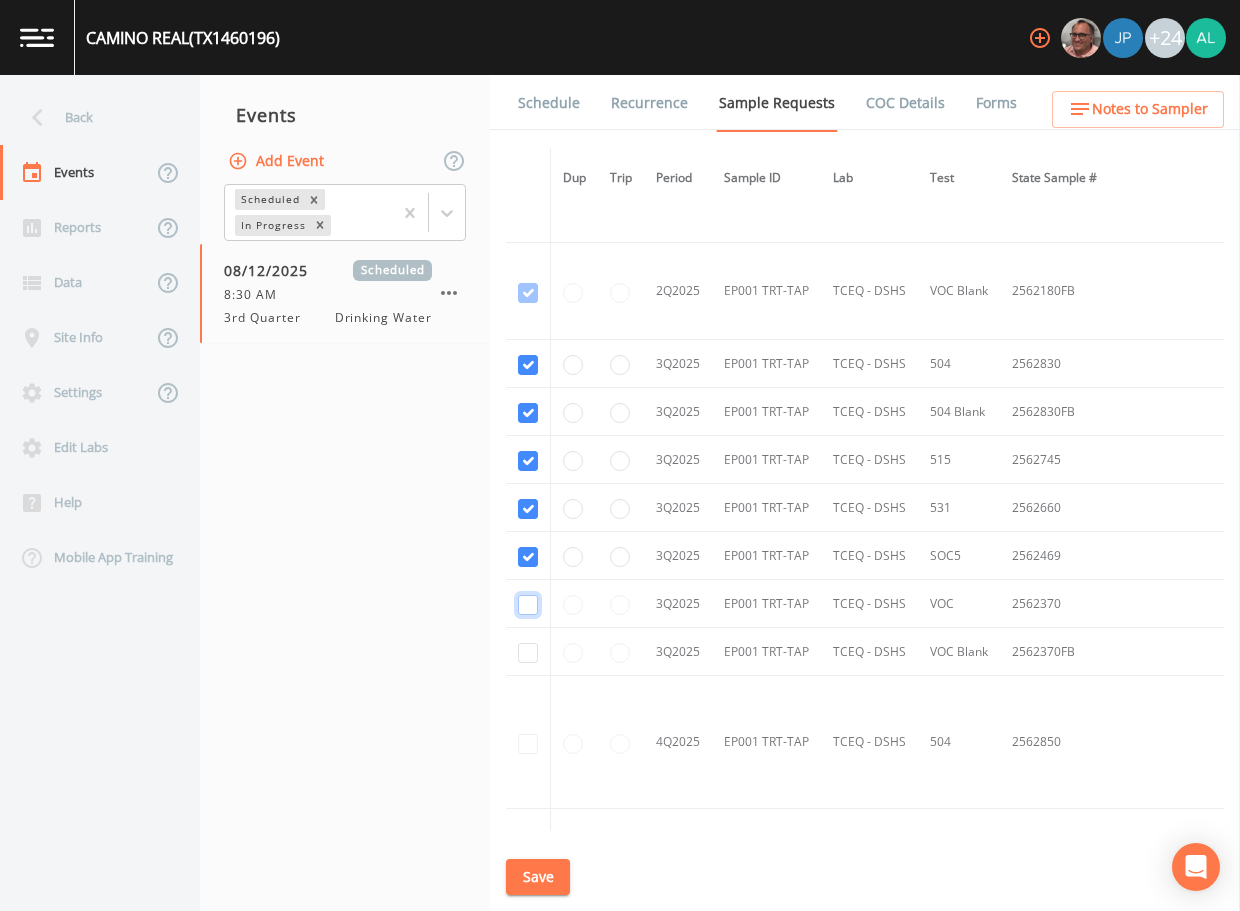 click at bounding box center (528, -483) 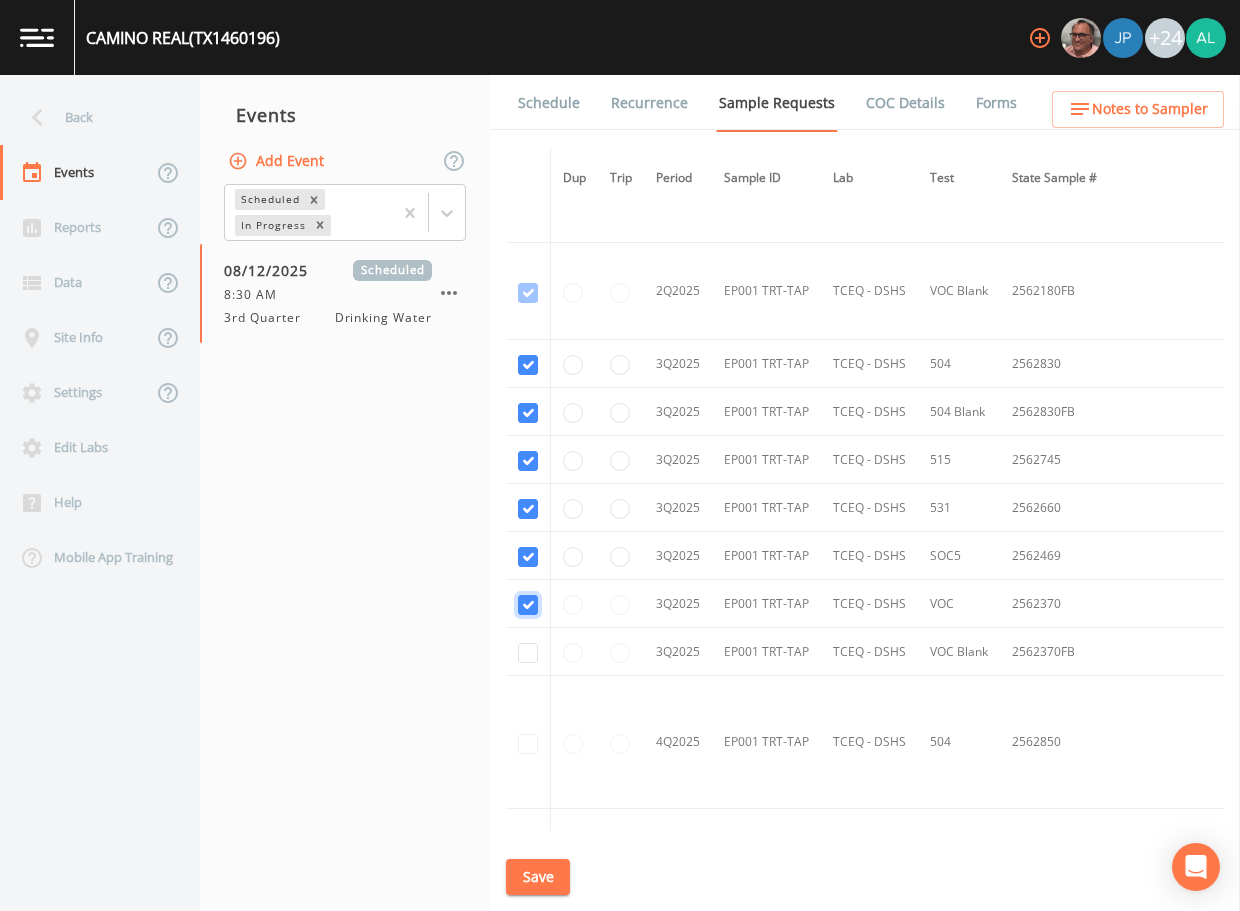 checkbox on "true" 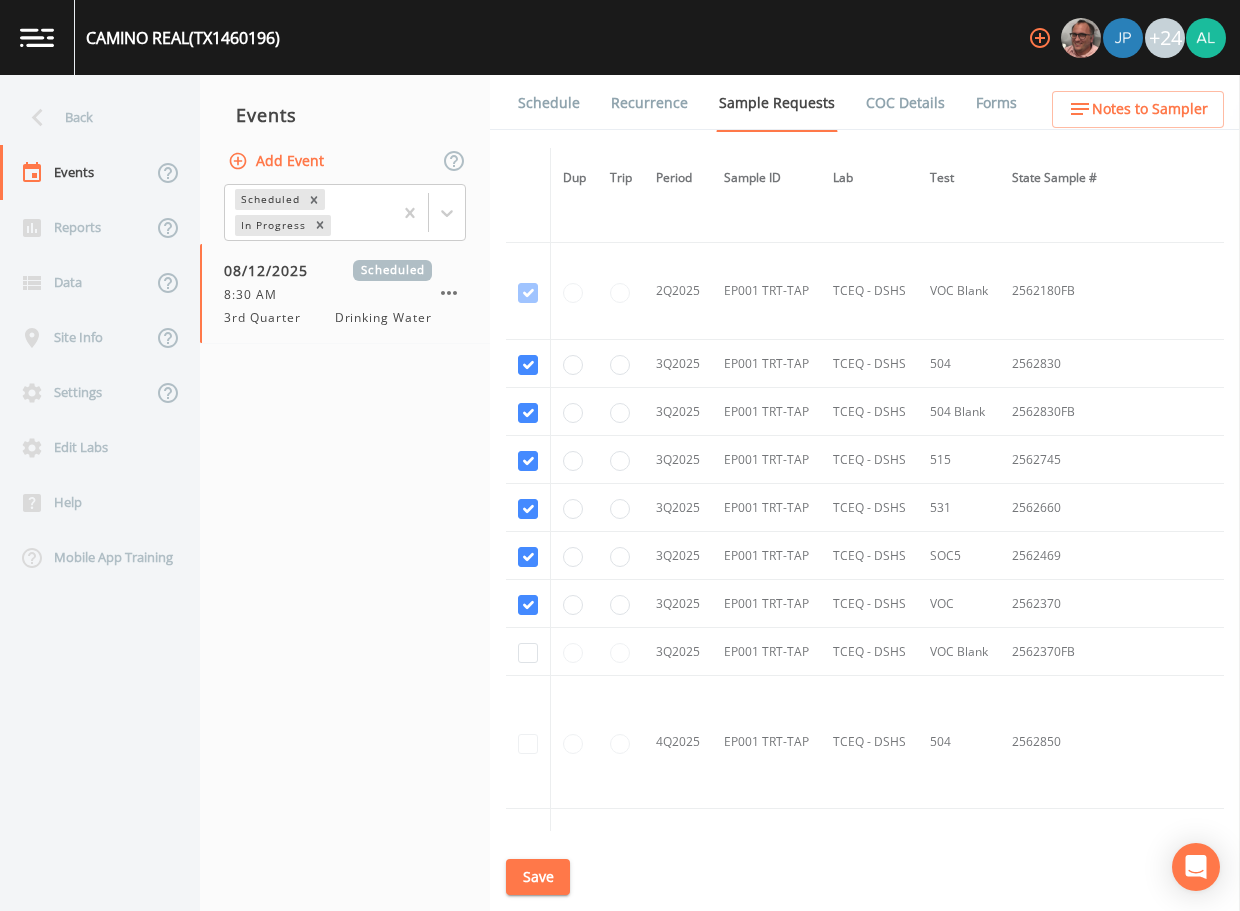 drag, startPoint x: 520, startPoint y: 644, endPoint x: 521, endPoint y: 655, distance: 11.045361 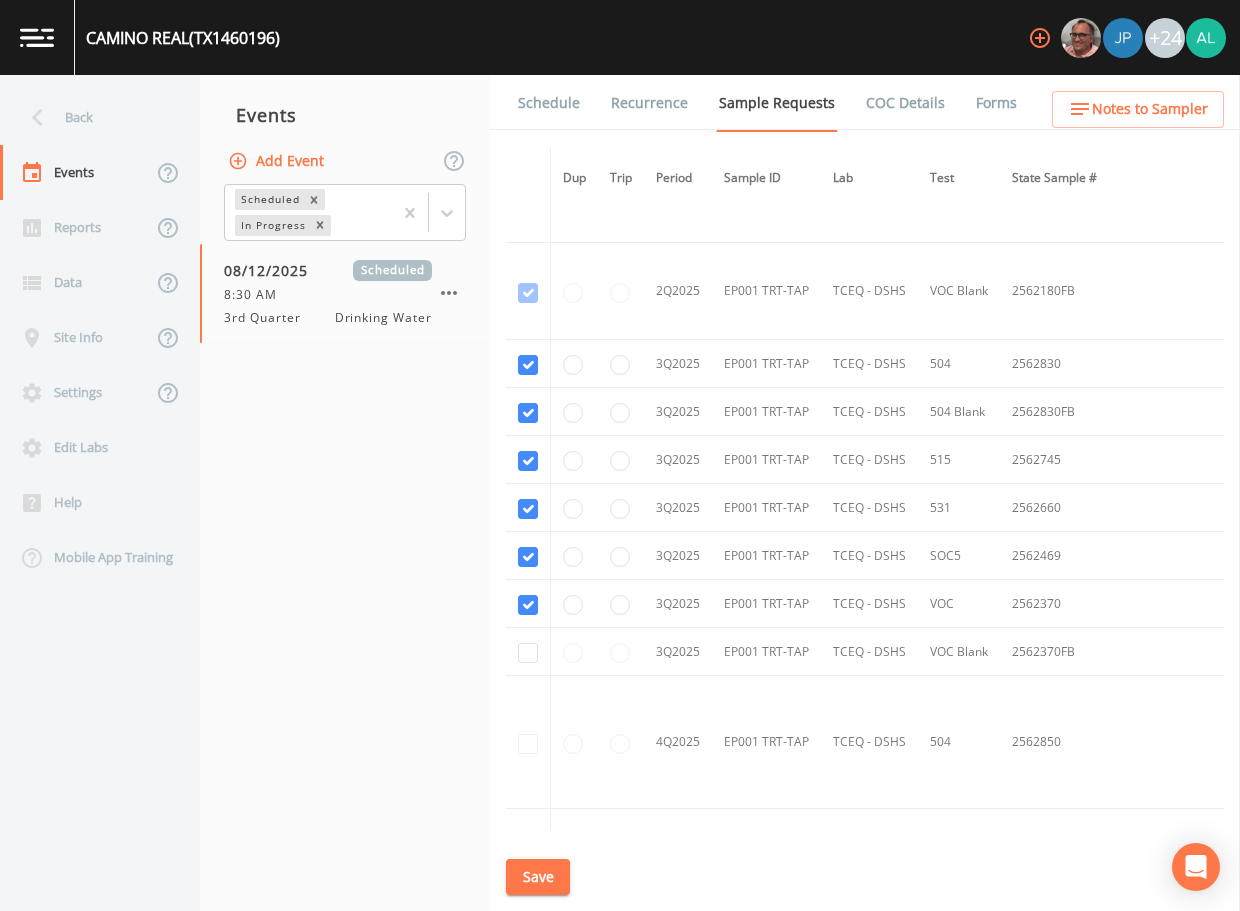 click at bounding box center [528, 652] 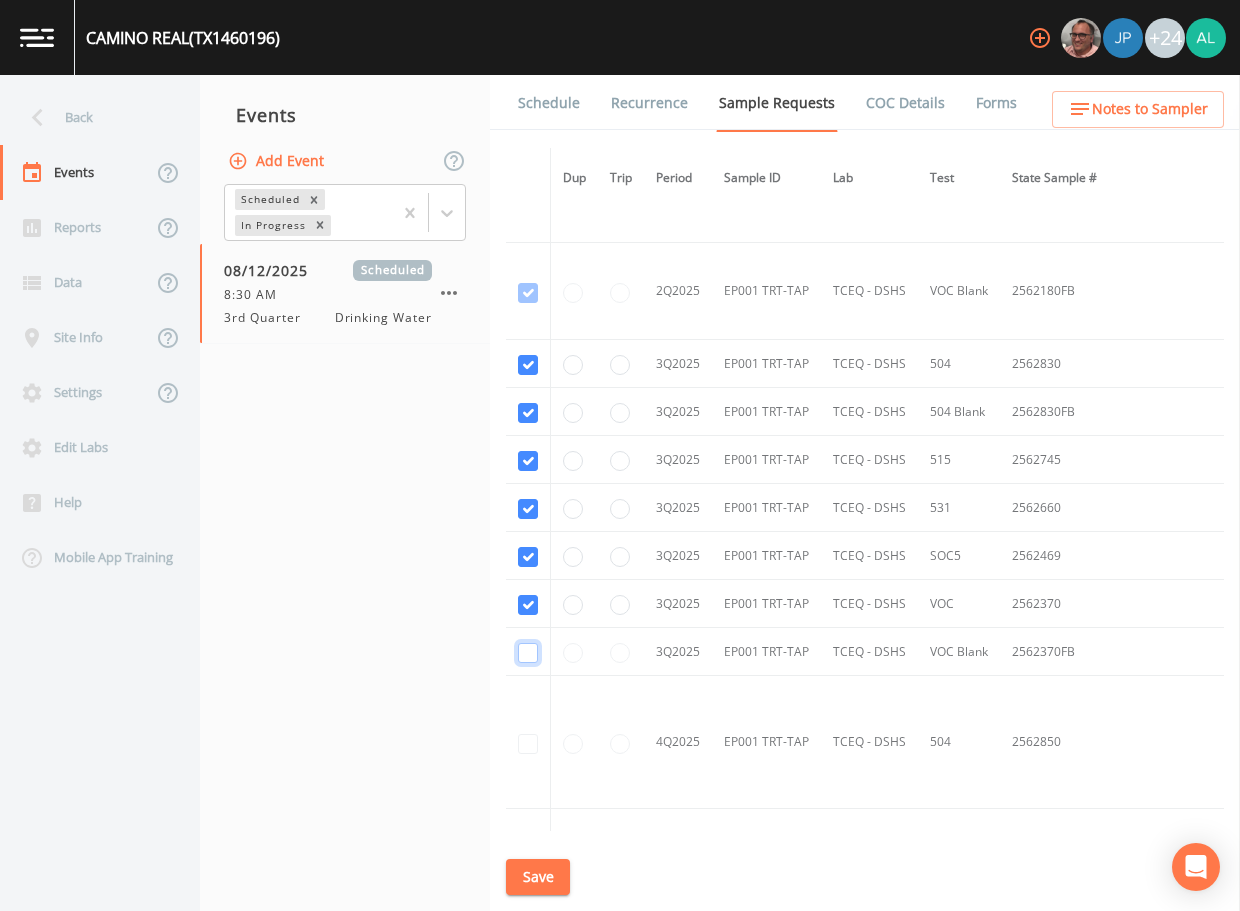 click at bounding box center [528, -386] 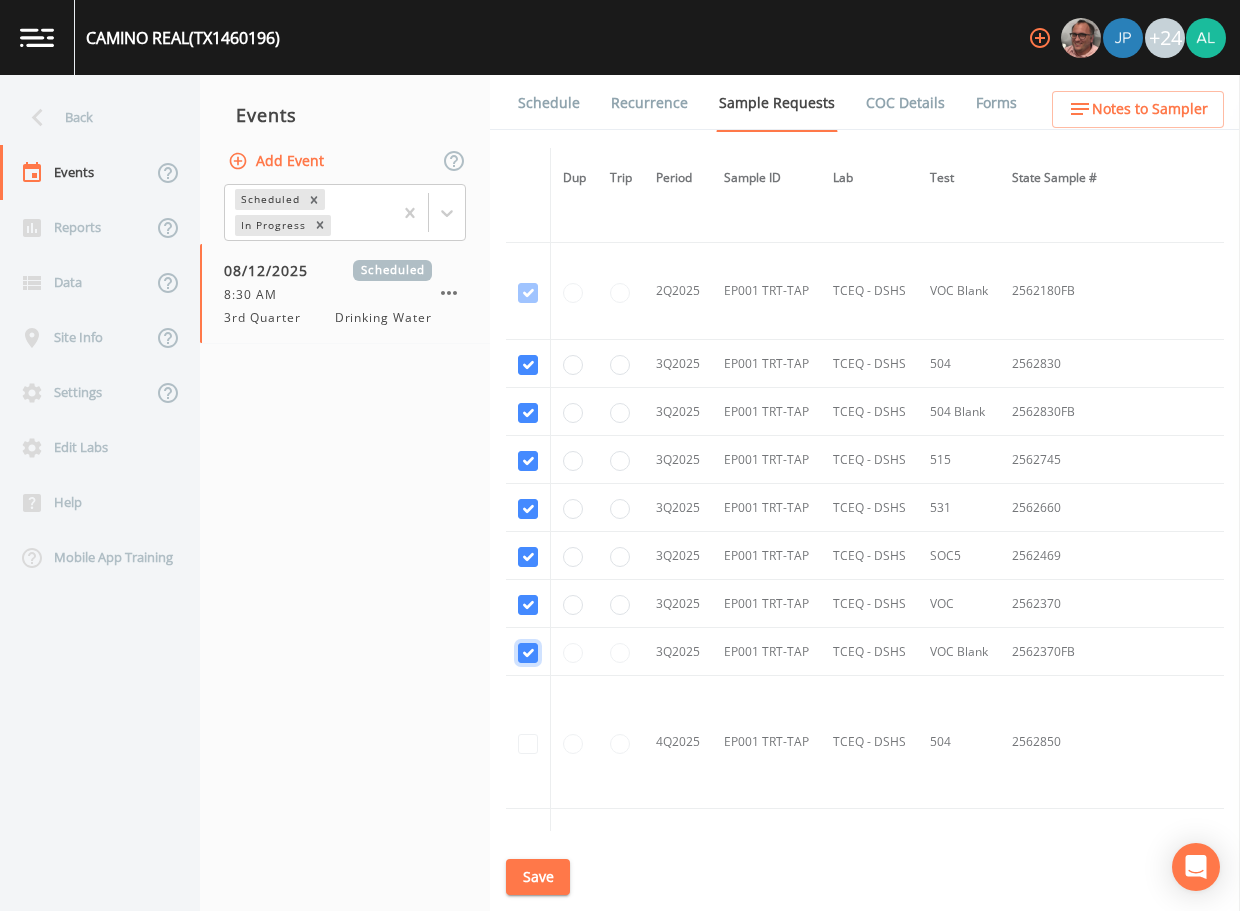checkbox on "true" 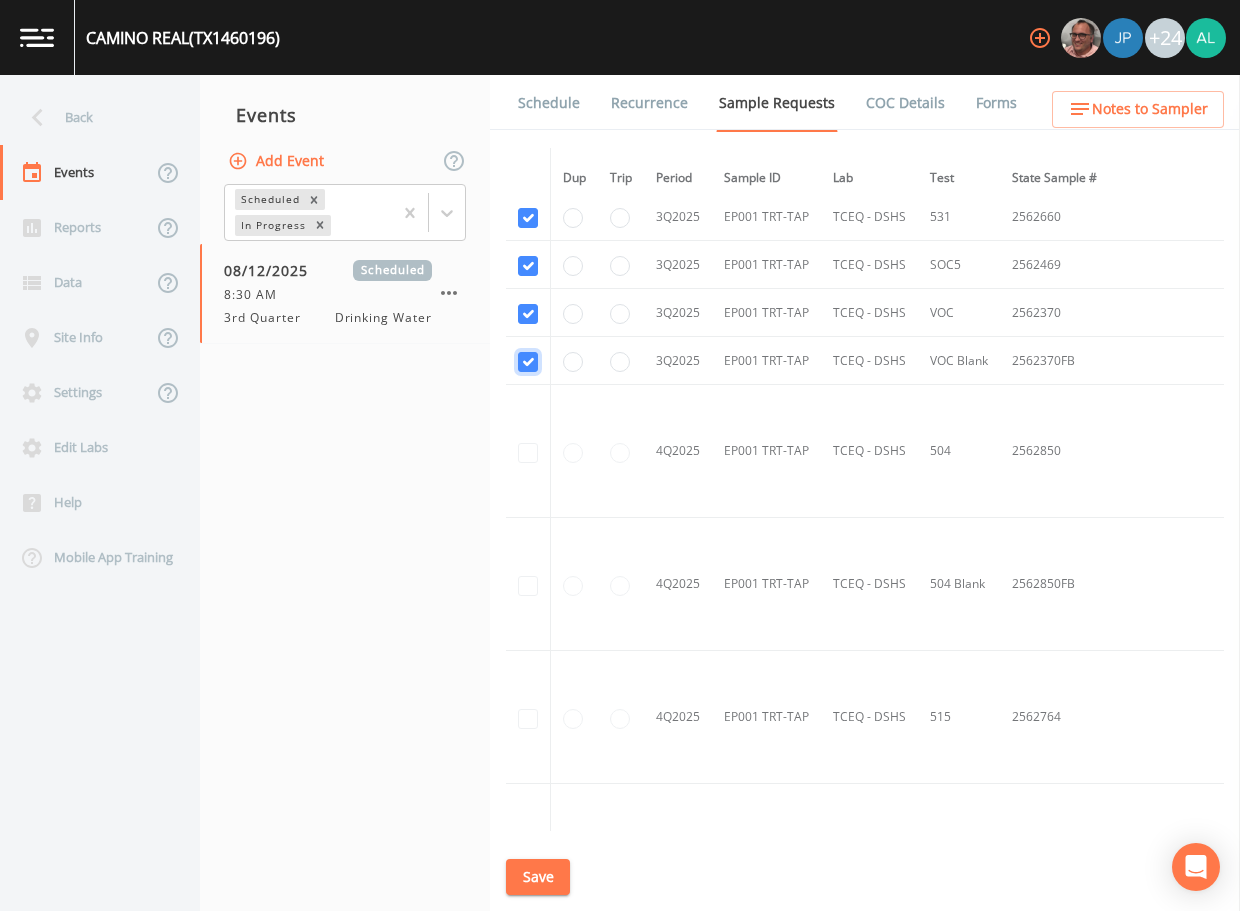 scroll, scrollTop: 2400, scrollLeft: 0, axis: vertical 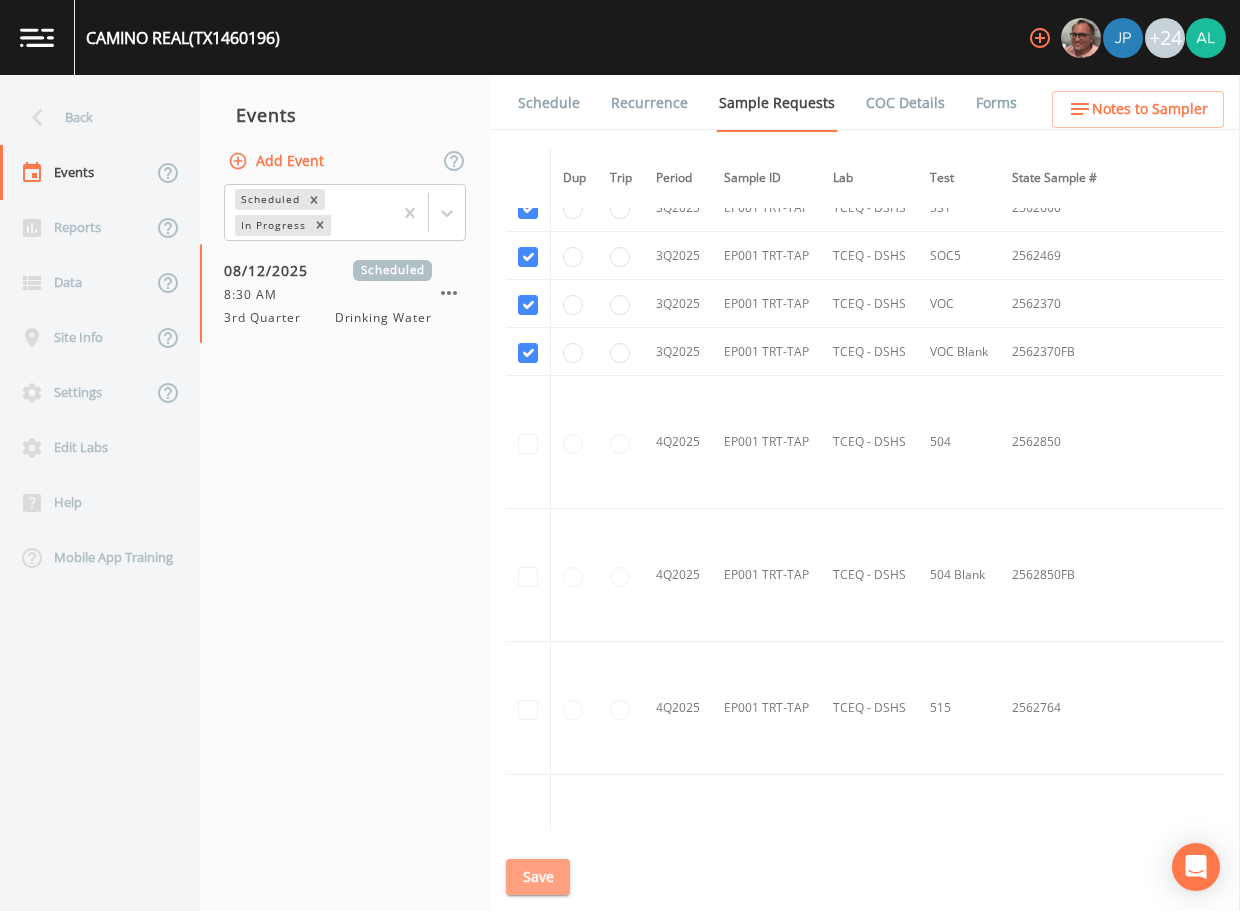 click on "Save" at bounding box center [538, 877] 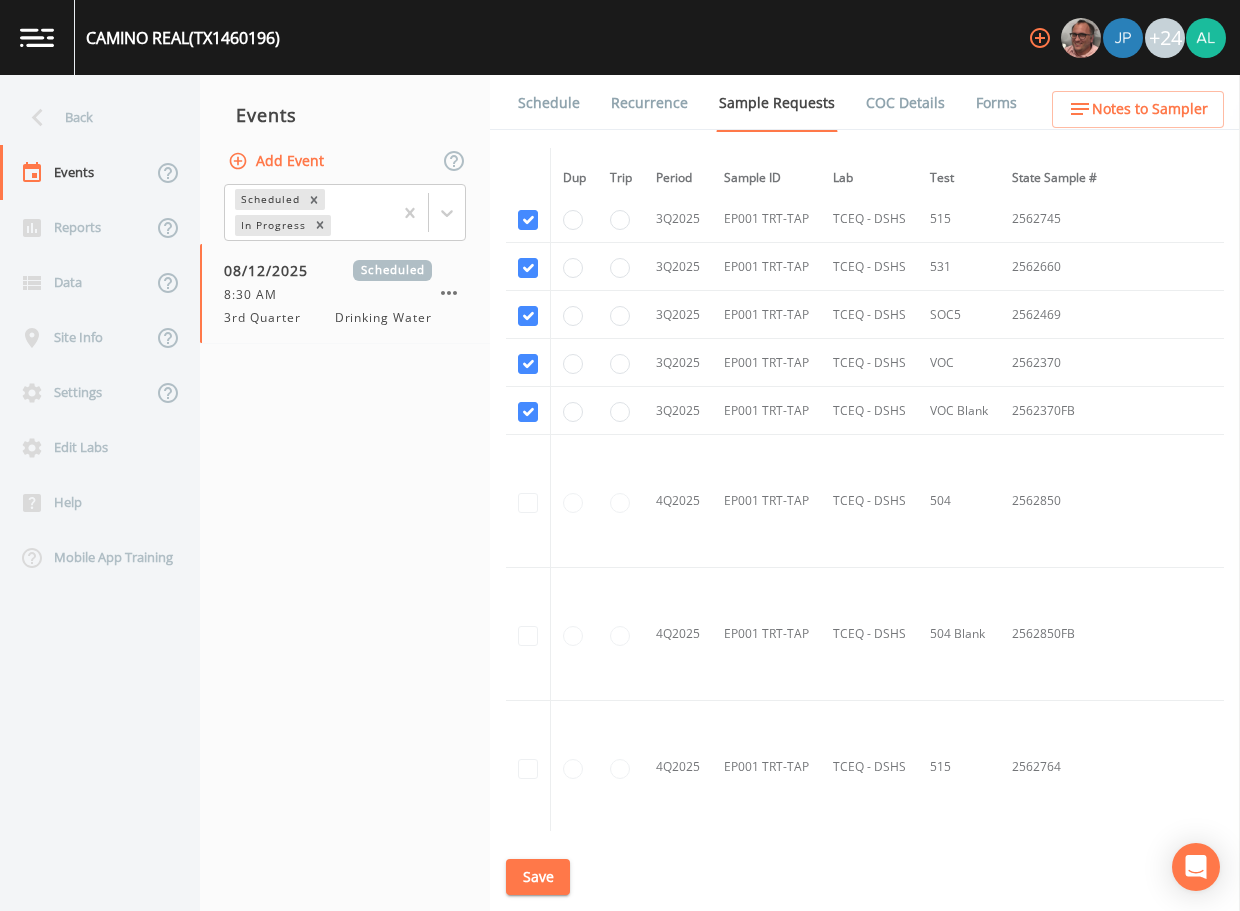 scroll, scrollTop: 2141, scrollLeft: 0, axis: vertical 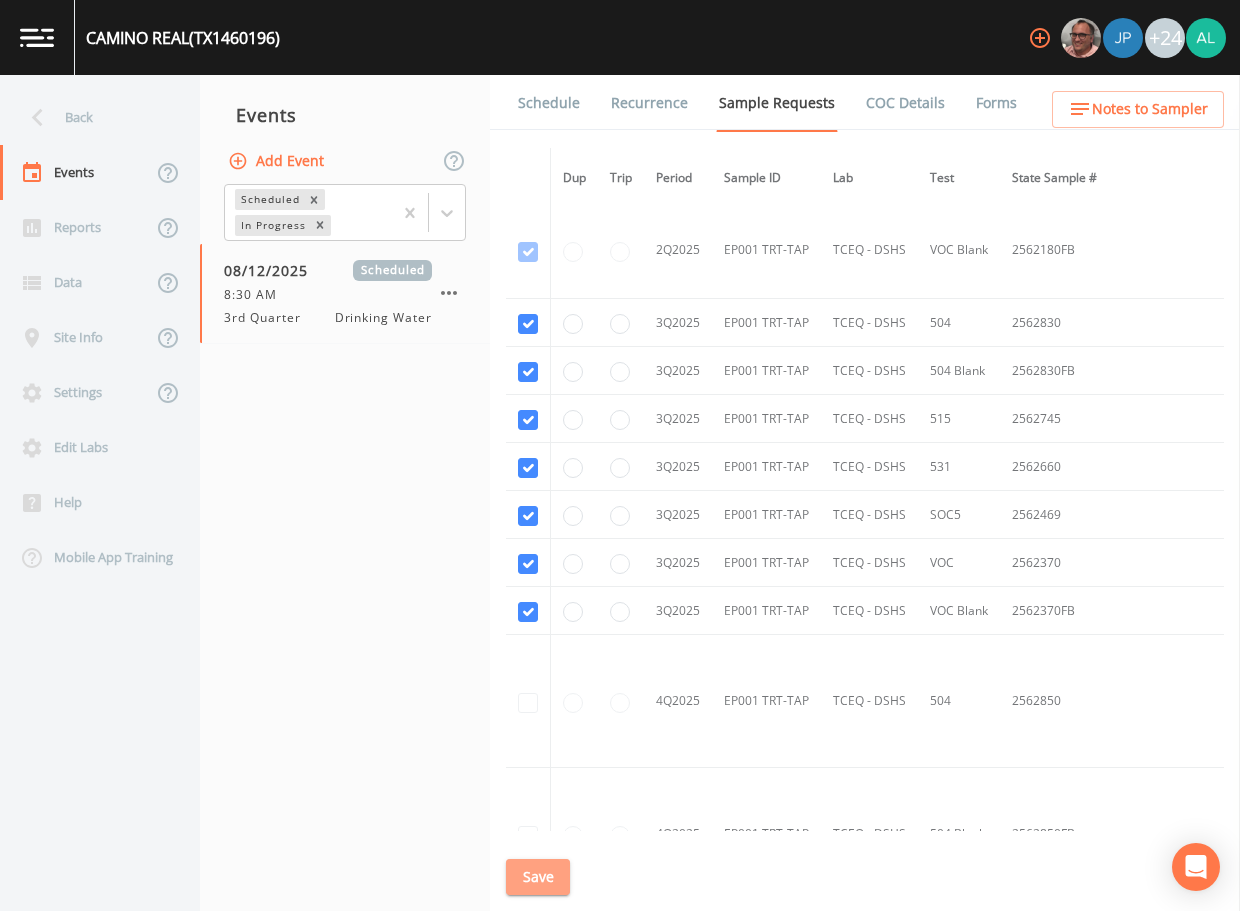 click on "Save" at bounding box center [538, 877] 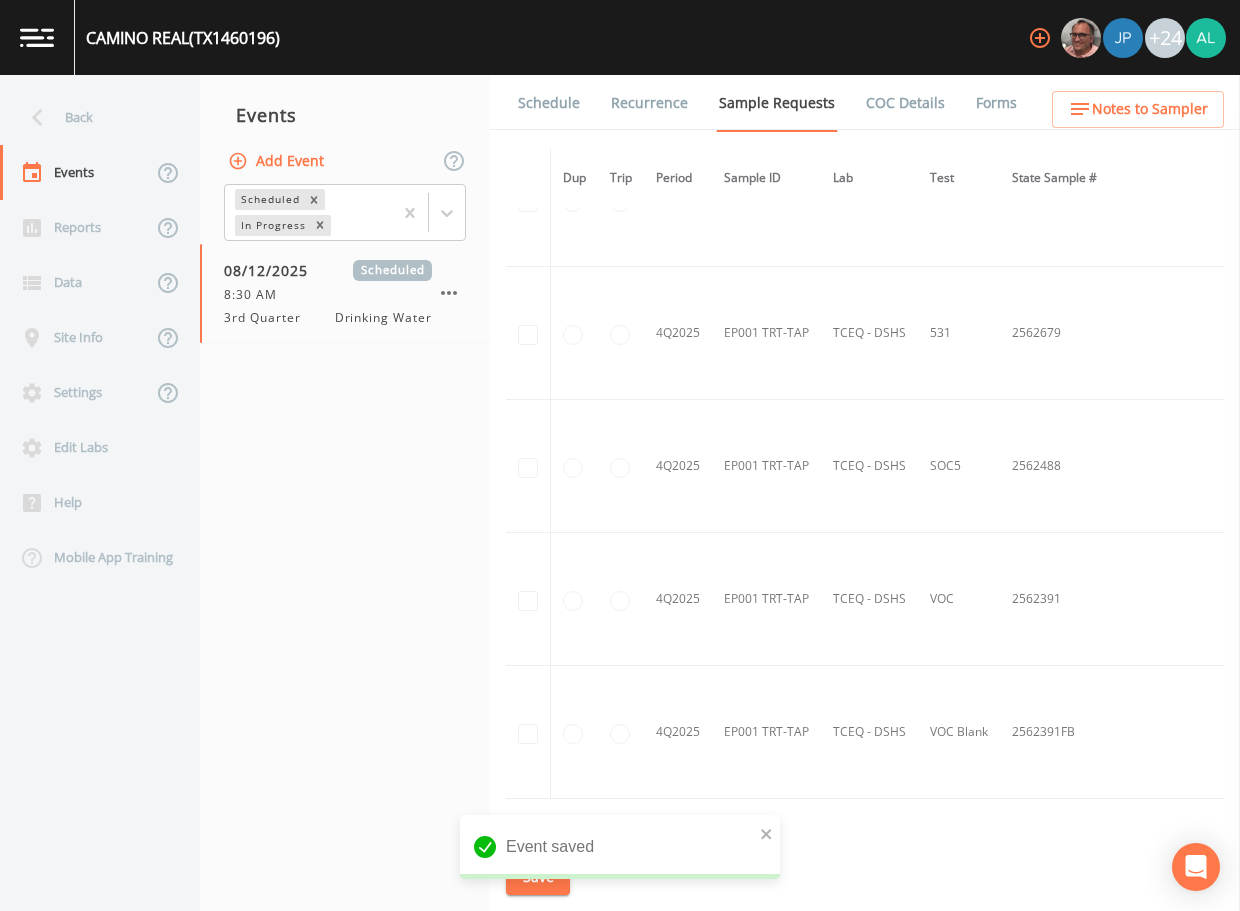 scroll, scrollTop: 3041, scrollLeft: 0, axis: vertical 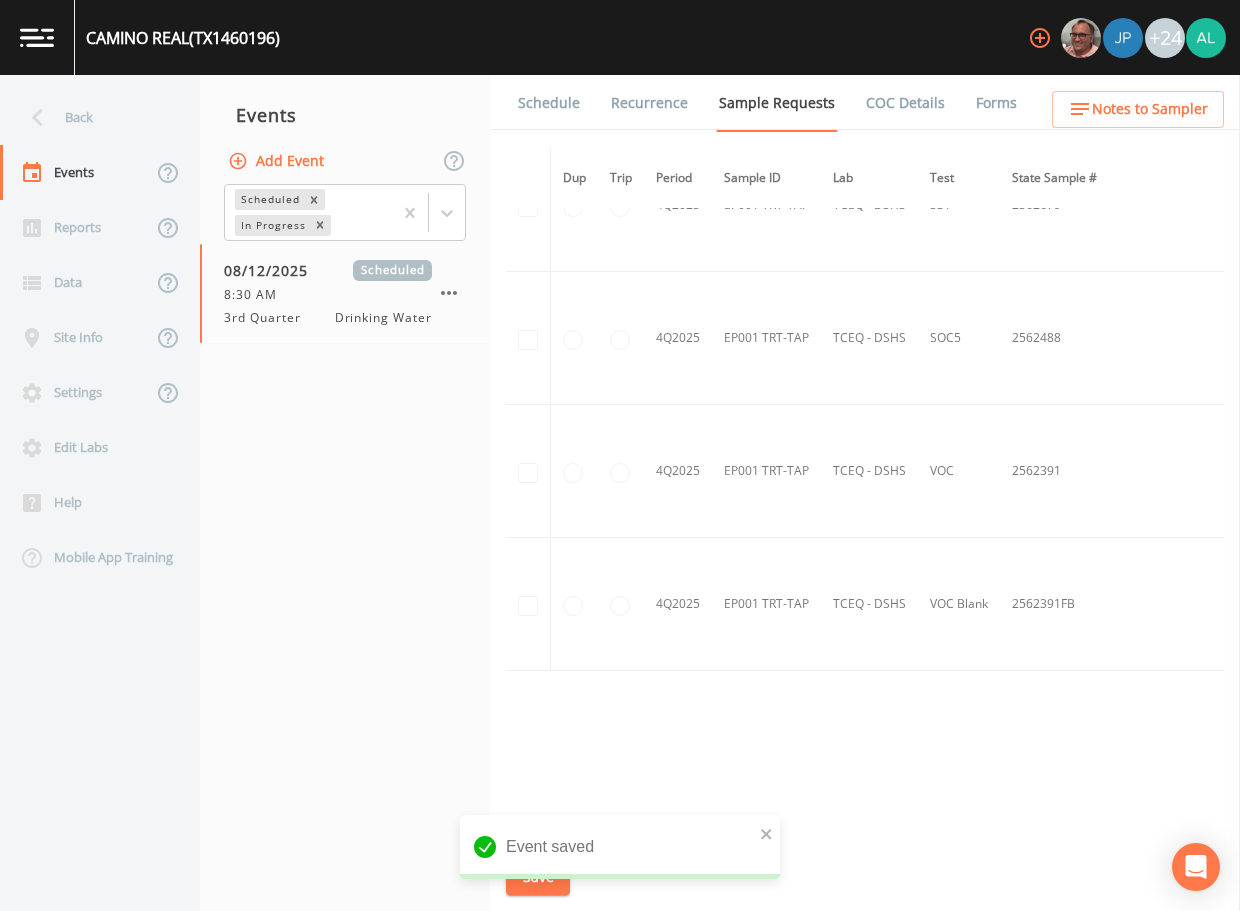 drag, startPoint x: 555, startPoint y: 116, endPoint x: 537, endPoint y: 118, distance: 18.110771 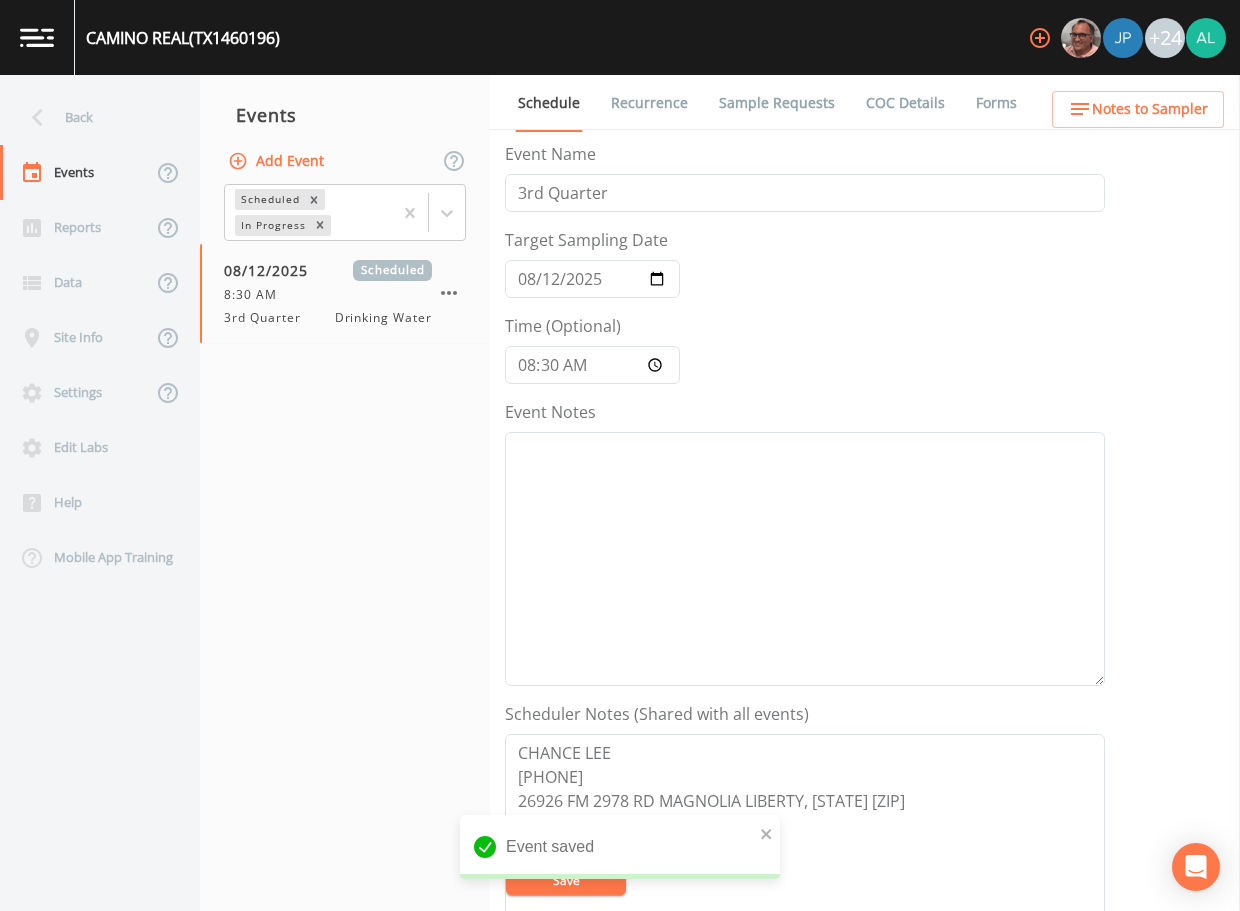 click on "Notes to Sampler" at bounding box center [1150, 109] 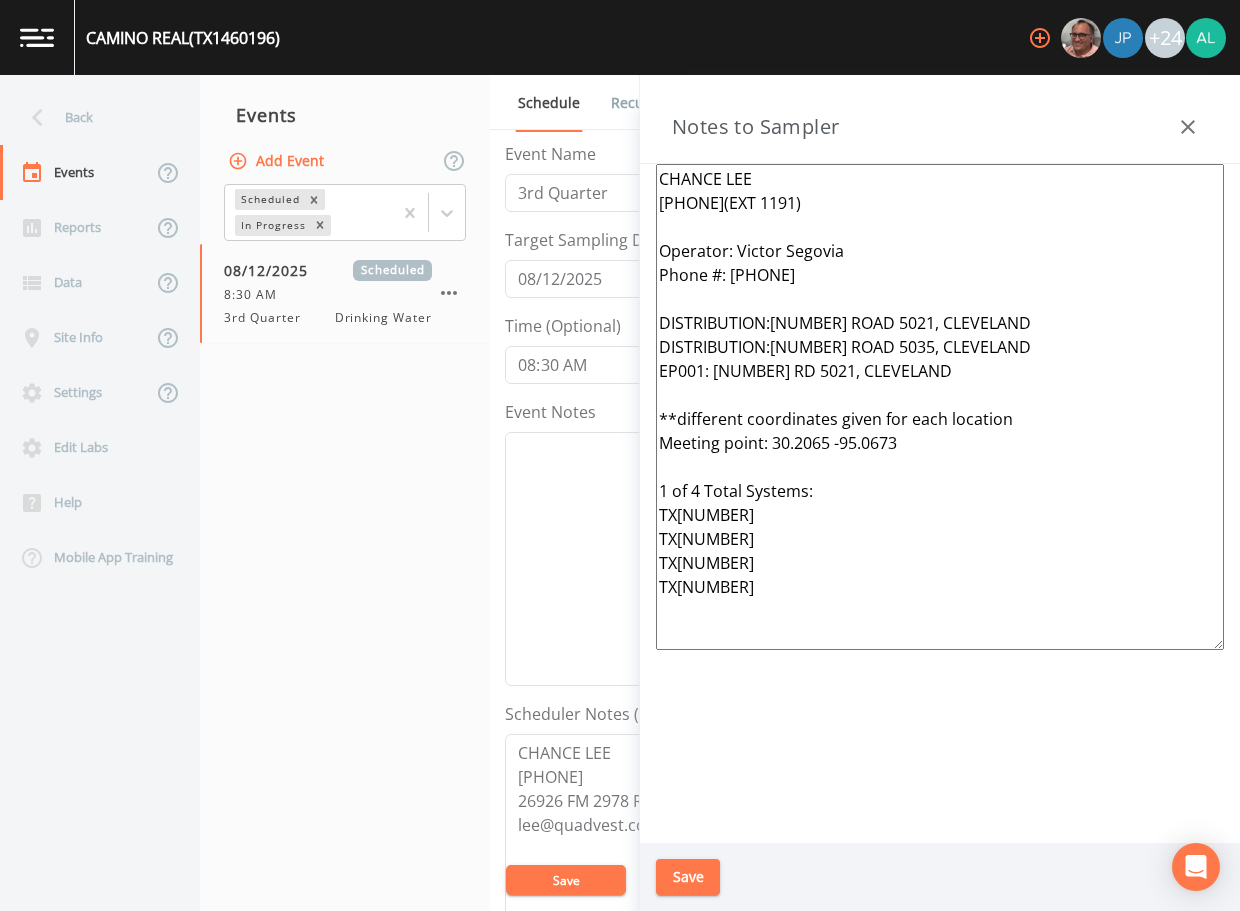 drag, startPoint x: 796, startPoint y: 611, endPoint x: 663, endPoint y: 406, distance: 244.36449 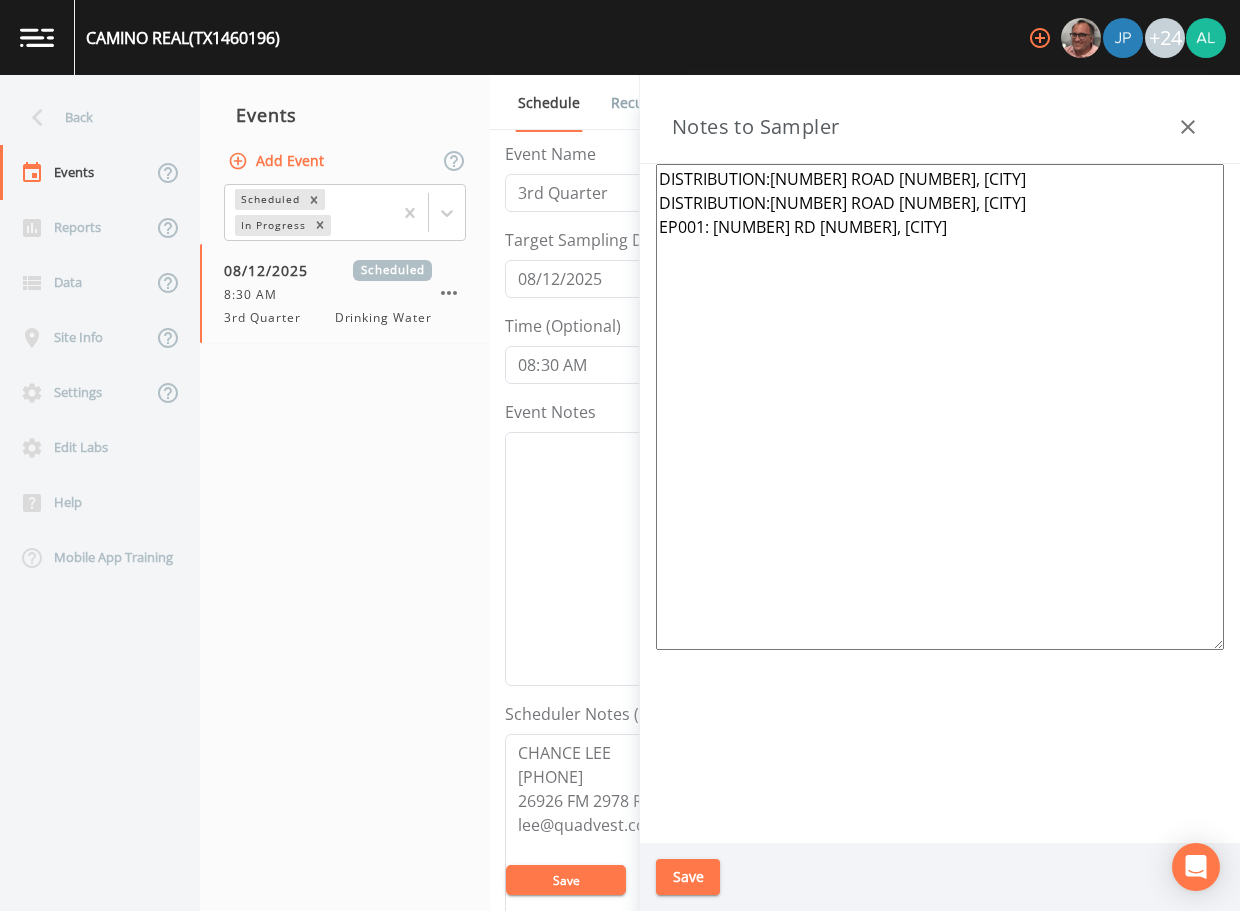 click on "DISTRIBUTION:[NUMBER] ROAD [NUMBER], [CITY]
DISTRIBUTION:[NUMBER] ROAD [NUMBER], [CITY]
EP001: [NUMBER] RD [NUMBER], [CITY]" at bounding box center (940, 407) 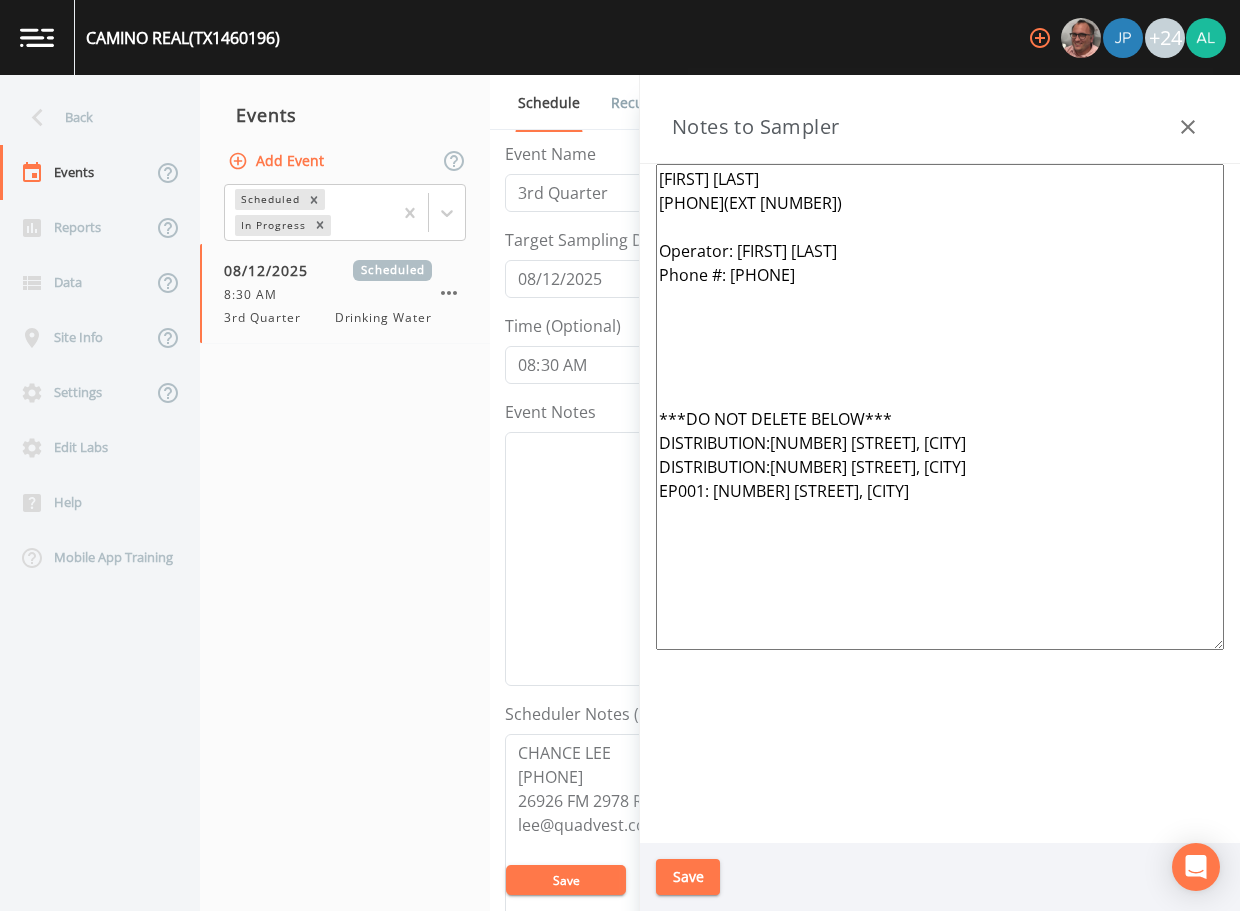 click on "[FIRST] [LAST]
[PHONE](EXT [NUMBER])
Operator: [FIRST] [LAST]
Phone #: [PHONE]
***DO NOT DELETE BELOW***
DISTRIBUTION:[NUMBER] [STREET], [CITY]
DISTRIBUTION:[NUMBER] [STREET], [CITY]
EP001: [NUMBER] [STREET], [CITY]" at bounding box center [940, 407] 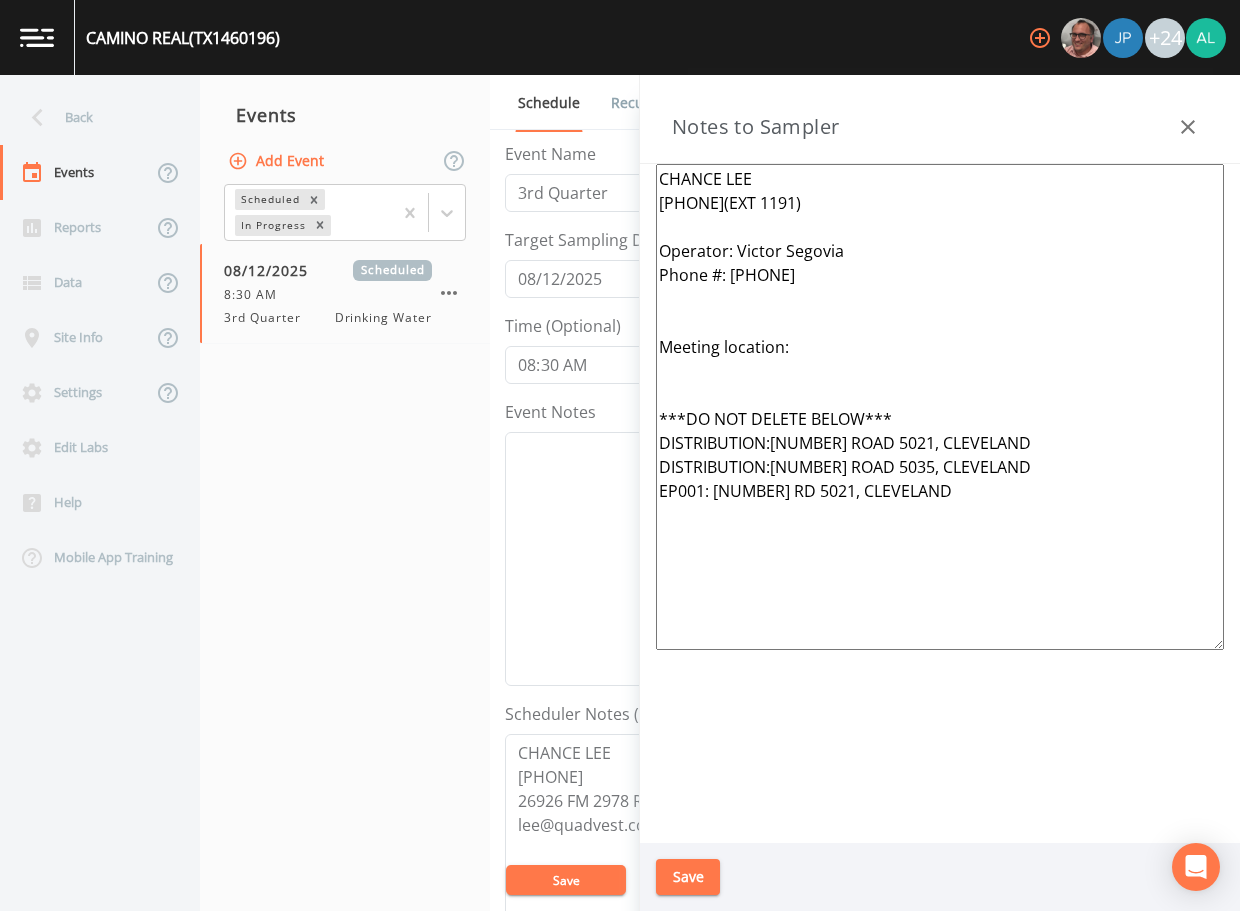 type on "CHANCE LEE
[PHONE](EXT 1191)
Operator: Victor Segovia
Phone #: [PHONE]
Meeting location:
***DO NOT DELETE BELOW***
DISTRIBUTION:[NUMBER] ROAD 5021, CLEVELAND
DISTRIBUTION:[NUMBER] ROAD 5035, CLEVELAND
EP001: [NUMBER] RD 5021, CLEVELAND" 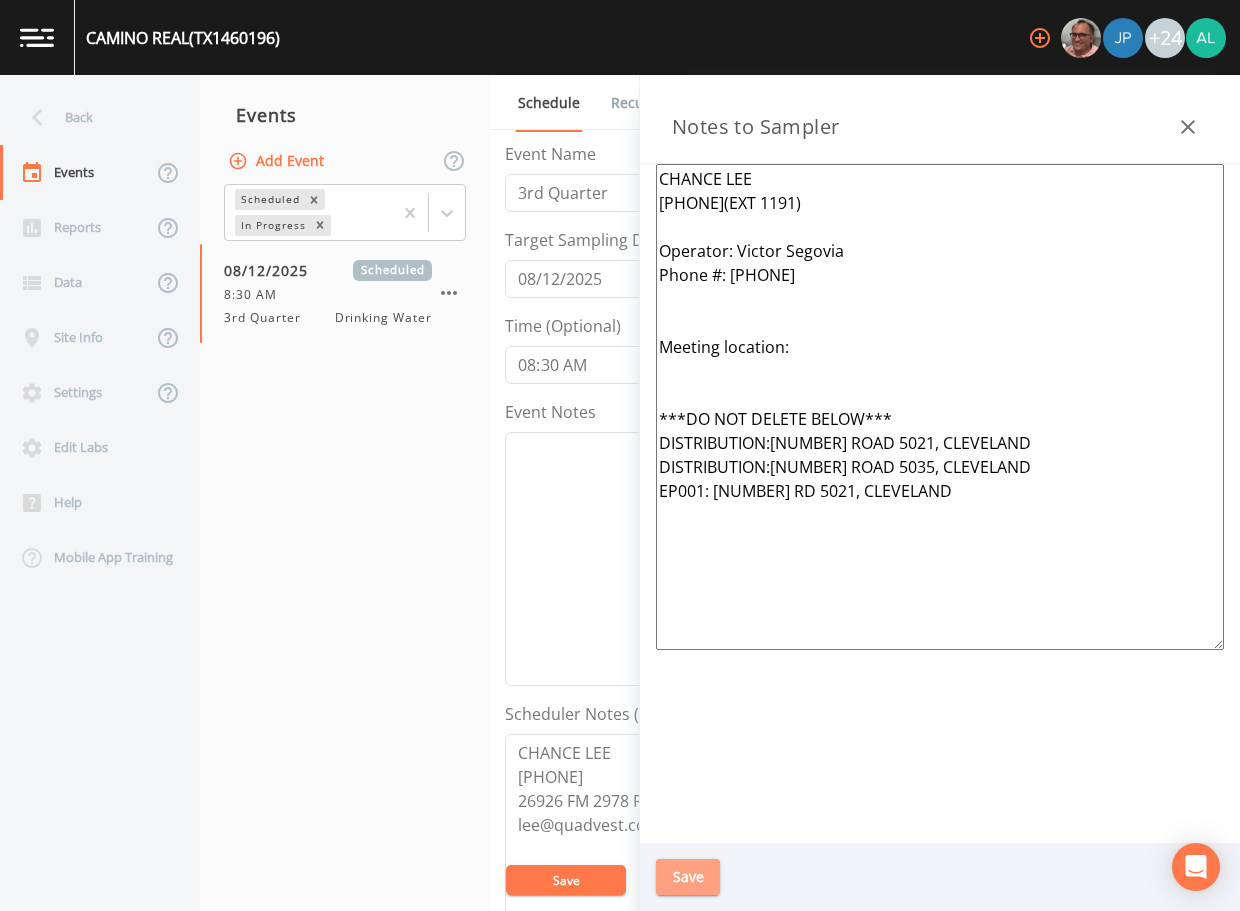 click on "Save" at bounding box center [688, 877] 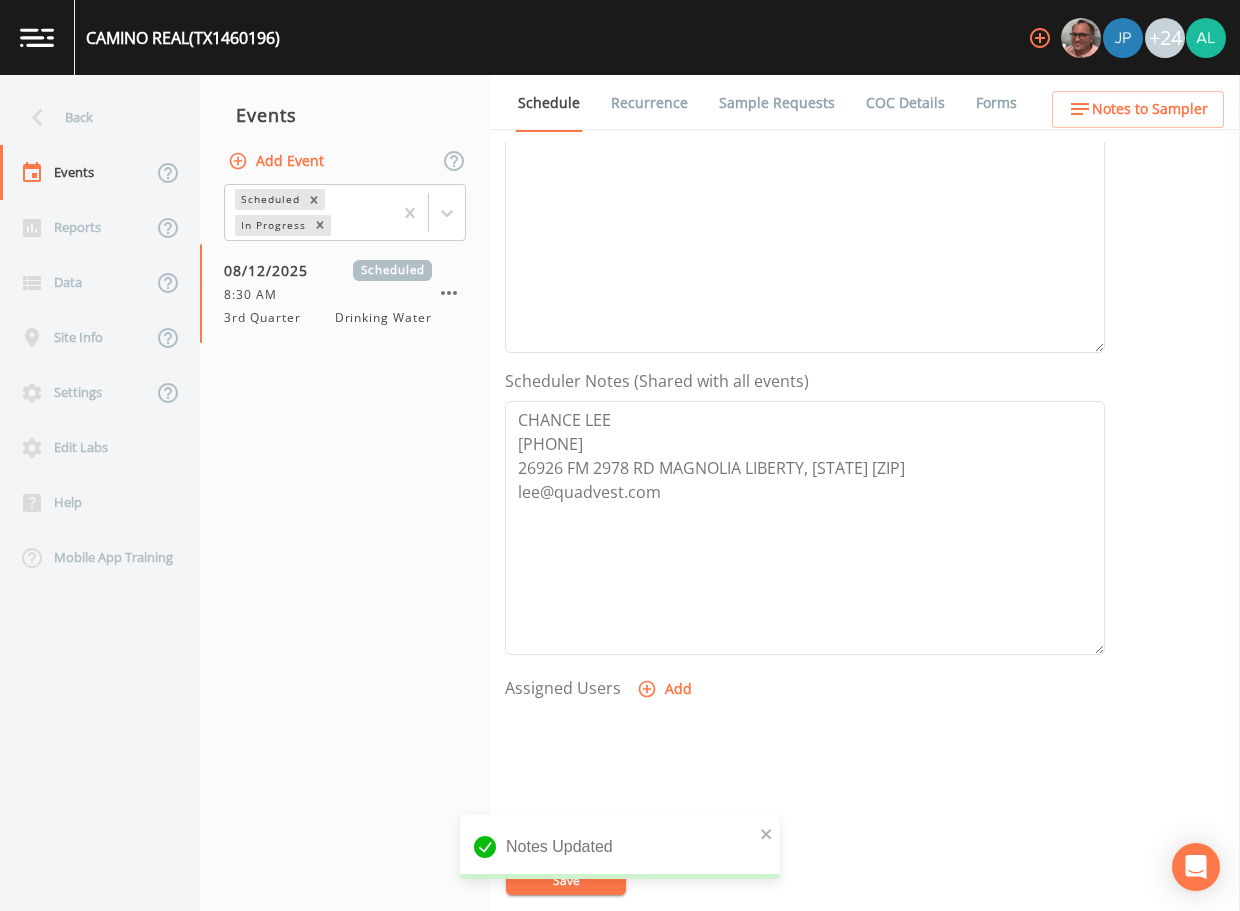 scroll, scrollTop: 500, scrollLeft: 0, axis: vertical 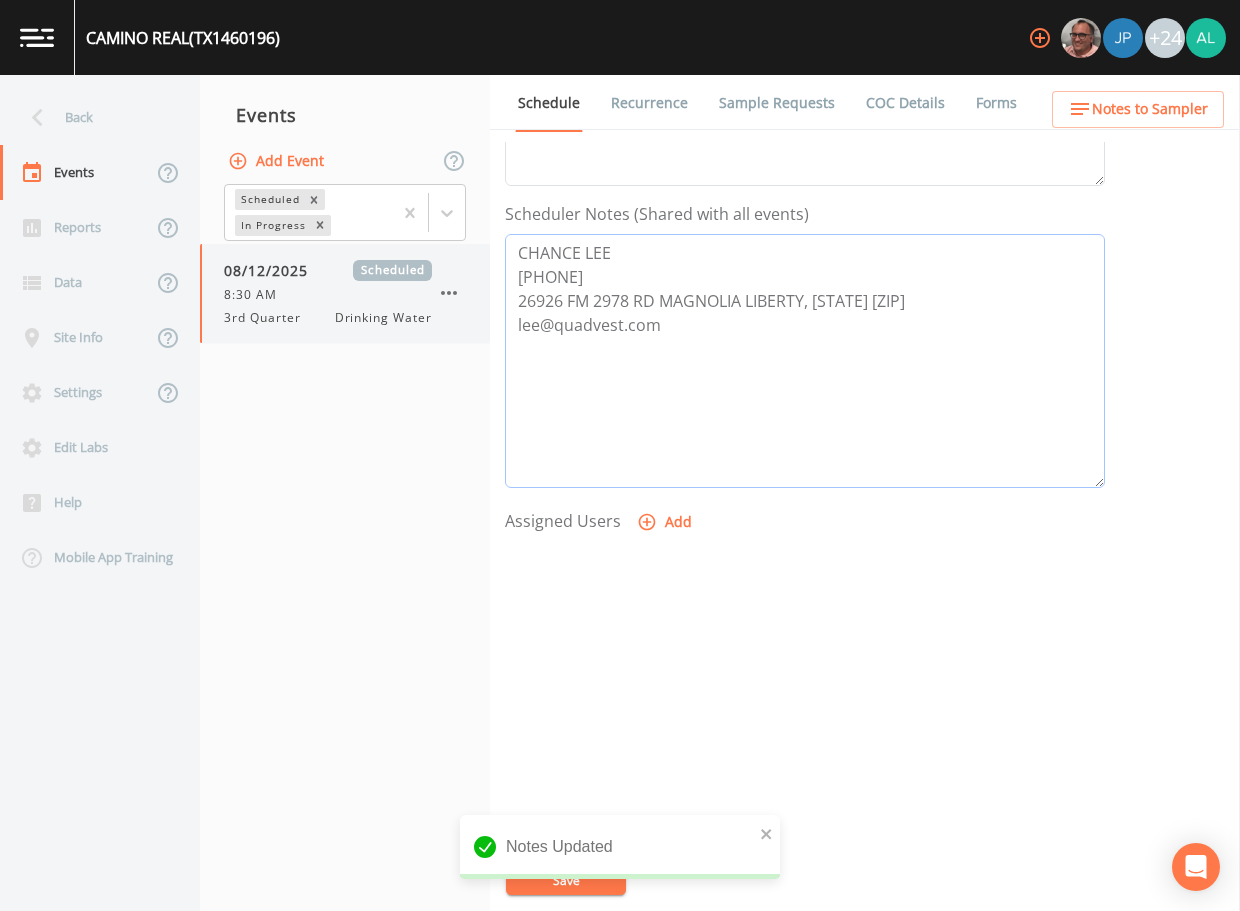 drag, startPoint x: 687, startPoint y: 323, endPoint x: 442, endPoint y: 323, distance: 245 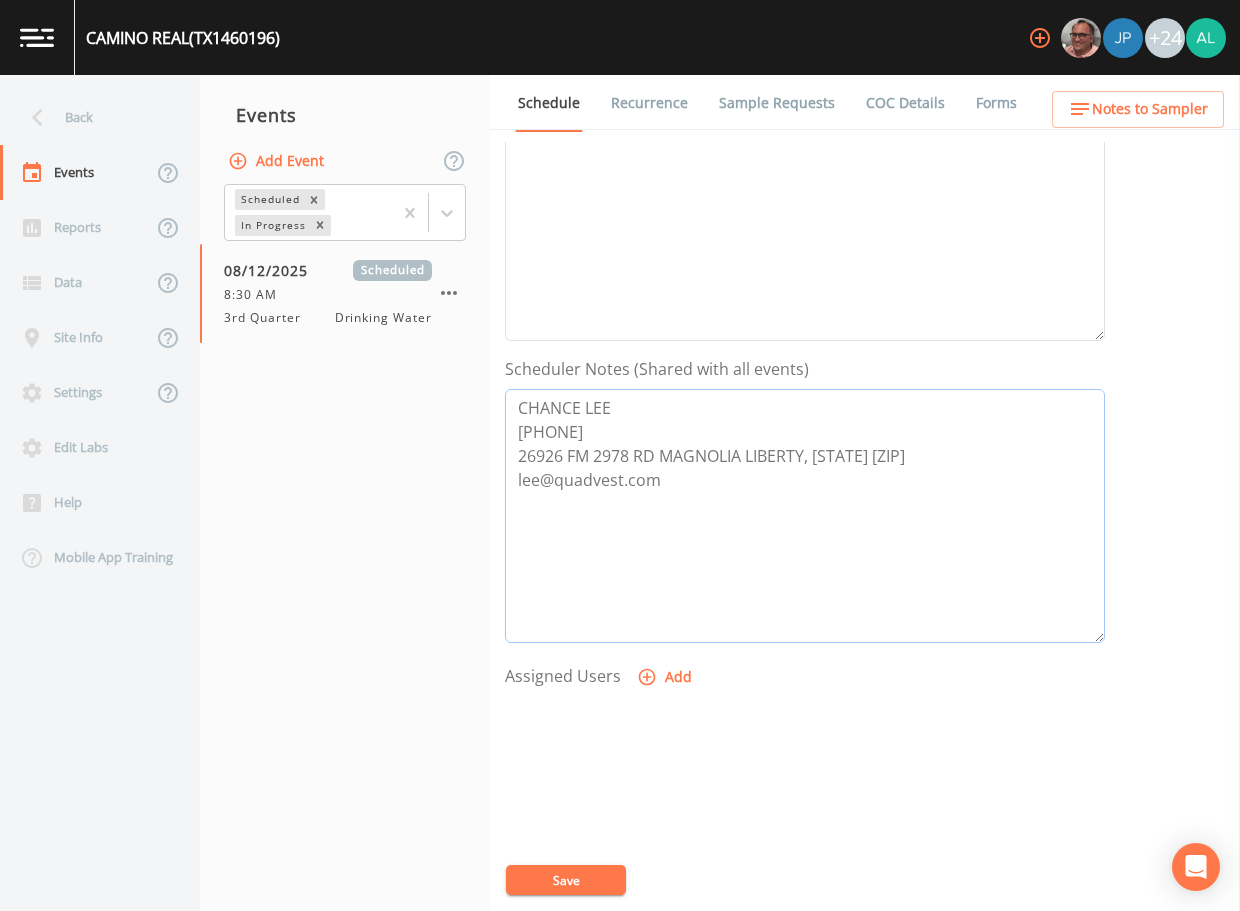 scroll, scrollTop: 0, scrollLeft: 0, axis: both 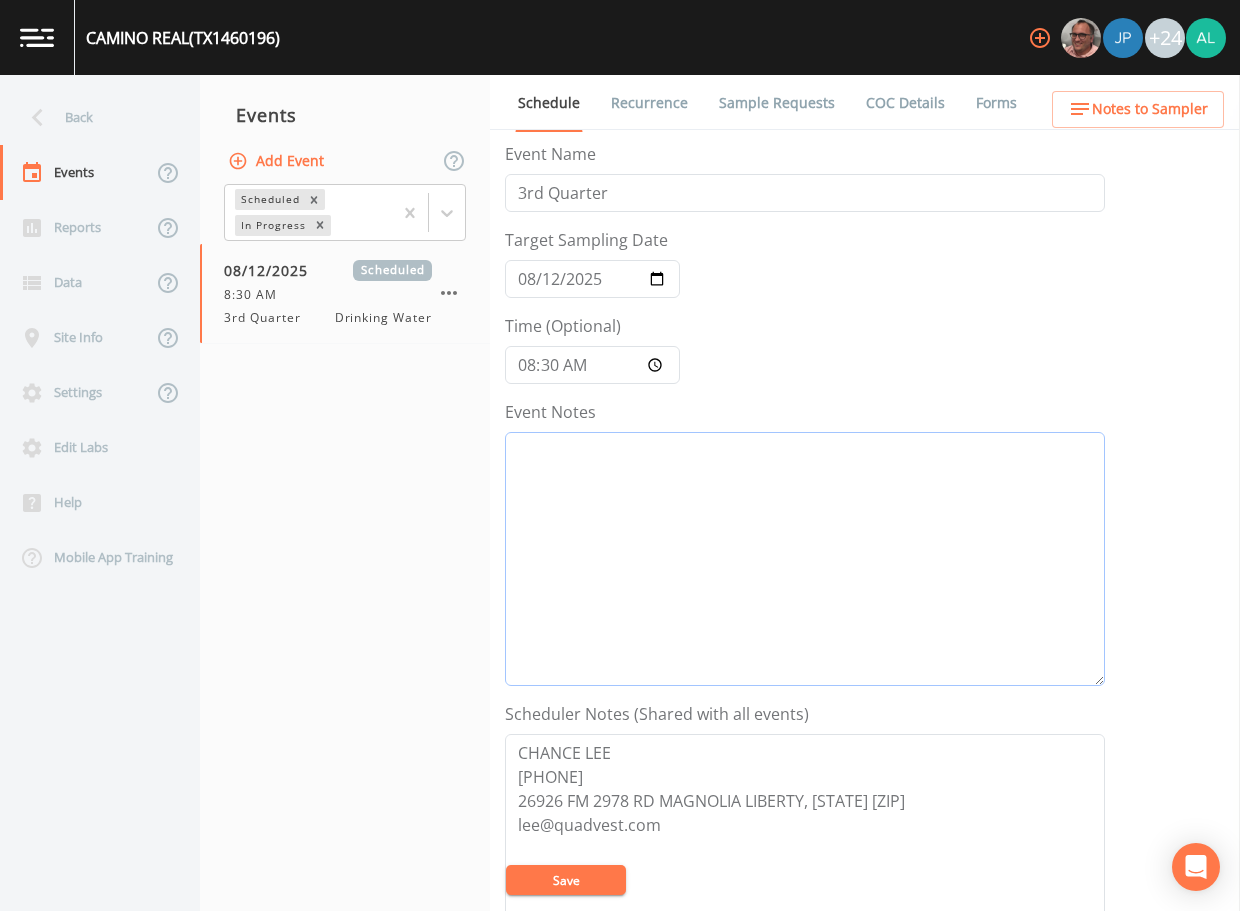 click on "Event Notes" at bounding box center [805, 559] 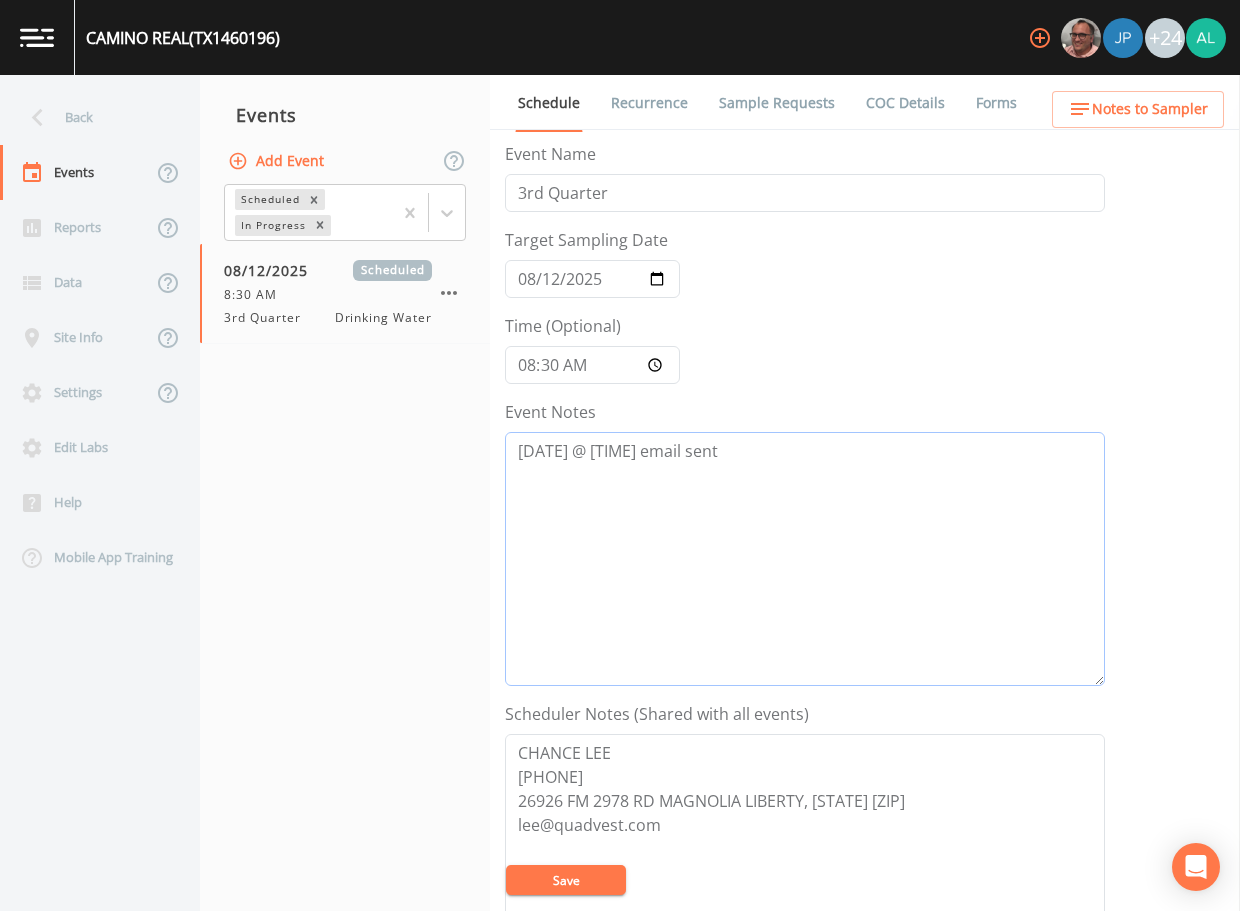 type on "[DATE] @ [TIME] email sent" 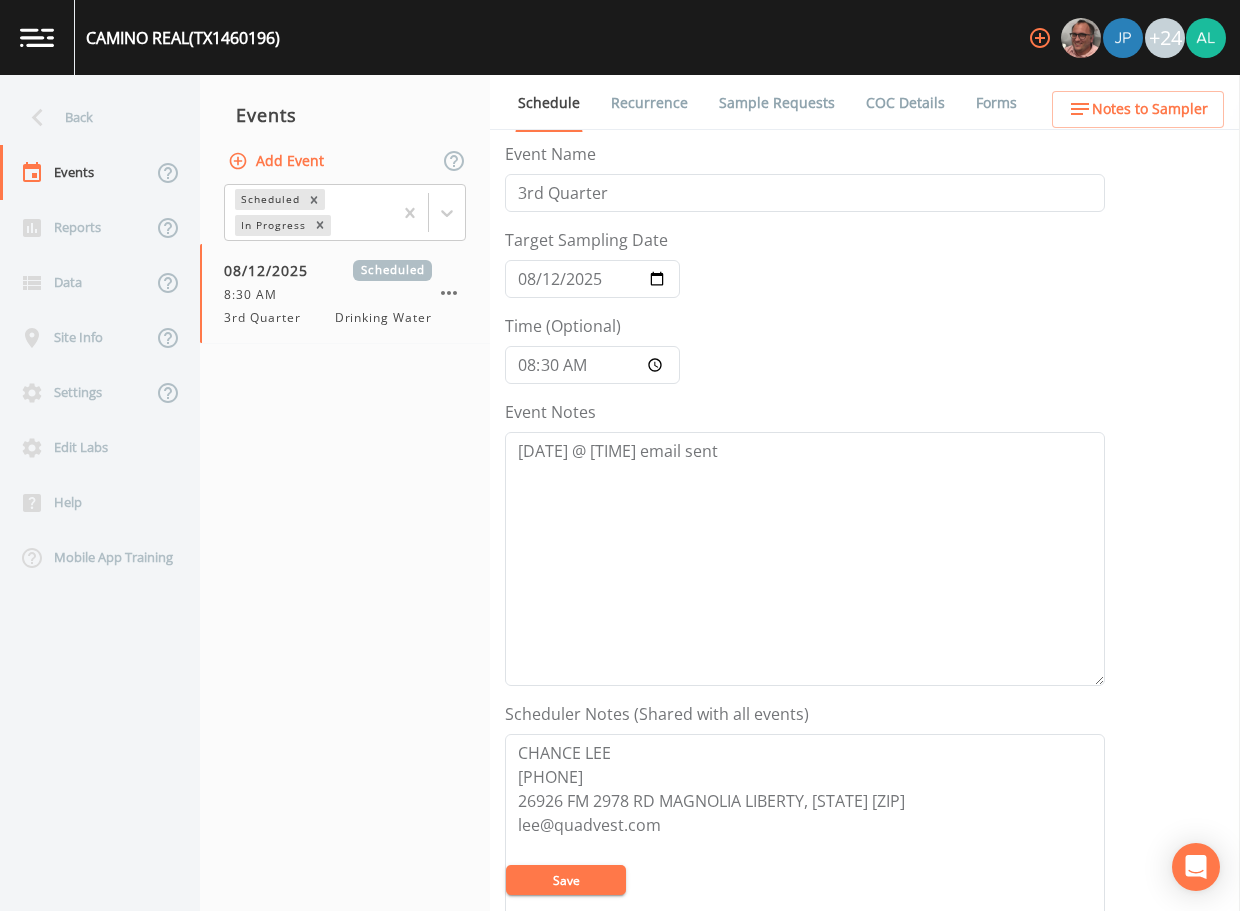 click on "Save" at bounding box center [566, 880] 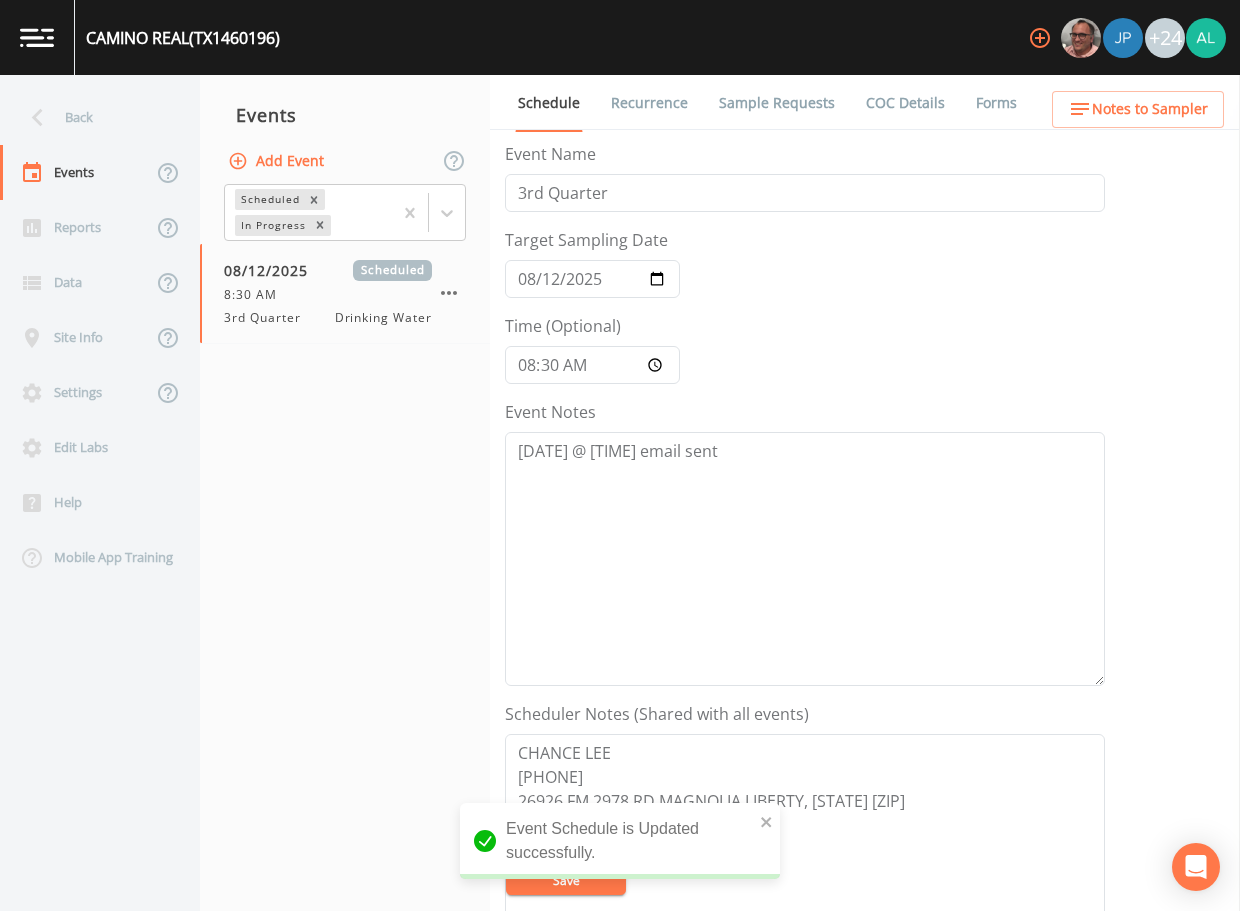 click on "Events Add Event Scheduled In Progress [MM]/[DD]/[YYYY] Scheduled [TIME] [AM/PM] [ORDINAL] Quarter Drinking Water" at bounding box center [345, 493] 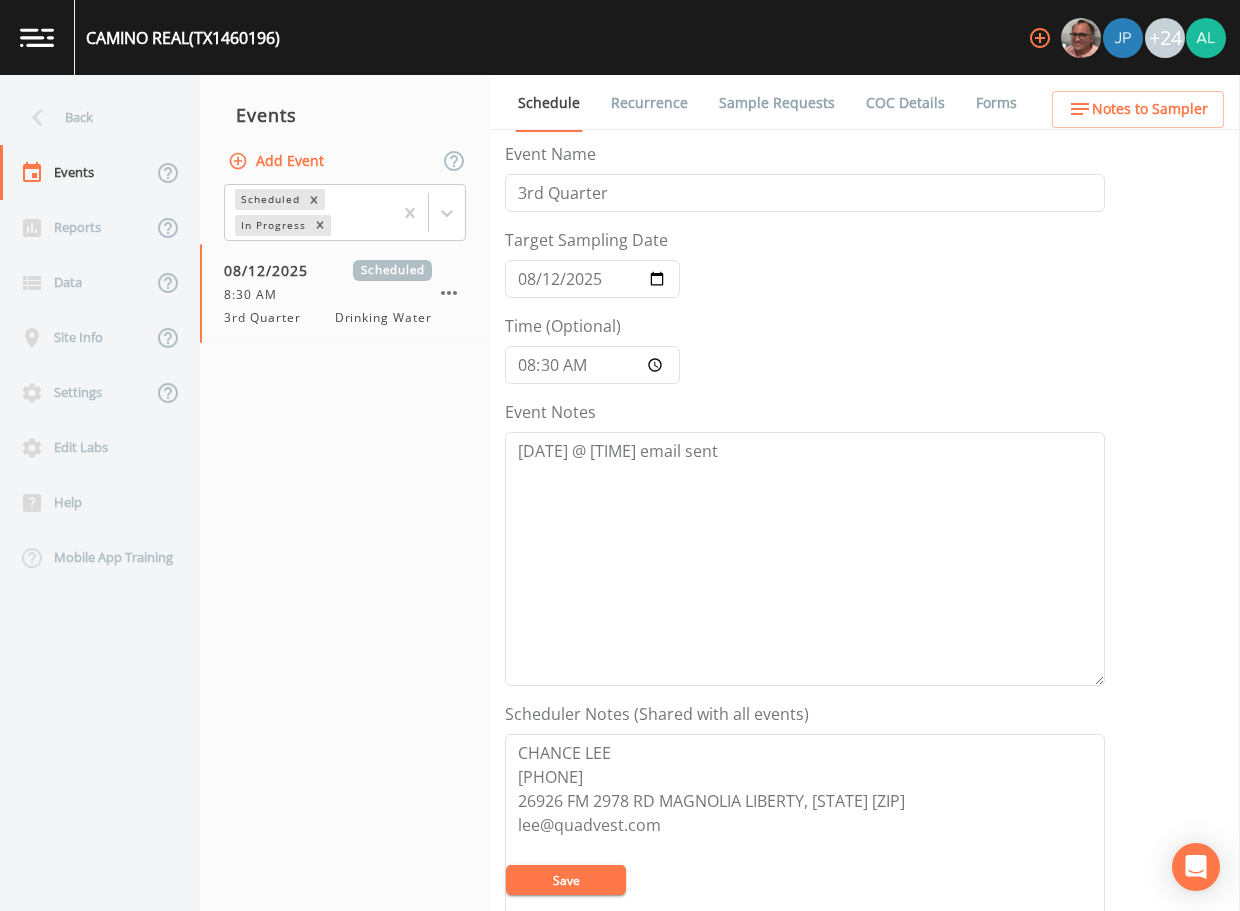 click on "Save" at bounding box center (566, 880) 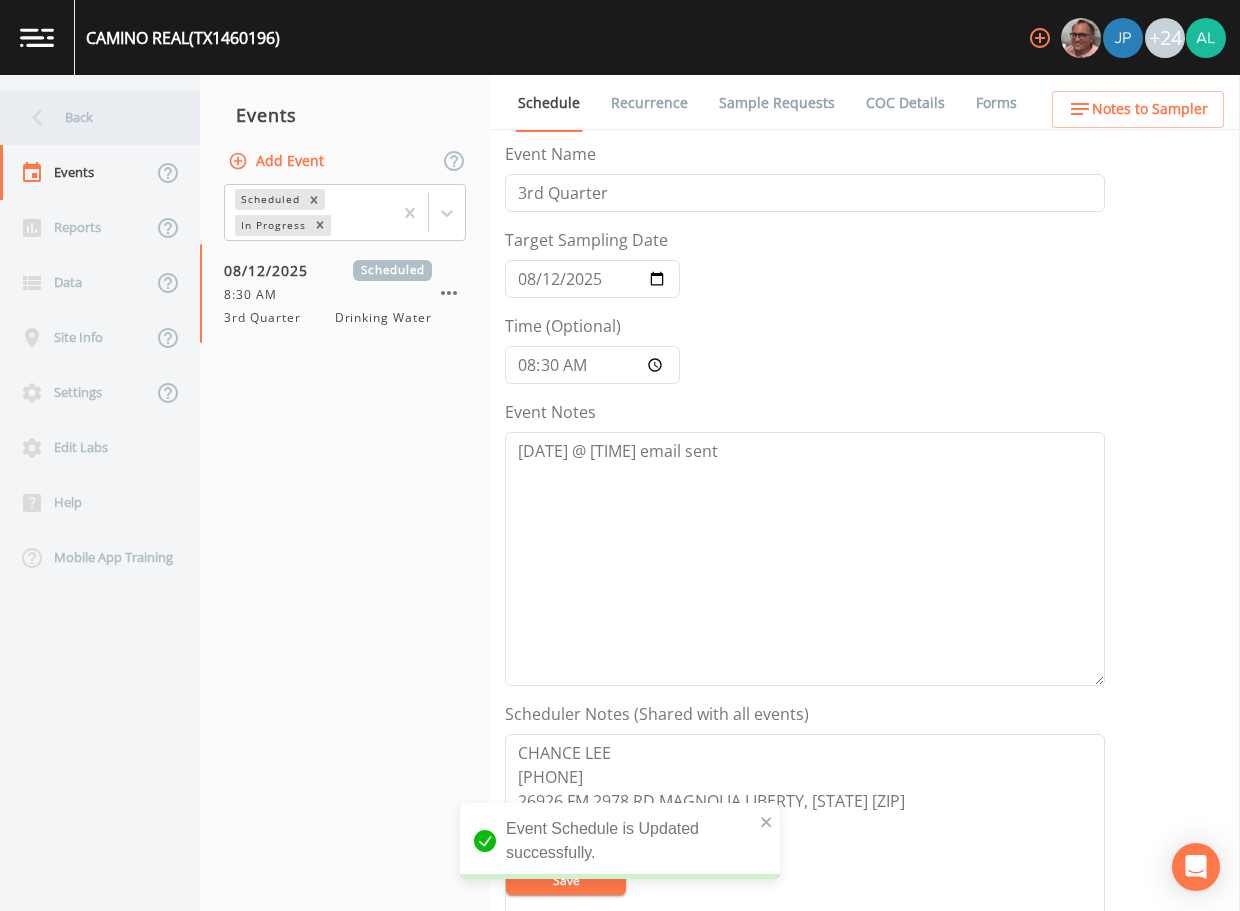 click on "Back" at bounding box center (90, 117) 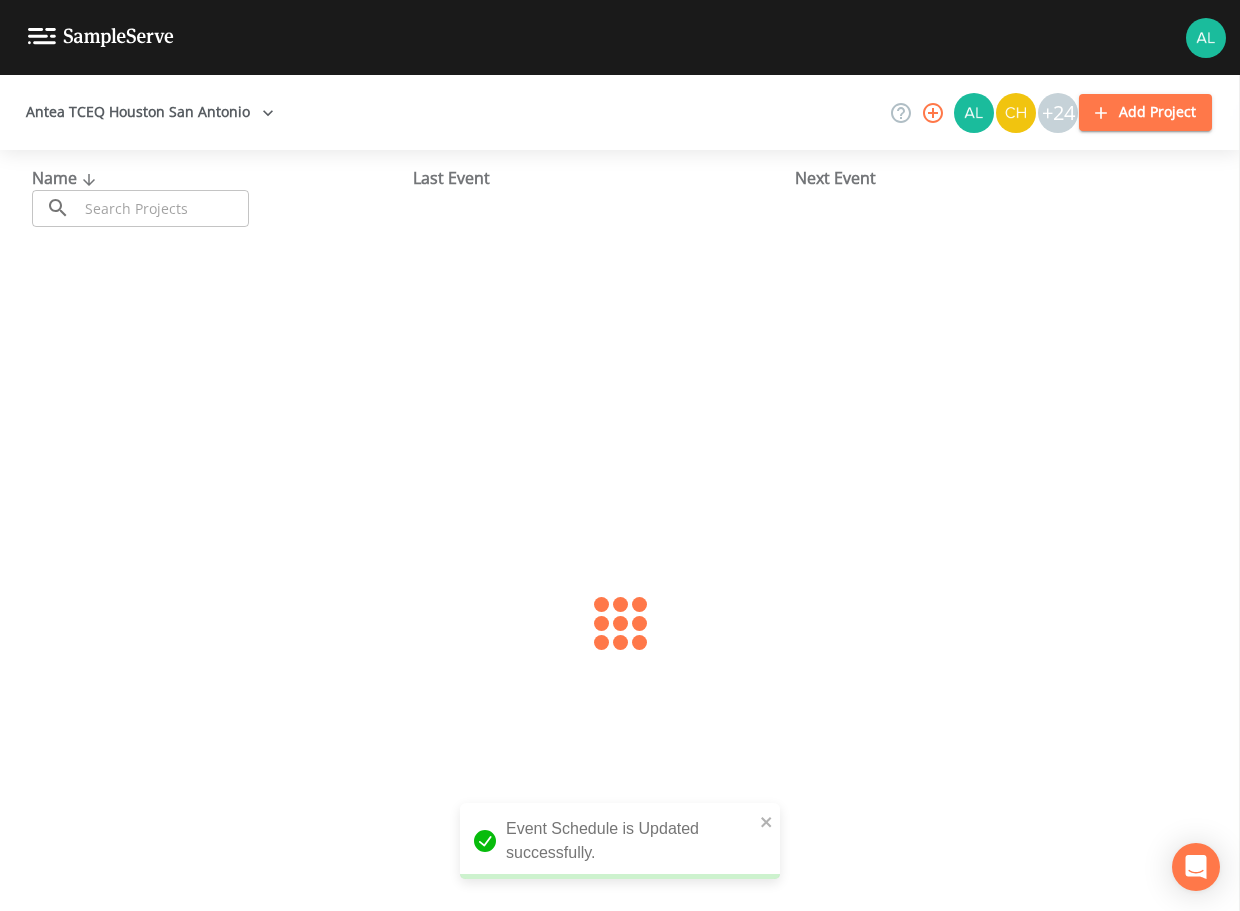 click at bounding box center (163, 208) 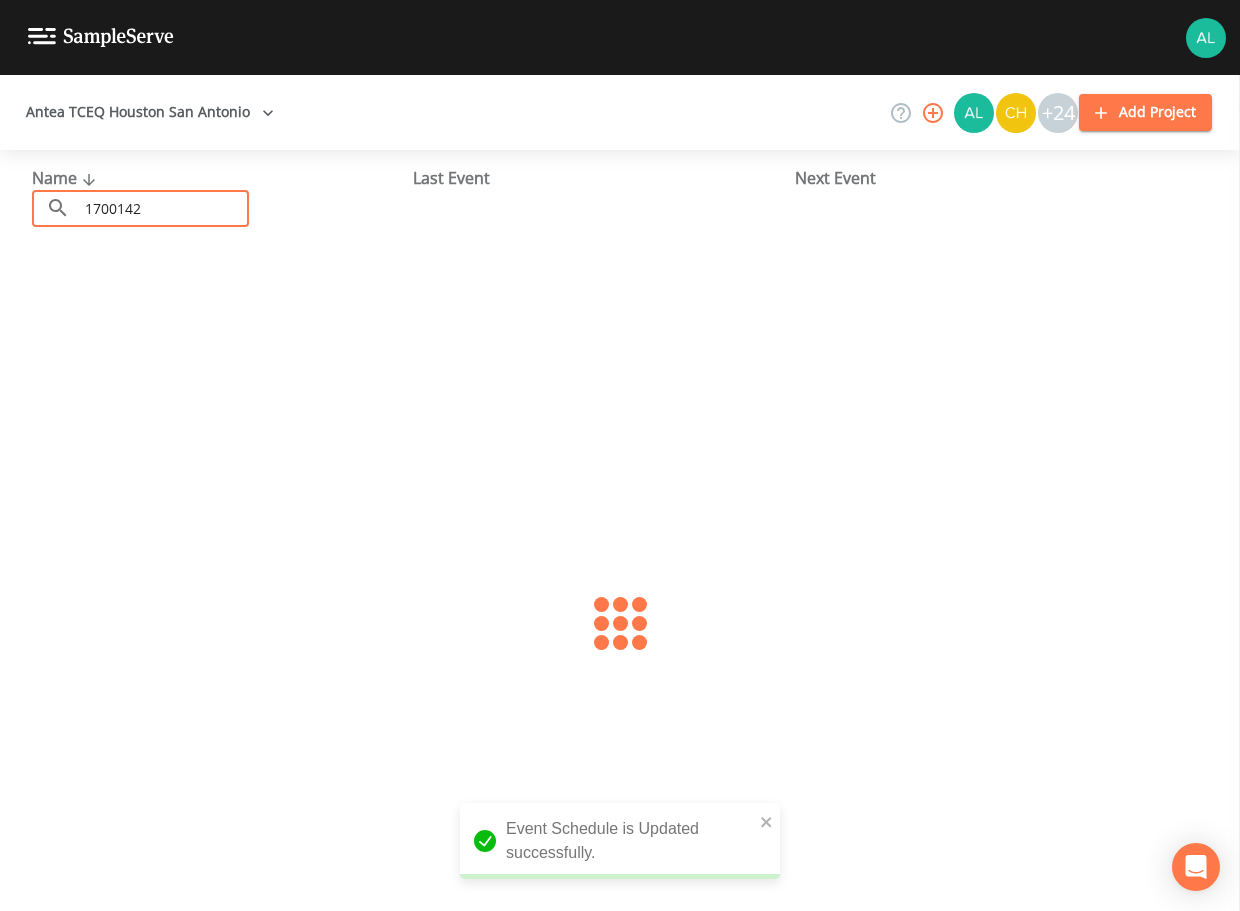 type on "1700142" 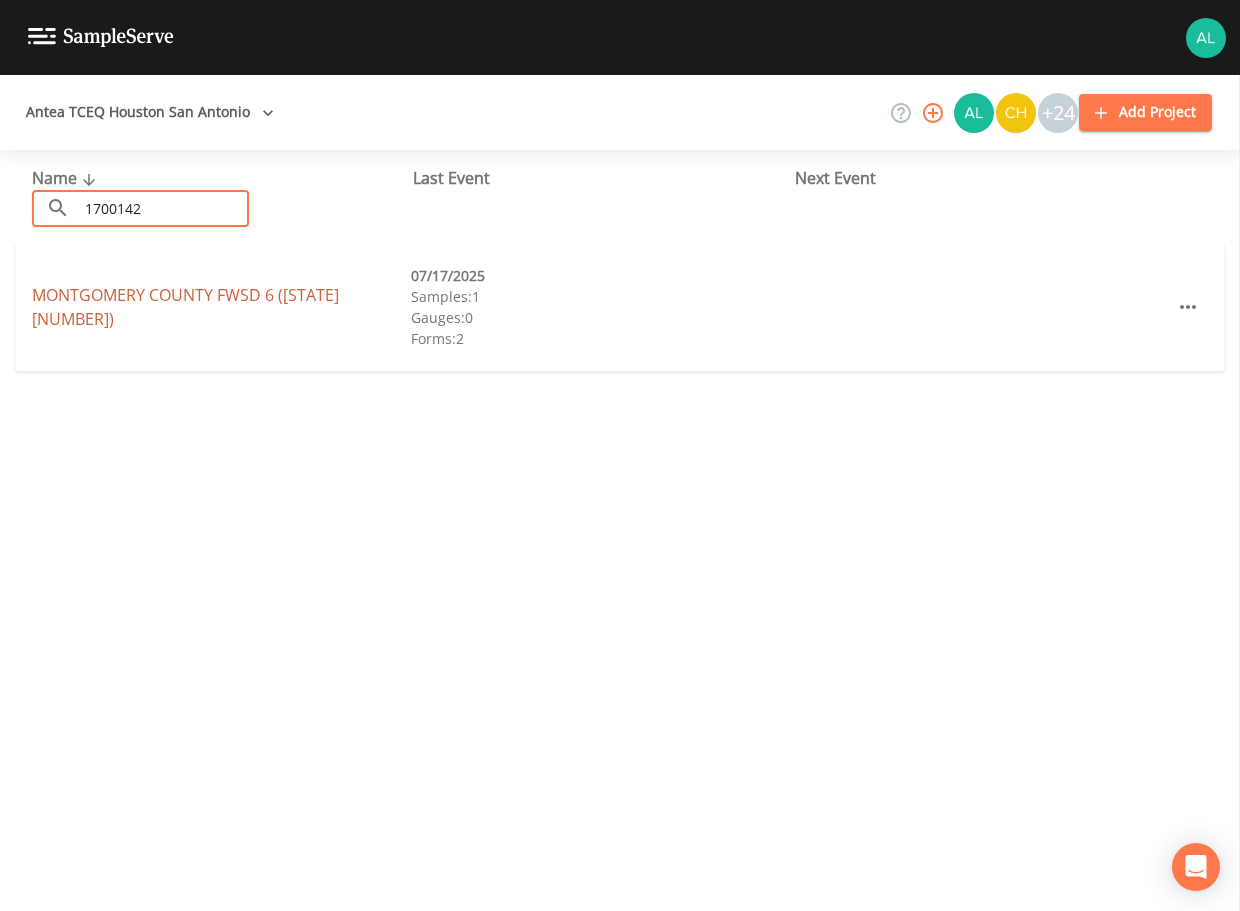 click on "MONTGOMERY COUNTY FWSD 6 (TX1700142)" at bounding box center [185, 307] 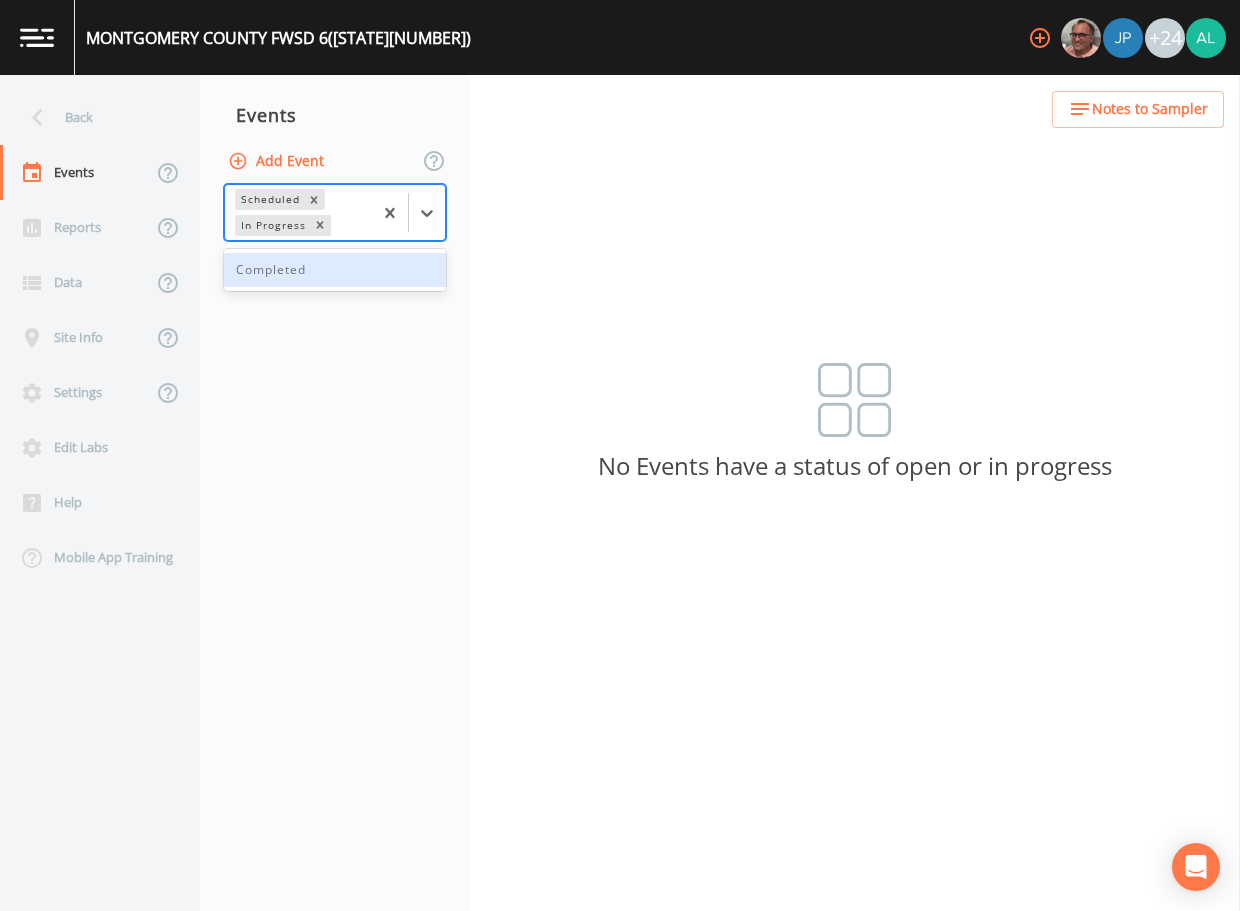 drag, startPoint x: 426, startPoint y: 194, endPoint x: 359, endPoint y: 247, distance: 85.42833 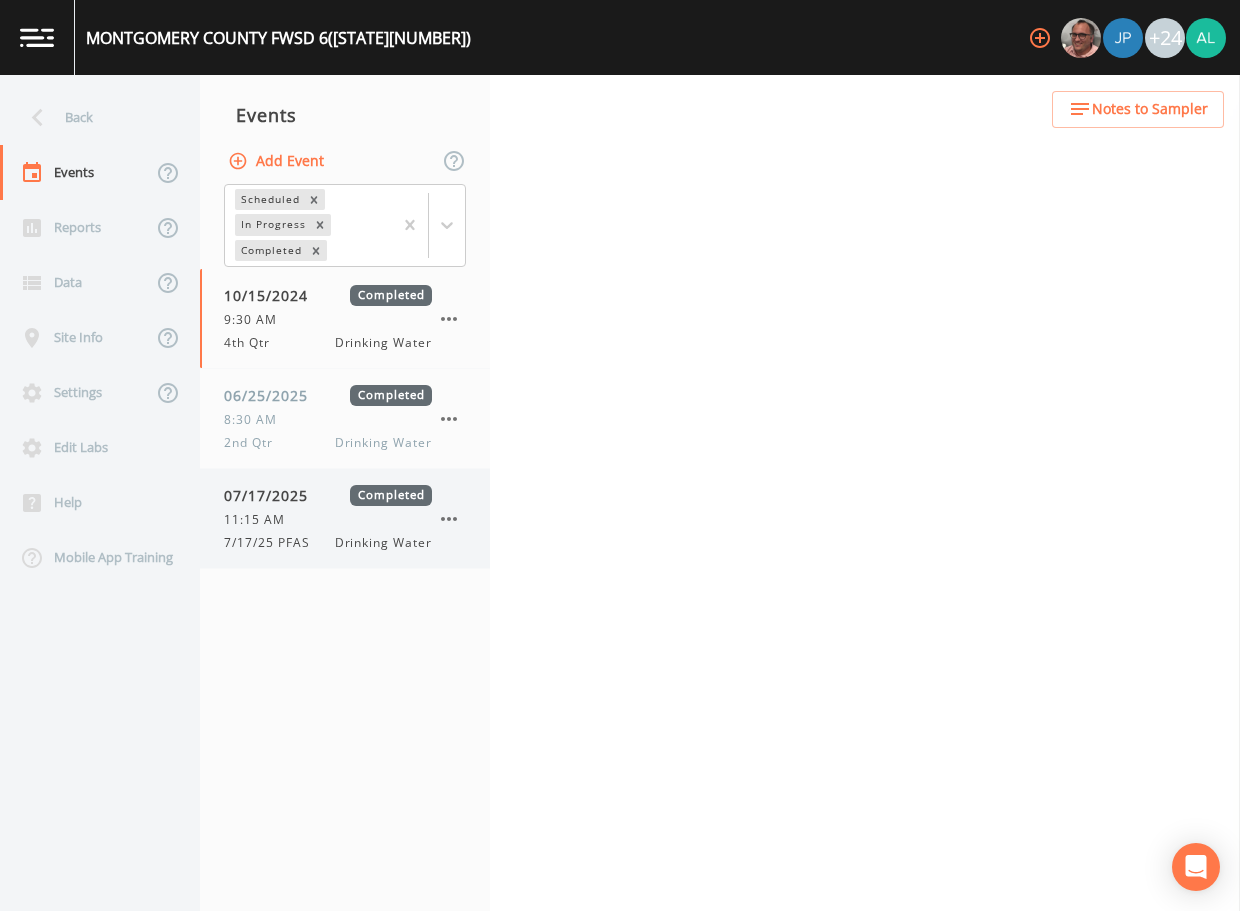 click on "11:15 AM" at bounding box center [260, 520] 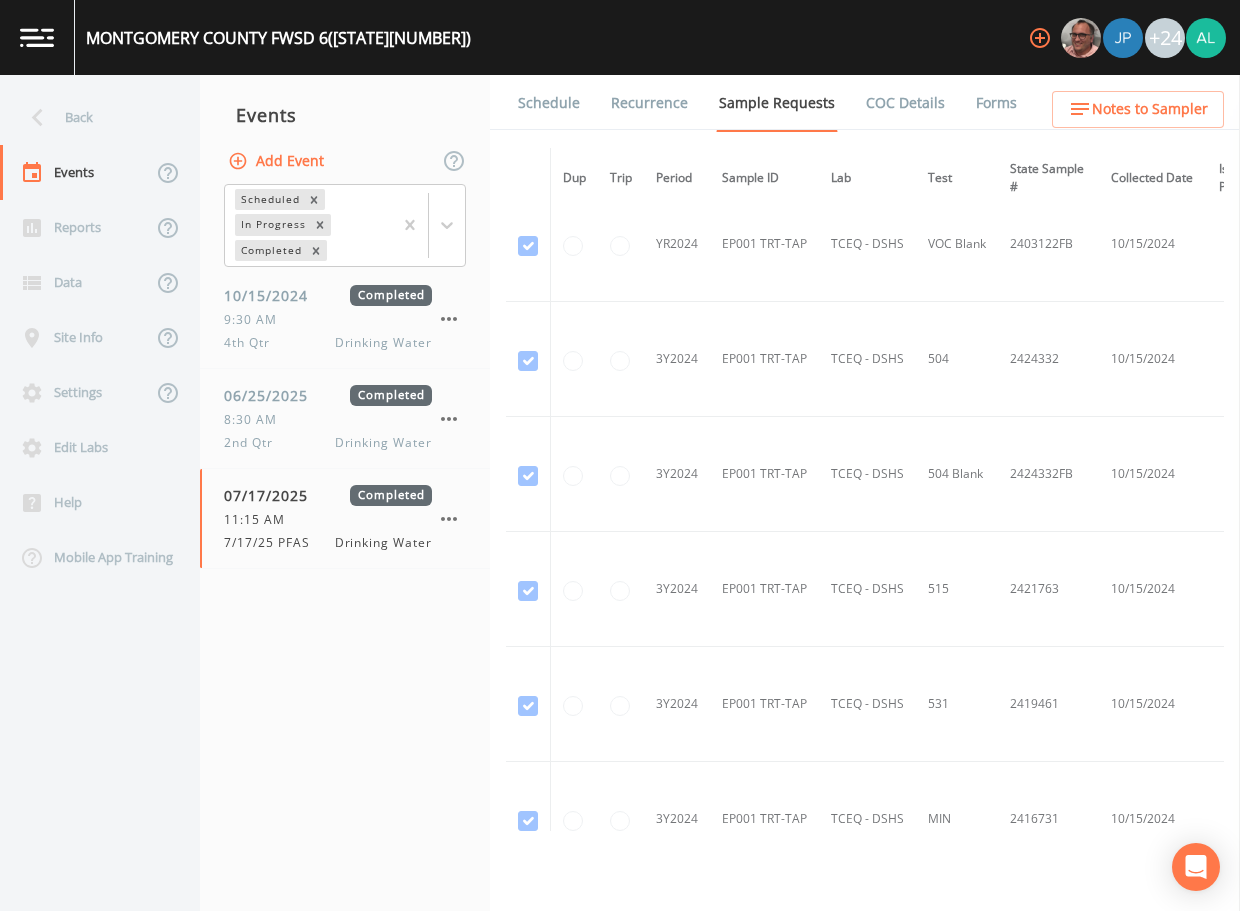 scroll, scrollTop: 0, scrollLeft: 0, axis: both 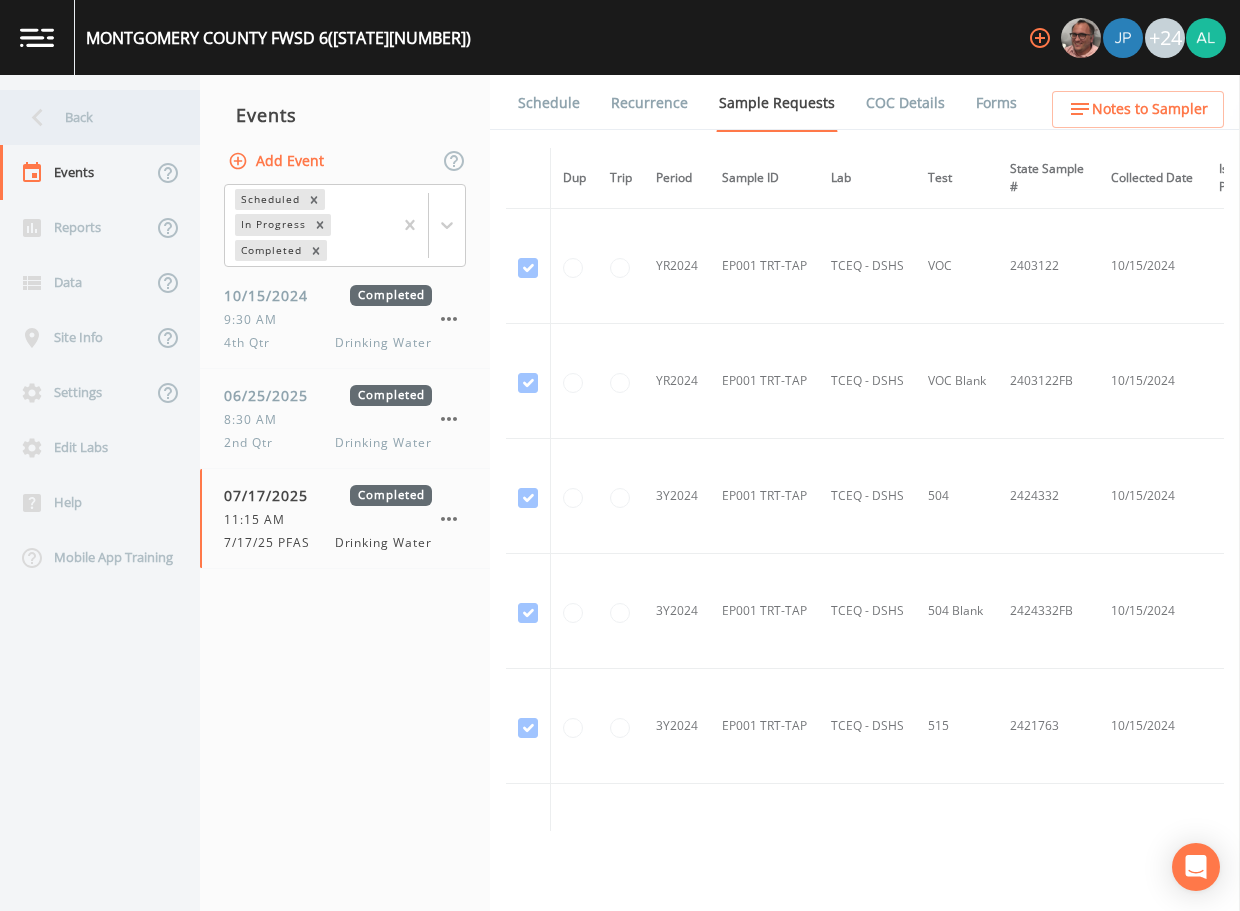click on "Back" at bounding box center [90, 117] 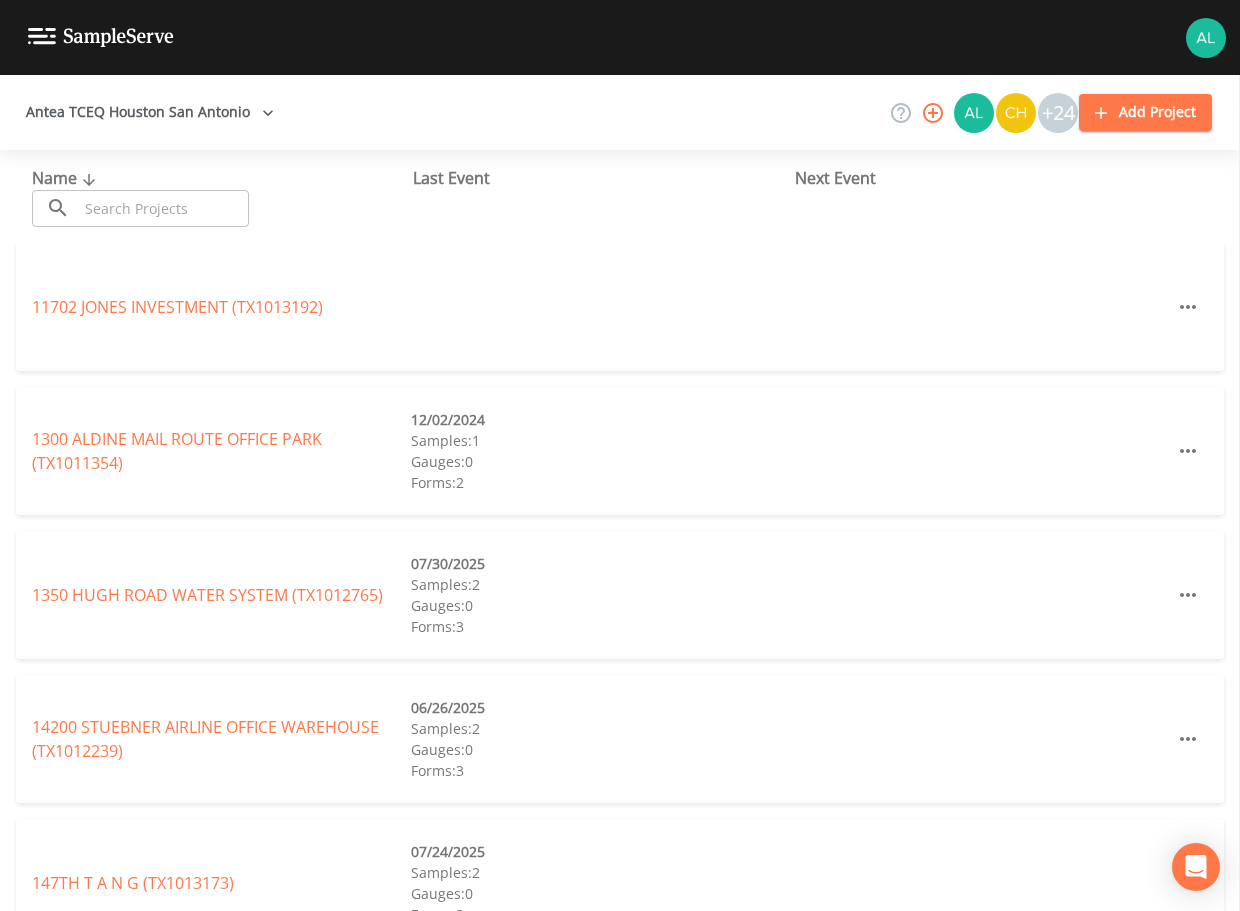 drag, startPoint x: 125, startPoint y: 208, endPoint x: 122, endPoint y: 195, distance: 13.341664 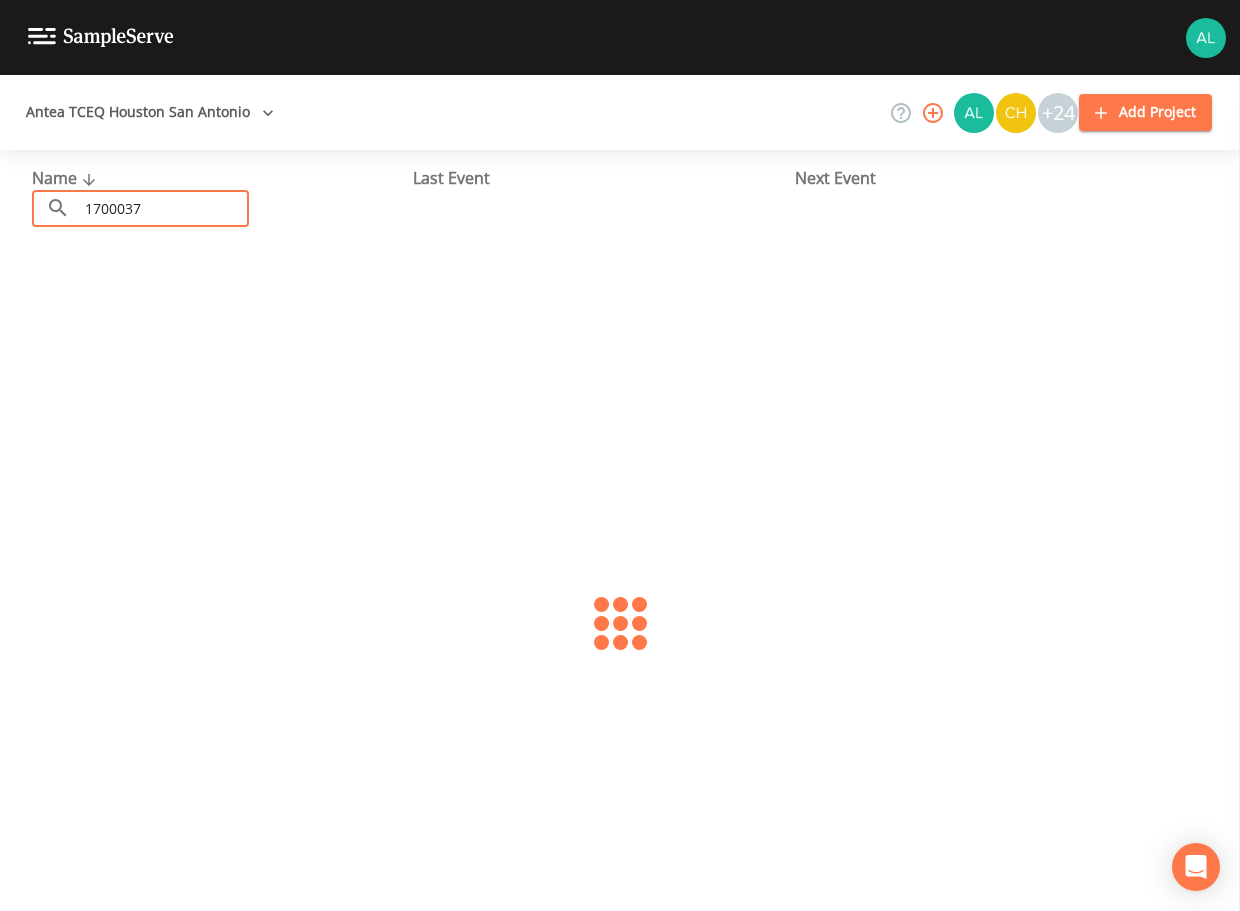 type on "1700037" 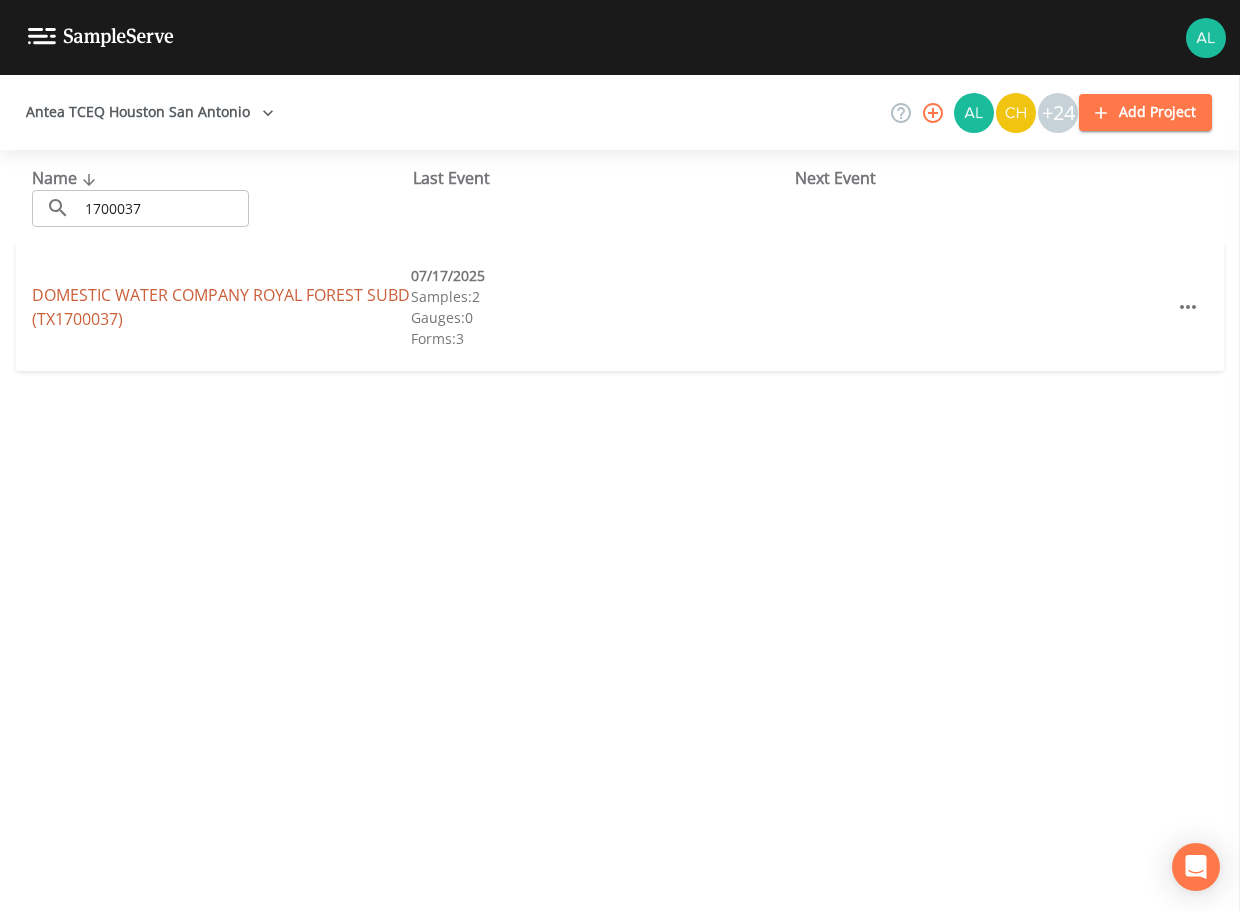 click on "DOMESTIC WATER COMPANY ROYAL FOREST SUBD   ([STATE][NUMBER])" at bounding box center [221, 307] 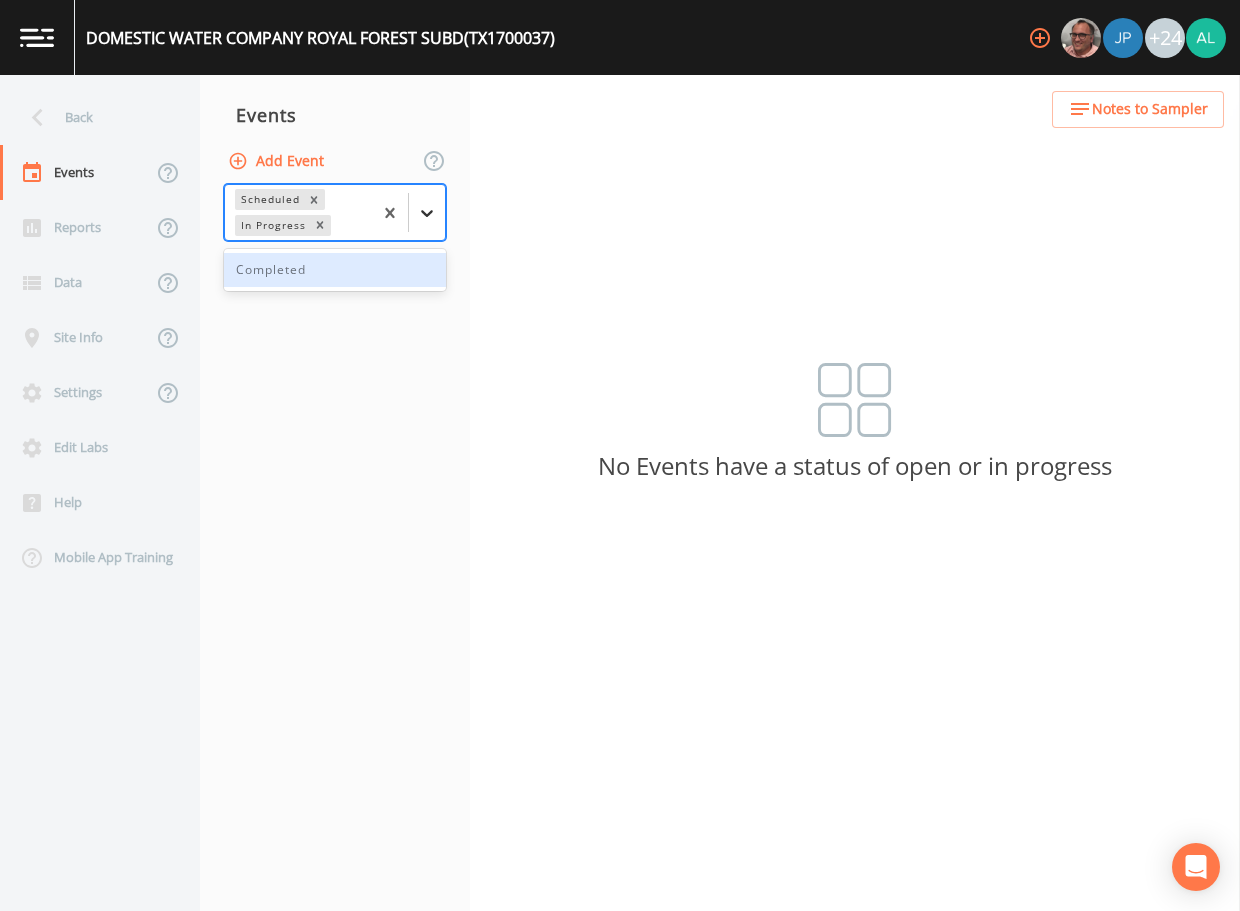 click 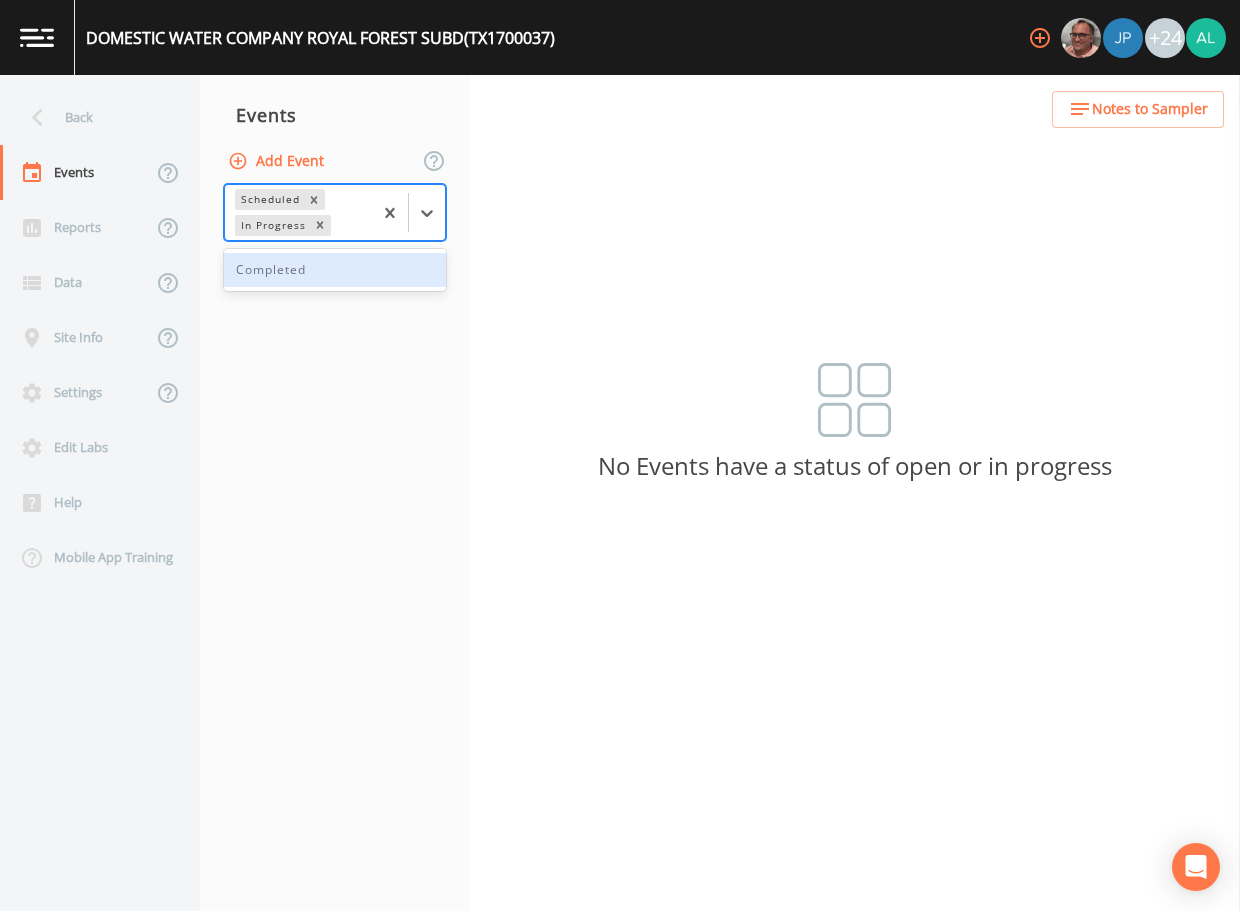 click on "Completed" at bounding box center (335, 270) 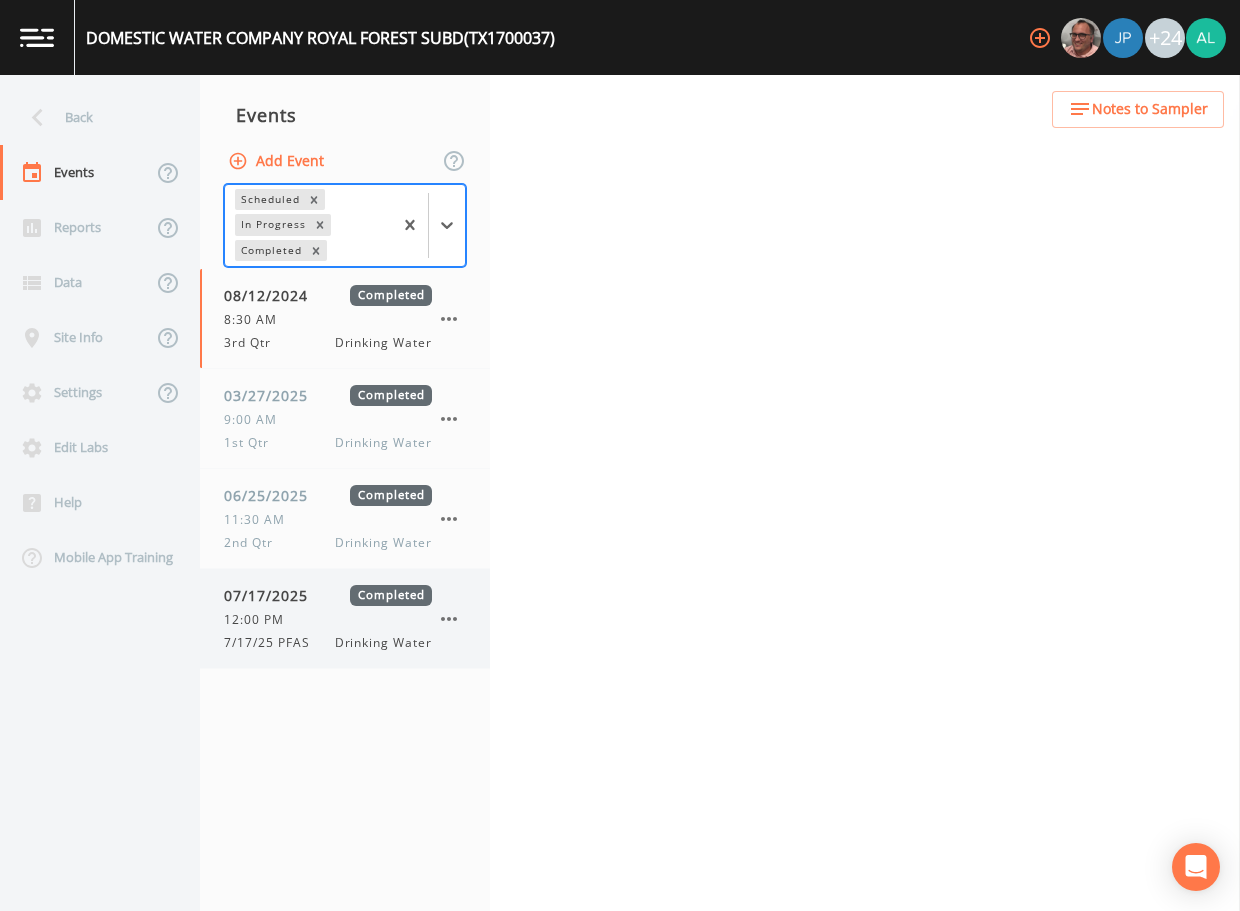 click on "7/17/25 PFAS" at bounding box center (273, 643) 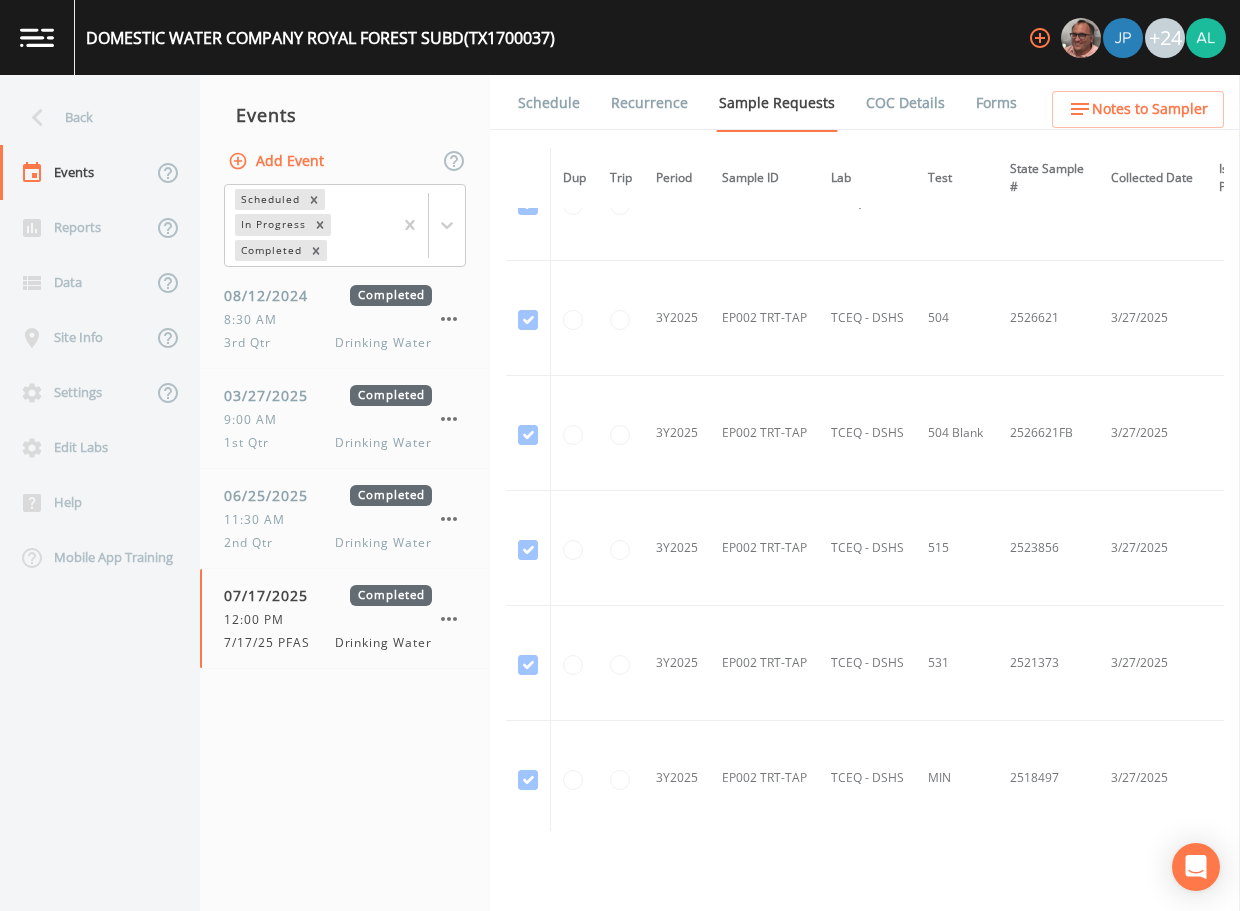 scroll, scrollTop: 3237, scrollLeft: 0, axis: vertical 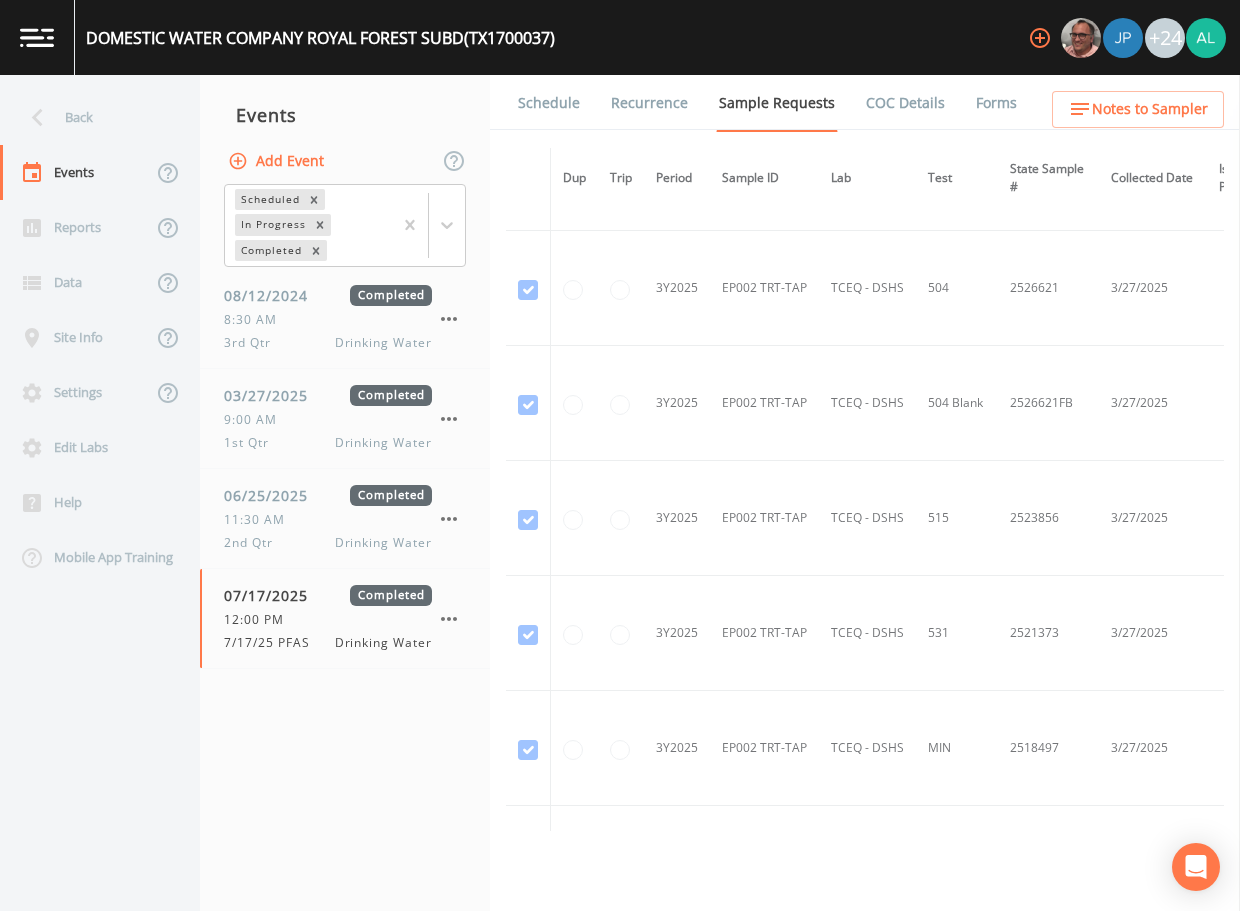 click on "Back Events Reports Data Site Info Settings Edit Labs Help Mobile App Training" at bounding box center [100, 493] 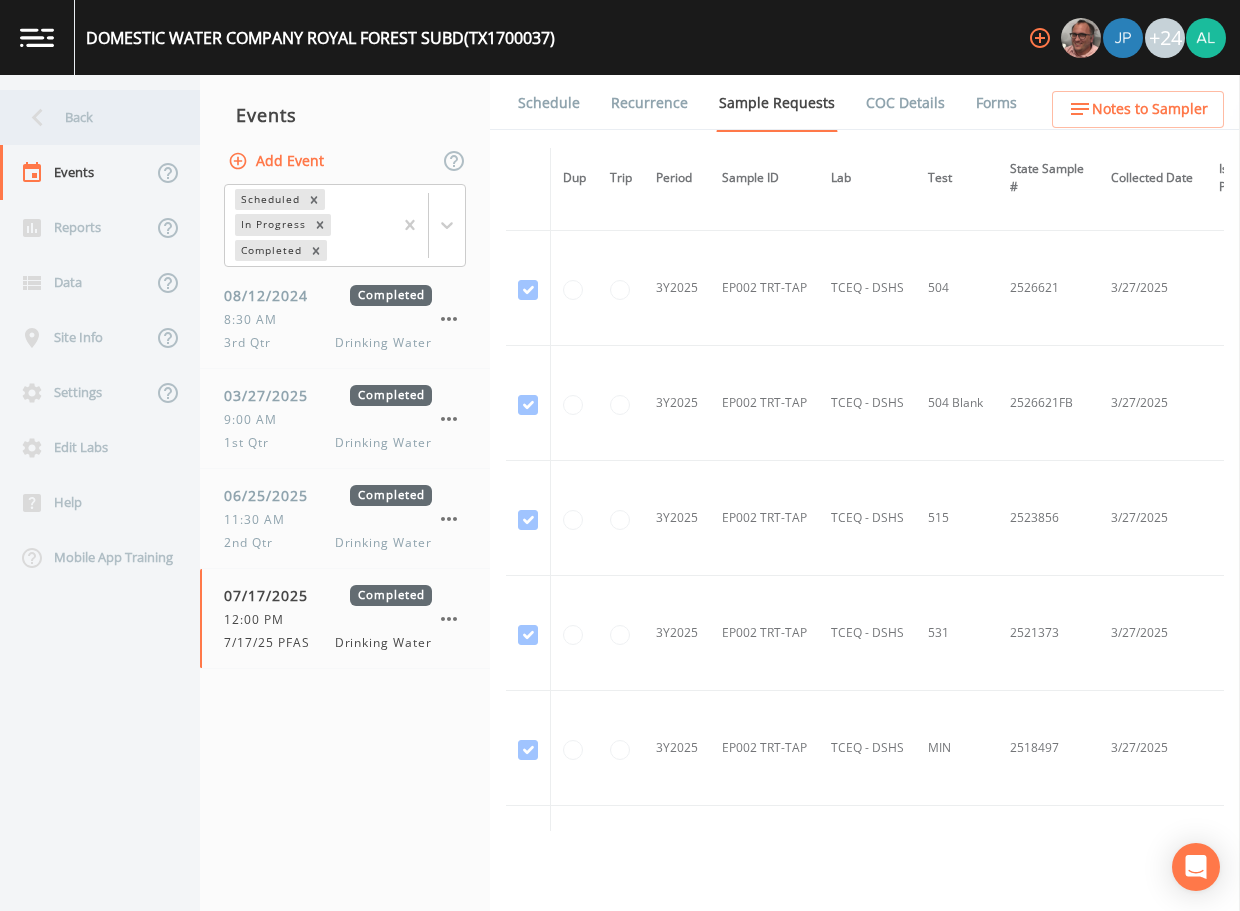 click on "Back" at bounding box center (90, 117) 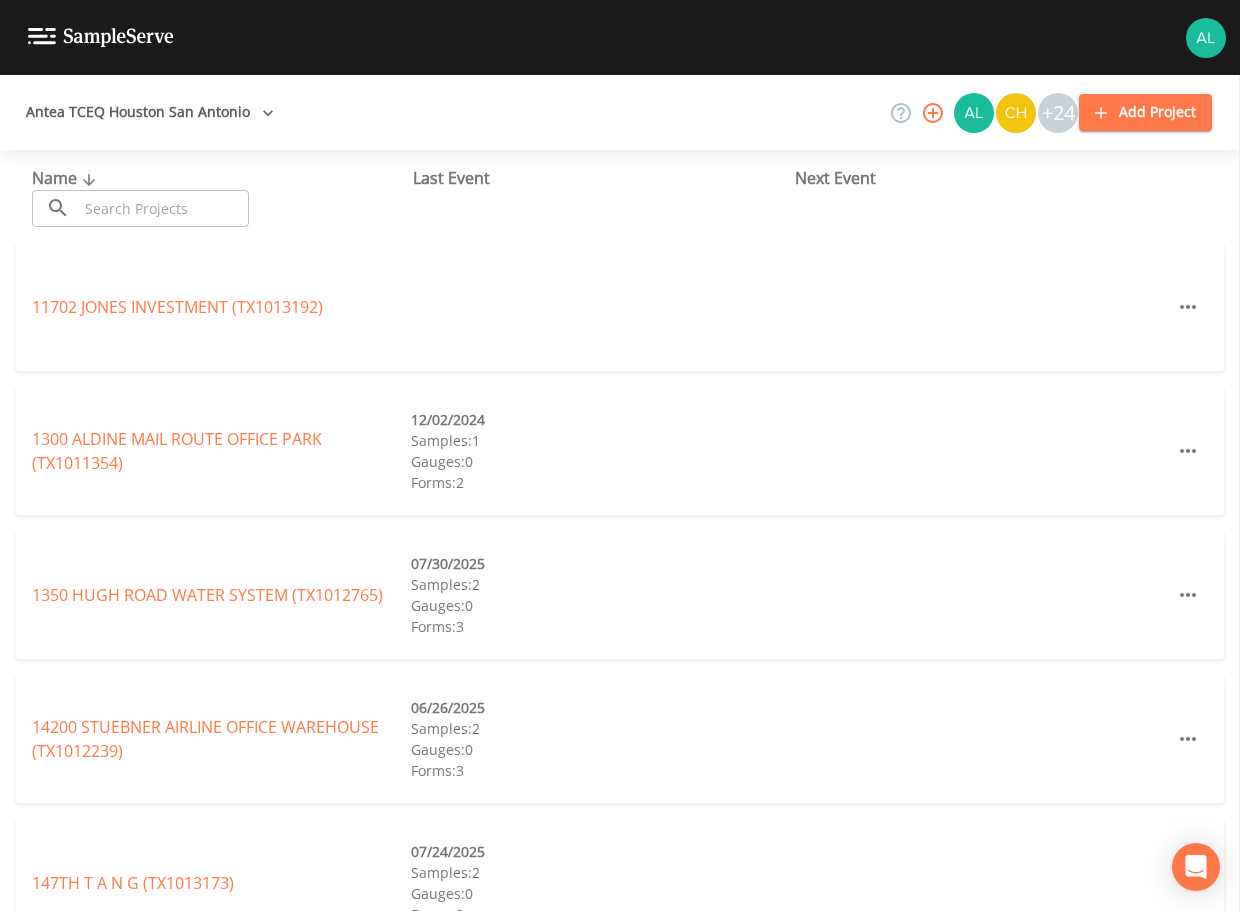 click at bounding box center (163, 208) 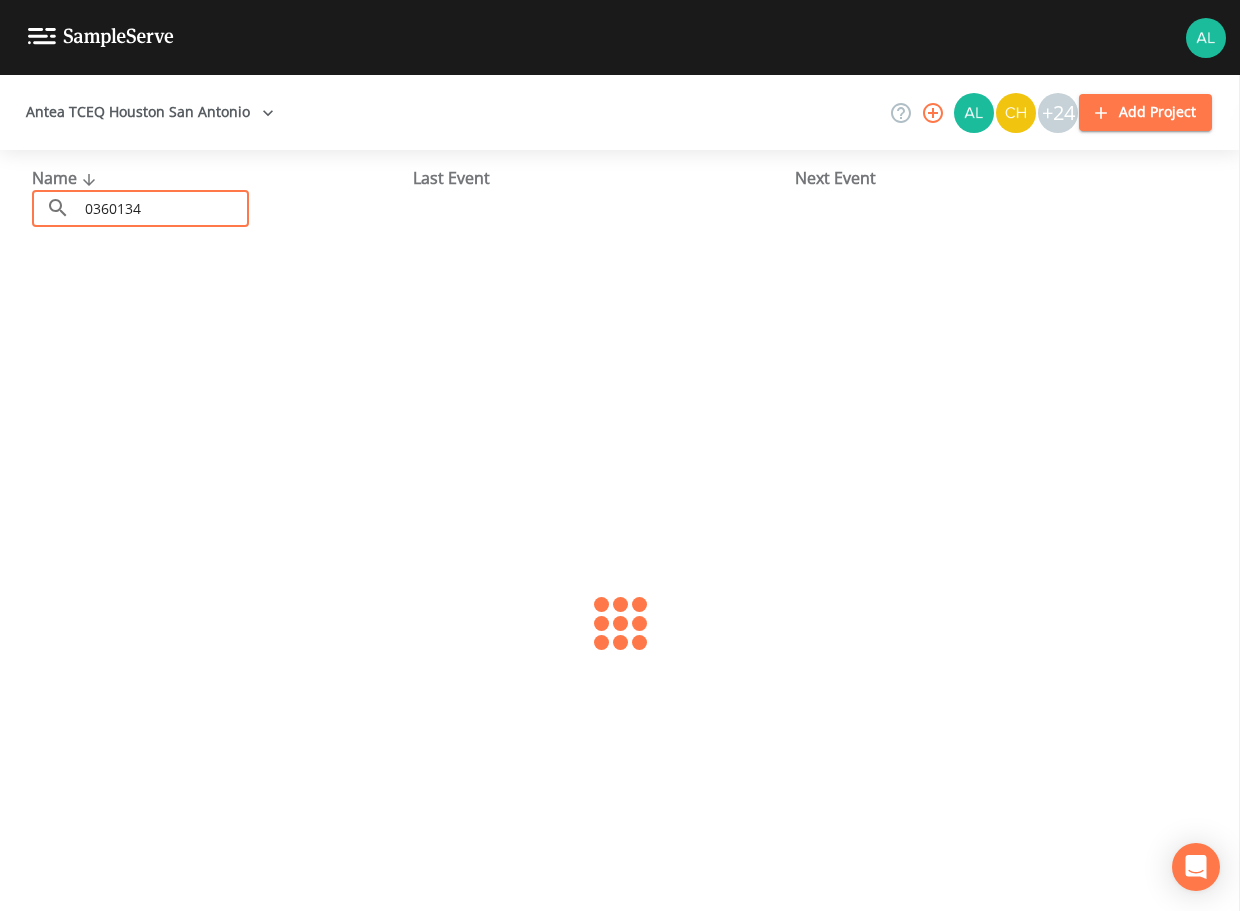 type on "0360134" 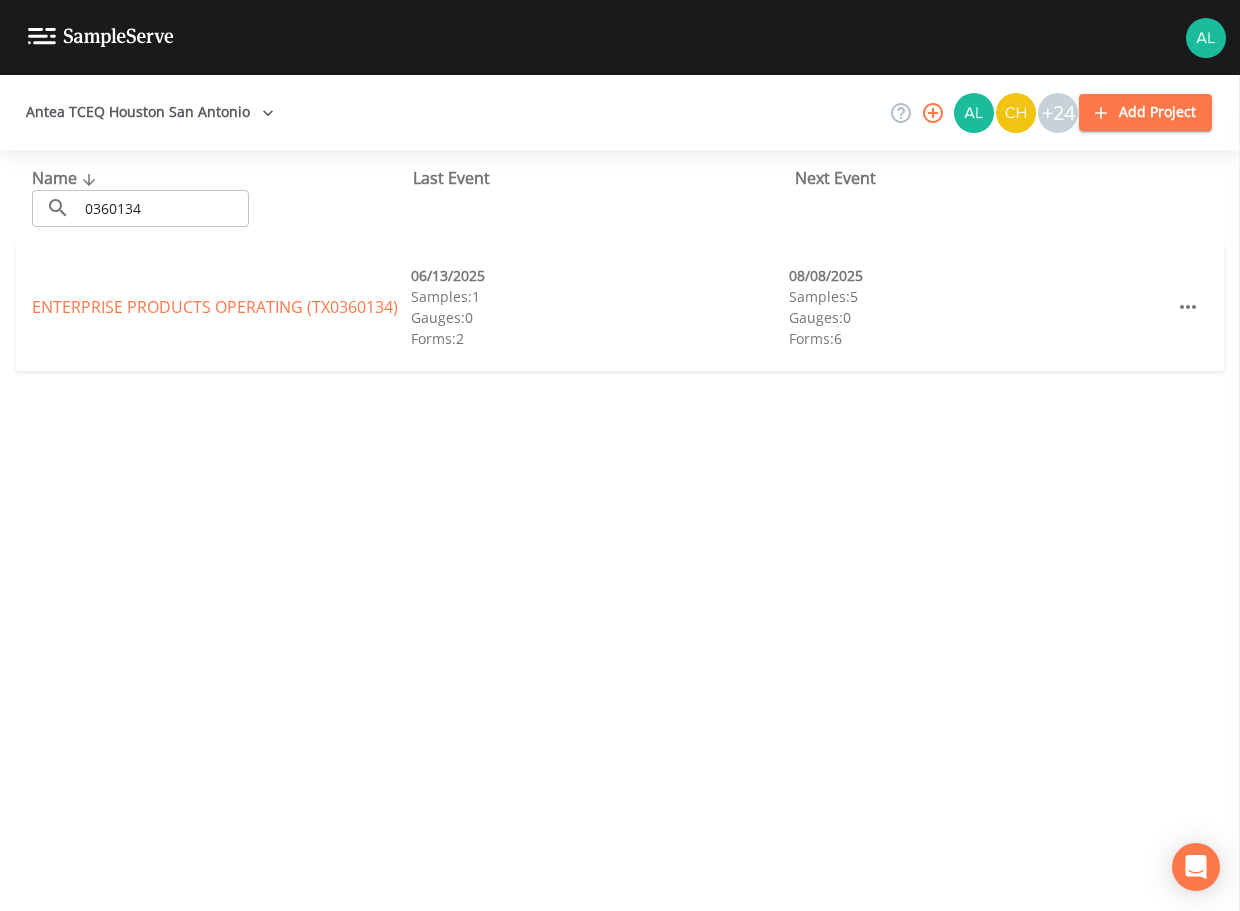 click on "ENTERPRISE PRODUCTS OPERATING (TX0360134) 06/13/2025 Samples: 1 Gauges: 0 Forms: 2 08/08/2025 Samples: 5 Gauges: 0 Forms: 6" at bounding box center (620, 307) 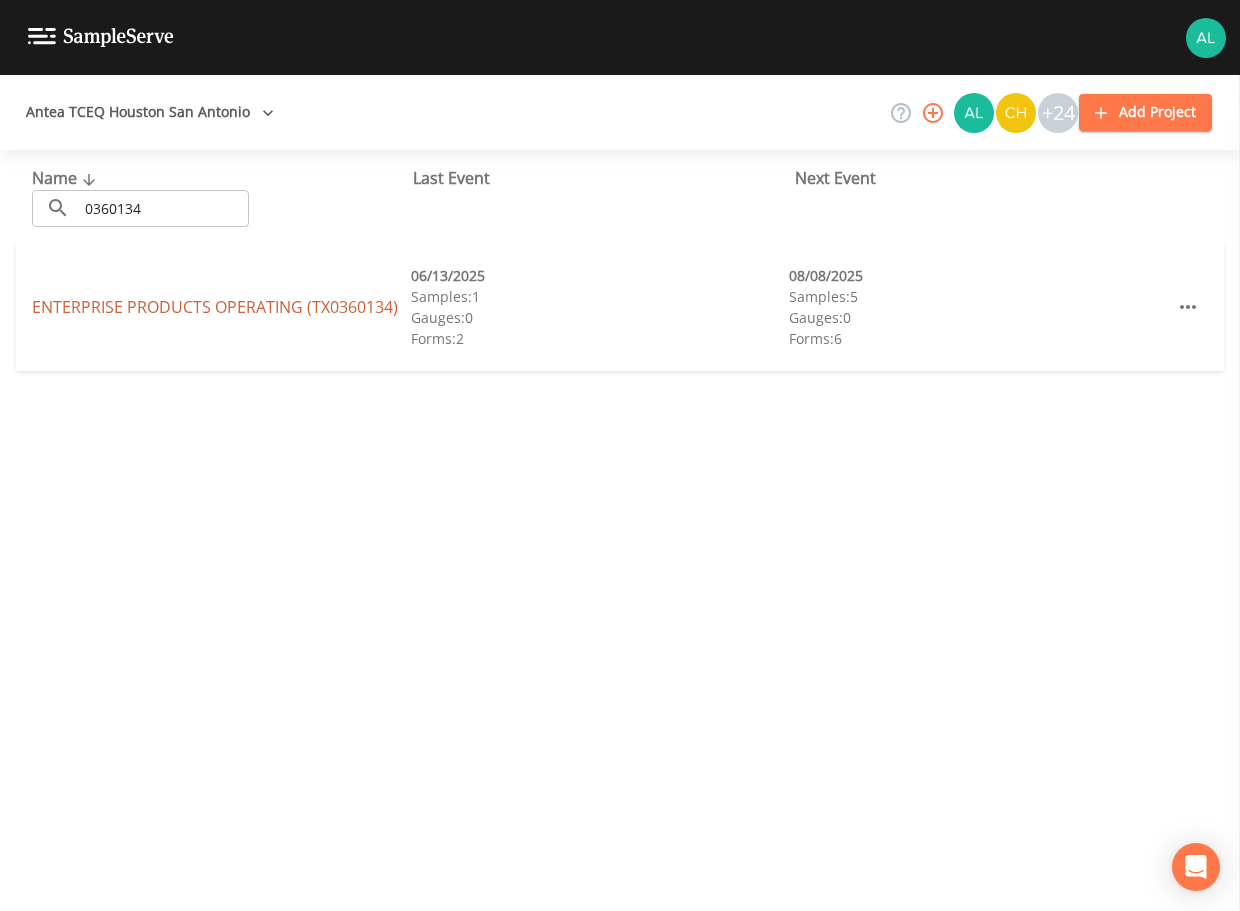 click on "ENTERPRISE PRODUCTS OPERATING   (TX0360134)" at bounding box center (215, 307) 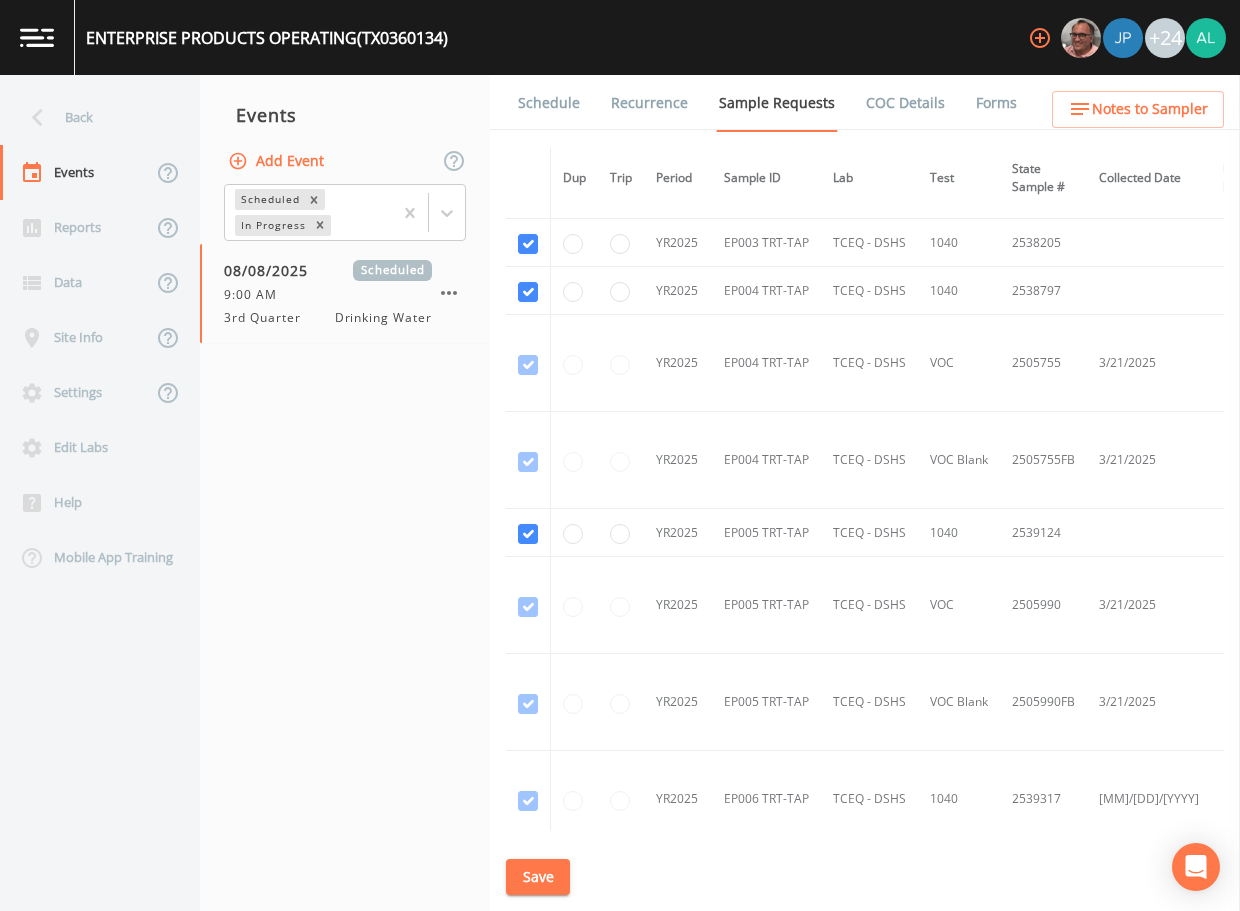 scroll, scrollTop: 6140, scrollLeft: 0, axis: vertical 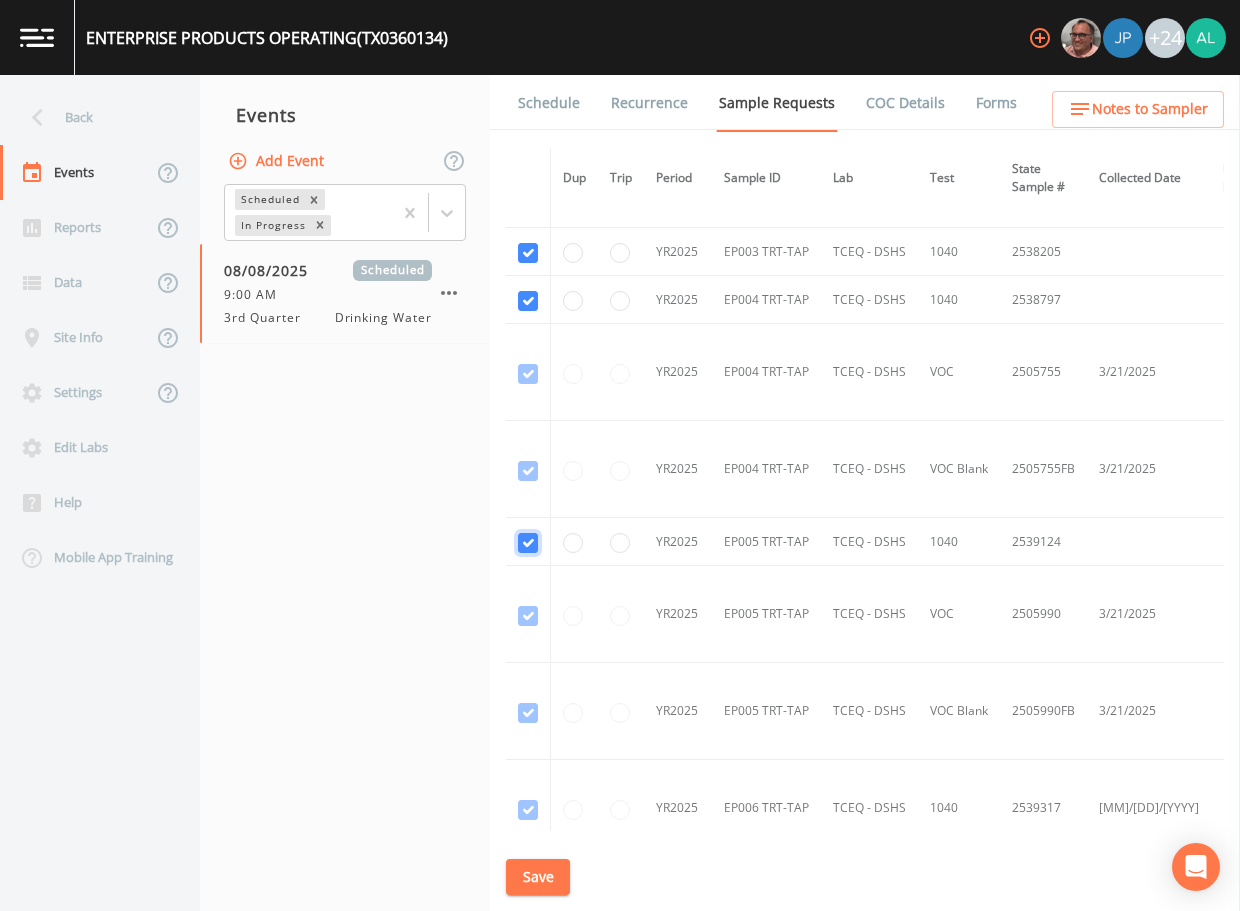 click at bounding box center [528, -5105] 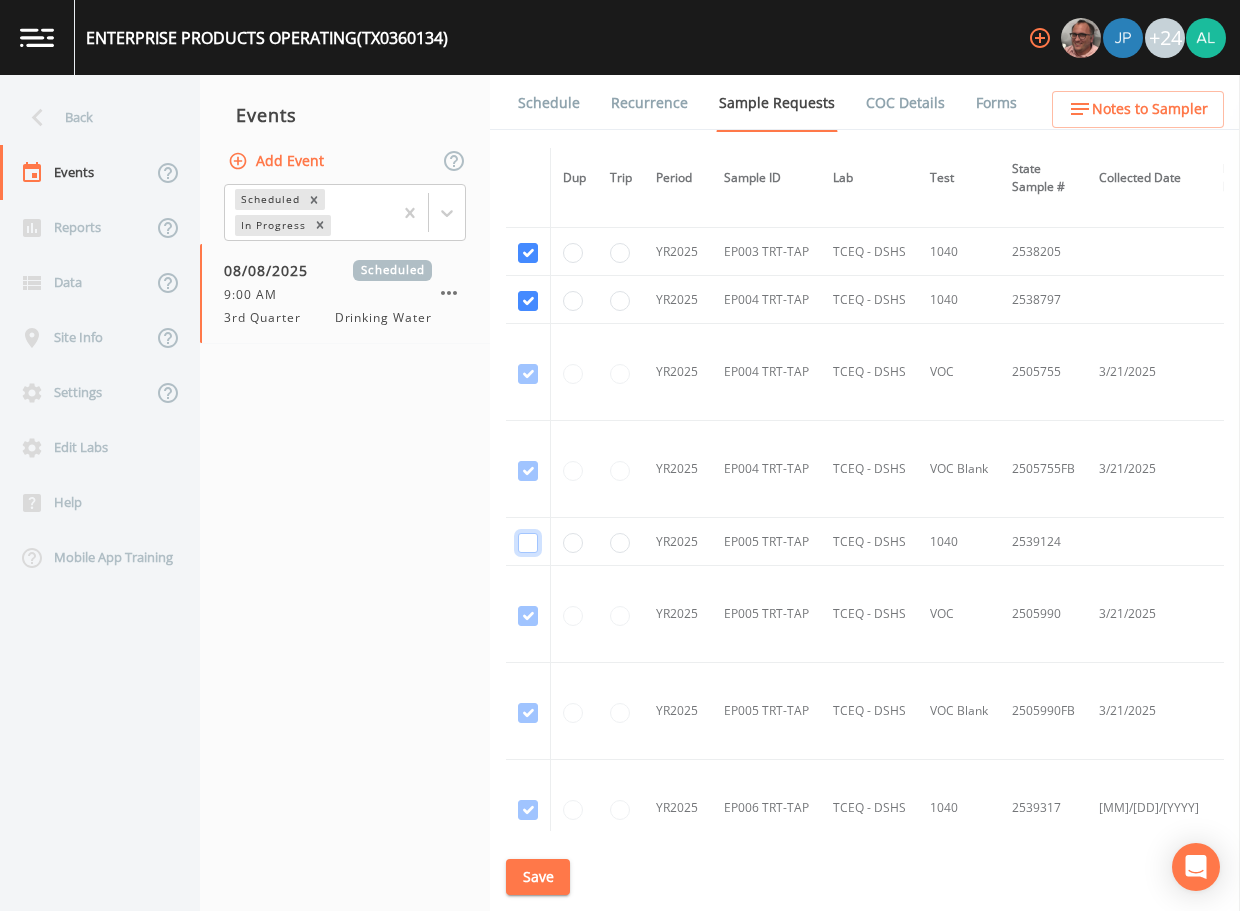 checkbox on "false" 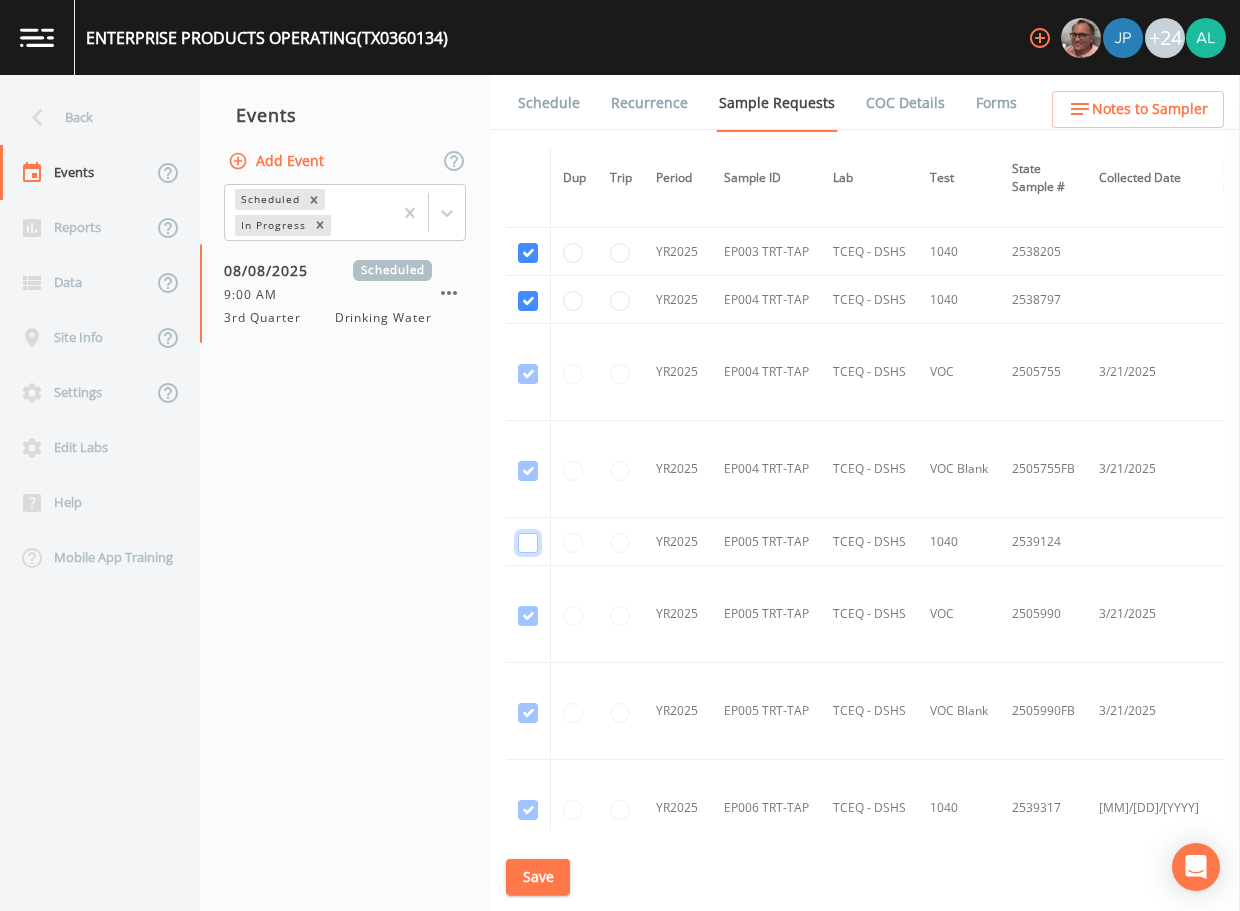 scroll, scrollTop: 5940, scrollLeft: 0, axis: vertical 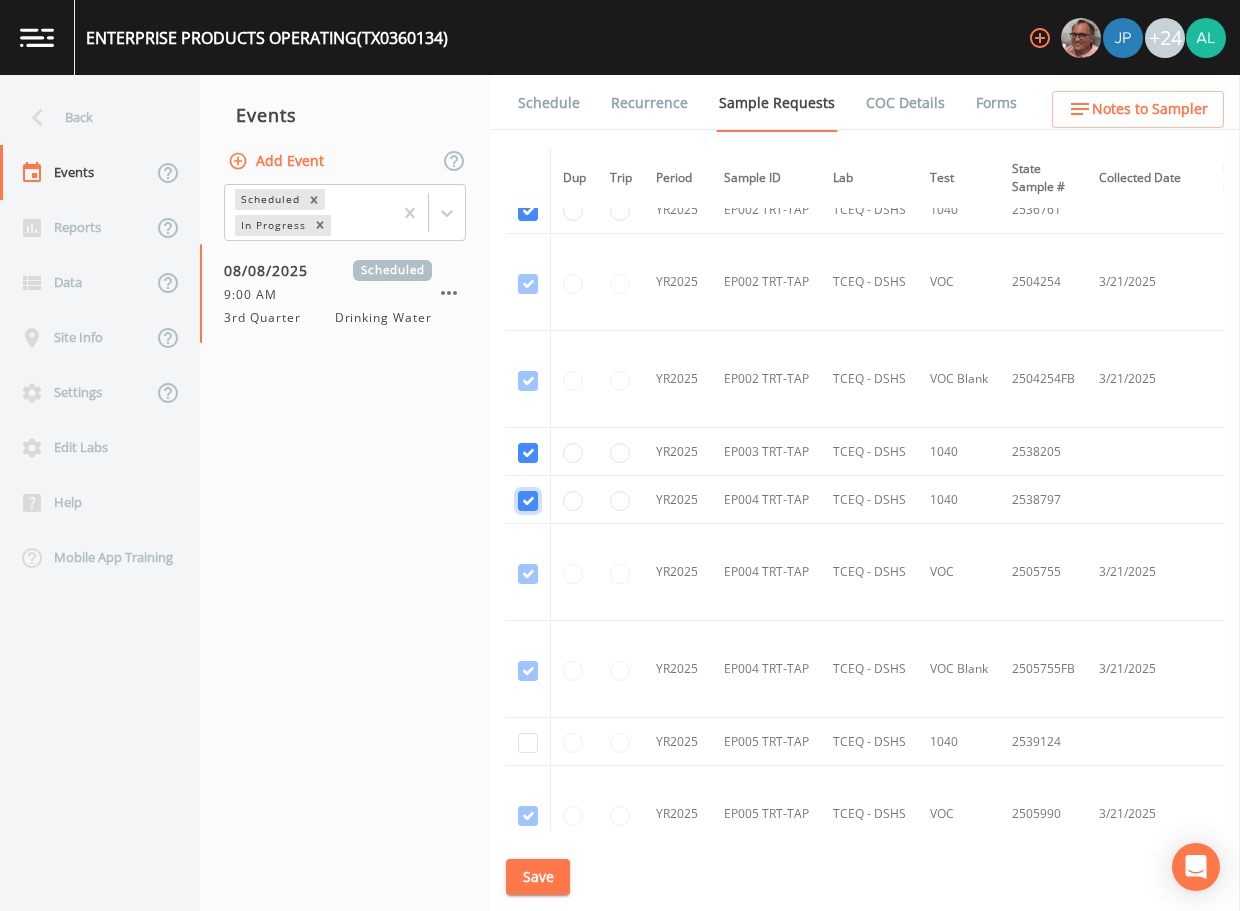 click at bounding box center (528, 501) 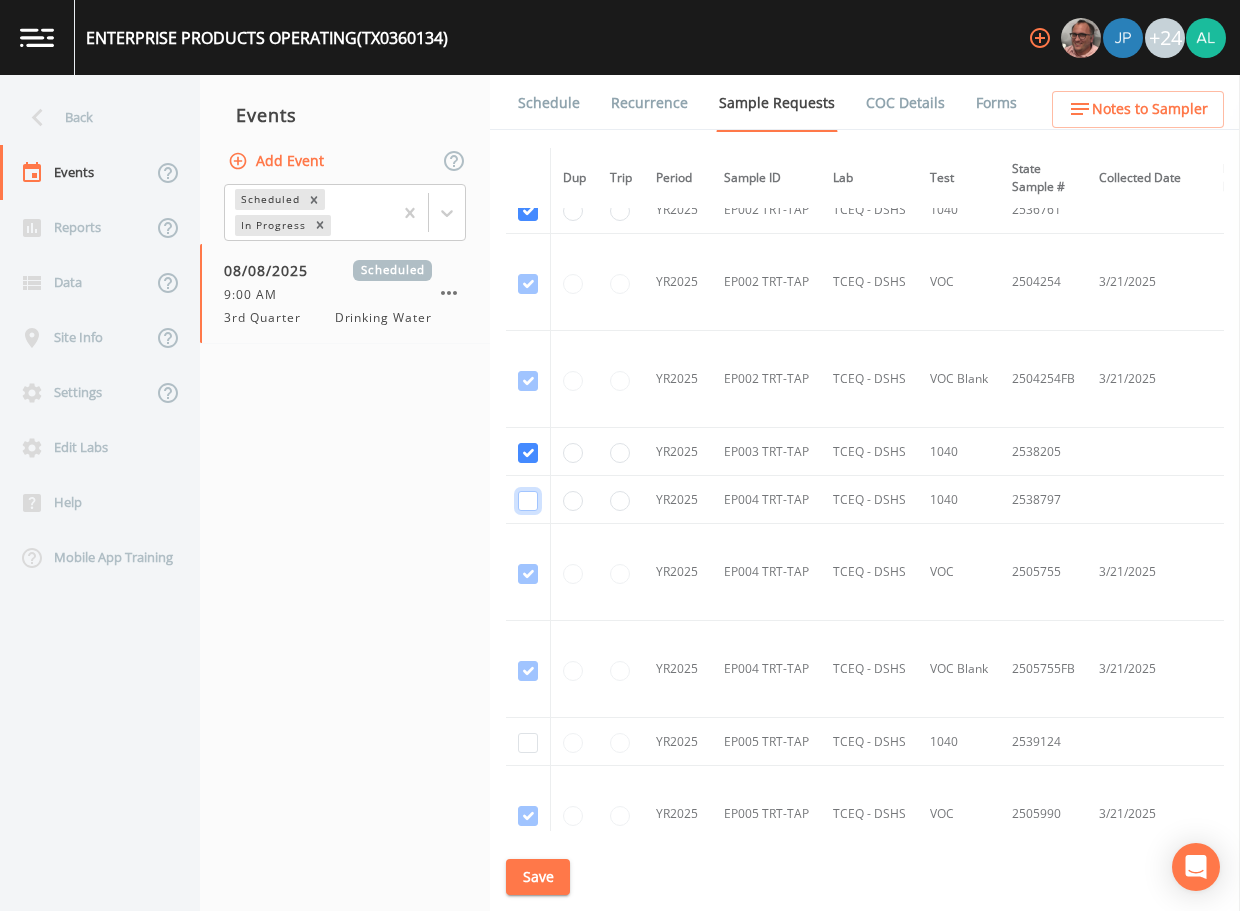 checkbox on "false" 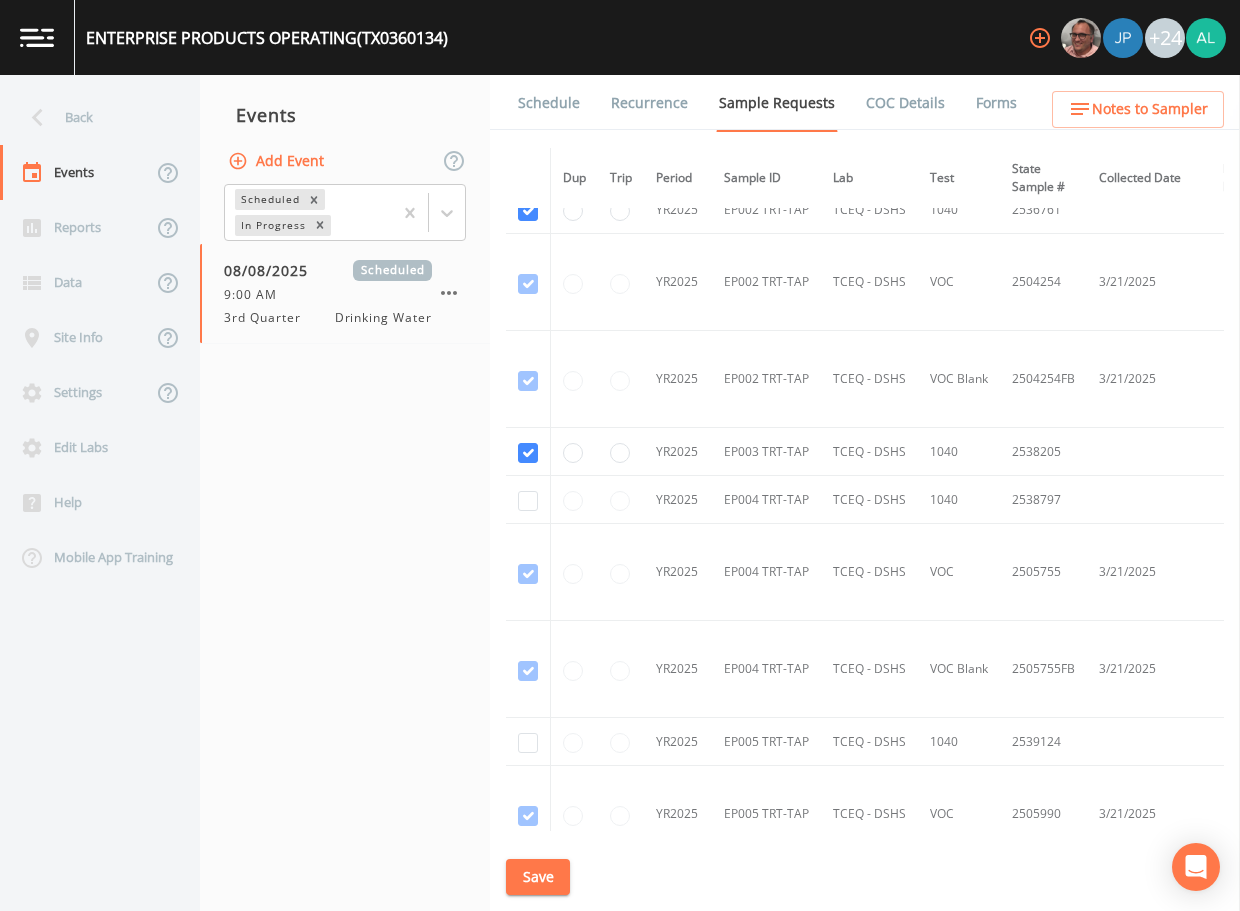 click at bounding box center (528, 452) 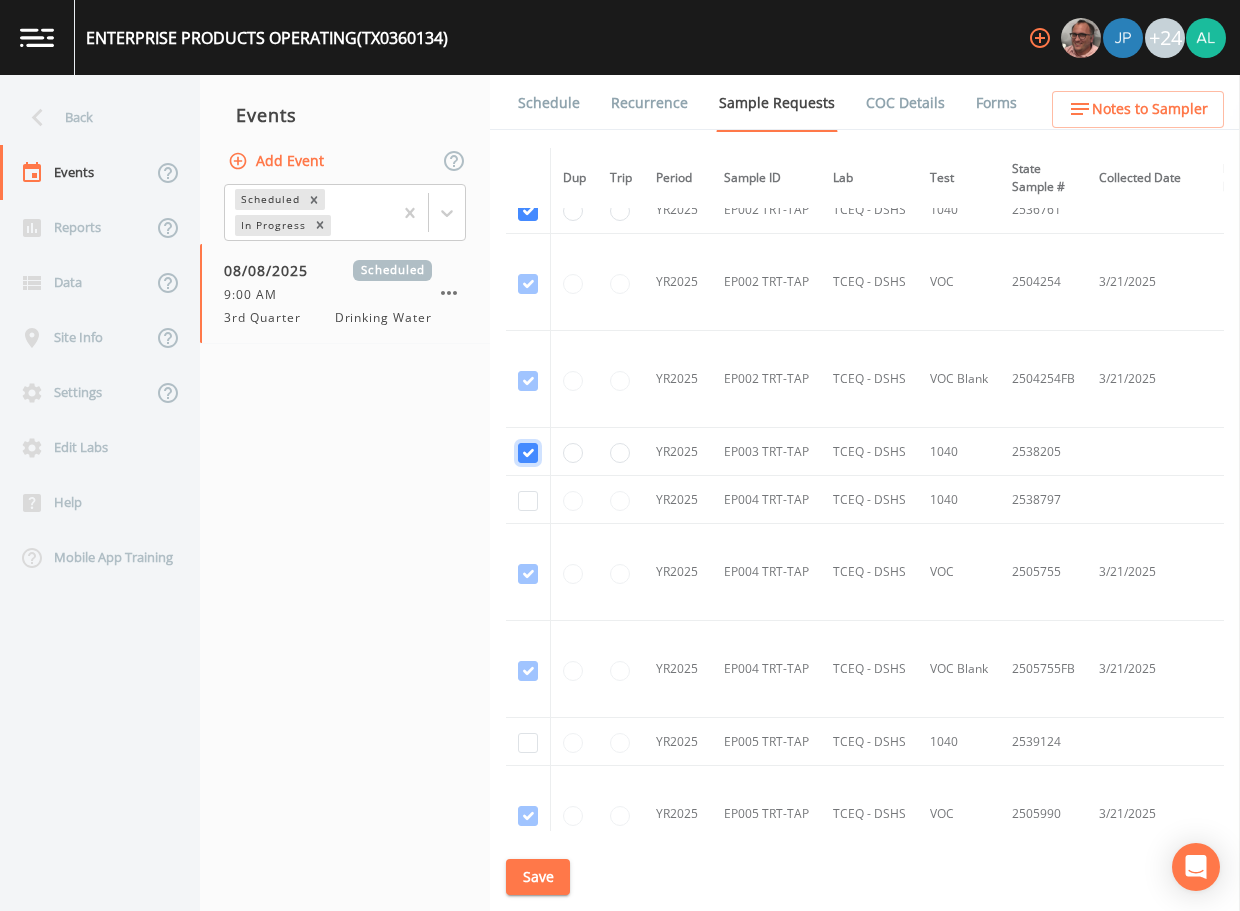 click at bounding box center (528, 453) 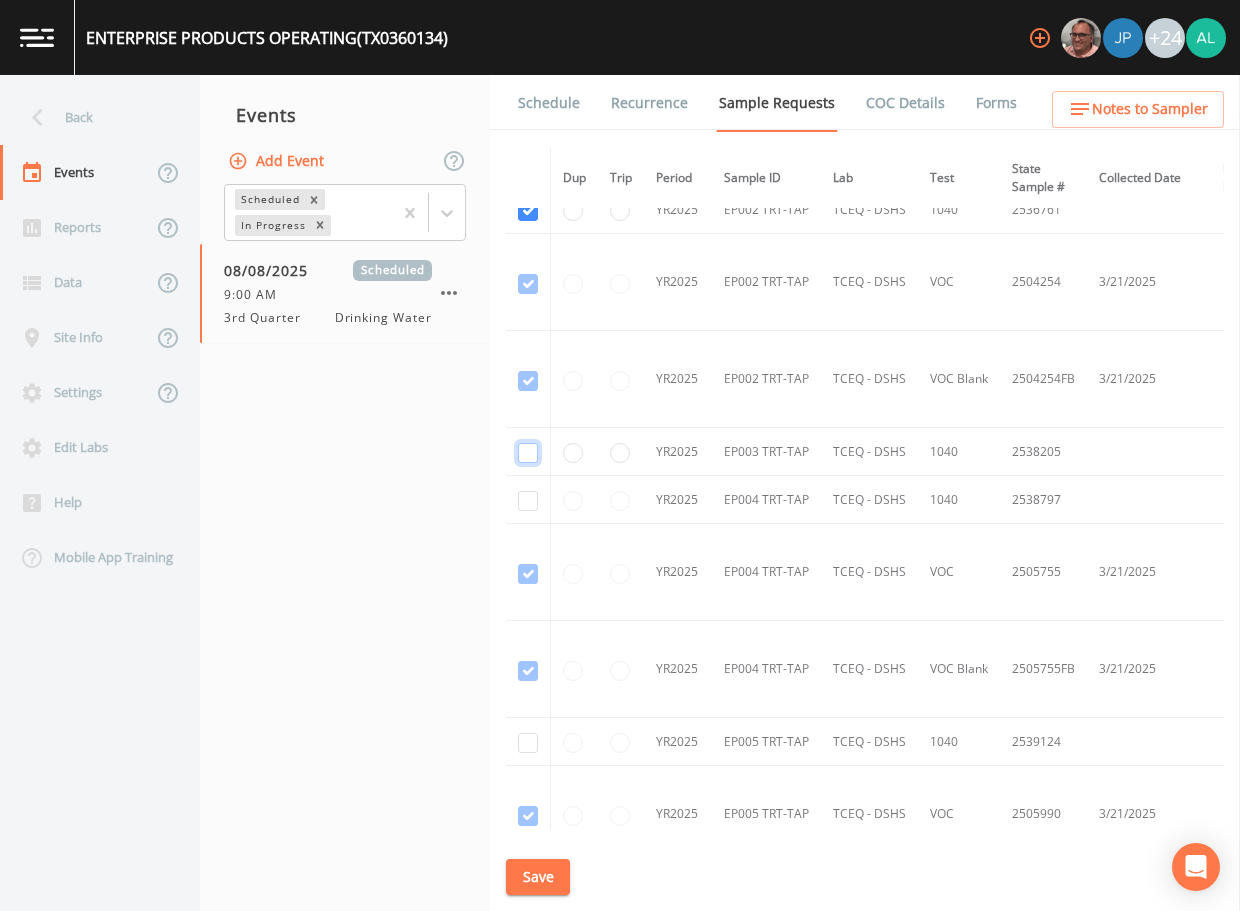 checkbox on "false" 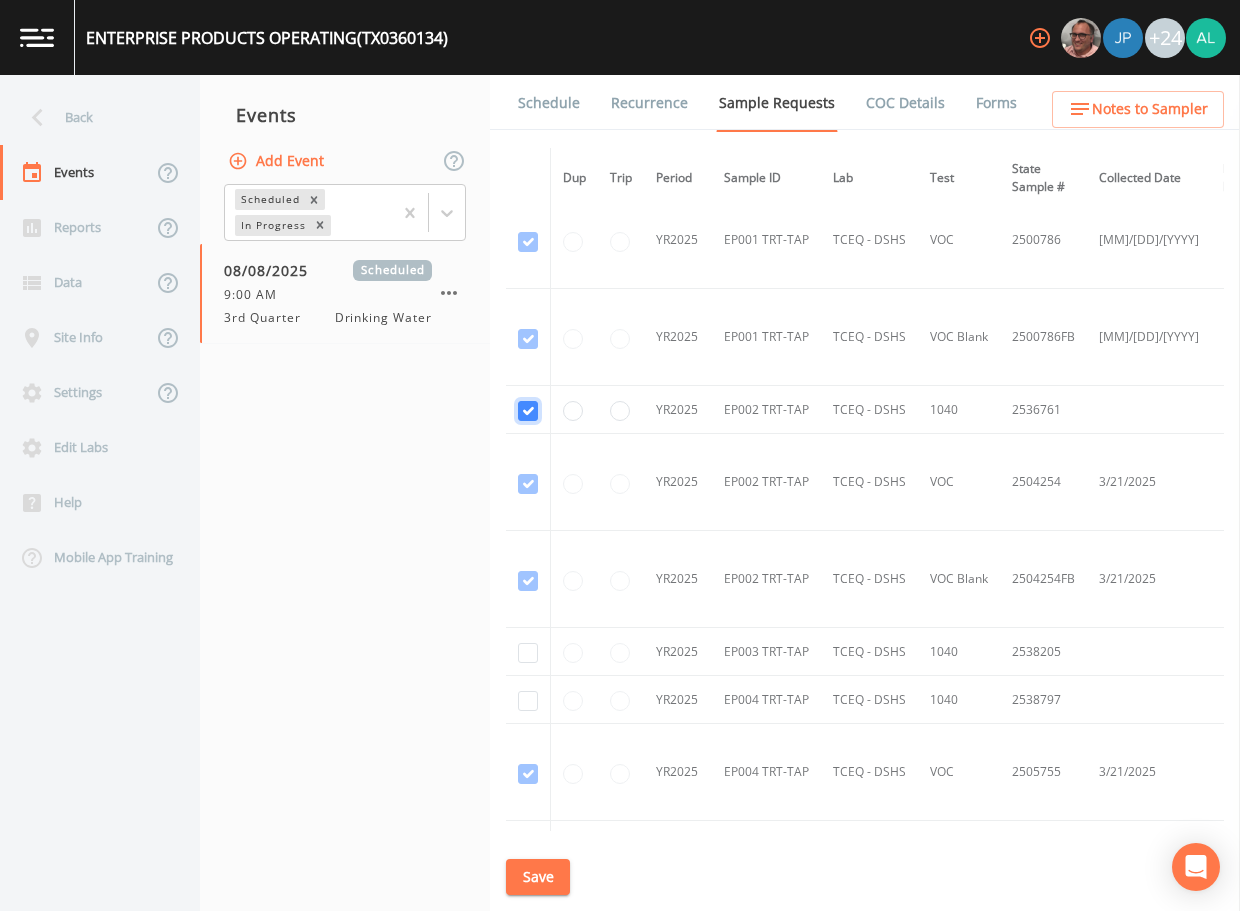 click at bounding box center (528, -5190) 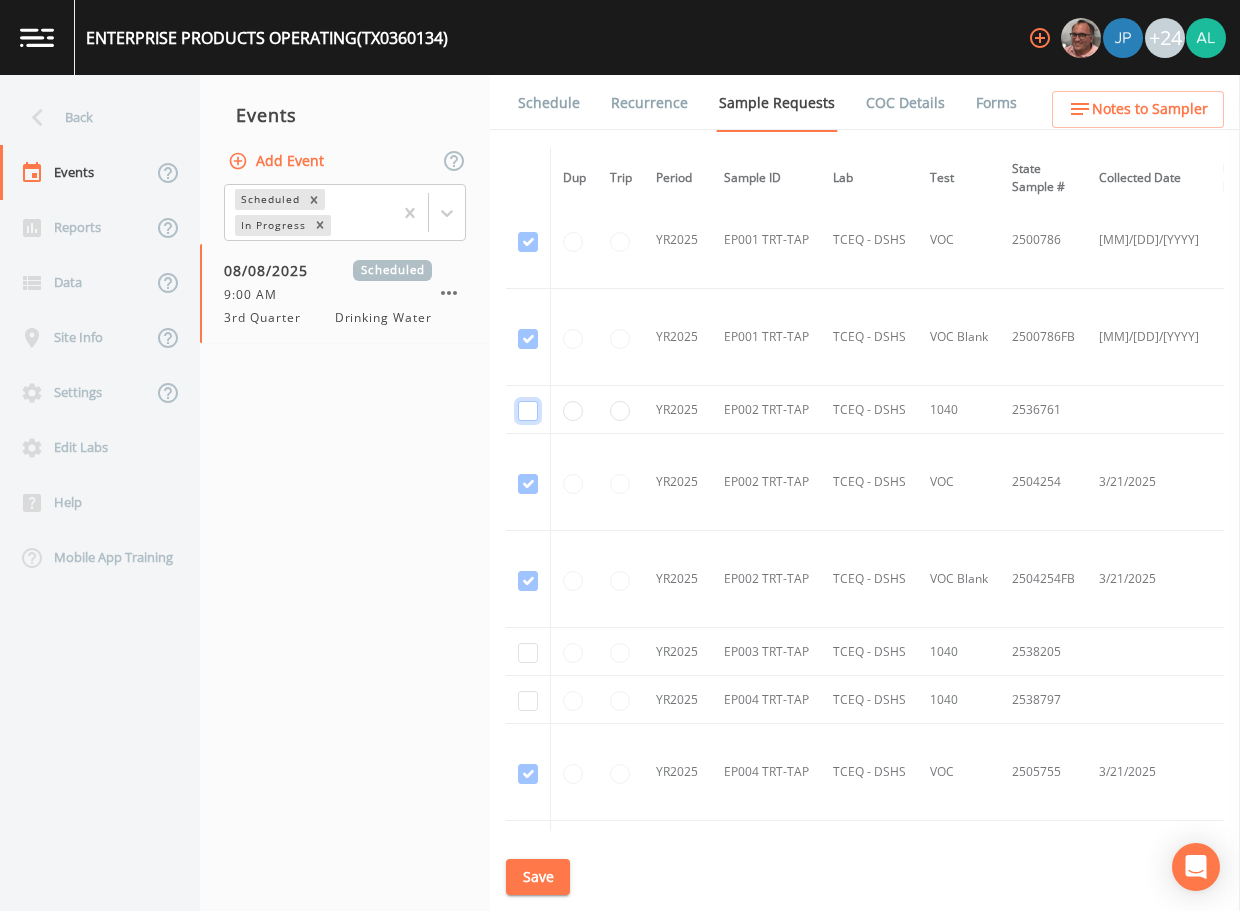 checkbox on "false" 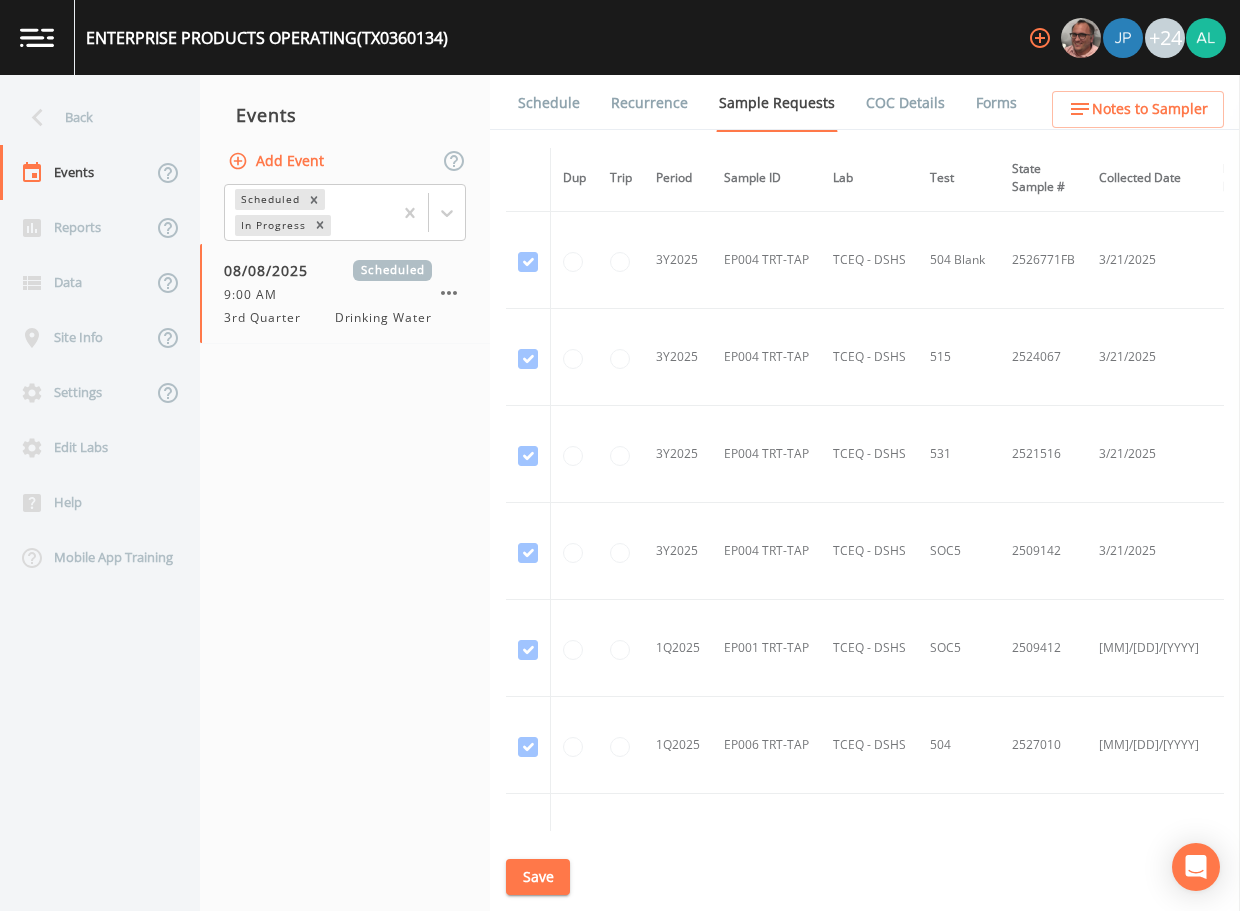 scroll, scrollTop: 9140, scrollLeft: 0, axis: vertical 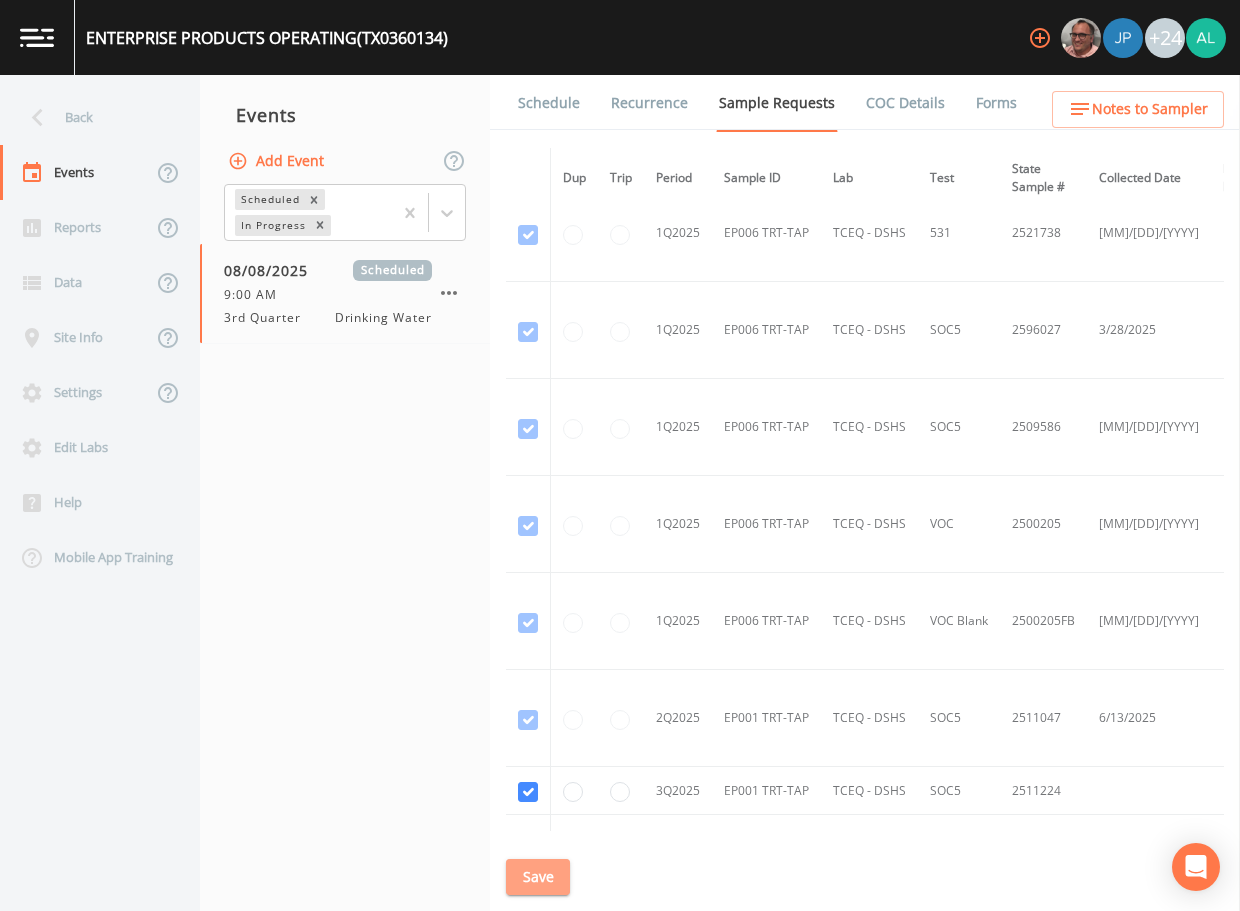 drag, startPoint x: 554, startPoint y: 868, endPoint x: 694, endPoint y: 662, distance: 249.07027 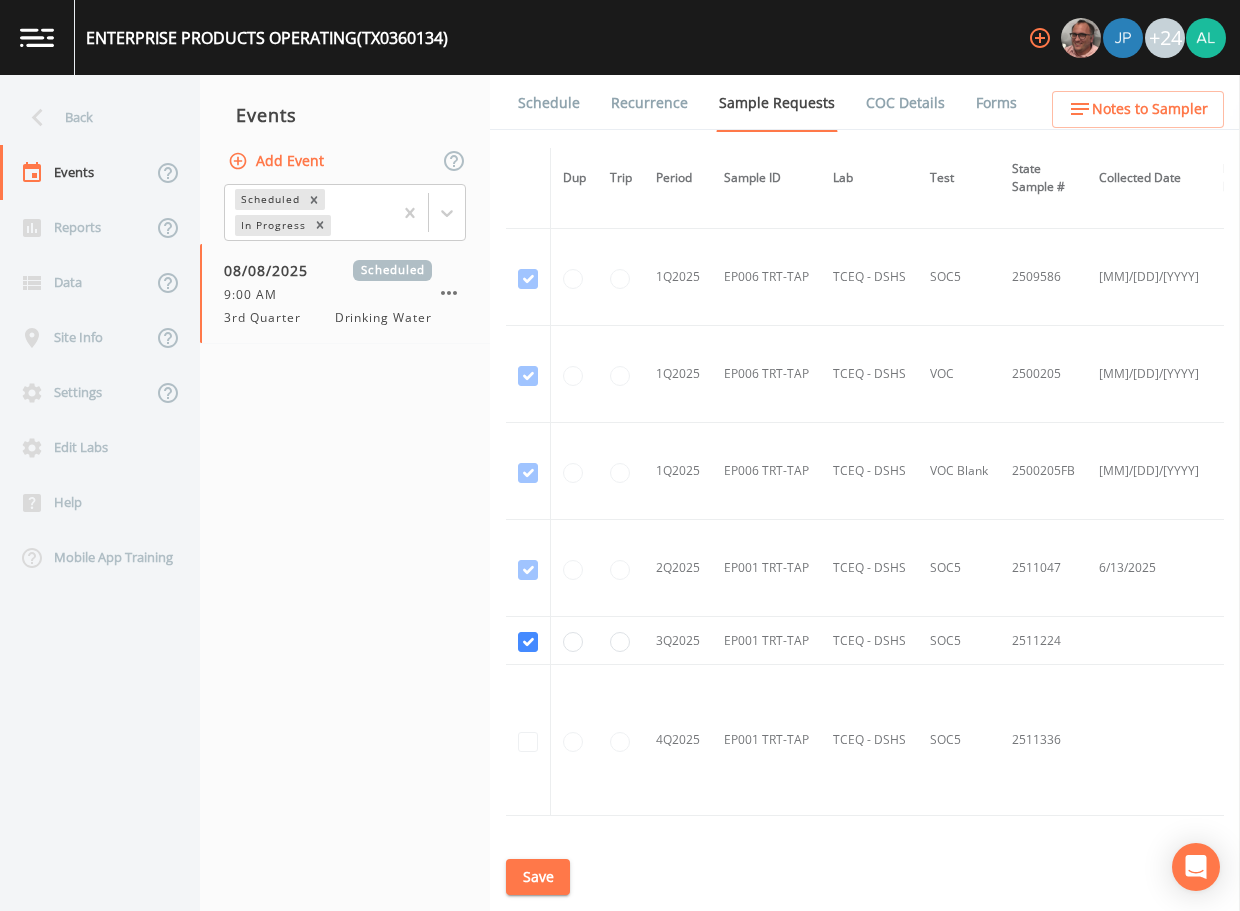 scroll, scrollTop: 9440, scrollLeft: 0, axis: vertical 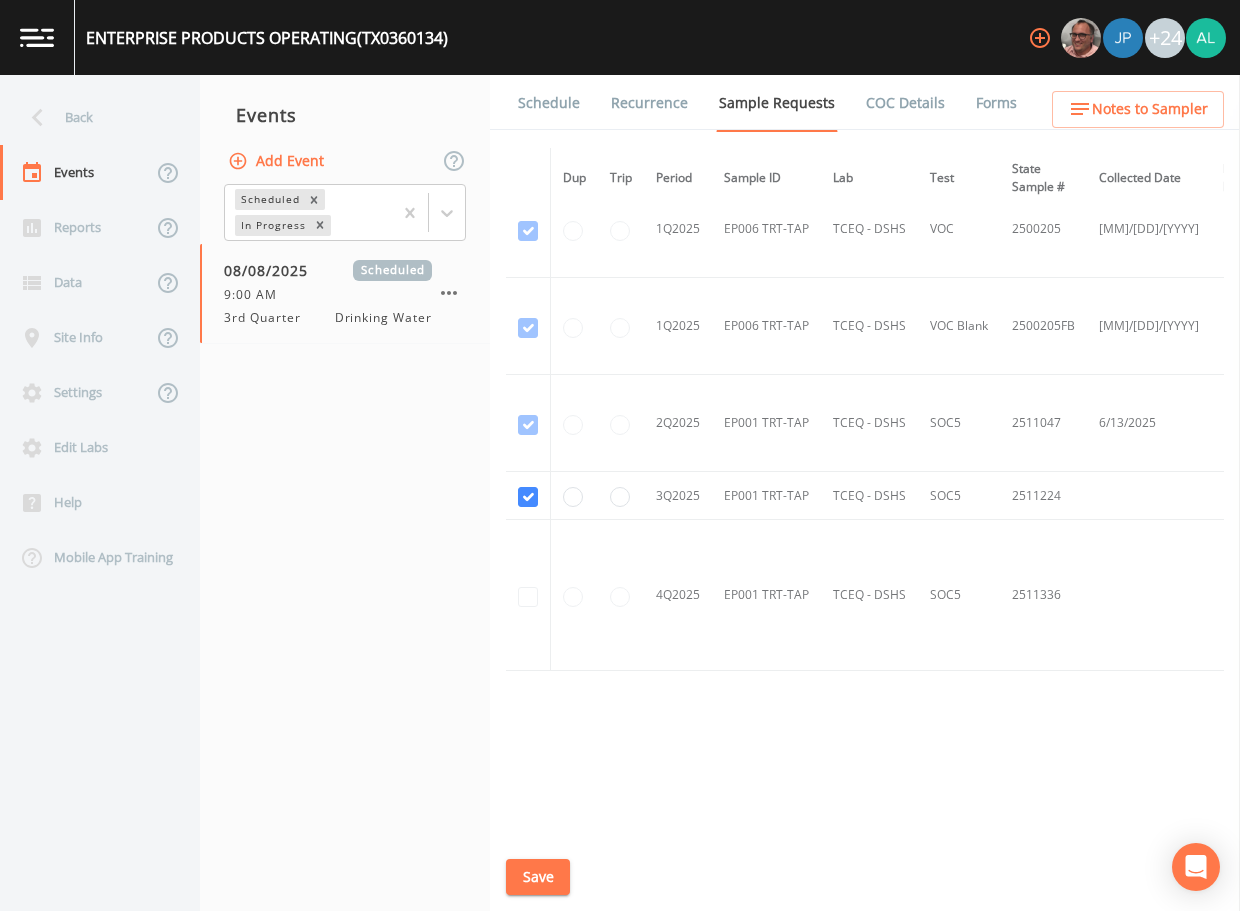 click on "Save" at bounding box center (538, 877) 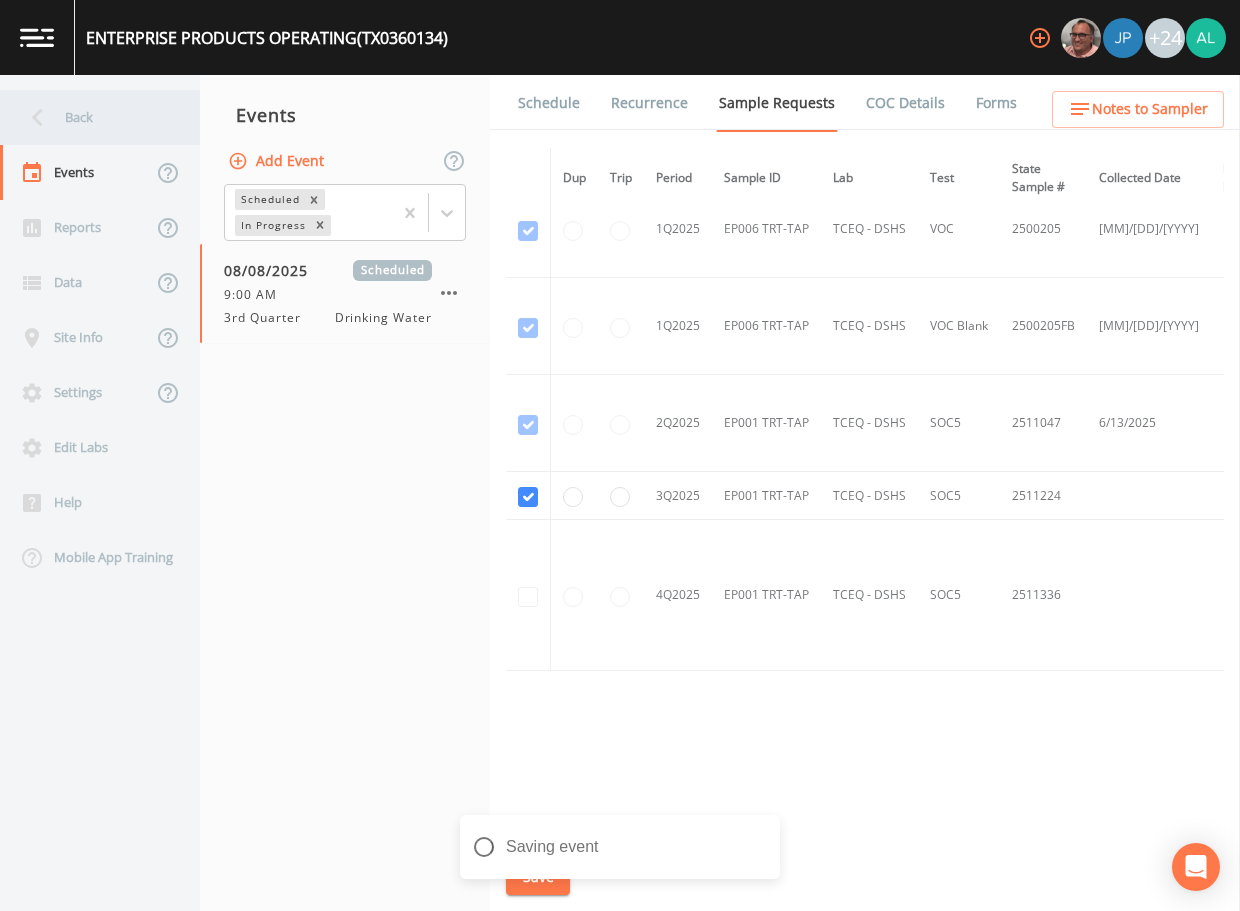 click on "Back" at bounding box center [90, 117] 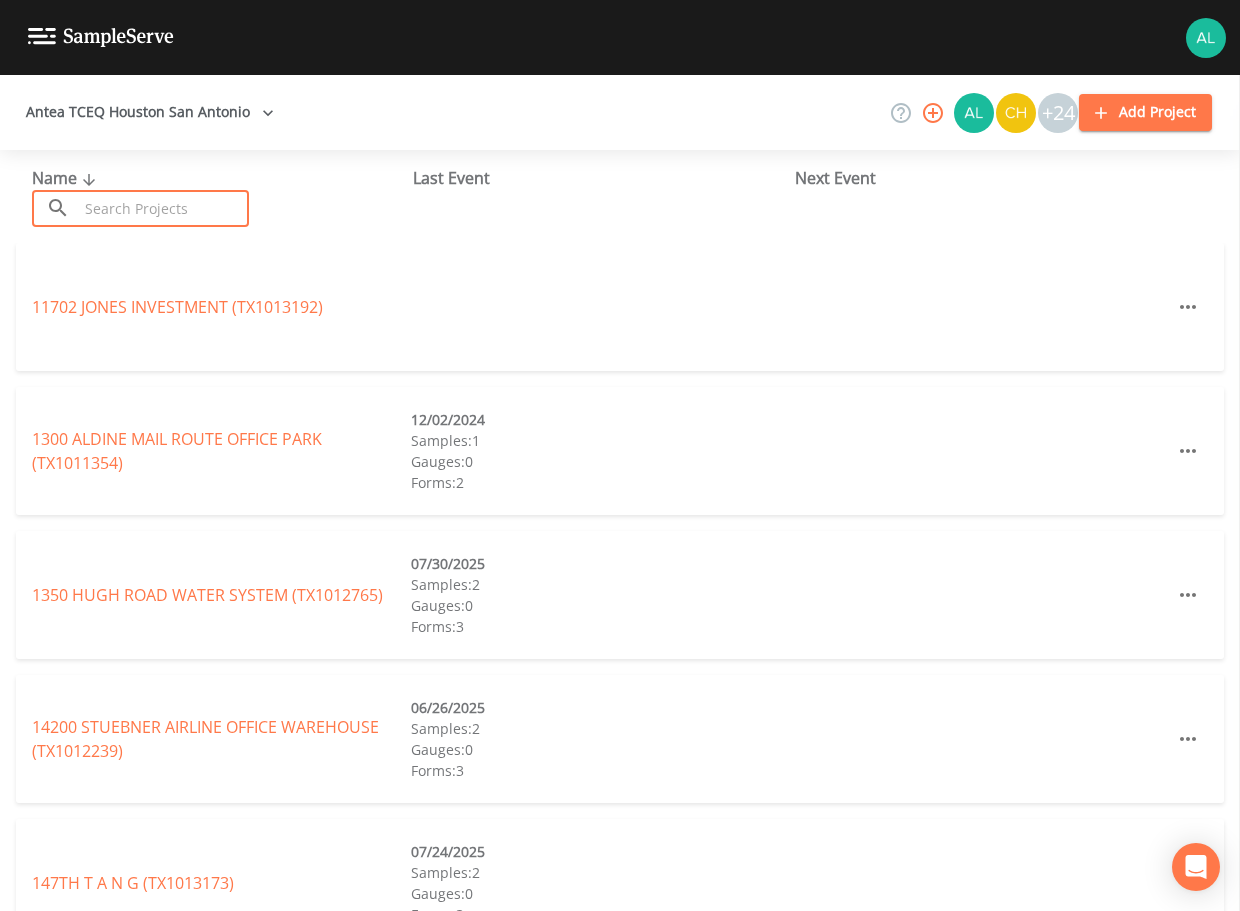 click at bounding box center (163, 208) 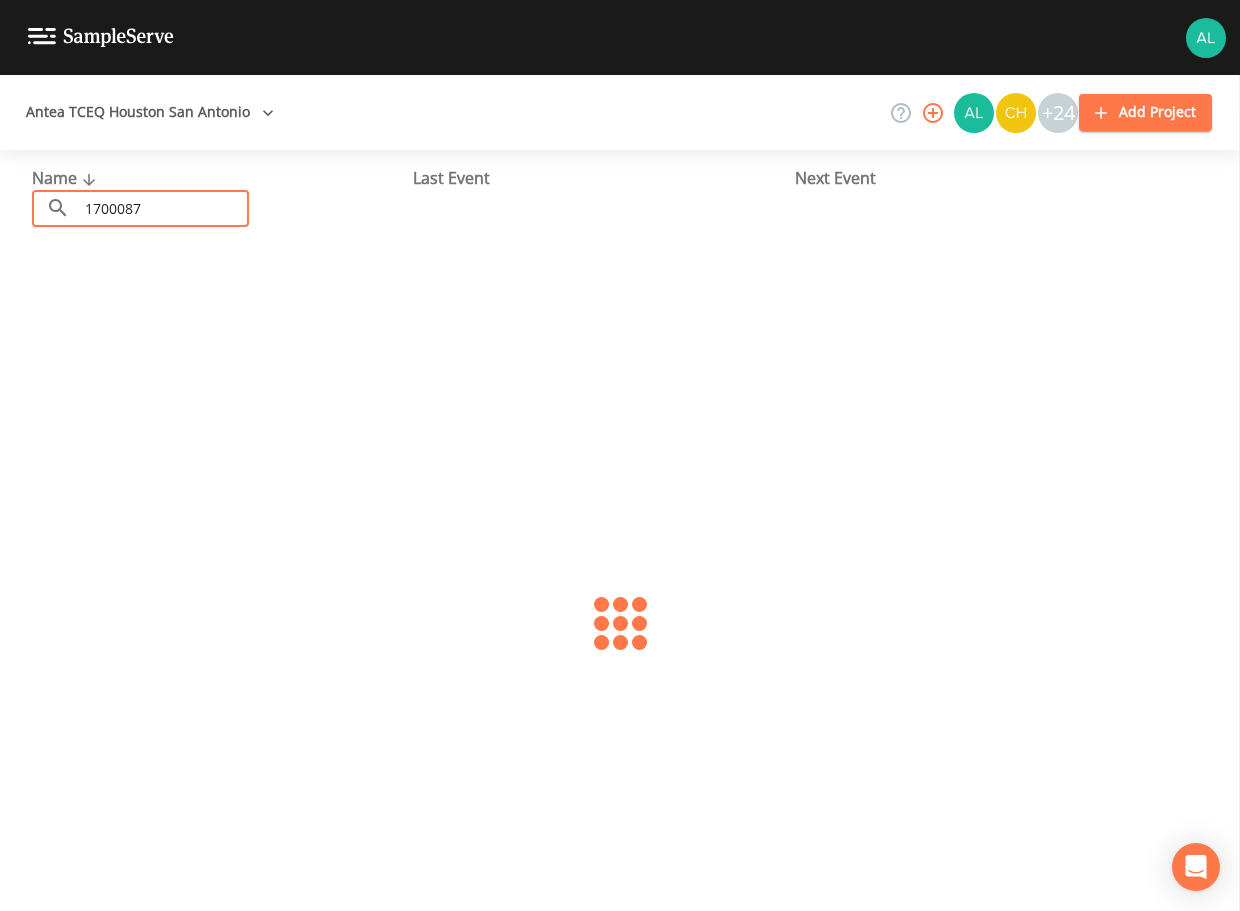 type on "1700087" 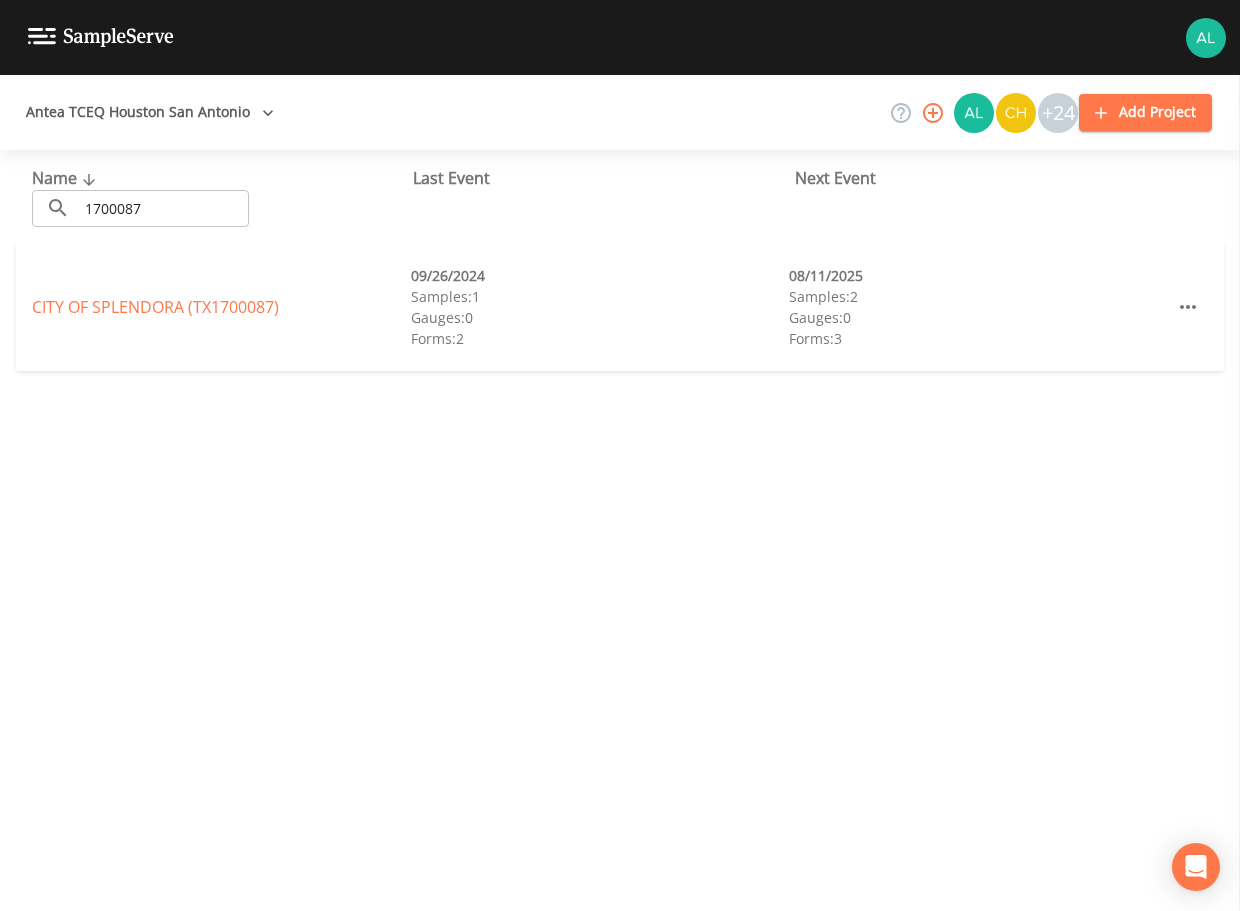 click on "CITY OF SPLENDORA   (TX1700087)" at bounding box center [155, 307] 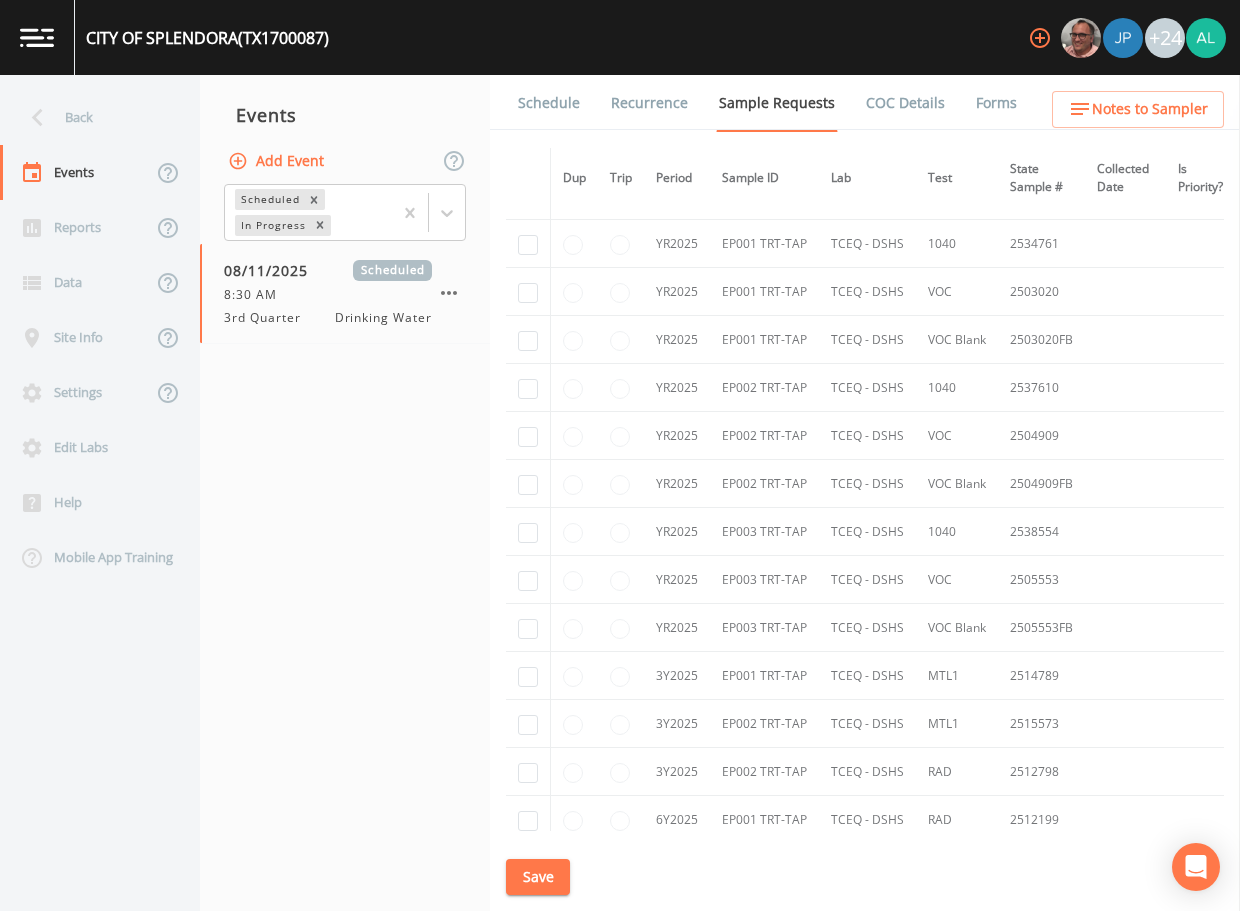 scroll, scrollTop: 2103, scrollLeft: 0, axis: vertical 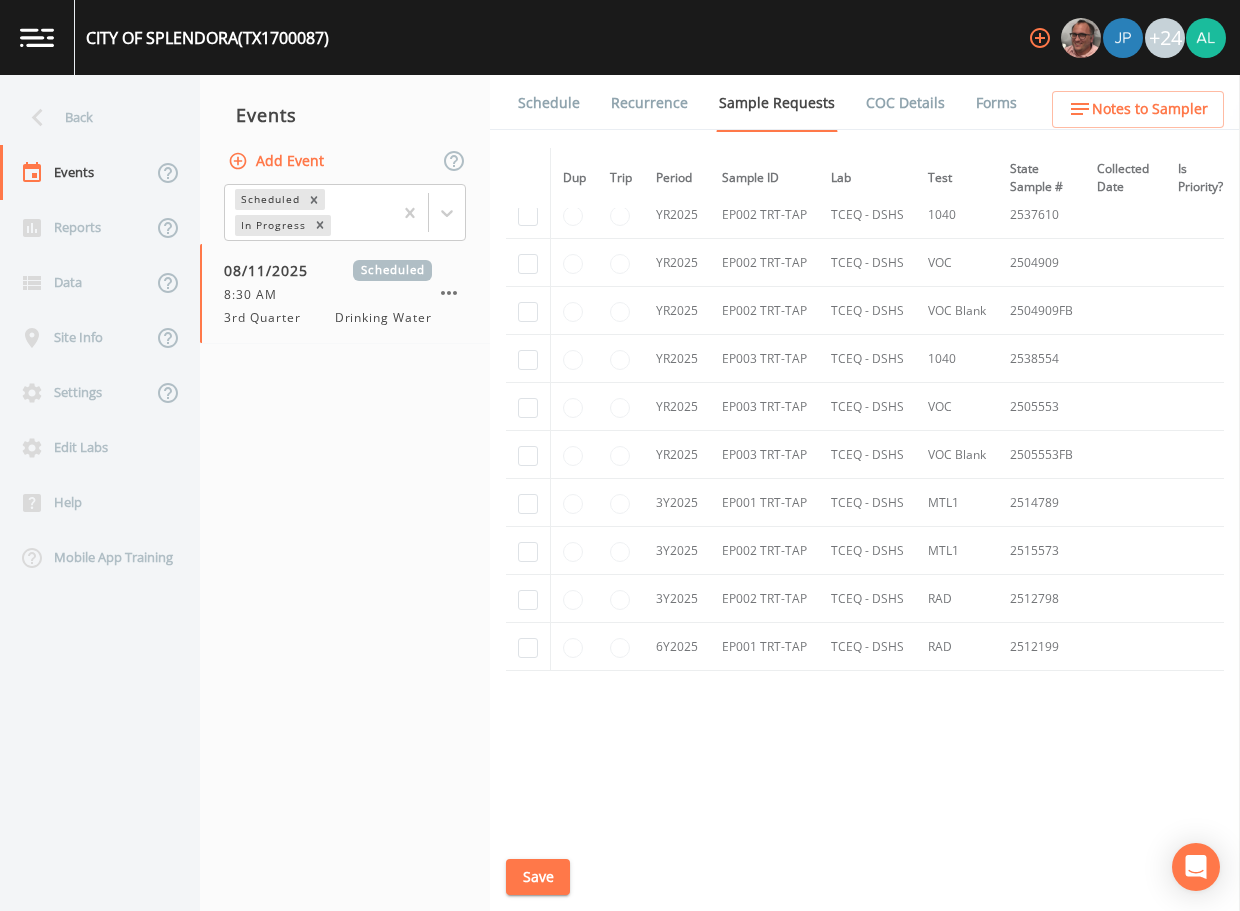 click on "Schedule" at bounding box center (549, 103) 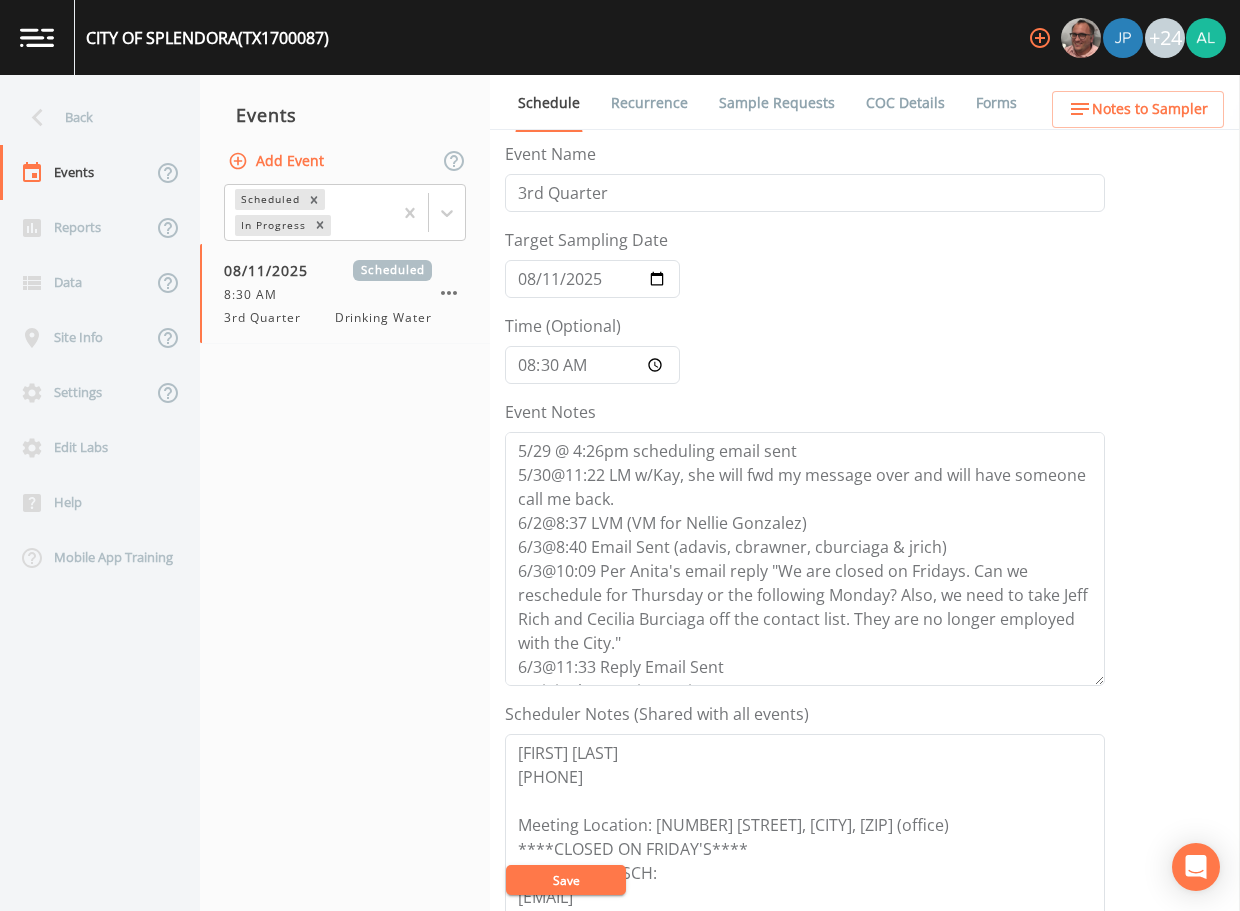 scroll, scrollTop: 500, scrollLeft: 0, axis: vertical 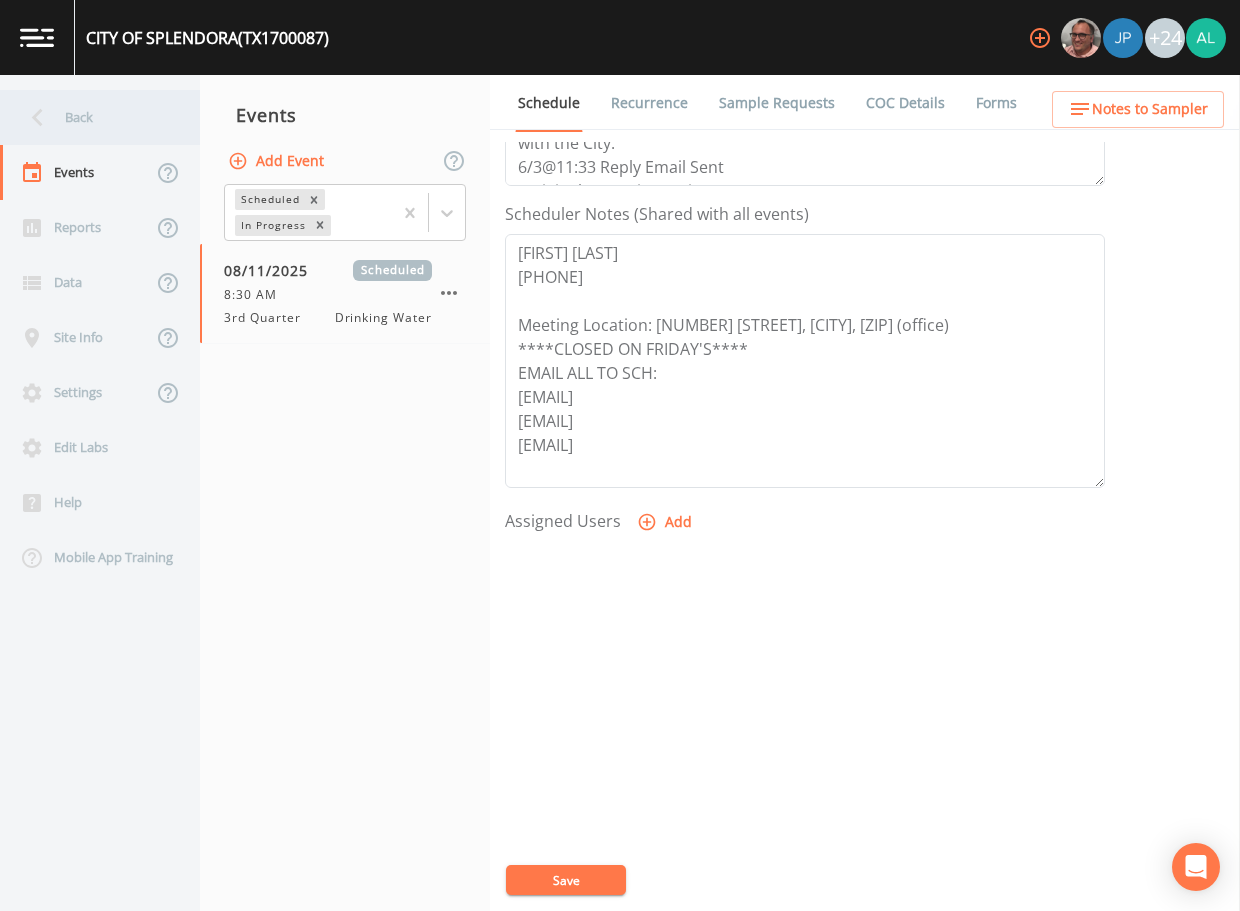 click on "Back" at bounding box center (90, 117) 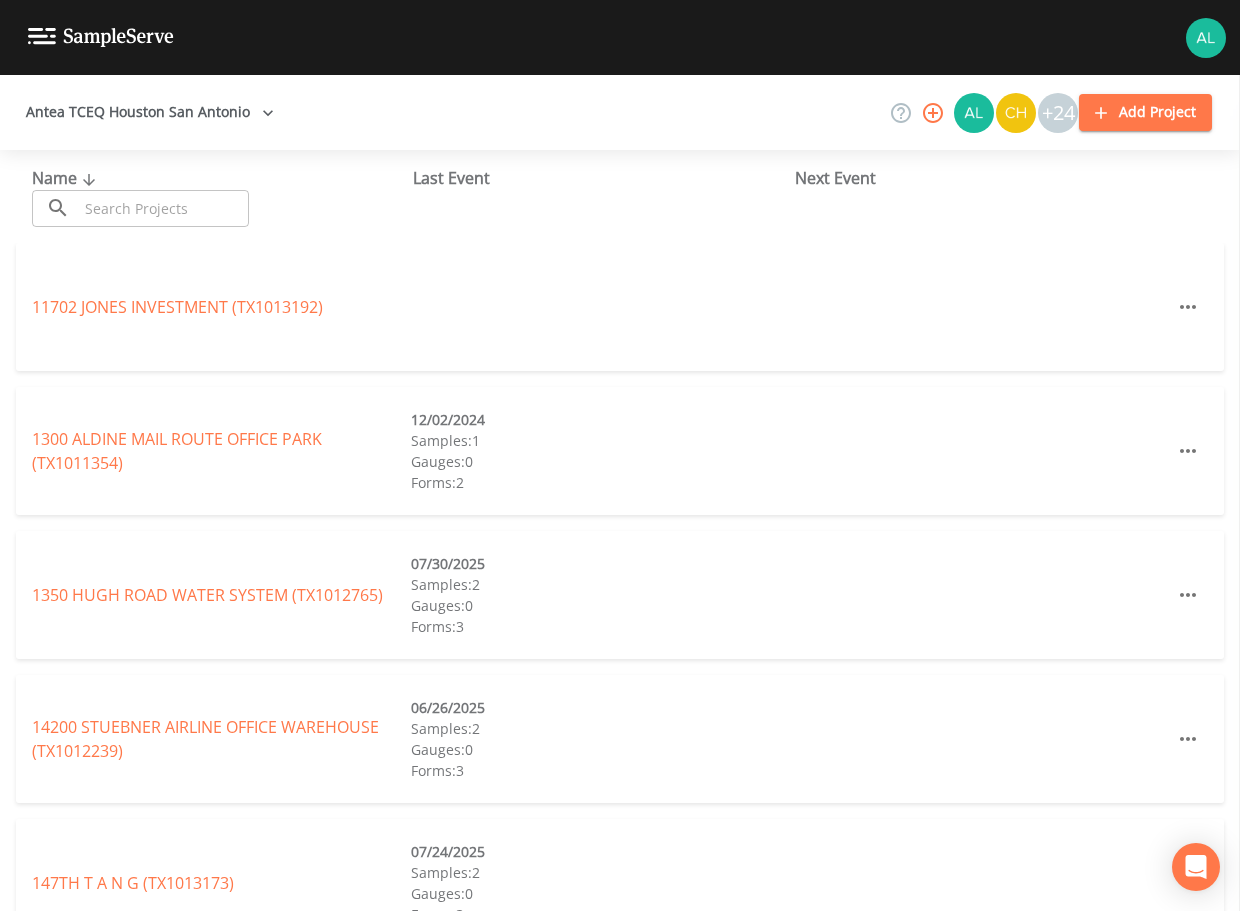click at bounding box center (163, 208) 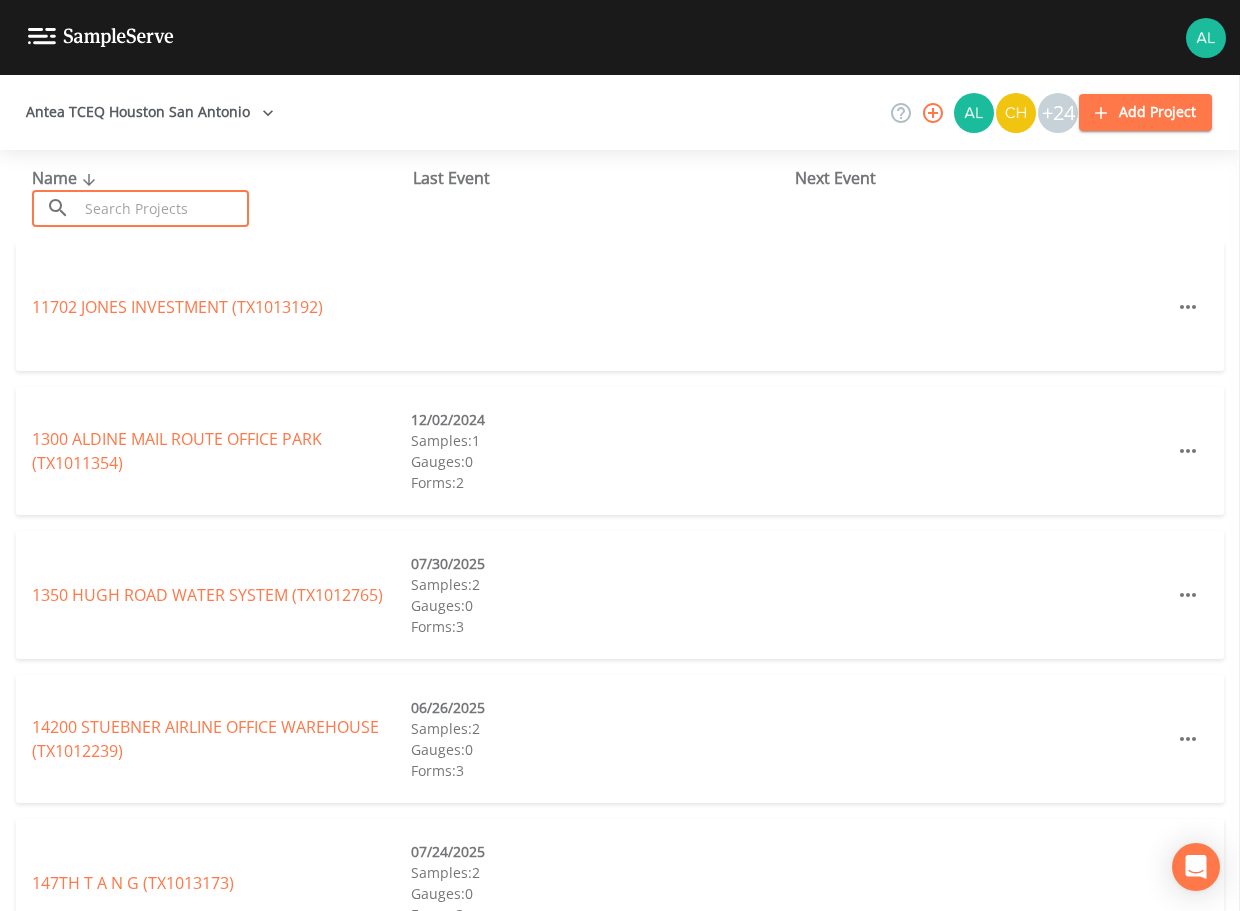 type on "7" 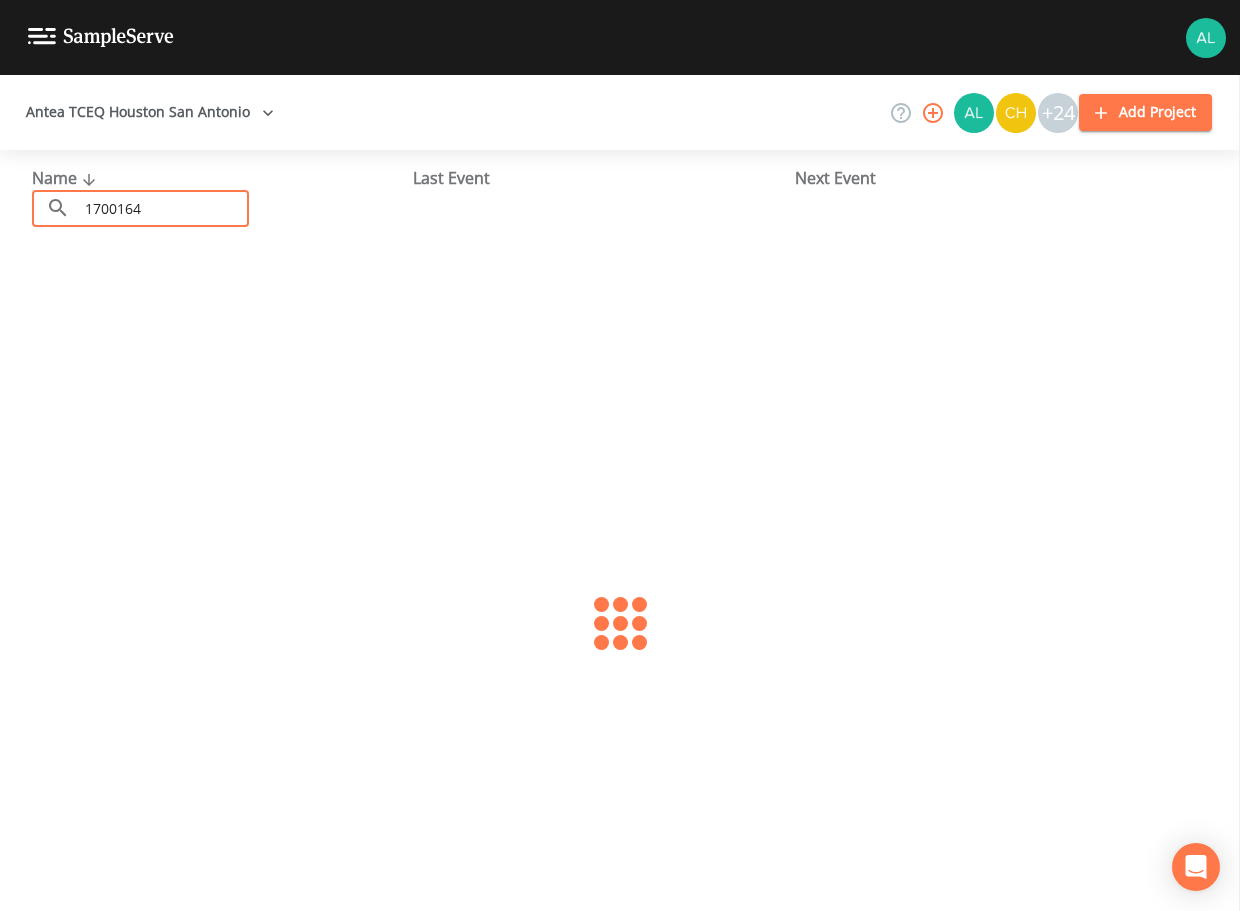 type on "1700164" 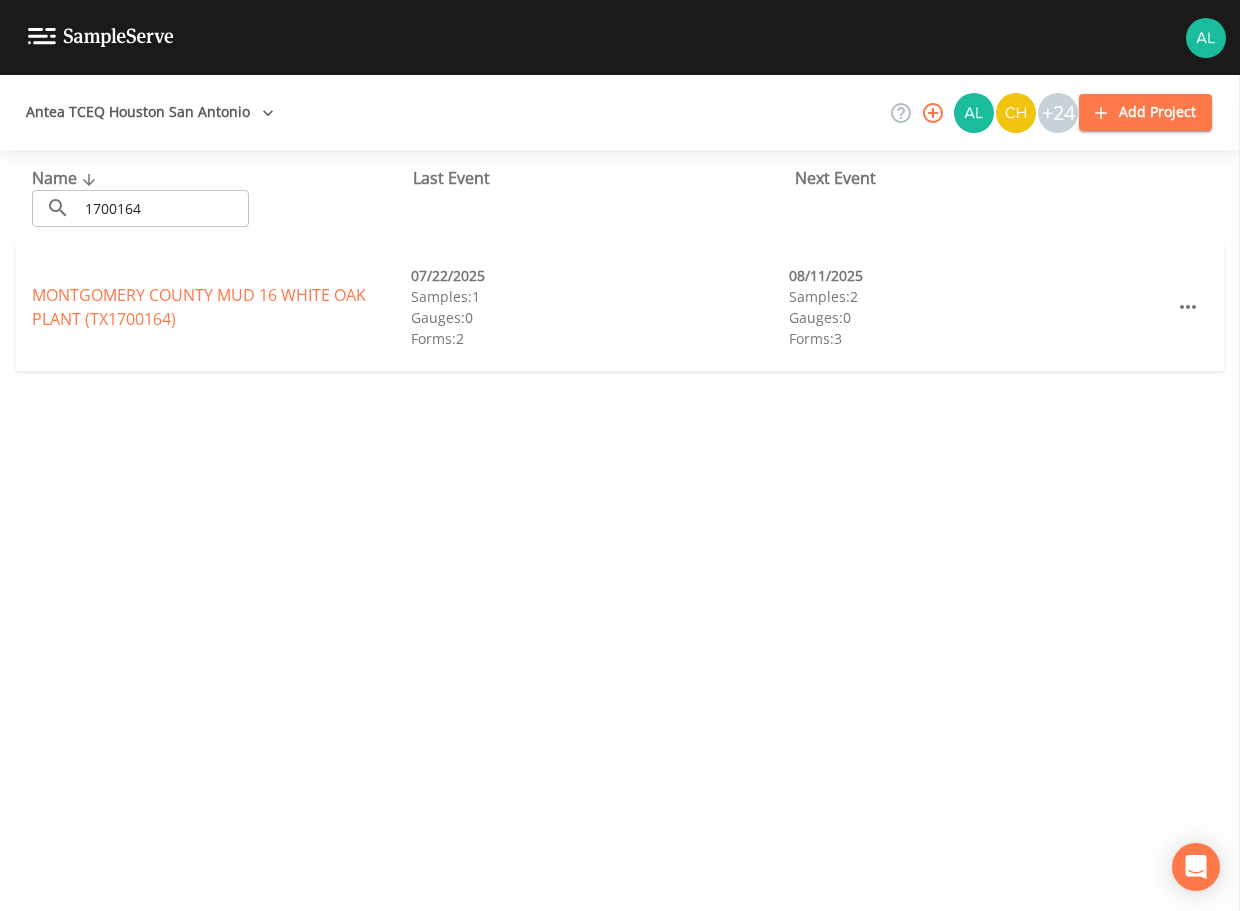 drag, startPoint x: 90, startPoint y: 312, endPoint x: 85, endPoint y: 299, distance: 13.928389 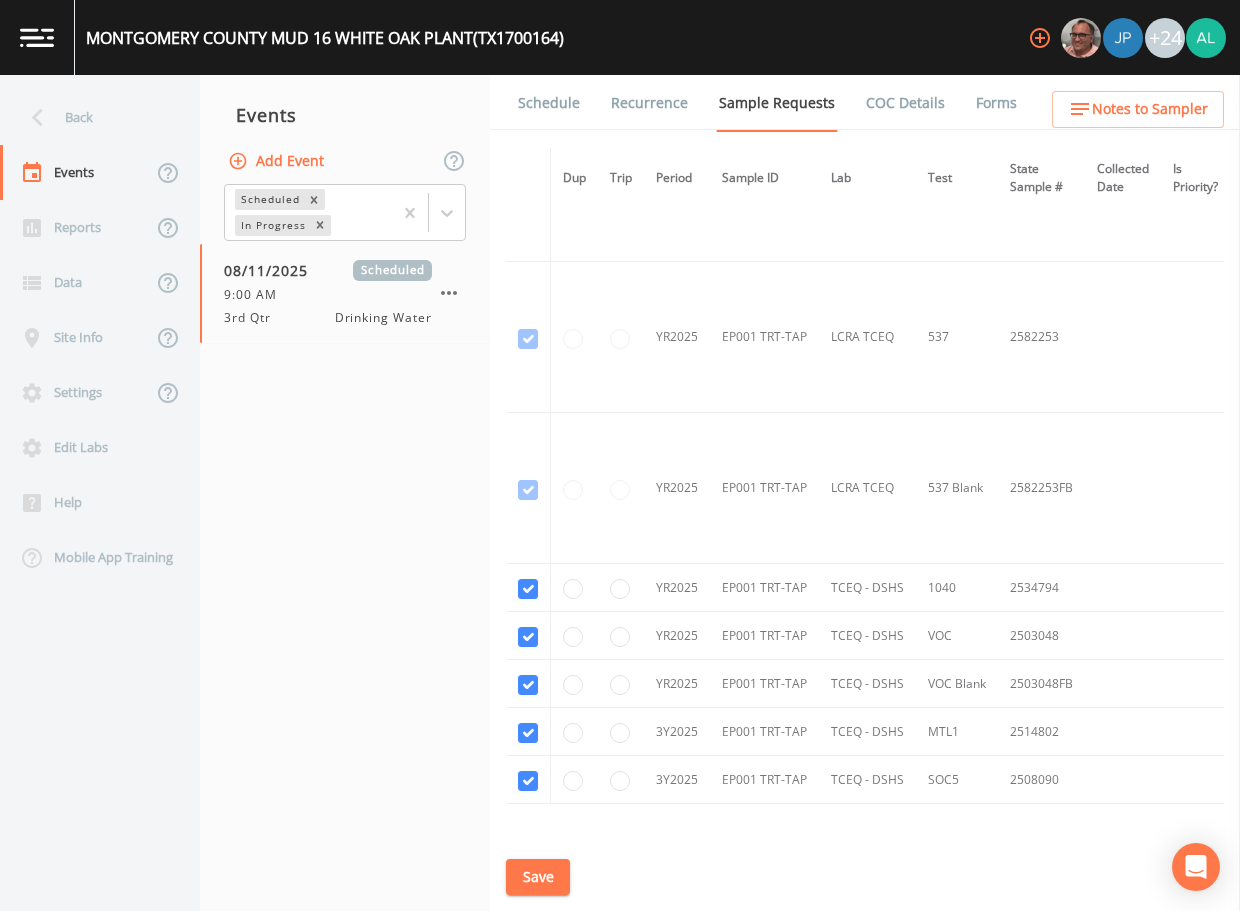 scroll, scrollTop: 1470, scrollLeft: 0, axis: vertical 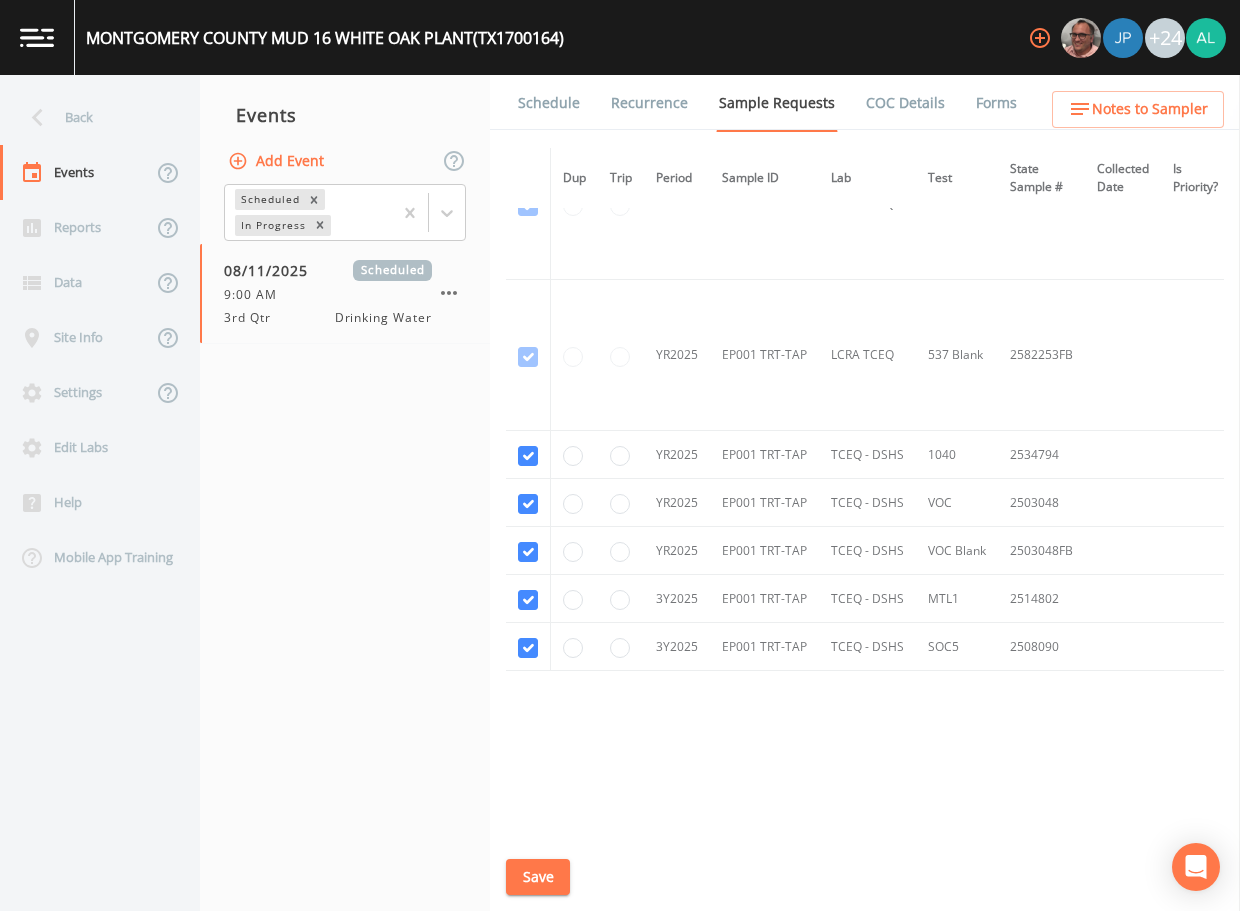 click on "Schedule" at bounding box center [549, 103] 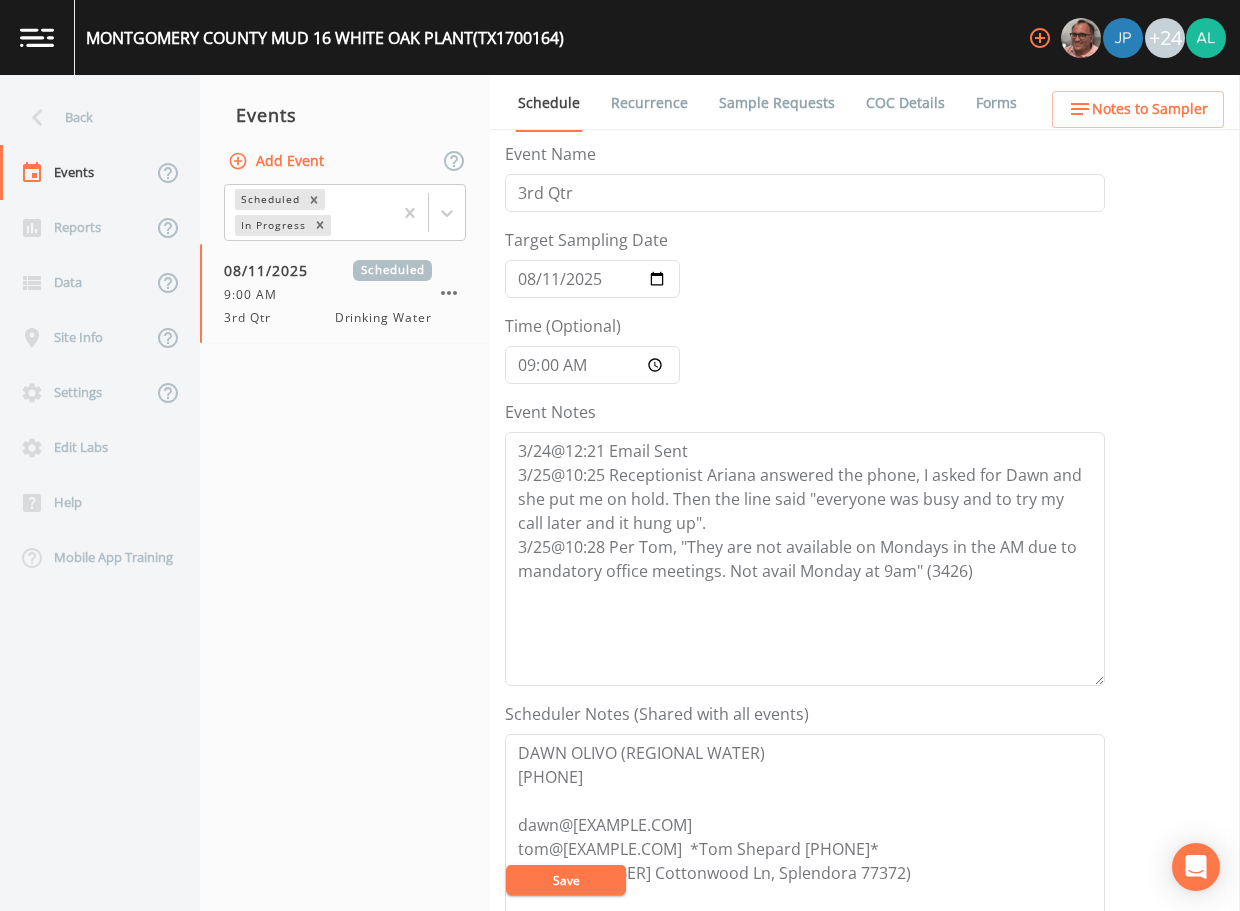 click on "Save" at bounding box center (566, 880) 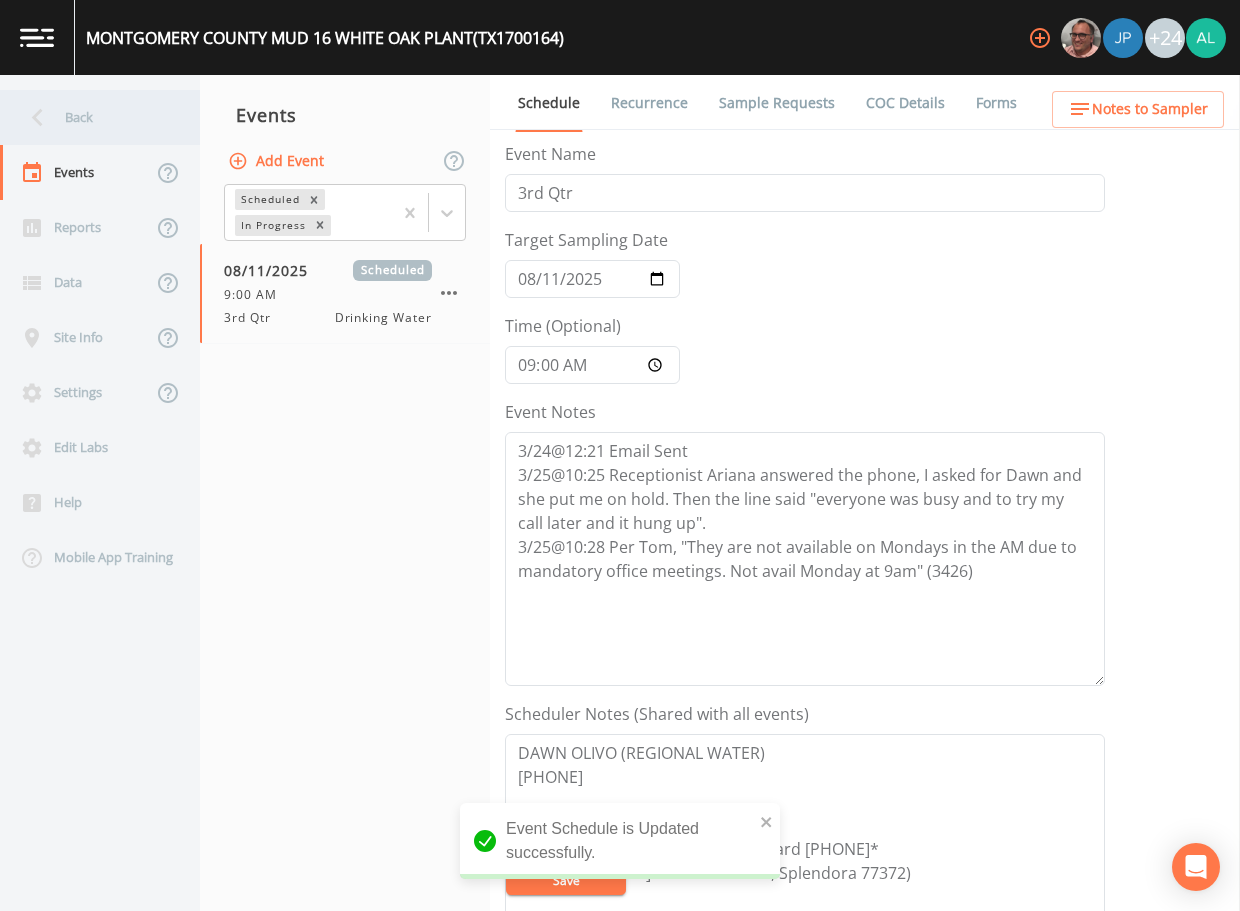 click on "Back" at bounding box center (90, 117) 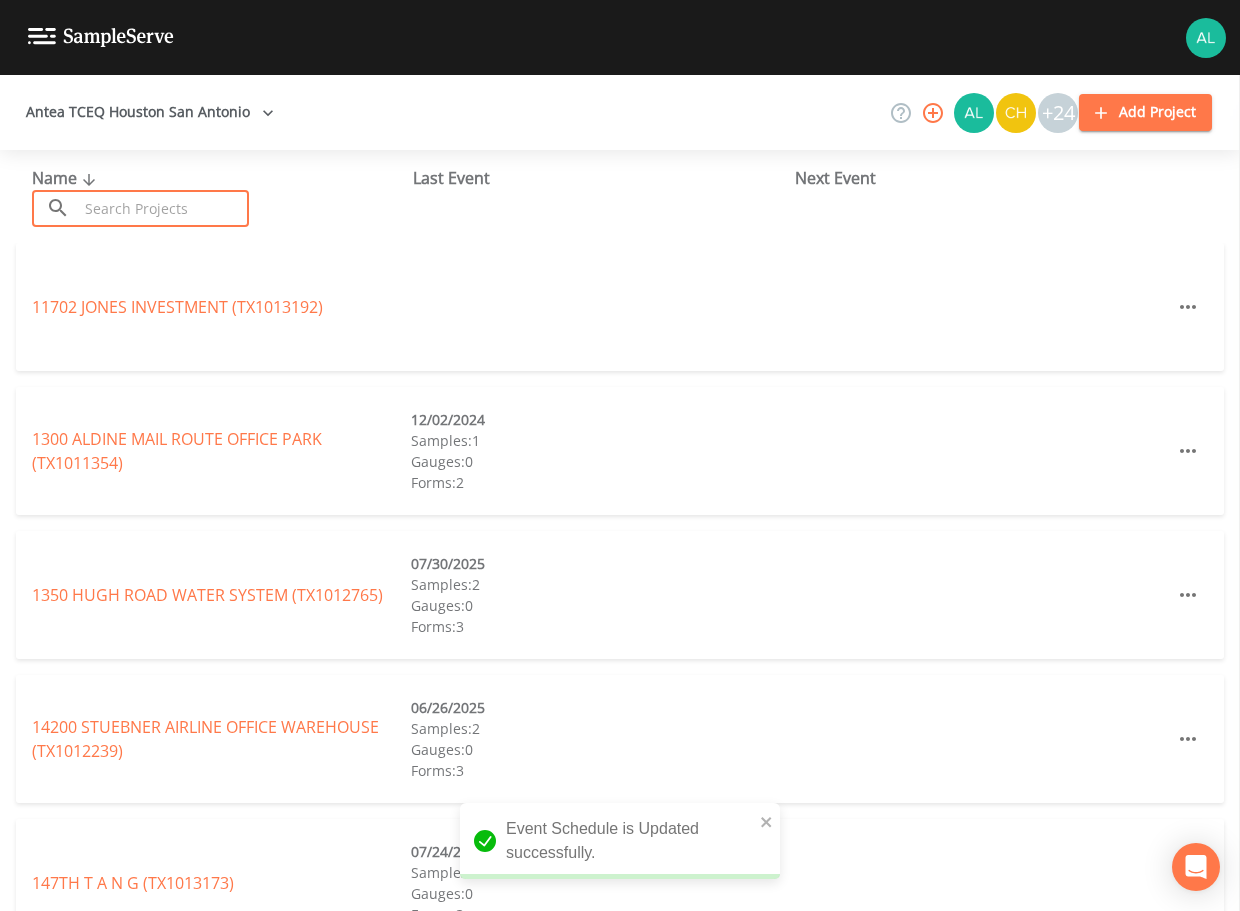 click at bounding box center [163, 208] 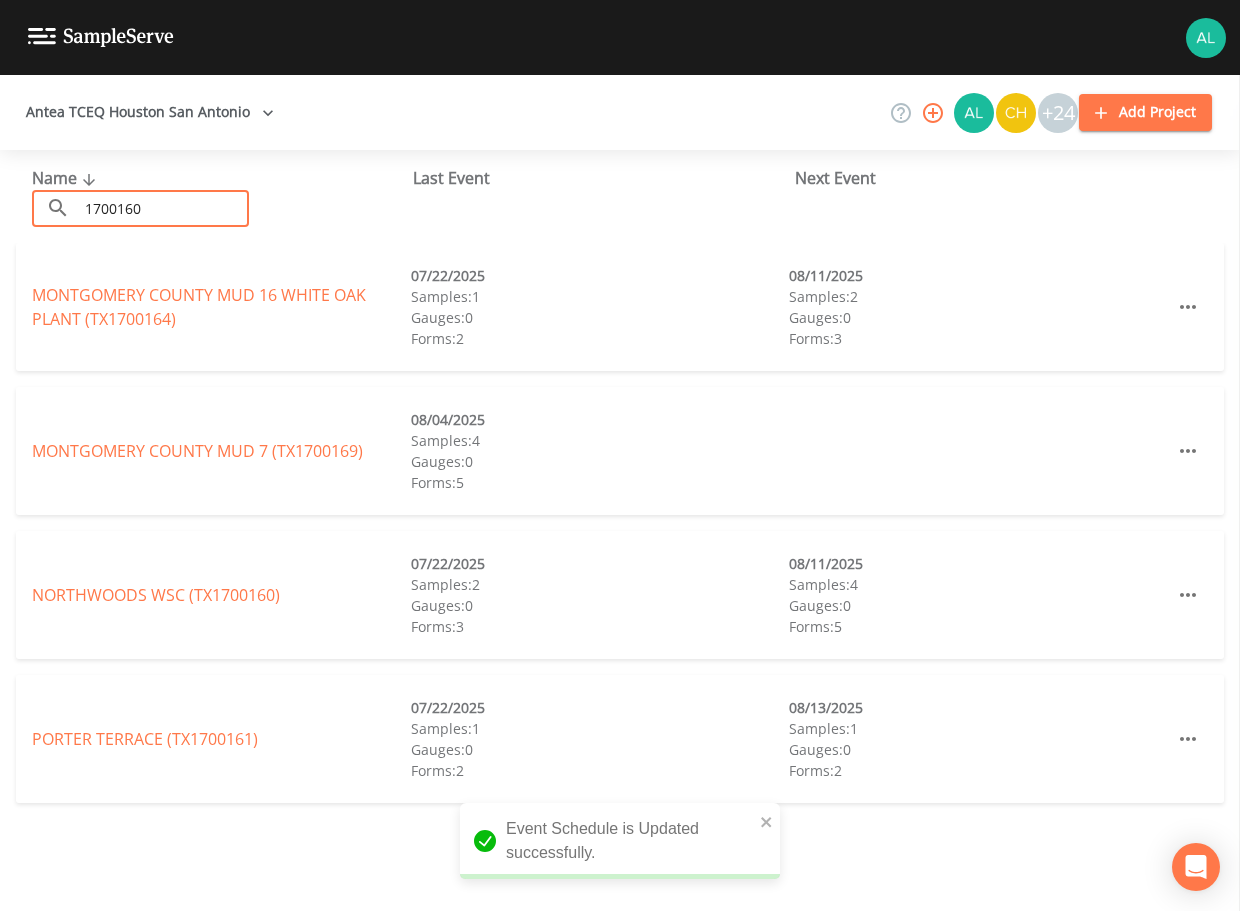 type on "1700160" 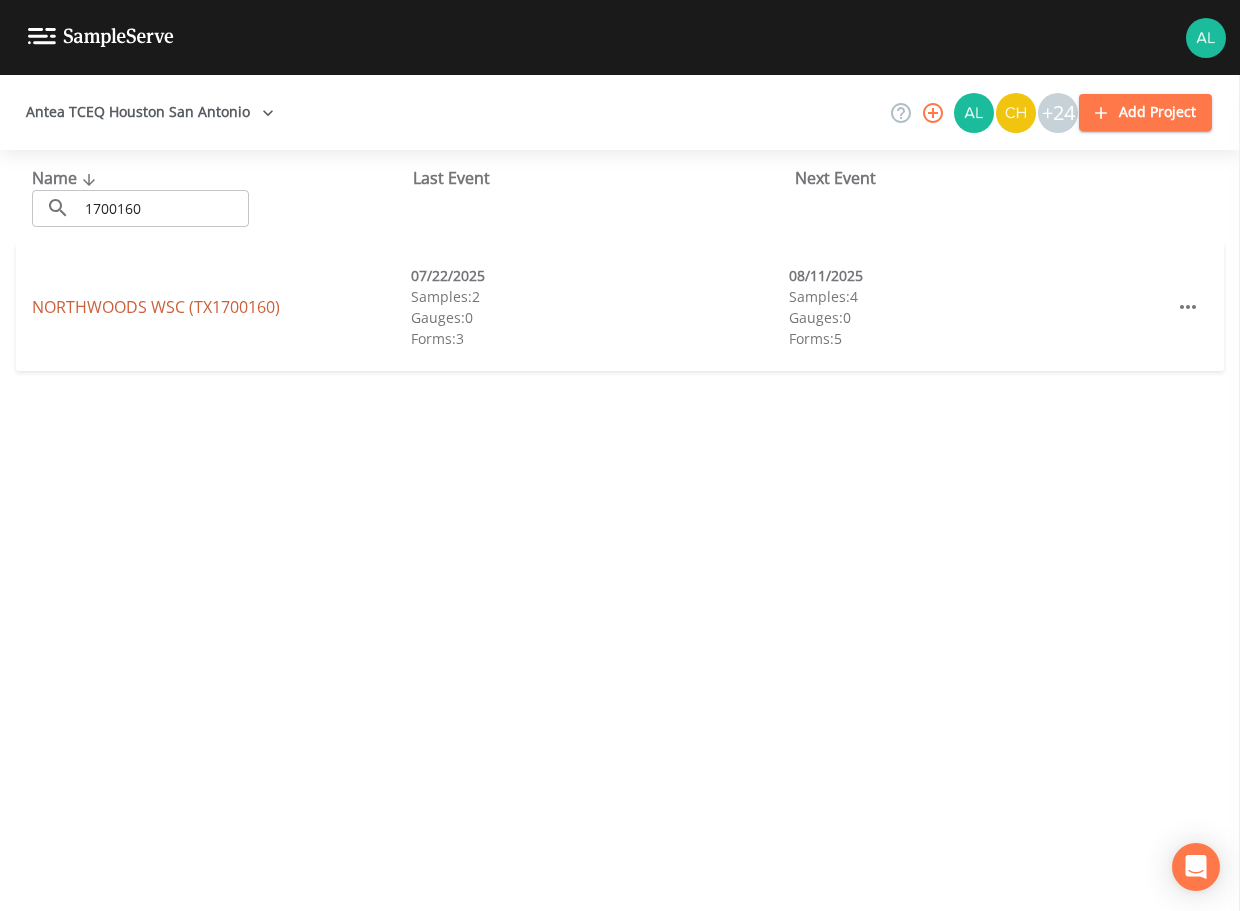 click on "NORTHWOODS WSC (TX1700160)" at bounding box center [156, 307] 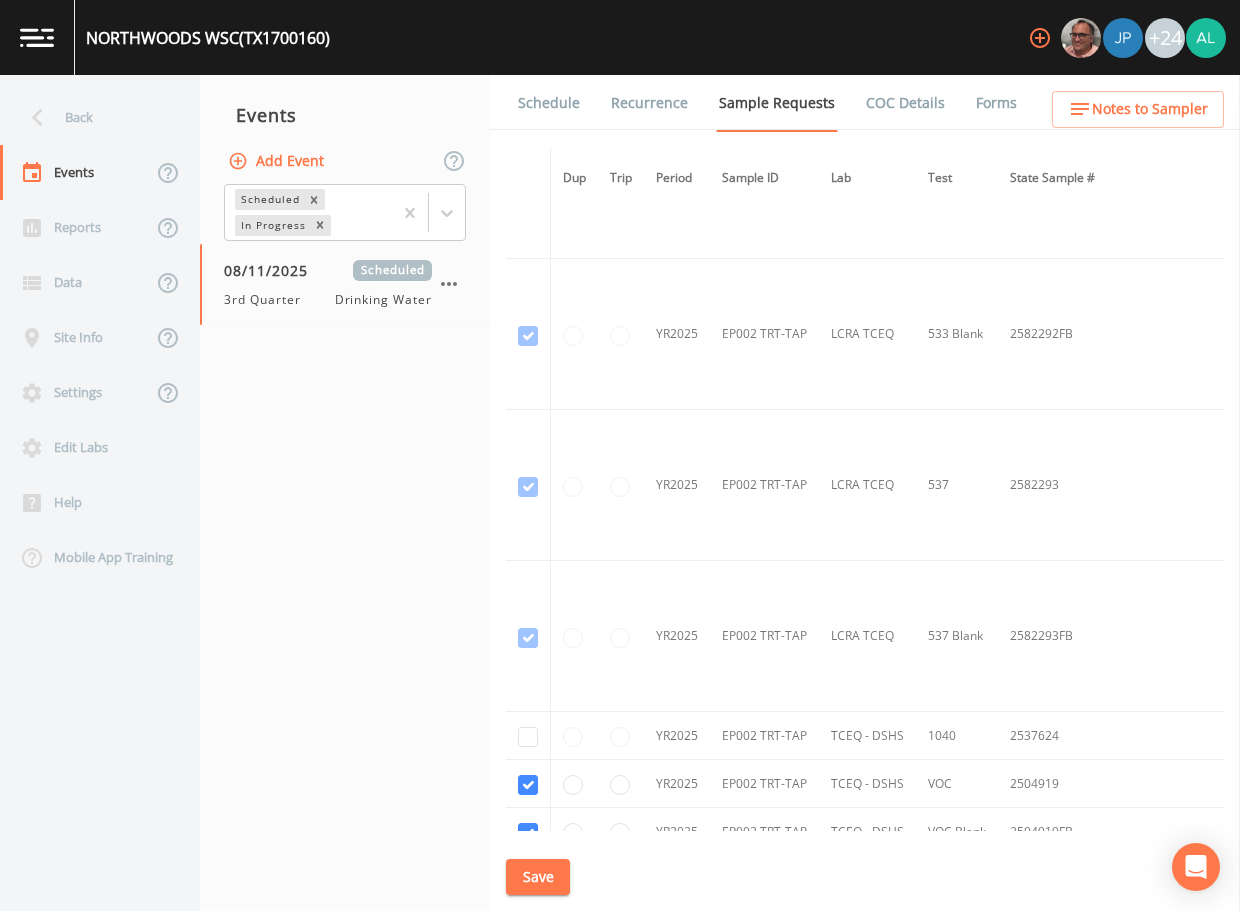 scroll, scrollTop: 2500, scrollLeft: 0, axis: vertical 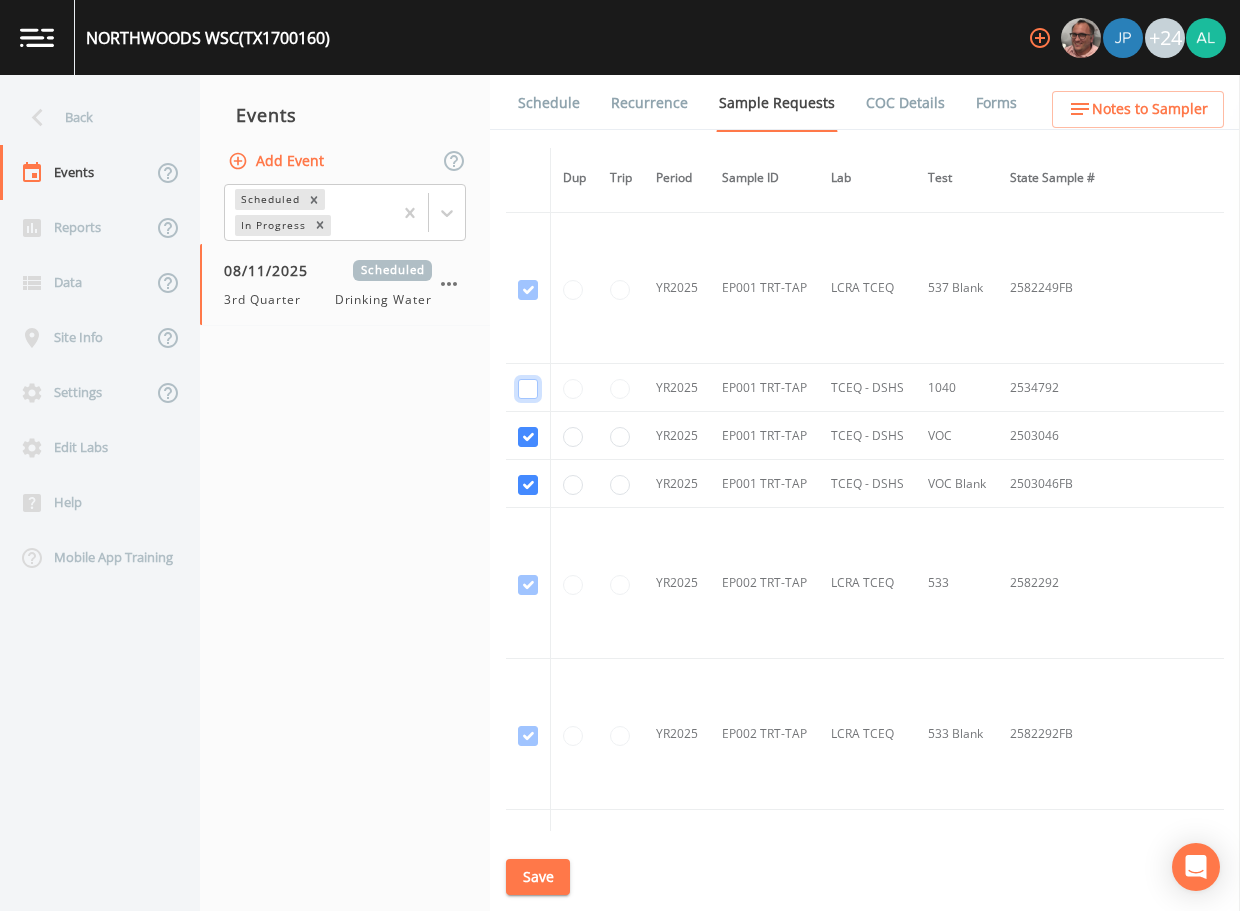 click at bounding box center (528, 389) 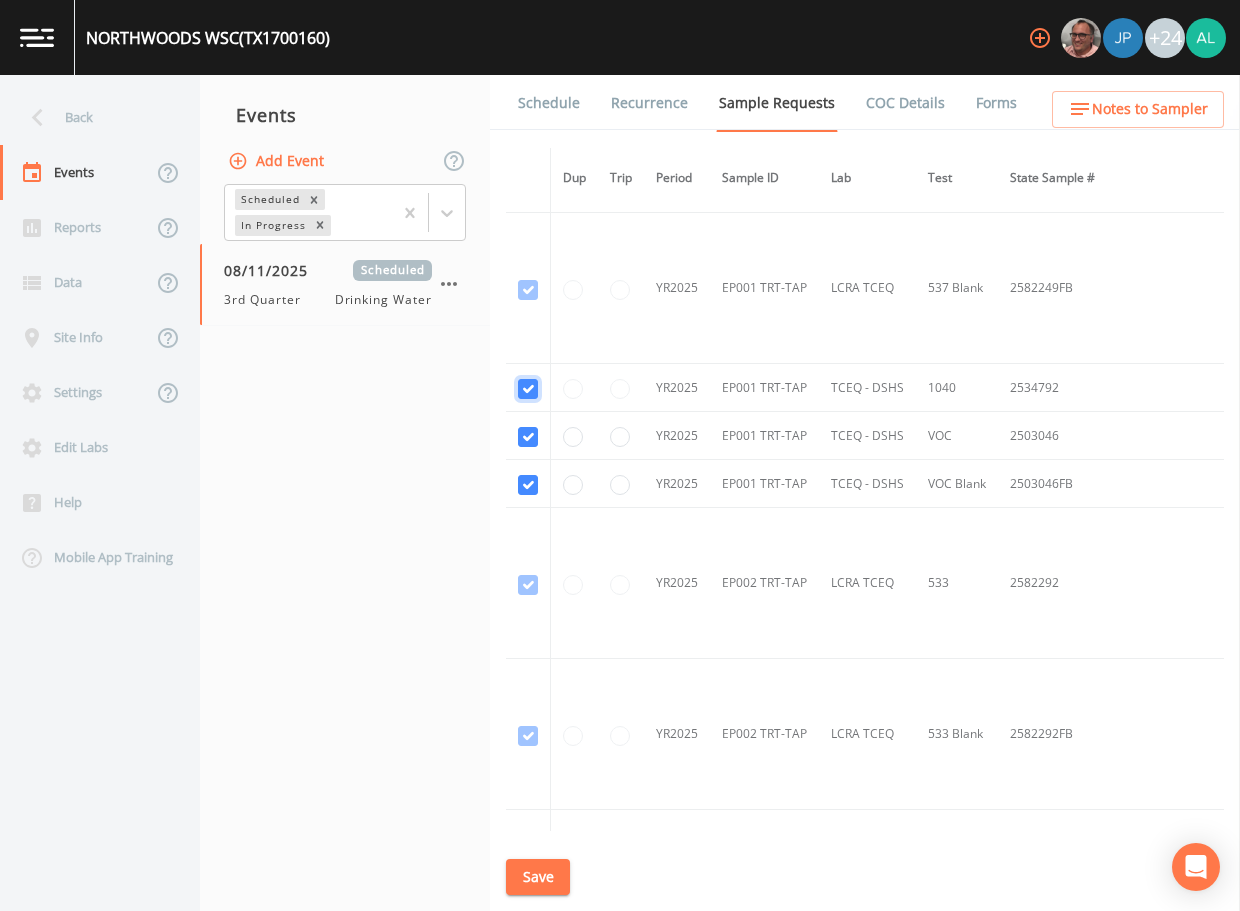 checkbox on "true" 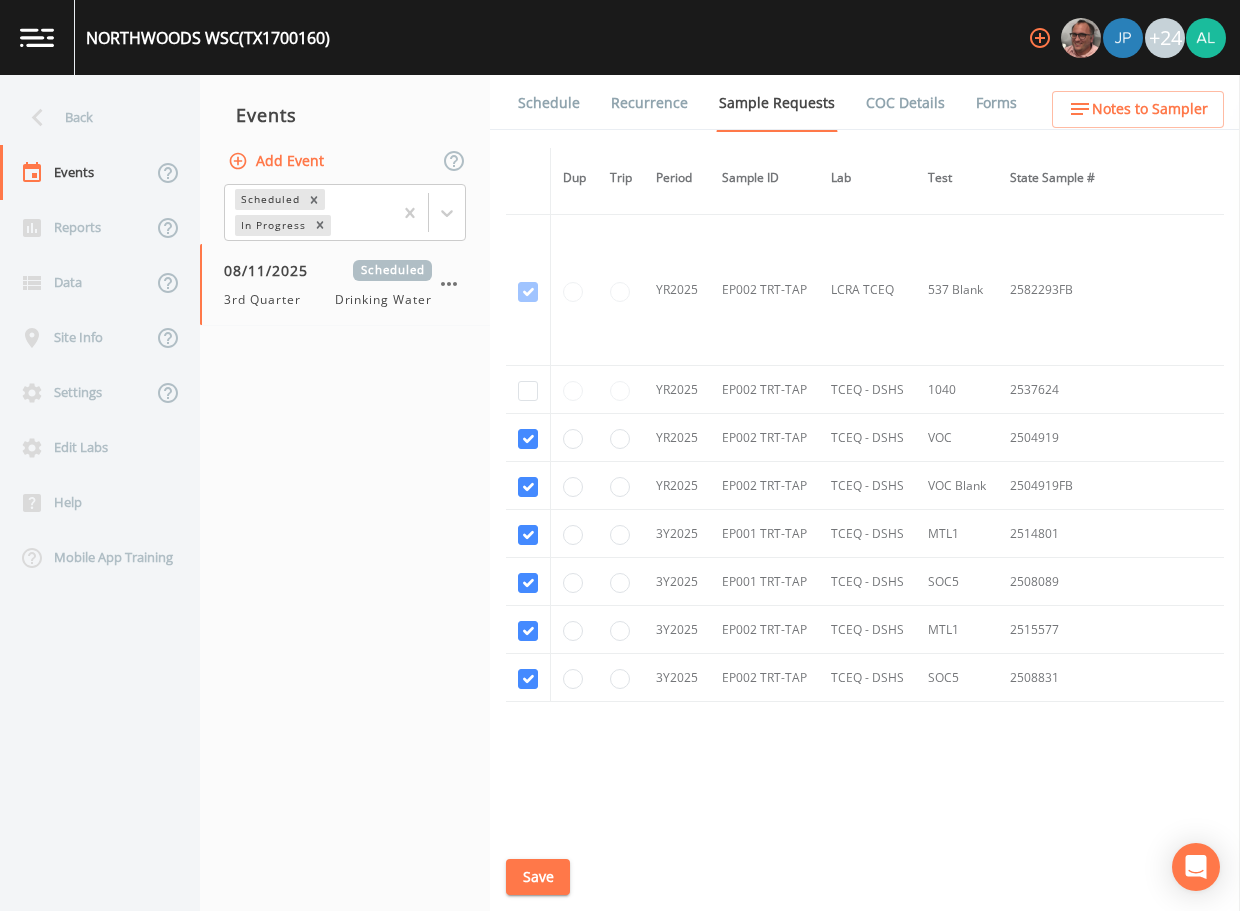 scroll, scrollTop: 3282, scrollLeft: 0, axis: vertical 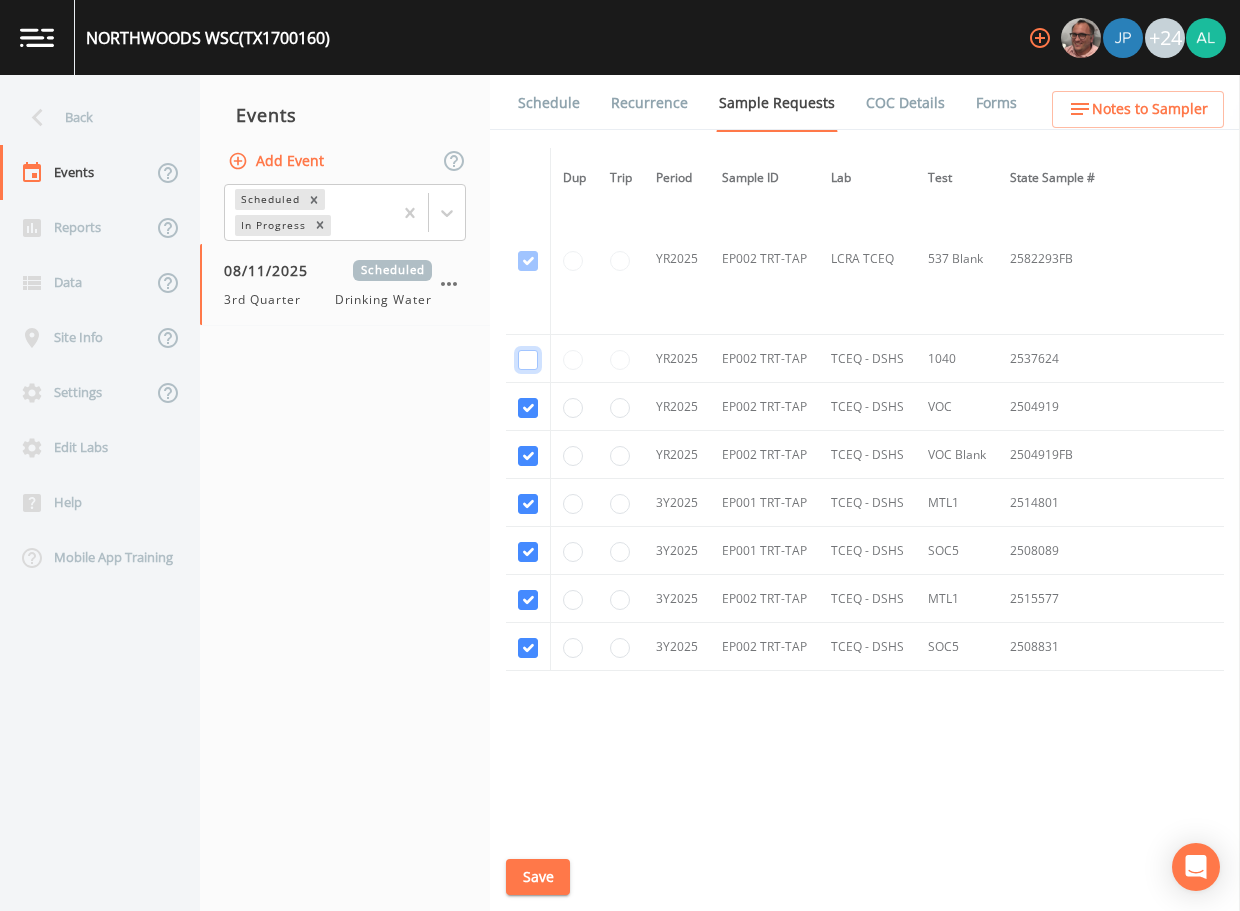 click at bounding box center [528, 360] 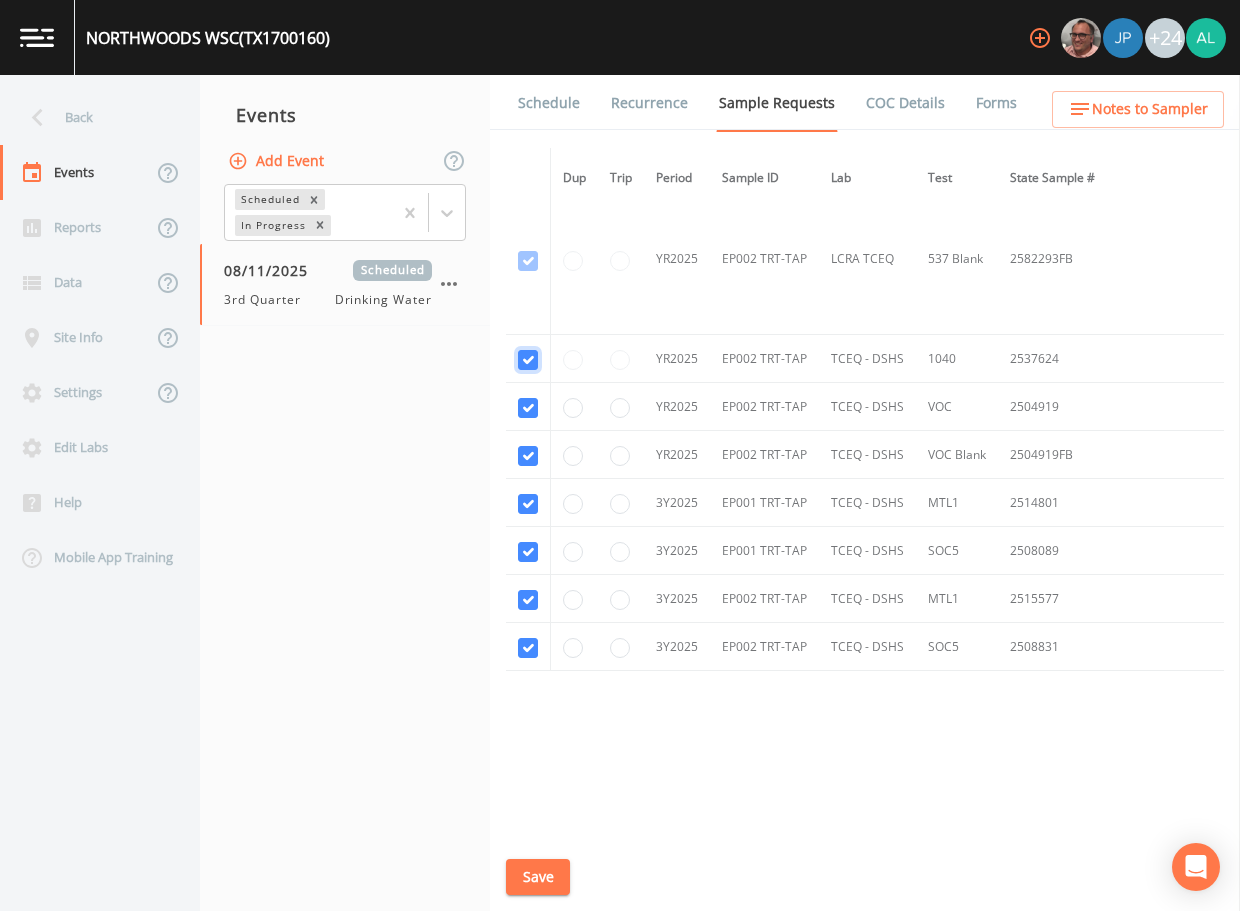 checkbox on "true" 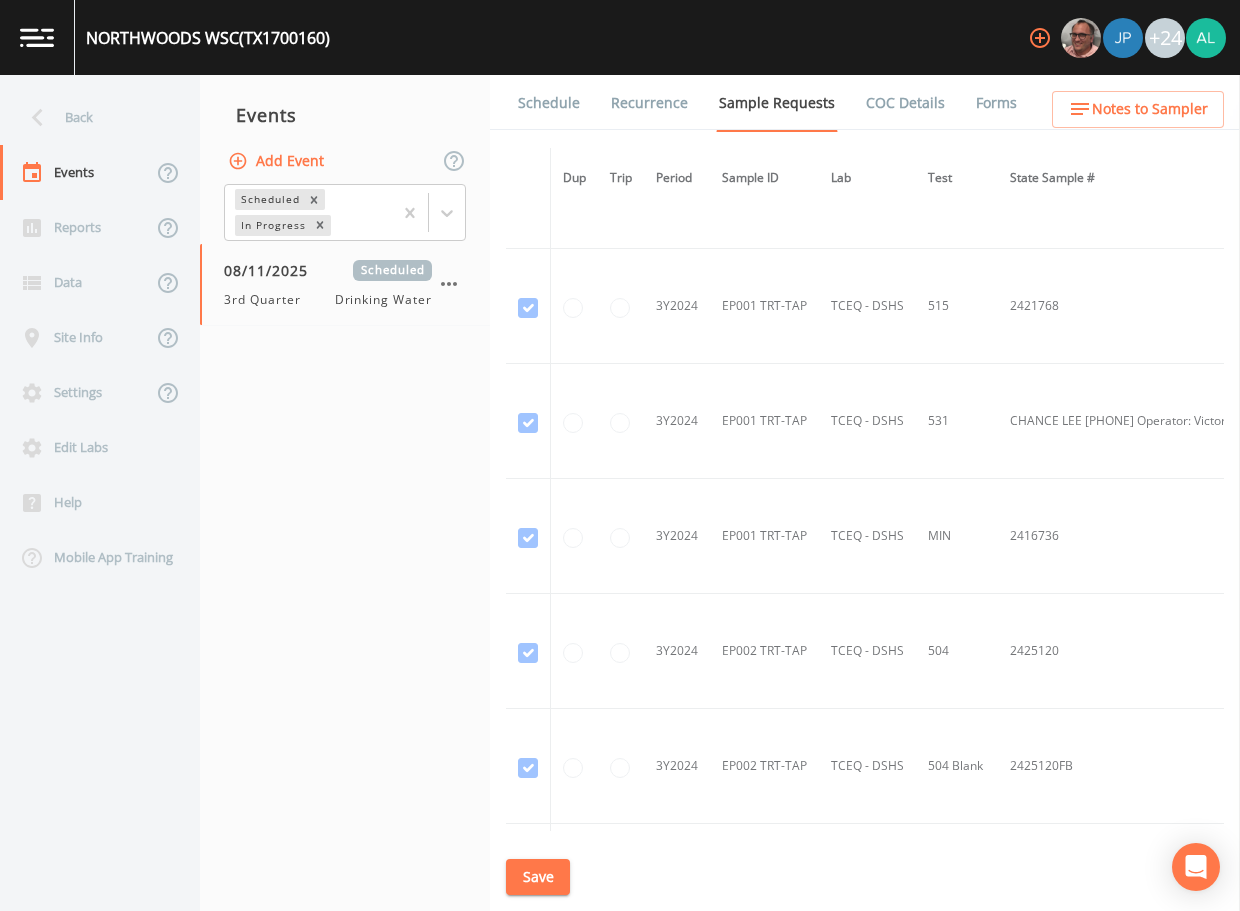 scroll, scrollTop: 482, scrollLeft: 0, axis: vertical 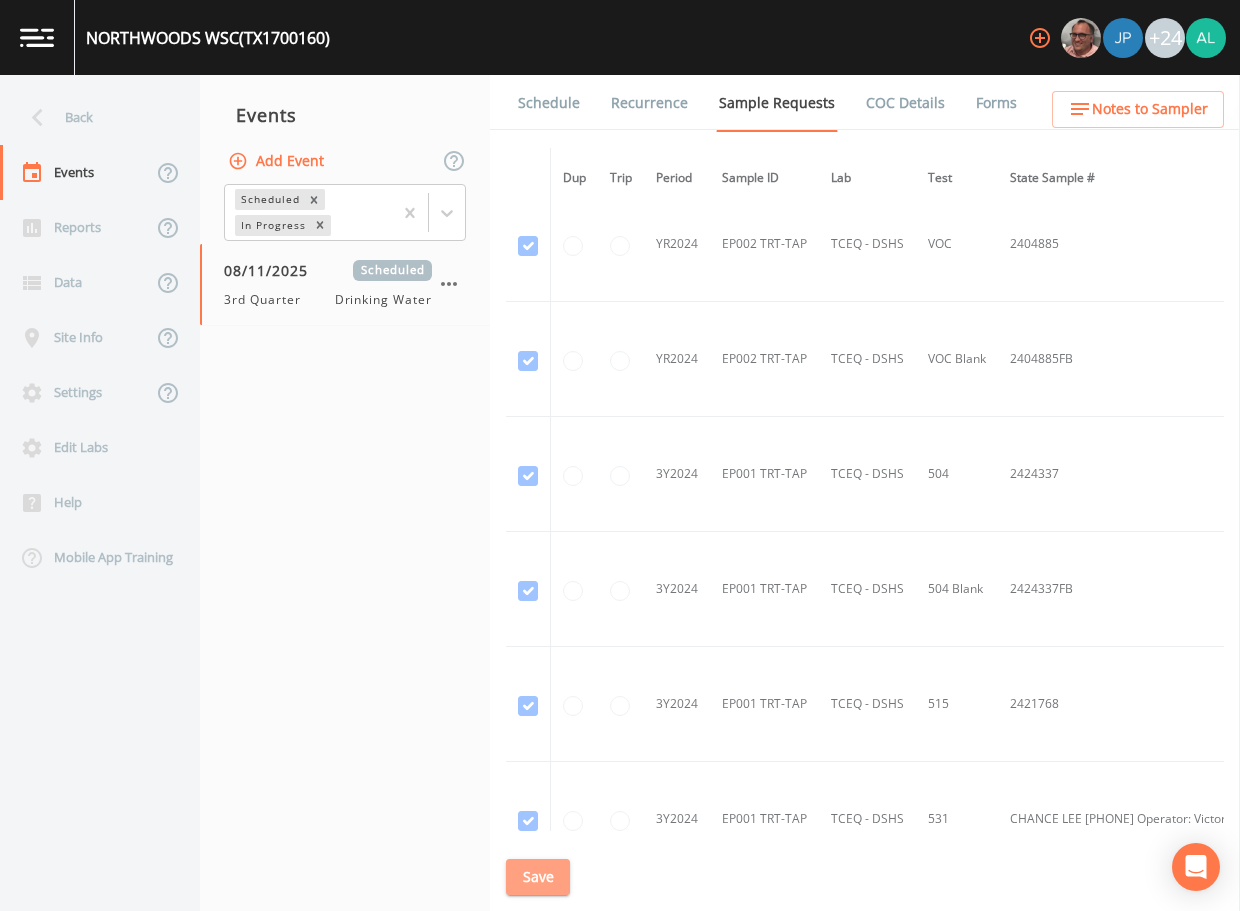 click on "Save" at bounding box center [538, 877] 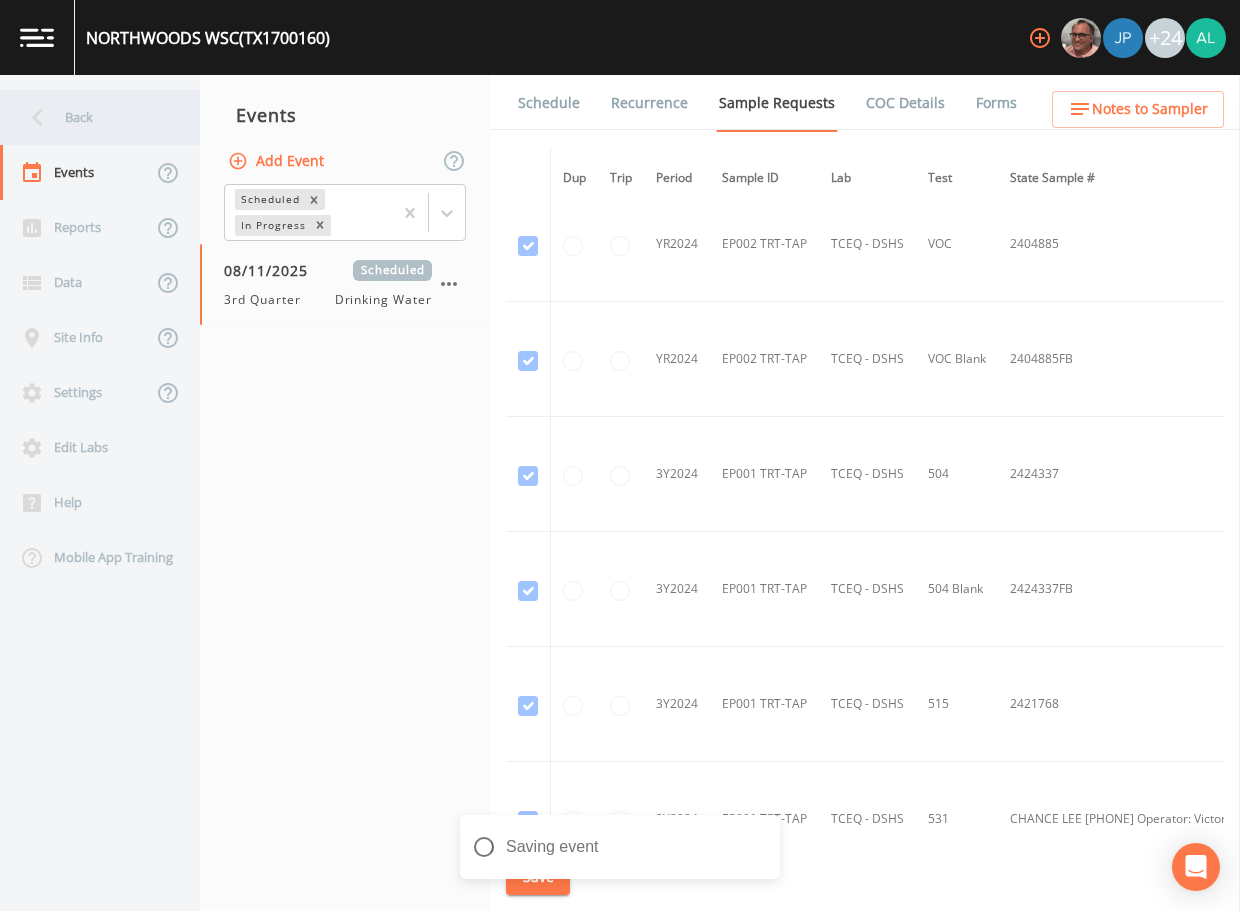 click on "Back" at bounding box center (90, 117) 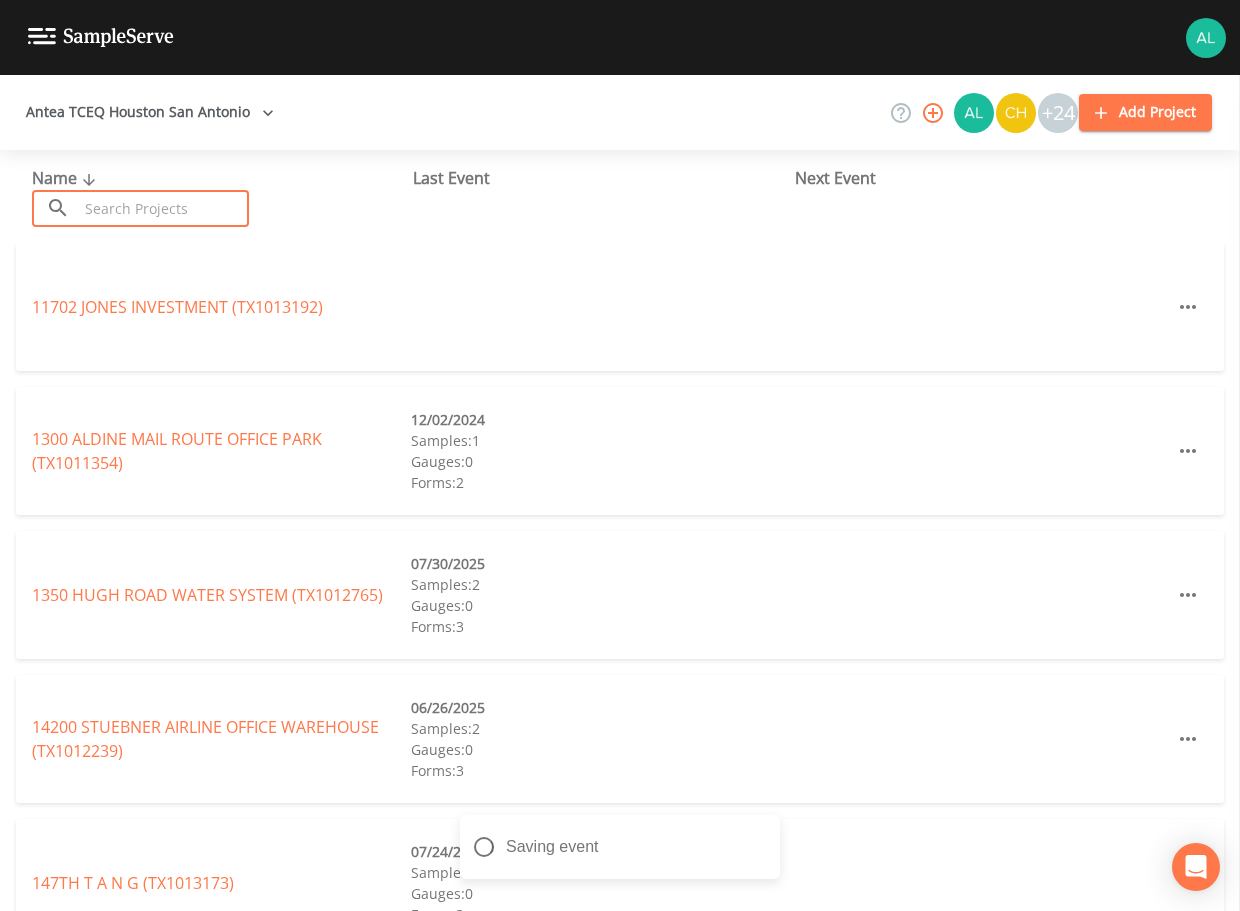click at bounding box center [163, 208] 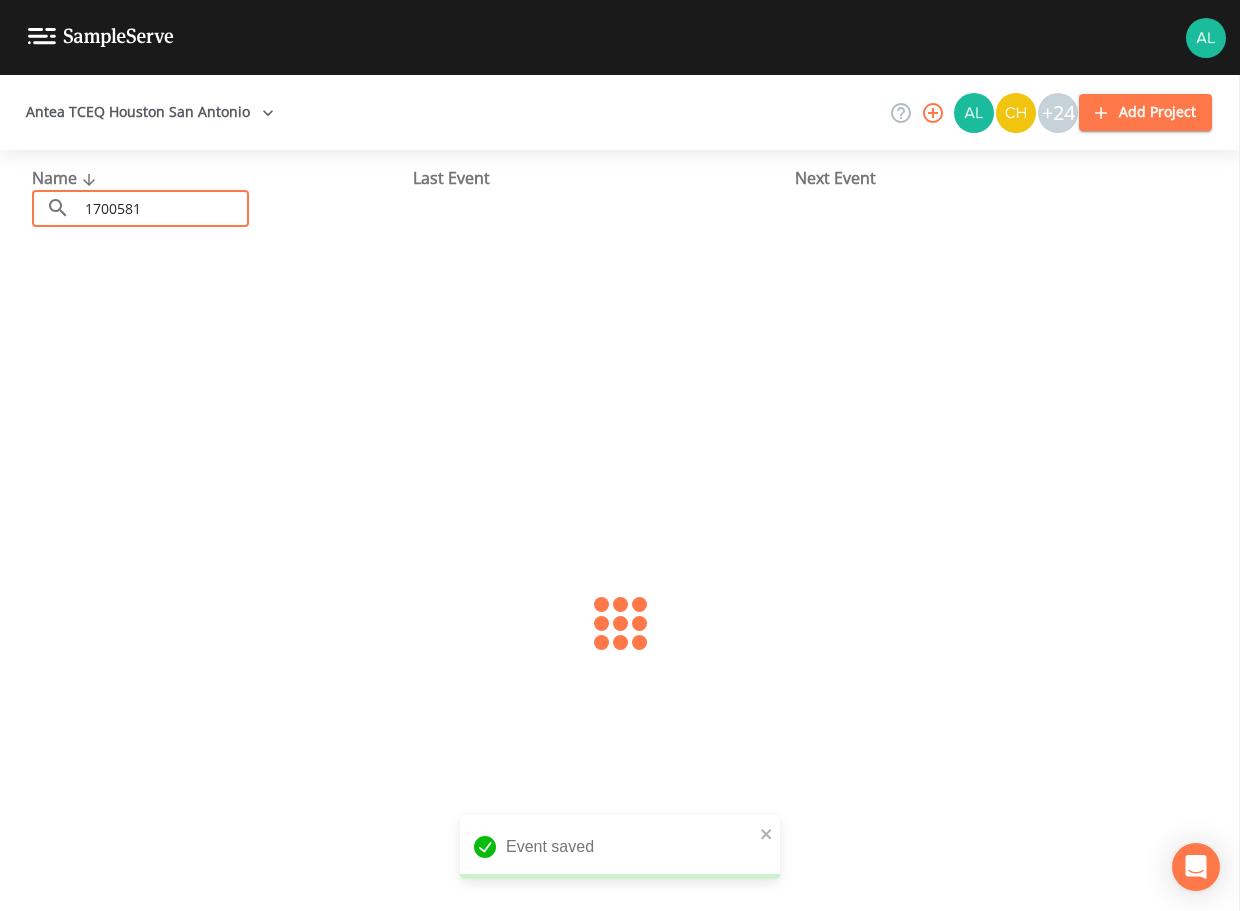 type on "1700581" 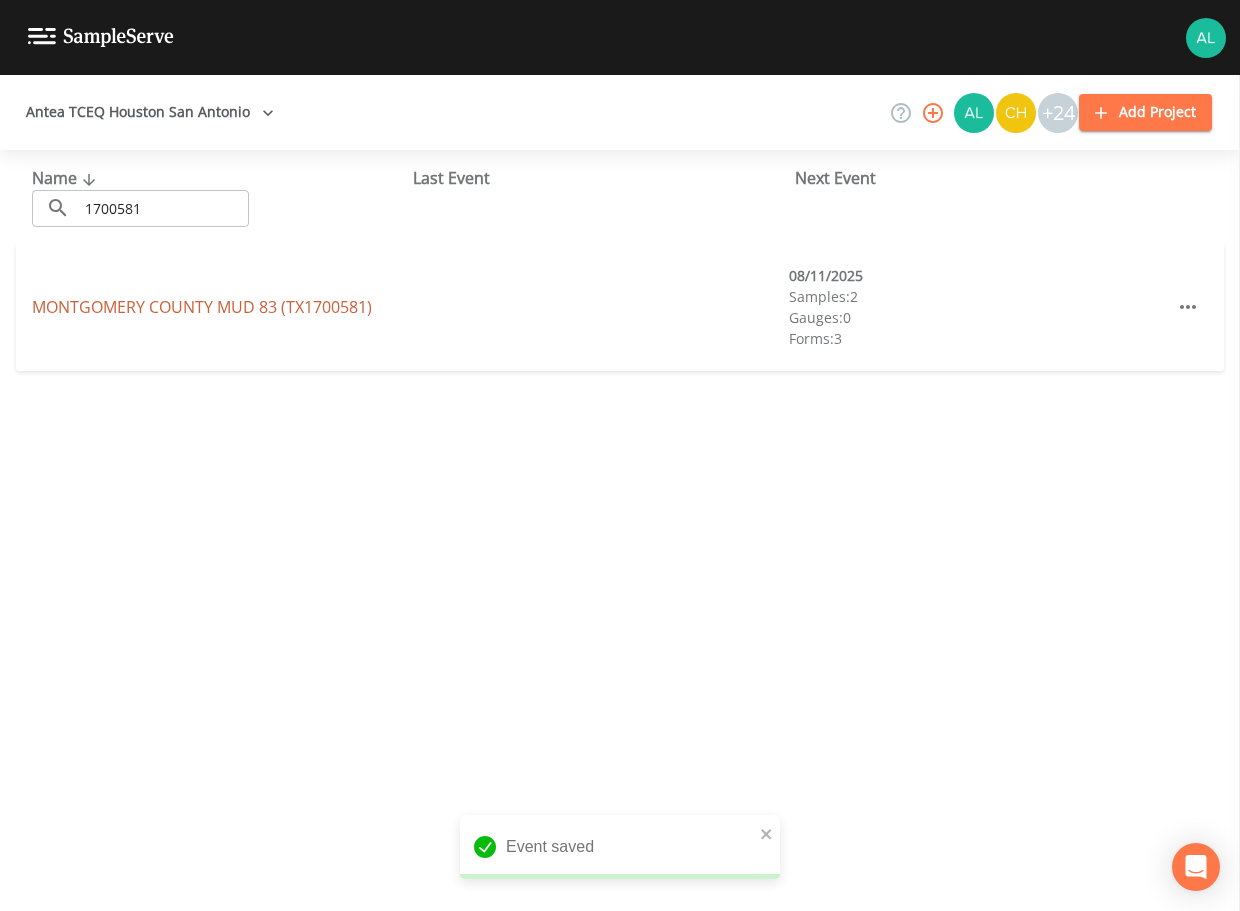 click on "MONTGOMERY COUNTY MUD 84 (TX1700743)" at bounding box center (202, 307) 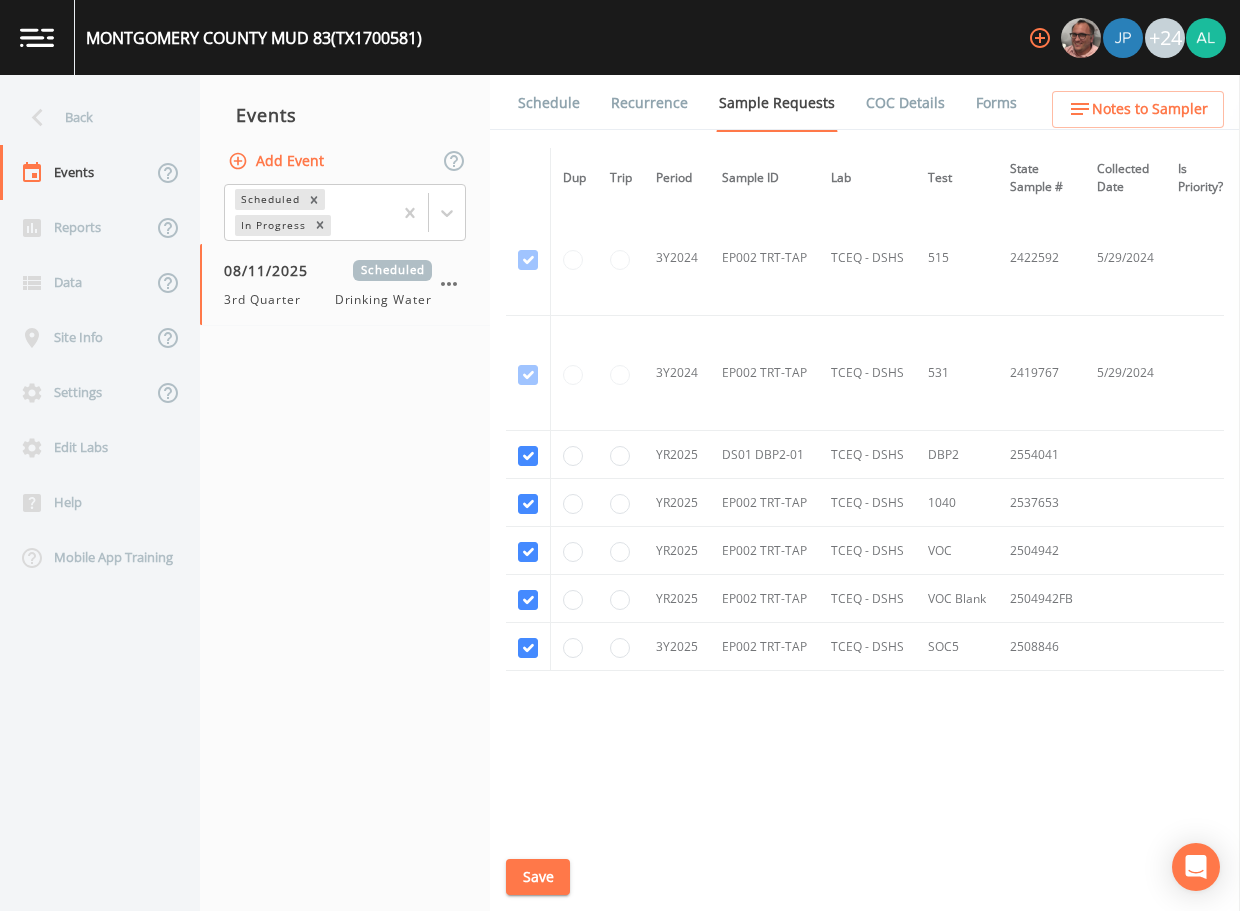 scroll, scrollTop: 703, scrollLeft: 0, axis: vertical 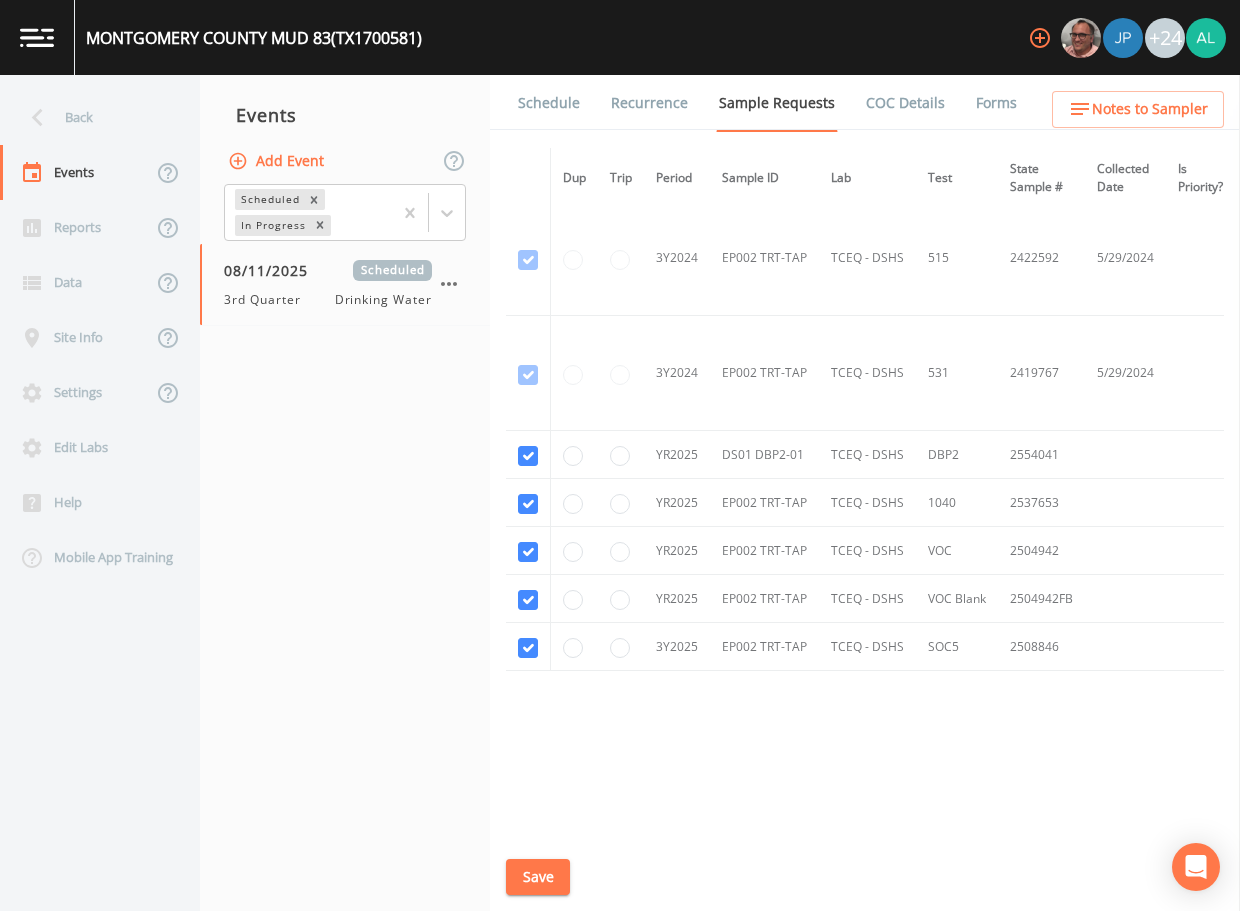click on "Back Events Reports Data Site Info Settings Edit Labs Help Mobile App Training" at bounding box center [100, 493] 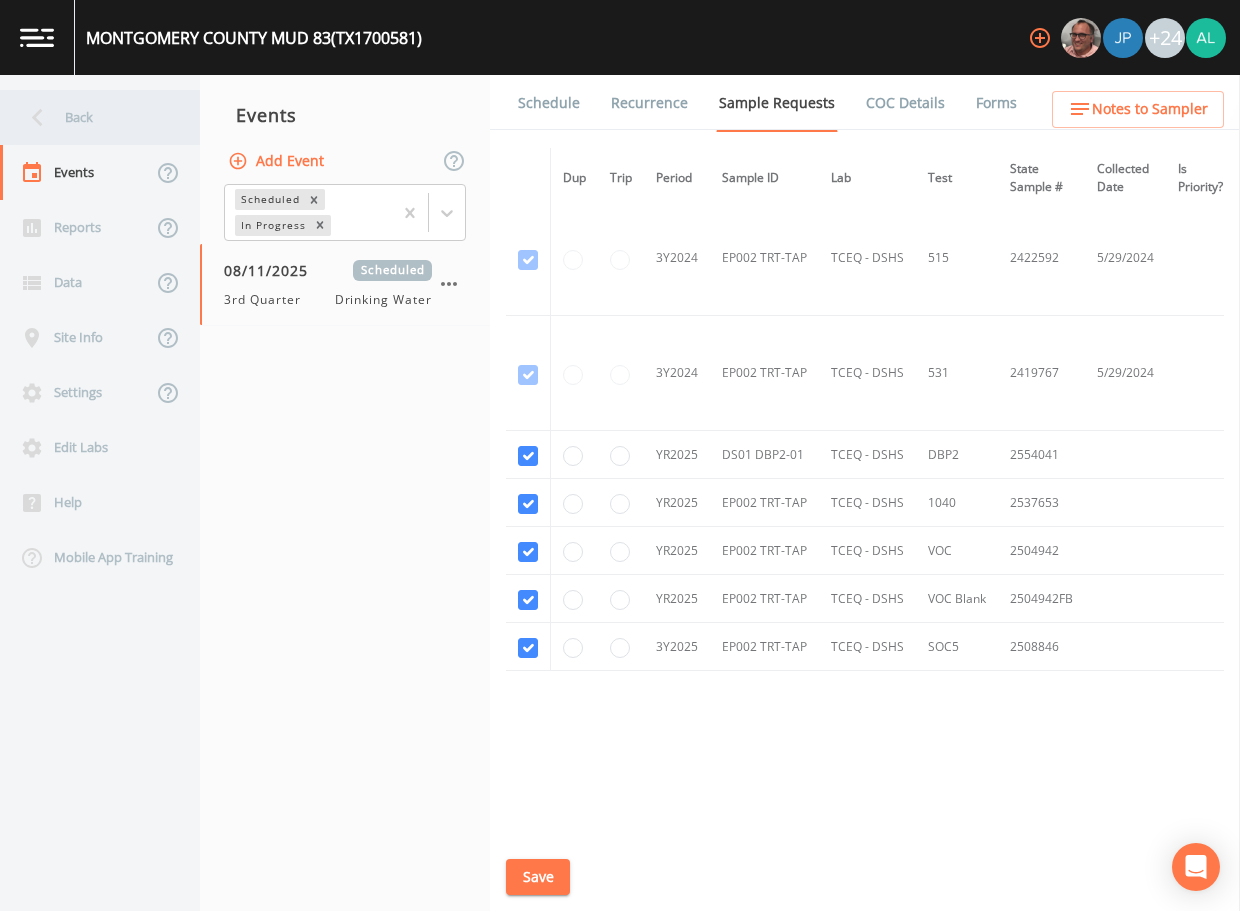 click on "Back" at bounding box center [90, 117] 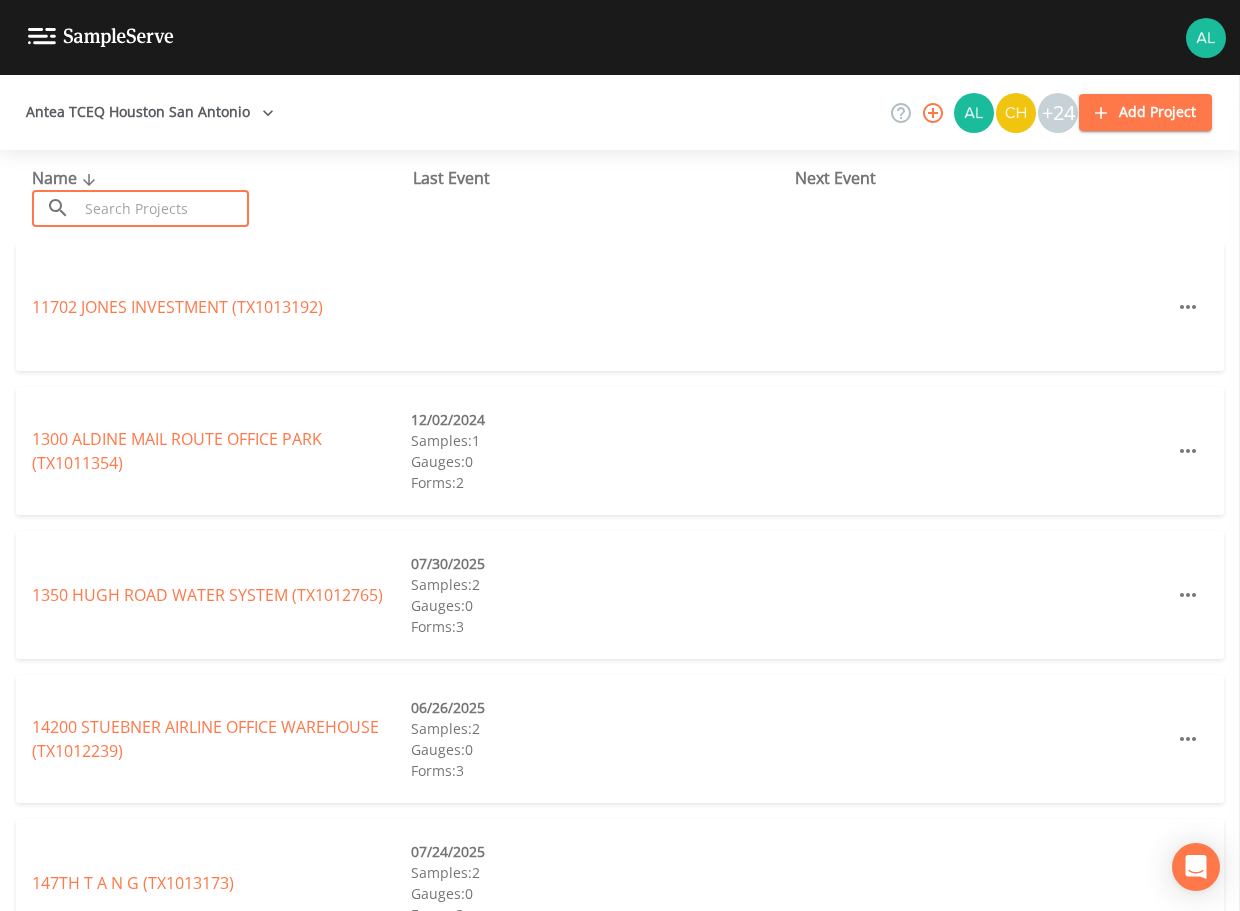 click at bounding box center [163, 208] 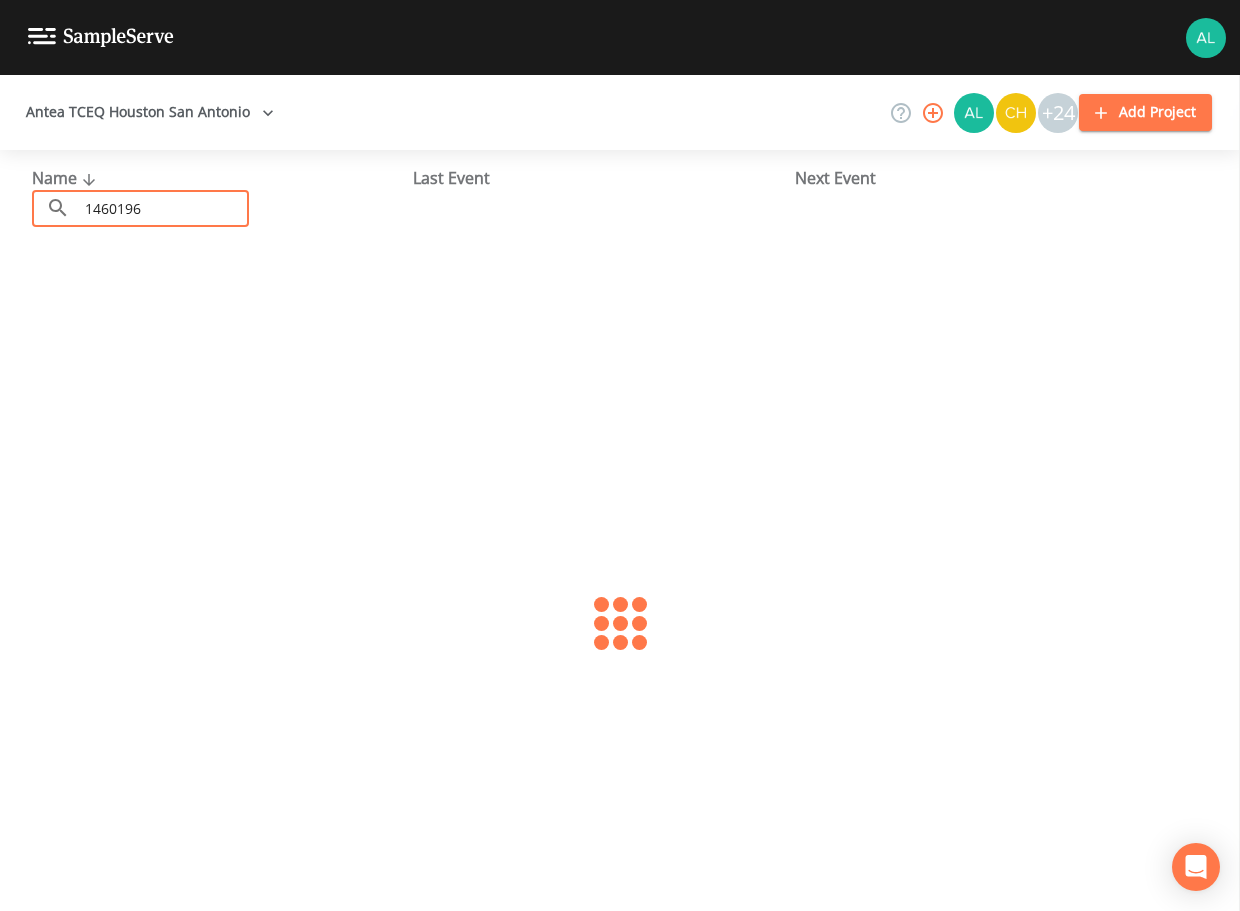 type on "1460196" 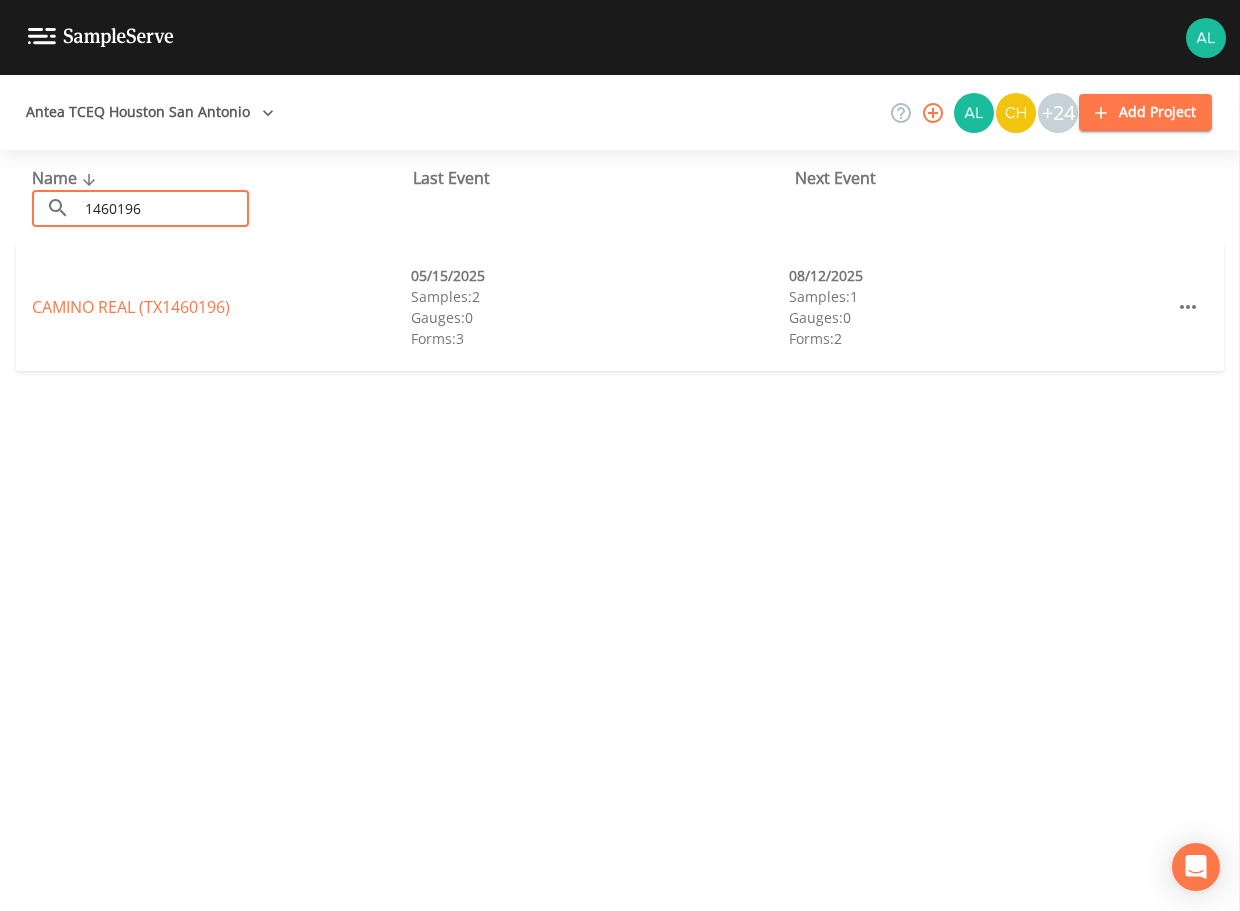 click on "[COMPANY NAME]   (TX[NUMBER]) [DATE] Samples:  2 Gauges:  0 Forms:  3 [DATE] Samples:  1 Gauges:  0 Forms:  2" at bounding box center [620, 307] 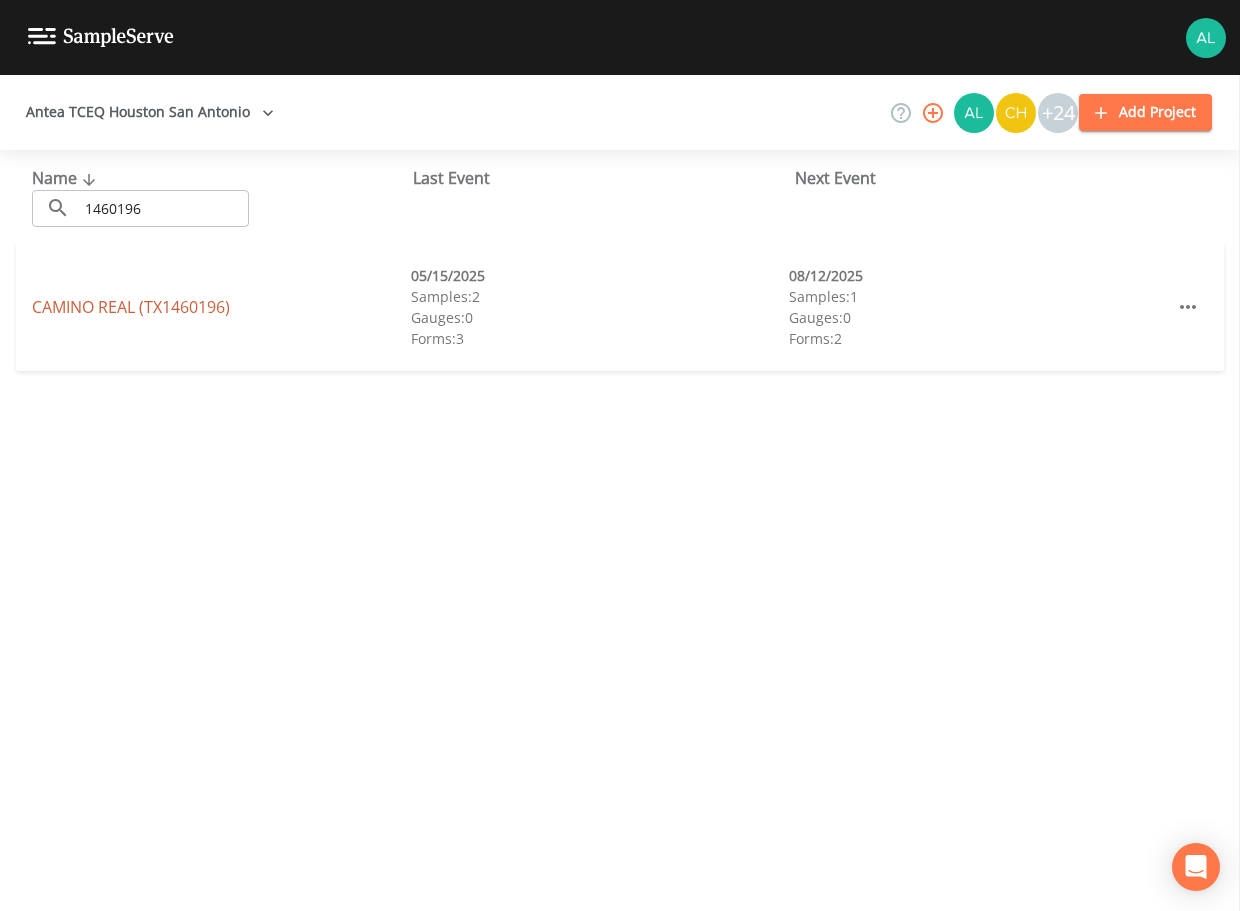 click on "[COMPANY NAME]   (TX[NUMBER])" at bounding box center (131, 307) 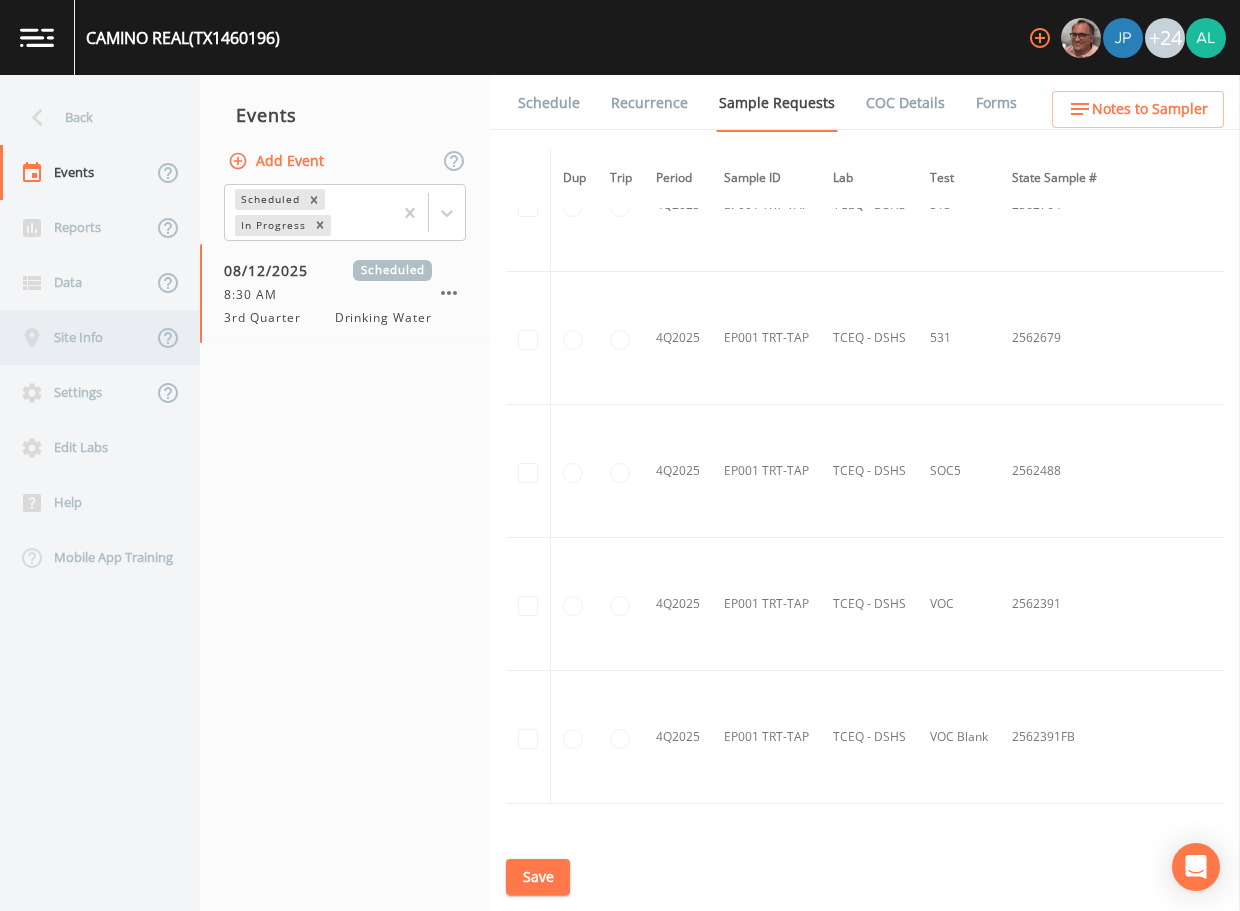 scroll, scrollTop: 3041, scrollLeft: 0, axis: vertical 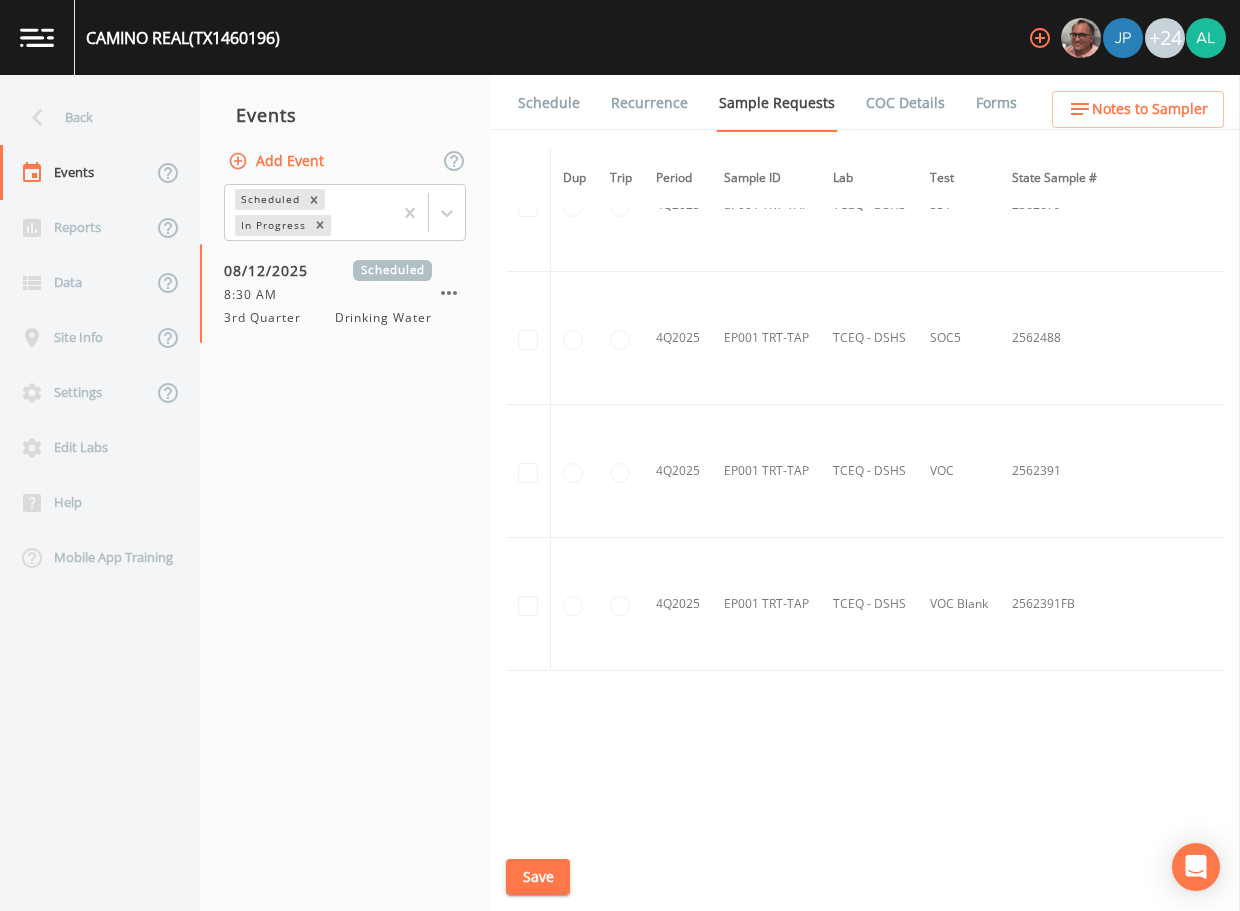 click on "Save" at bounding box center (538, 877) 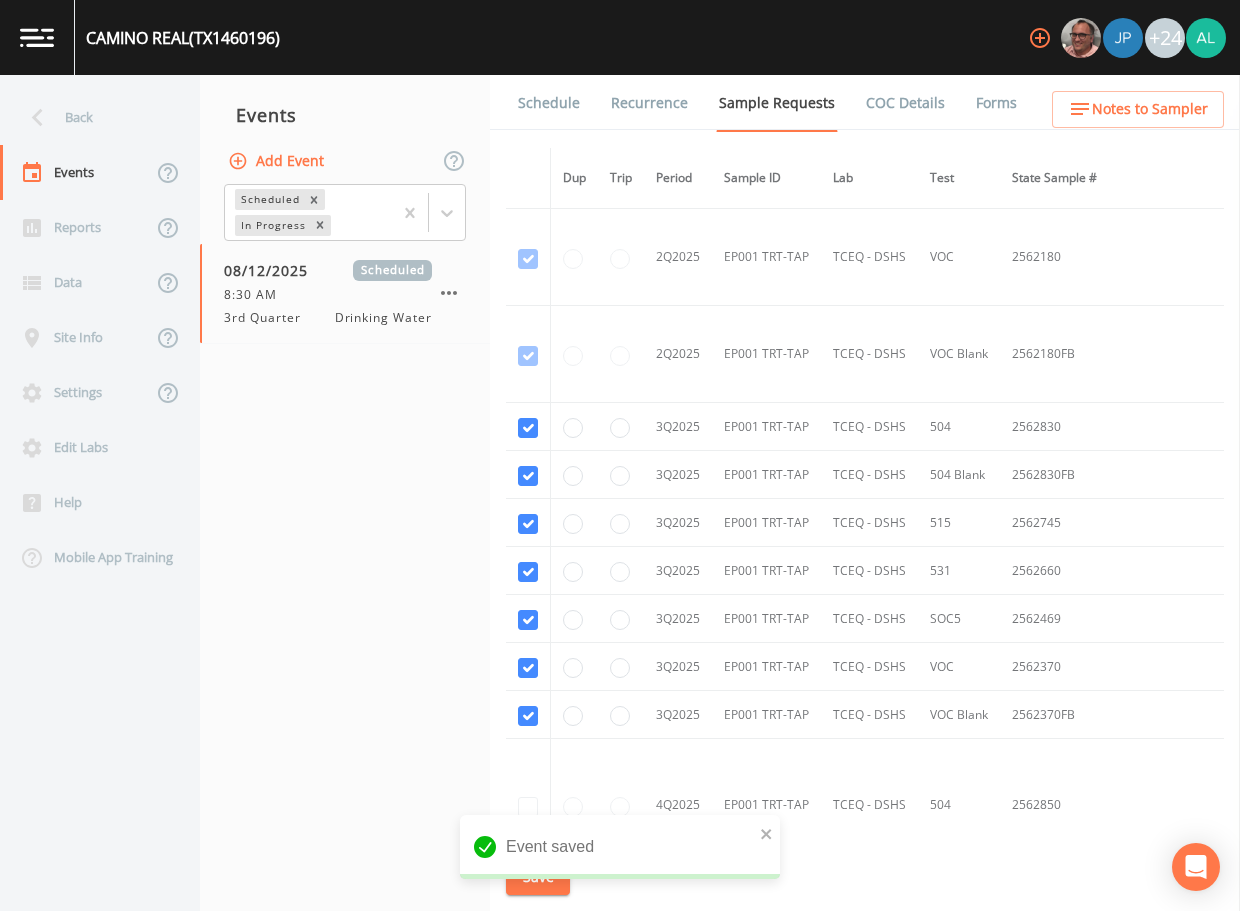 scroll, scrollTop: 1941, scrollLeft: 0, axis: vertical 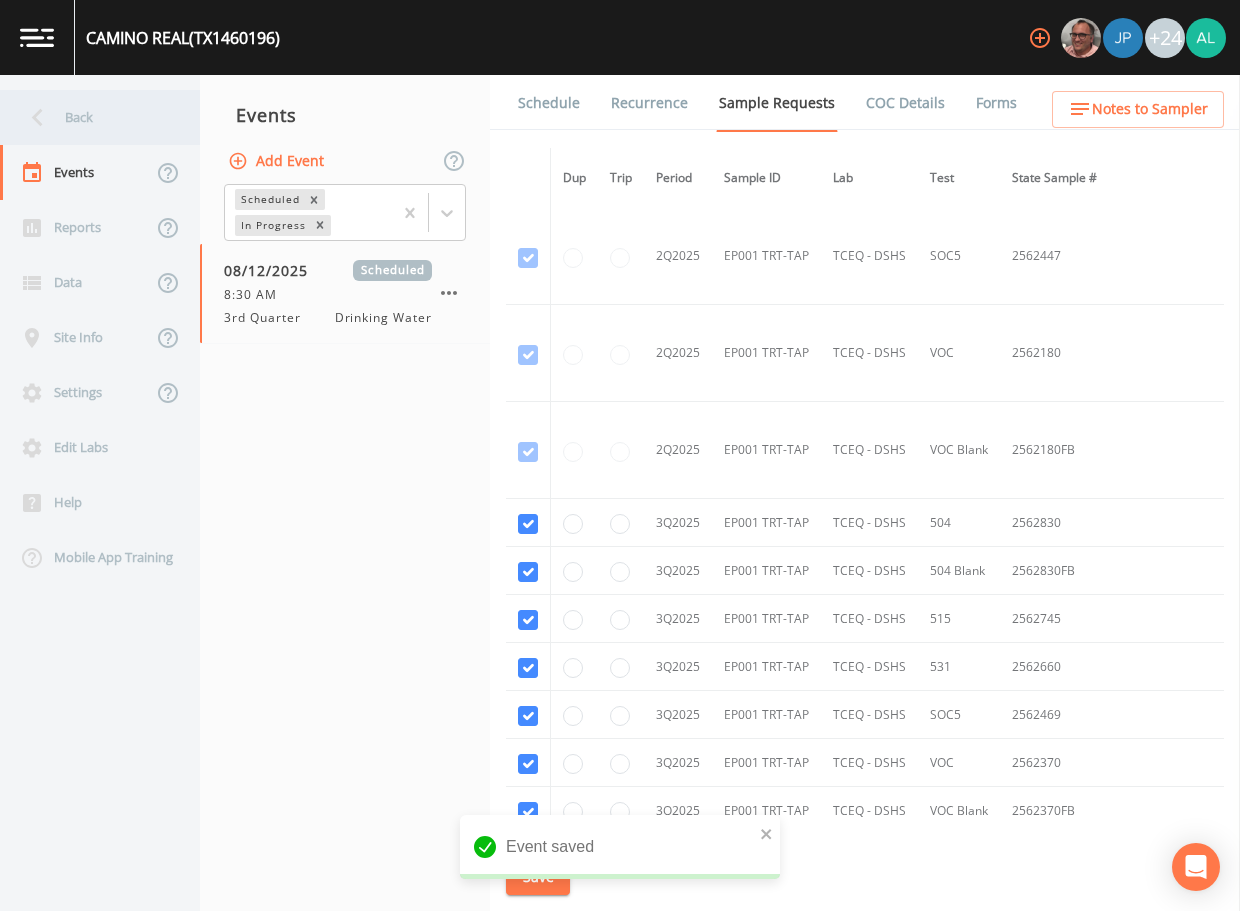 click on "Back" at bounding box center [90, 117] 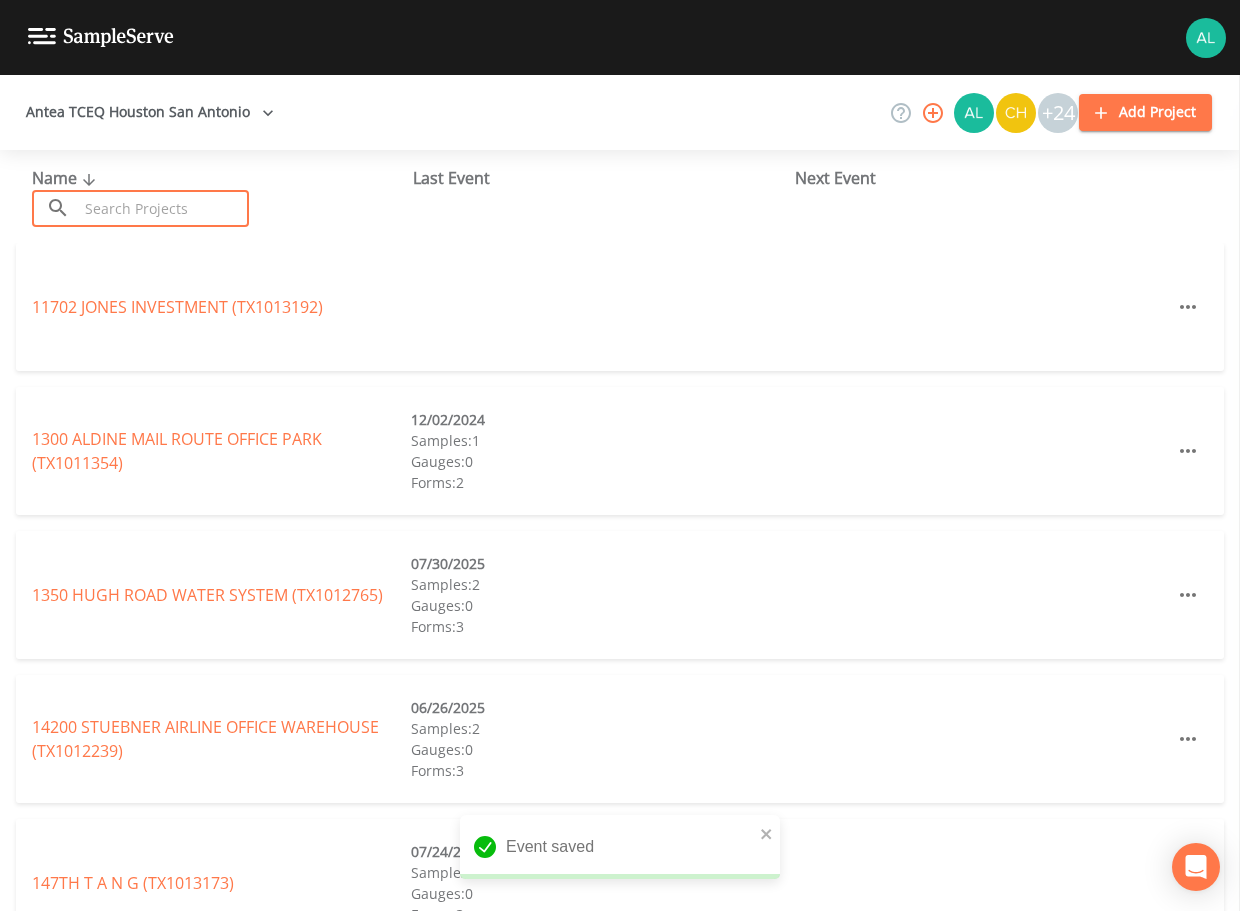 click at bounding box center (163, 208) 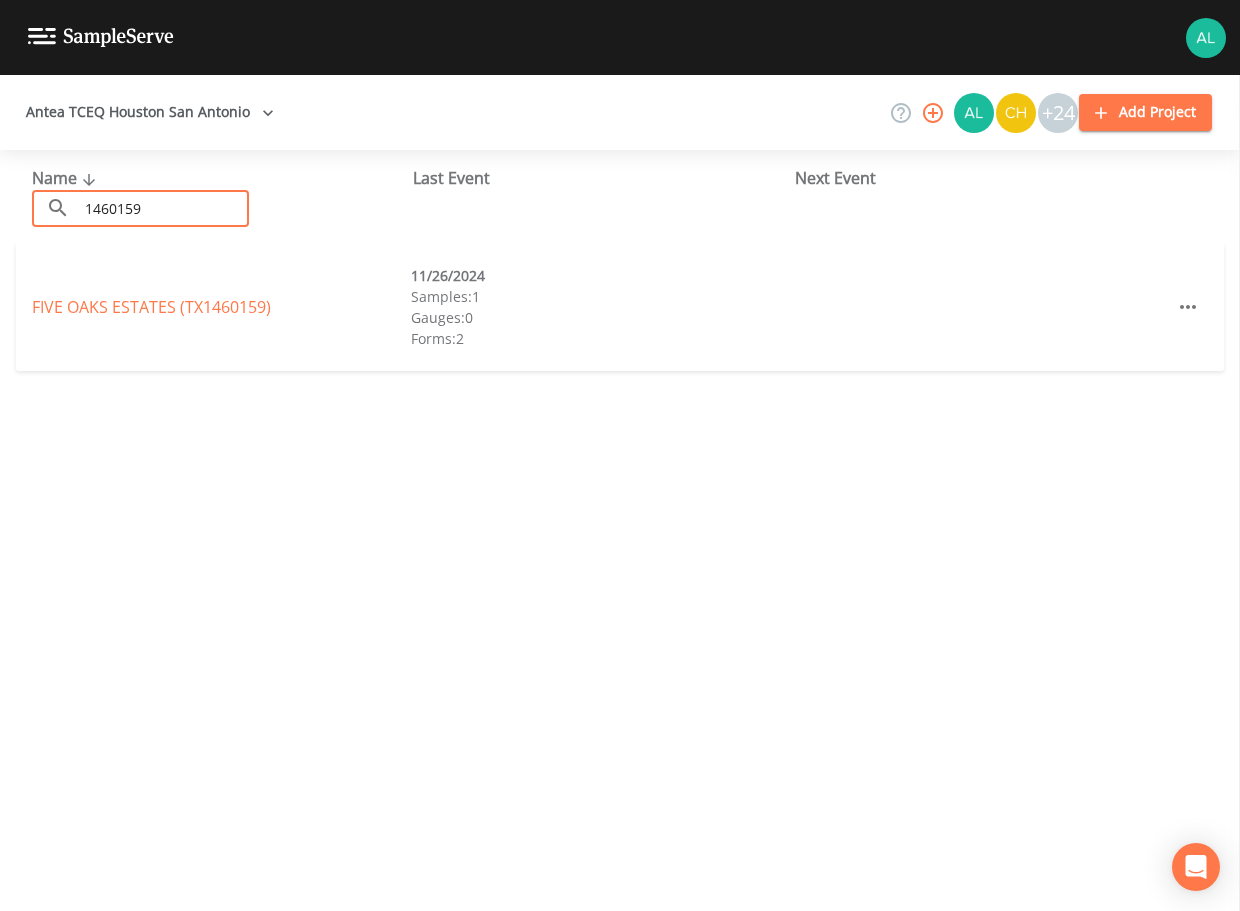 type on "1460159" 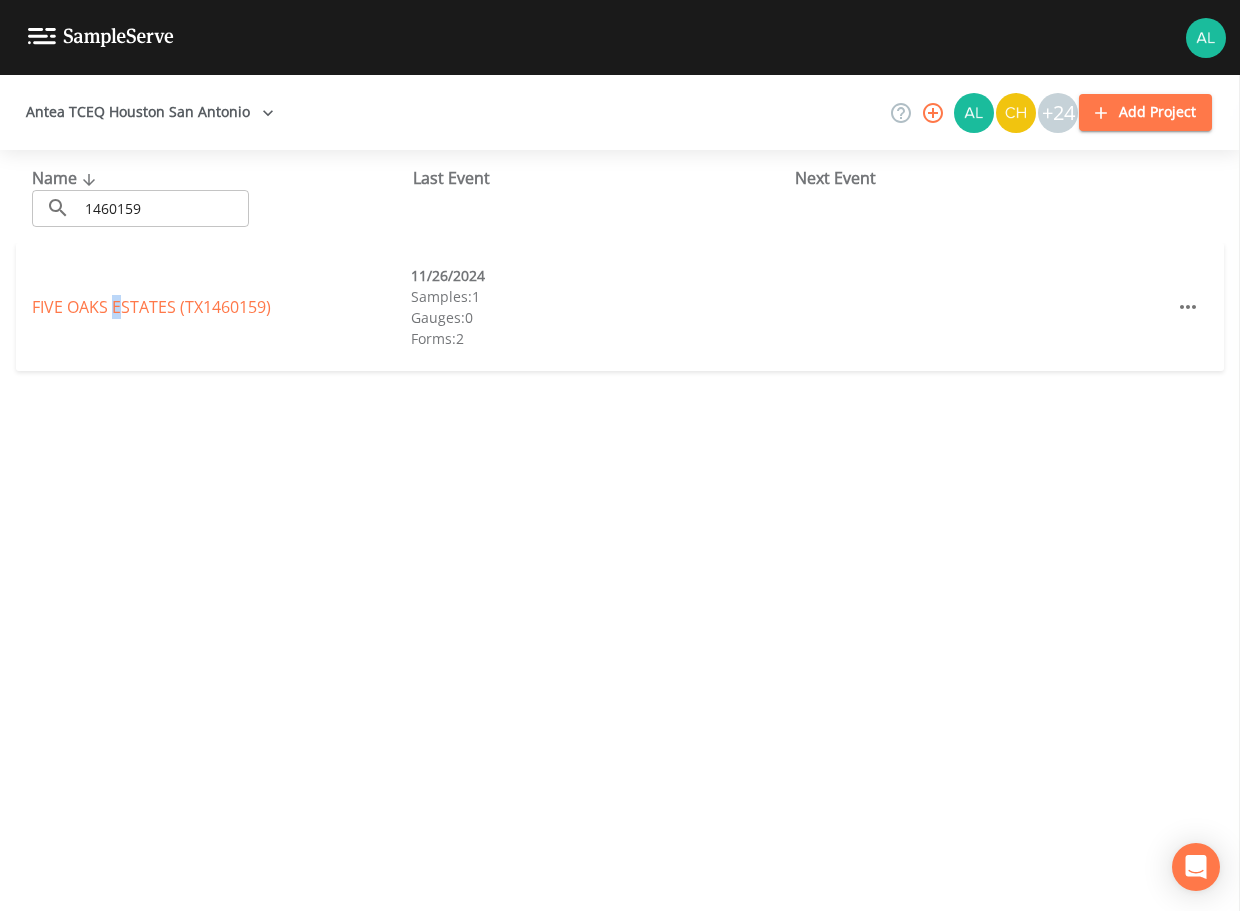 drag, startPoint x: 116, startPoint y: 272, endPoint x: 118, endPoint y: 289, distance: 17.117243 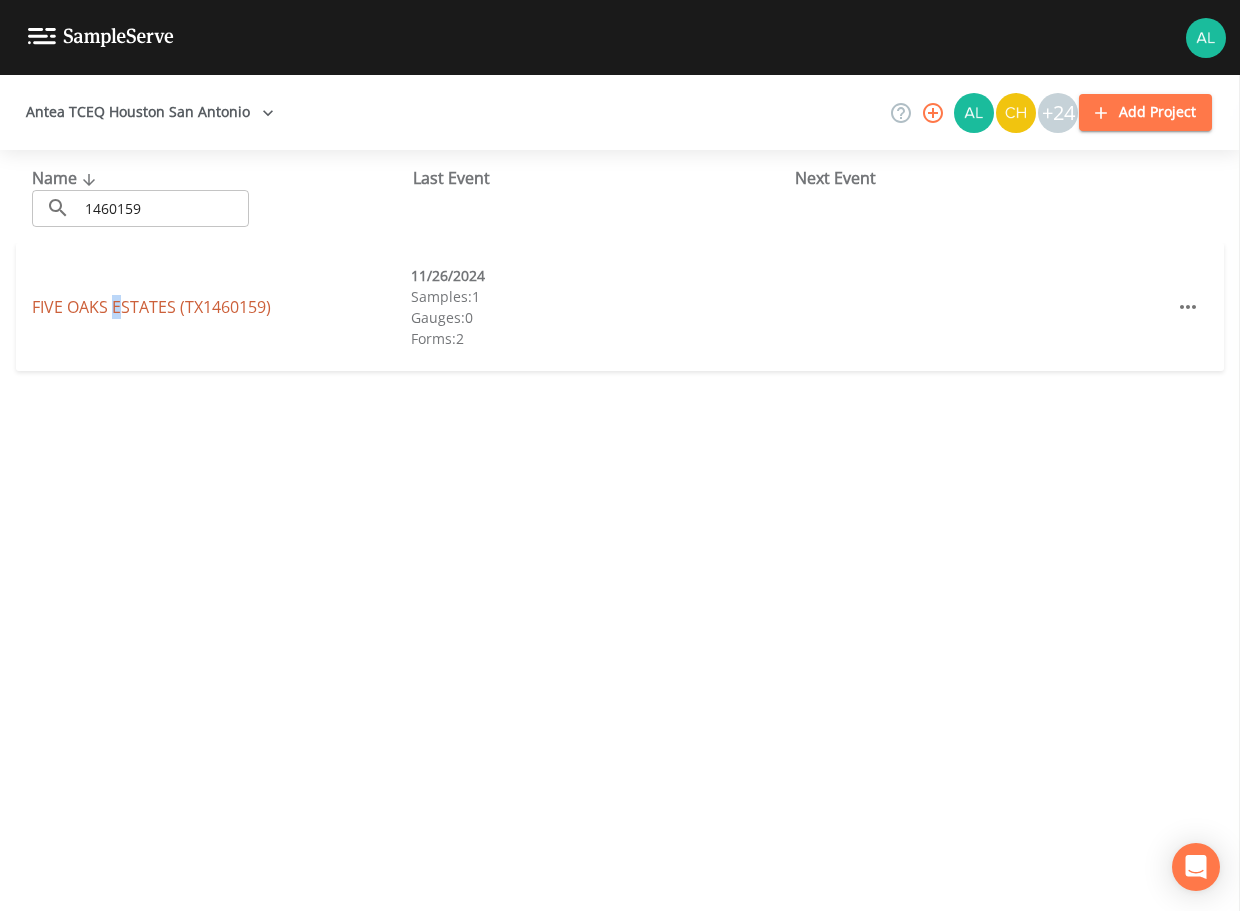 click on "FIVE OAKS ESTATES   (TX1460159)" at bounding box center [151, 307] 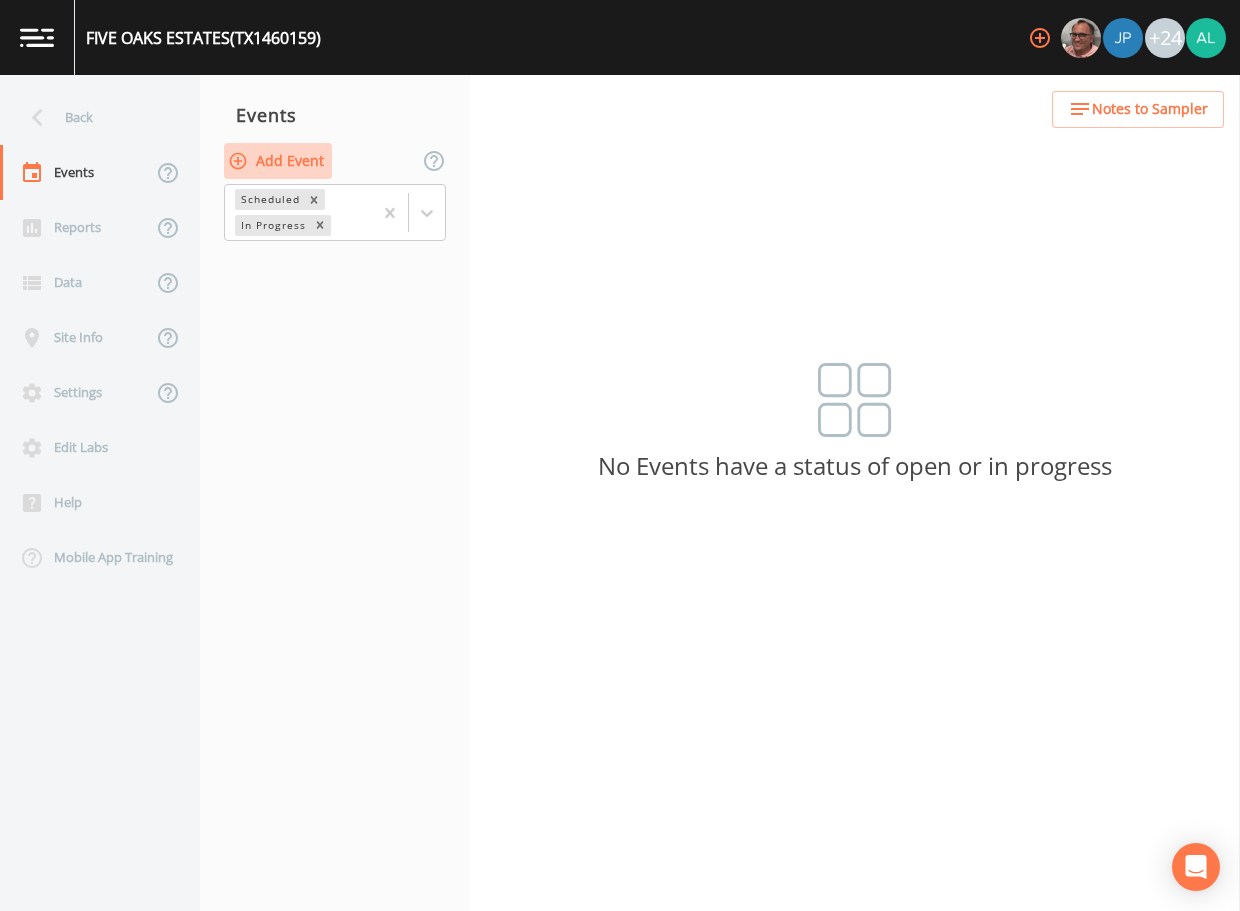 click on "Add Event" at bounding box center (278, 161) 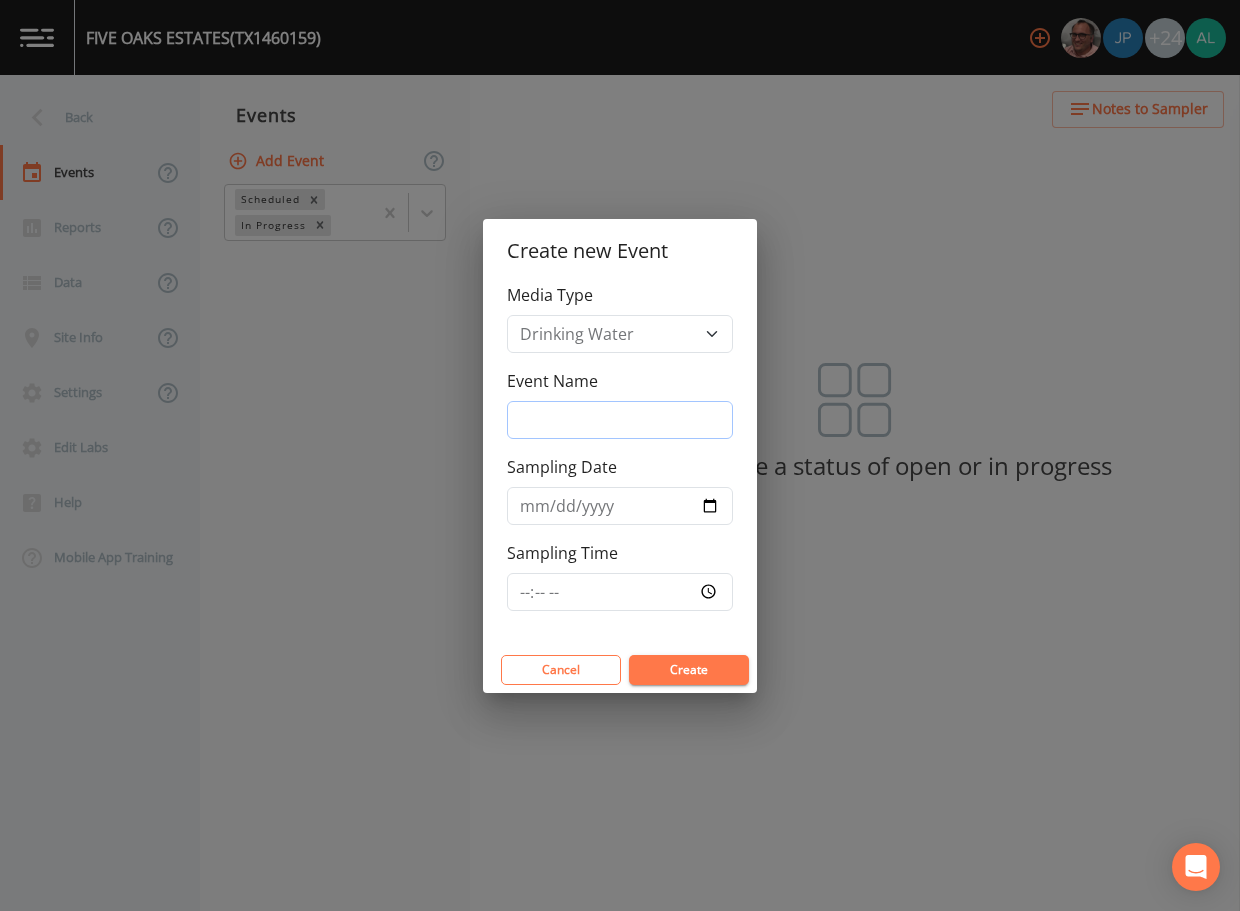 click on "Event Name" at bounding box center (620, 420) 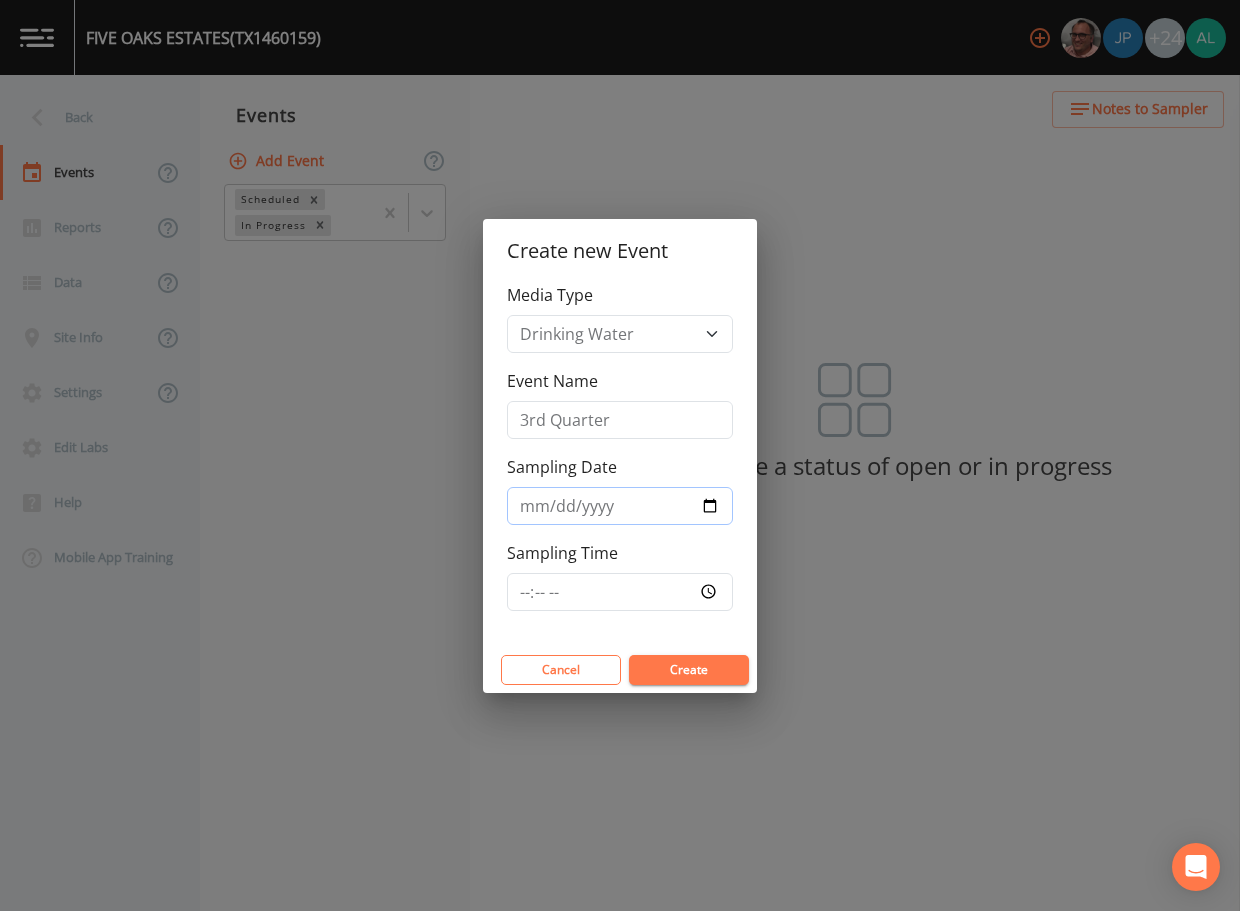 type on "2025-08-12" 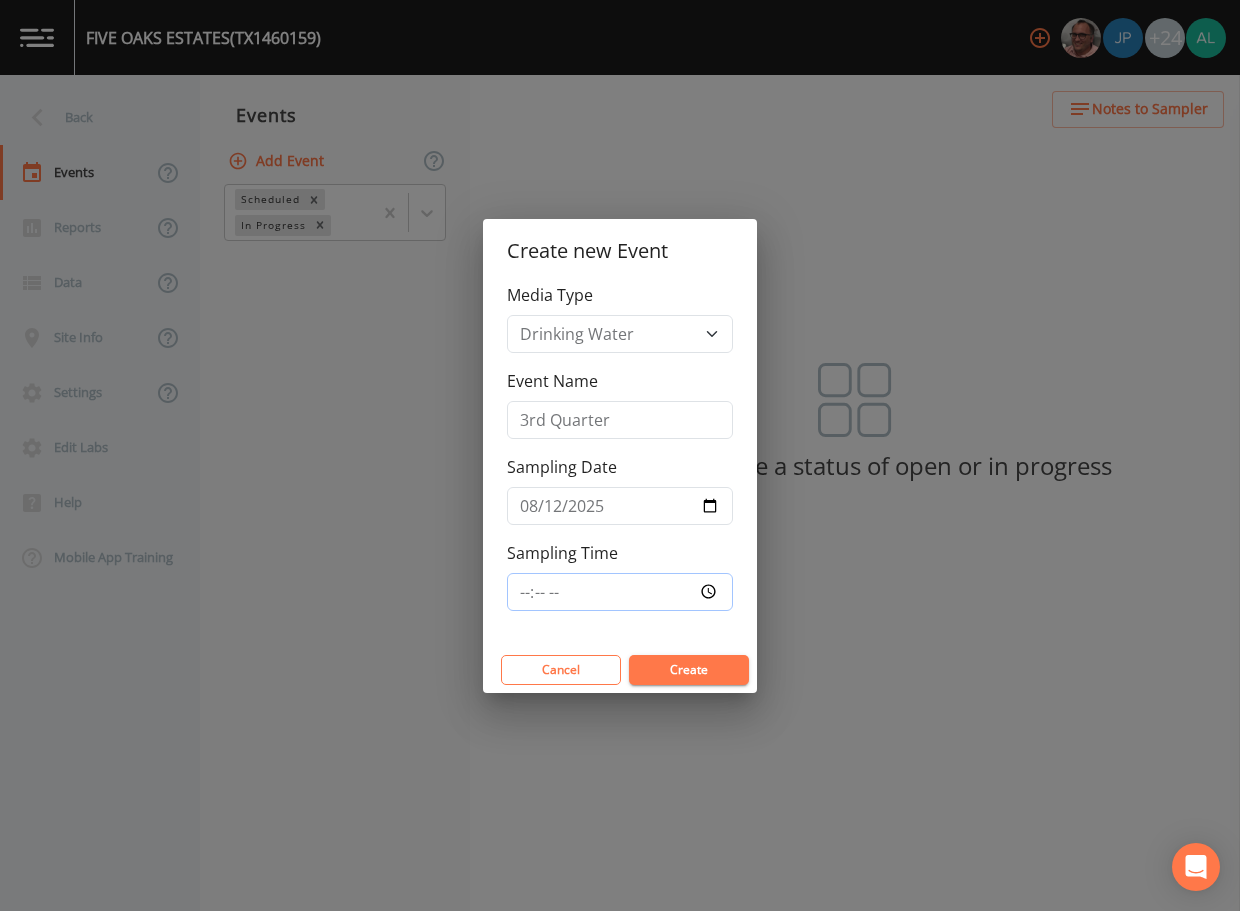 click on "Sampling Time" at bounding box center (620, 592) 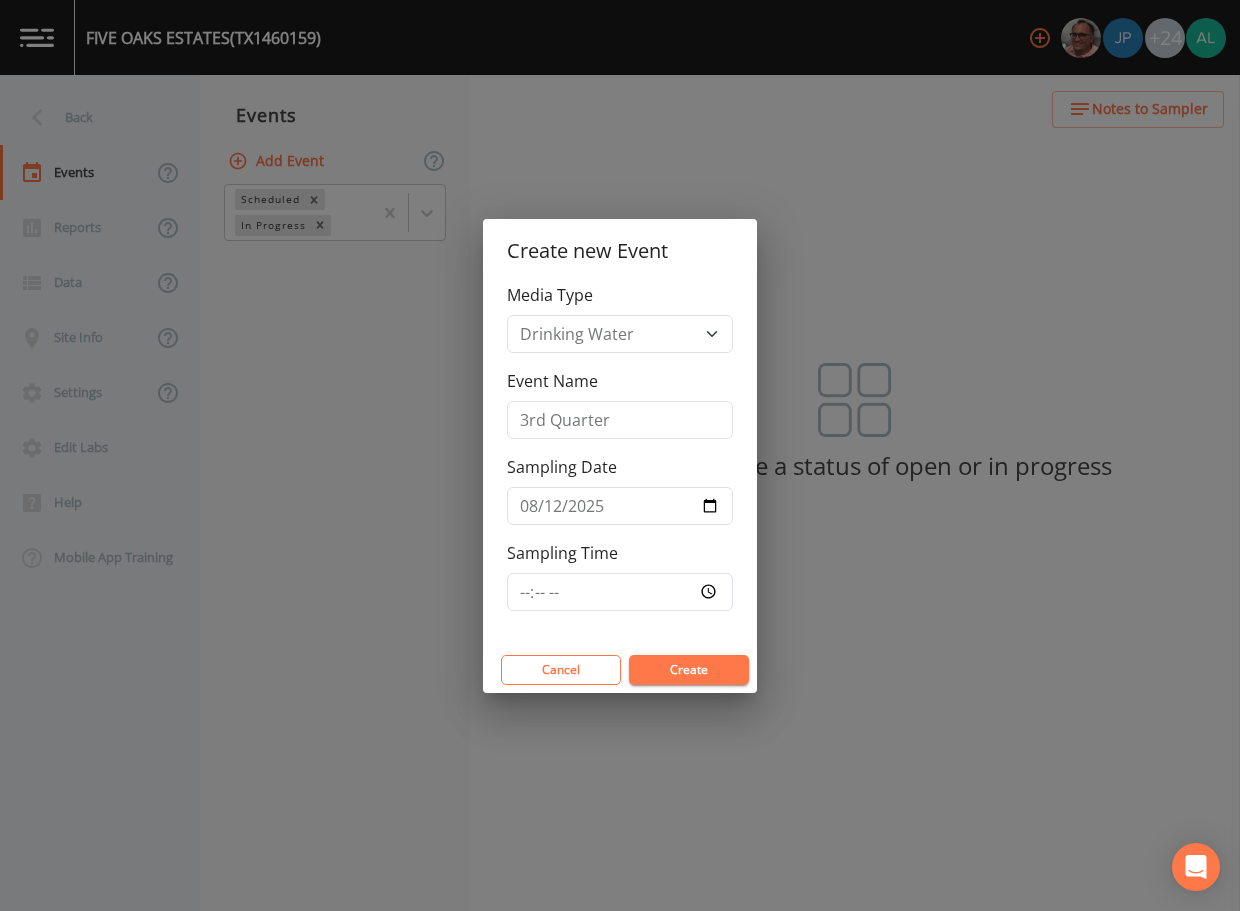 click on "Create" at bounding box center [689, 670] 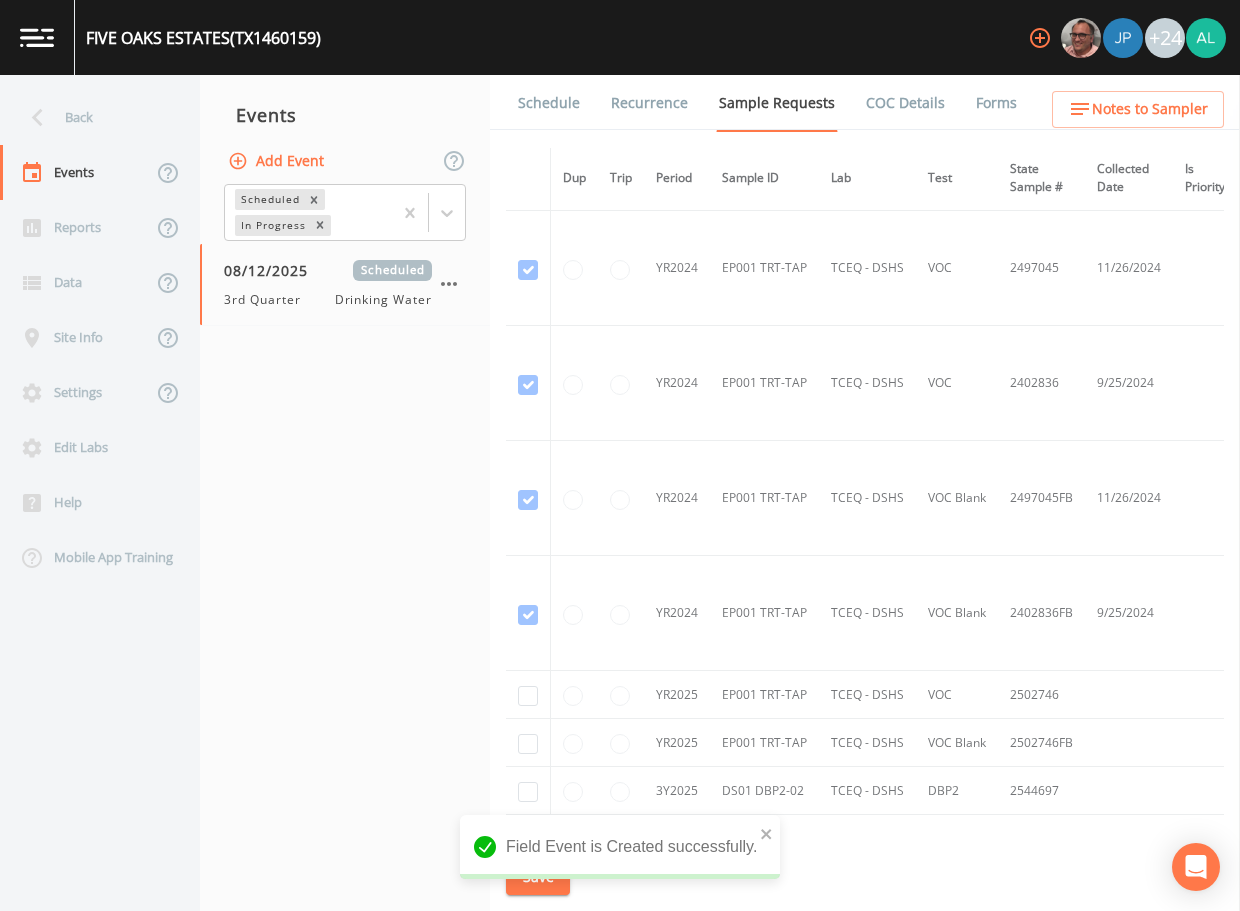 scroll, scrollTop: 400, scrollLeft: 0, axis: vertical 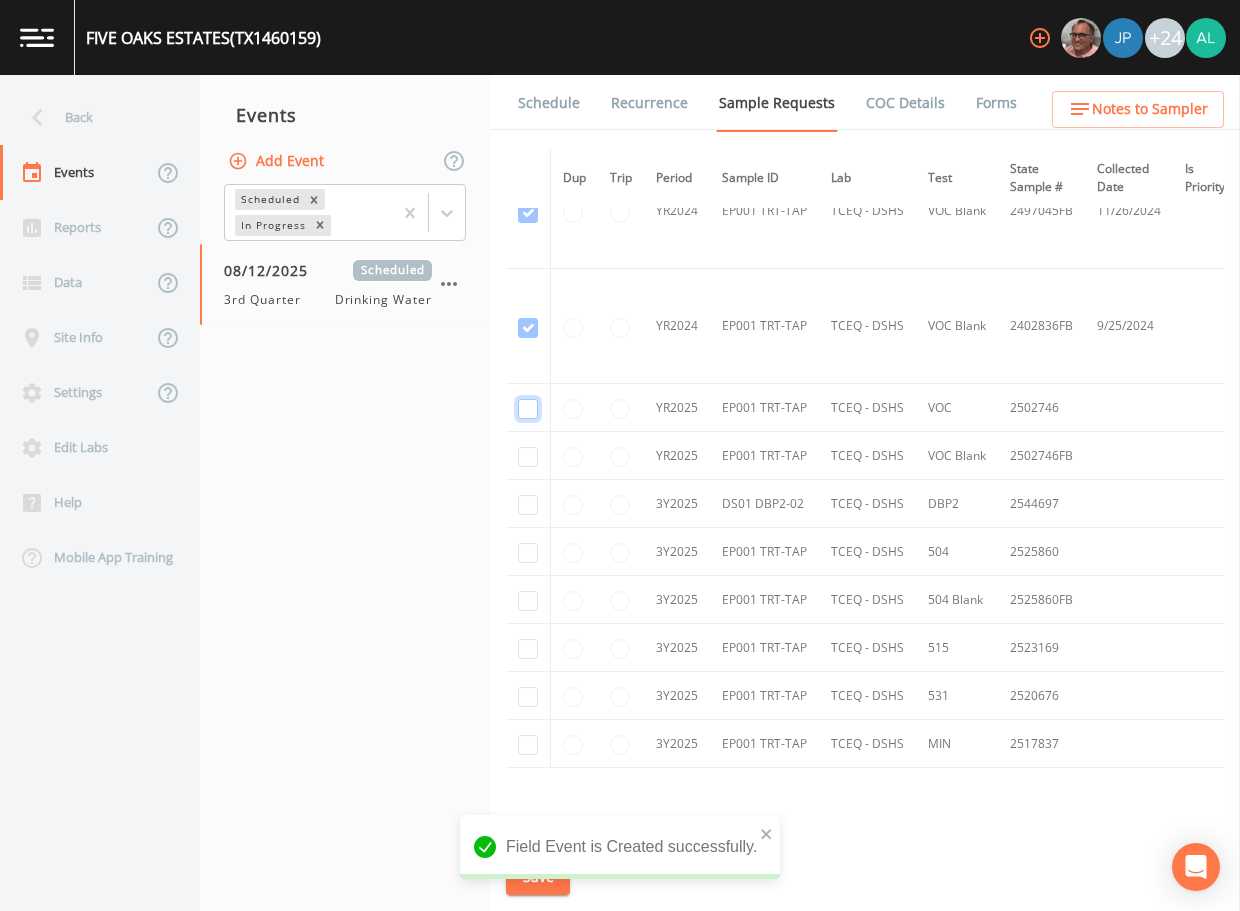 click at bounding box center (528, -17) 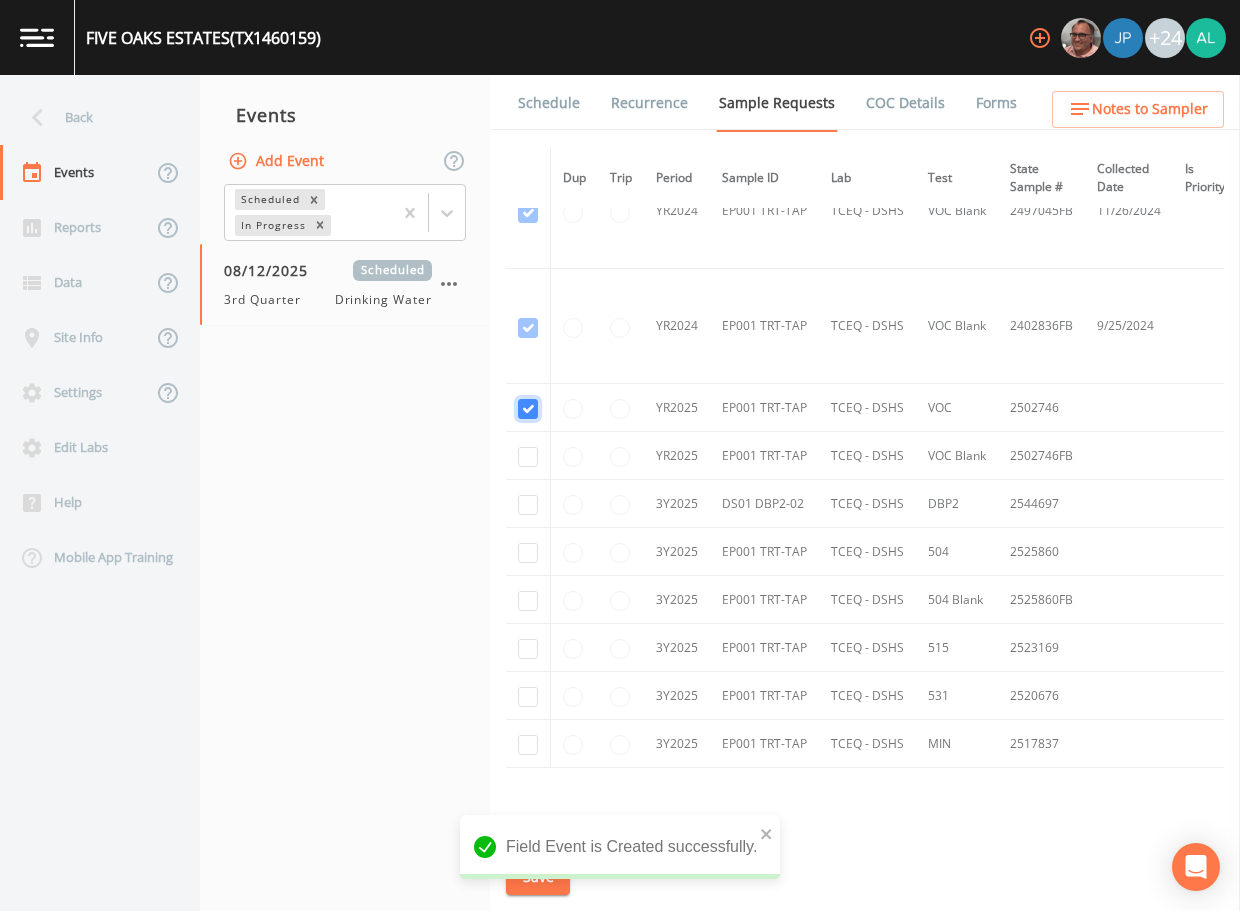 checkbox on "true" 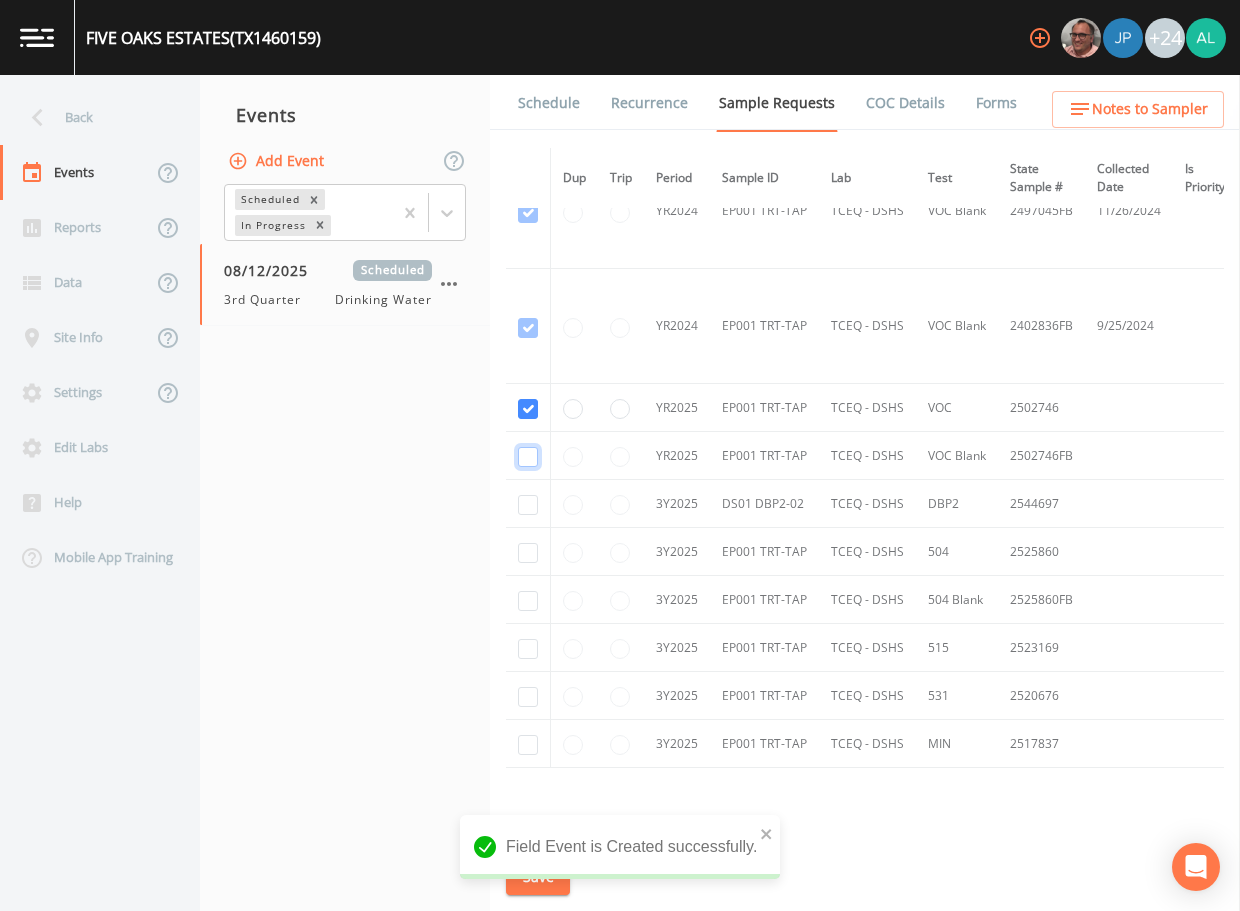 click at bounding box center (528, 213) 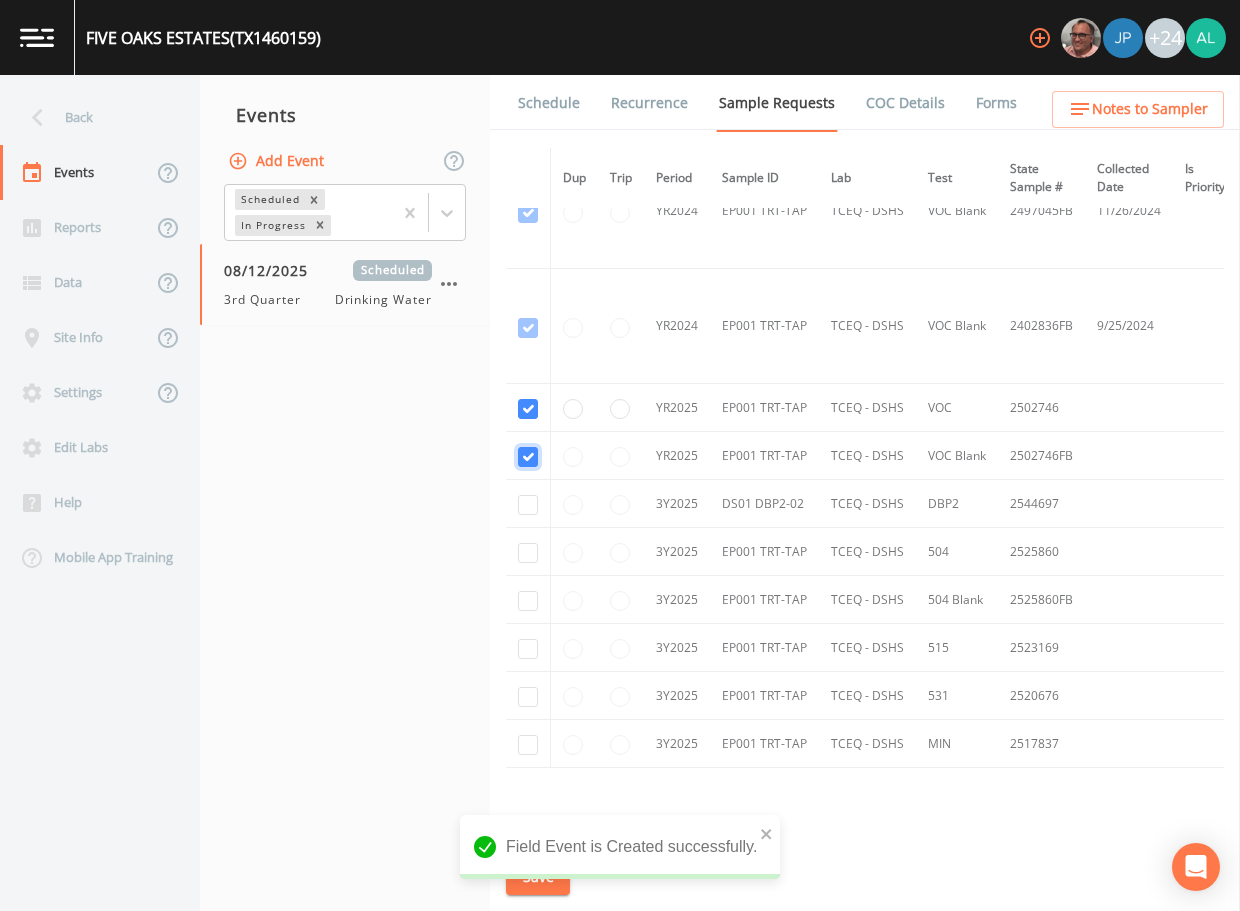 checkbox on "true" 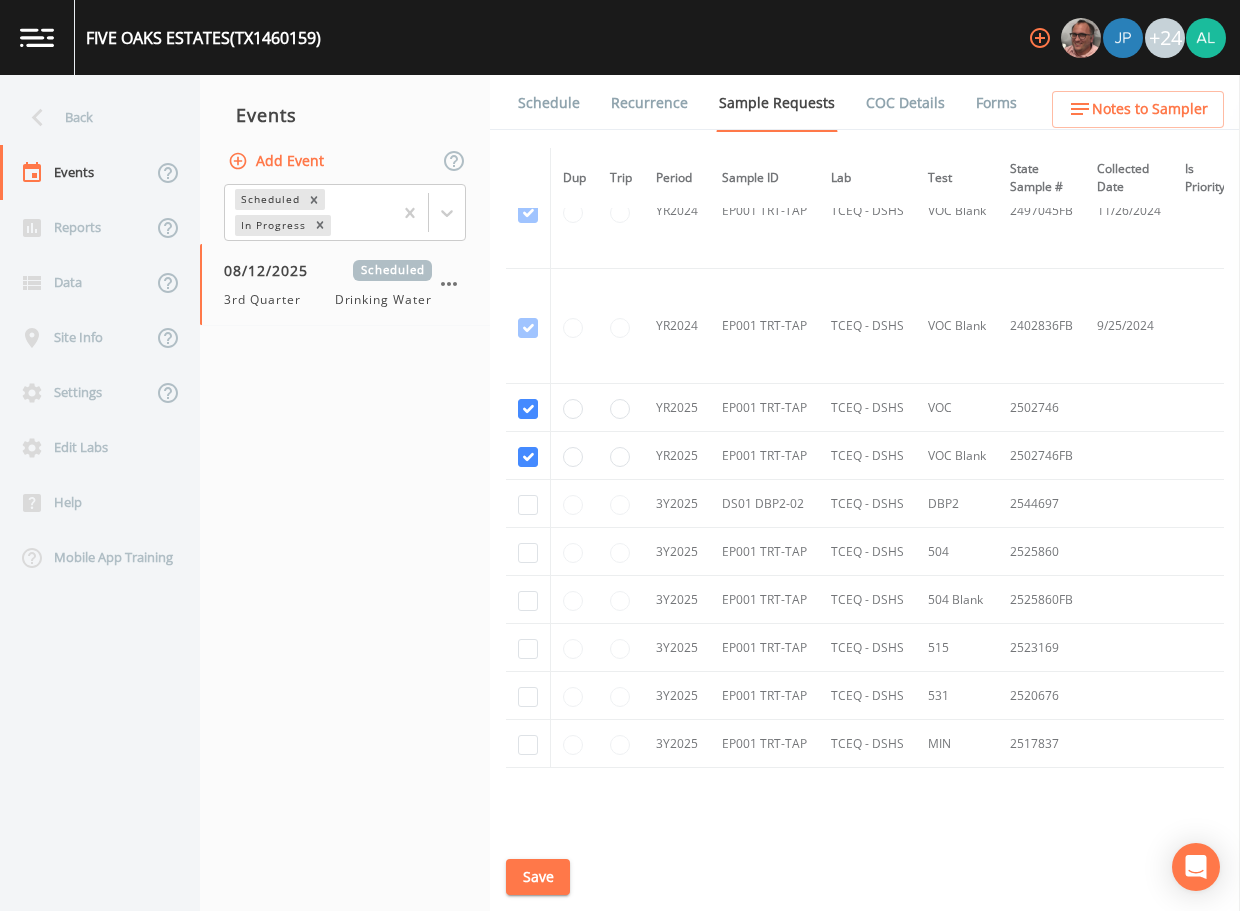 click at bounding box center [528, 504] 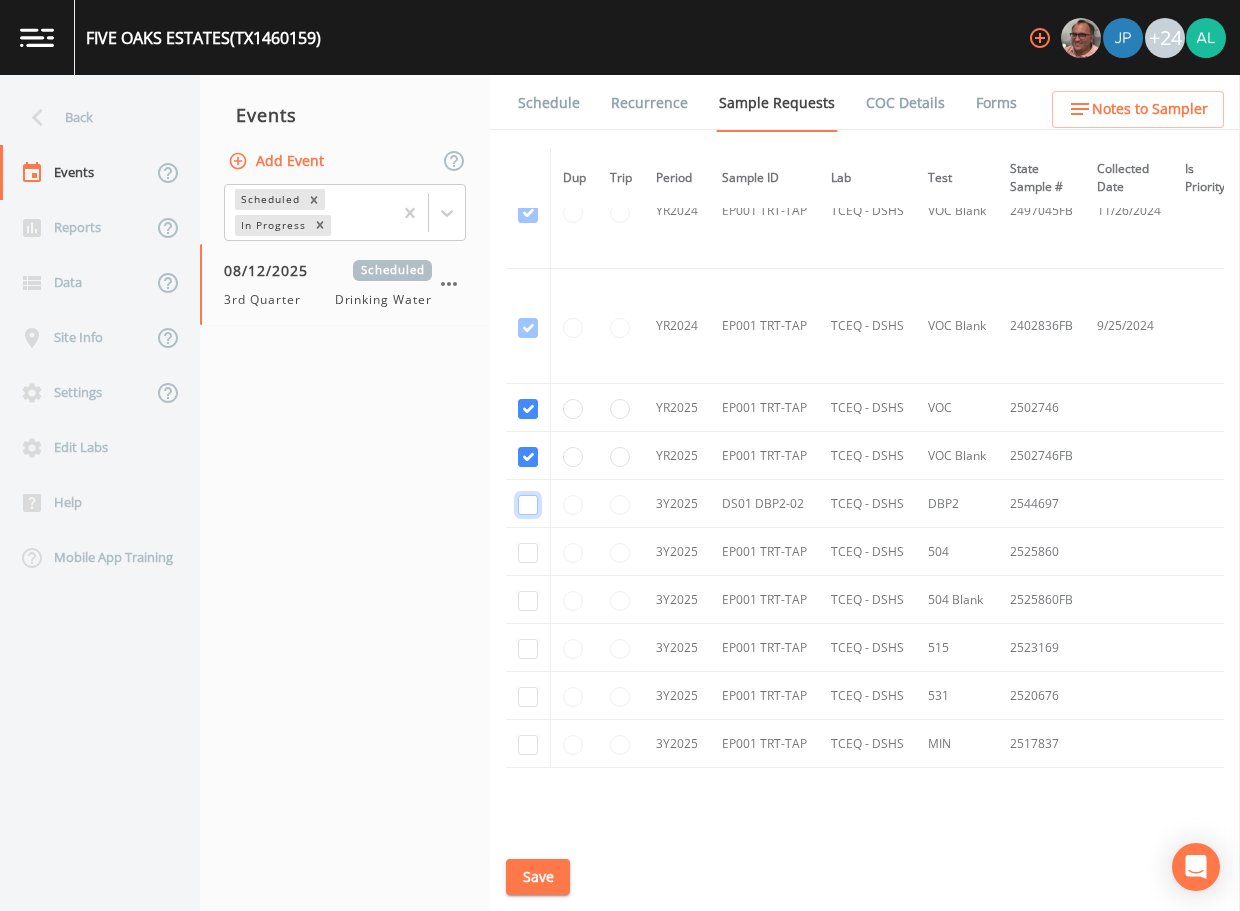 click at bounding box center [528, 505] 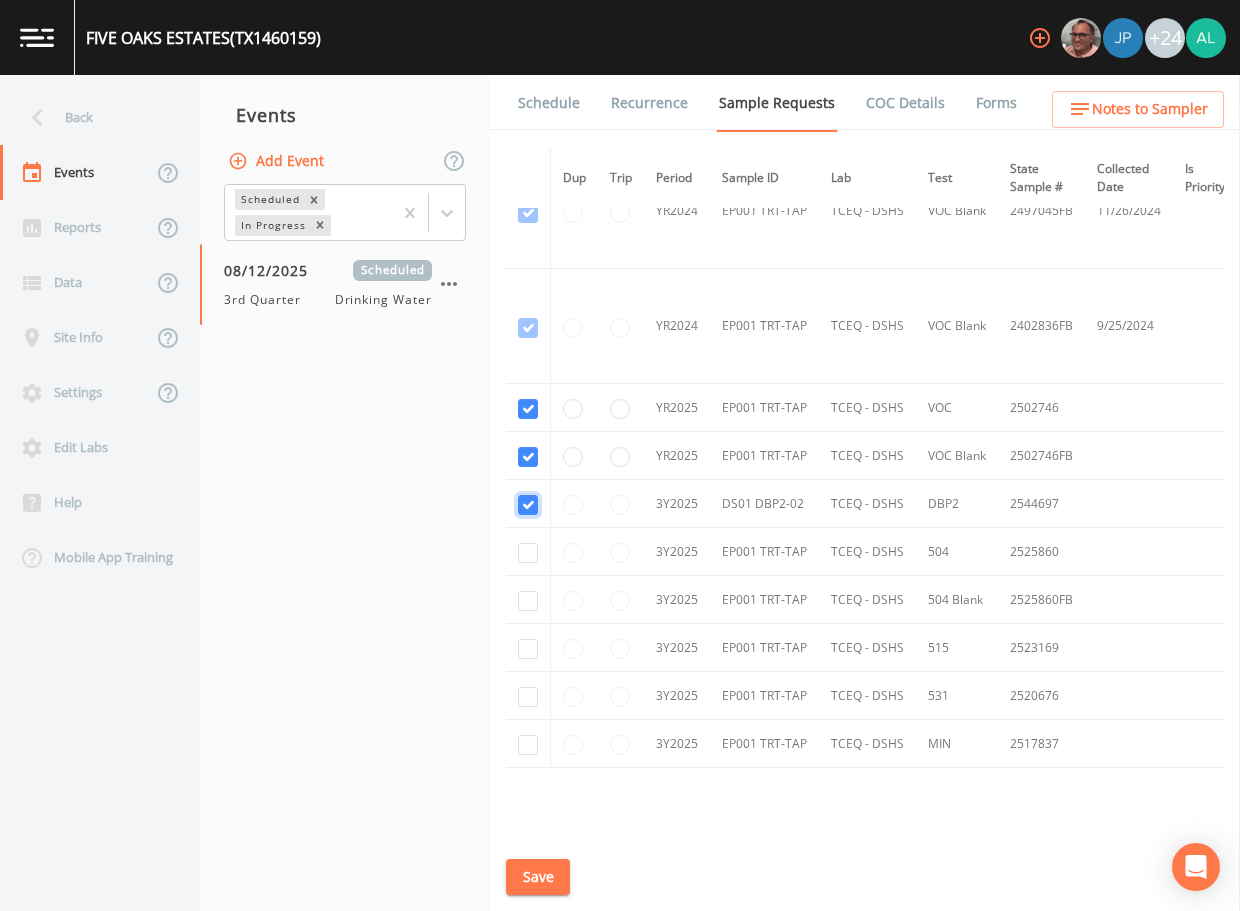 checkbox on "true" 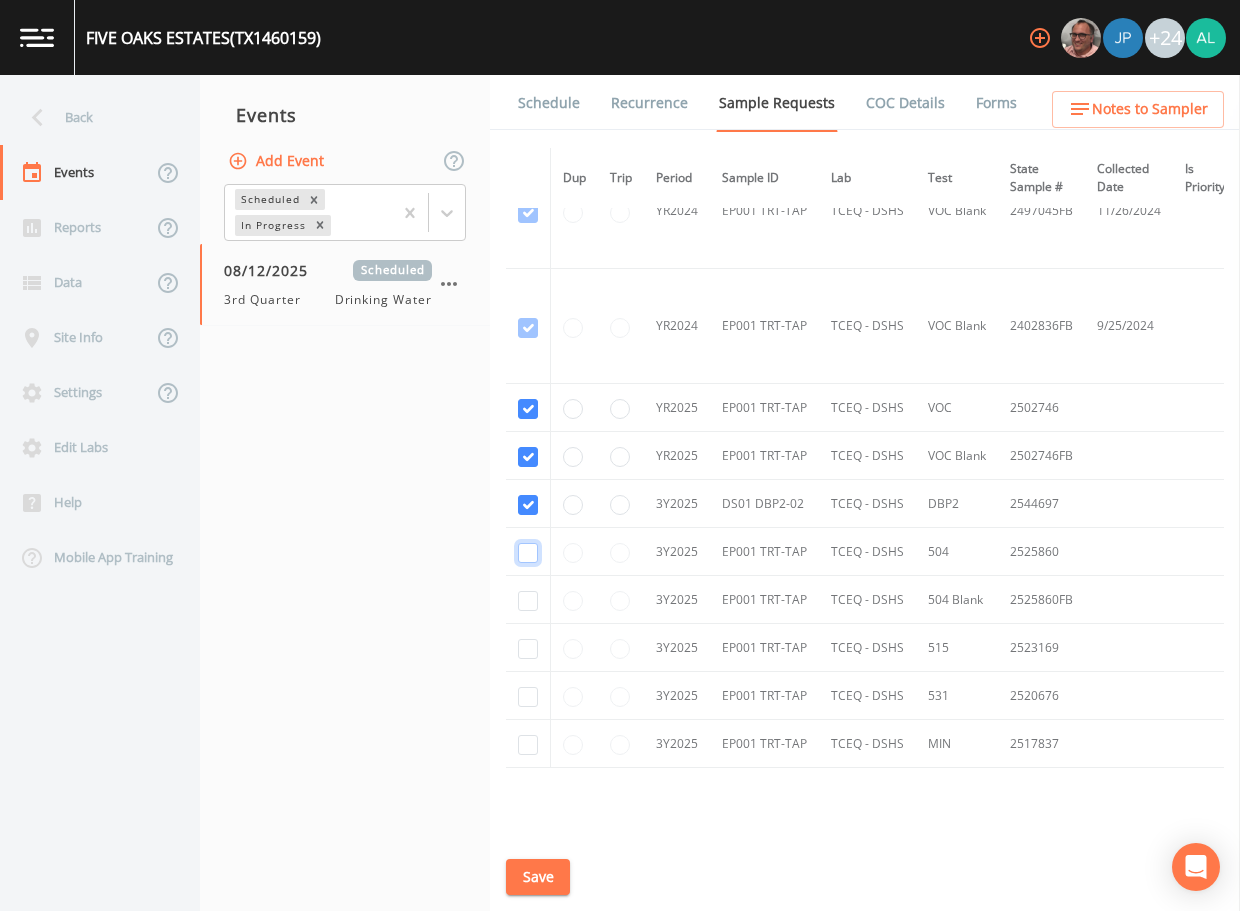 click at bounding box center [528, 553] 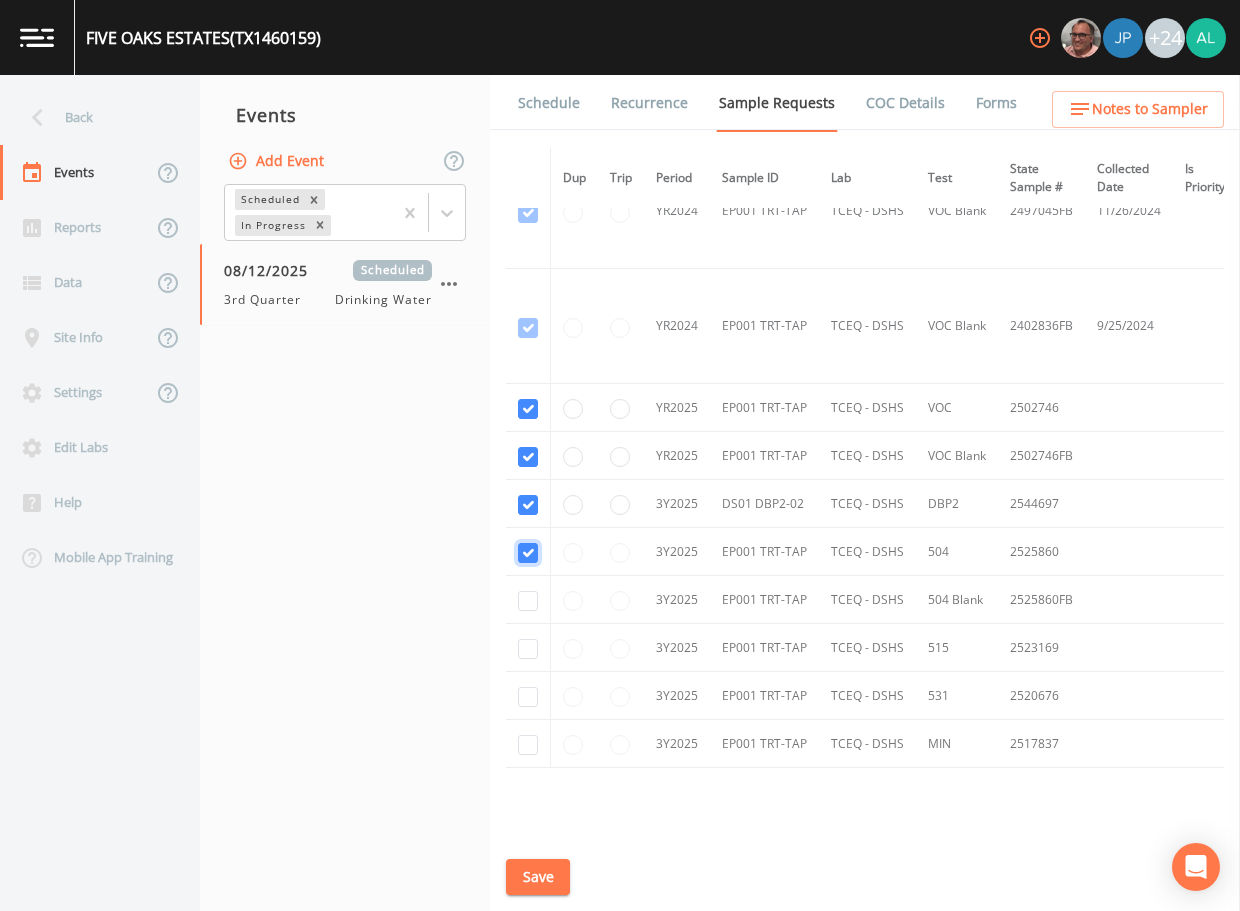 checkbox on "true" 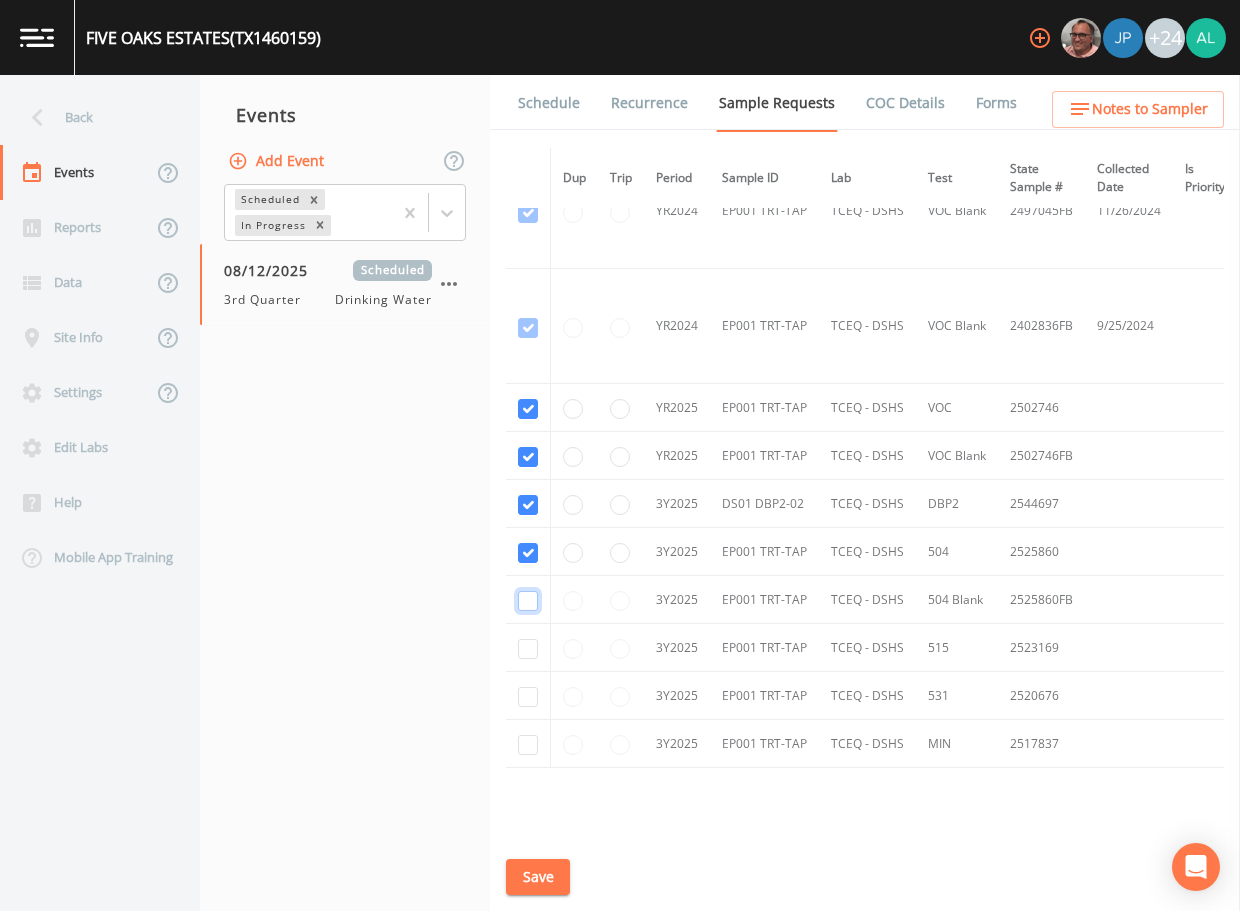 click at bounding box center [528, 601] 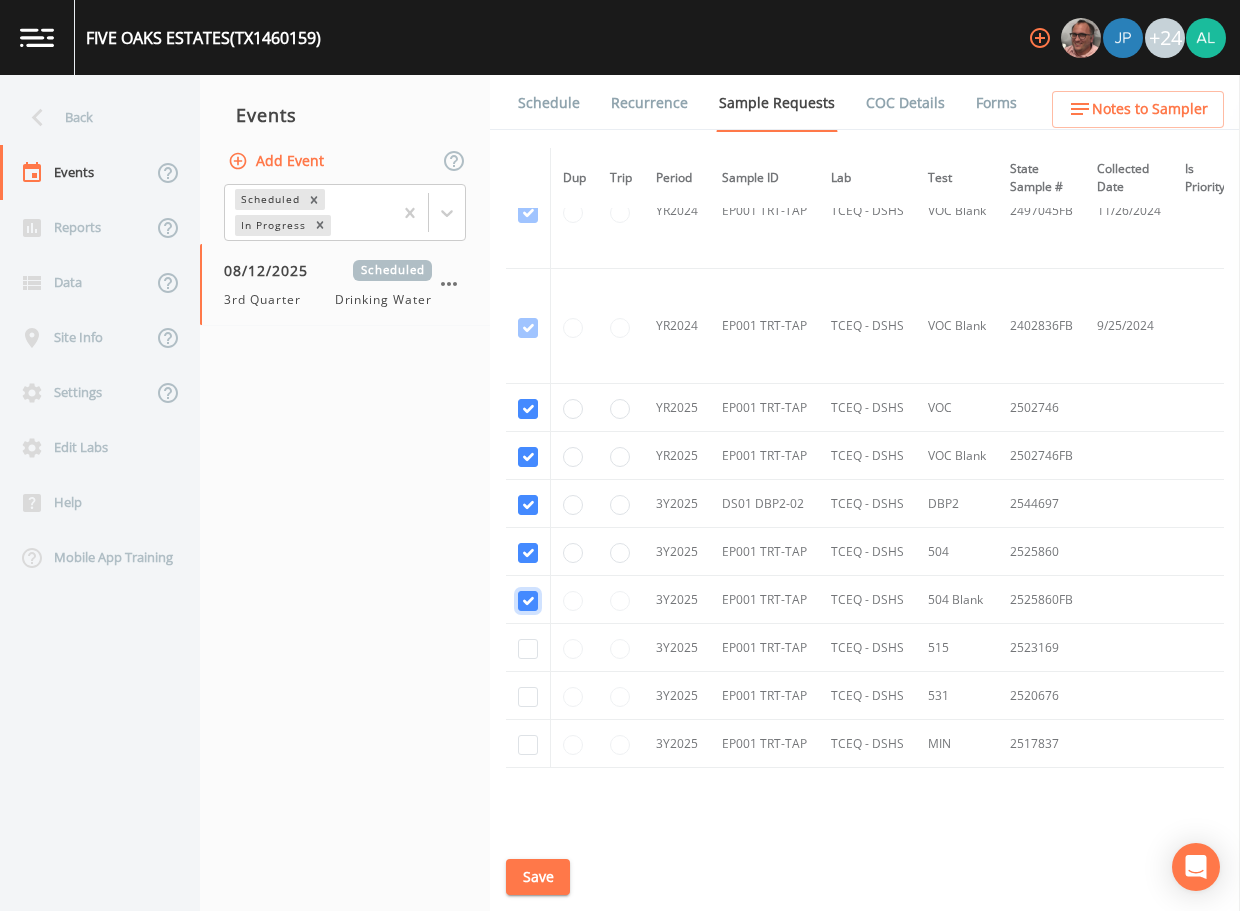 checkbox on "true" 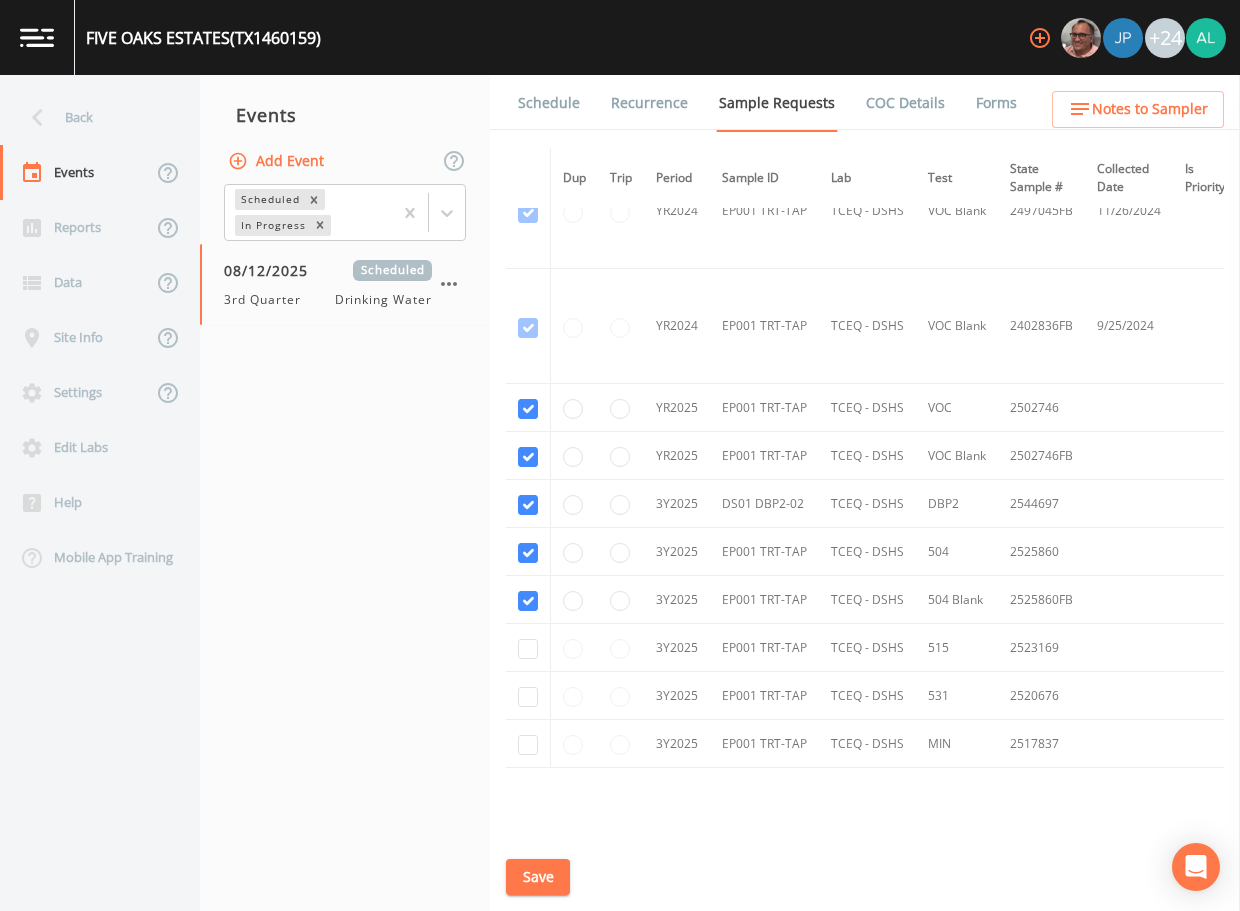 click at bounding box center (528, 648) 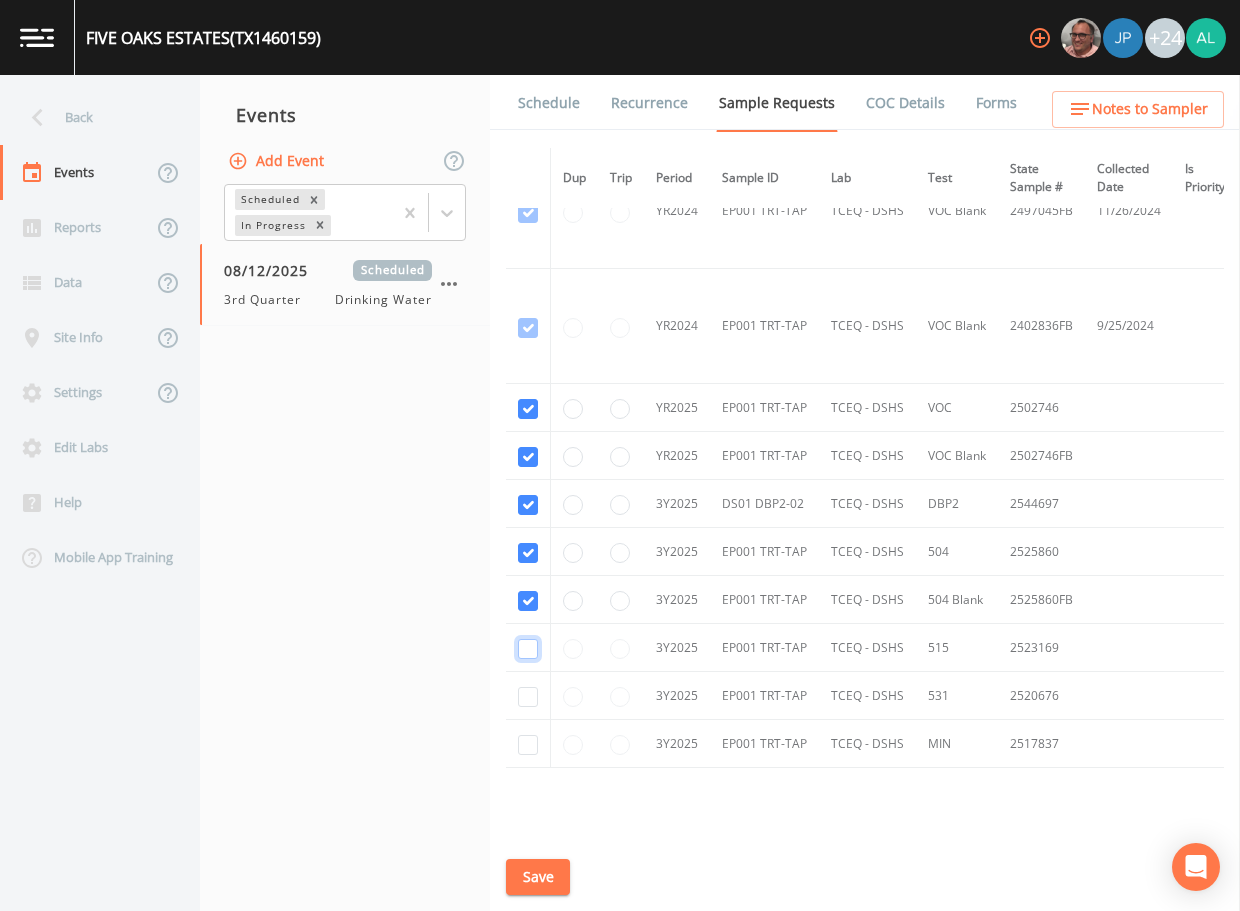 click at bounding box center (528, 649) 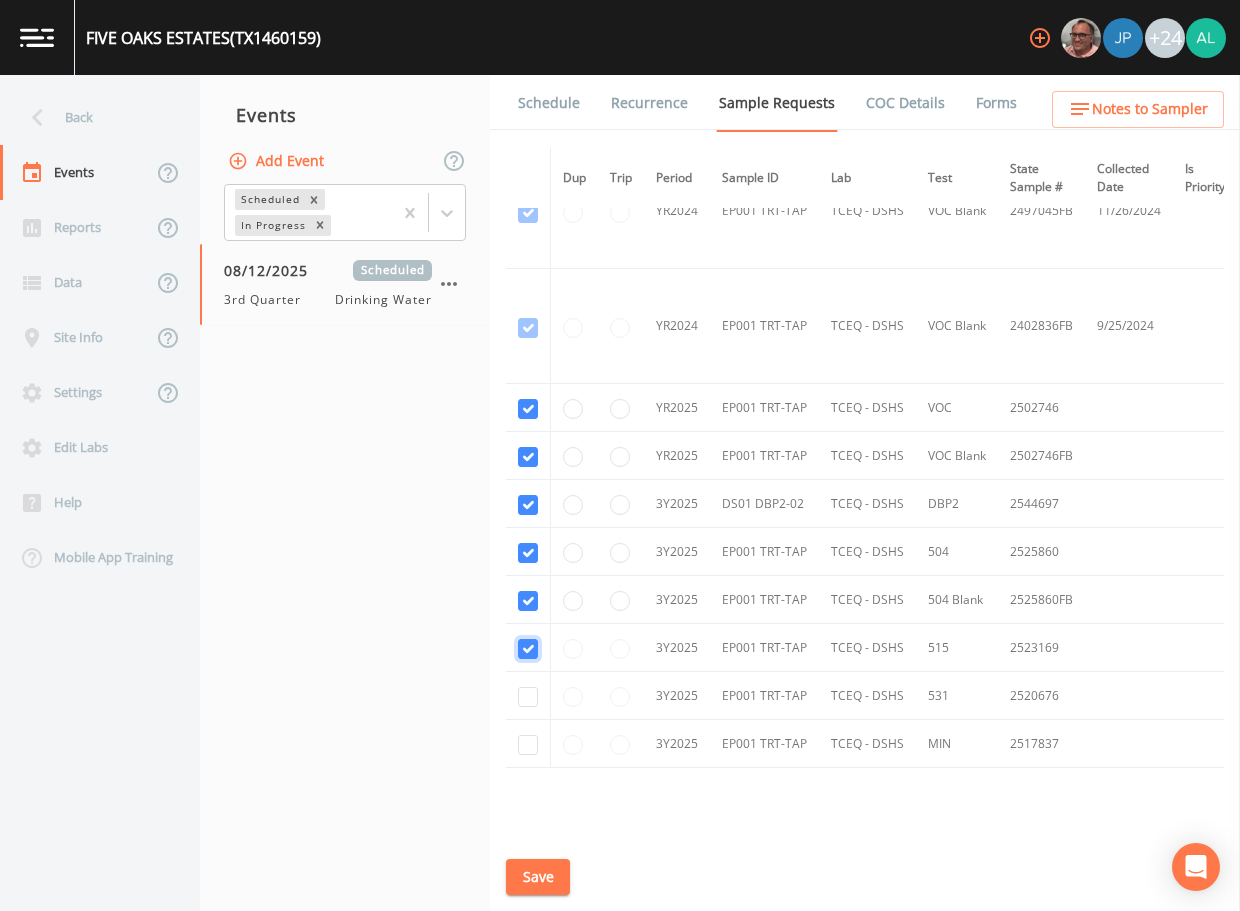 checkbox on "true" 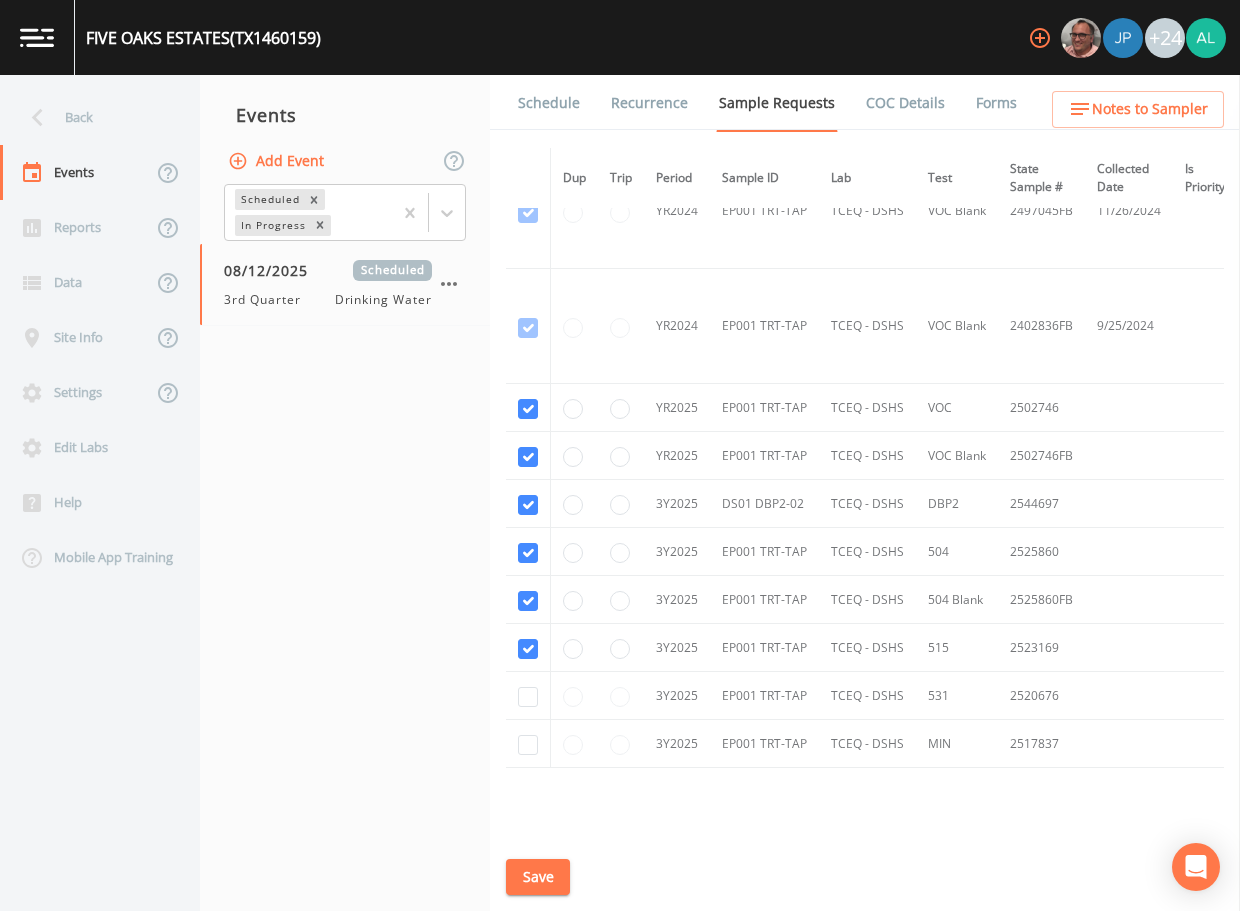 click at bounding box center (528, 696) 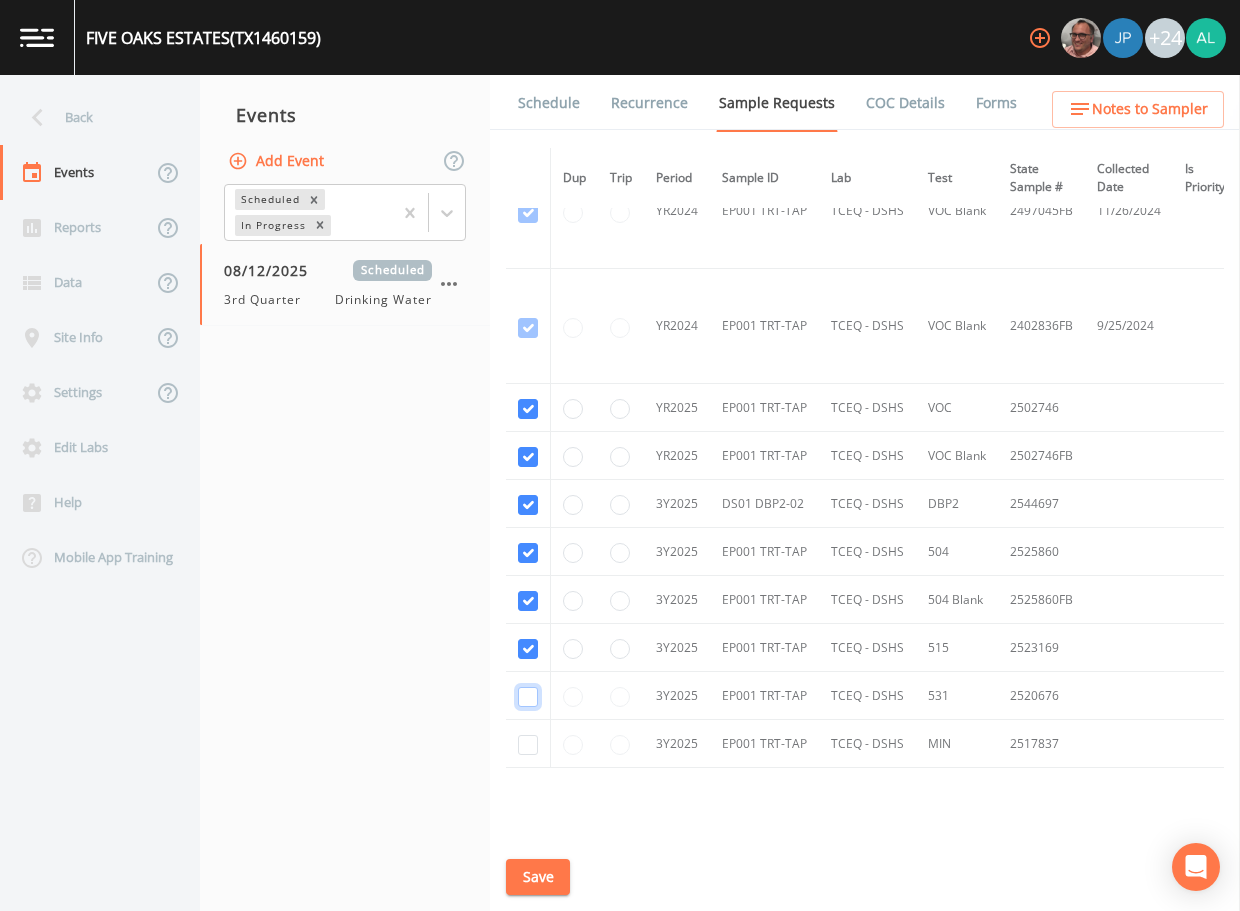 click at bounding box center [528, 697] 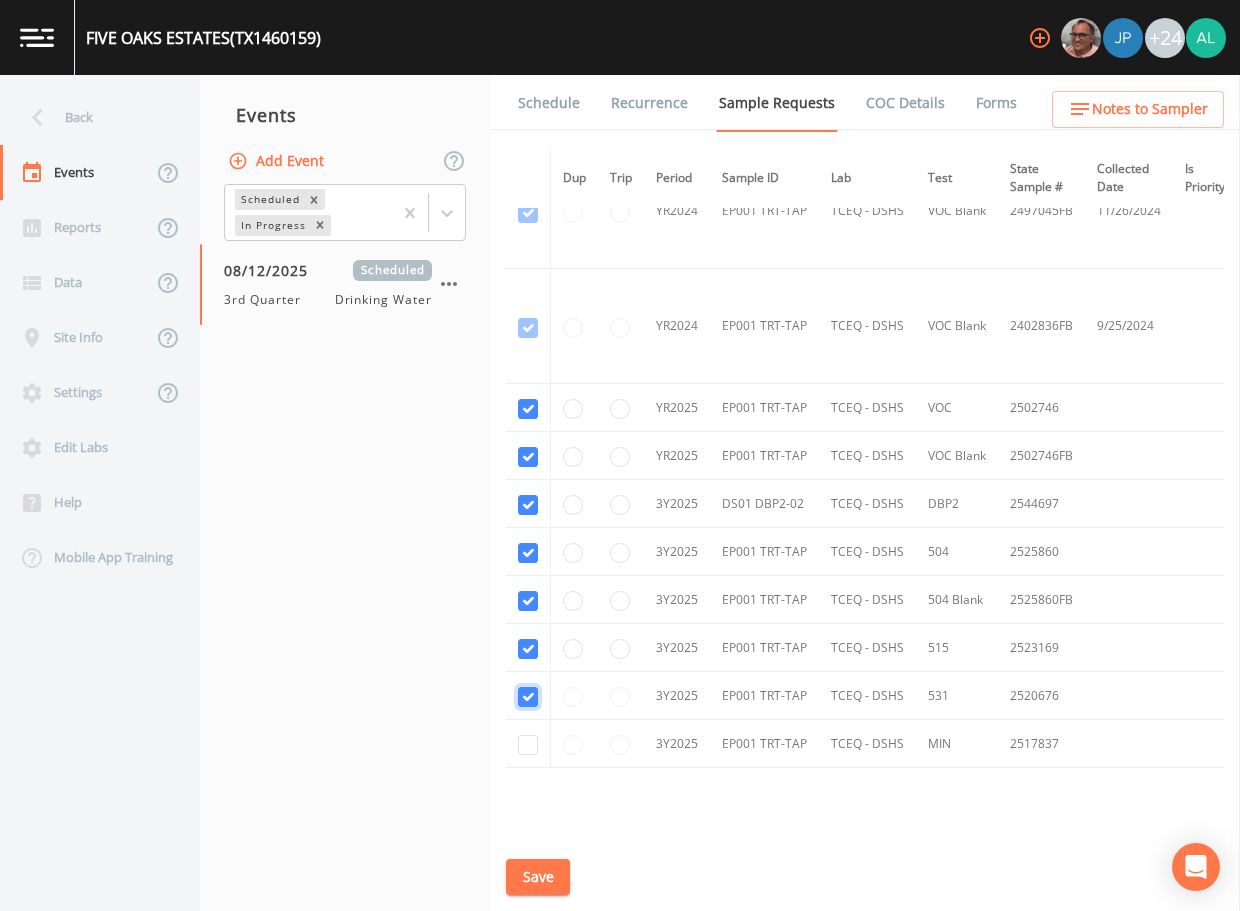 checkbox on "true" 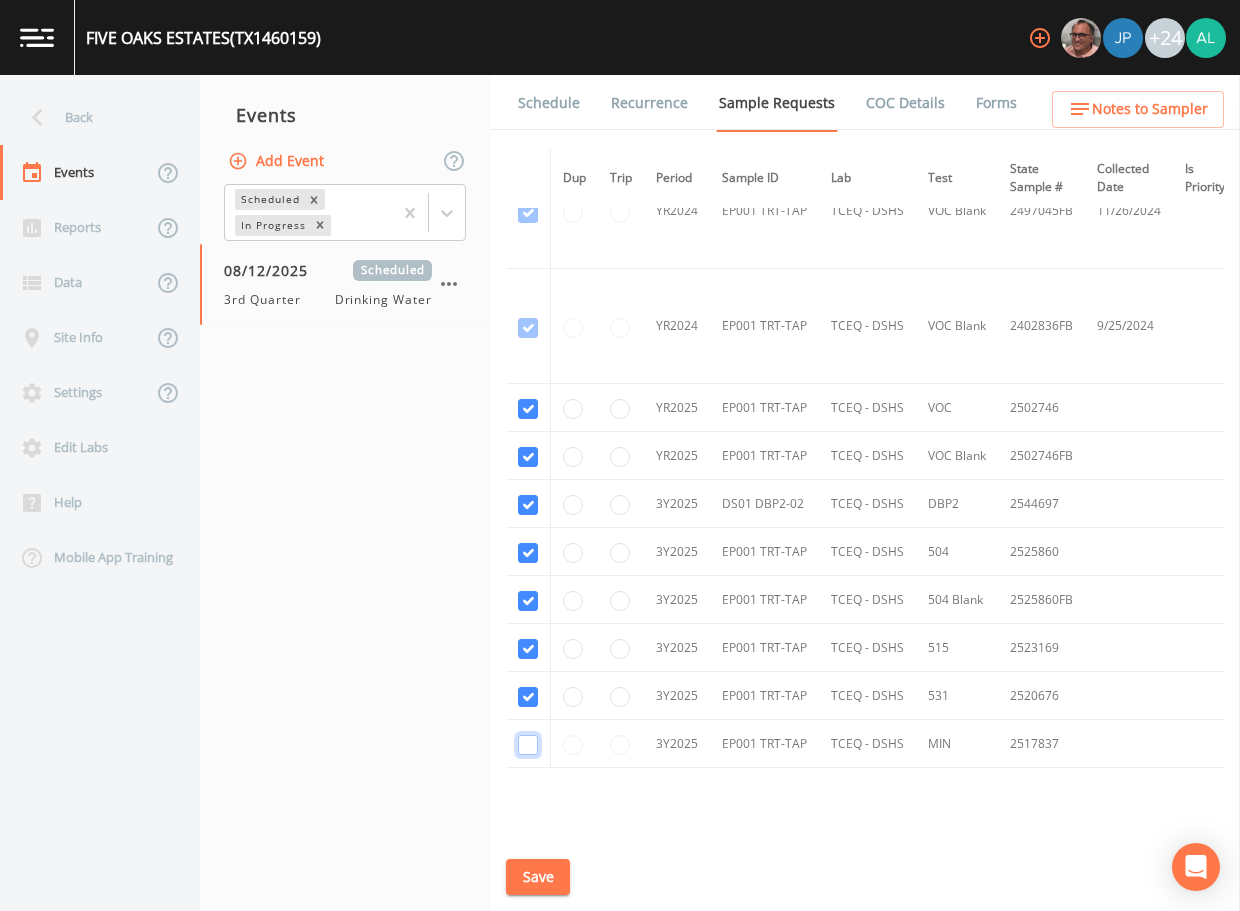 click at bounding box center (528, 745) 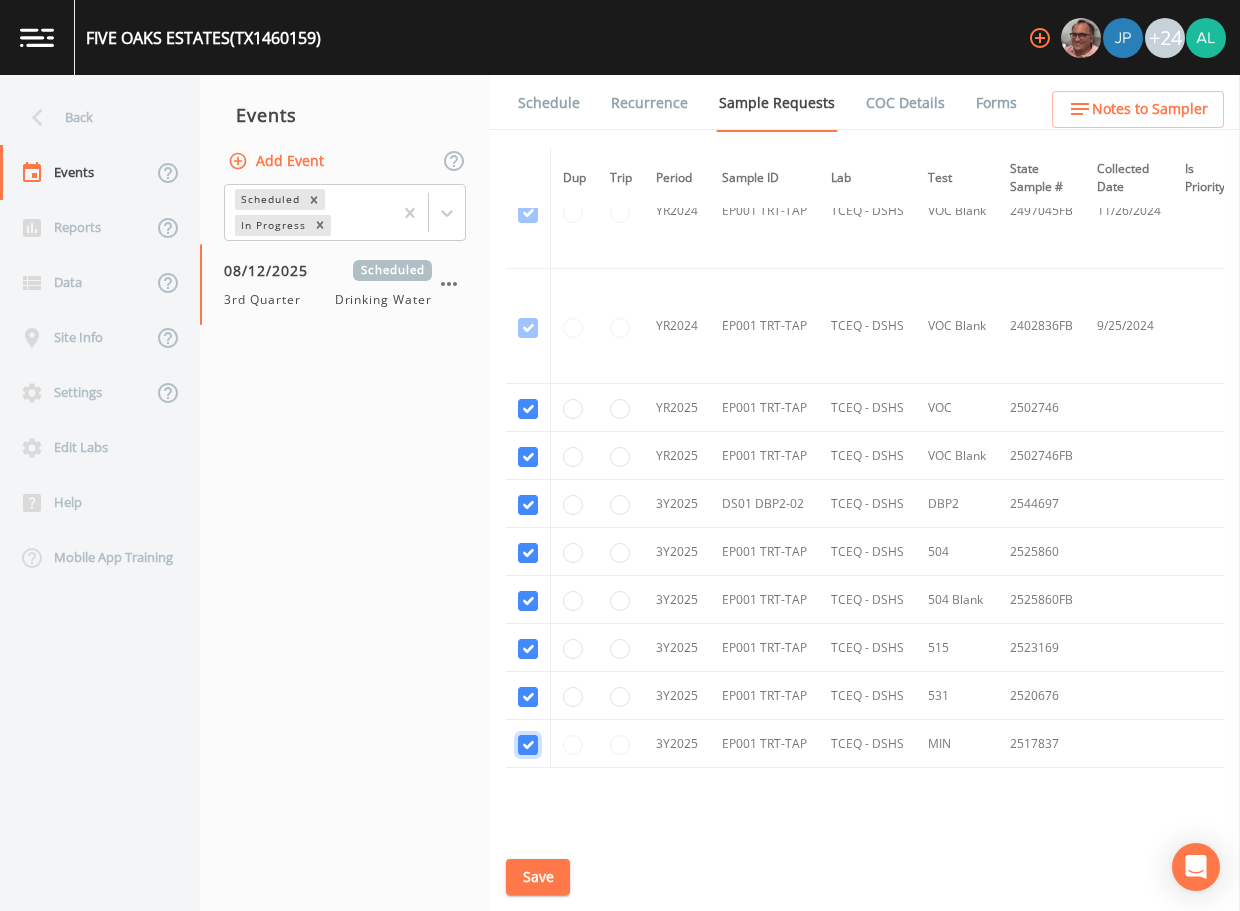 checkbox on "true" 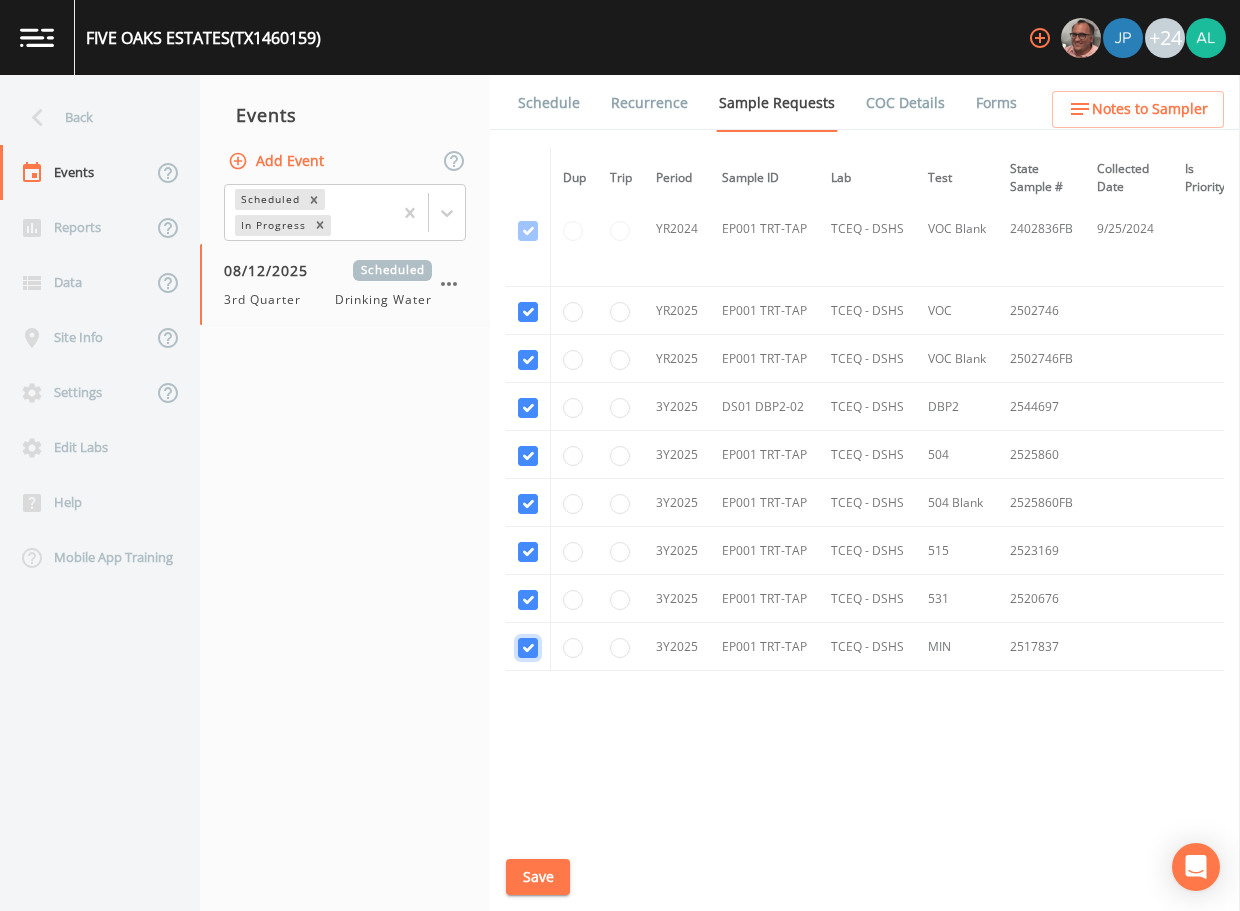 scroll, scrollTop: 502, scrollLeft: 0, axis: vertical 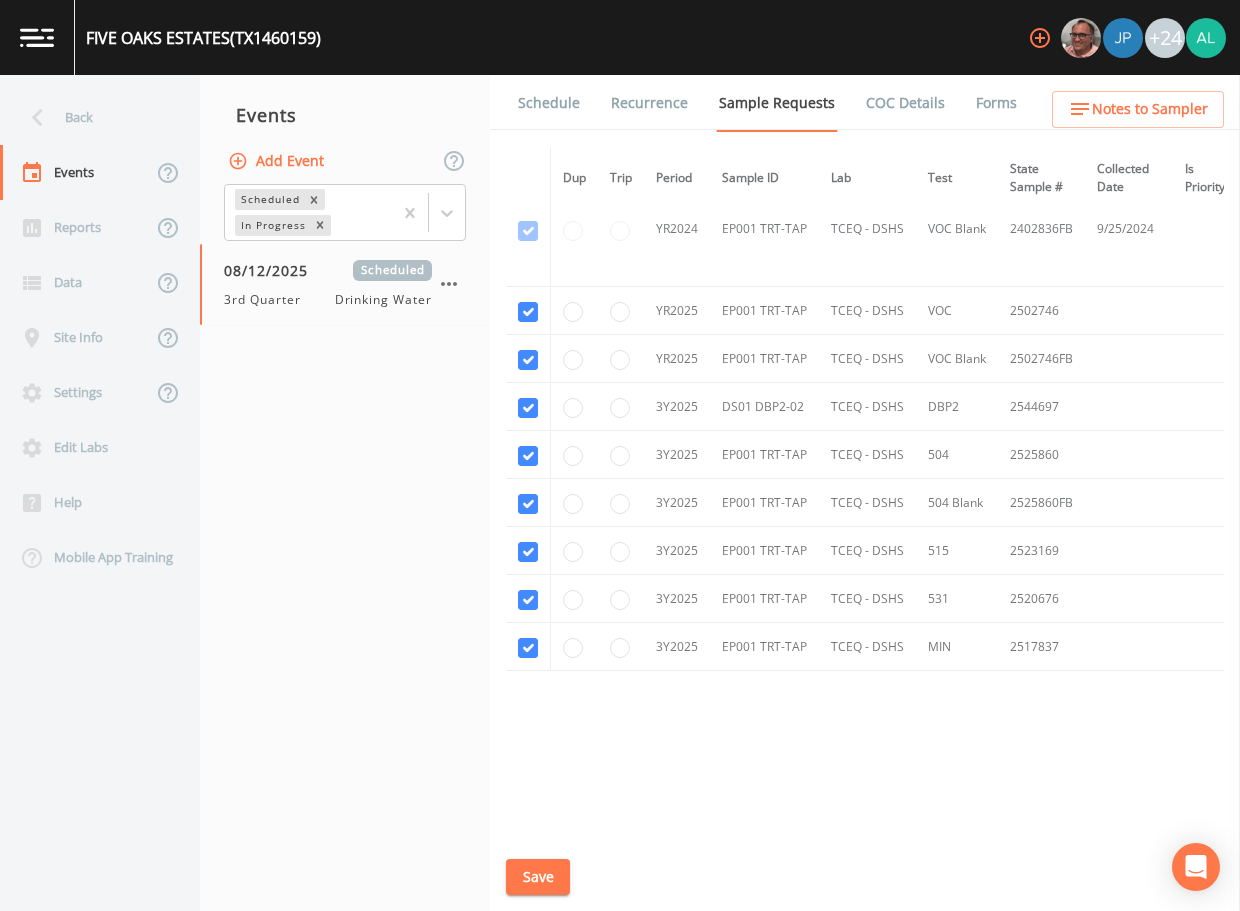 click on "Save" at bounding box center (538, 877) 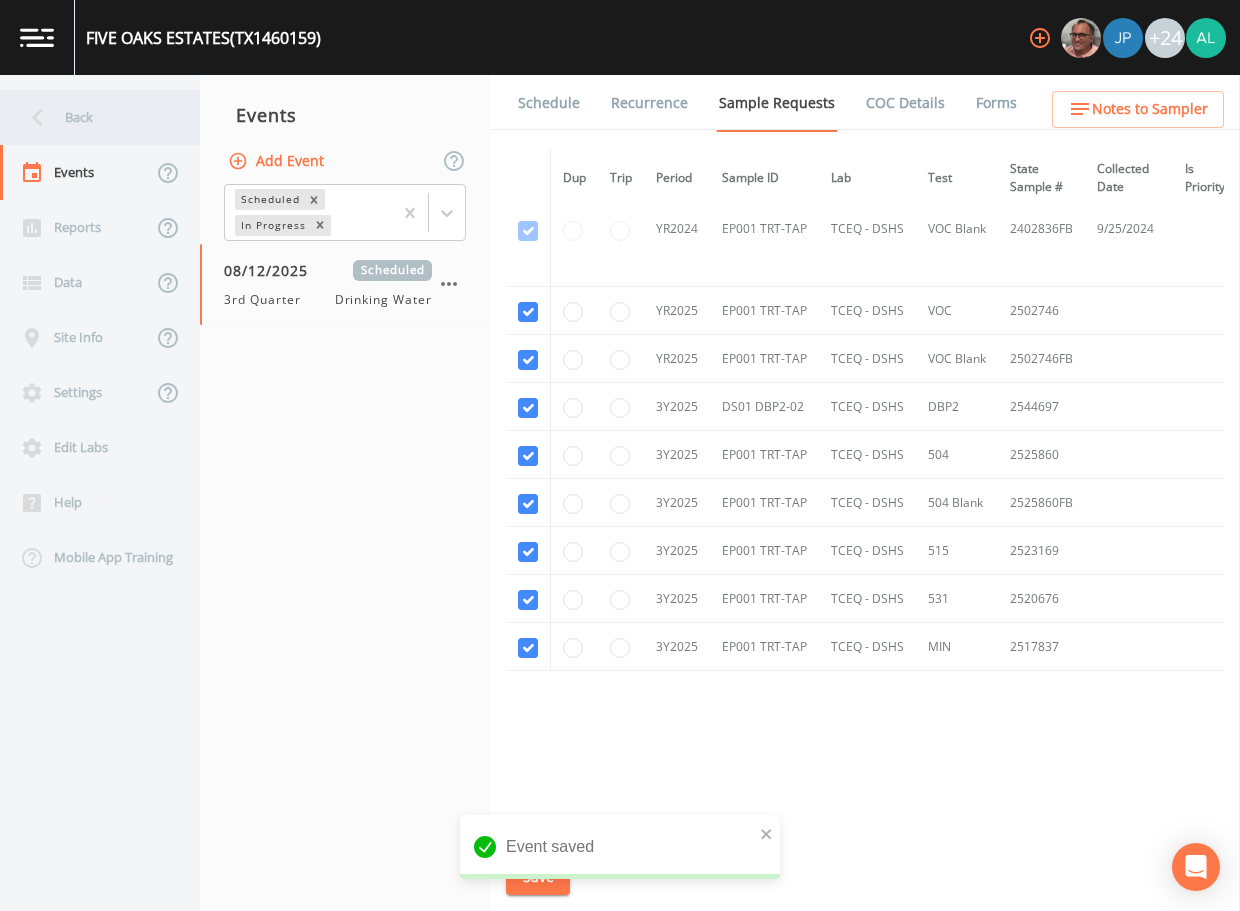 click on "Back" at bounding box center (90, 117) 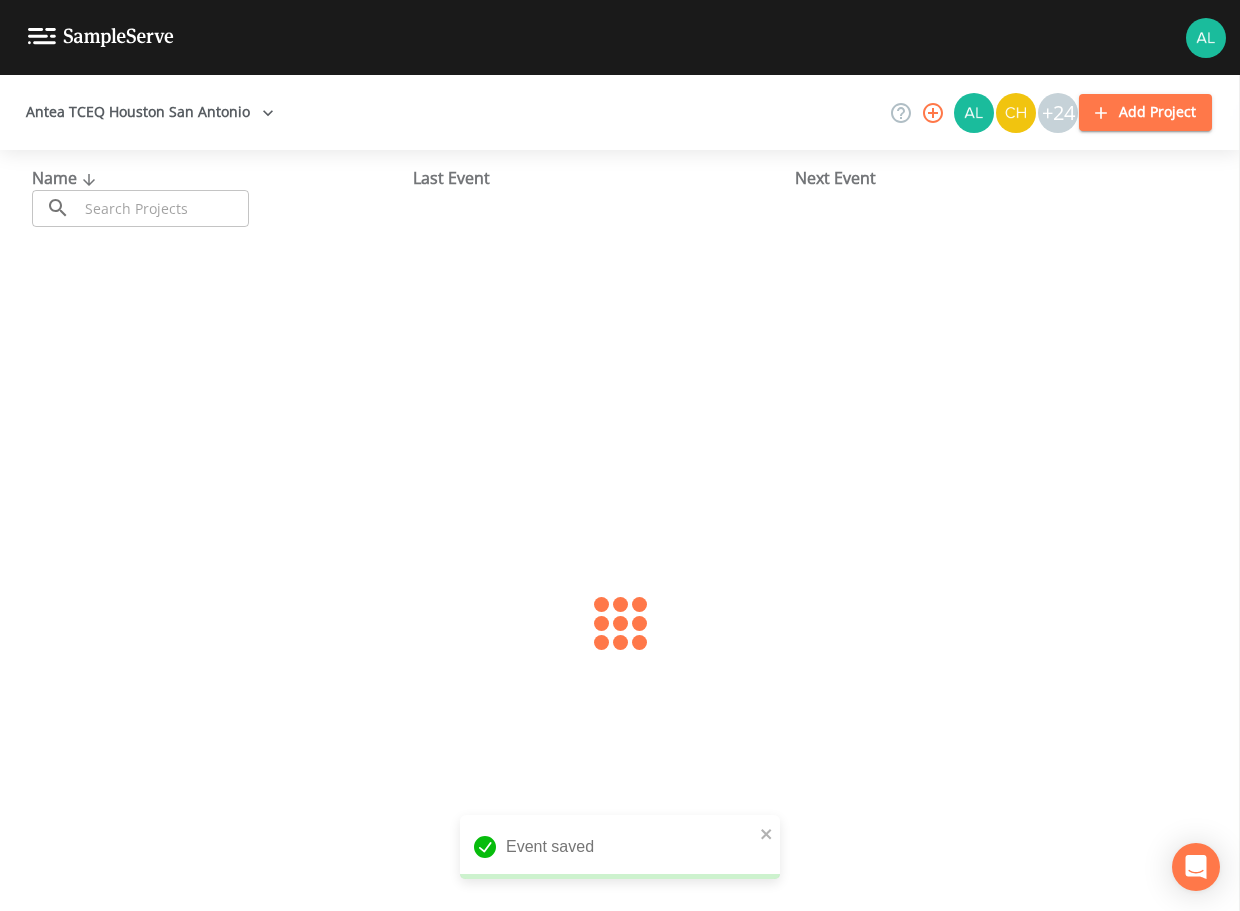 click at bounding box center (163, 208) 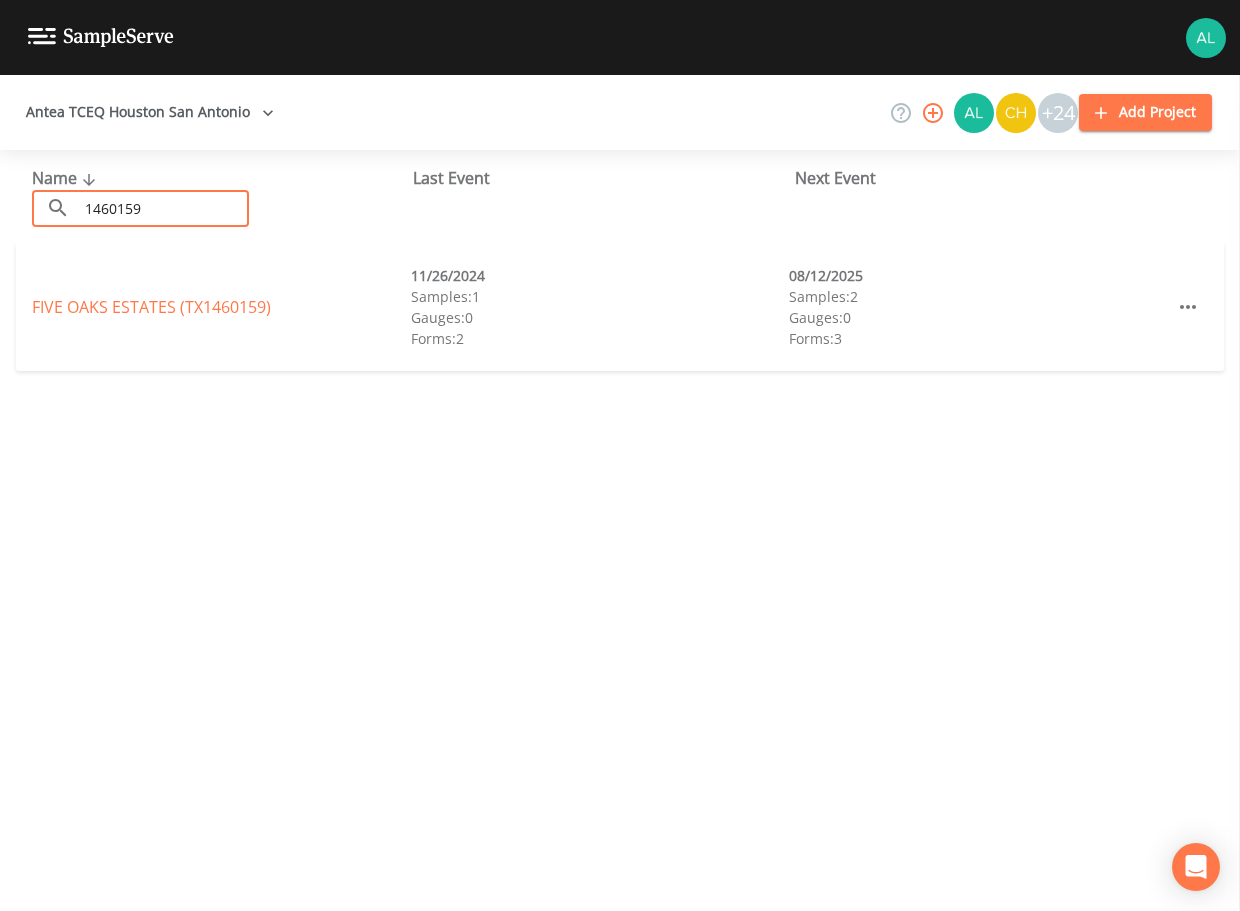 type on "1460159" 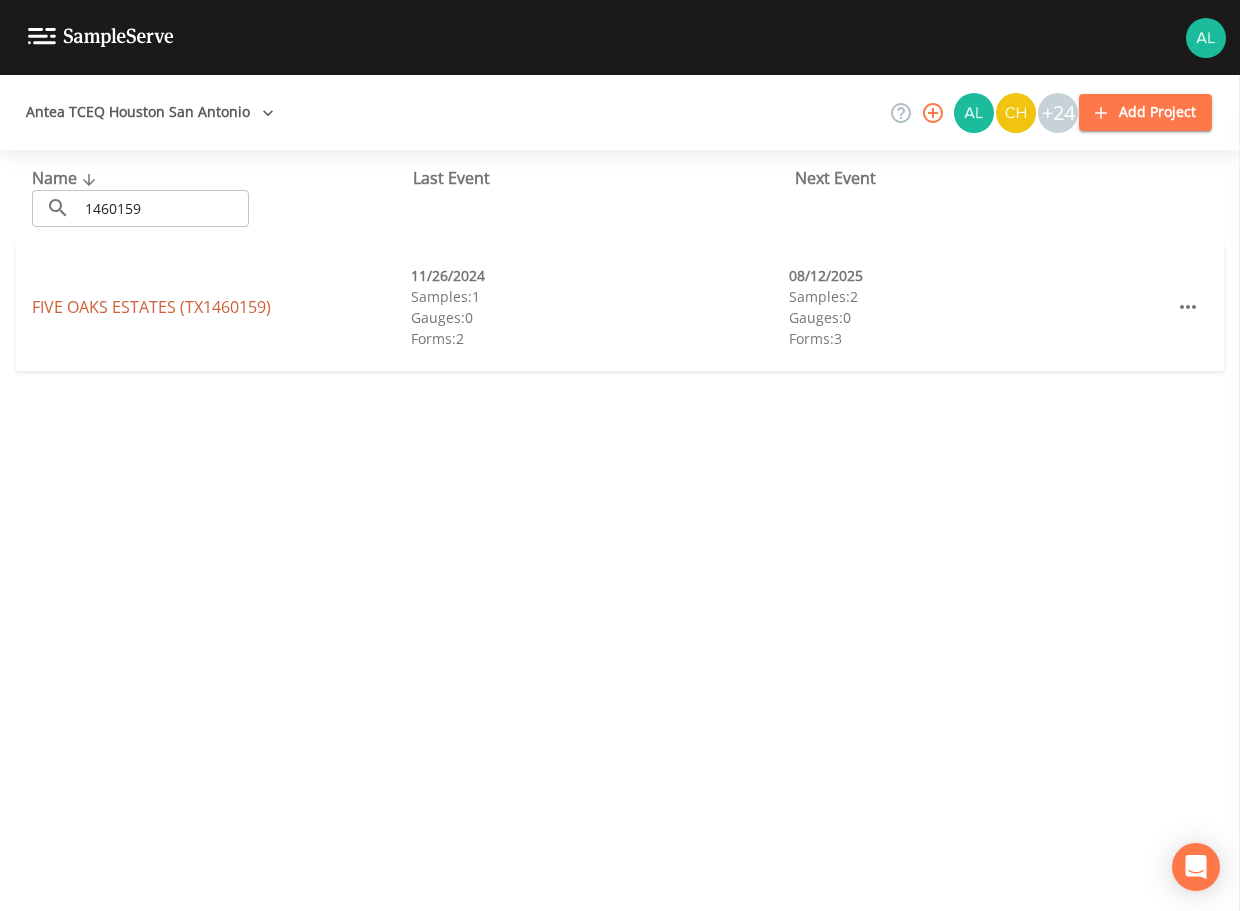click on "FIVE OAKS ESTATES   (TX1460159)" at bounding box center [151, 307] 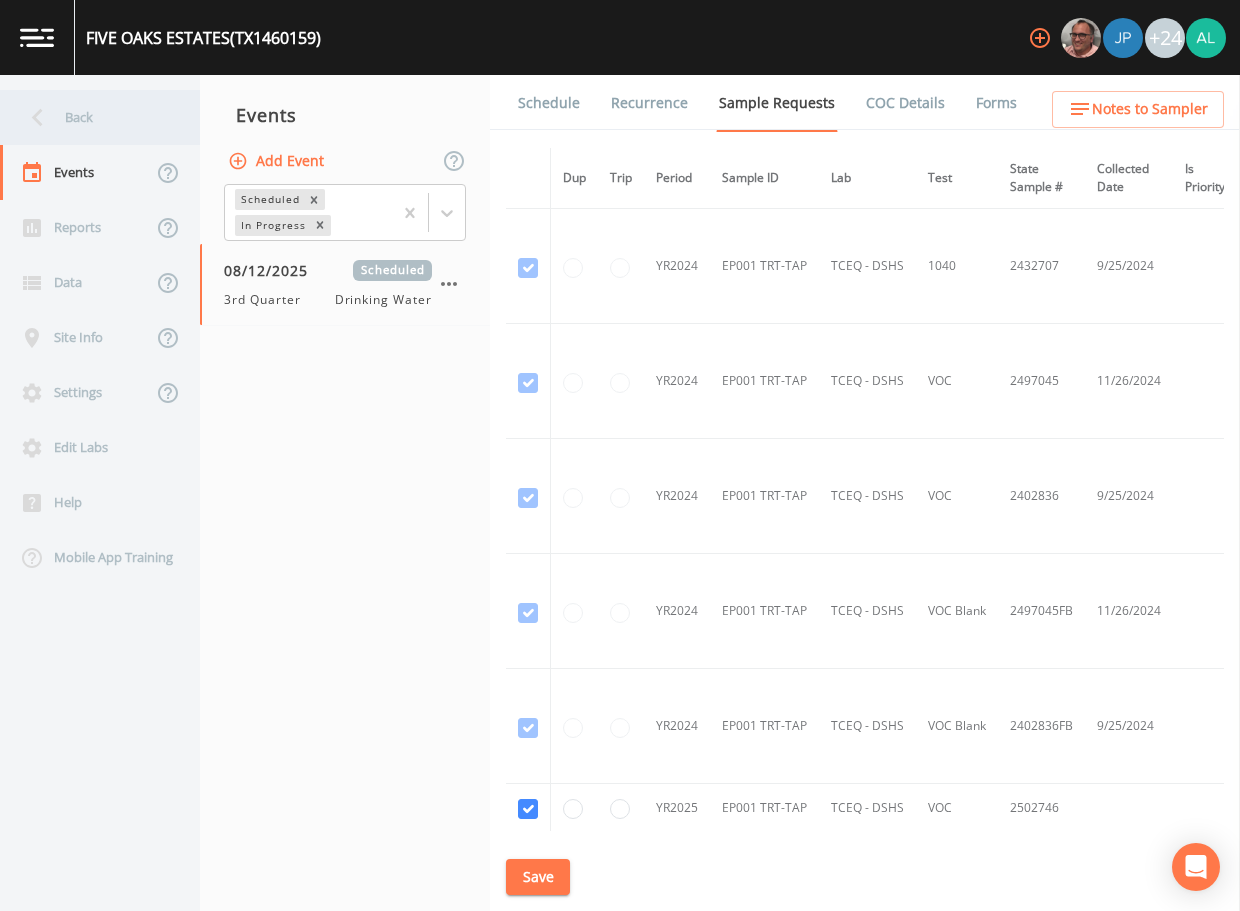 click on "Back" at bounding box center (90, 117) 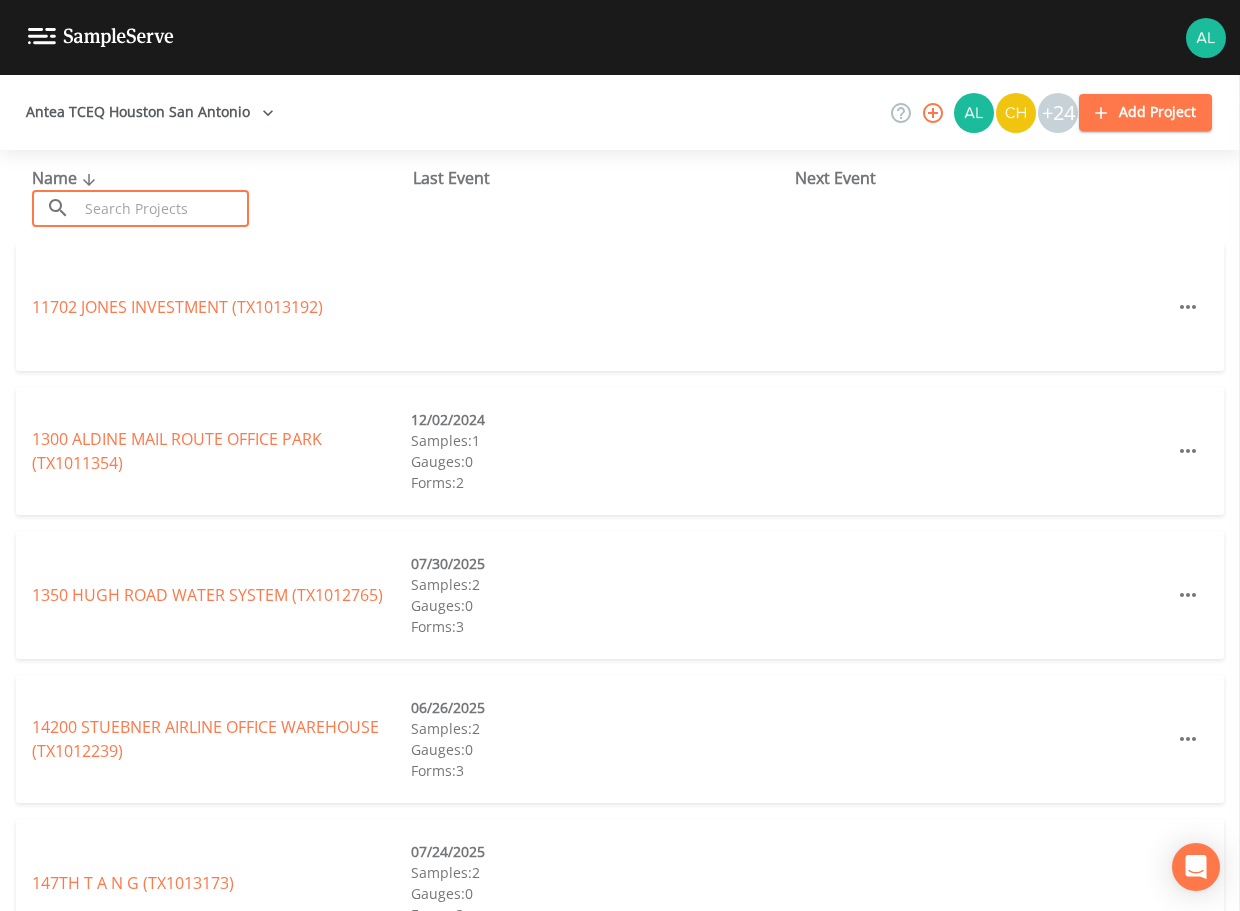 click at bounding box center [163, 208] 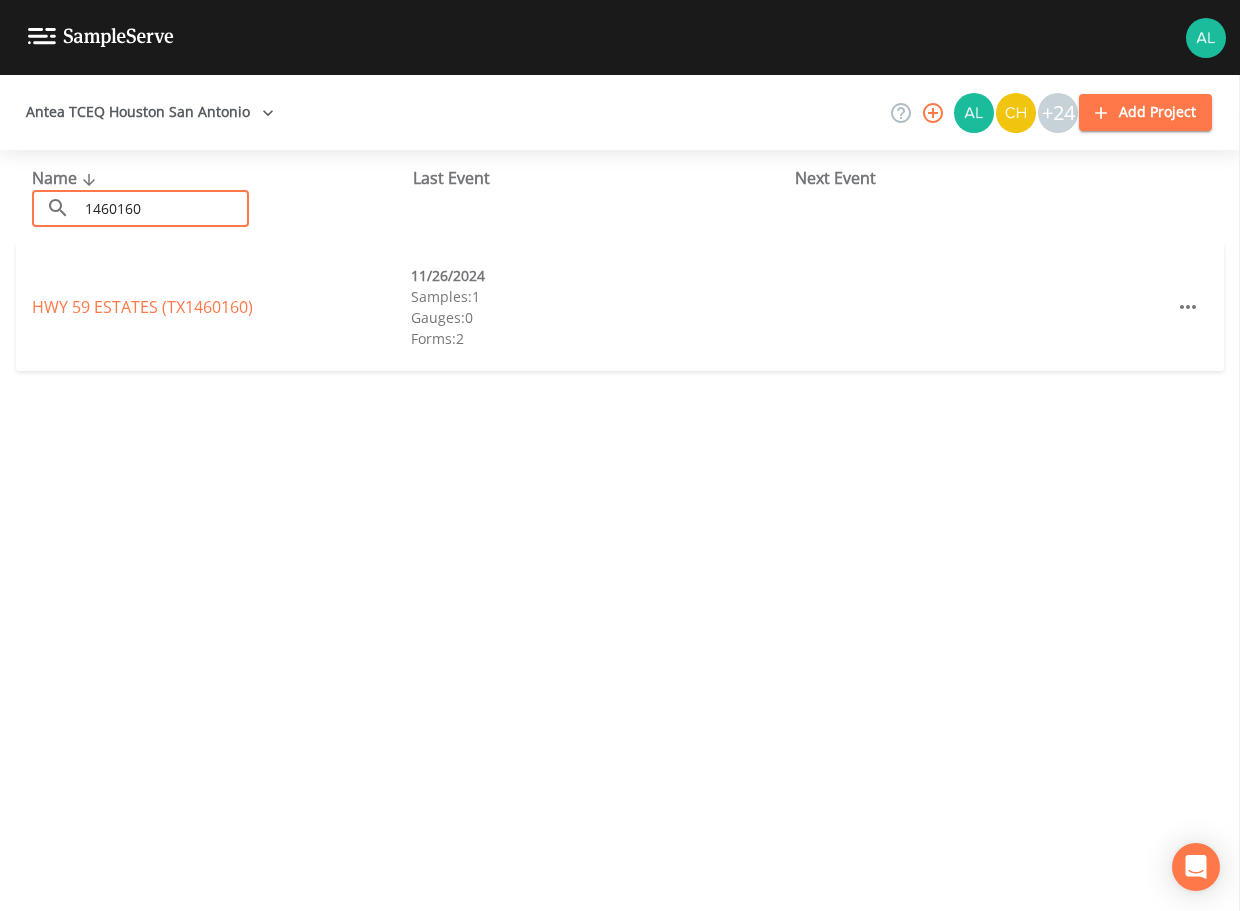 type on "1460160" 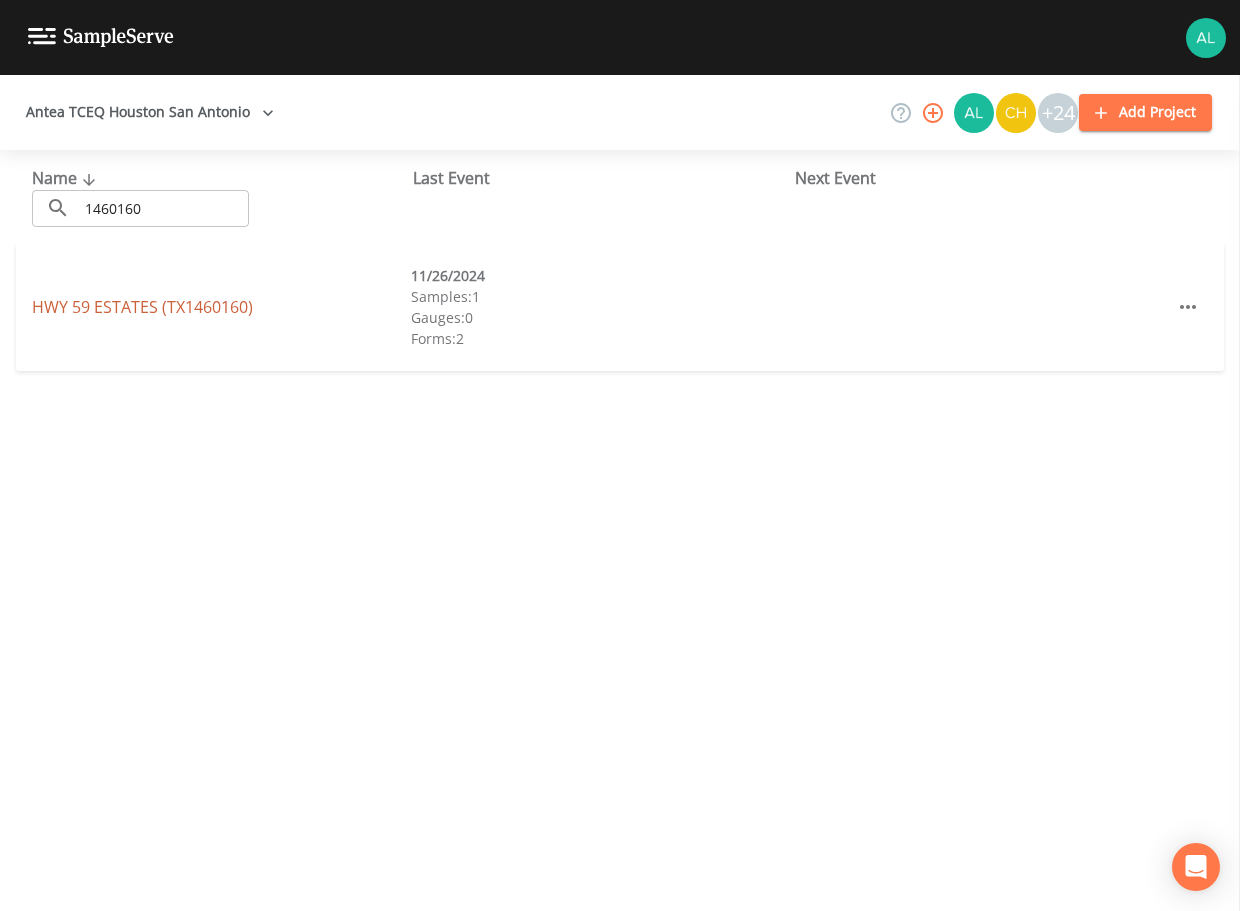 click on "HWY 59 ESTATES   (TX1460160)" at bounding box center (142, 307) 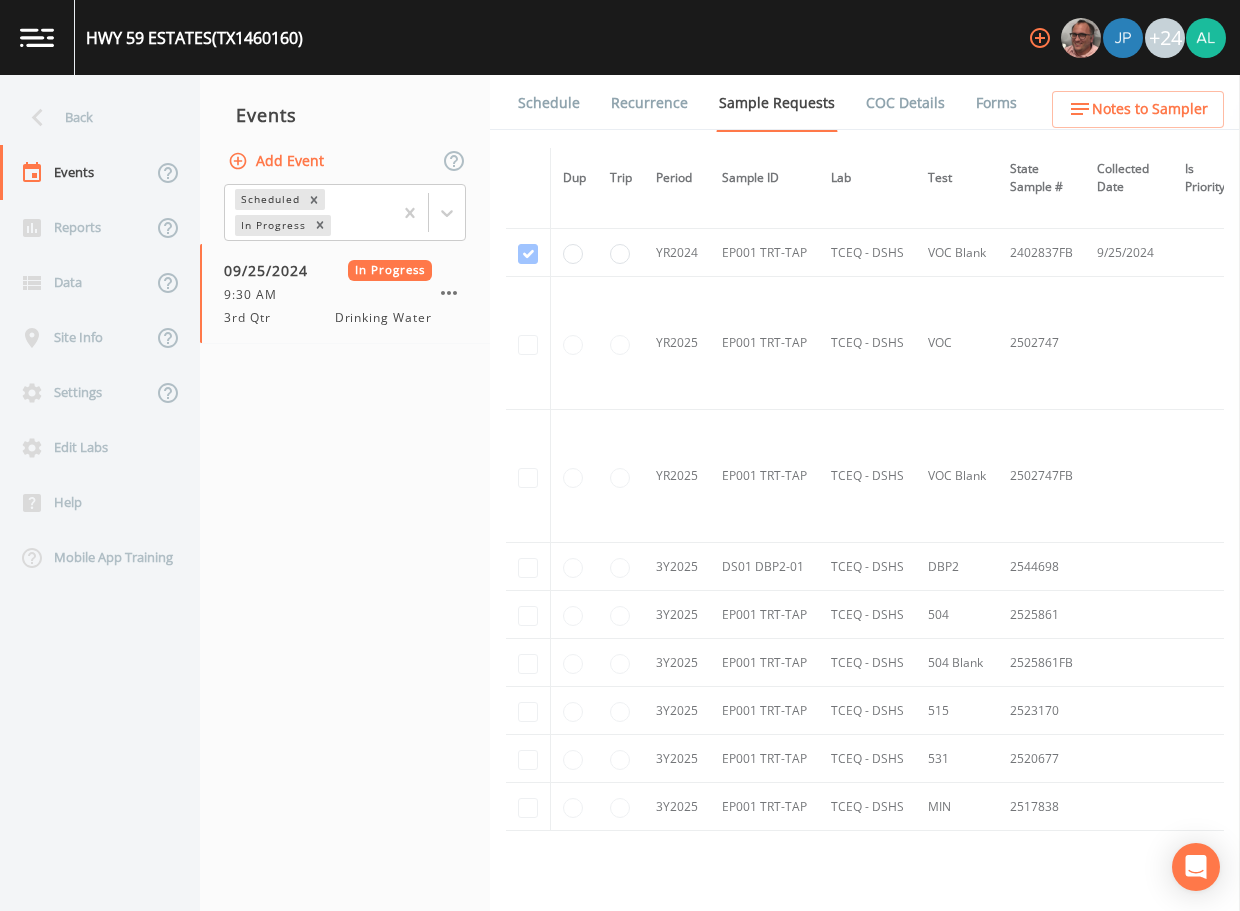 scroll, scrollTop: 235, scrollLeft: 0, axis: vertical 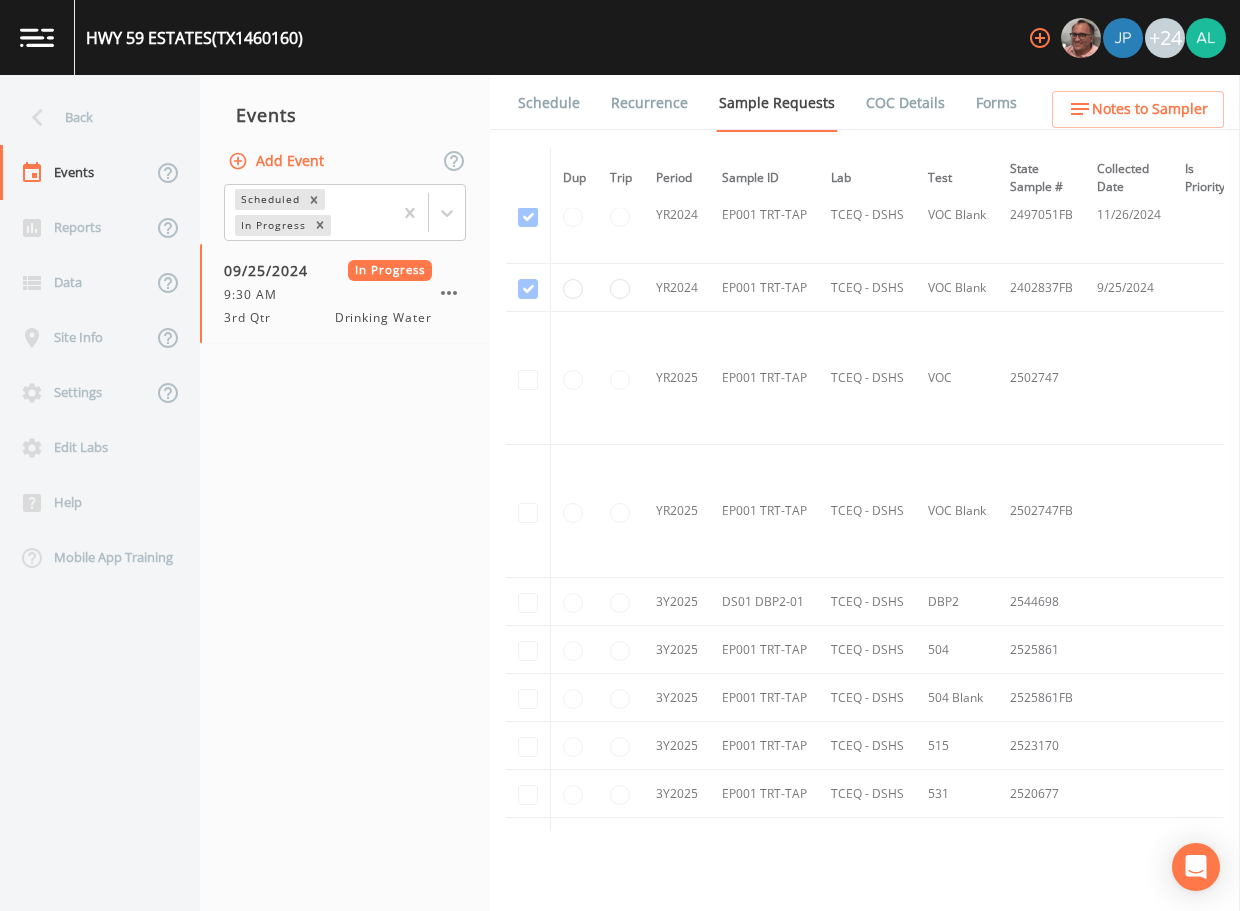 click on "Schedule" at bounding box center (536, 103) 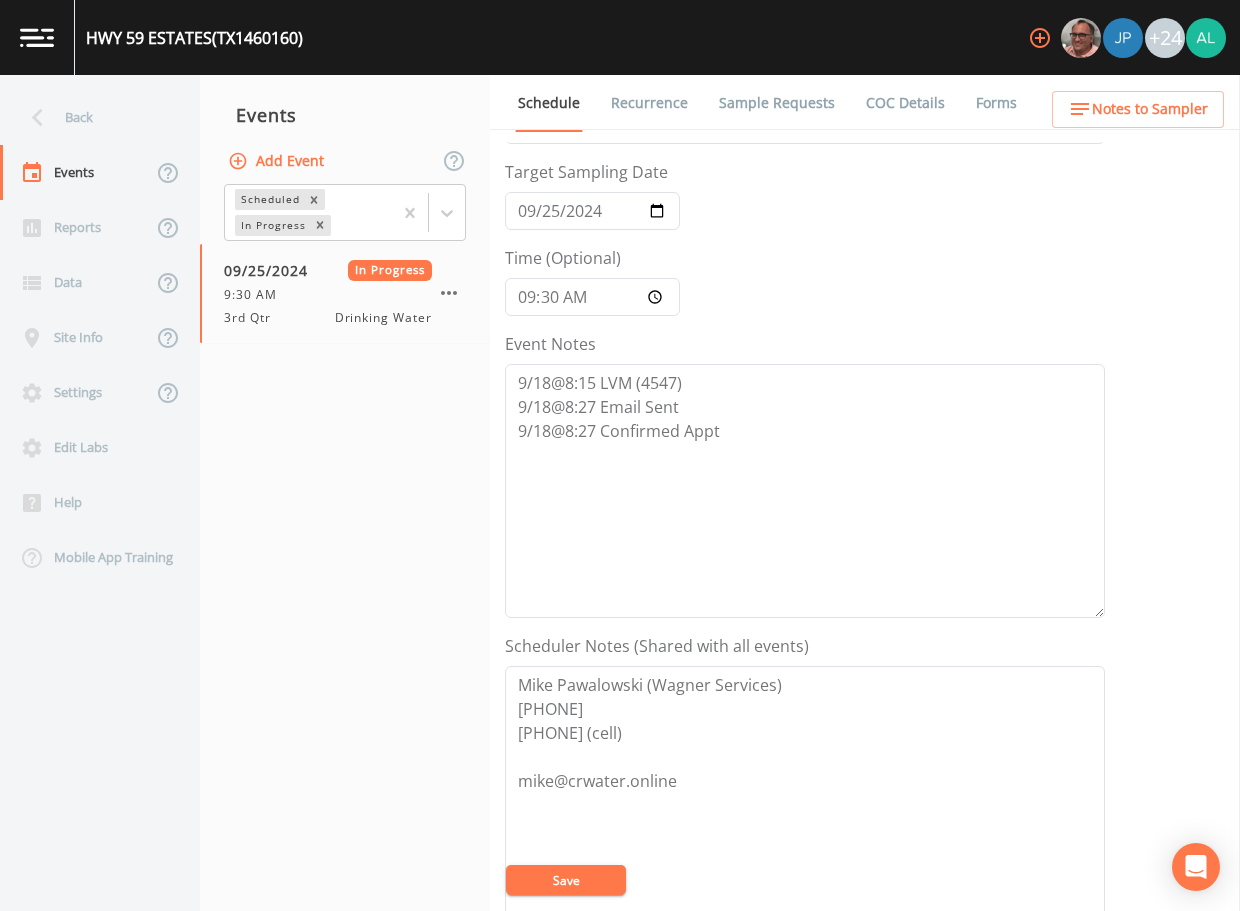 scroll, scrollTop: 0, scrollLeft: 0, axis: both 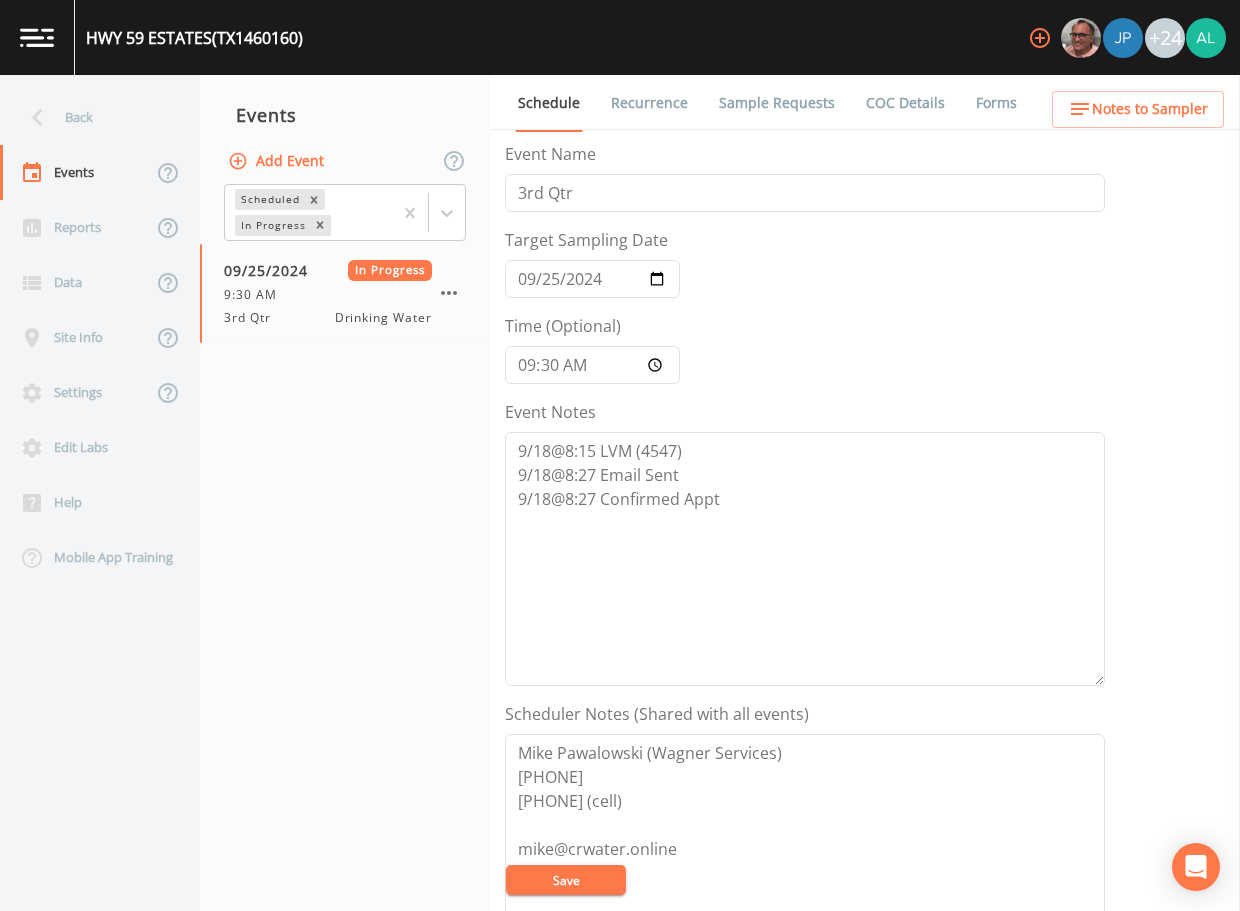 click on "Forms" at bounding box center (996, 103) 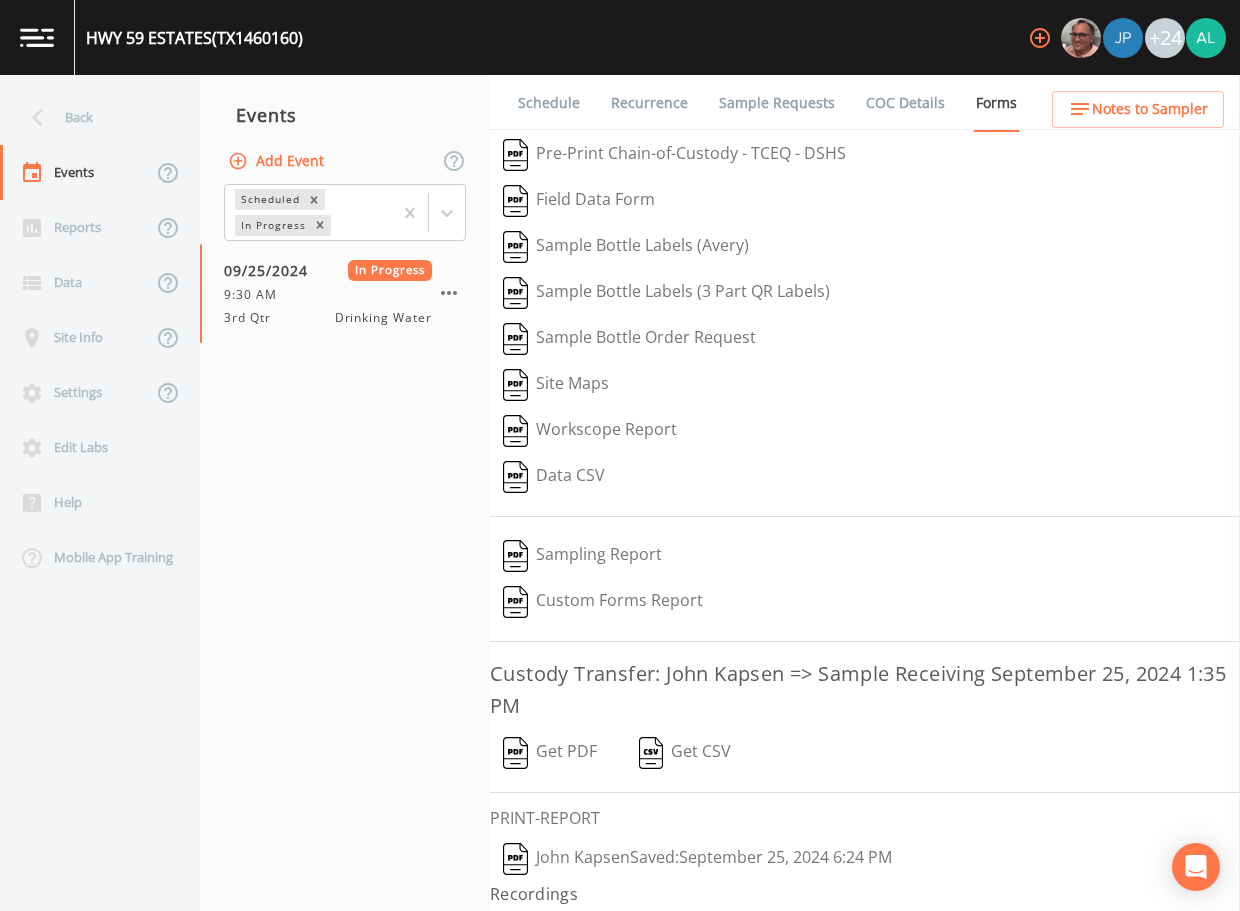 scroll, scrollTop: 39, scrollLeft: 0, axis: vertical 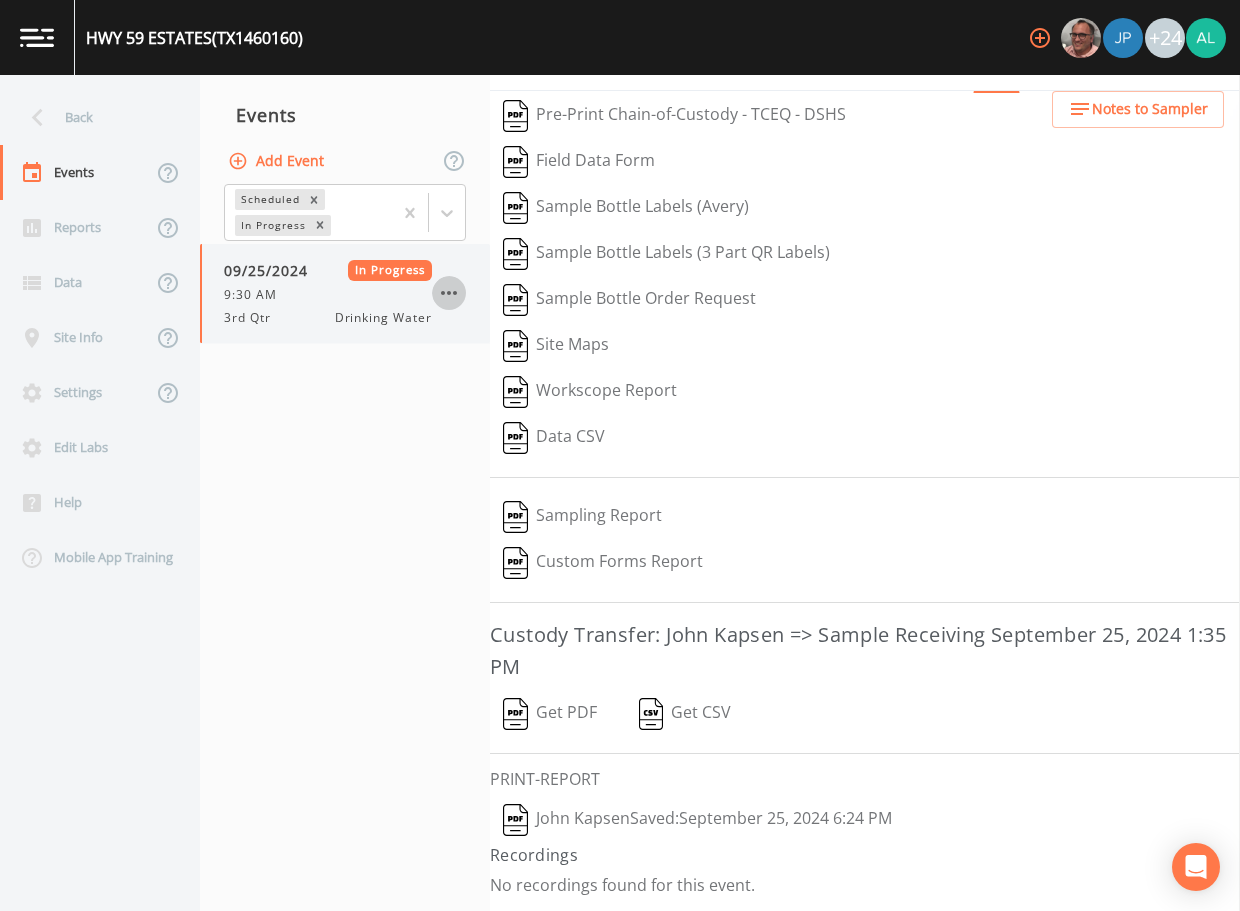 click 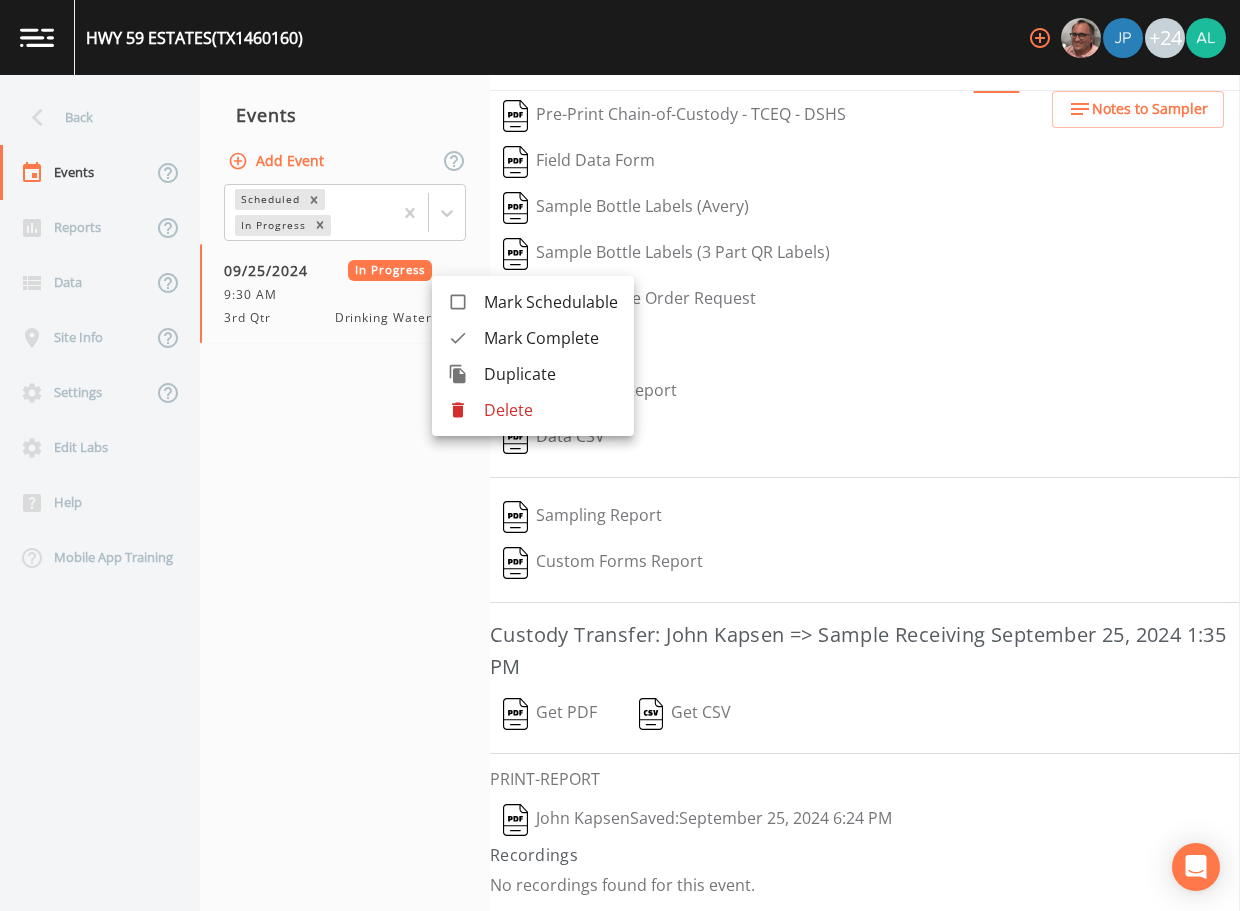 click on "Mark Complete" at bounding box center [551, 338] 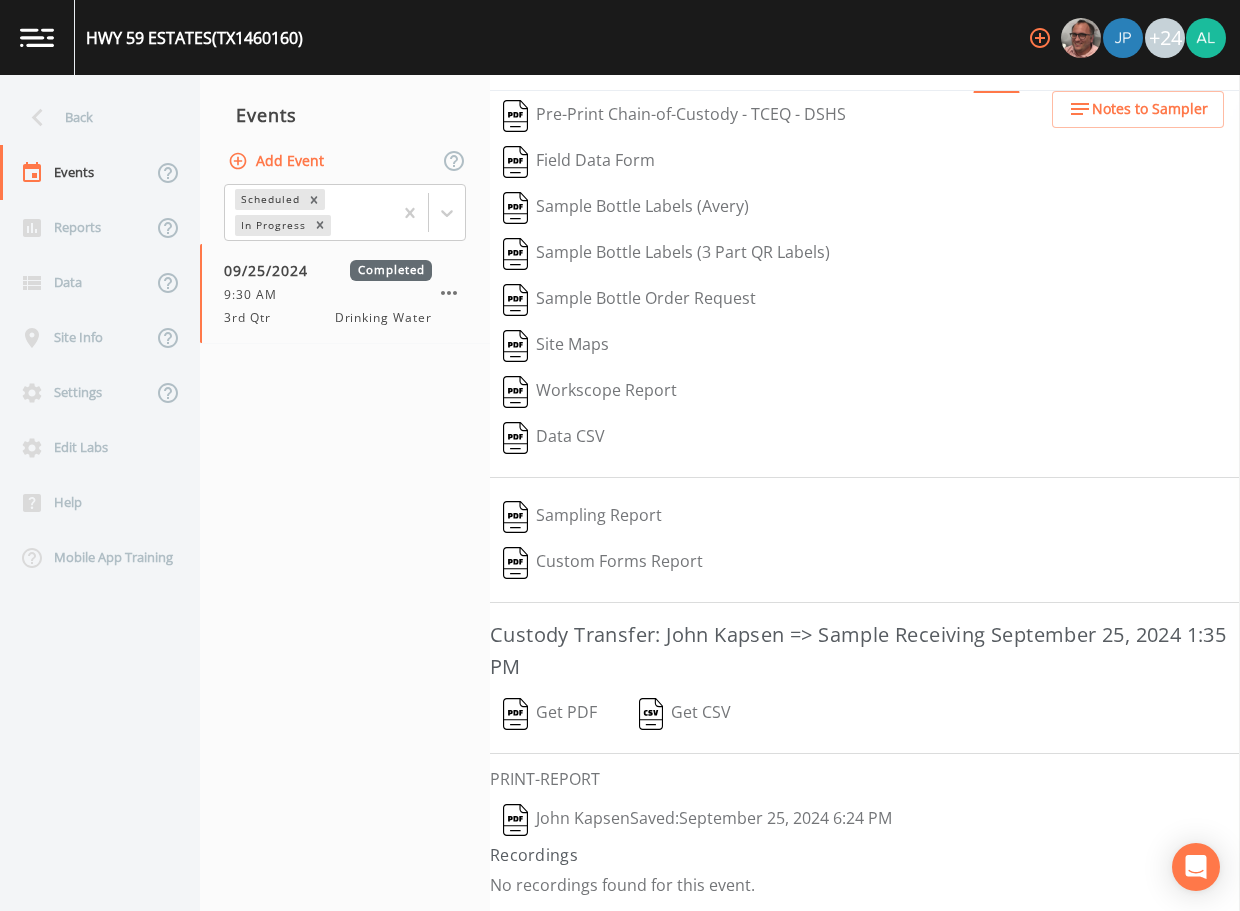 click on "Add Event" at bounding box center (278, 161) 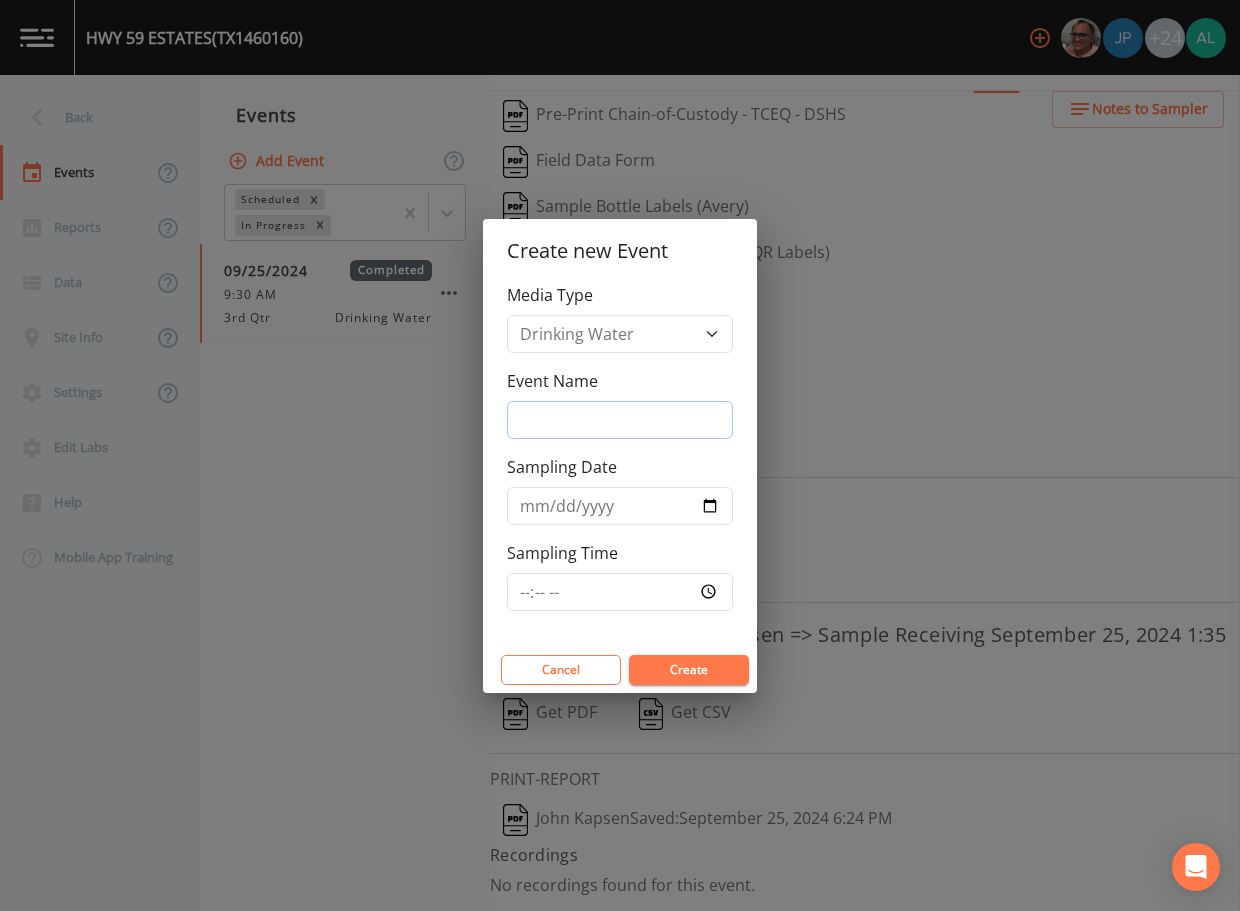 click on "Event Name" at bounding box center (620, 420) 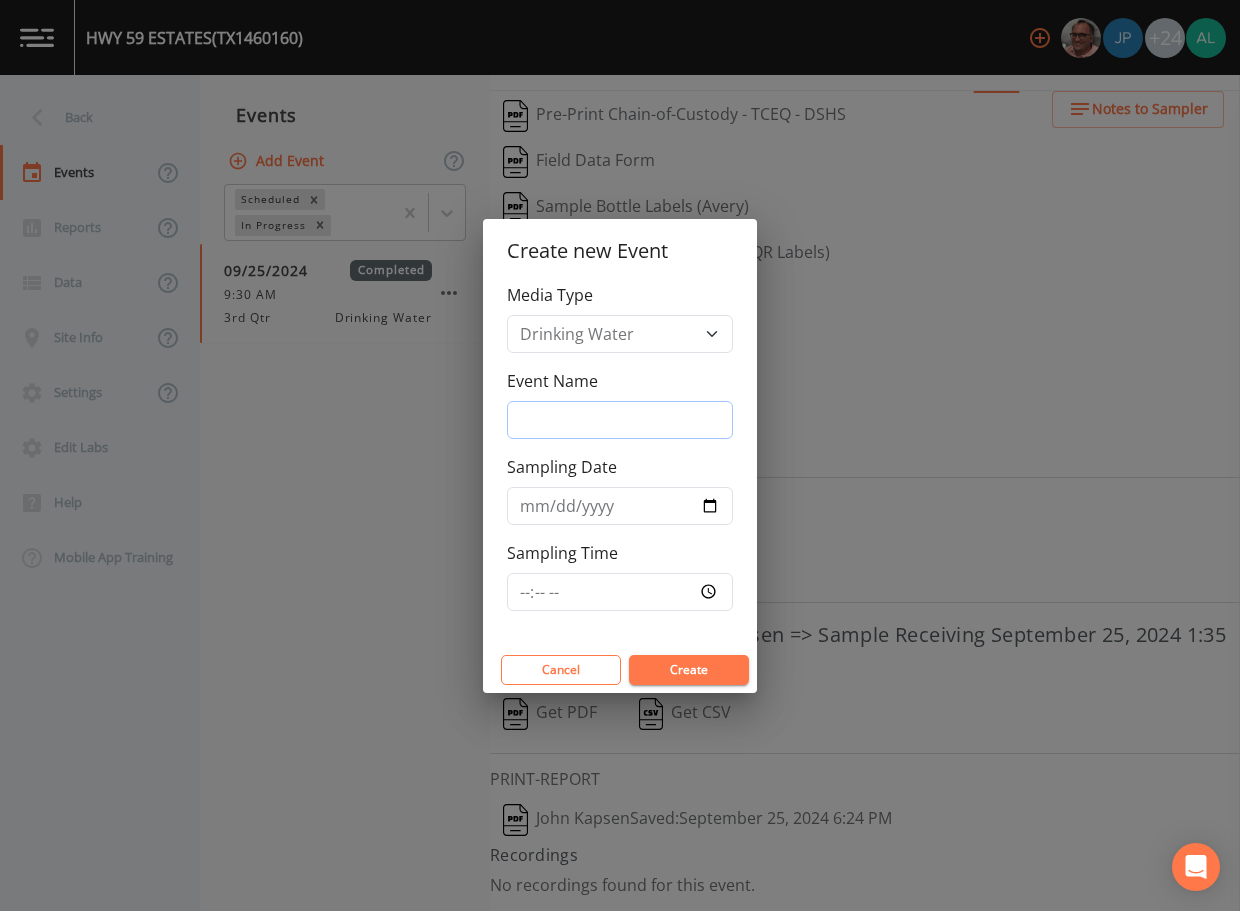 type on "3rd Quarter" 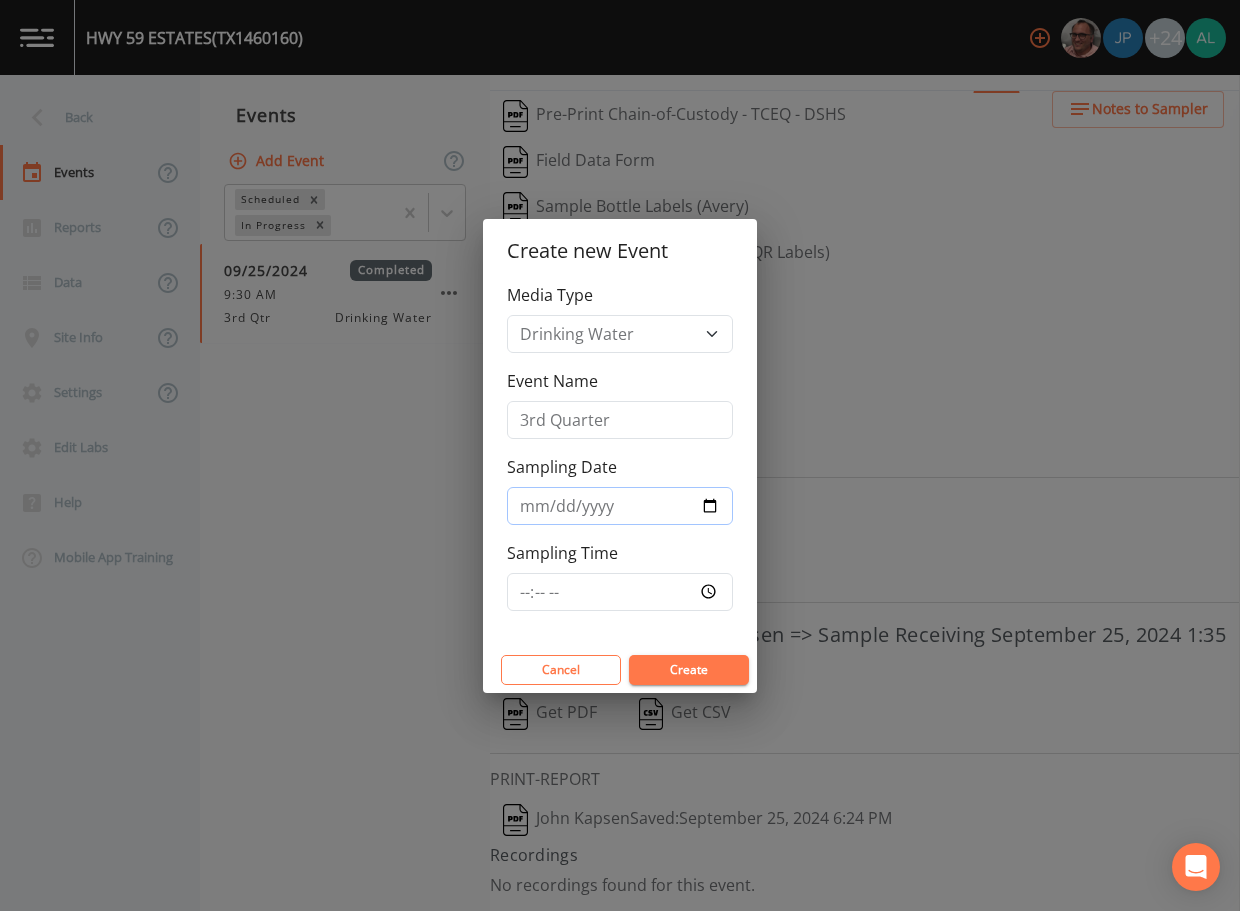 type on "2025-08-12" 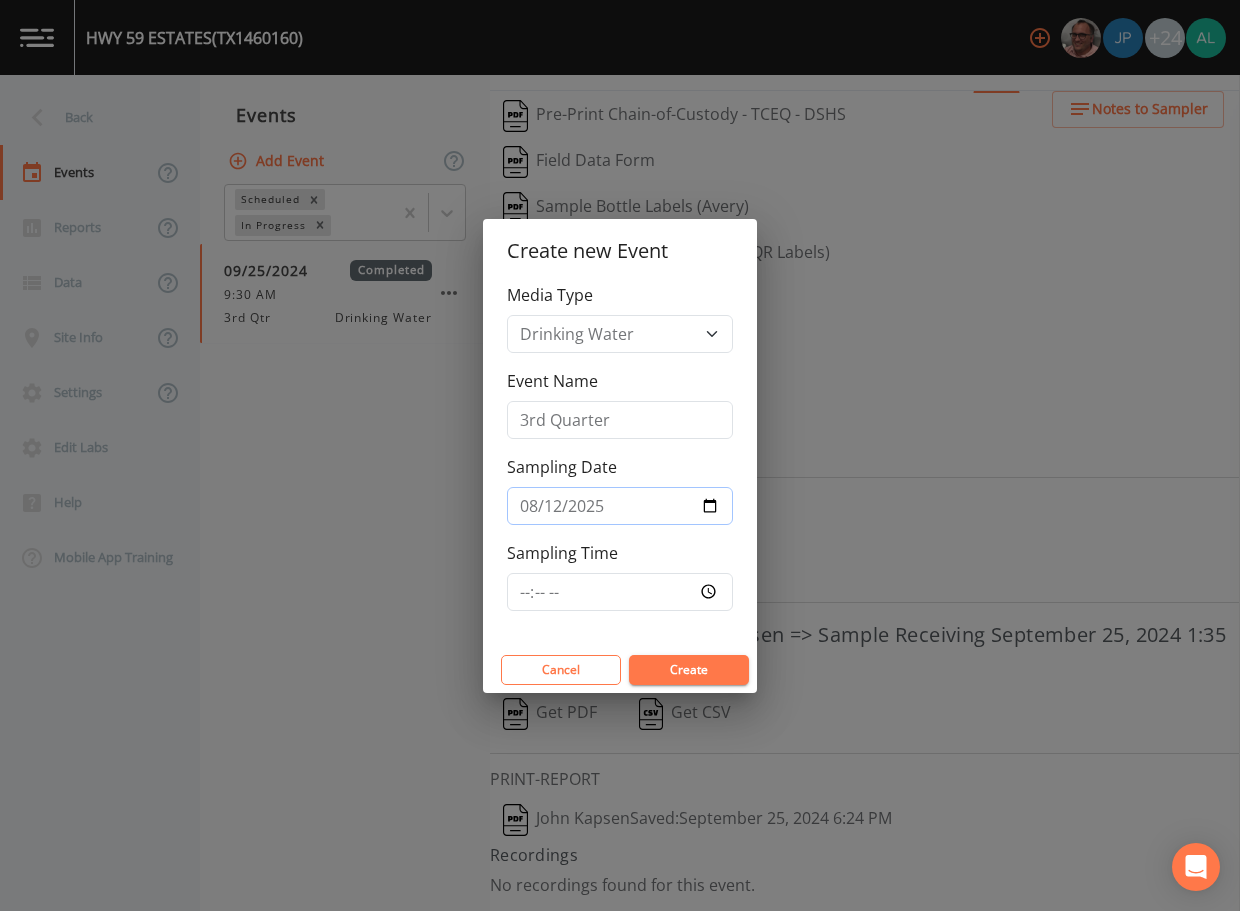 click on "2025-08-12" at bounding box center [620, 506] 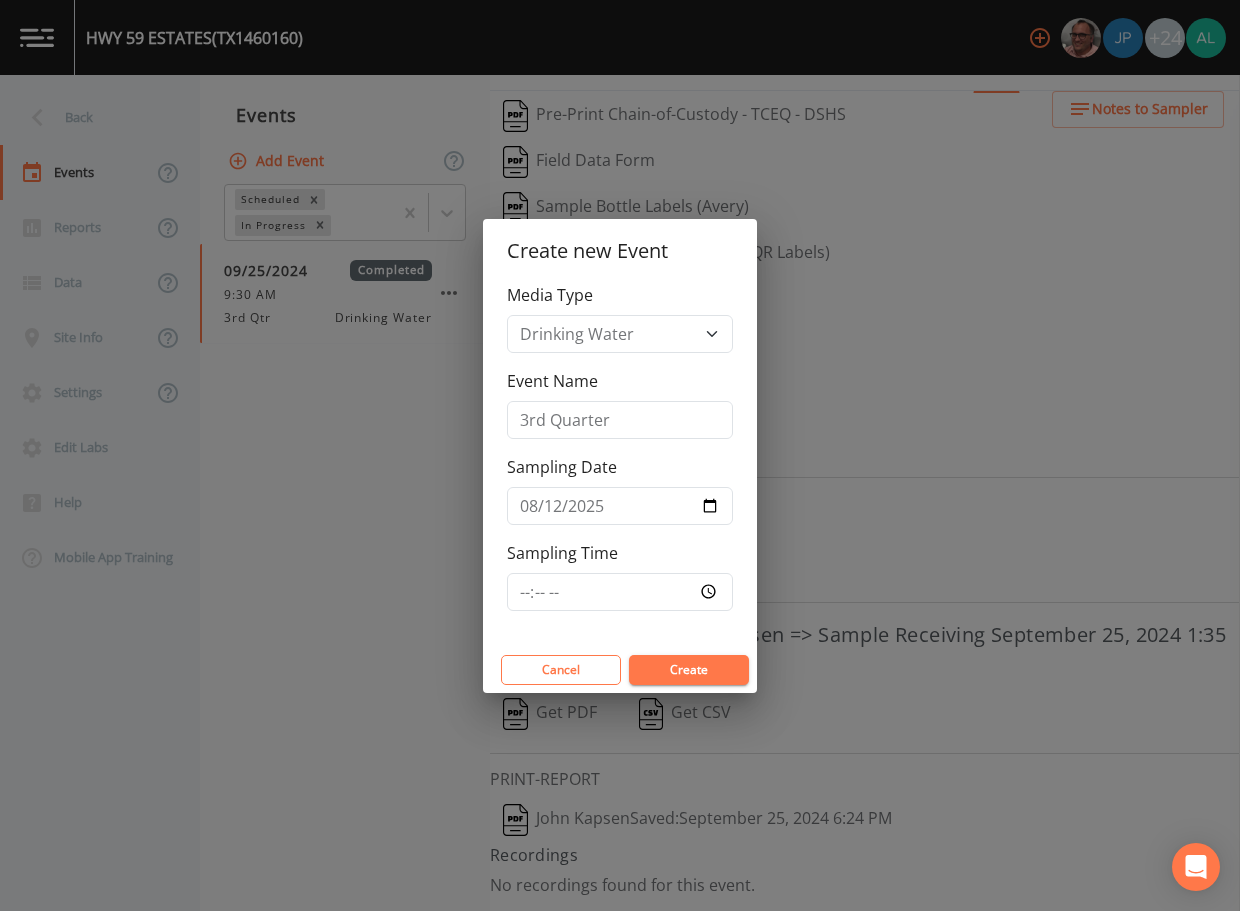click on "Create" at bounding box center [689, 670] 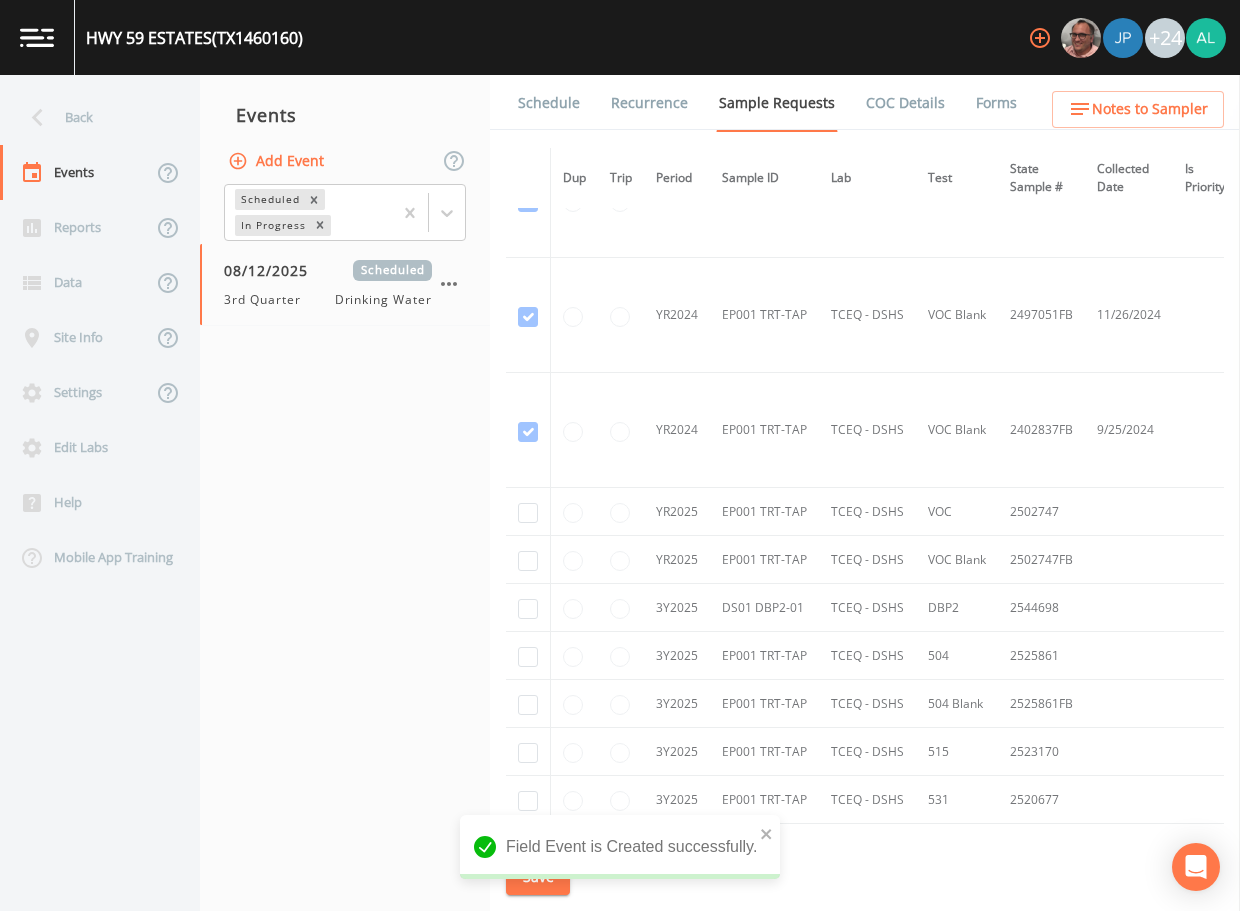 scroll, scrollTop: 502, scrollLeft: 0, axis: vertical 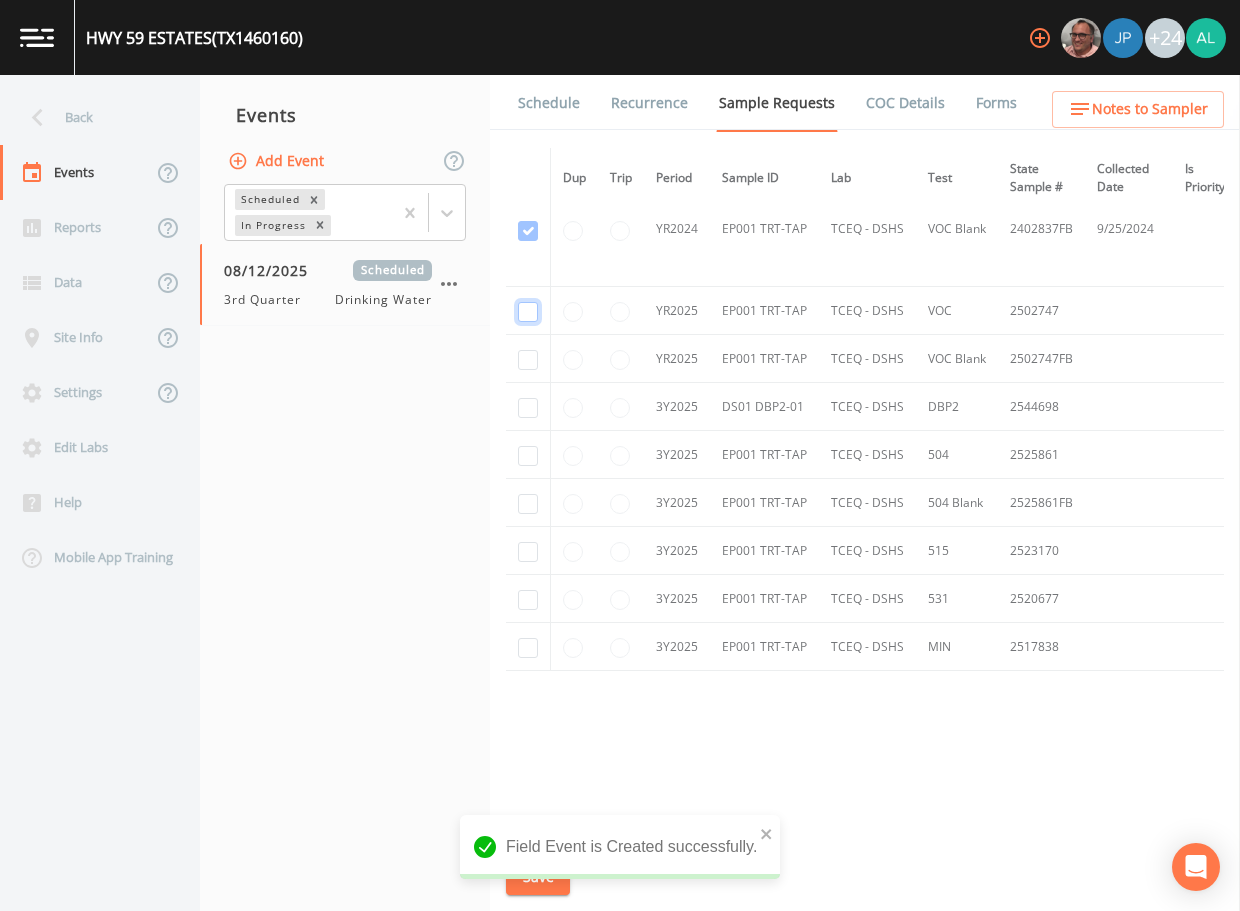 click at bounding box center (528, -114) 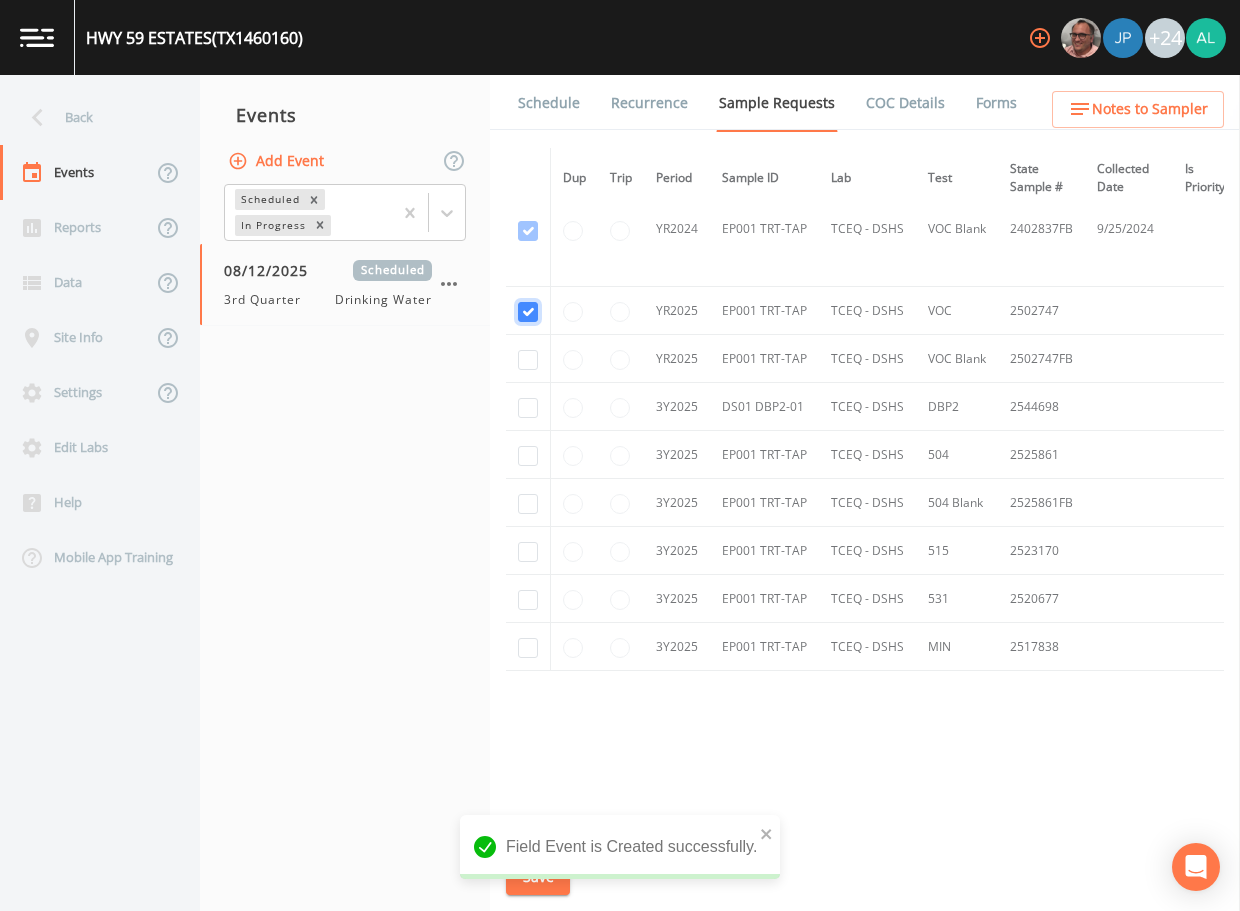 checkbox on "true" 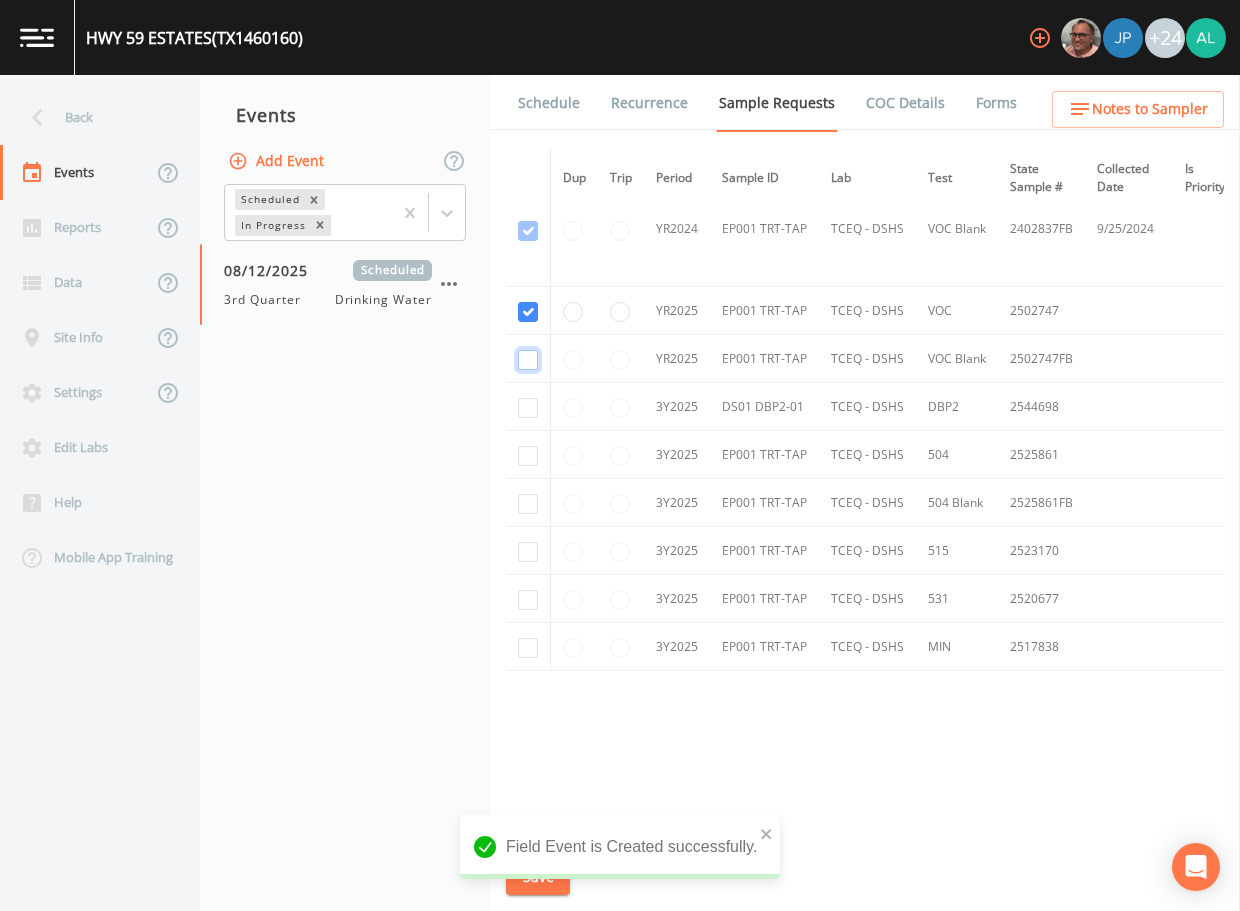 click at bounding box center [528, 116] 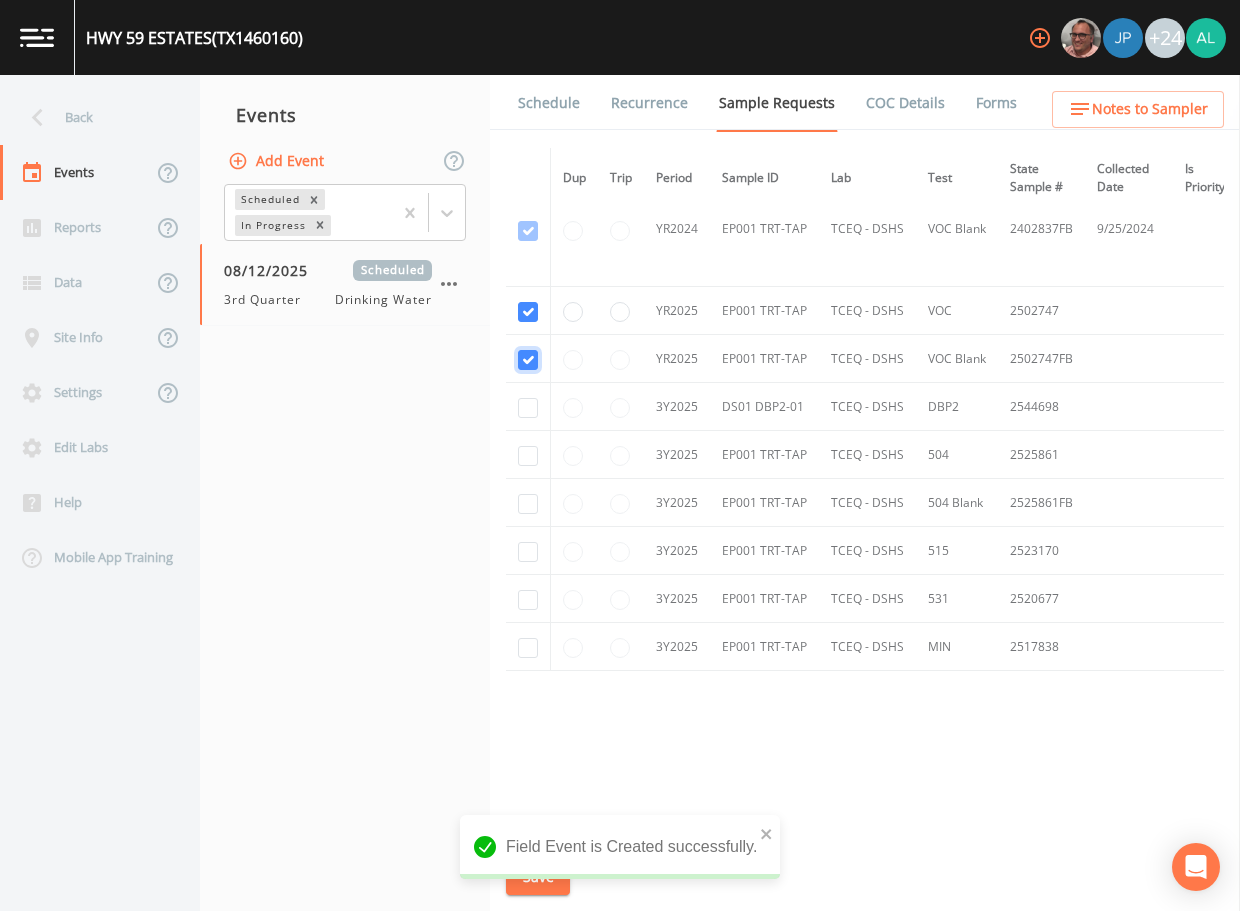 checkbox on "true" 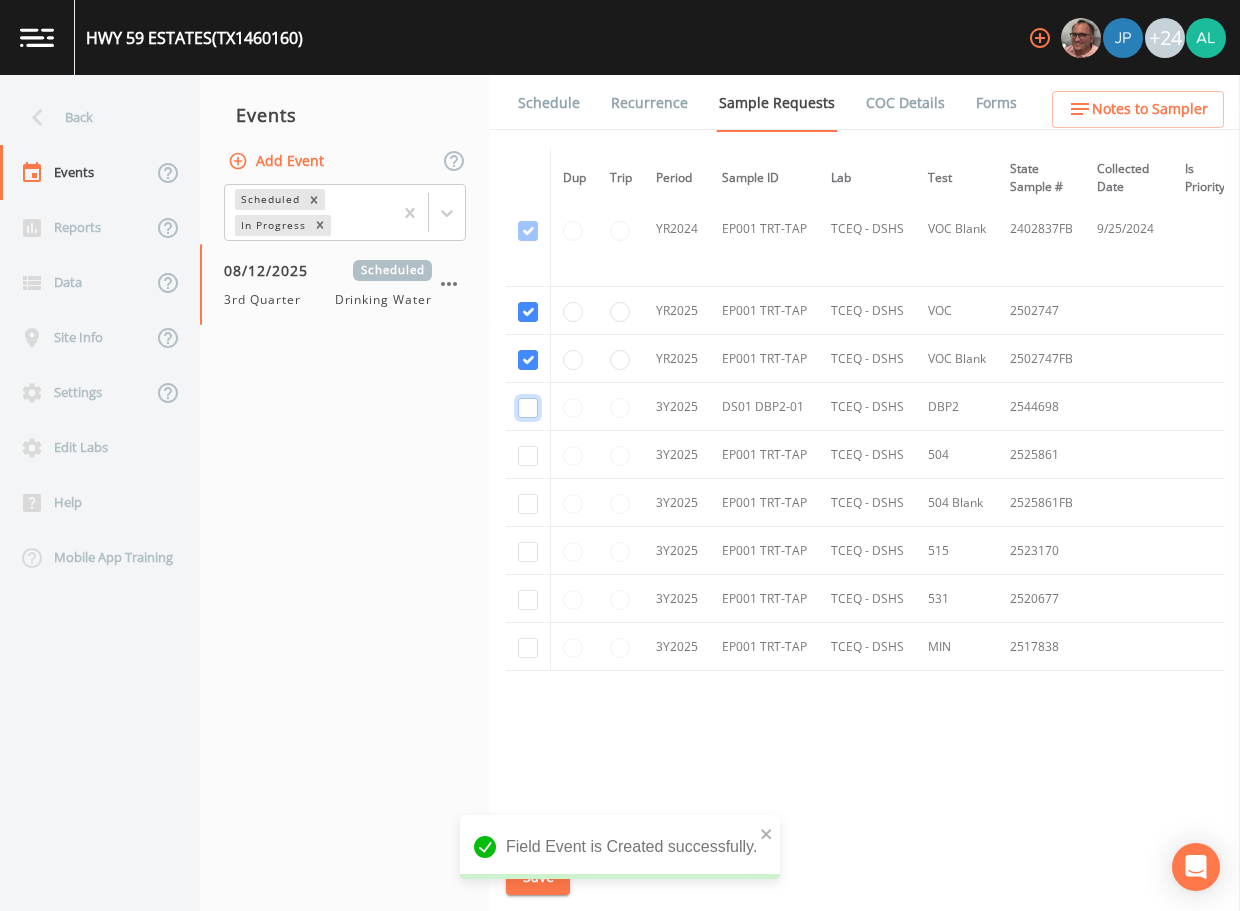 click at bounding box center (528, 408) 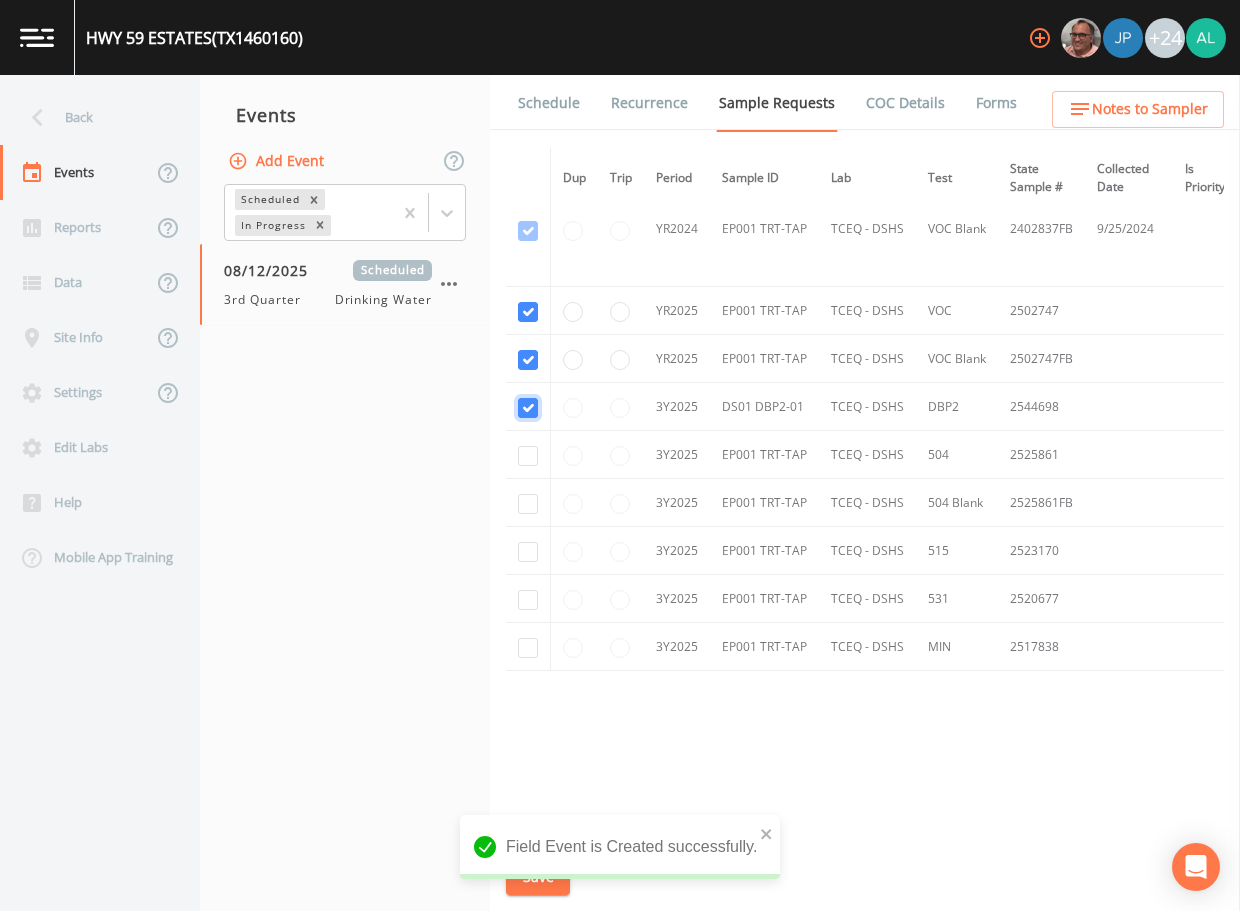 checkbox on "true" 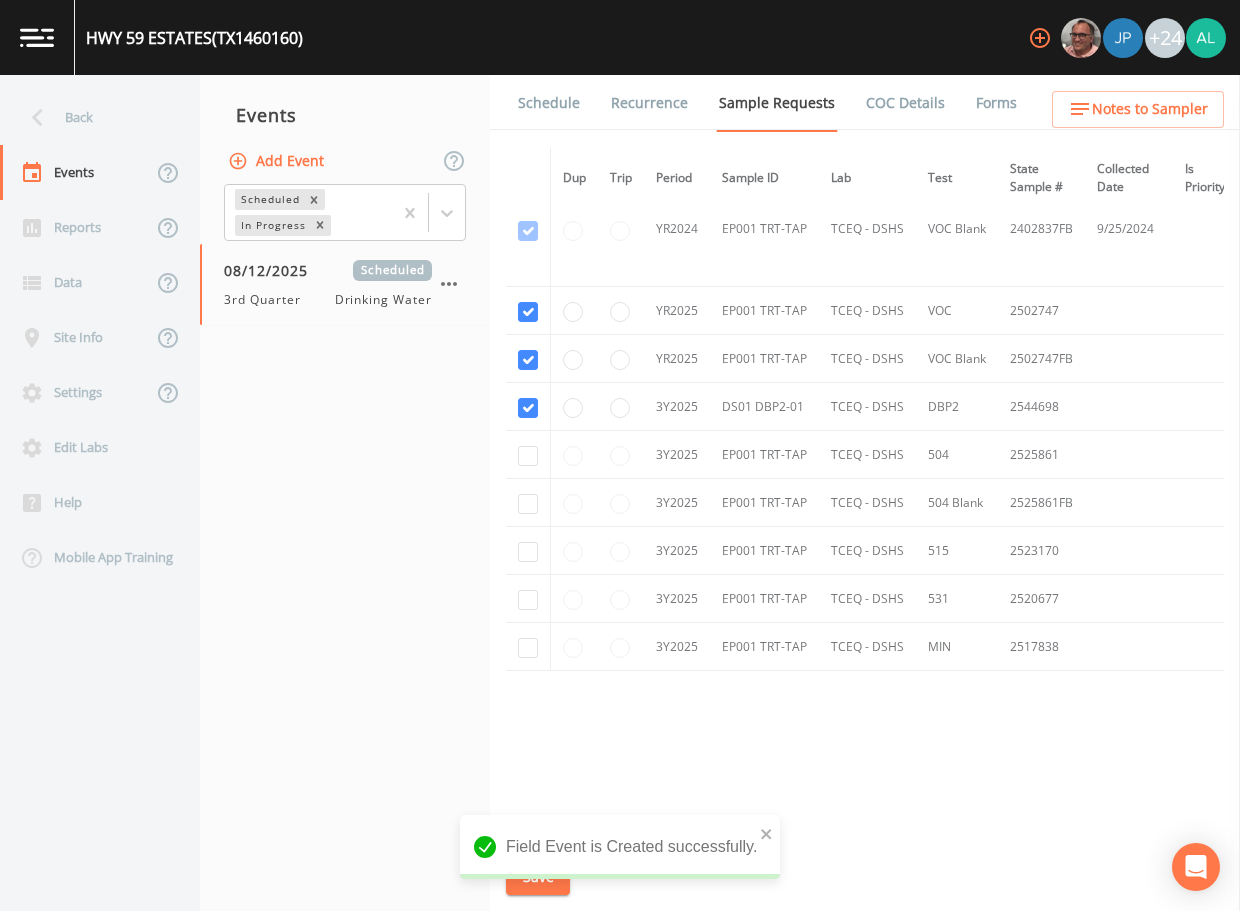 click at bounding box center [528, 455] 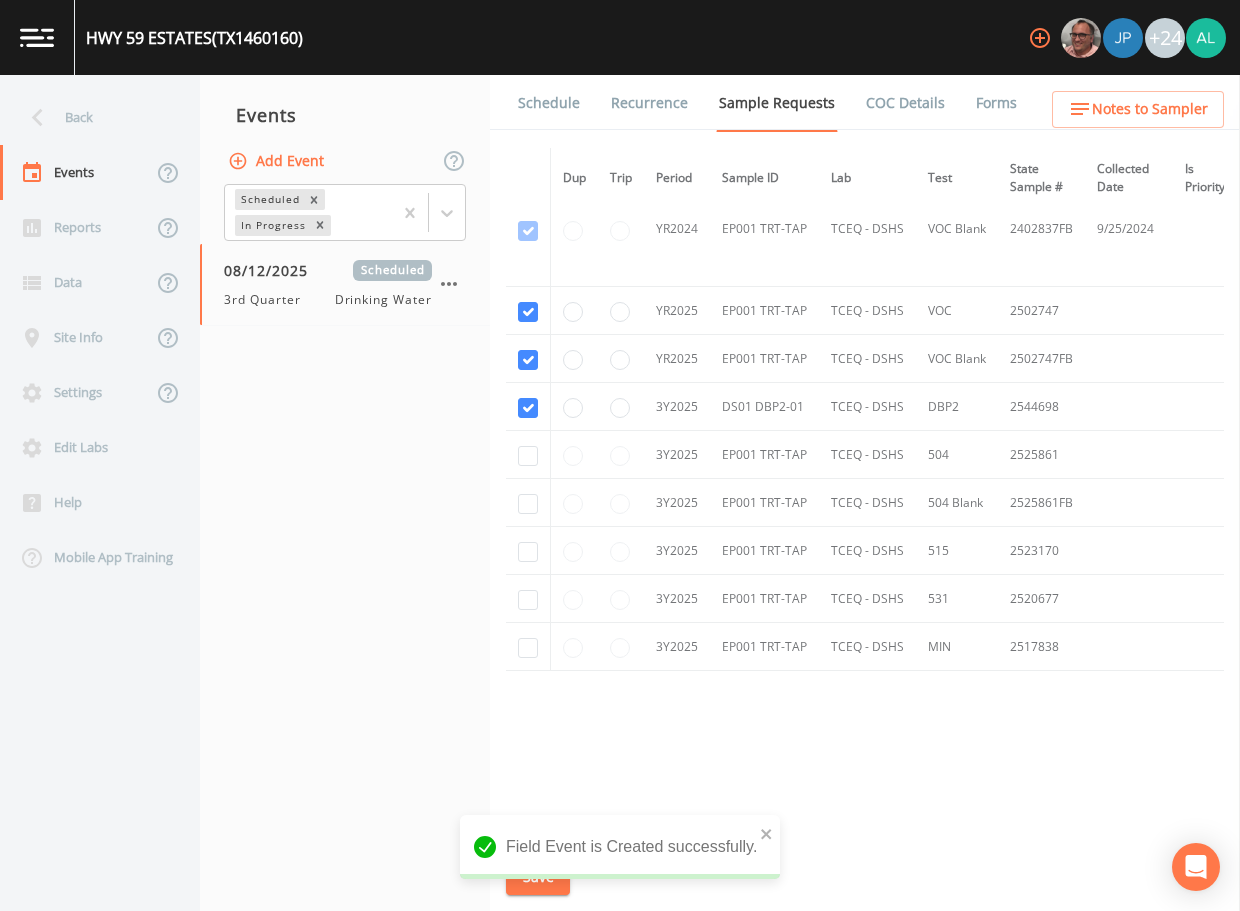 click at bounding box center [528, 455] 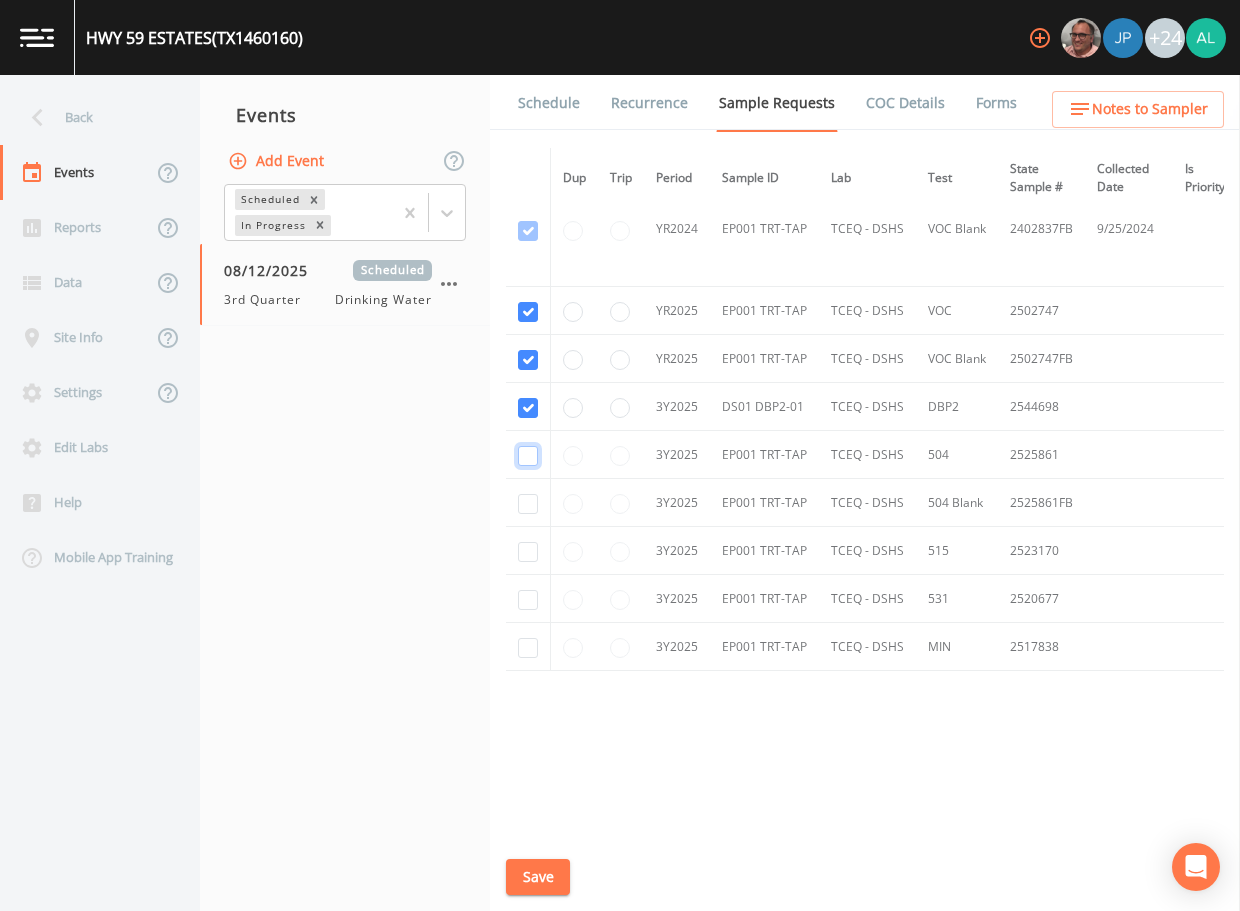 drag, startPoint x: 530, startPoint y: 459, endPoint x: 525, endPoint y: 442, distance: 17.720045 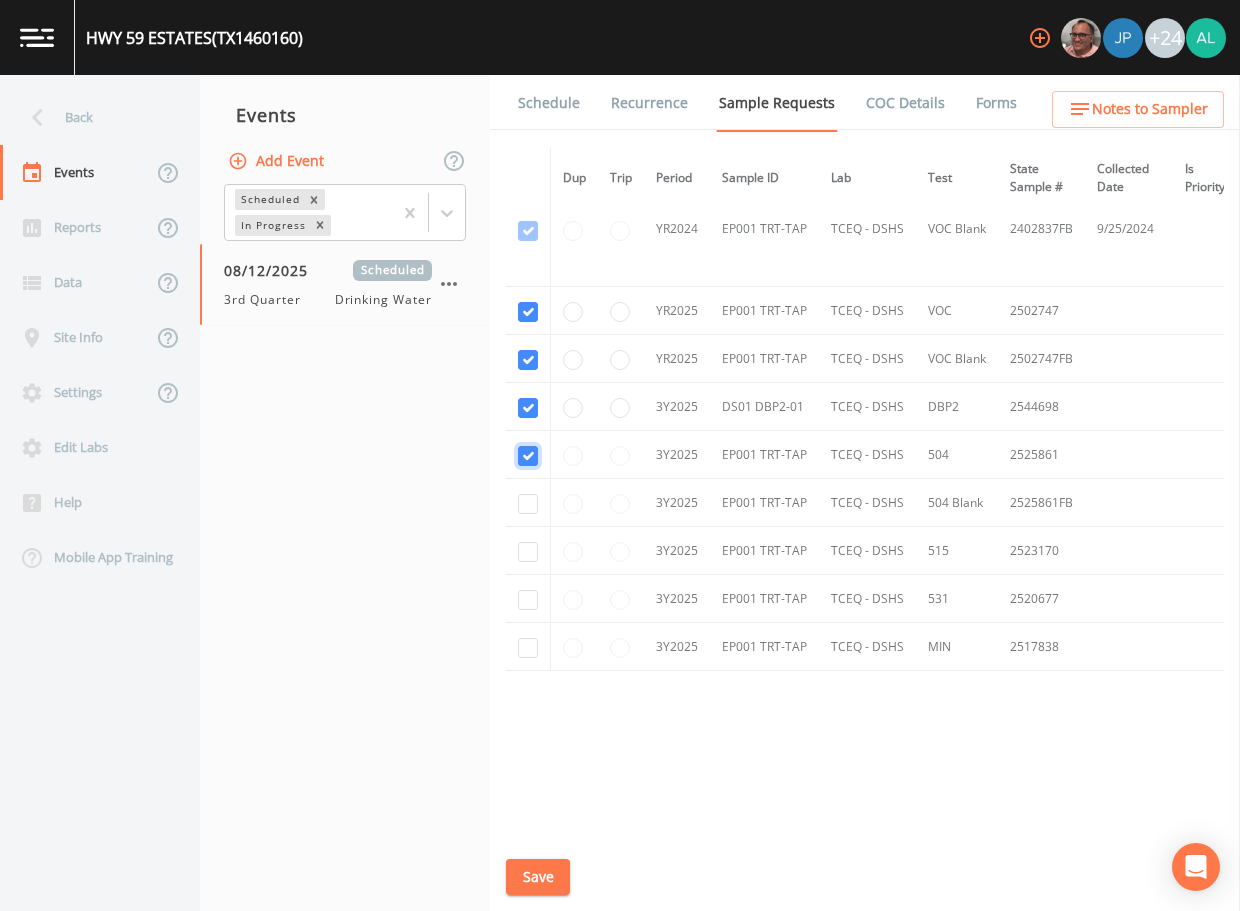 checkbox on "true" 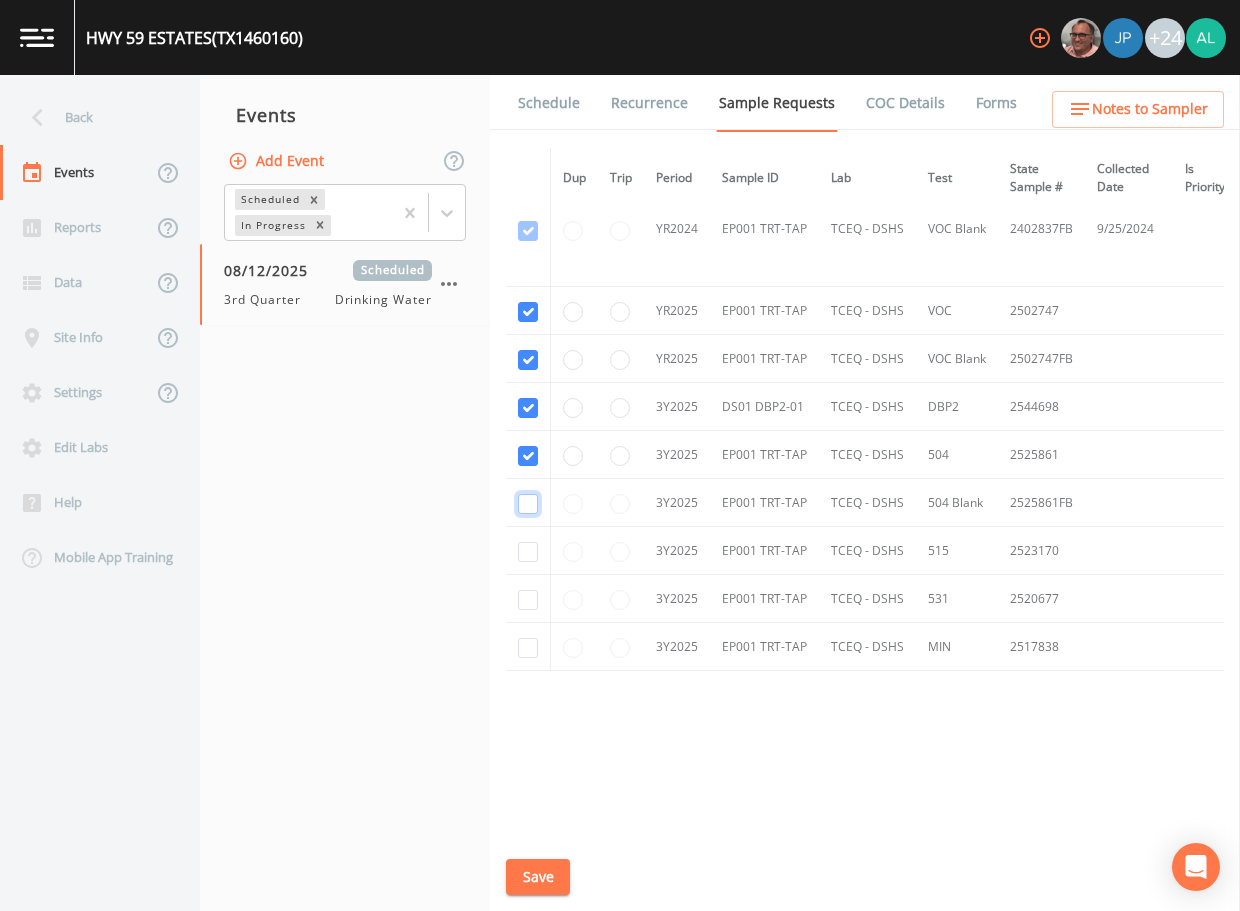 click at bounding box center (528, 504) 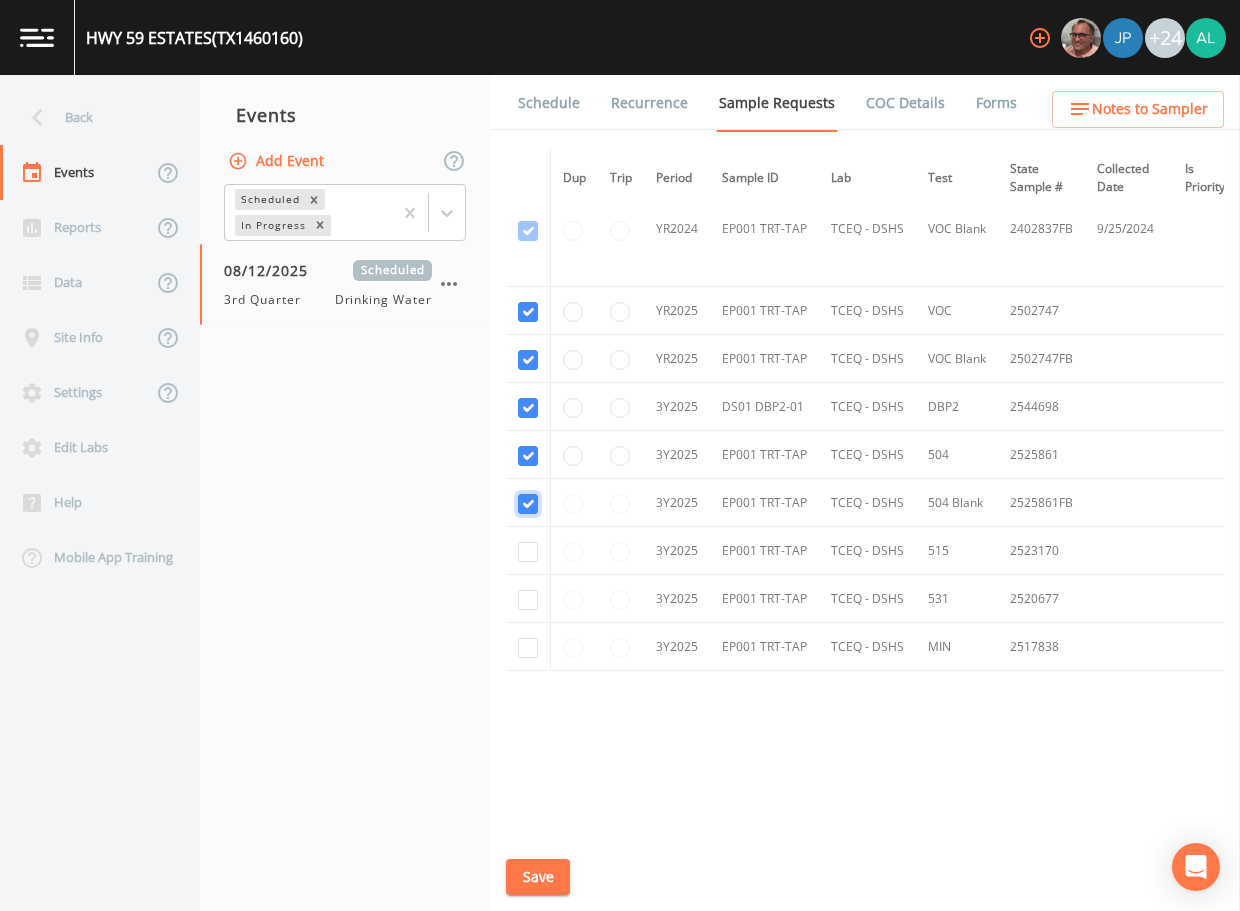 checkbox on "true" 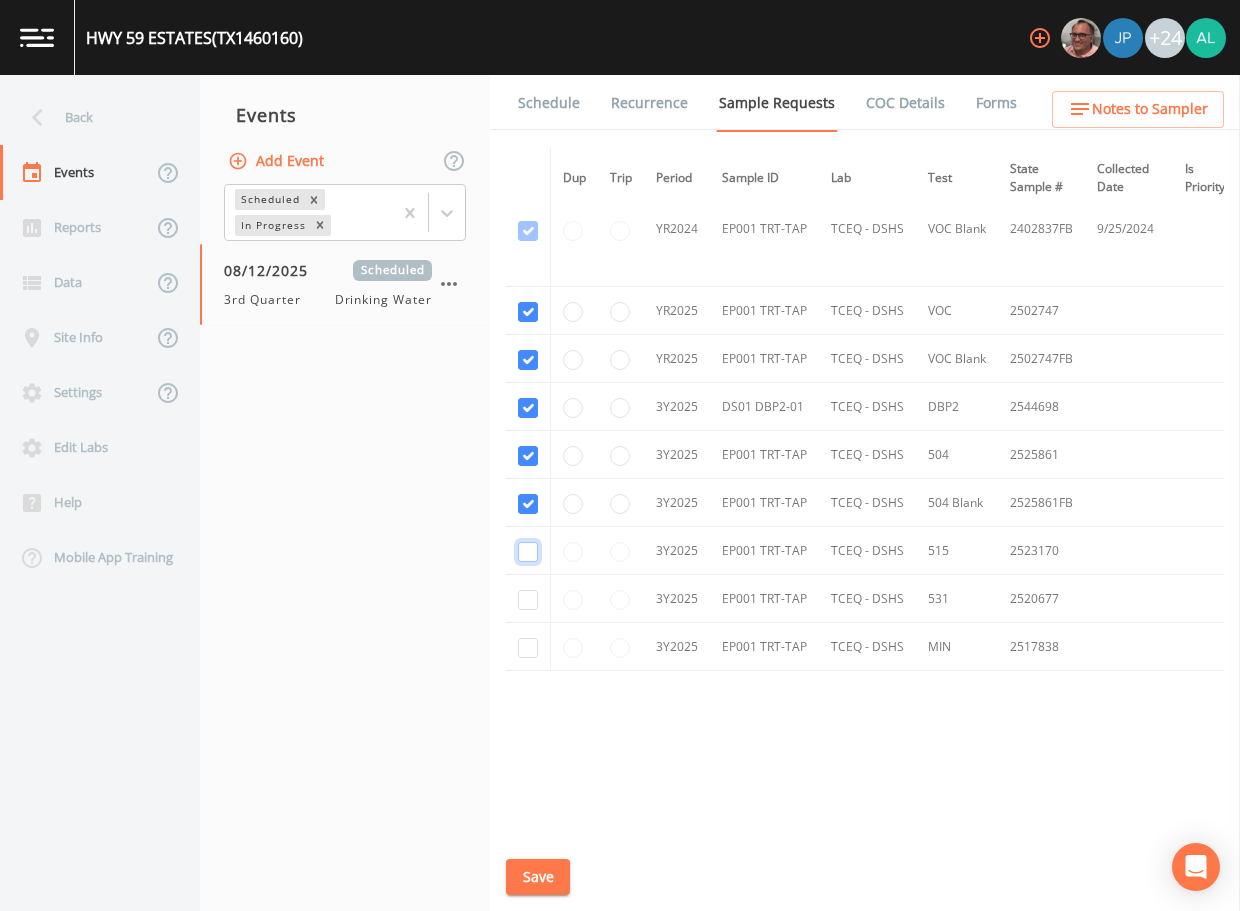 click at bounding box center (528, 552) 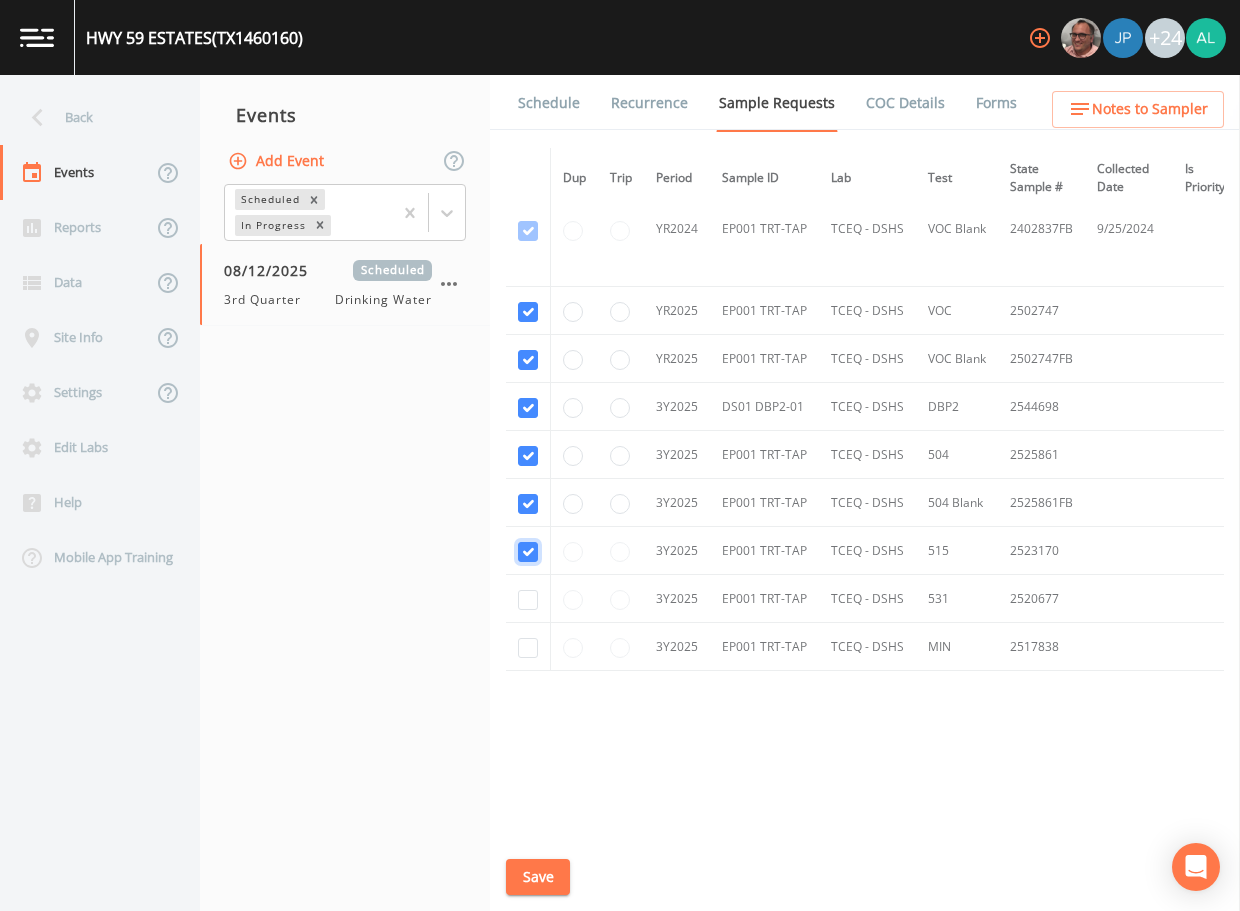 checkbox on "true" 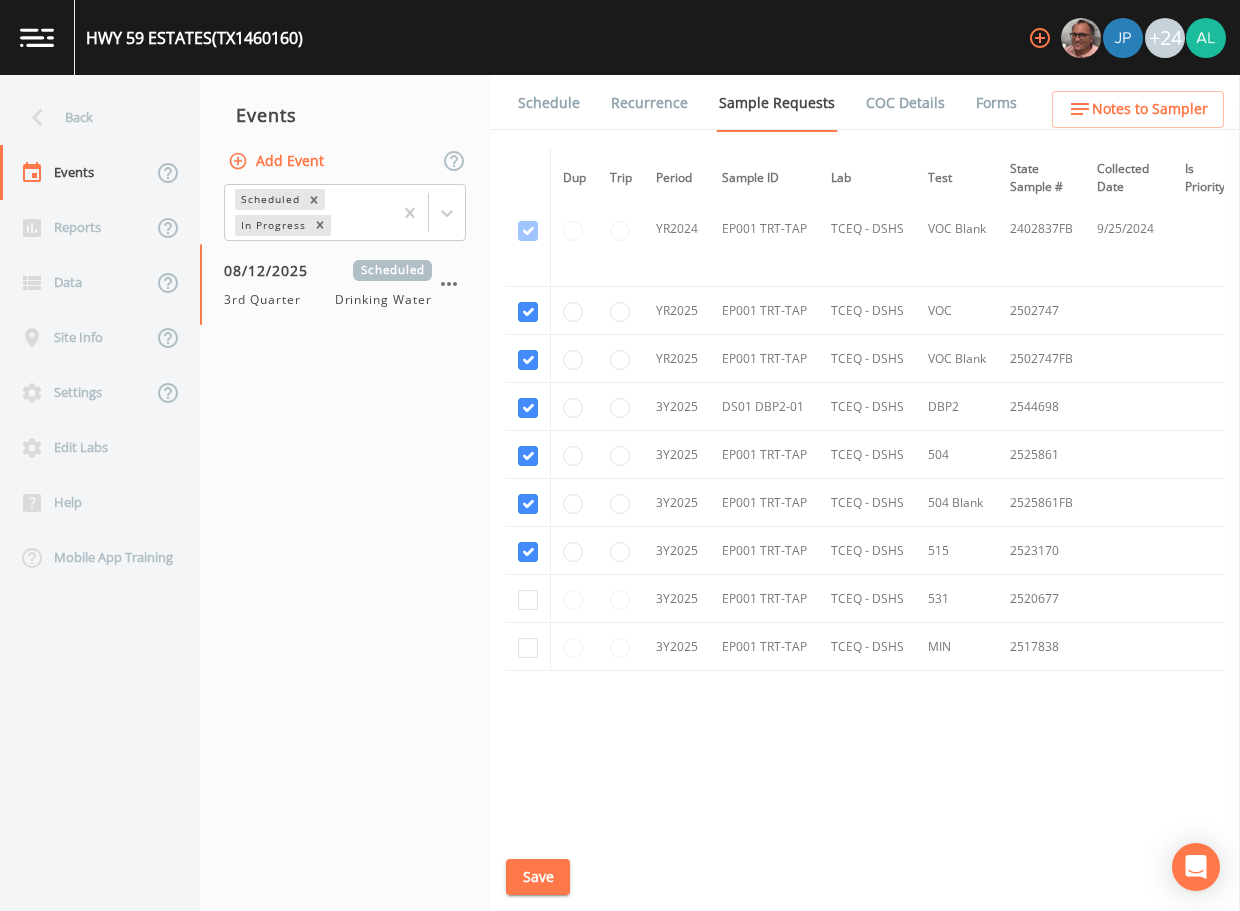 click at bounding box center [528, 599] 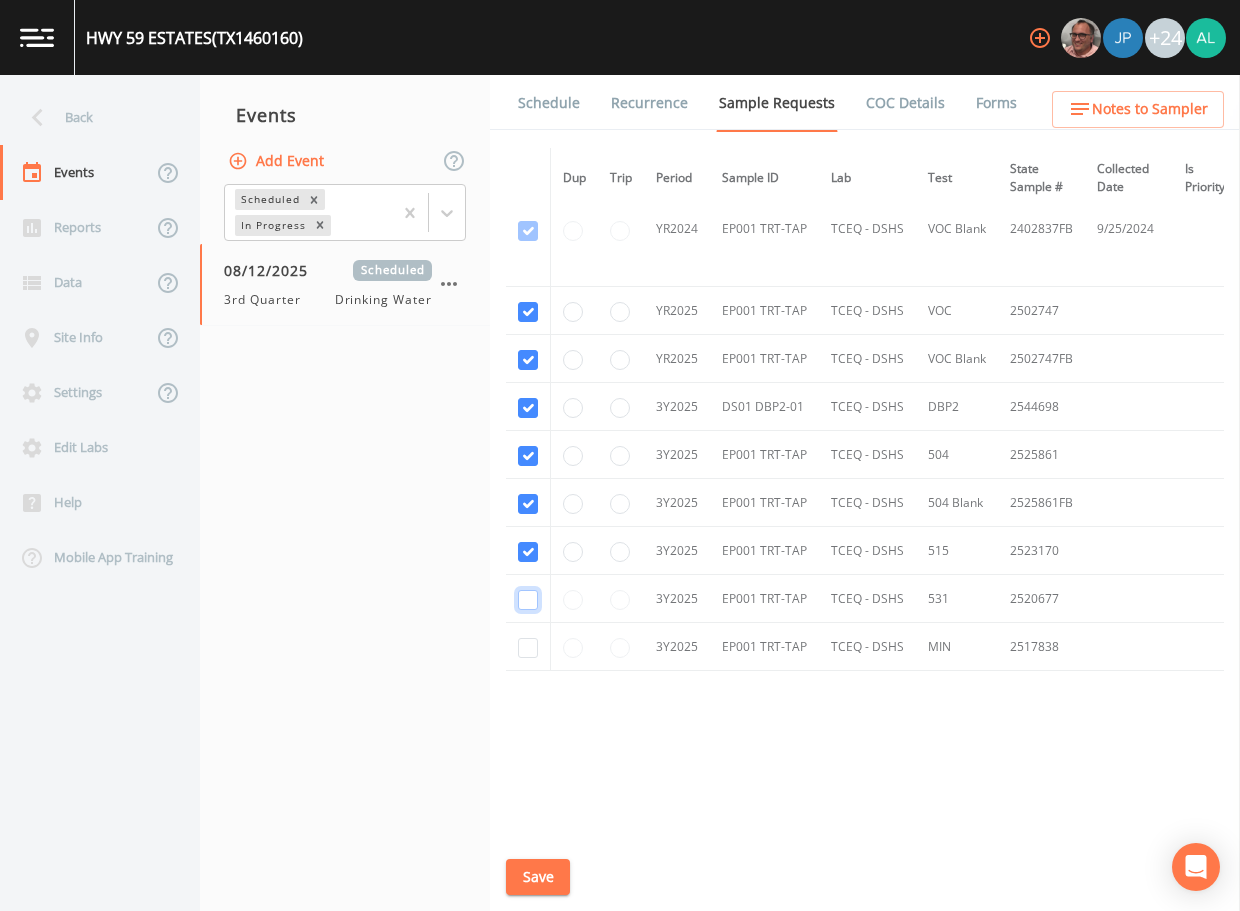 click at bounding box center (528, 600) 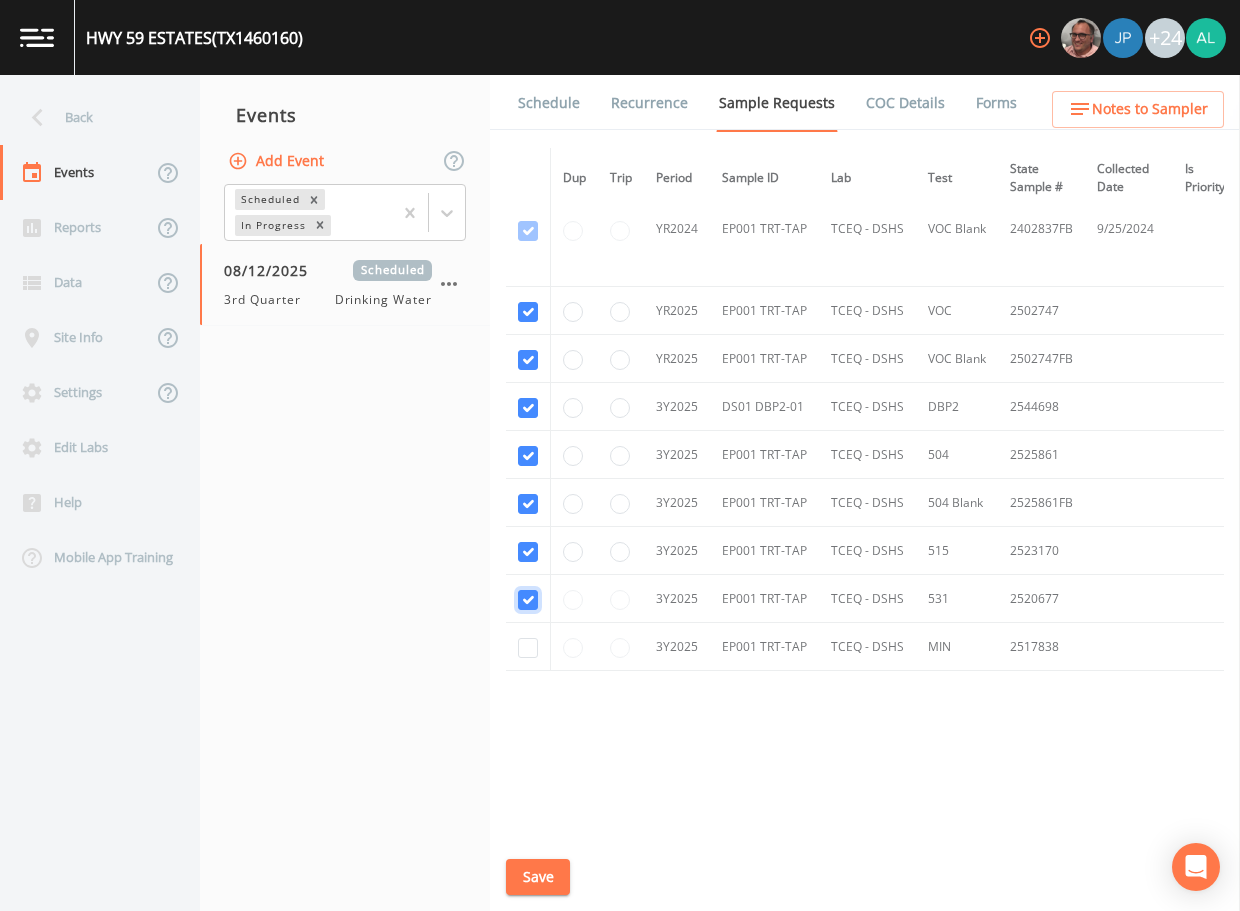 checkbox on "true" 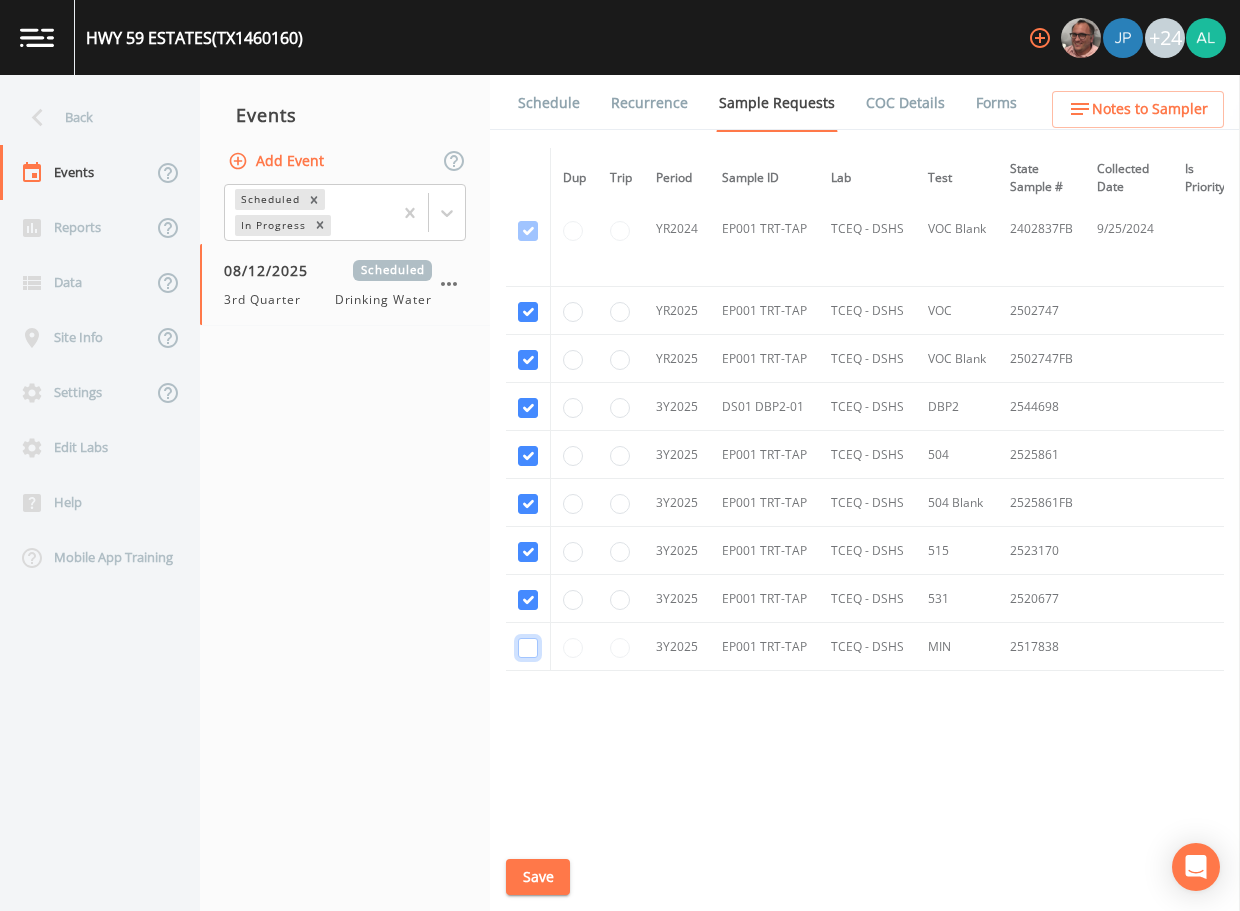 click at bounding box center (528, 648) 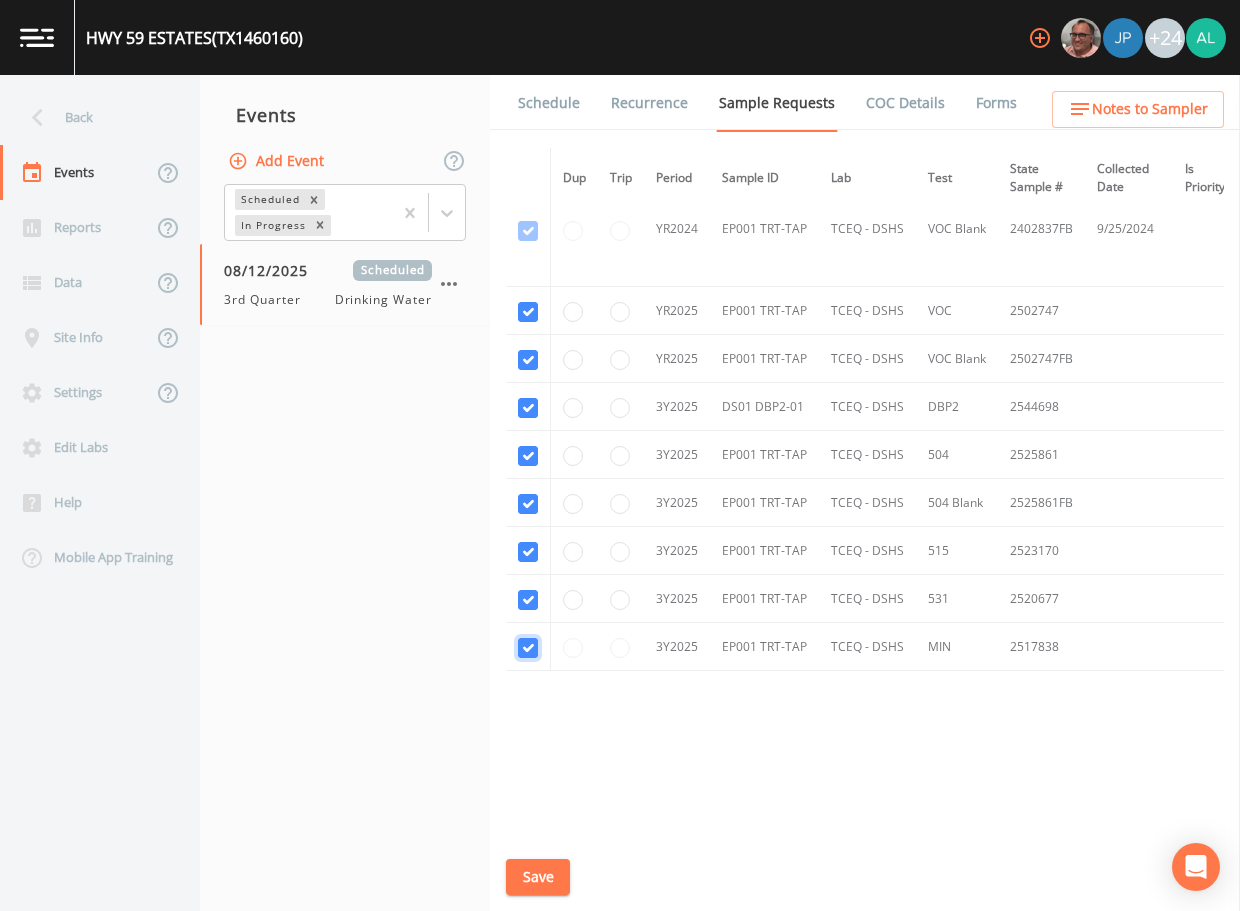 checkbox on "true" 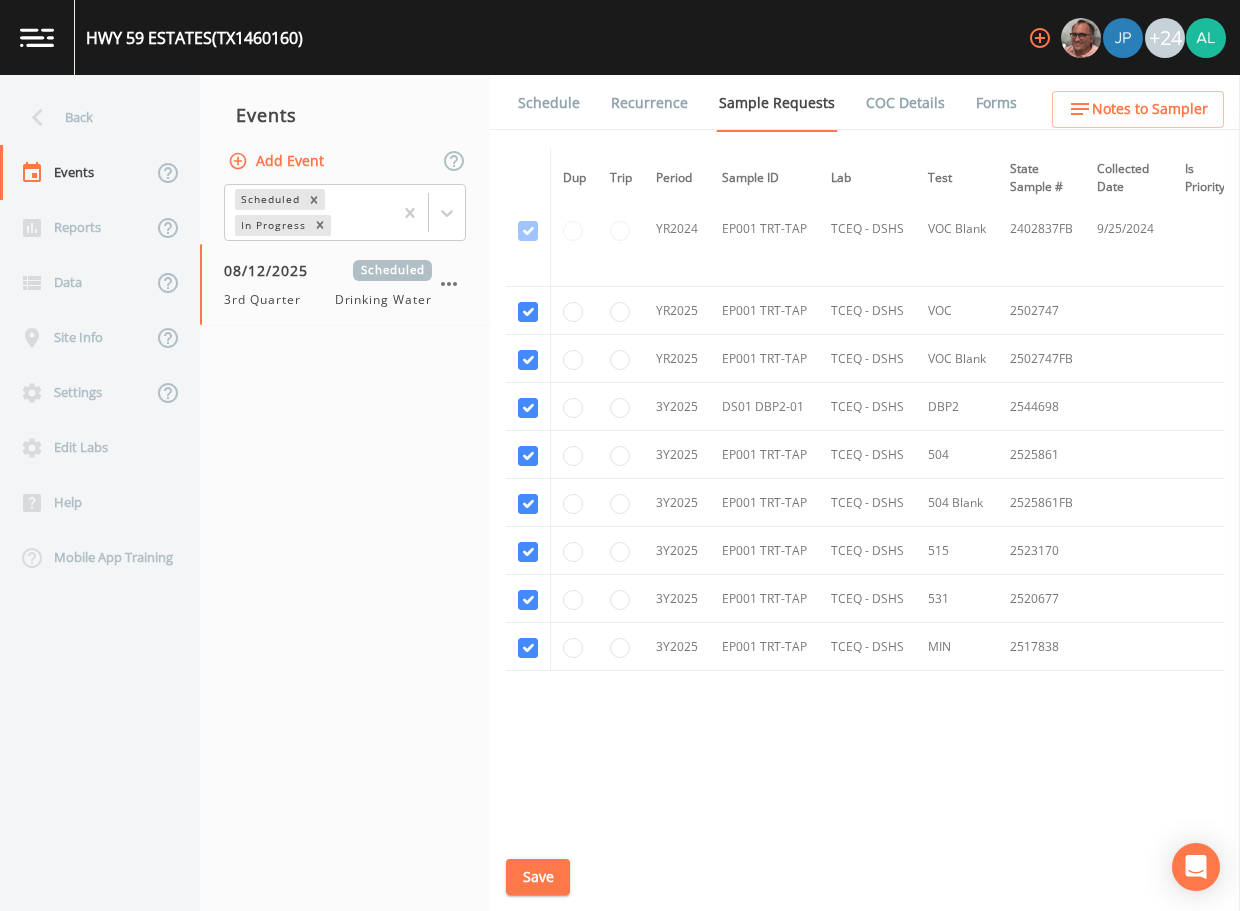 click on "Save" at bounding box center (538, 877) 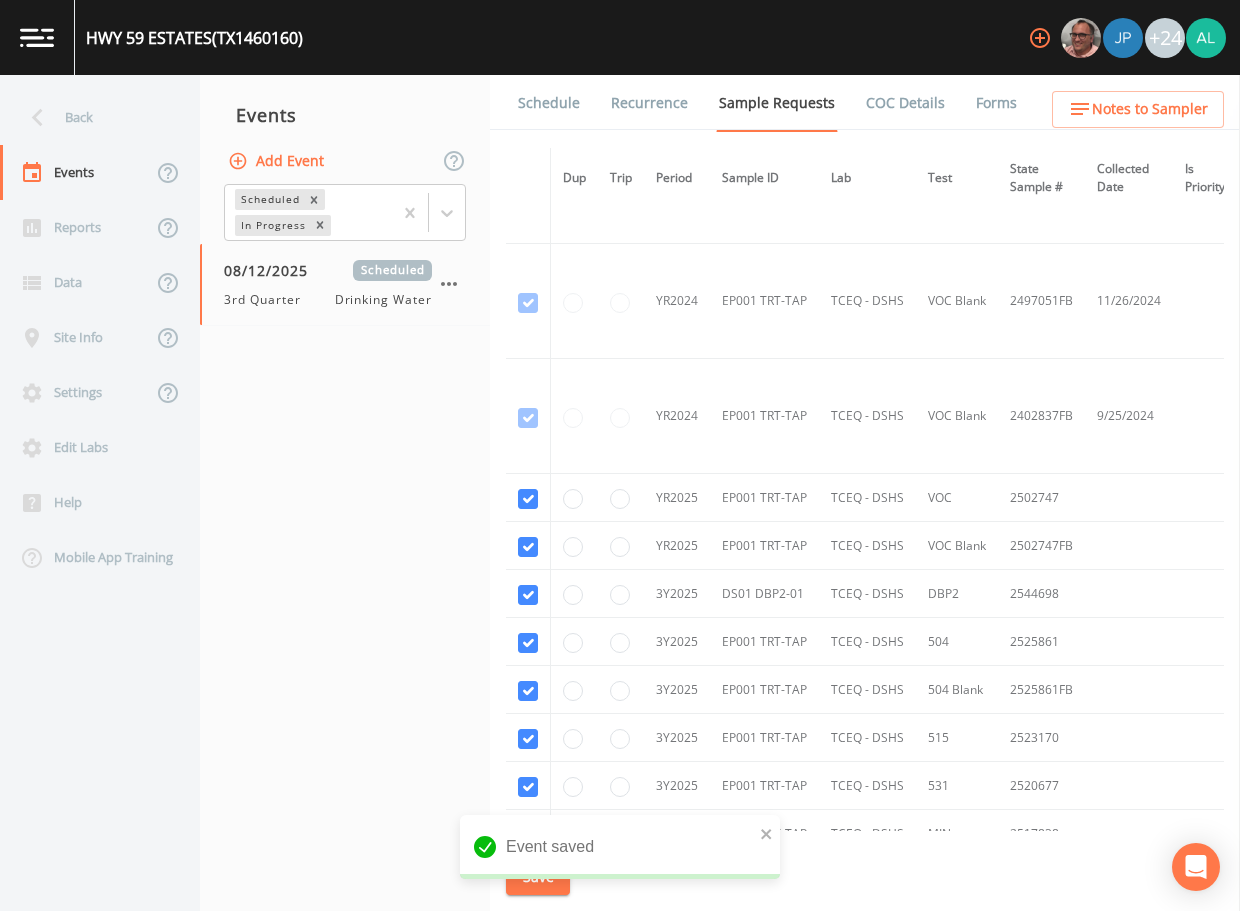 scroll, scrollTop: 302, scrollLeft: 0, axis: vertical 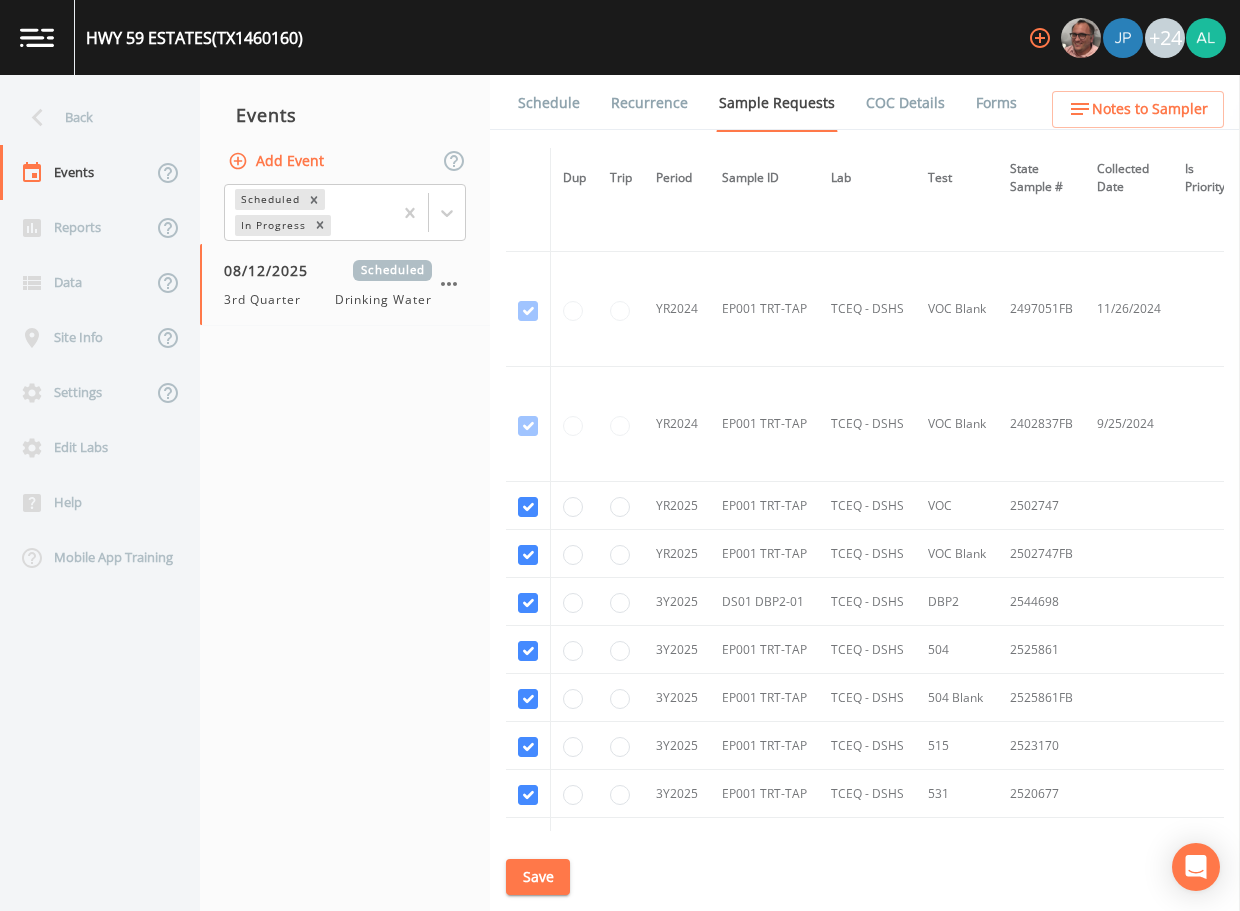 click on "Save" at bounding box center (538, 877) 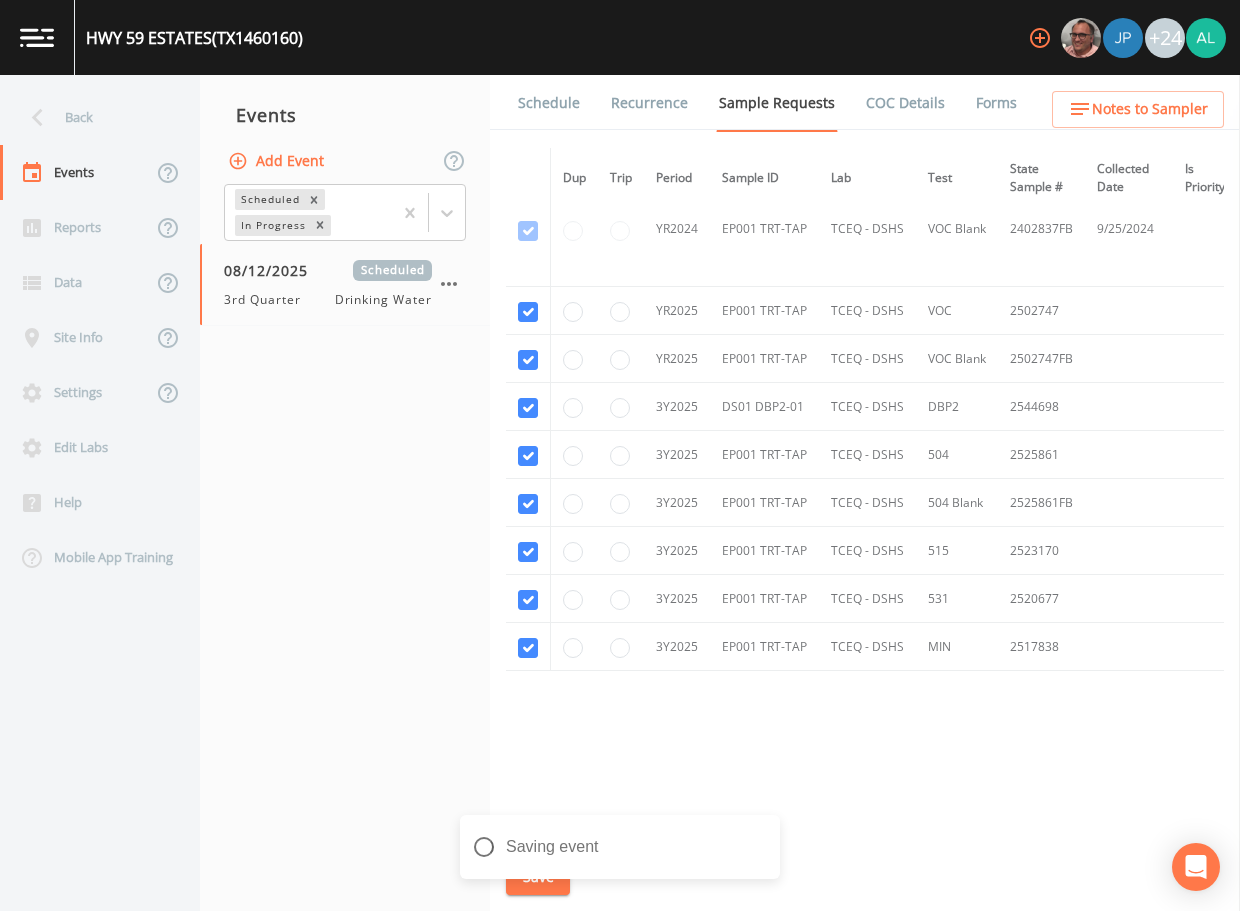 scroll, scrollTop: 402, scrollLeft: 0, axis: vertical 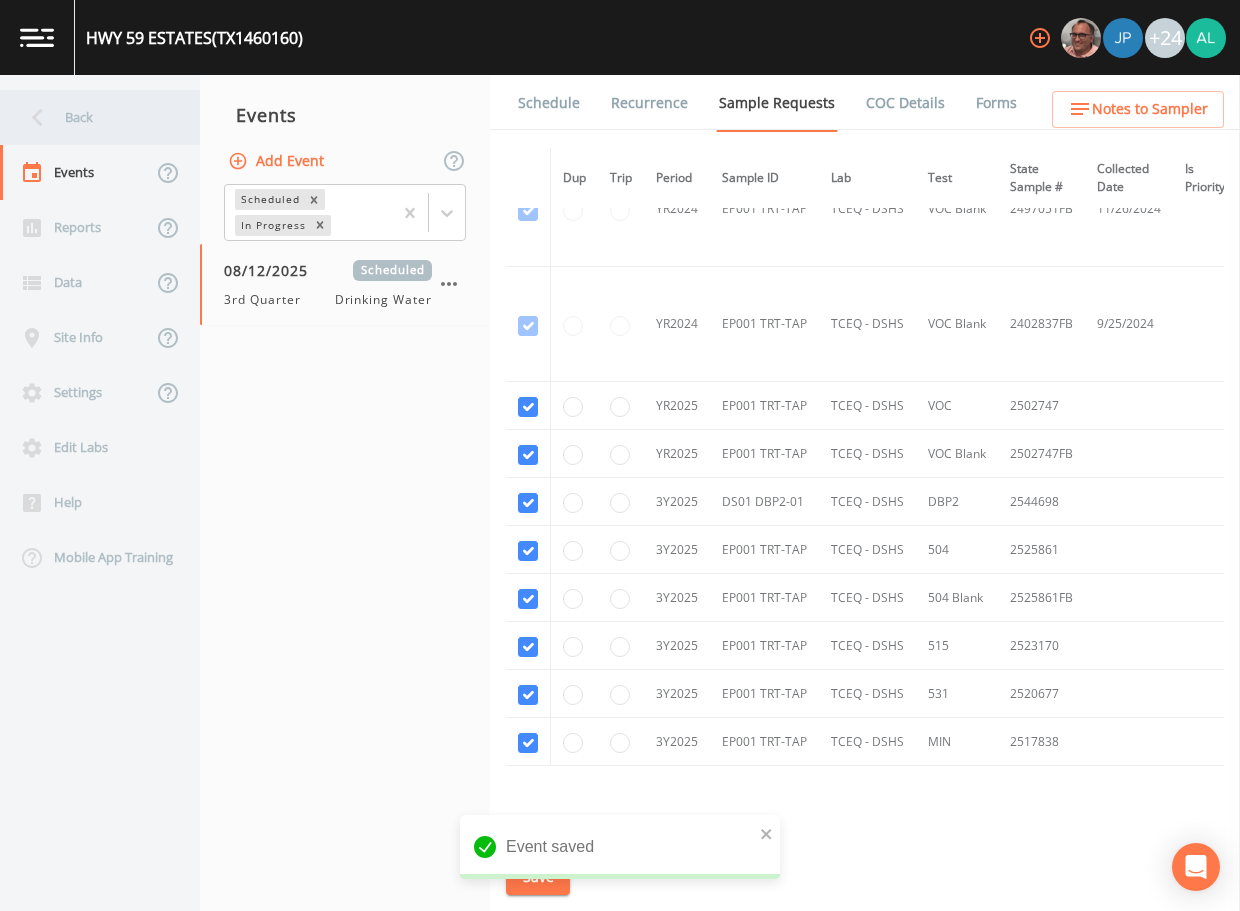 click on "Back" at bounding box center [90, 117] 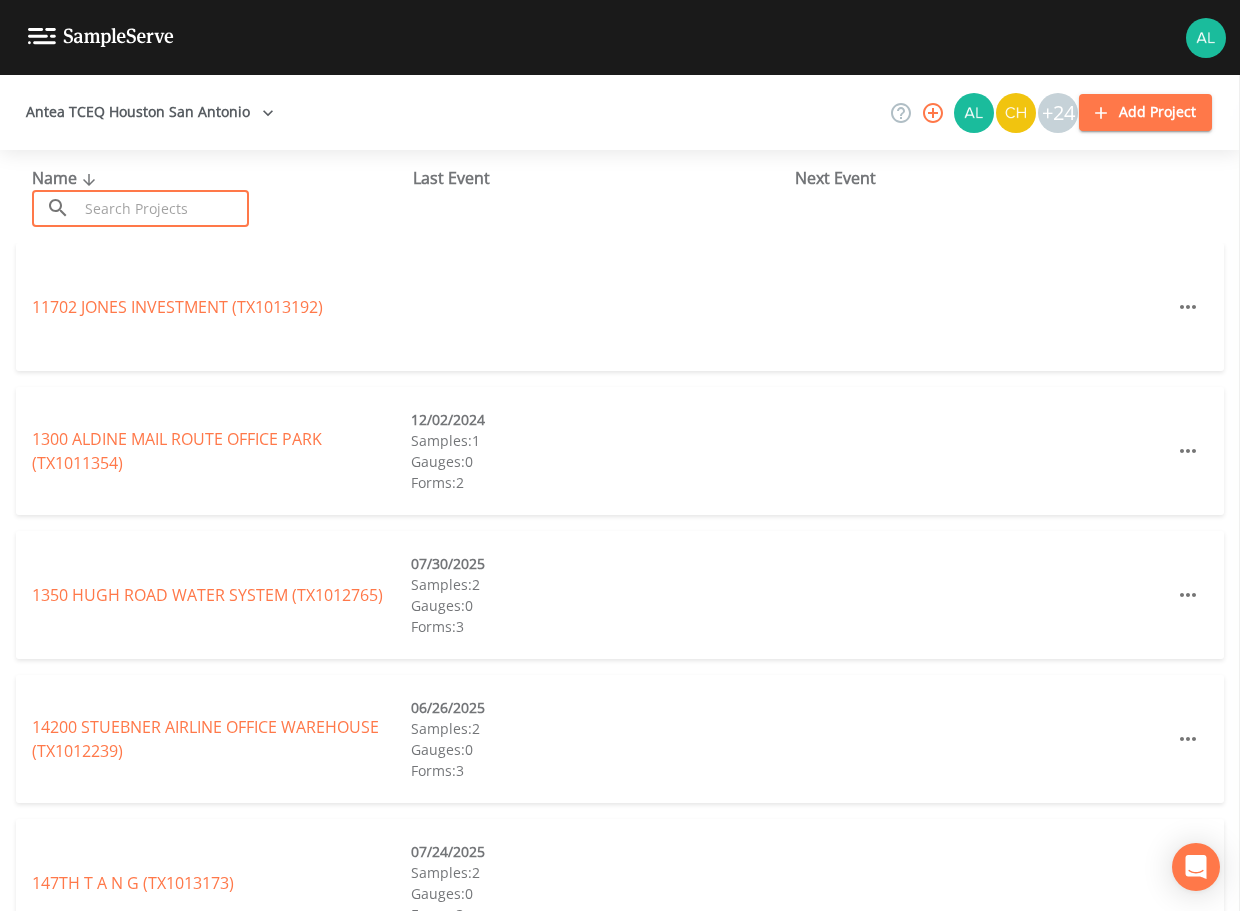 click at bounding box center (163, 208) 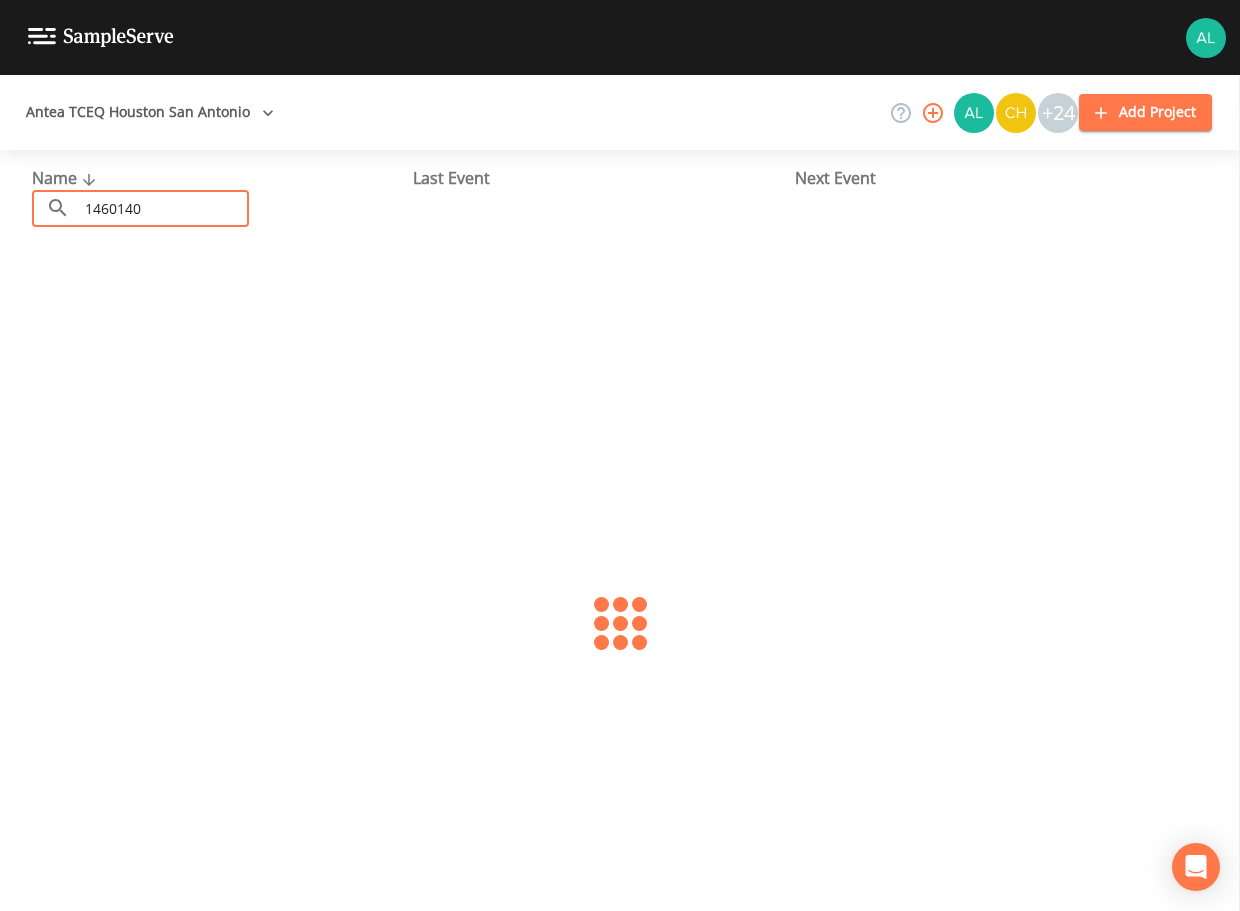 type on "1460140" 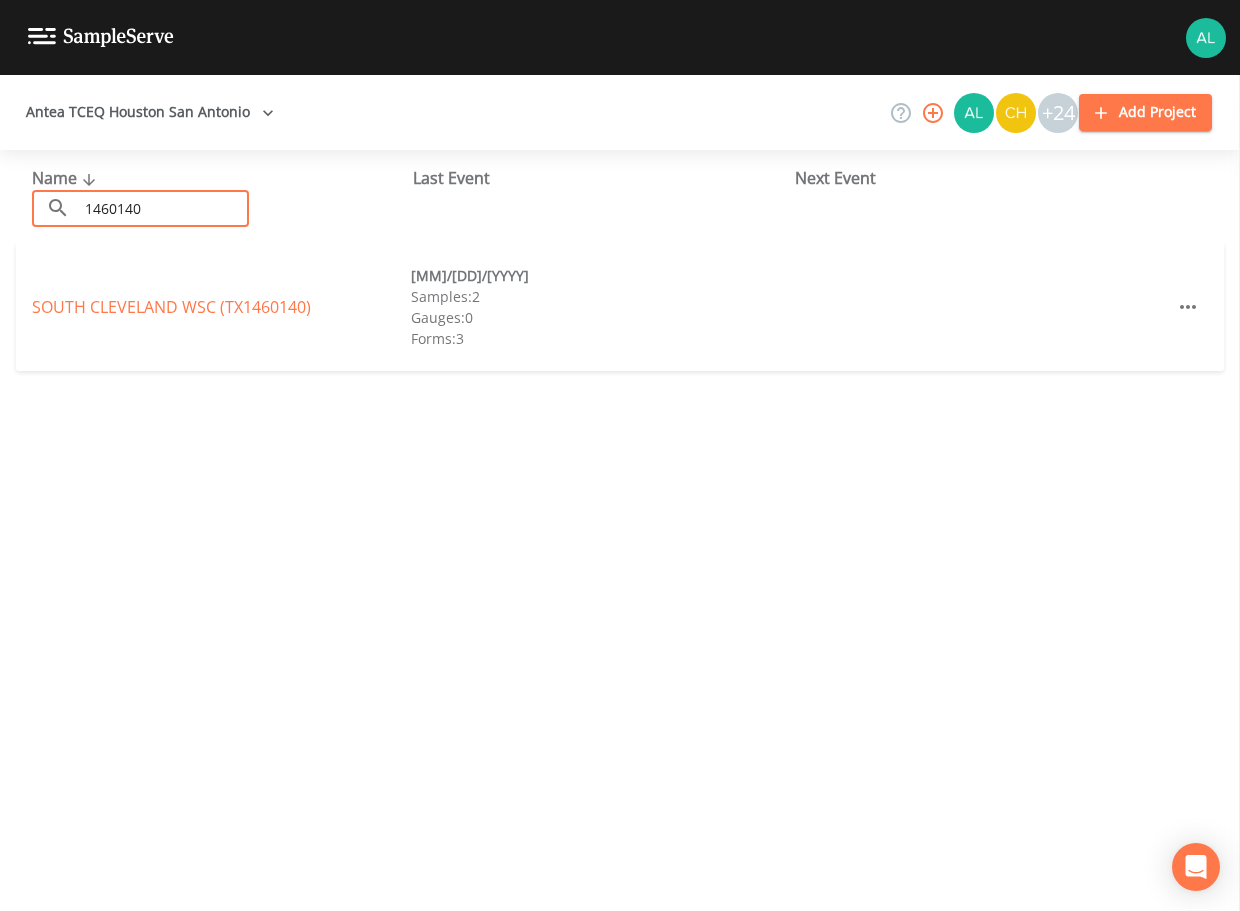 click on "[COMPANY NAME]   (TX[NUMBER]) [DATE] Samples:  2 Gauges:  0 Forms:  3" at bounding box center [620, 307] 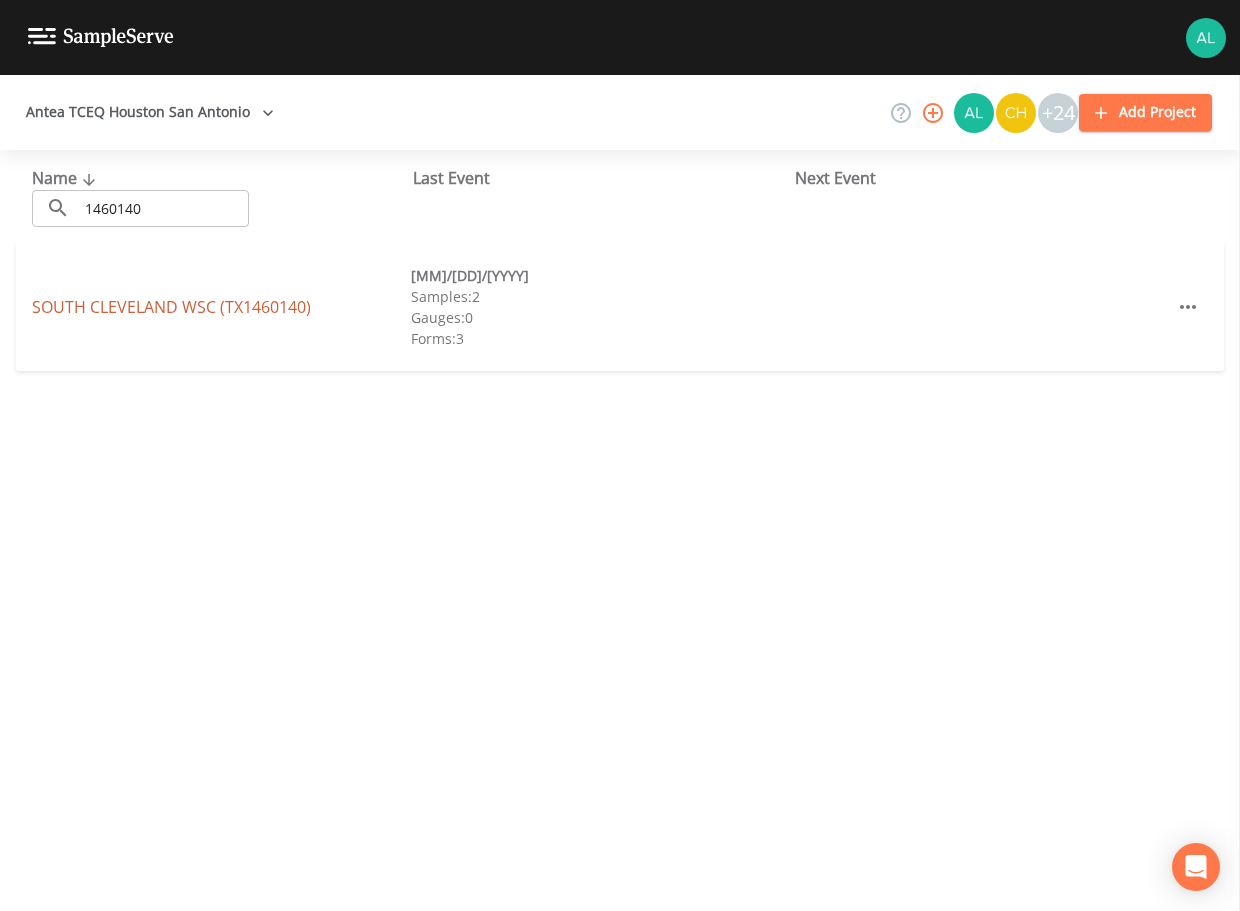 click on "SOUTH CLEVELAND WSC   (TX1460140)" at bounding box center (171, 307) 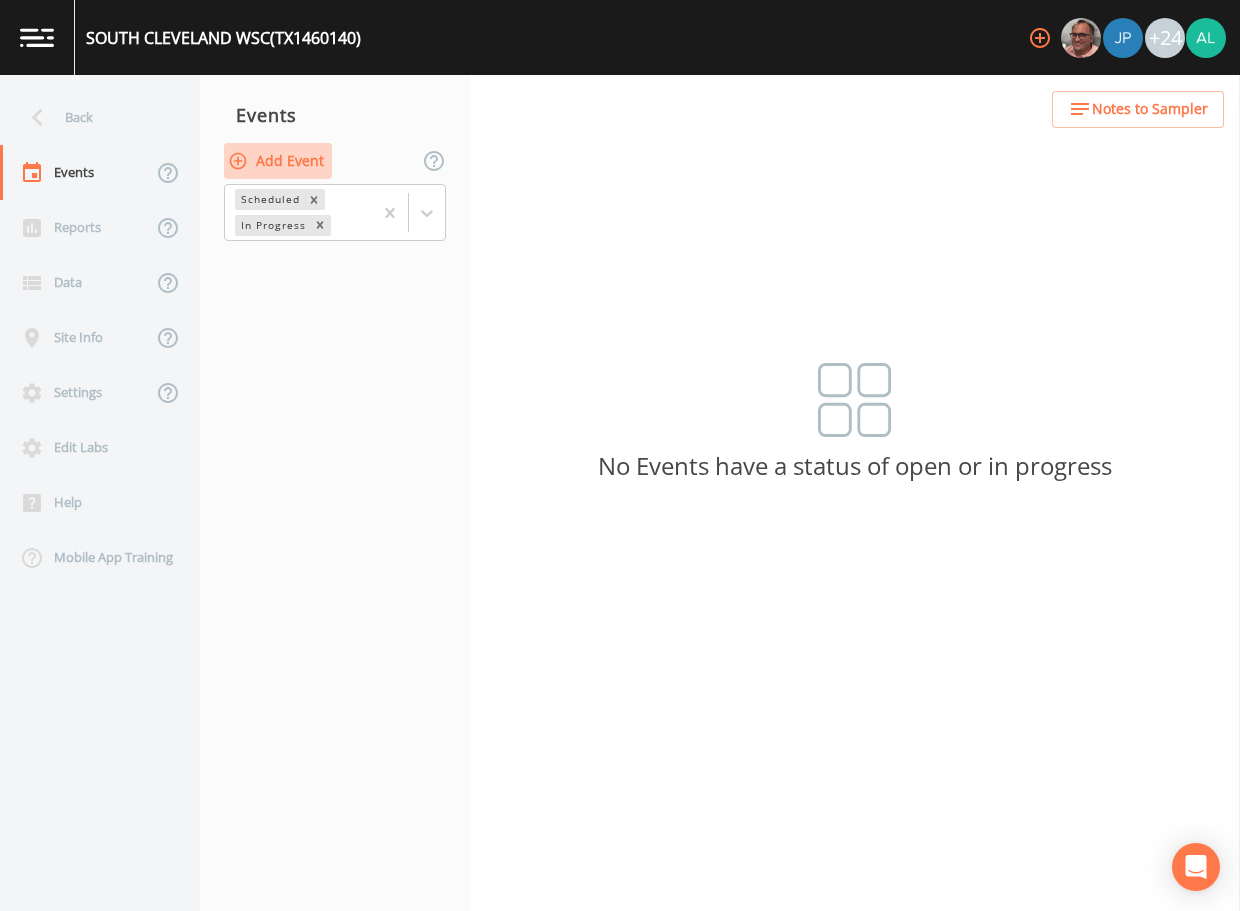 click on "Add Event" at bounding box center (278, 161) 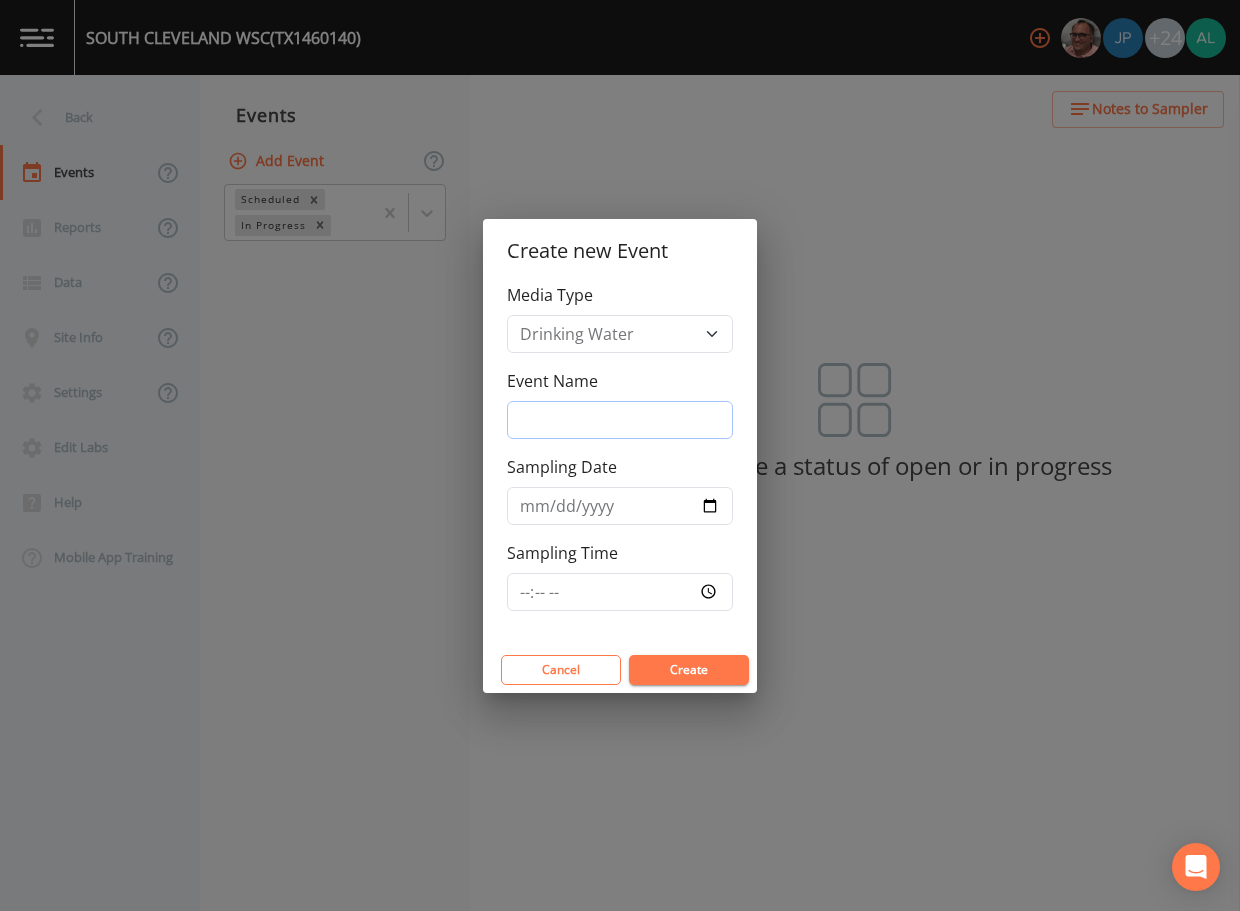 click on "Event Name" at bounding box center (620, 420) 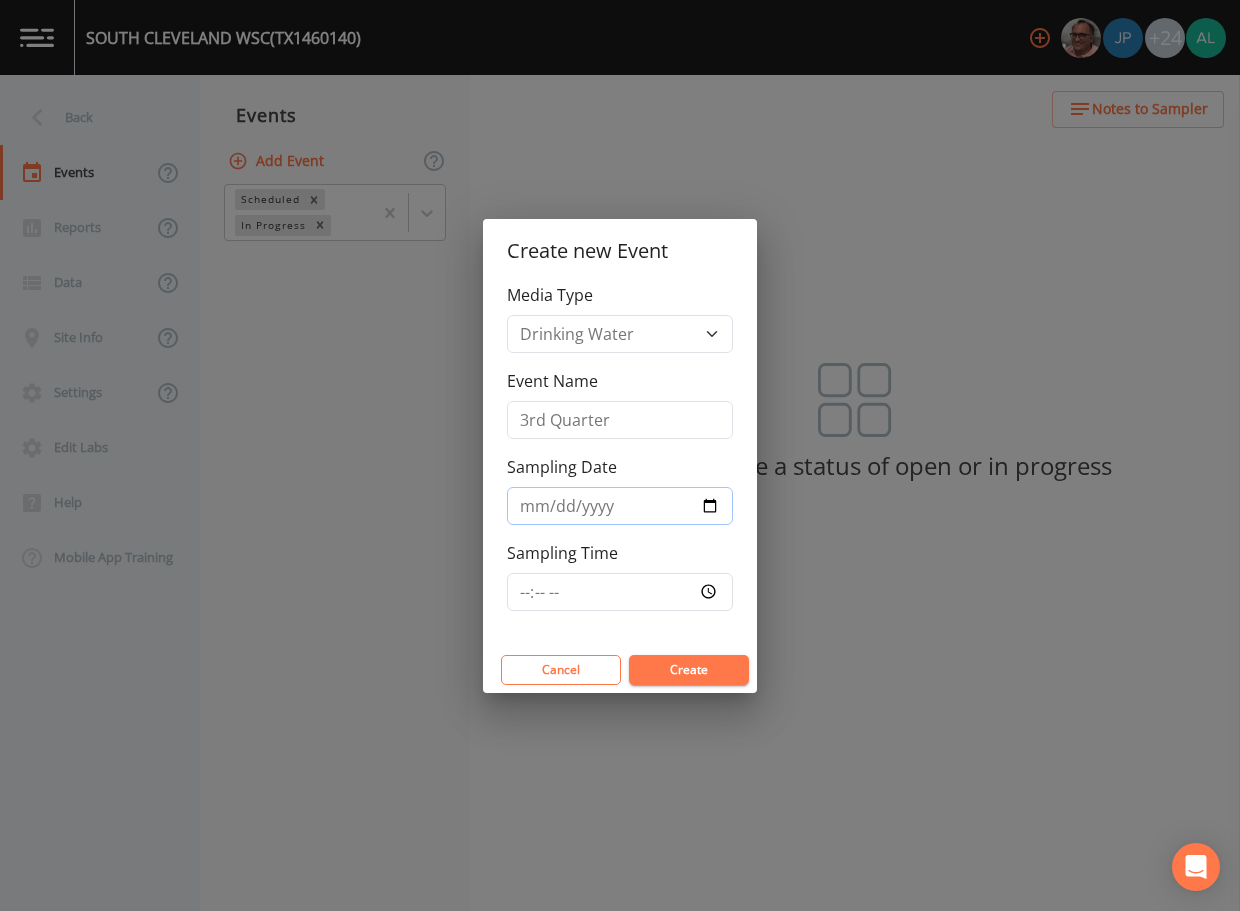 type on "2025-08-12" 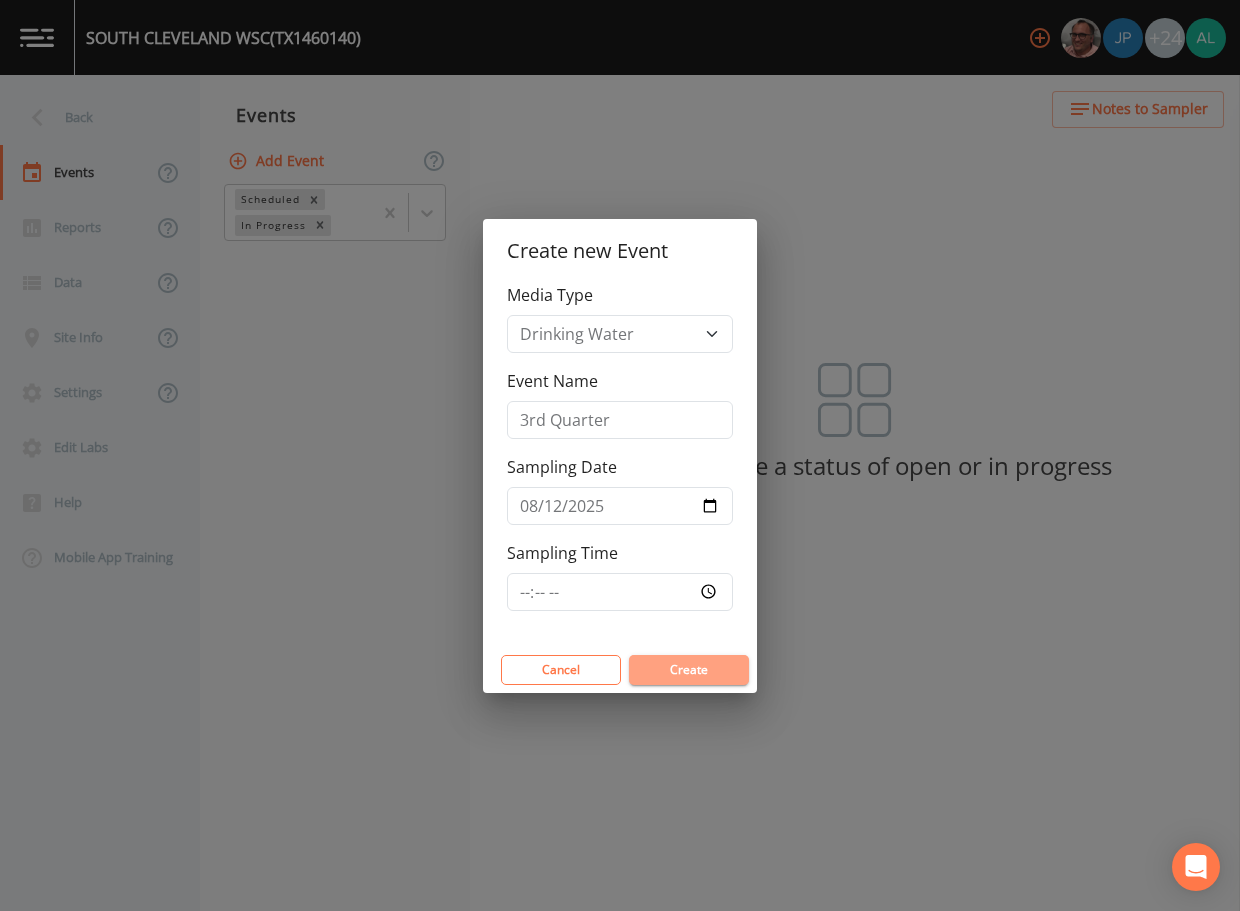 click on "Create" at bounding box center [689, 670] 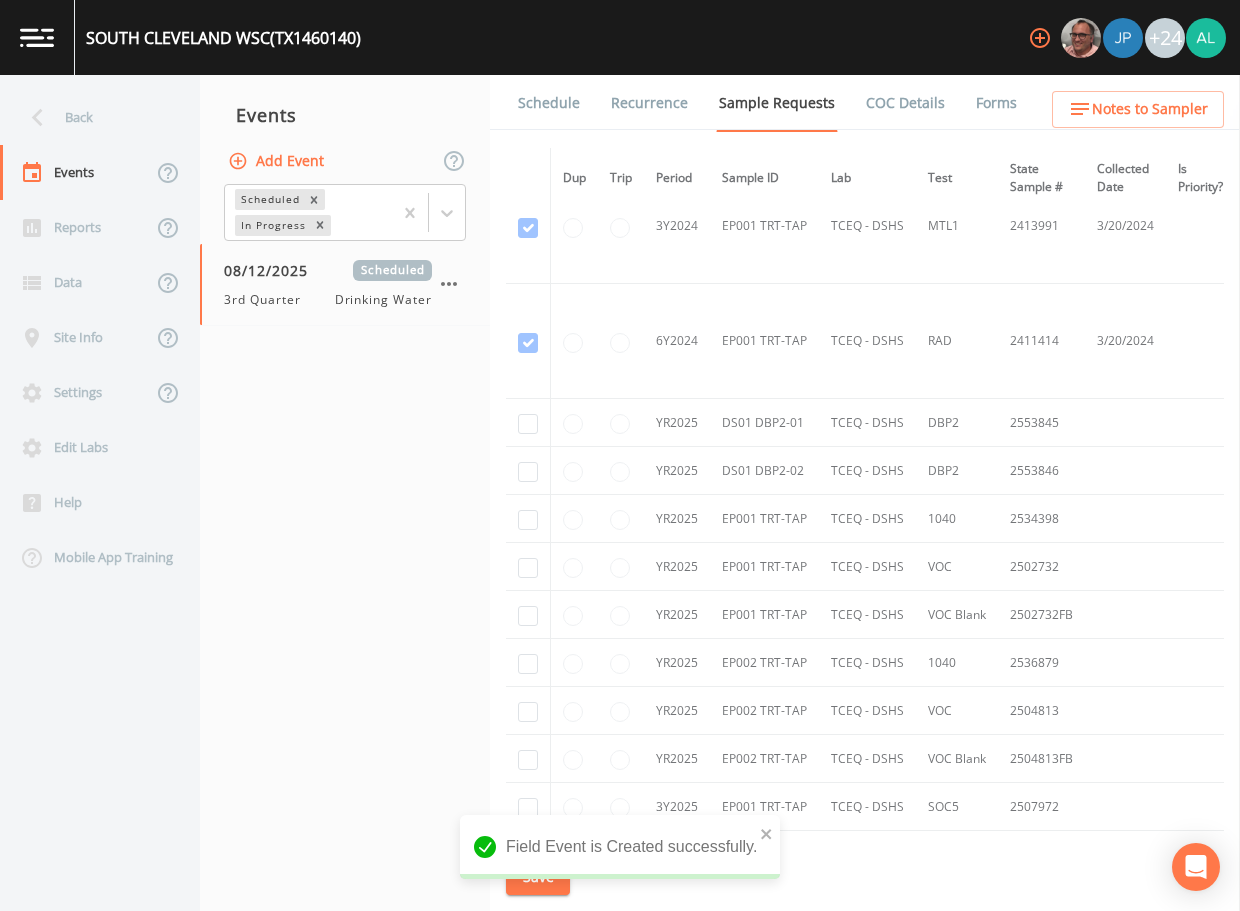 scroll, scrollTop: 1125, scrollLeft: 0, axis: vertical 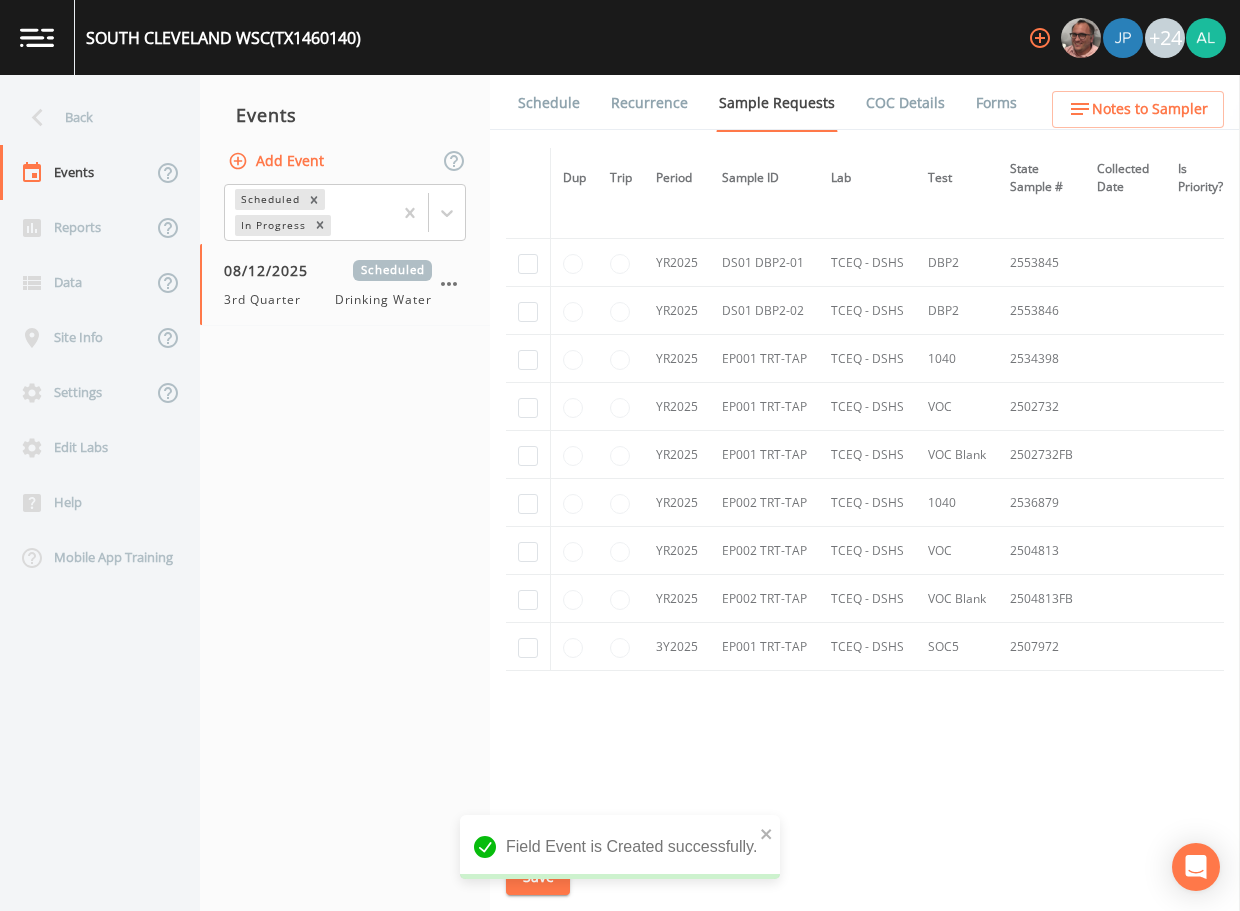click at bounding box center [528, 263] 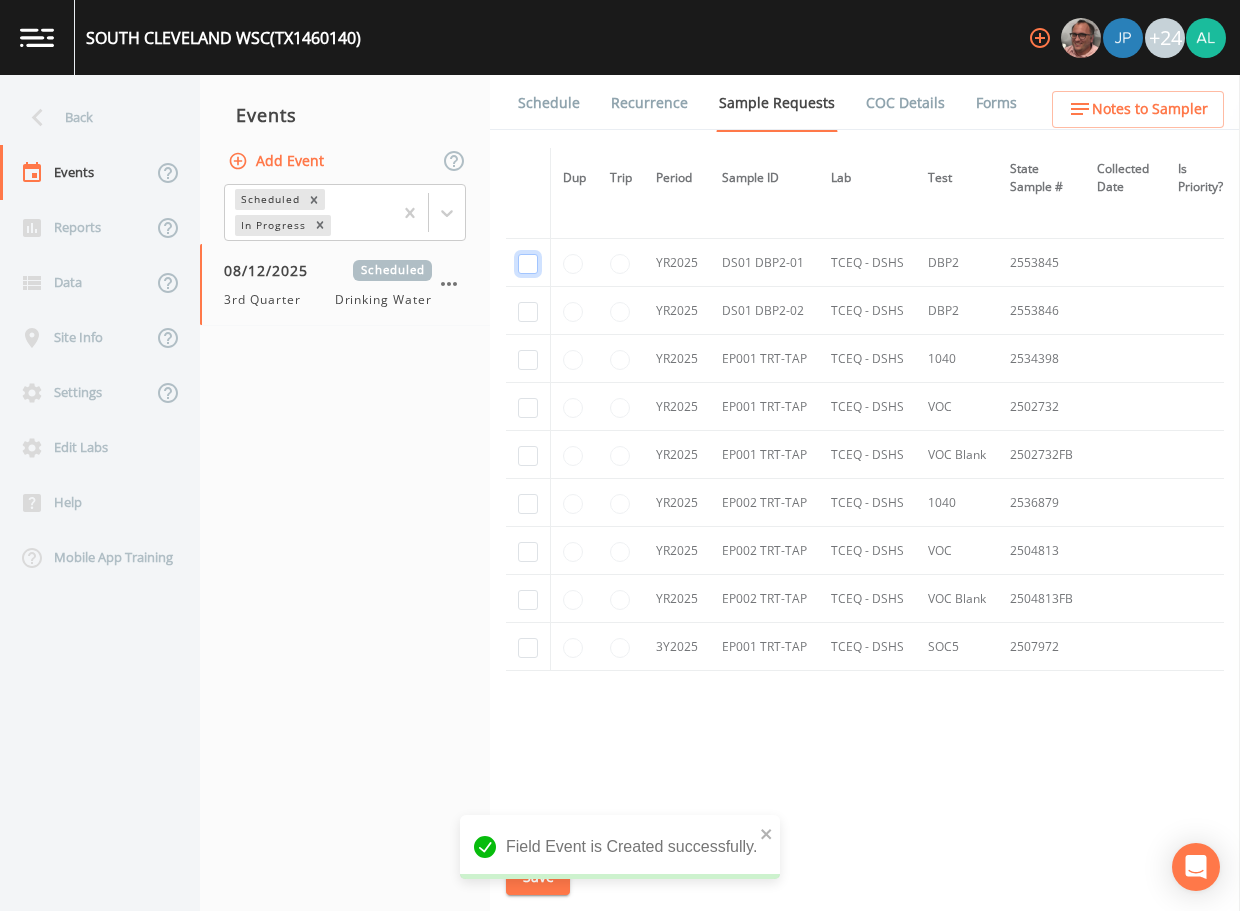 click at bounding box center (528, -852) 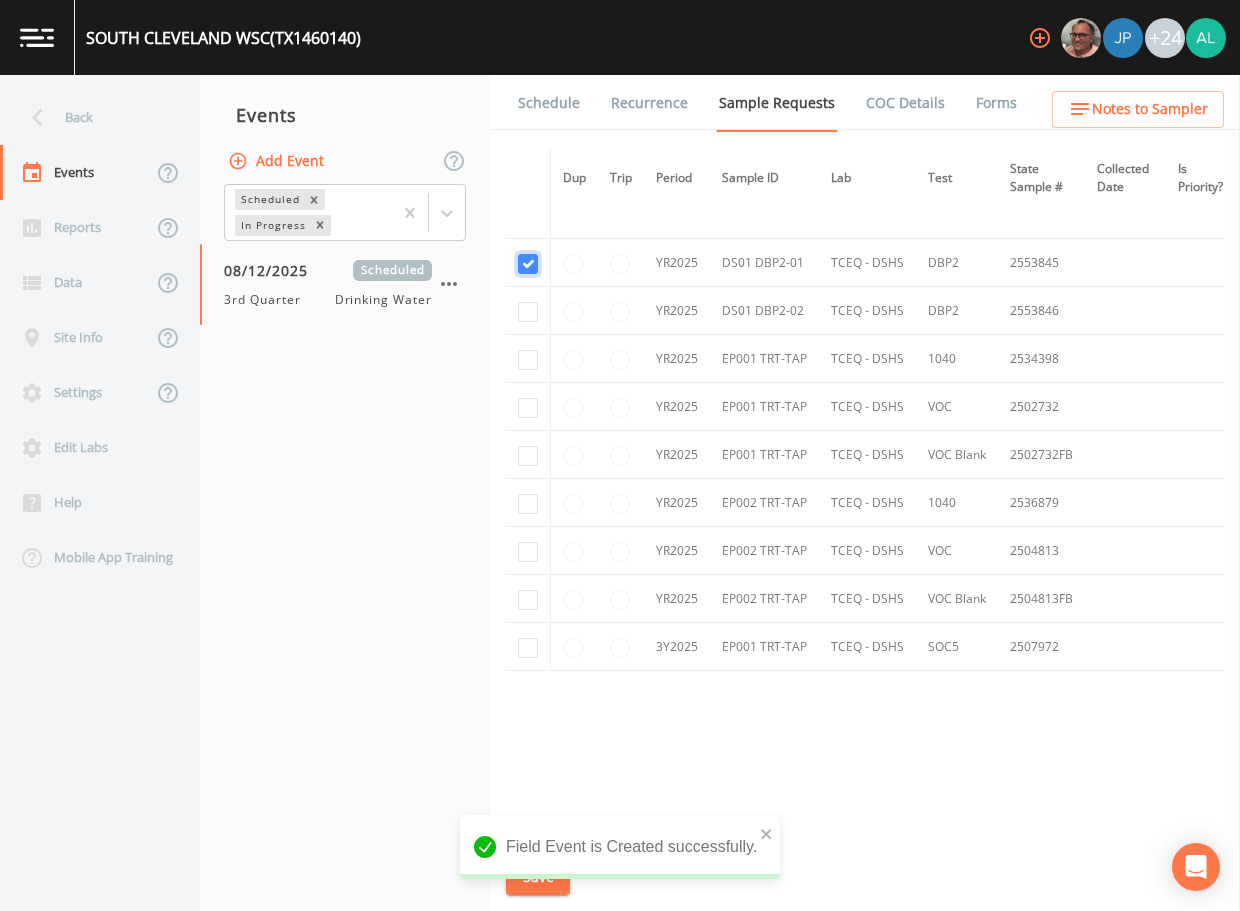checkbox on "true" 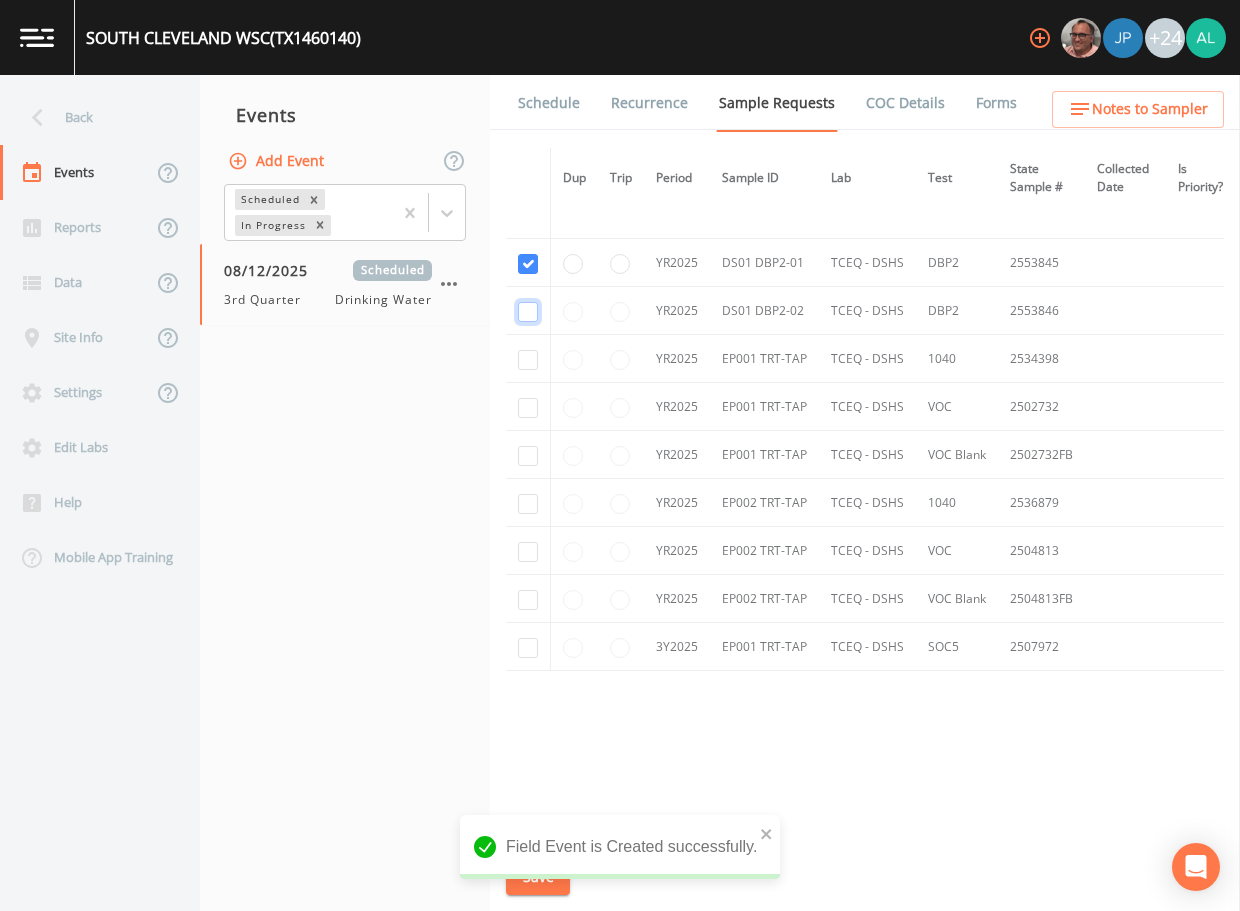 drag, startPoint x: 531, startPoint y: 313, endPoint x: 531, endPoint y: 343, distance: 30 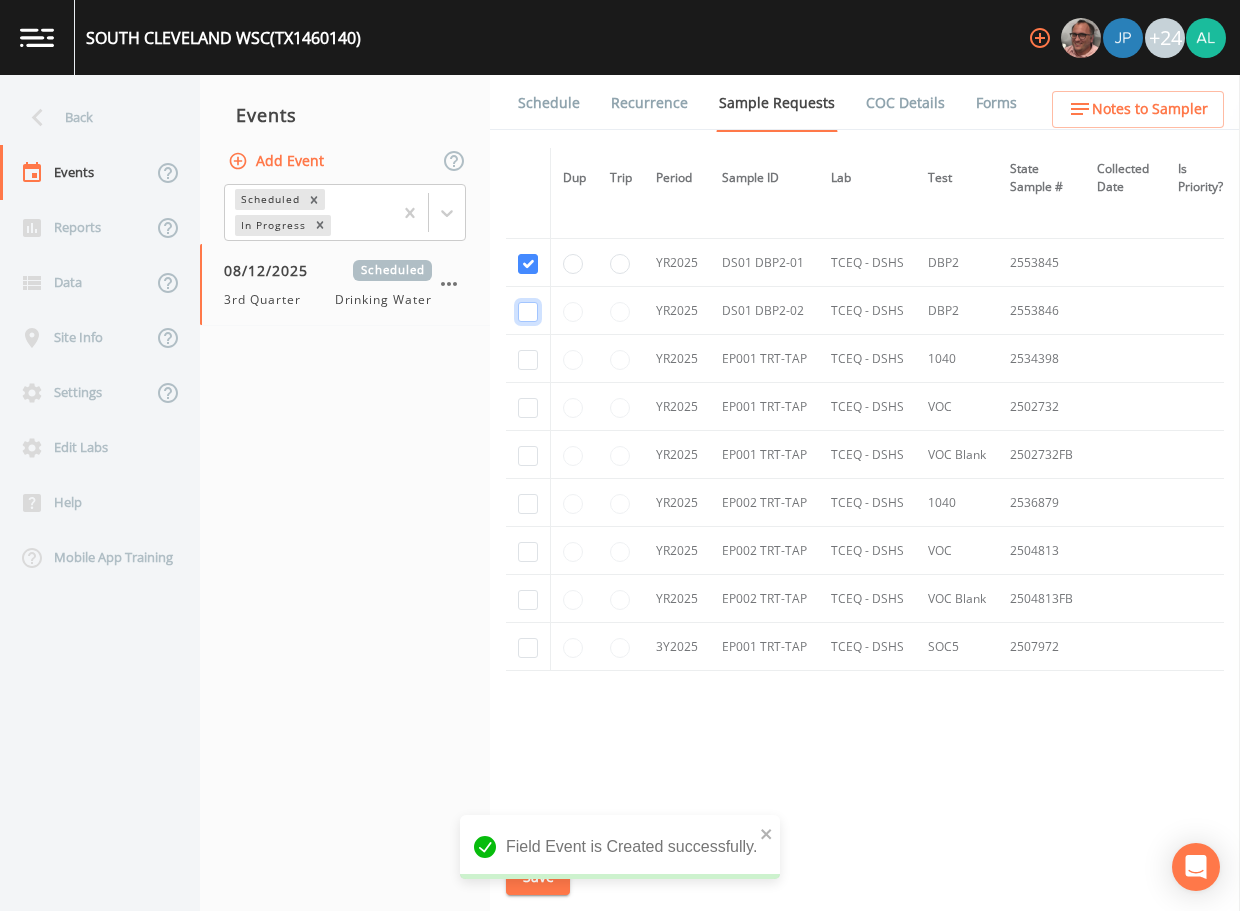 click at bounding box center [528, -737] 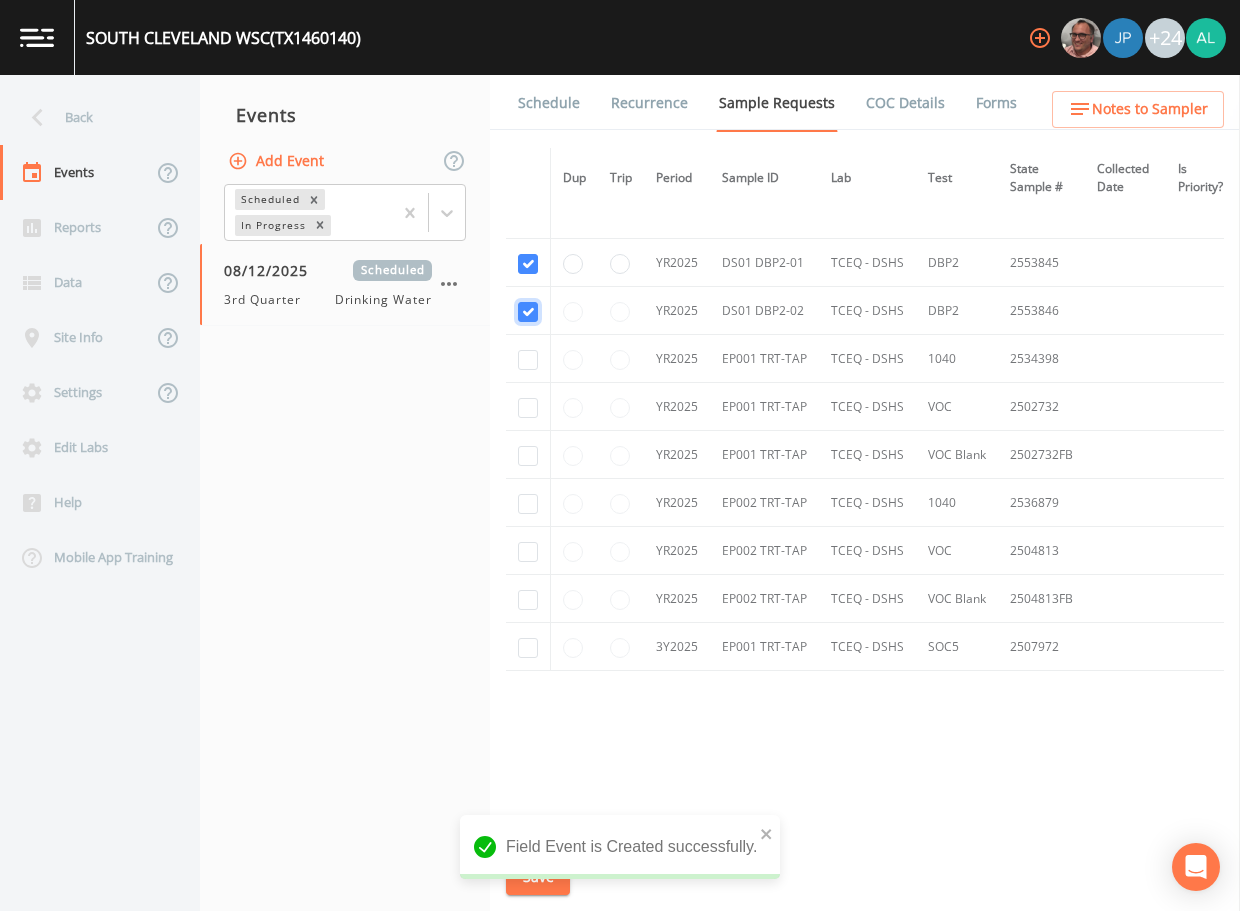 checkbox on "true" 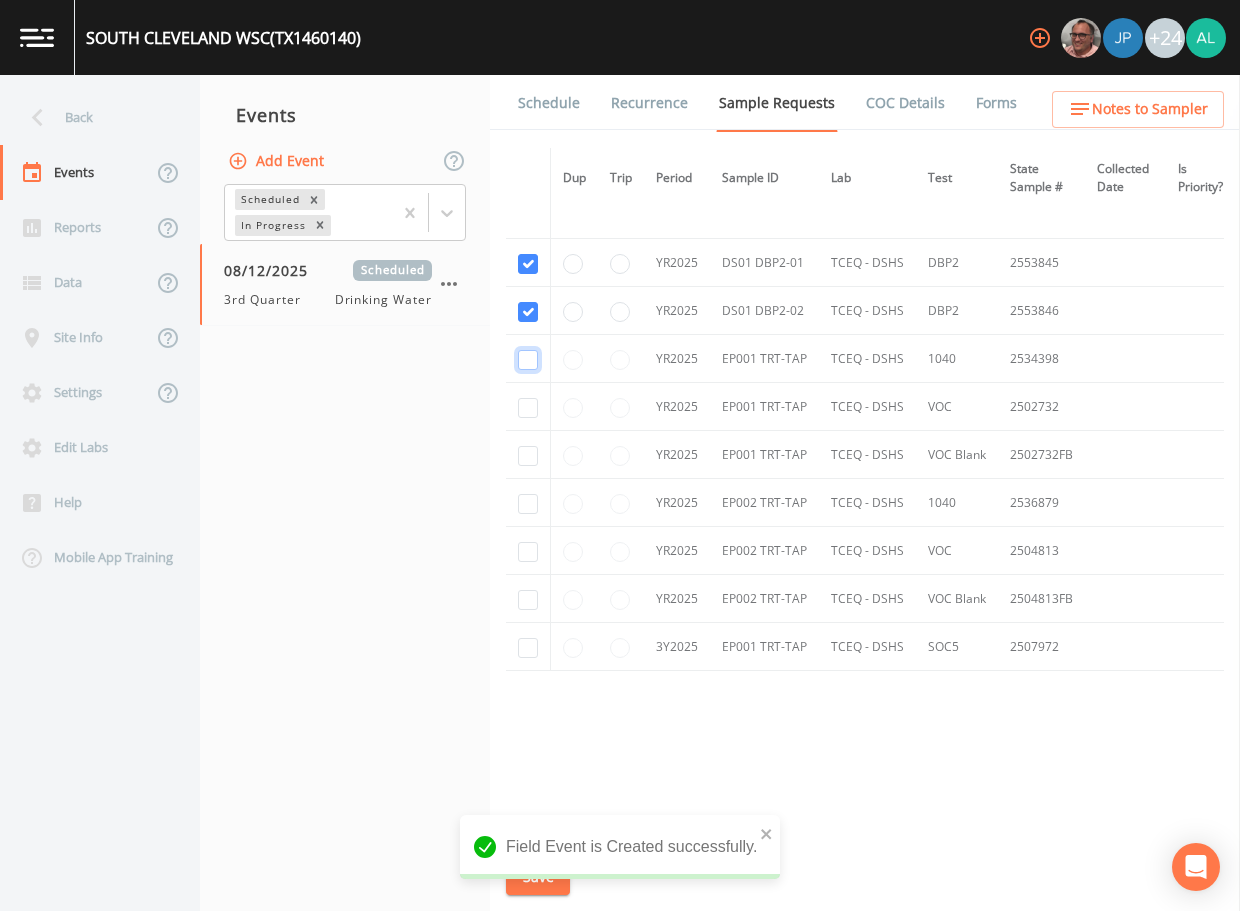 click at bounding box center [528, 360] 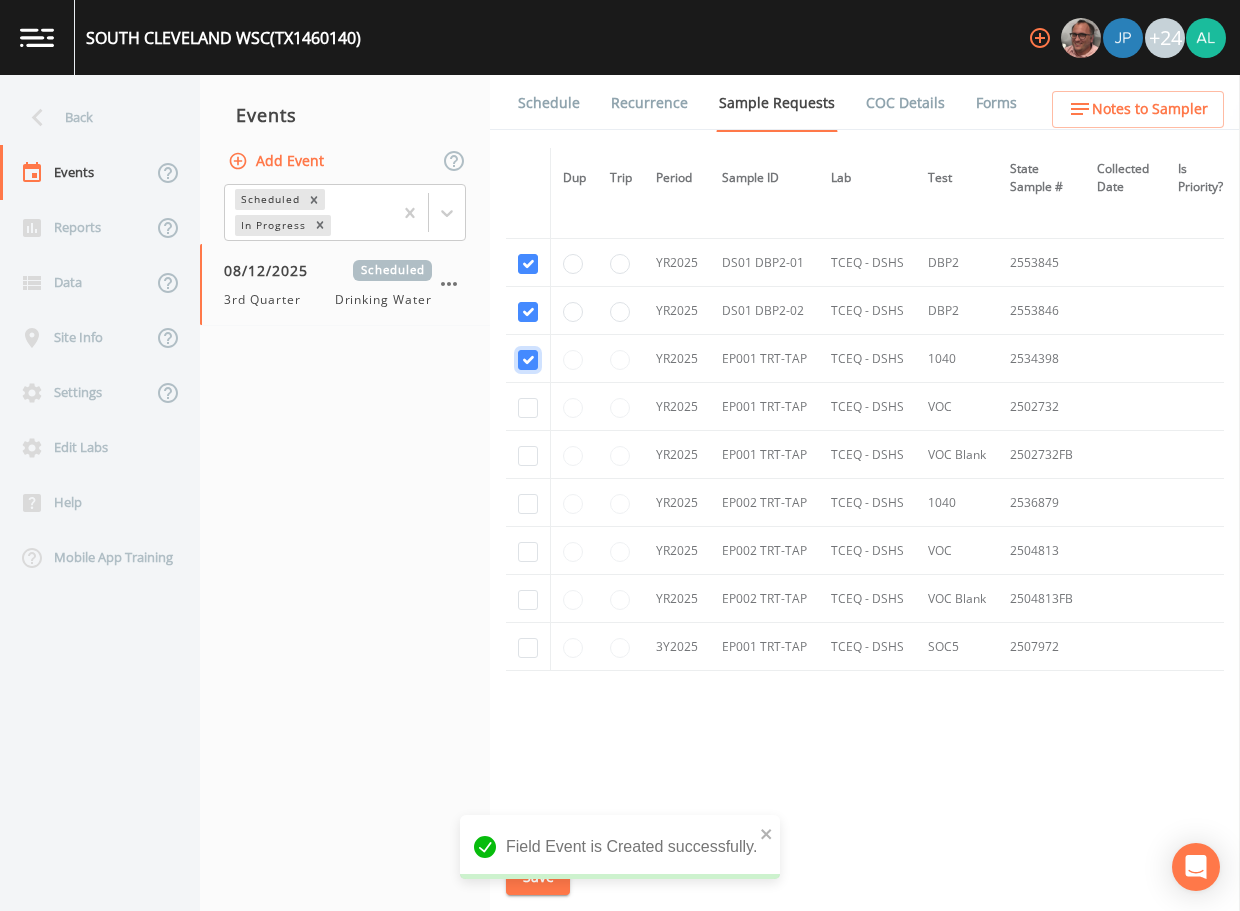 checkbox on "true" 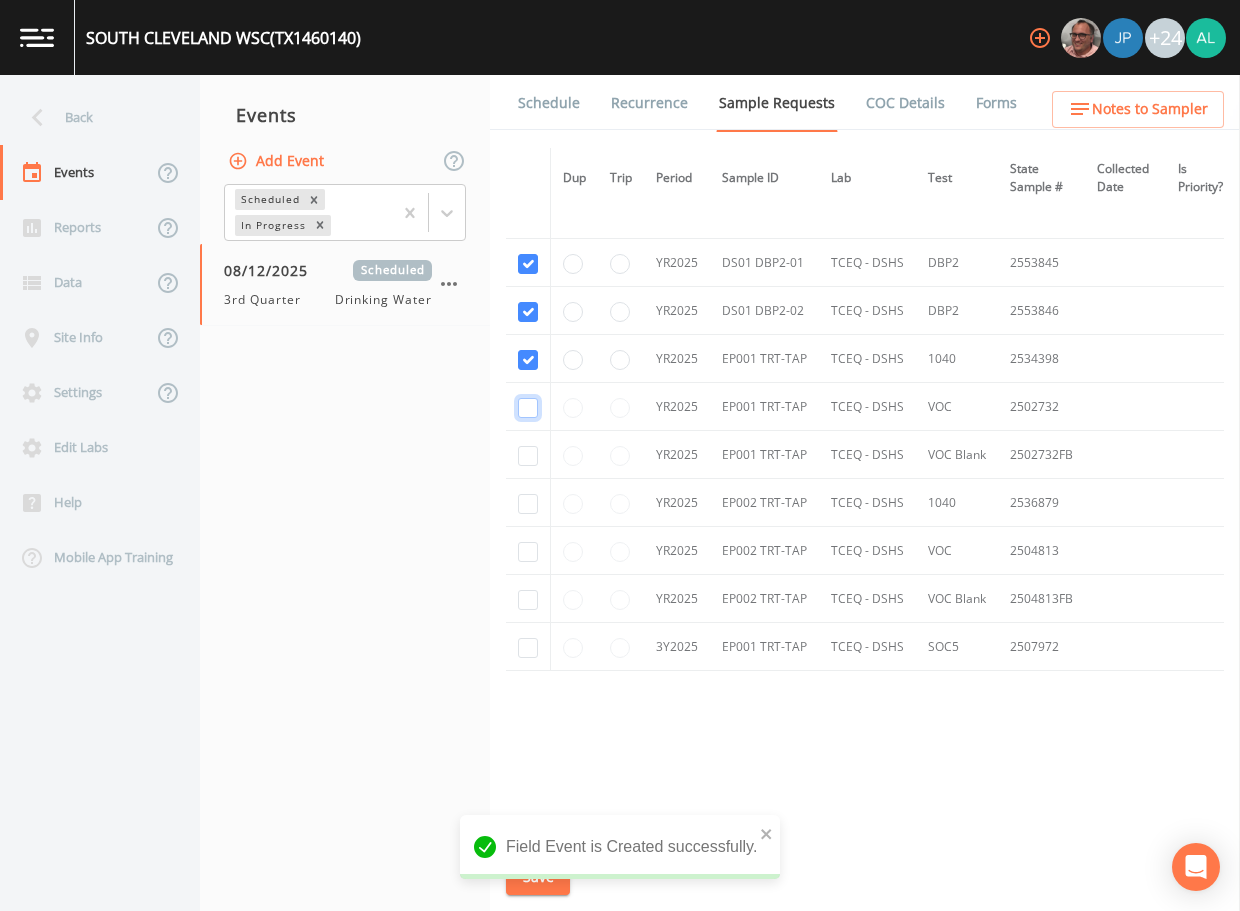 click at bounding box center (528, -622) 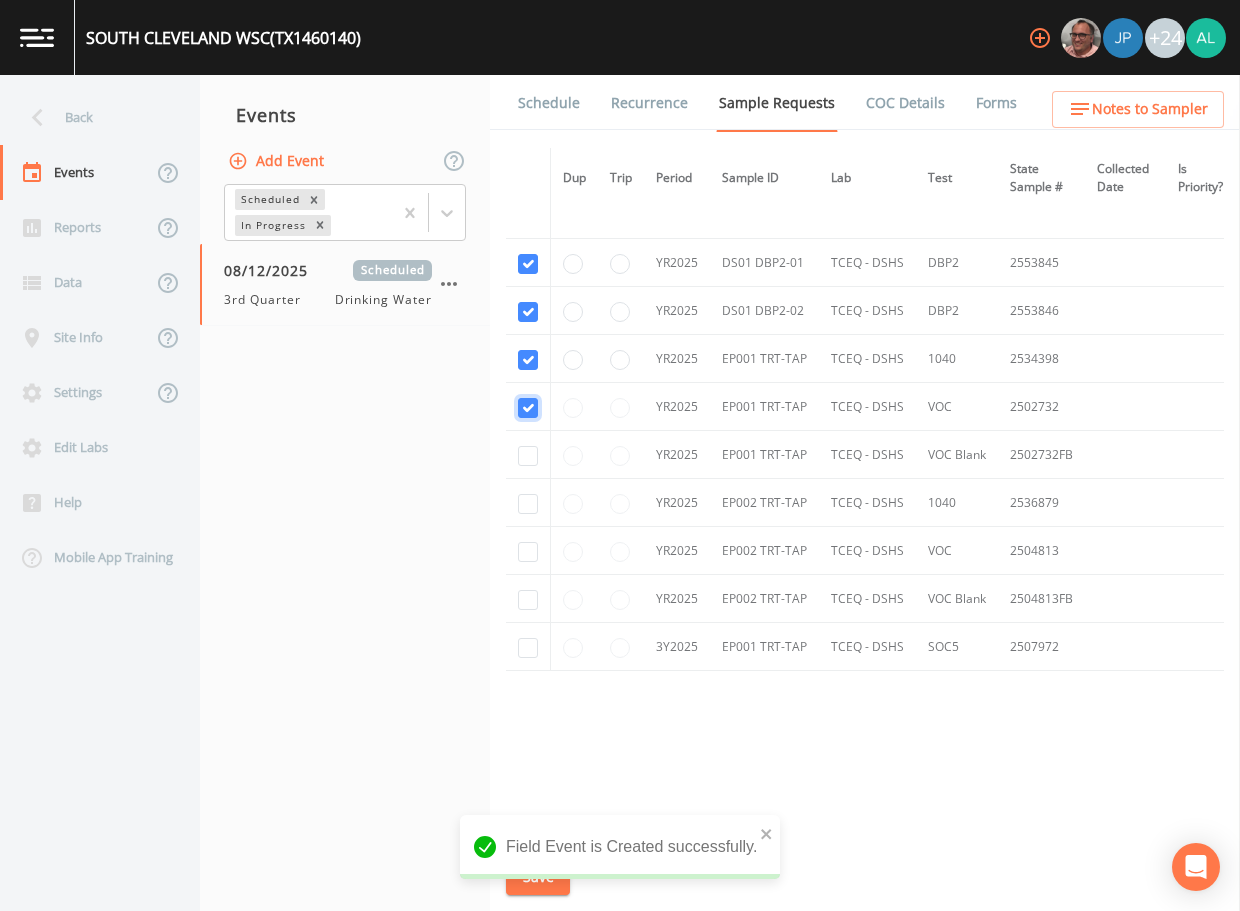 checkbox on "true" 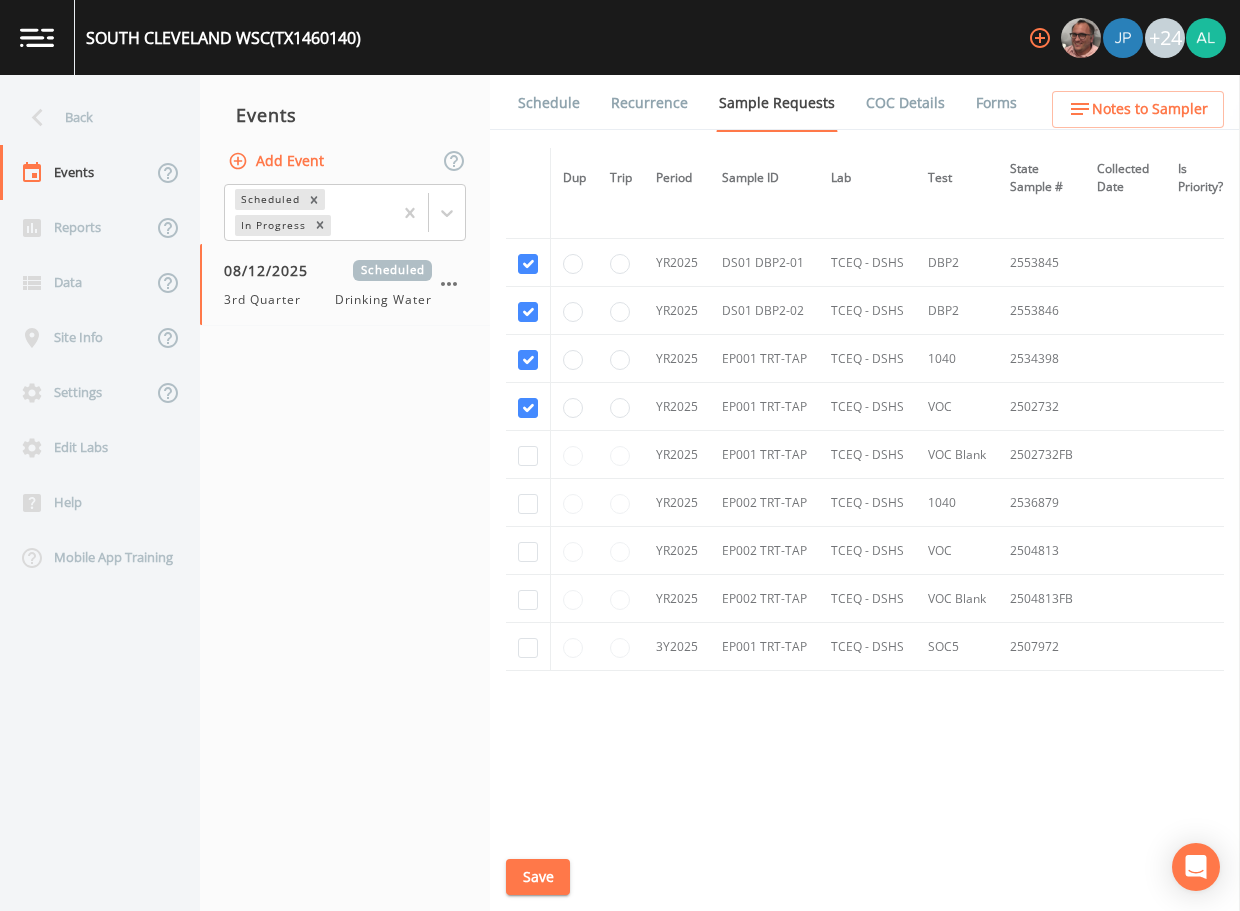 click at bounding box center [528, 455] 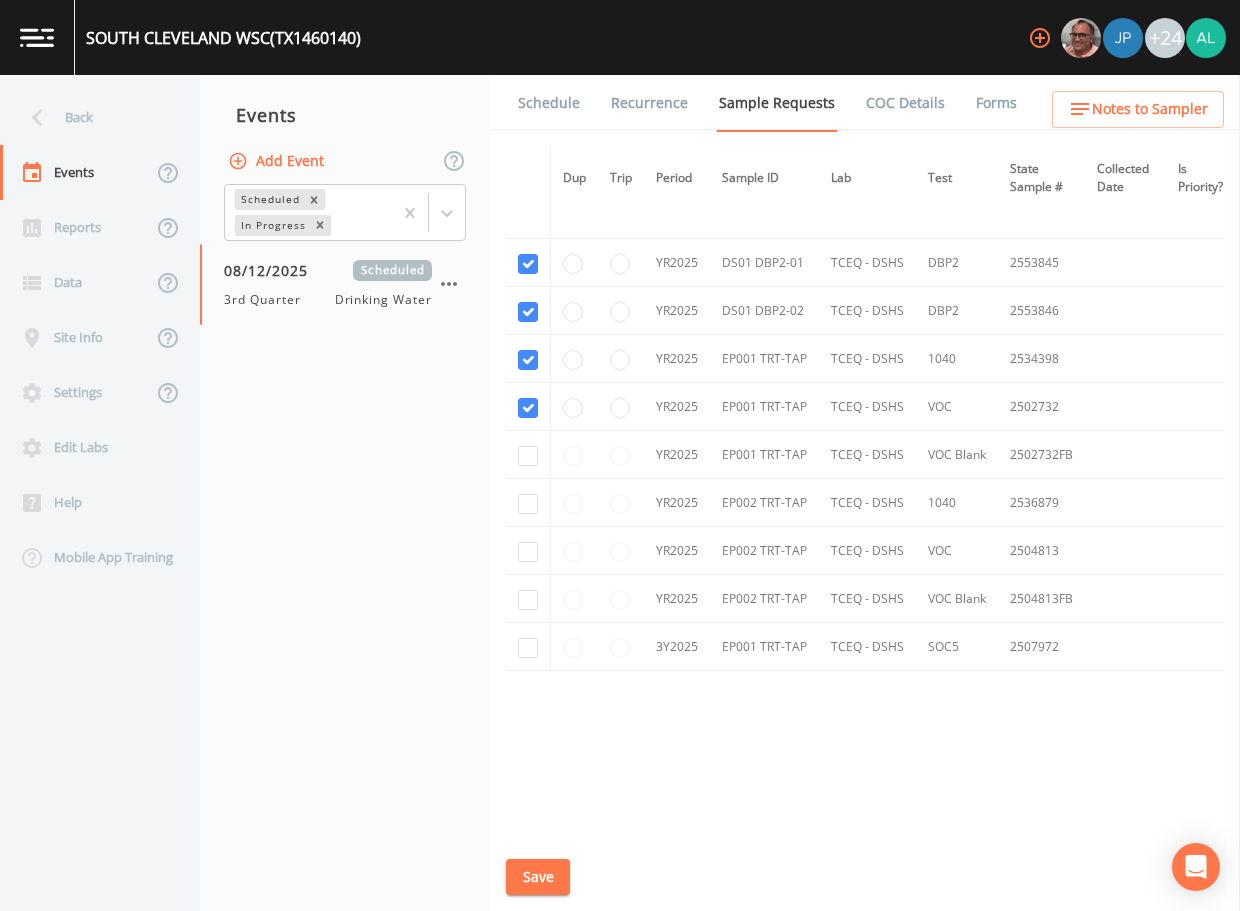 click at bounding box center [528, 455] 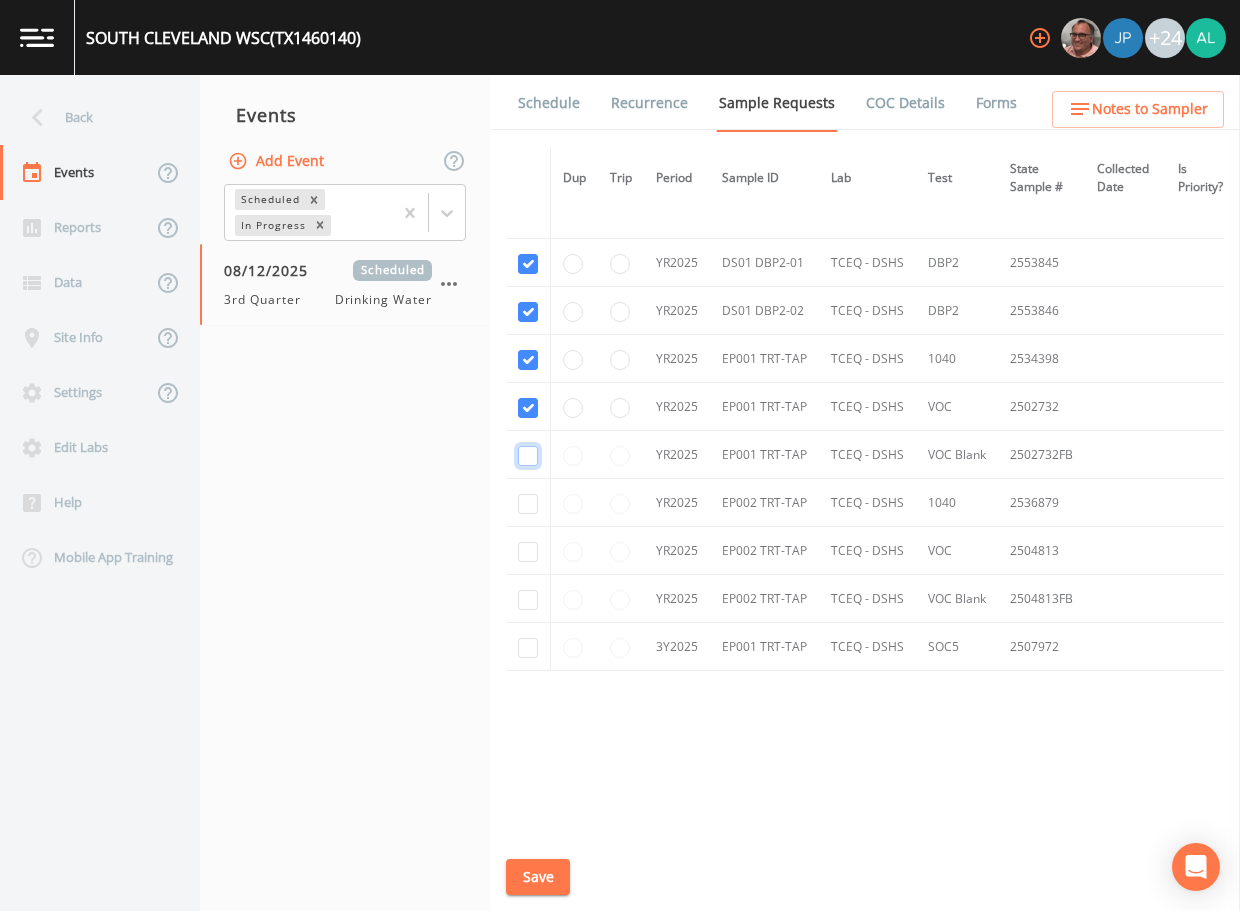 click at bounding box center (528, -507) 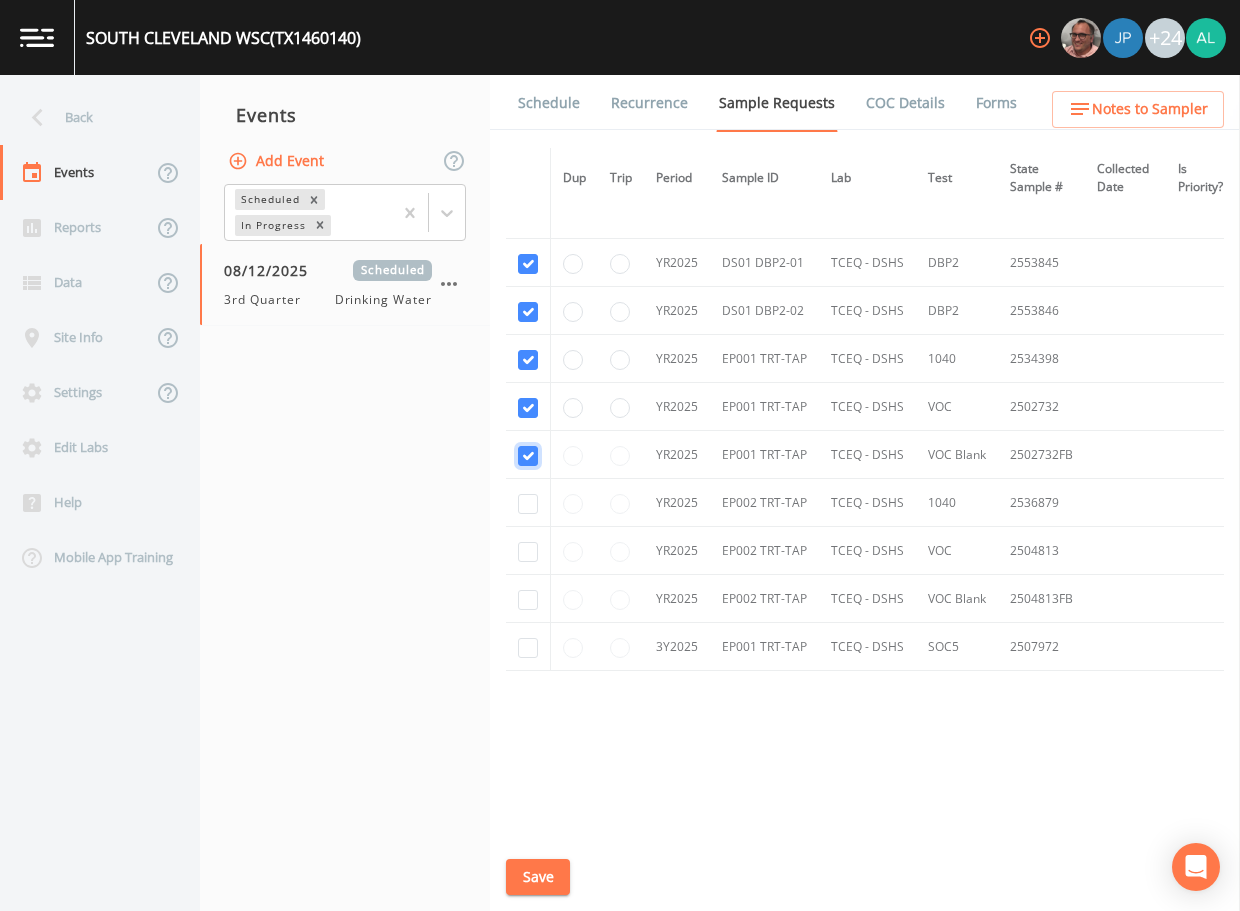 checkbox on "true" 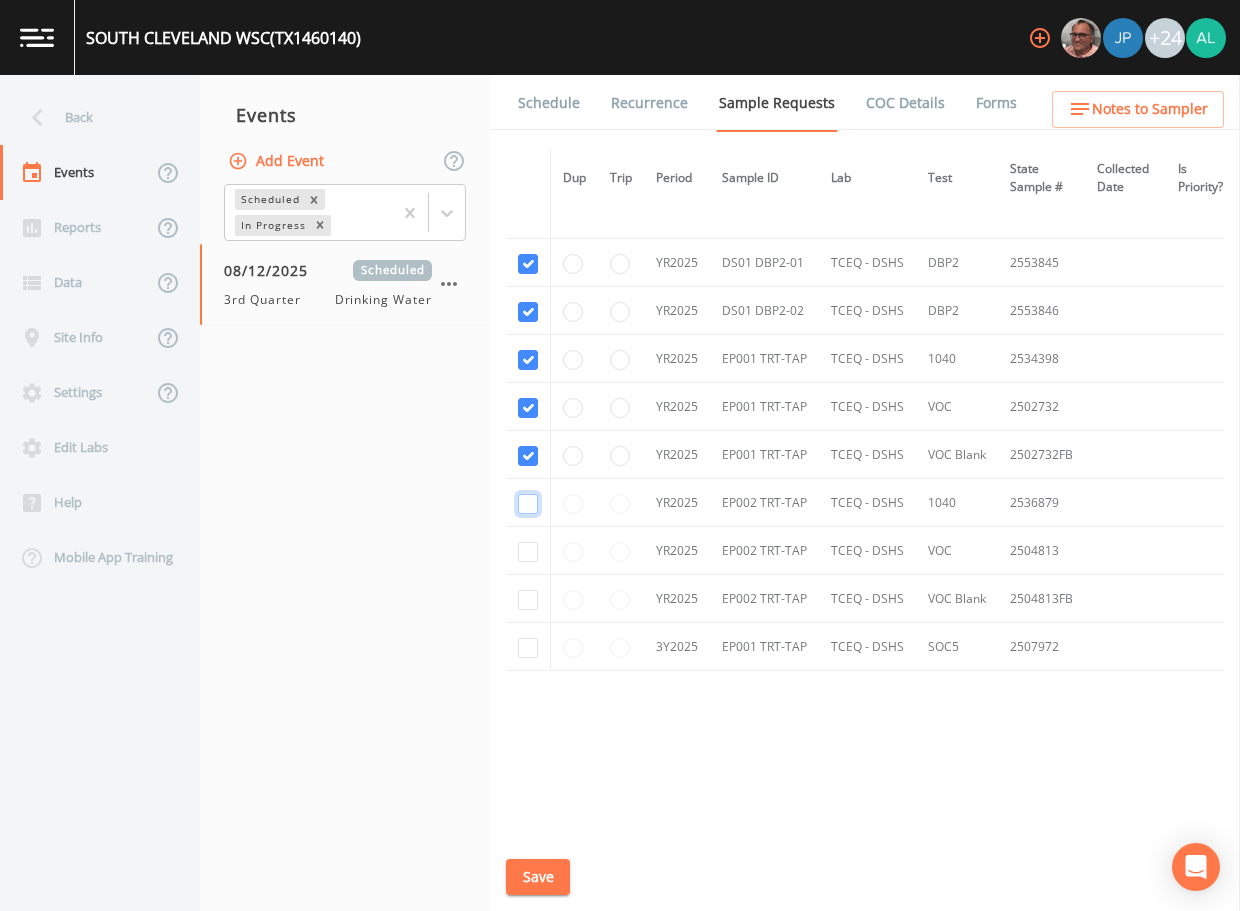 click at bounding box center (528, -392) 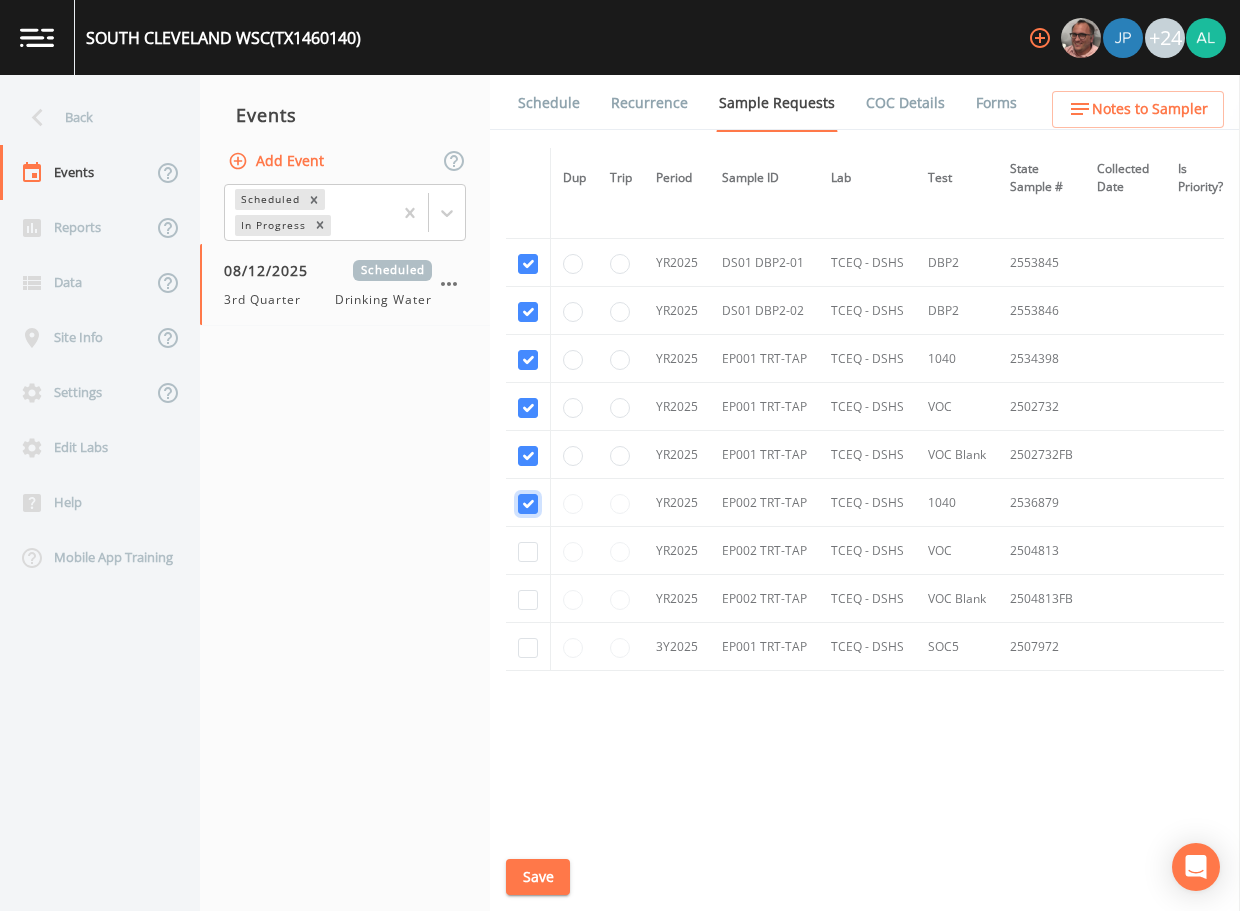 checkbox on "true" 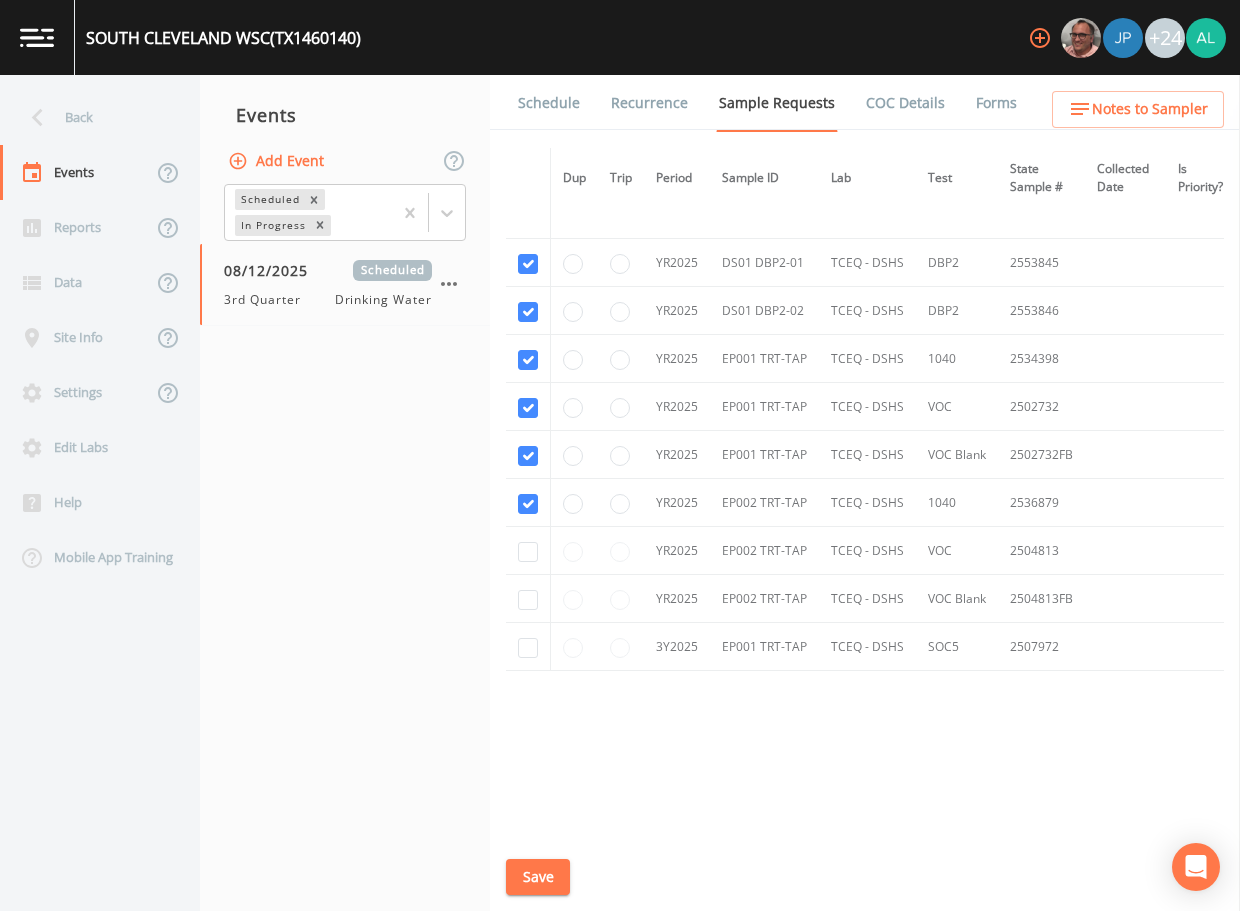 click at bounding box center (528, 551) 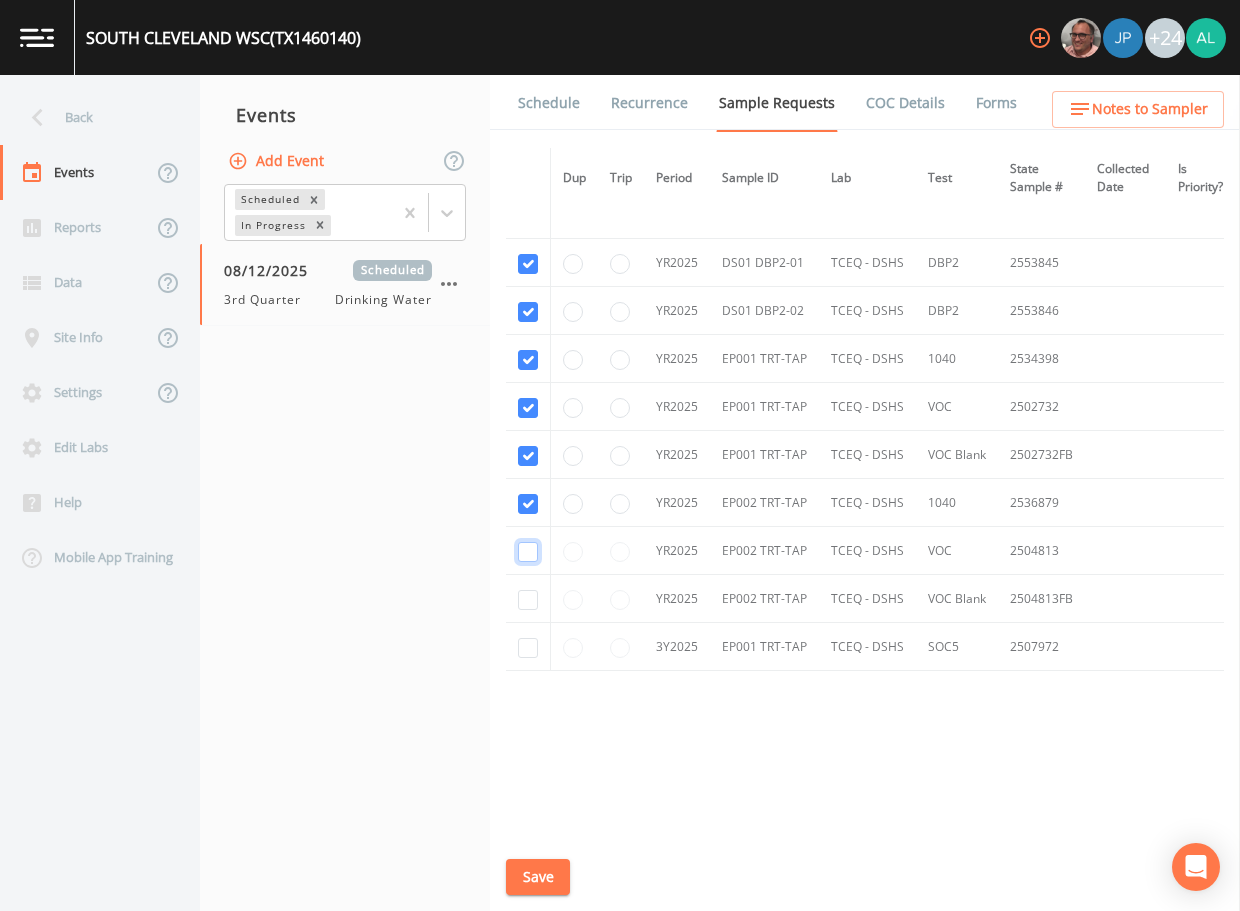click at bounding box center (528, -277) 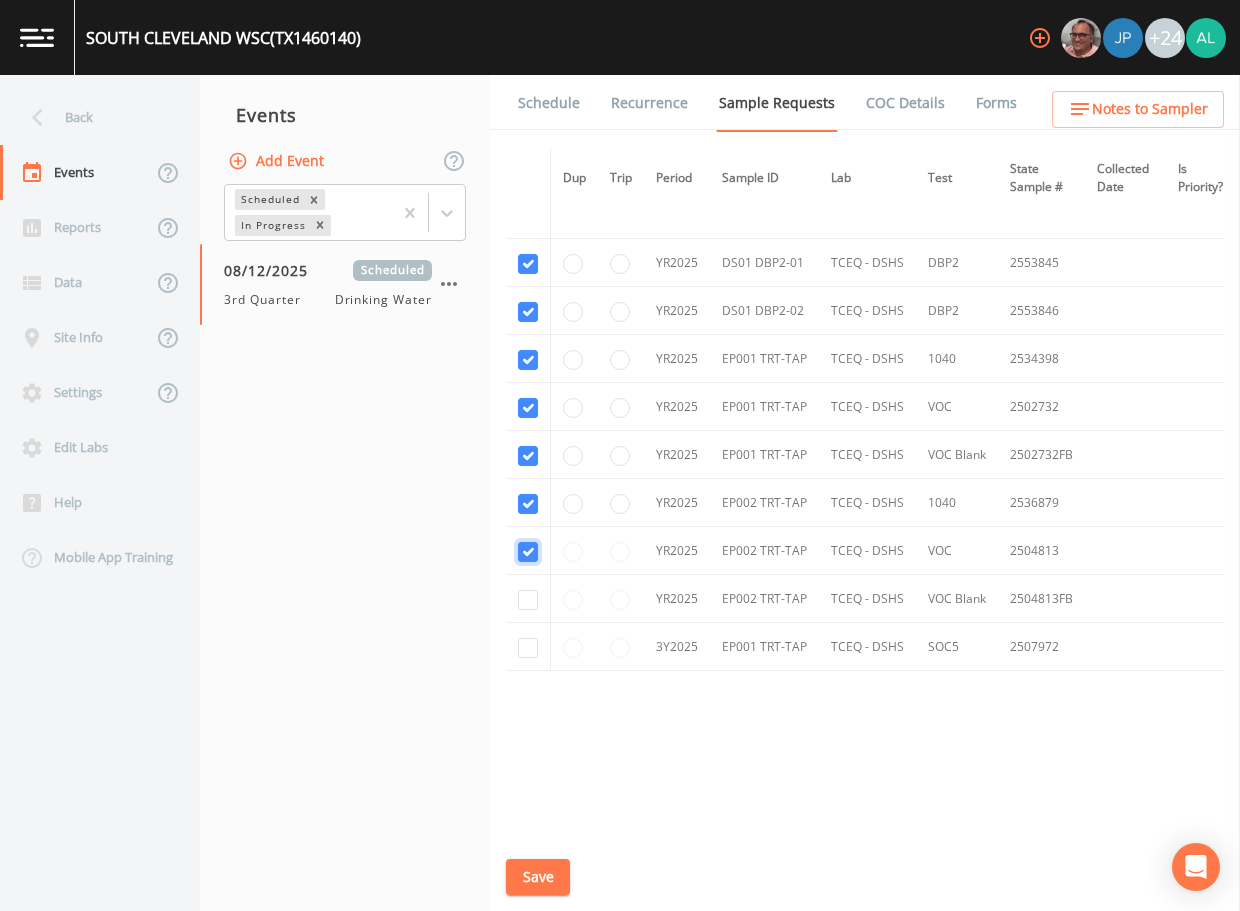 checkbox on "true" 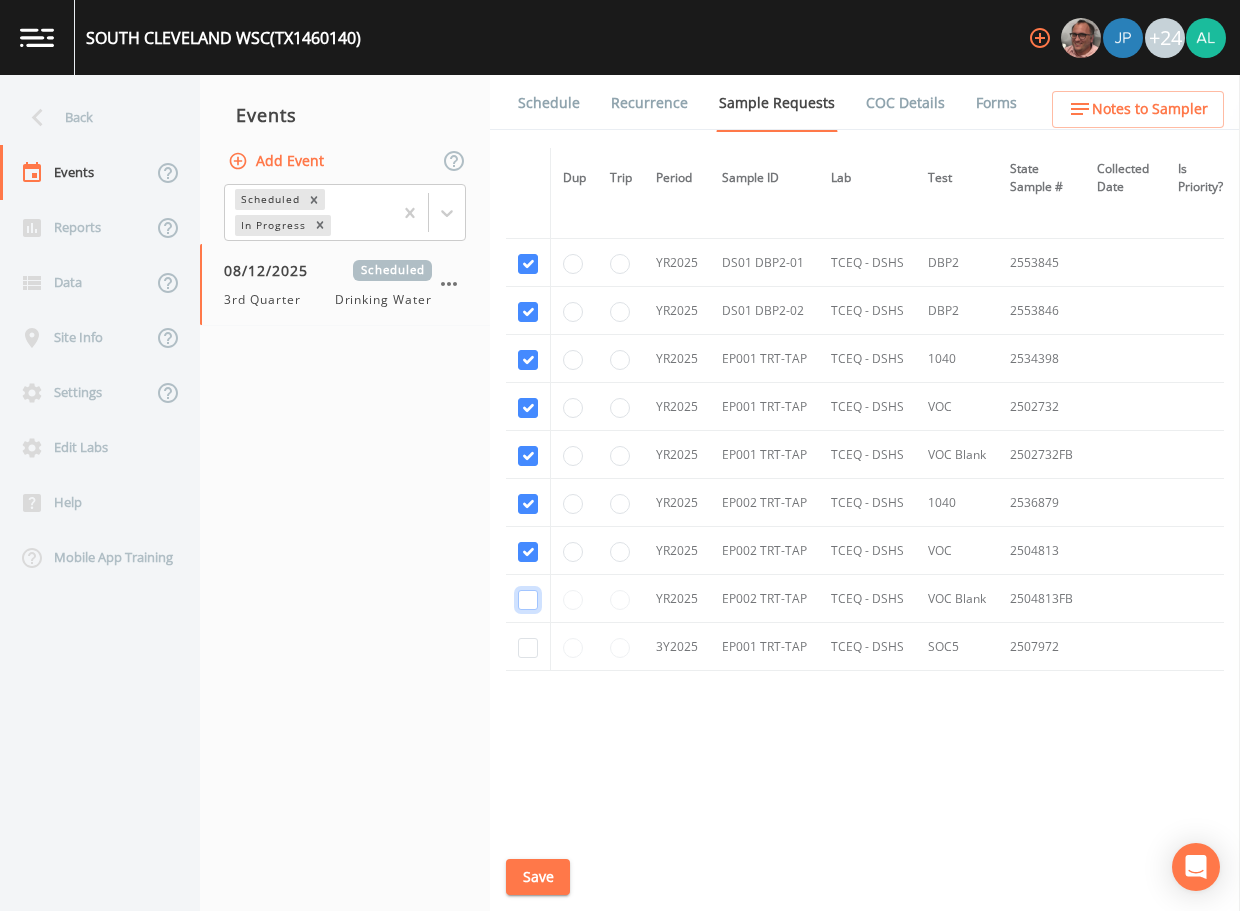 click at bounding box center (528, -162) 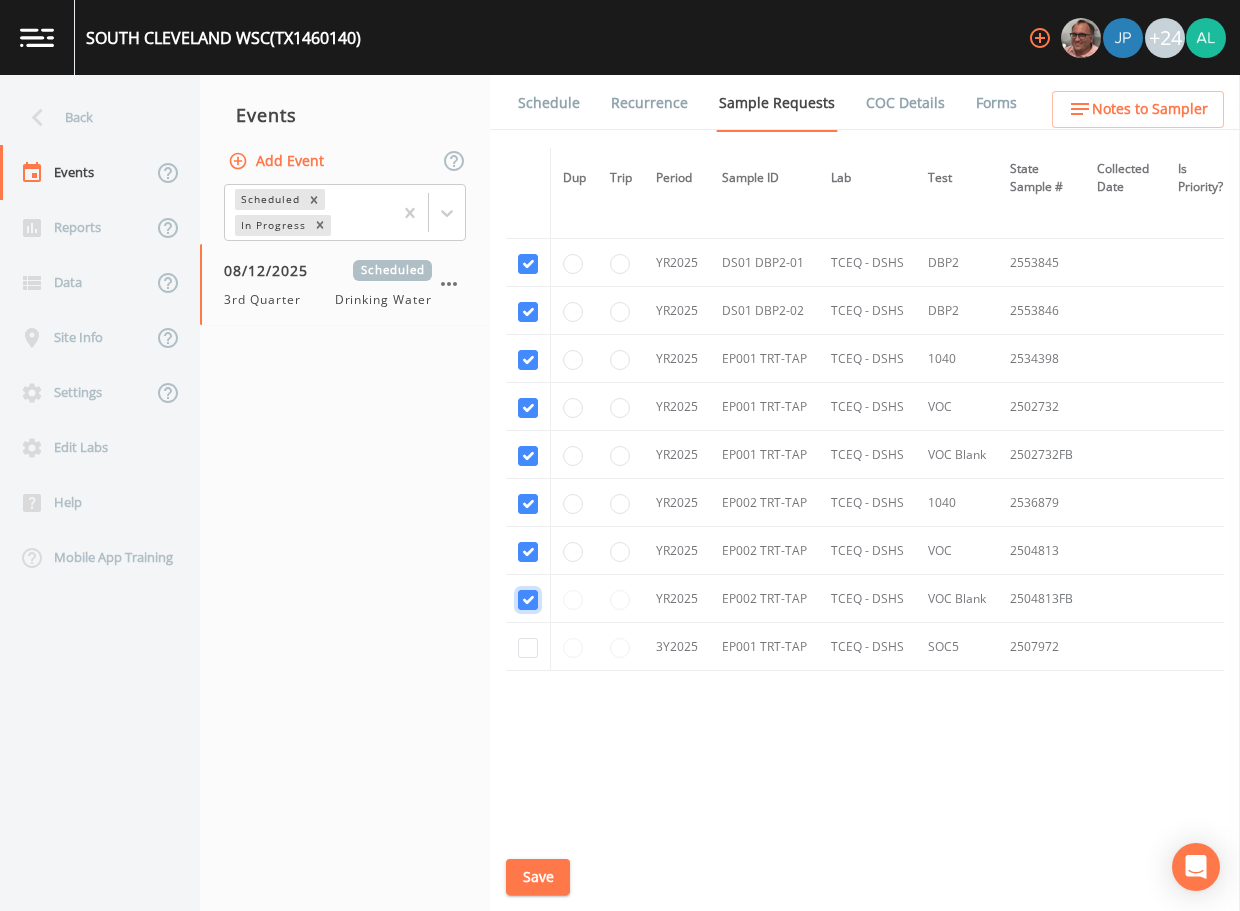 checkbox on "true" 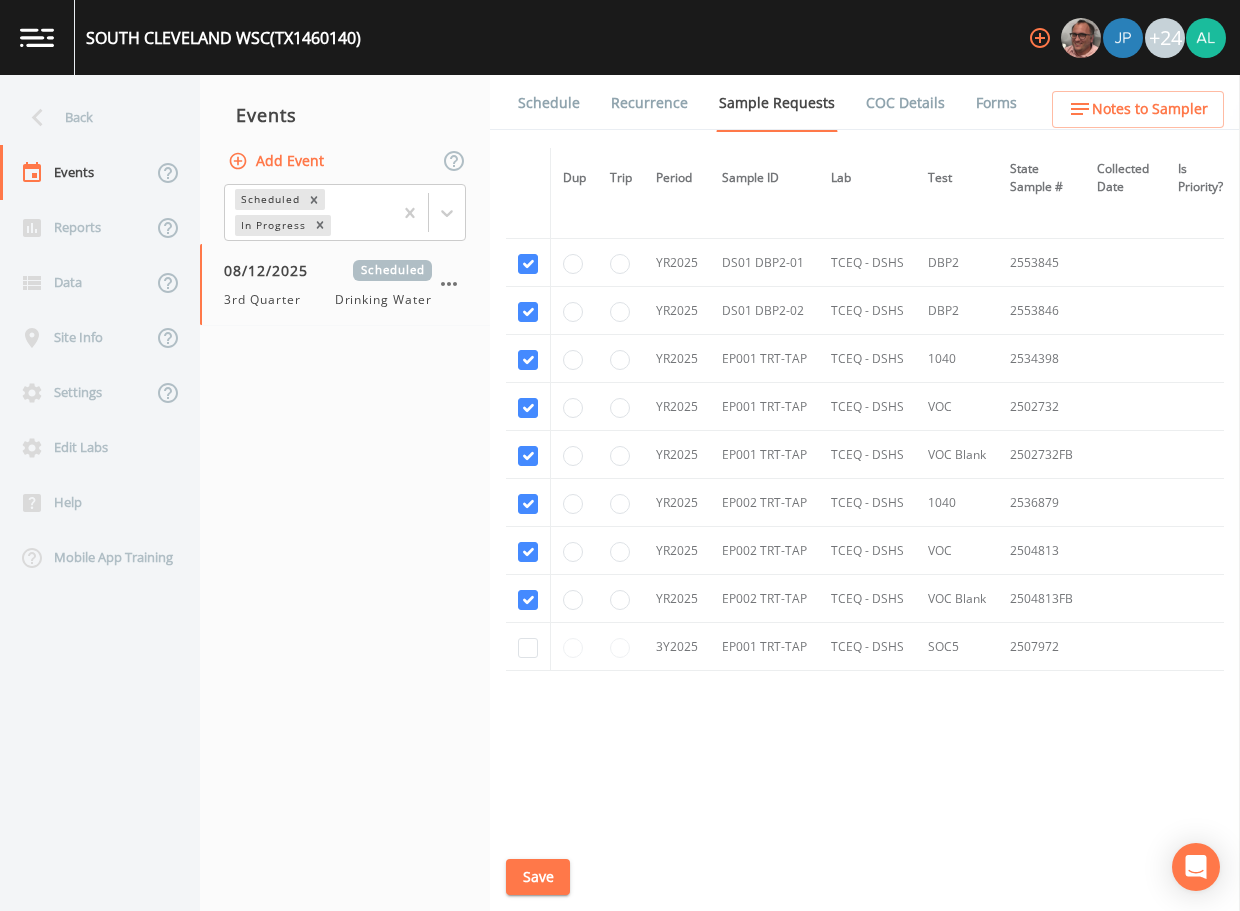 click at bounding box center (528, 647) 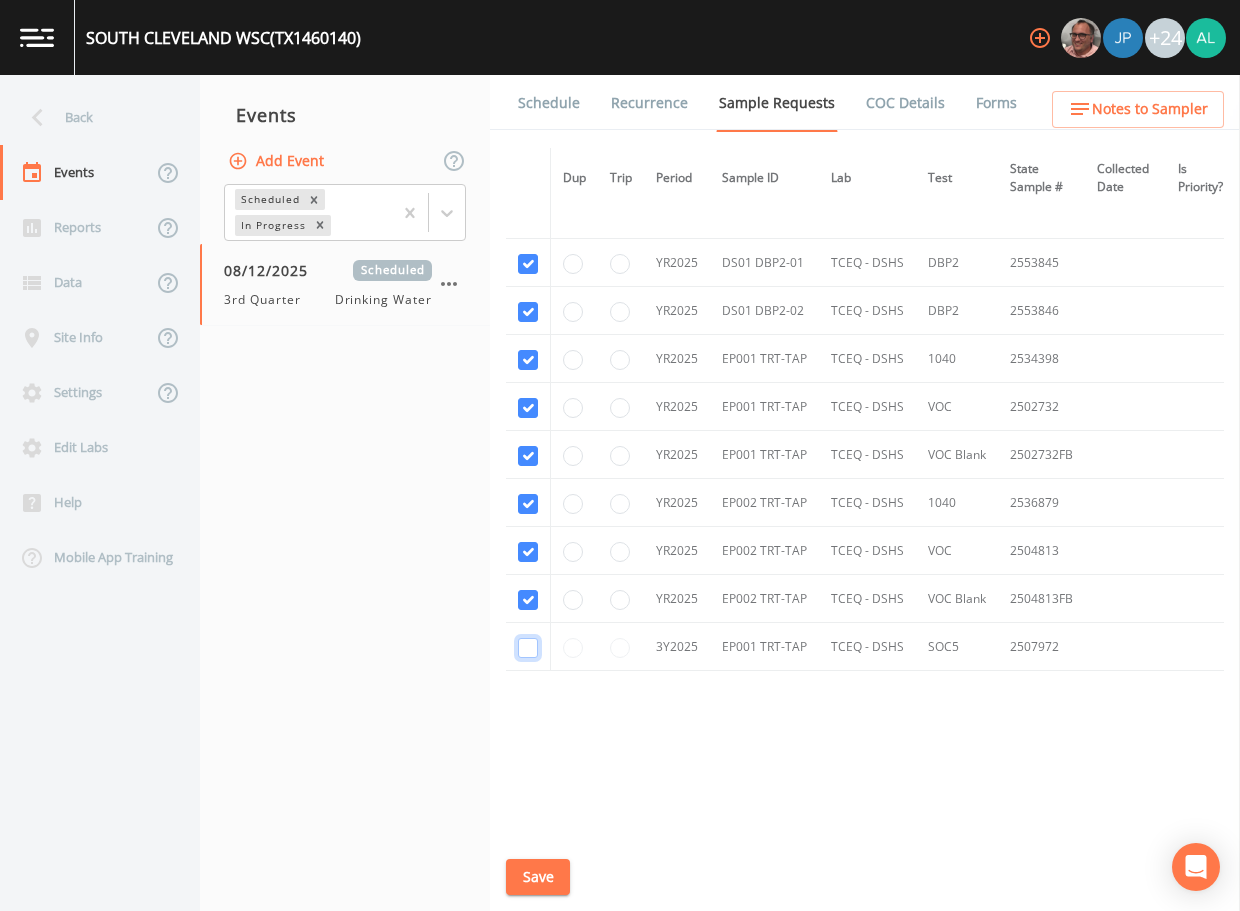 click at bounding box center [528, 648] 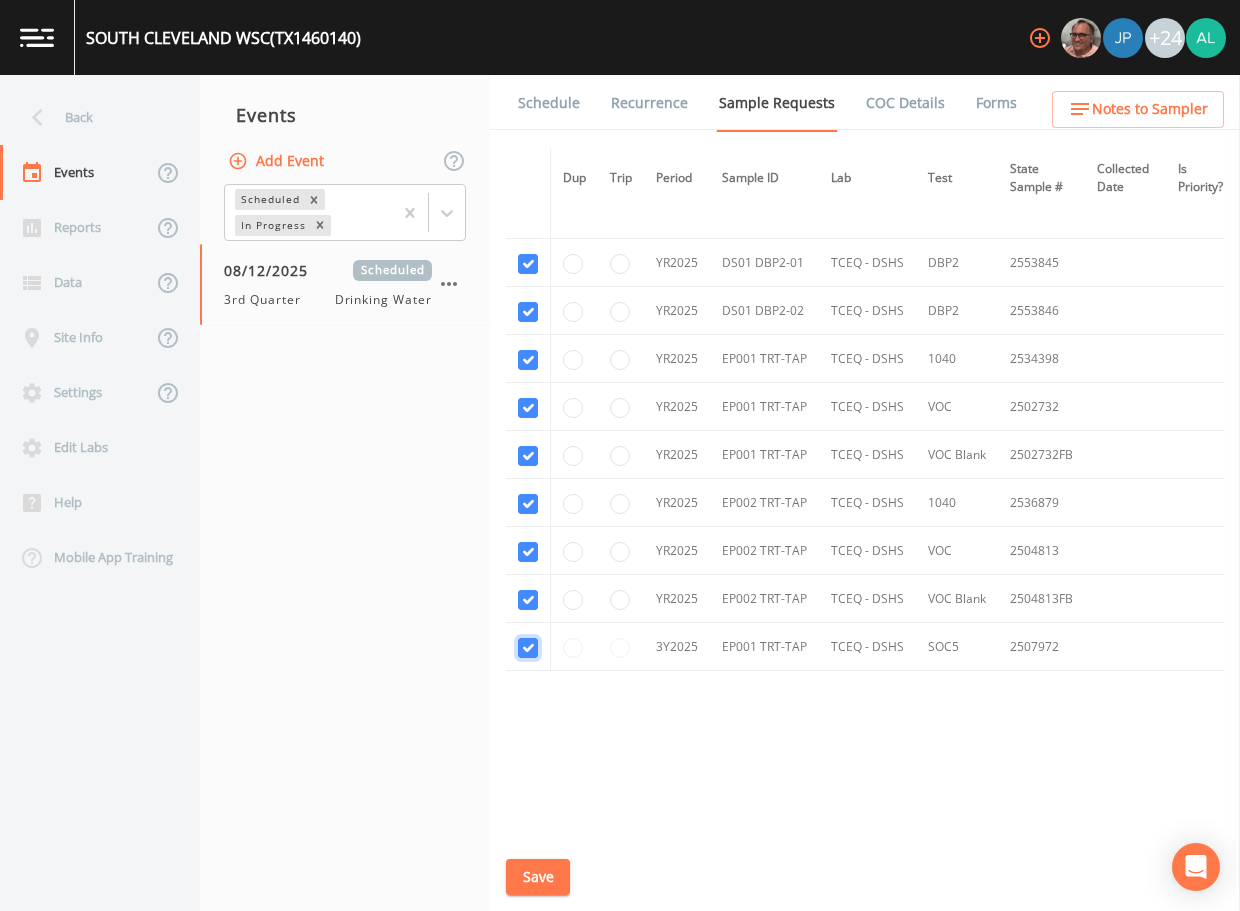 checkbox on "true" 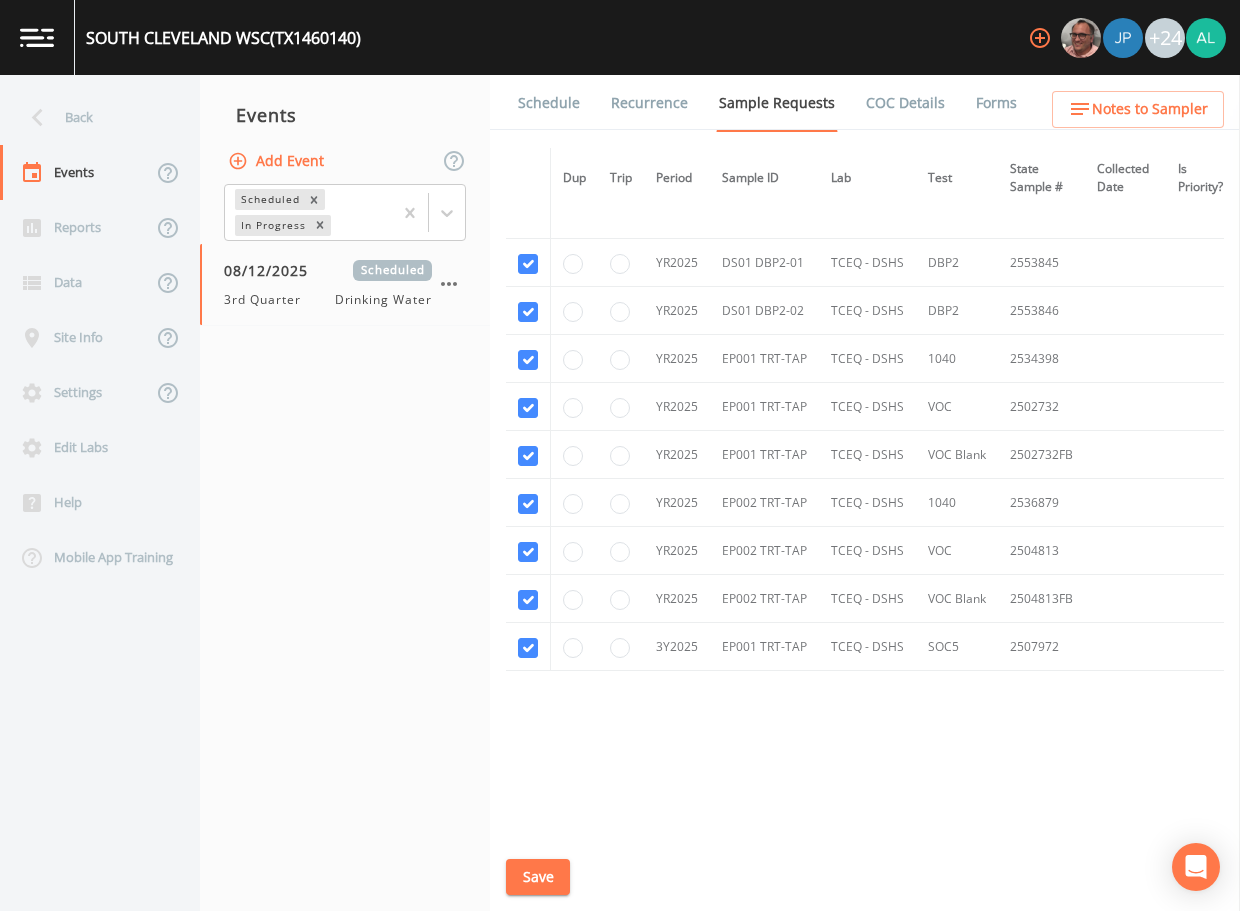 click on "Save" at bounding box center (538, 877) 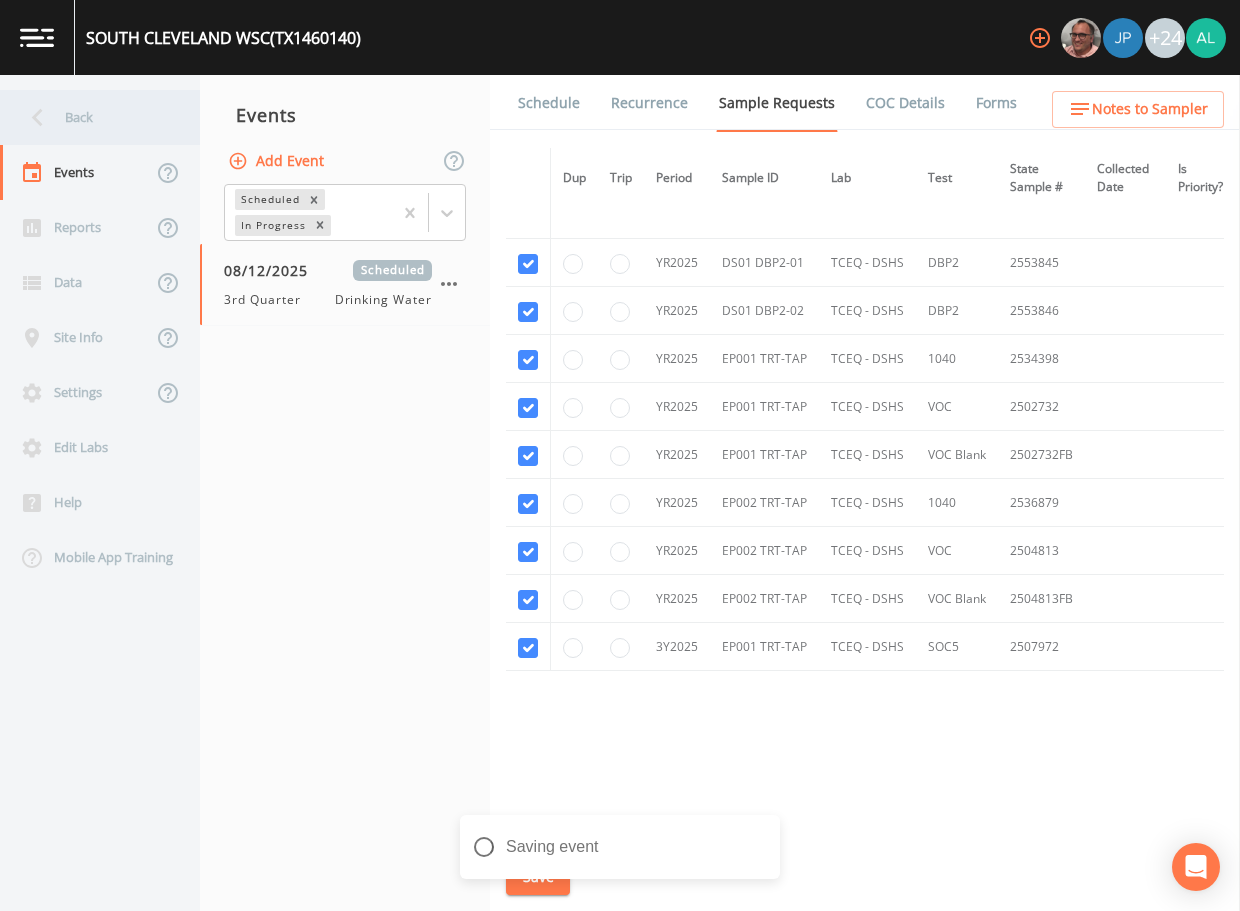 click on "Back" at bounding box center [90, 117] 